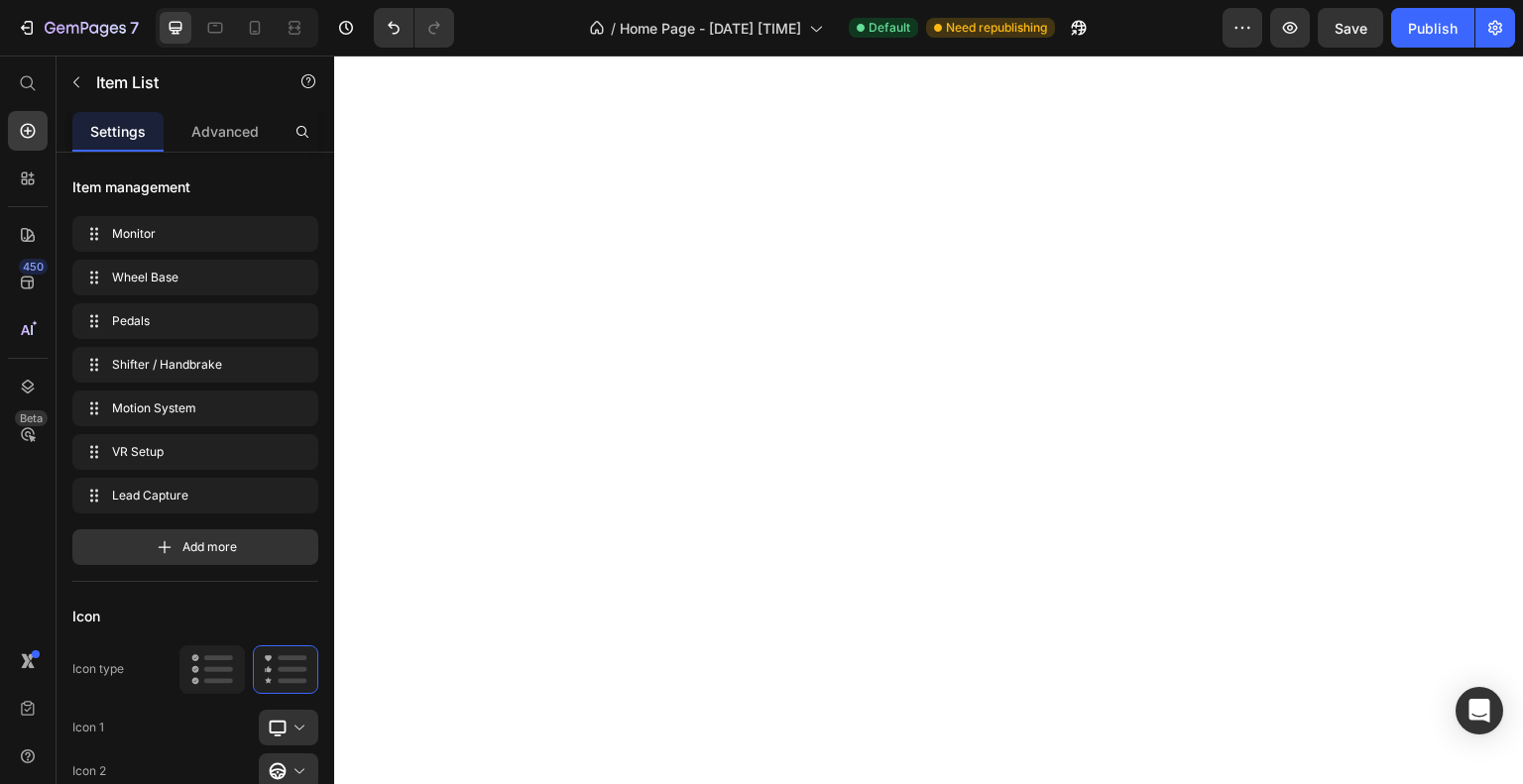 scroll, scrollTop: 0, scrollLeft: 0, axis: both 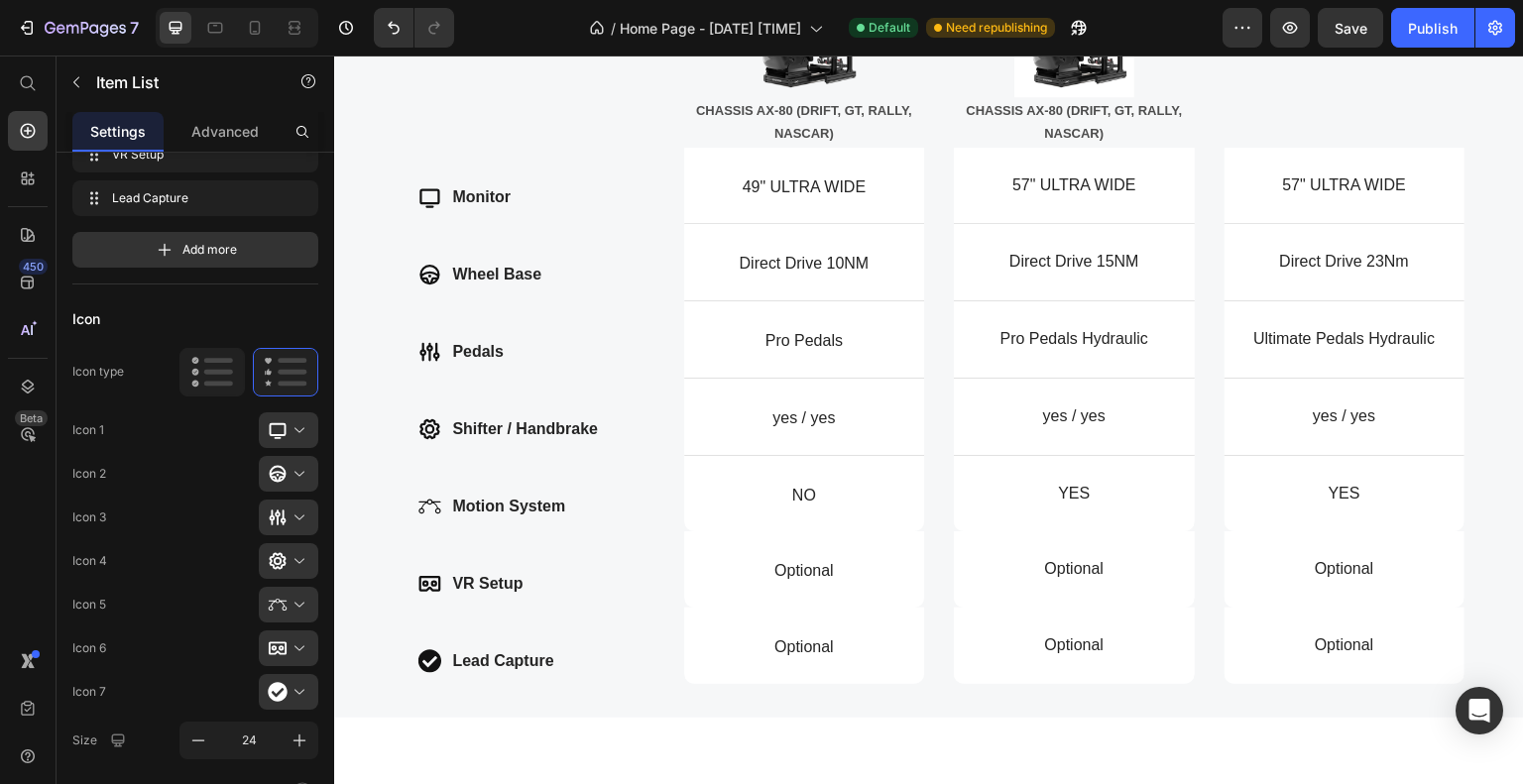 click on "Monitor
Wheel Base
Pedals
Shifter / Handbrake
Motion System
VR Setup Lead Capture" at bounding box center (509, 428) 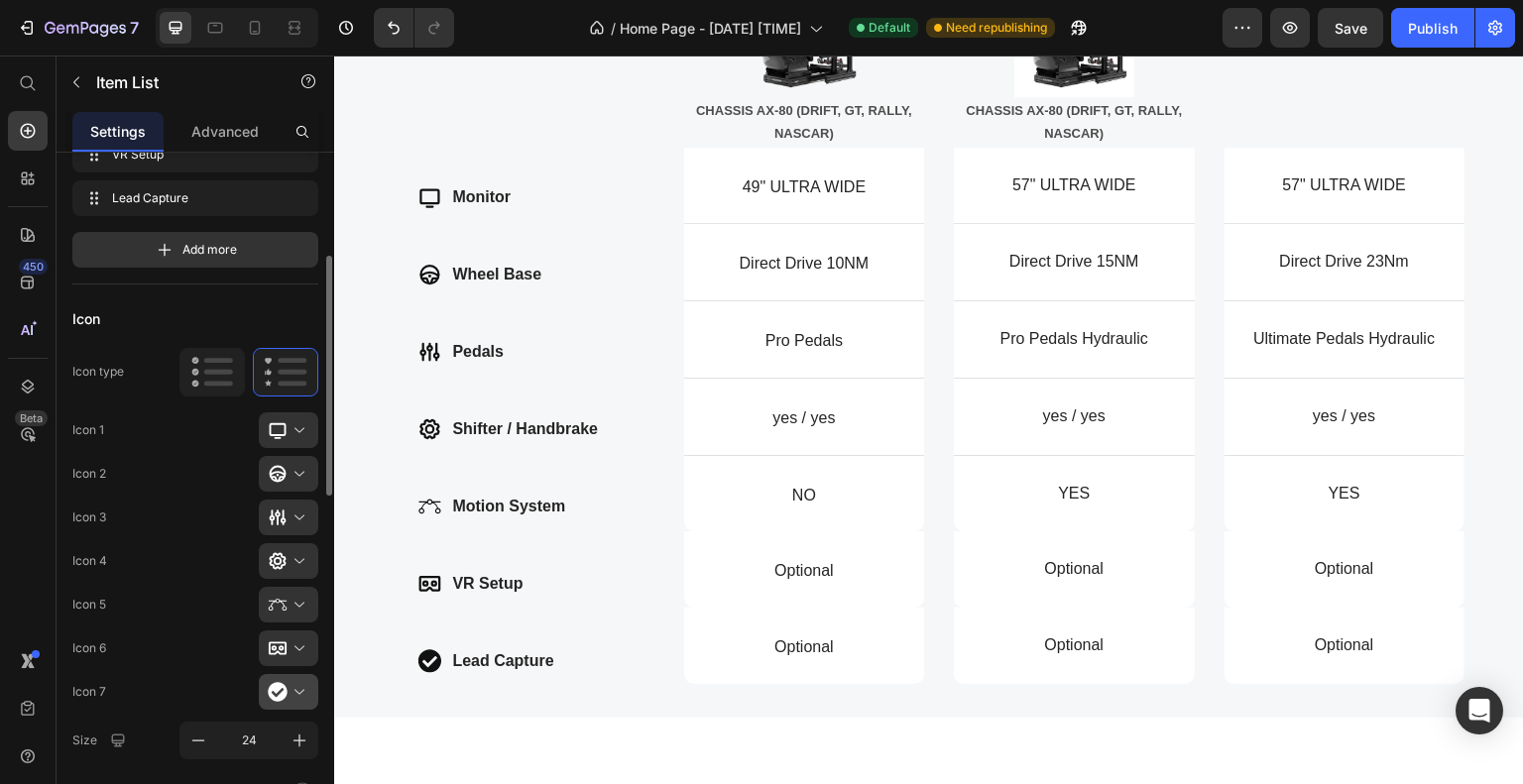click at bounding box center (296, 692) 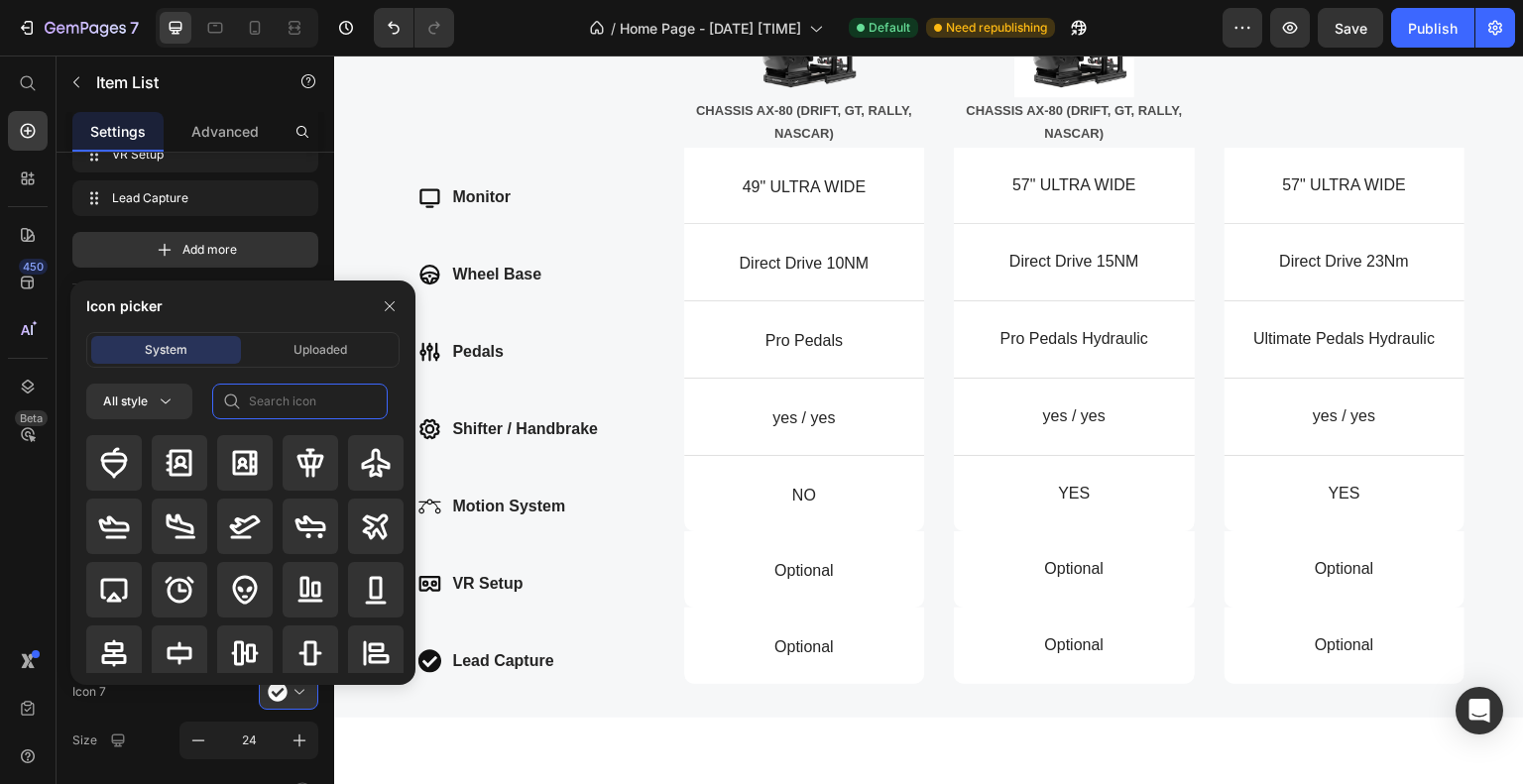 click 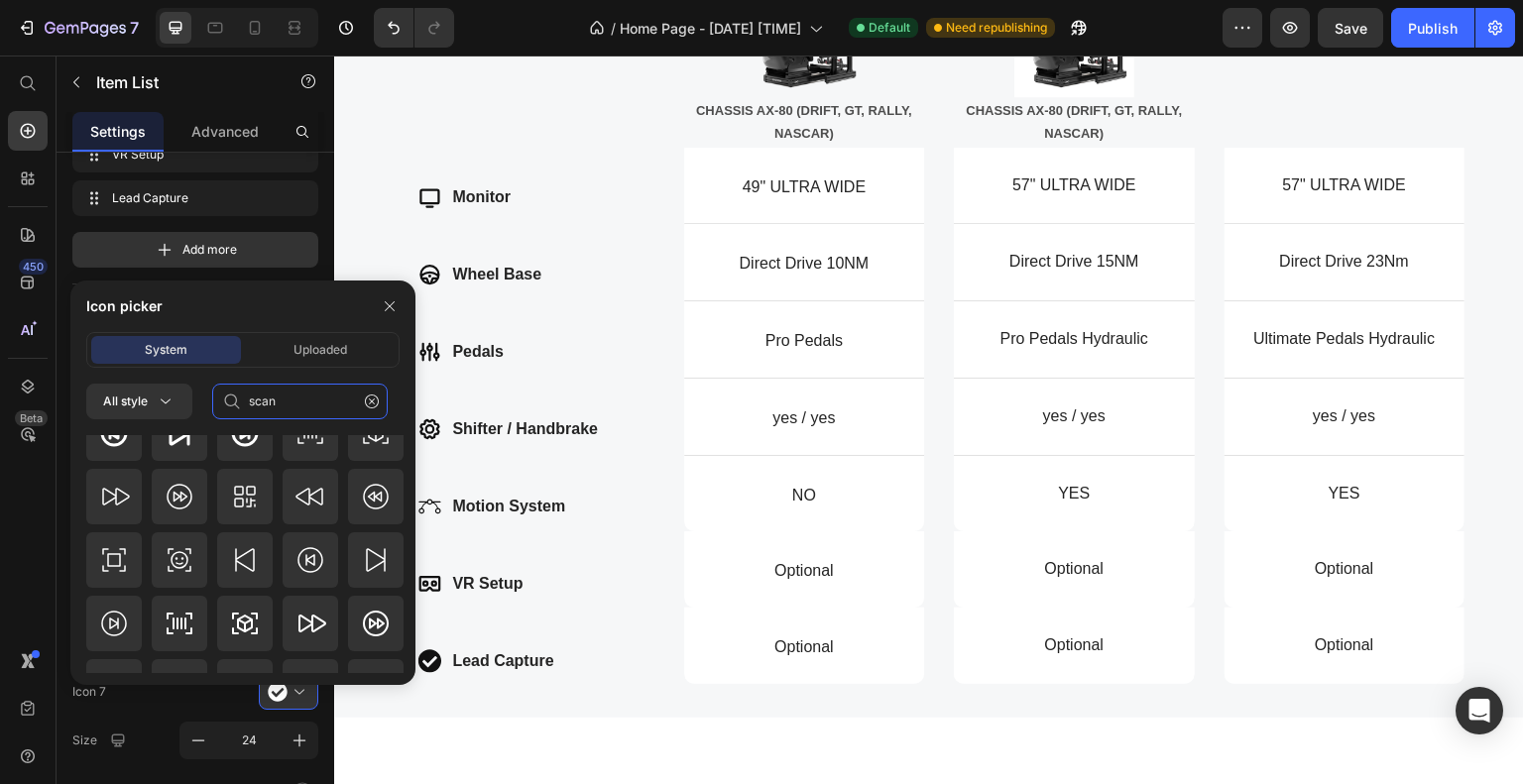 scroll, scrollTop: 198, scrollLeft: 0, axis: vertical 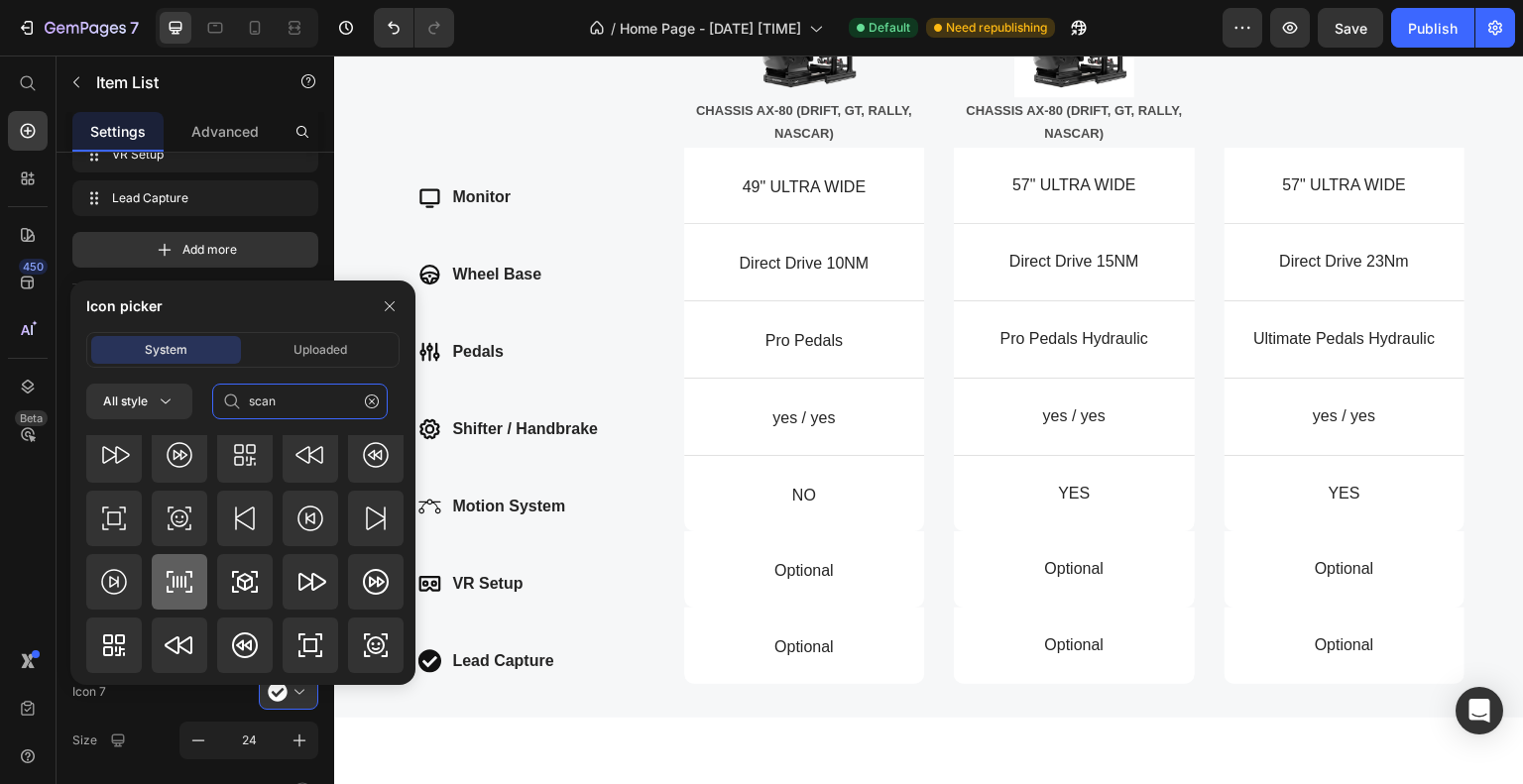 type on "scan" 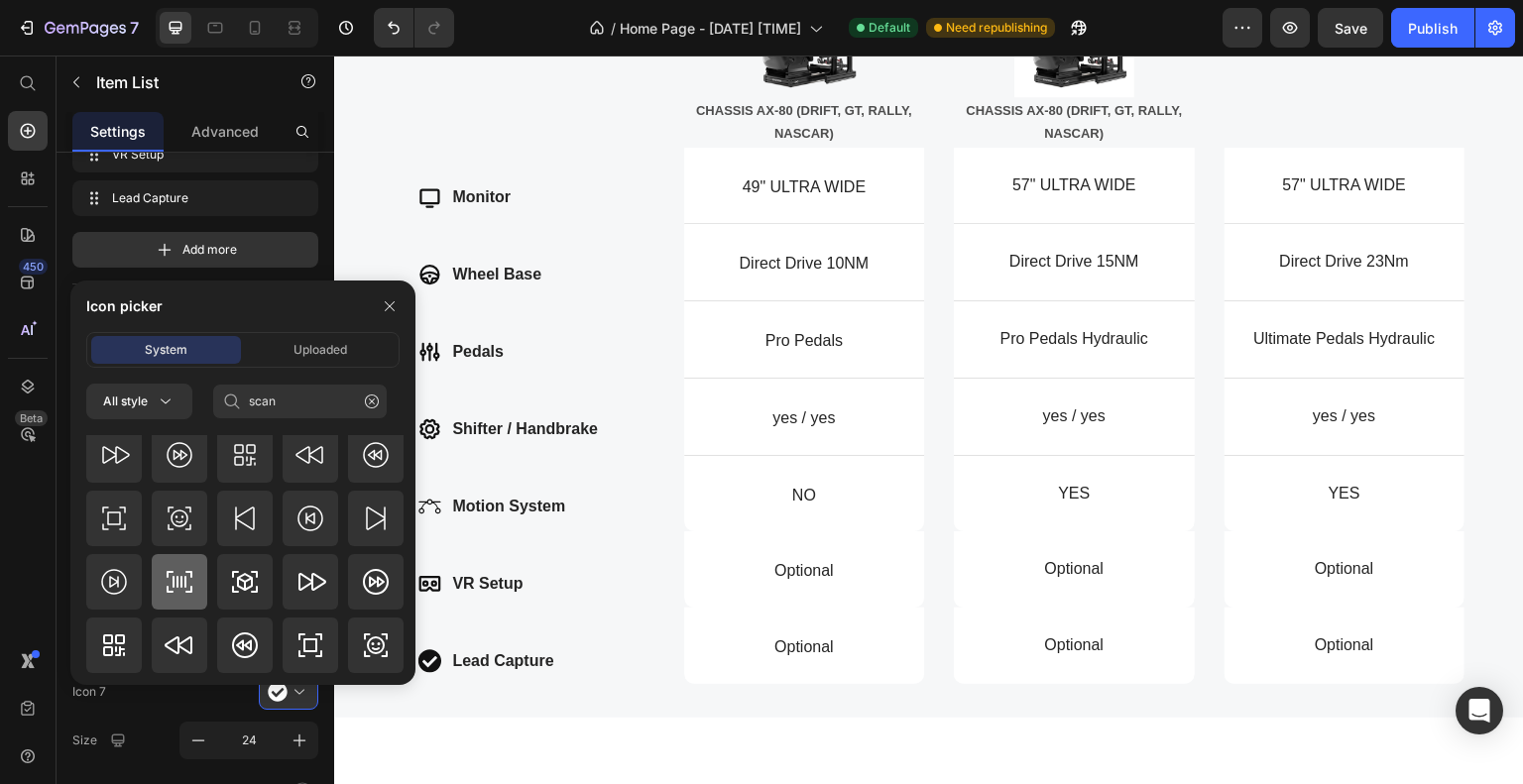 click 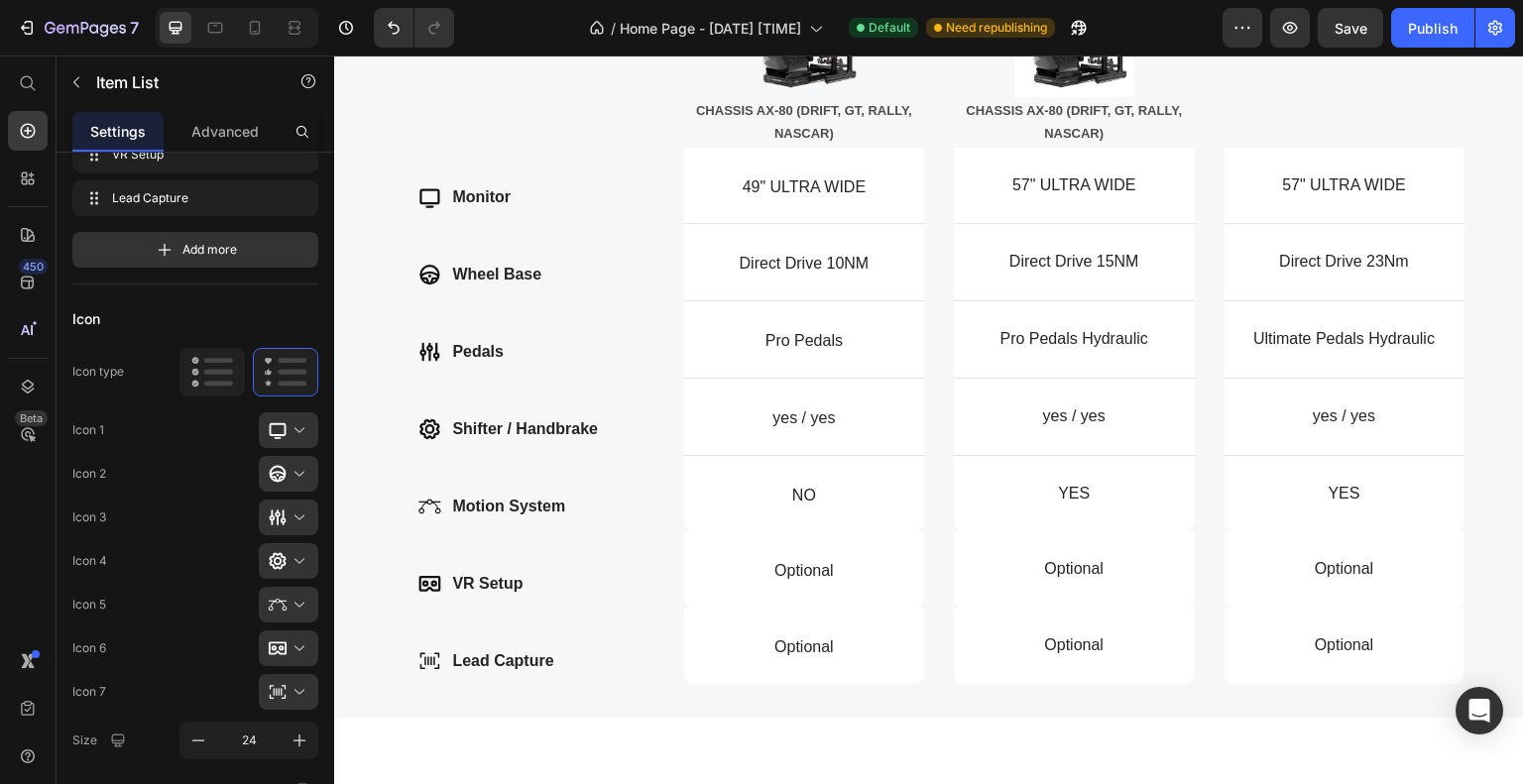 scroll, scrollTop: 0, scrollLeft: 0, axis: both 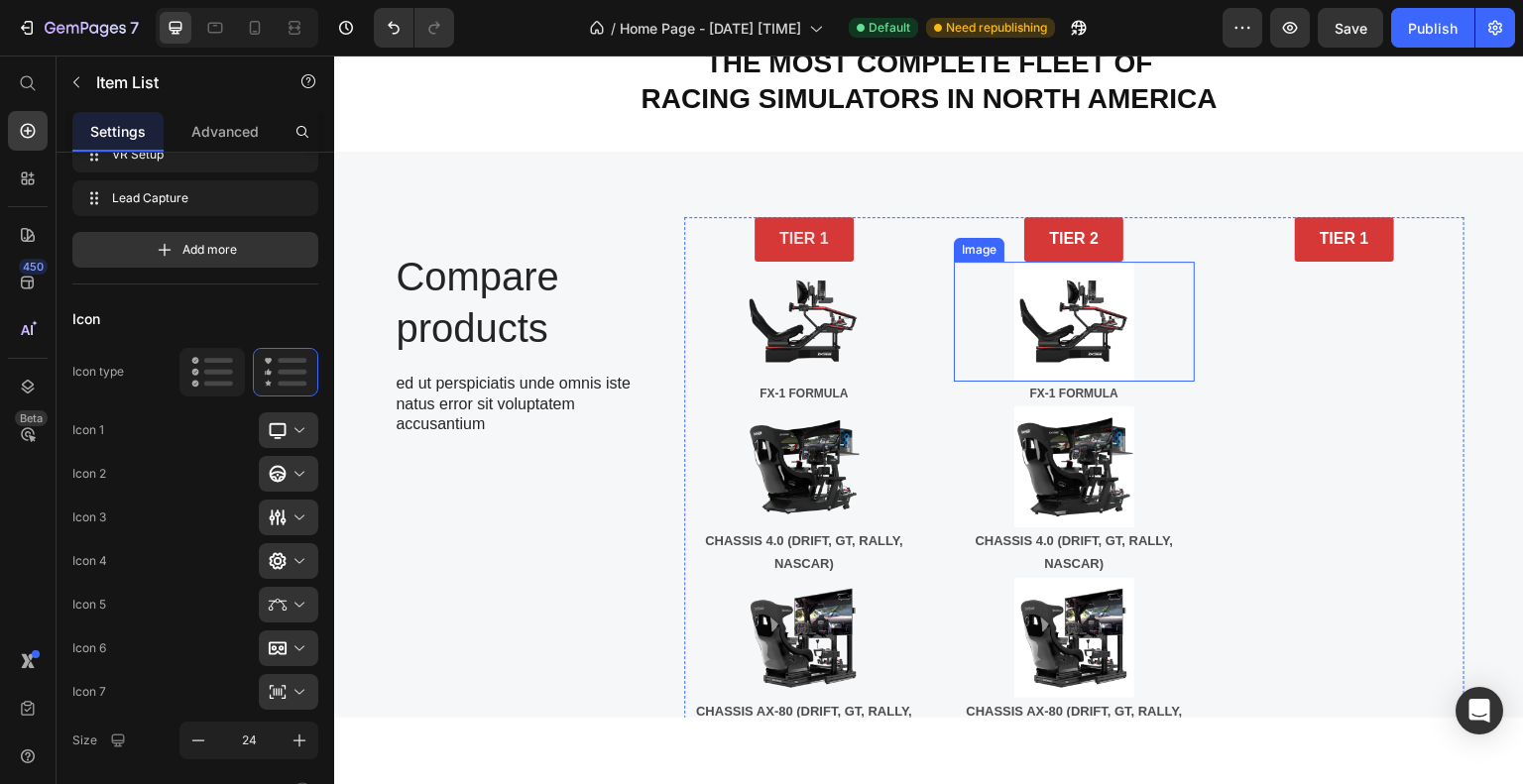 click at bounding box center (1074, 320) 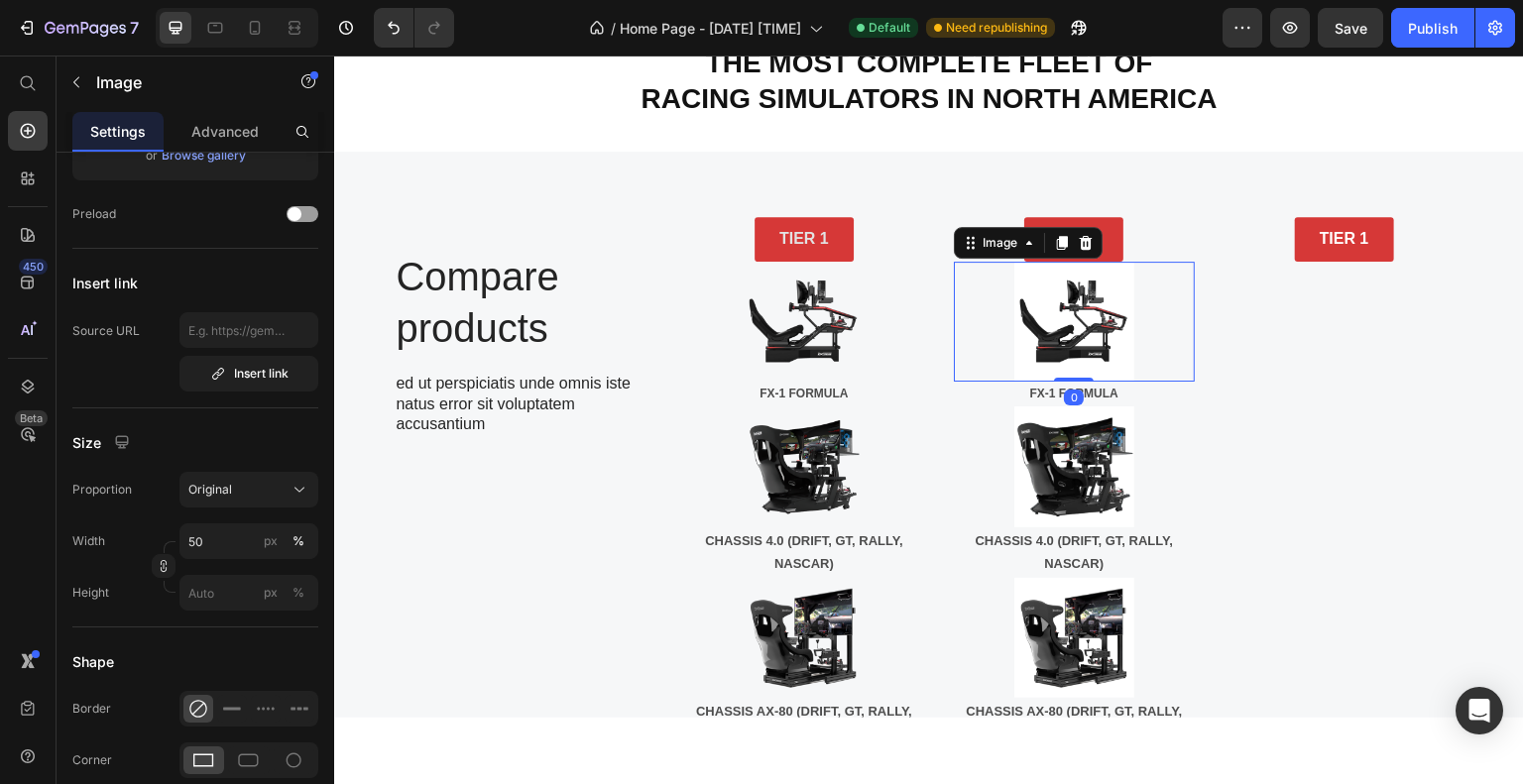 scroll, scrollTop: 0, scrollLeft: 0, axis: both 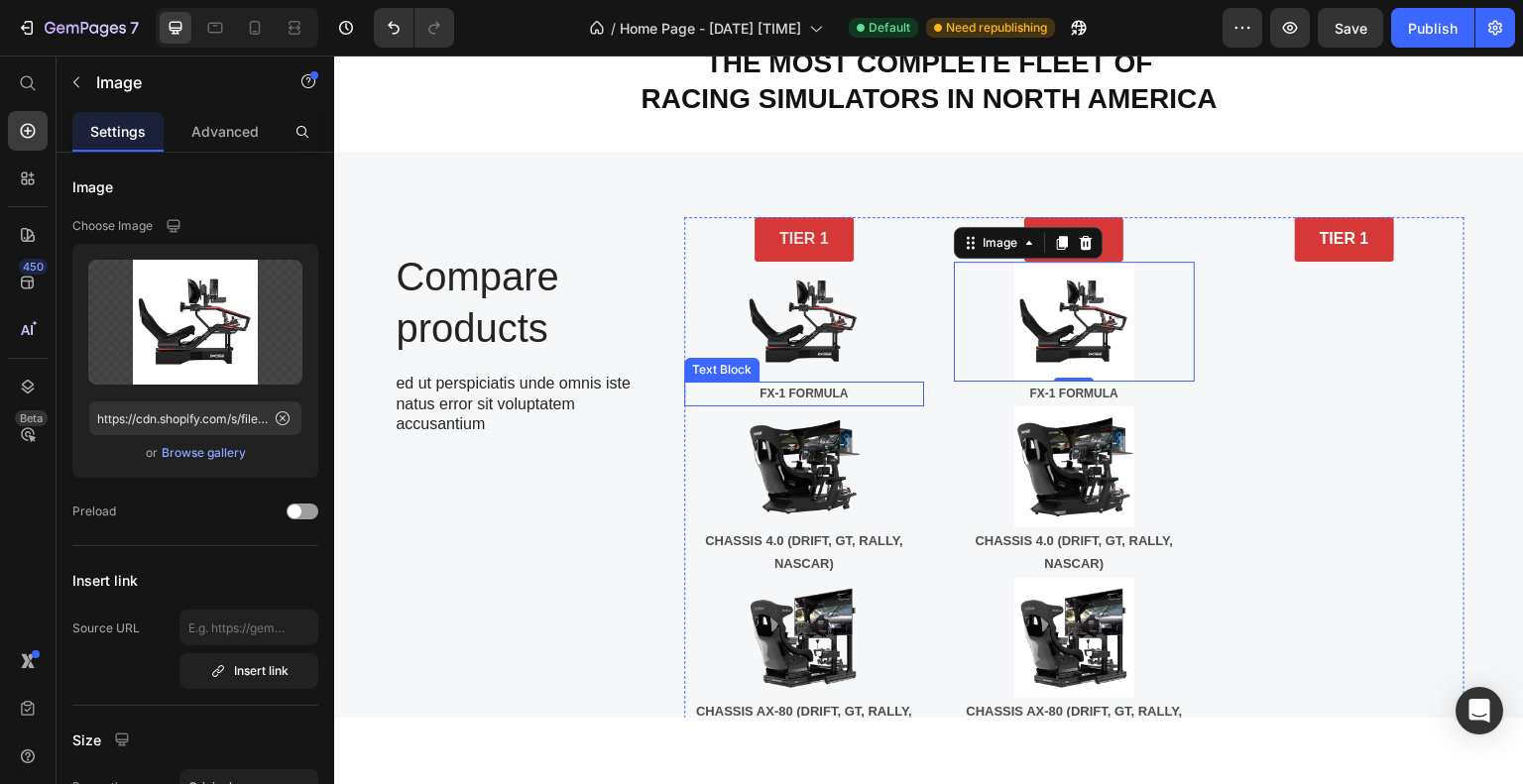 click on "FX-1 FORMULA" at bounding box center (804, 393) 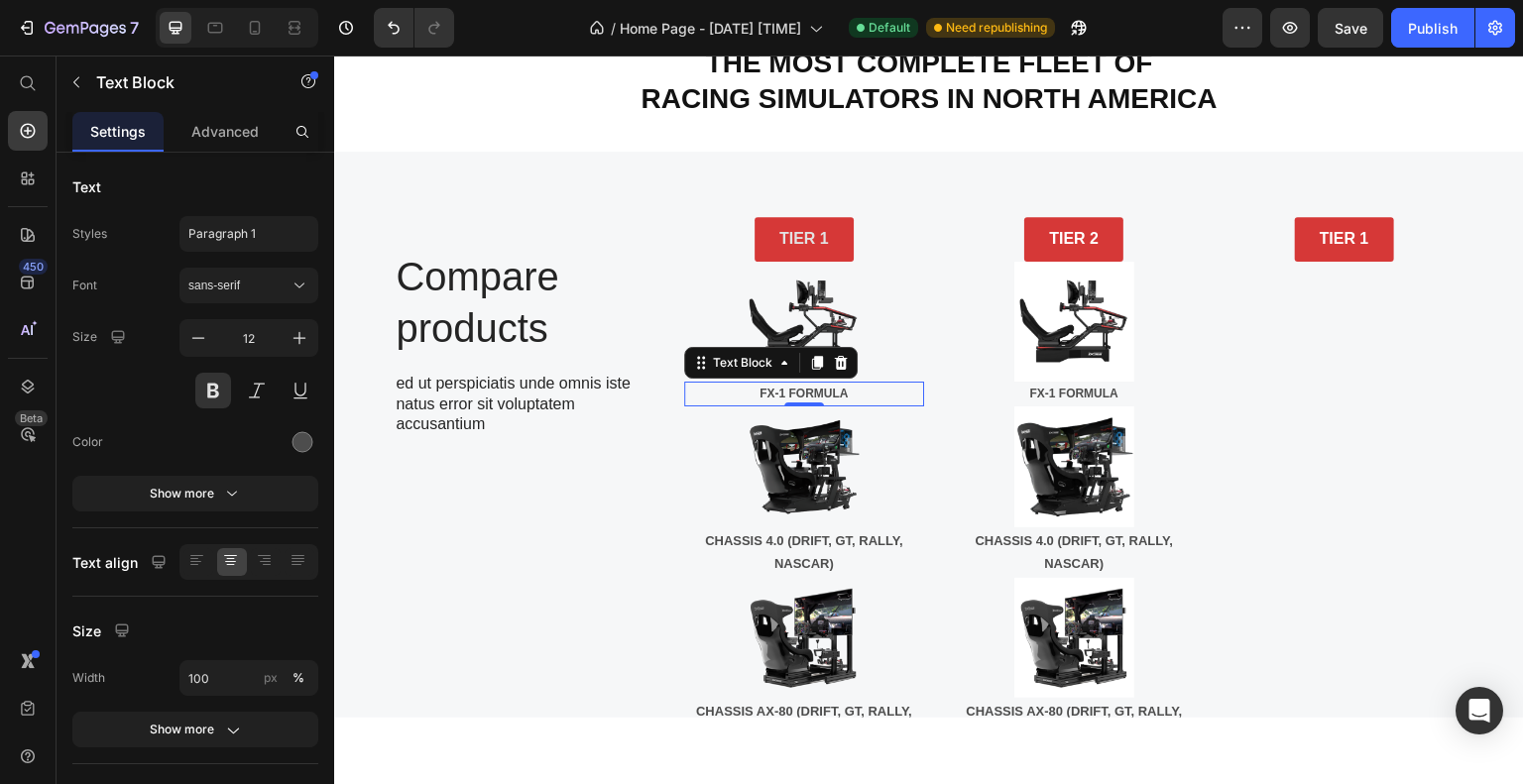click on "FX-1 FORMULA" at bounding box center [804, 393] 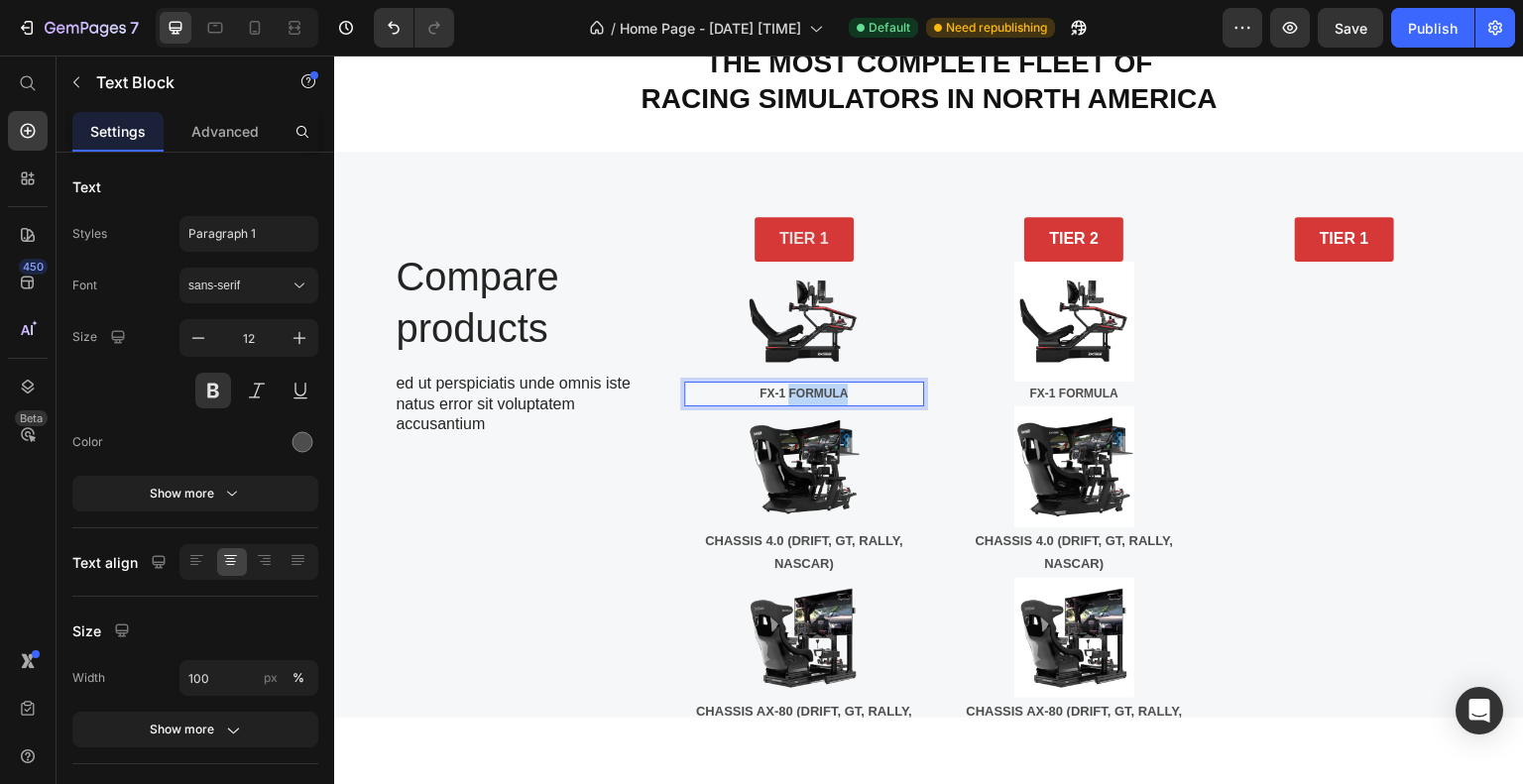 click on "FX-1 FORMULA" at bounding box center [804, 393] 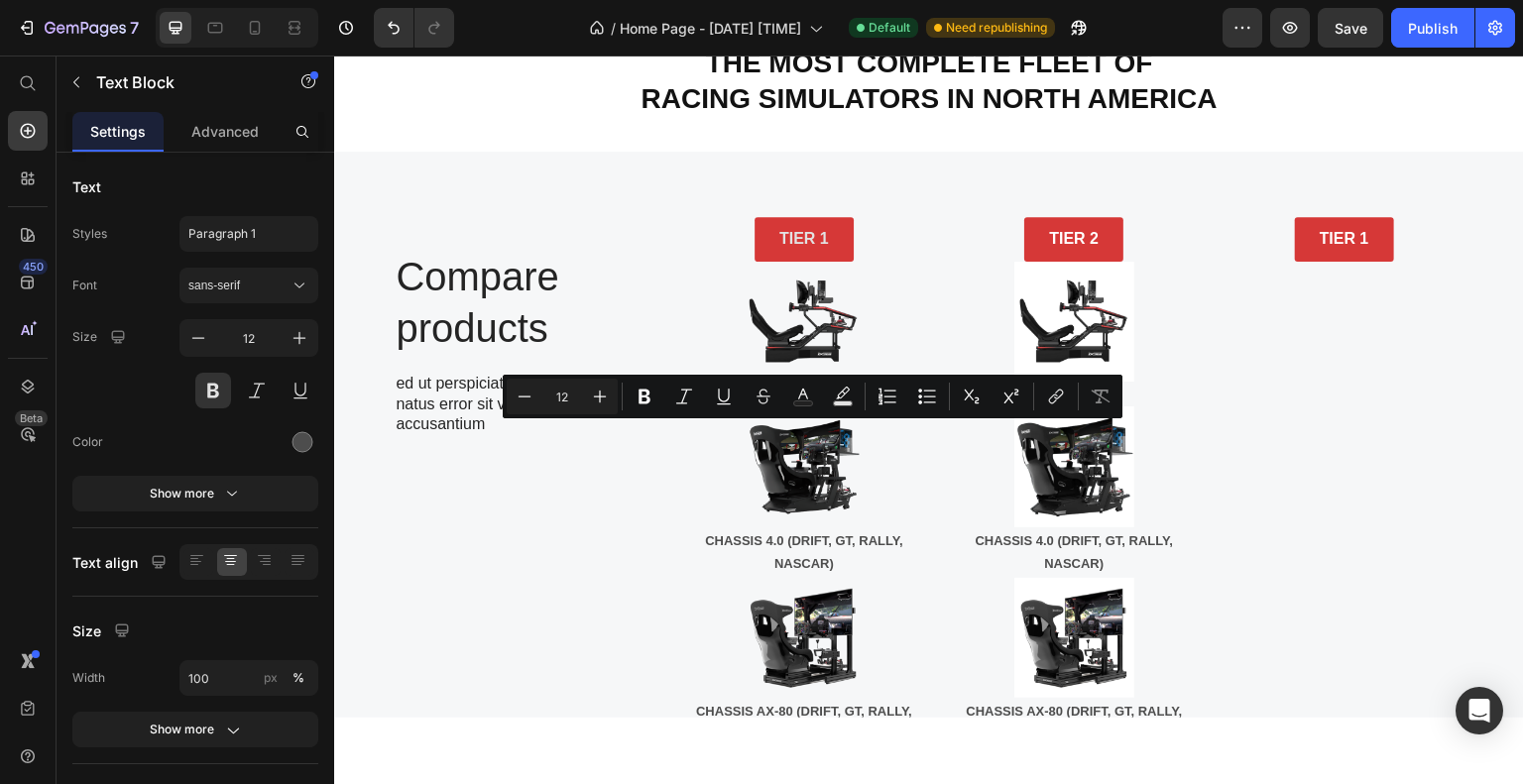 click on "FX-1 FORMULA" at bounding box center (804, 393) 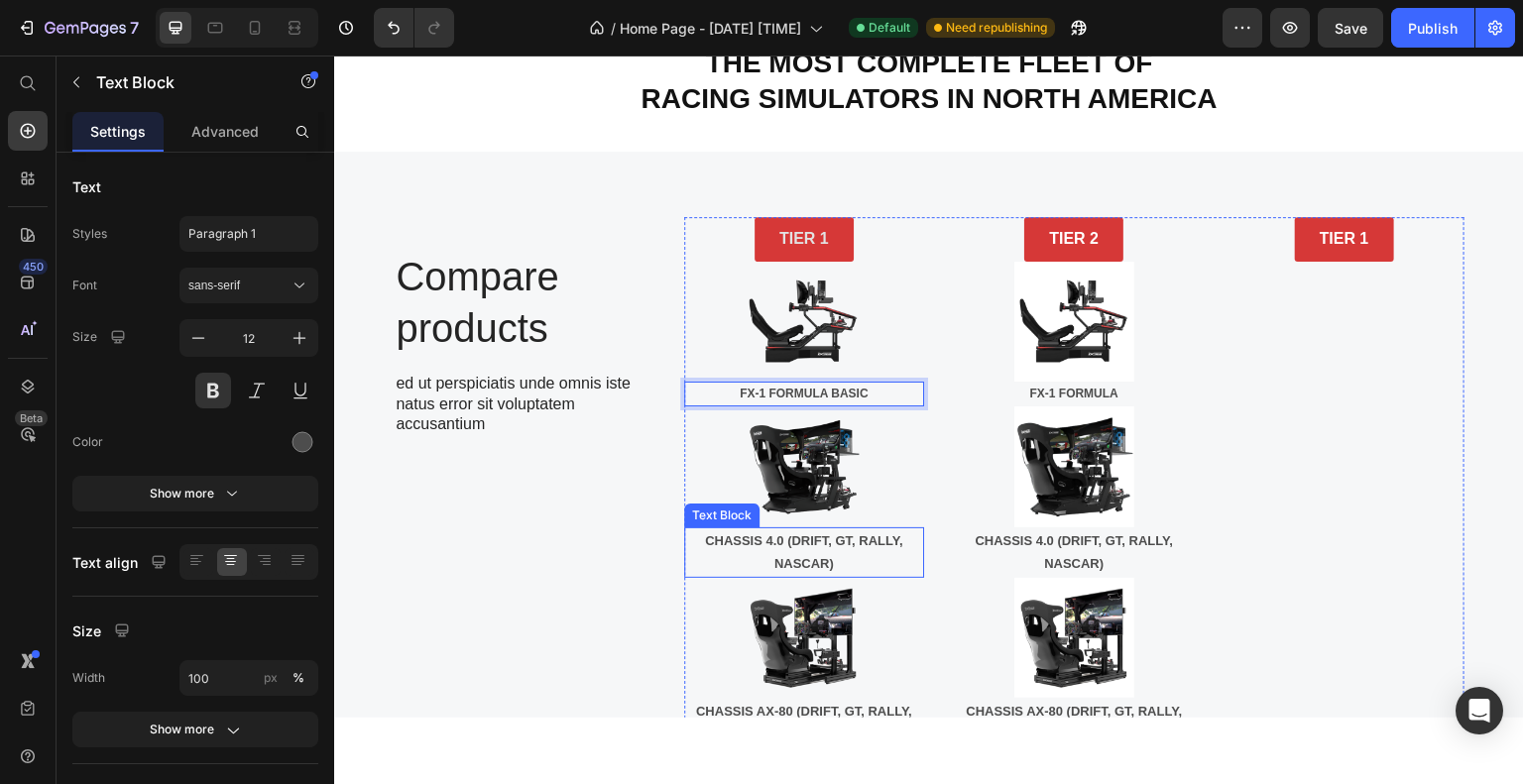 click on "CHASSIS 4.0 (DRIFT, GT, RALLY, NASCAR)" at bounding box center (804, 551) 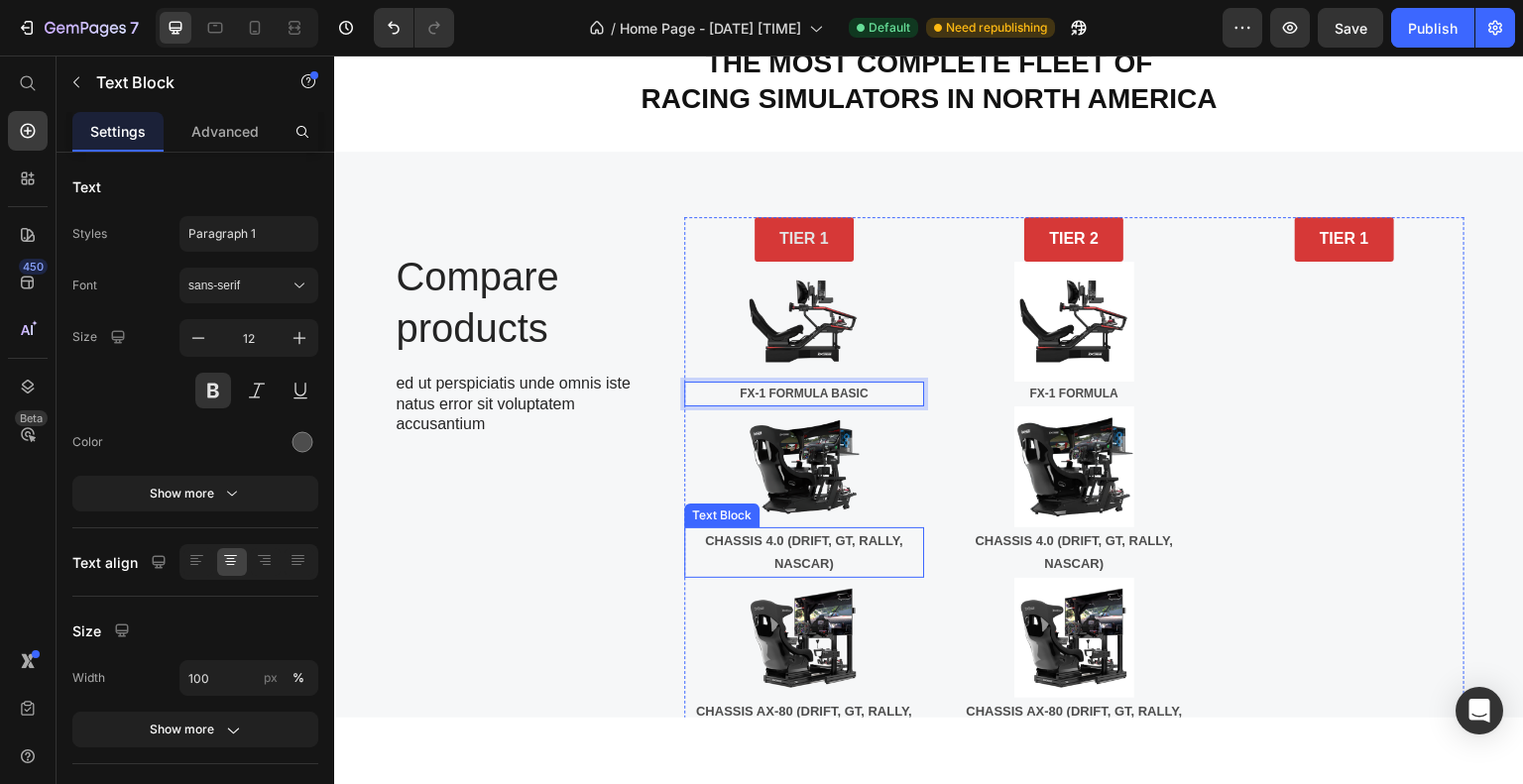 click on "CHASSIS 4.0 (DRIFT, GT, RALLY, NASCAR)" at bounding box center [804, 551] 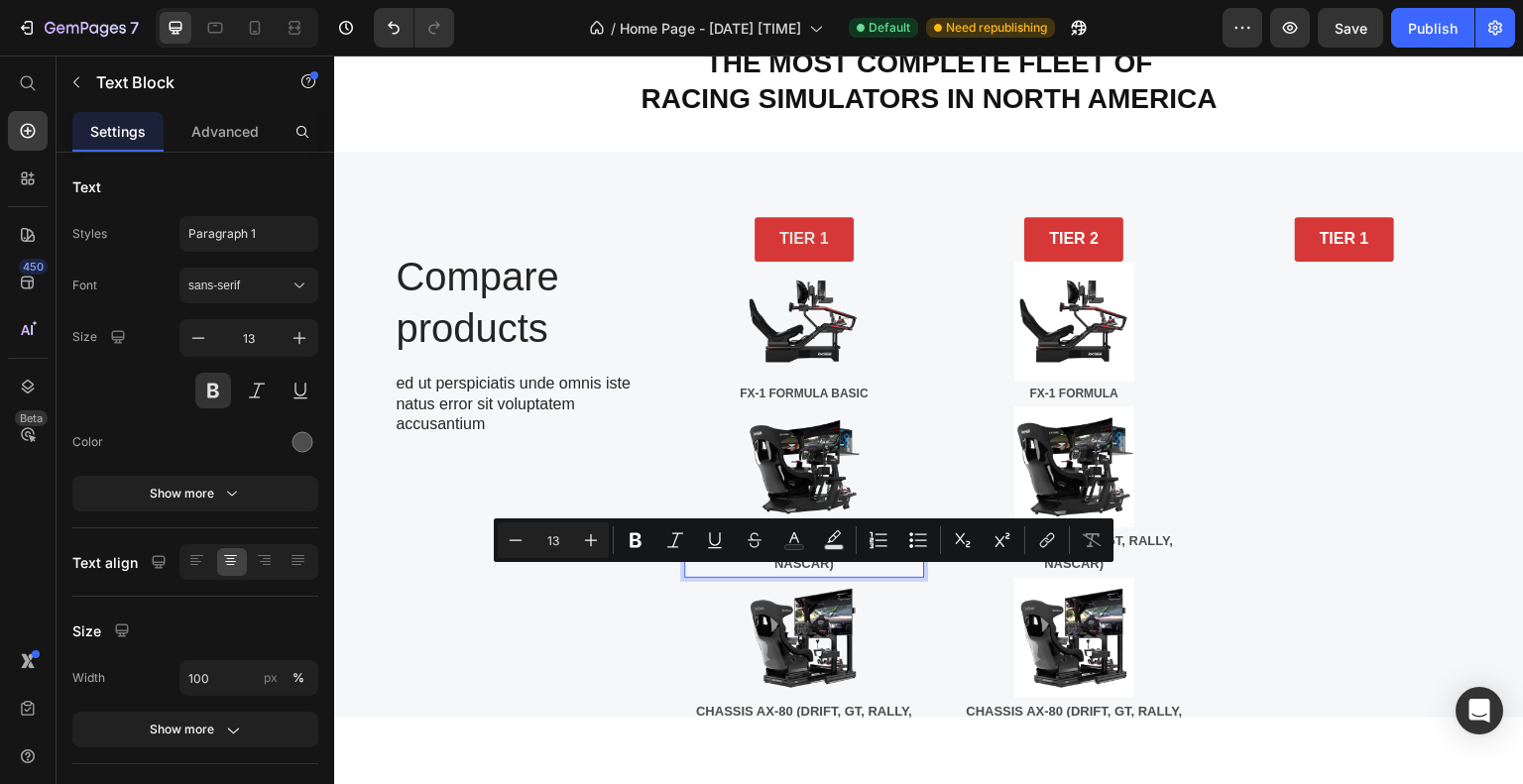 click on "CHASSIS 4.0 (DRIFT, GT, RALLY, NASCAR)" at bounding box center [804, 551] 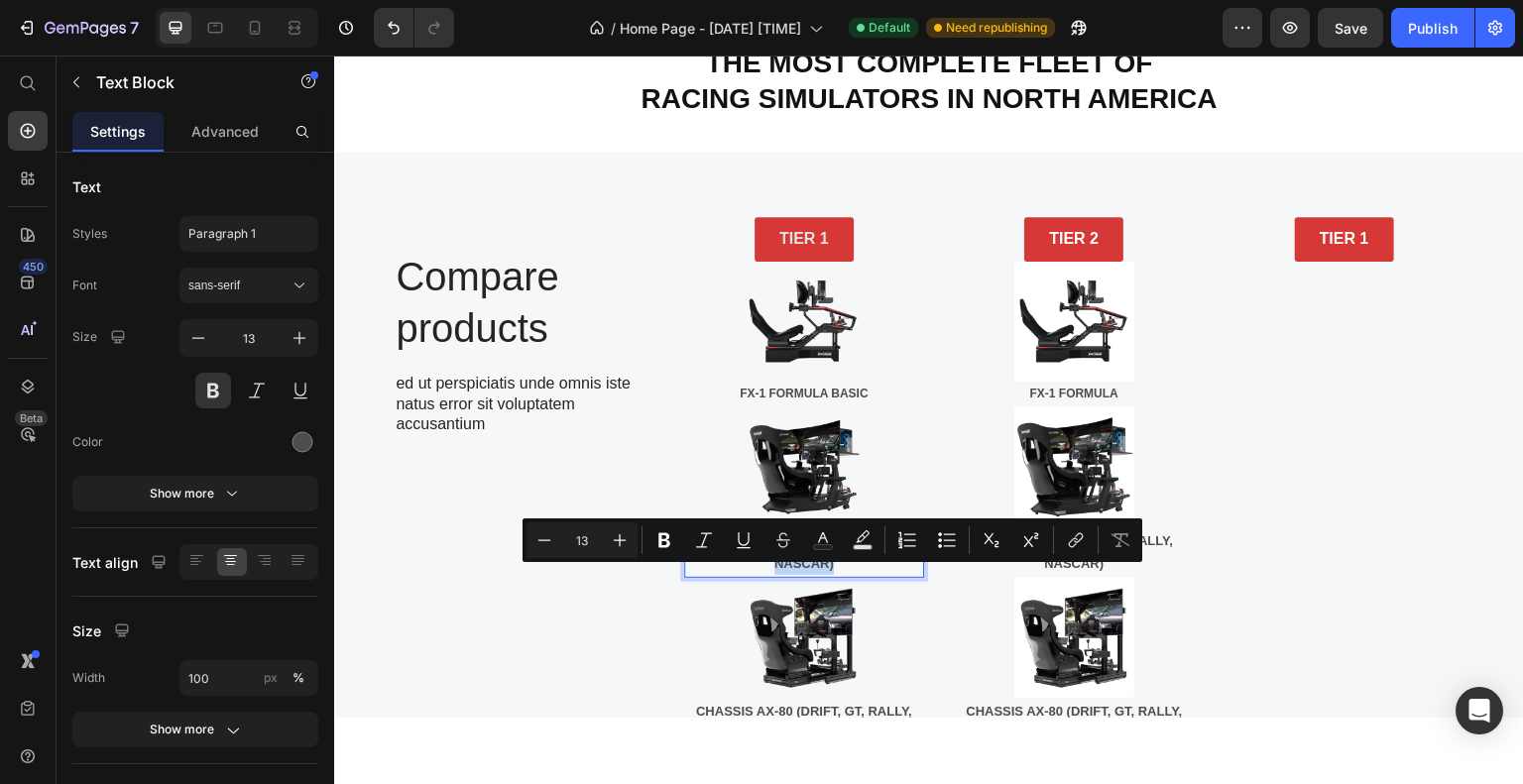 drag, startPoint x: 782, startPoint y: 577, endPoint x: 830, endPoint y: 603, distance: 54.589376 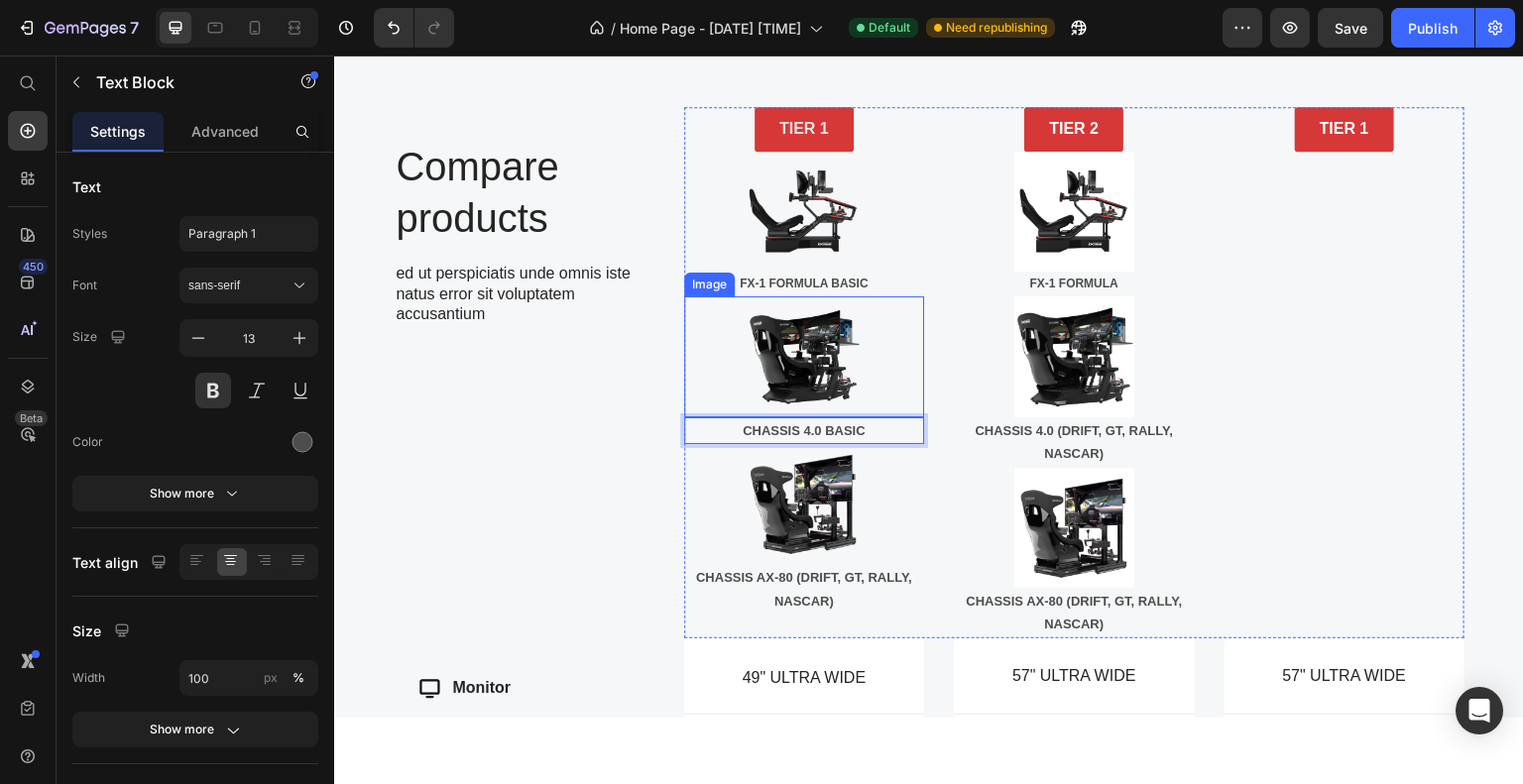 scroll, scrollTop: 1438, scrollLeft: 0, axis: vertical 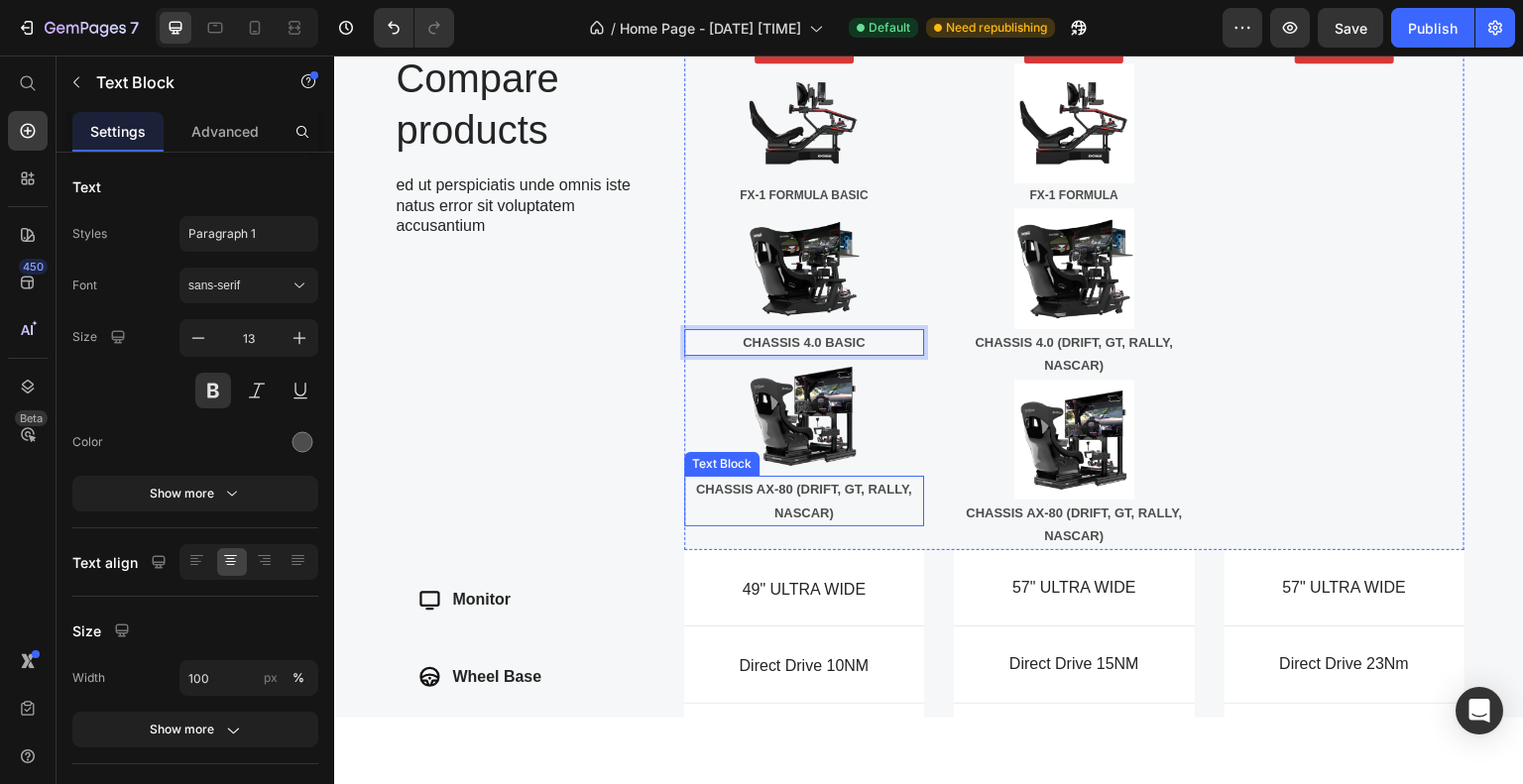 click on "CHASSIS AX-80 (DRIFT, GT, RALLY, NASCAR)" at bounding box center [804, 500] 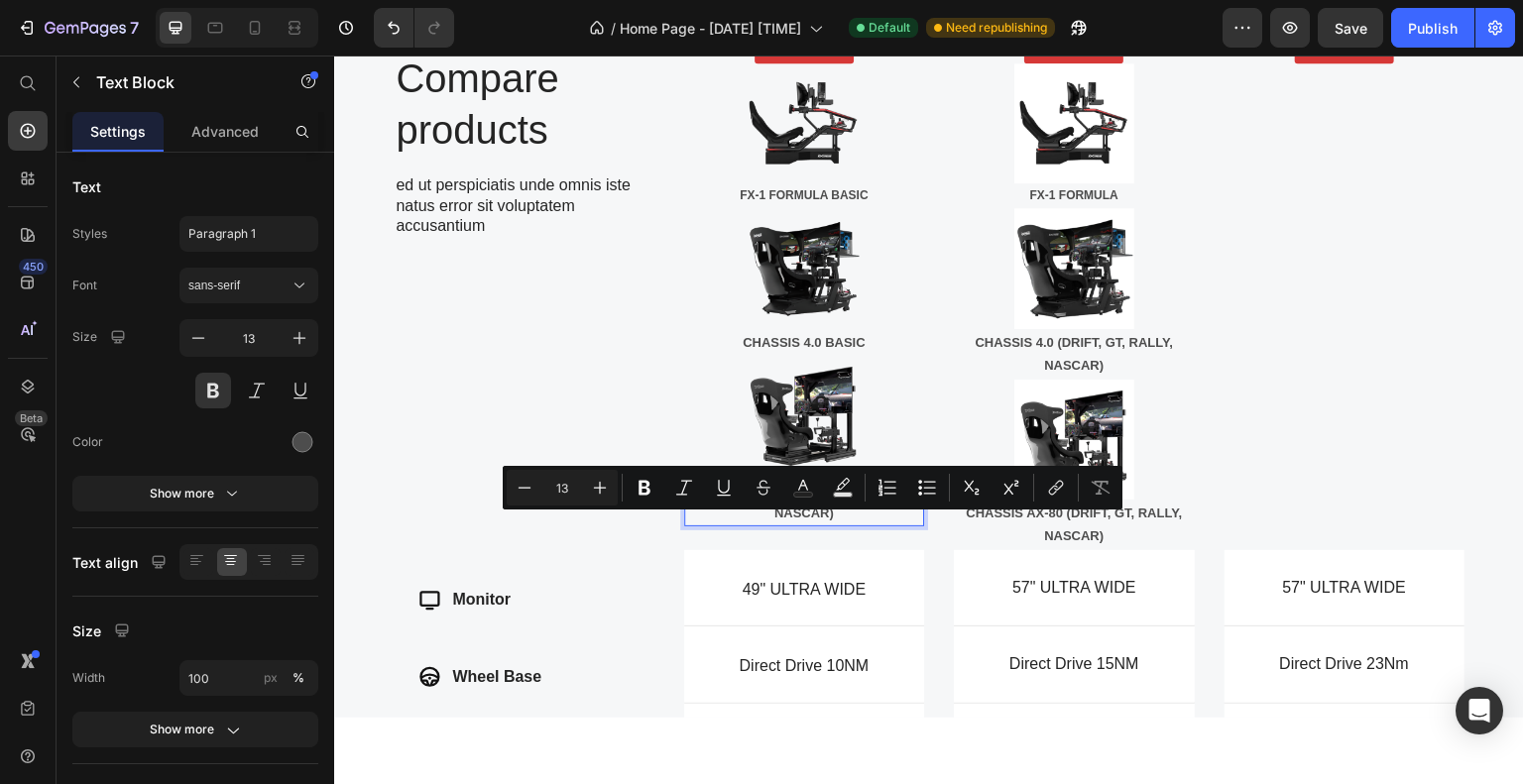 click on "CHASSIS AX-80 (DRIFT, GT, RALLY, NASCAR)" at bounding box center [804, 500] 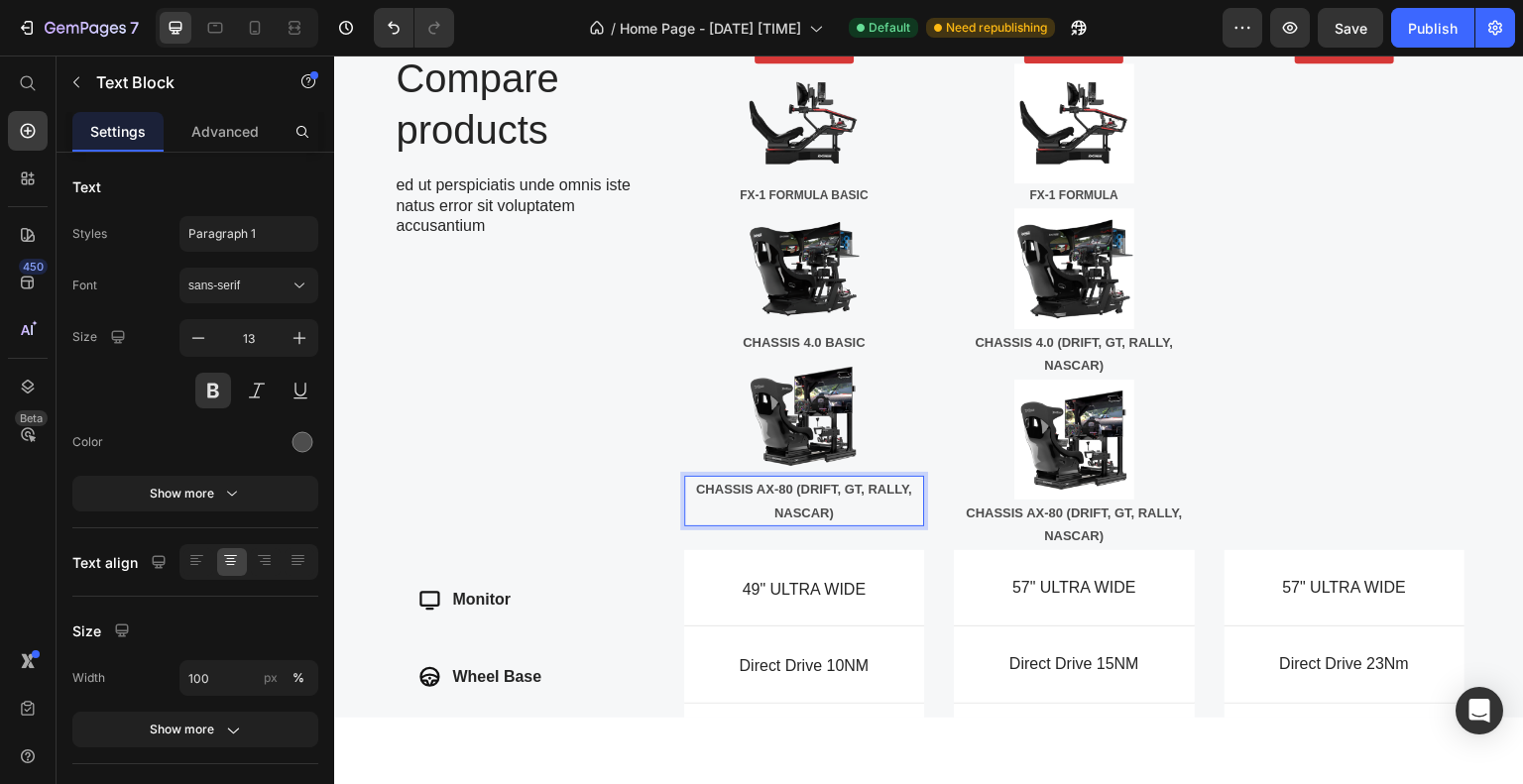 click on "CHASSIS AX-80 (DRIFT, GT, RALLY, NASCAR)" at bounding box center (804, 500) 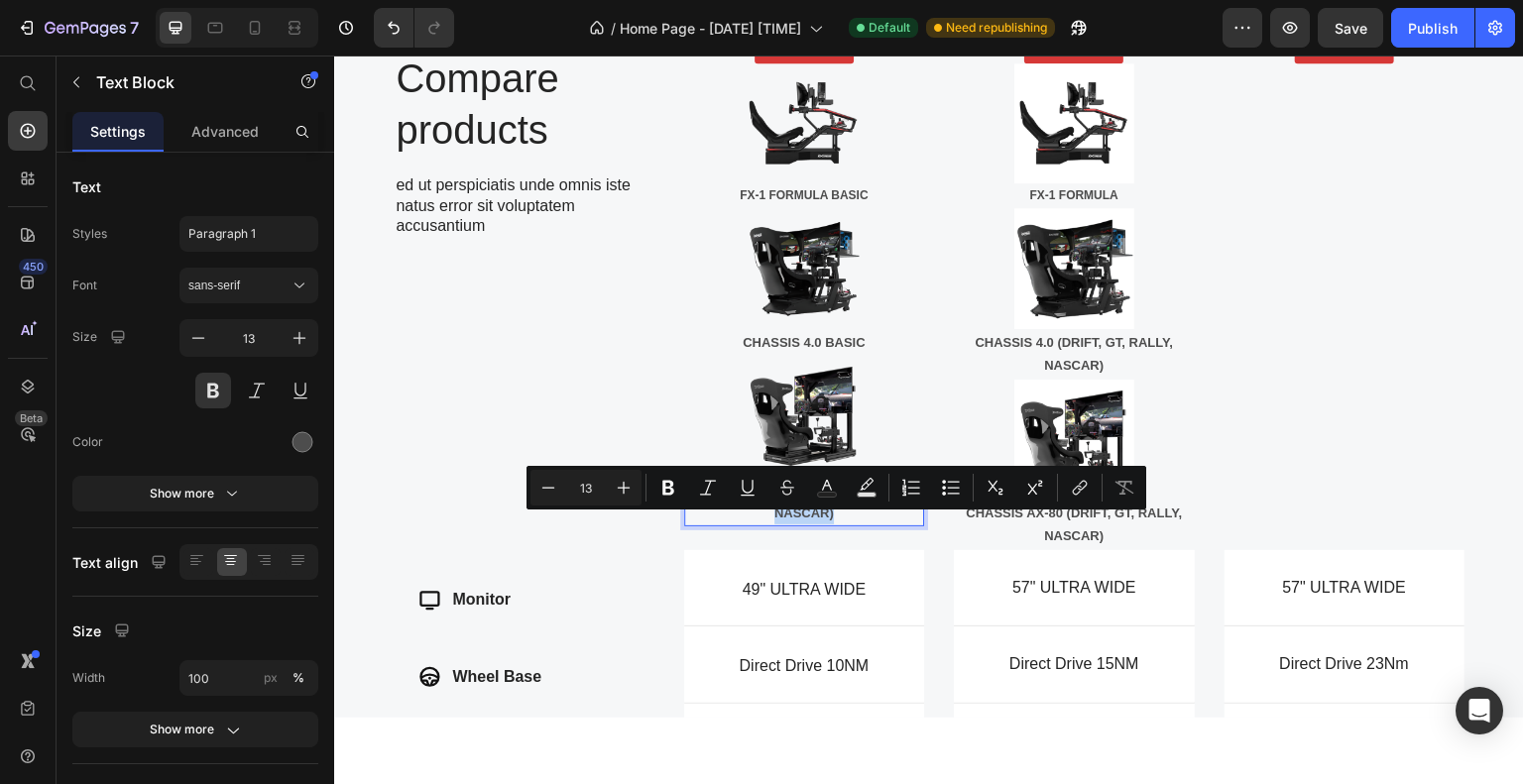 drag, startPoint x: 791, startPoint y: 527, endPoint x: 832, endPoint y: 550, distance: 47.010637 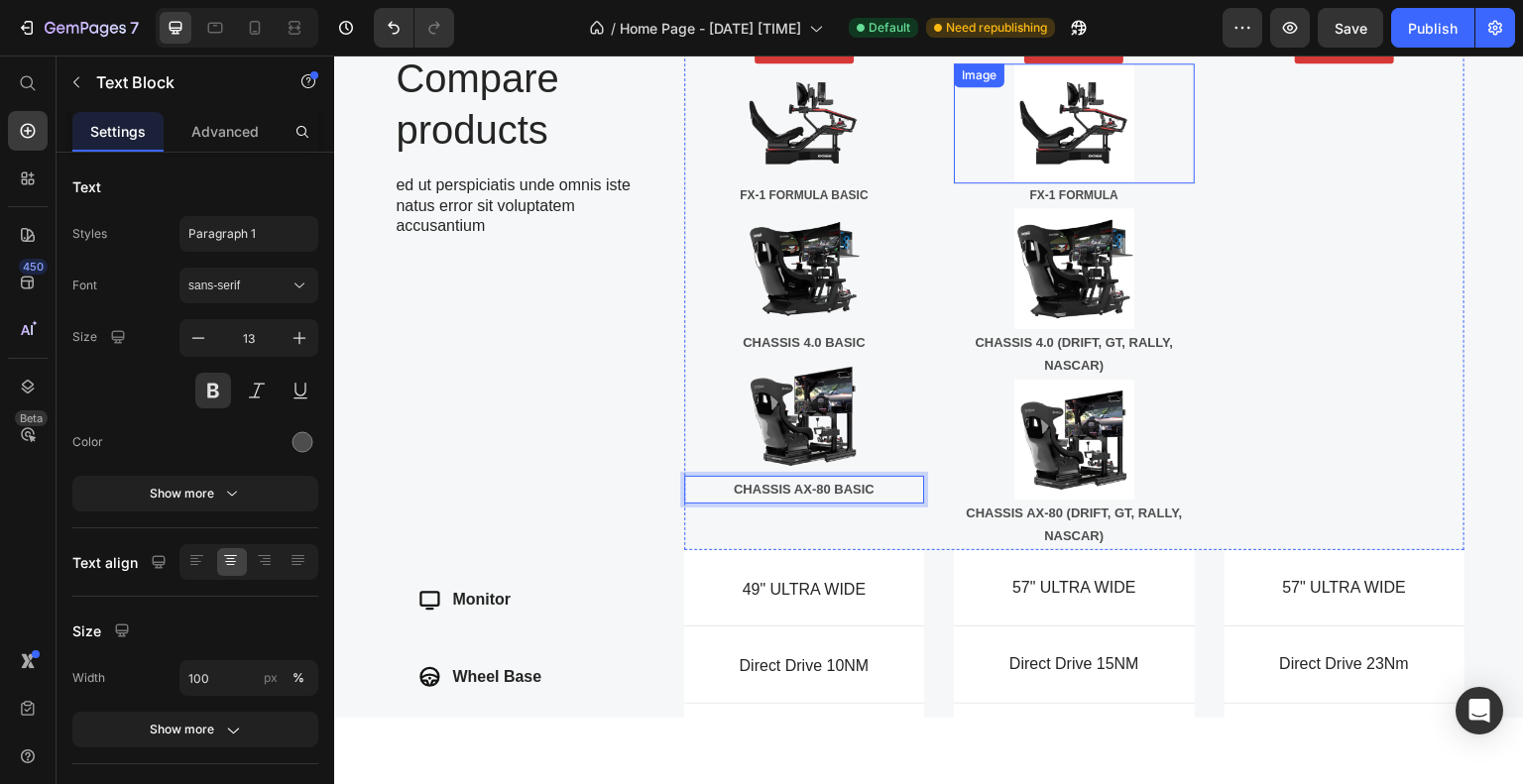 click at bounding box center (1074, 122) 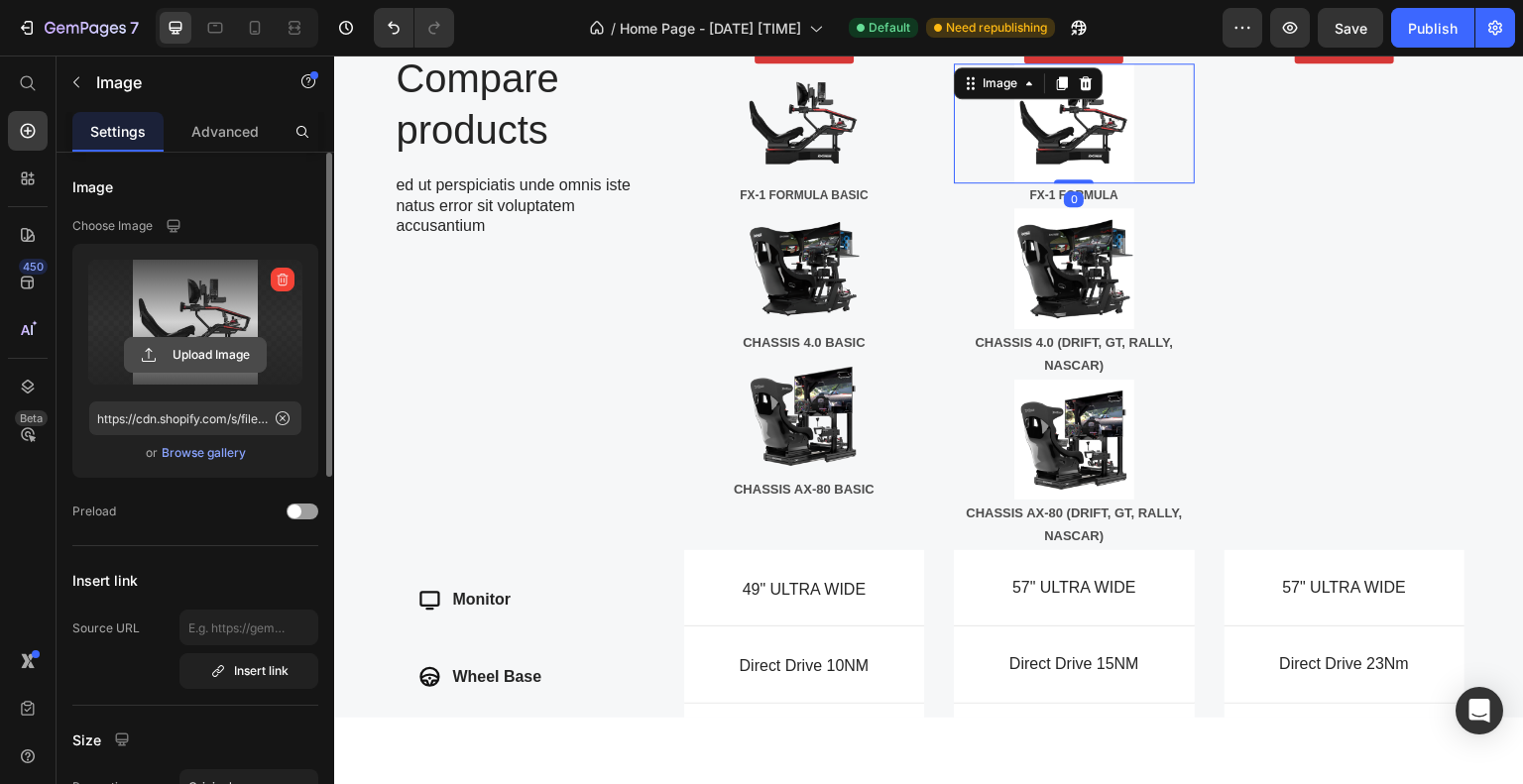 click 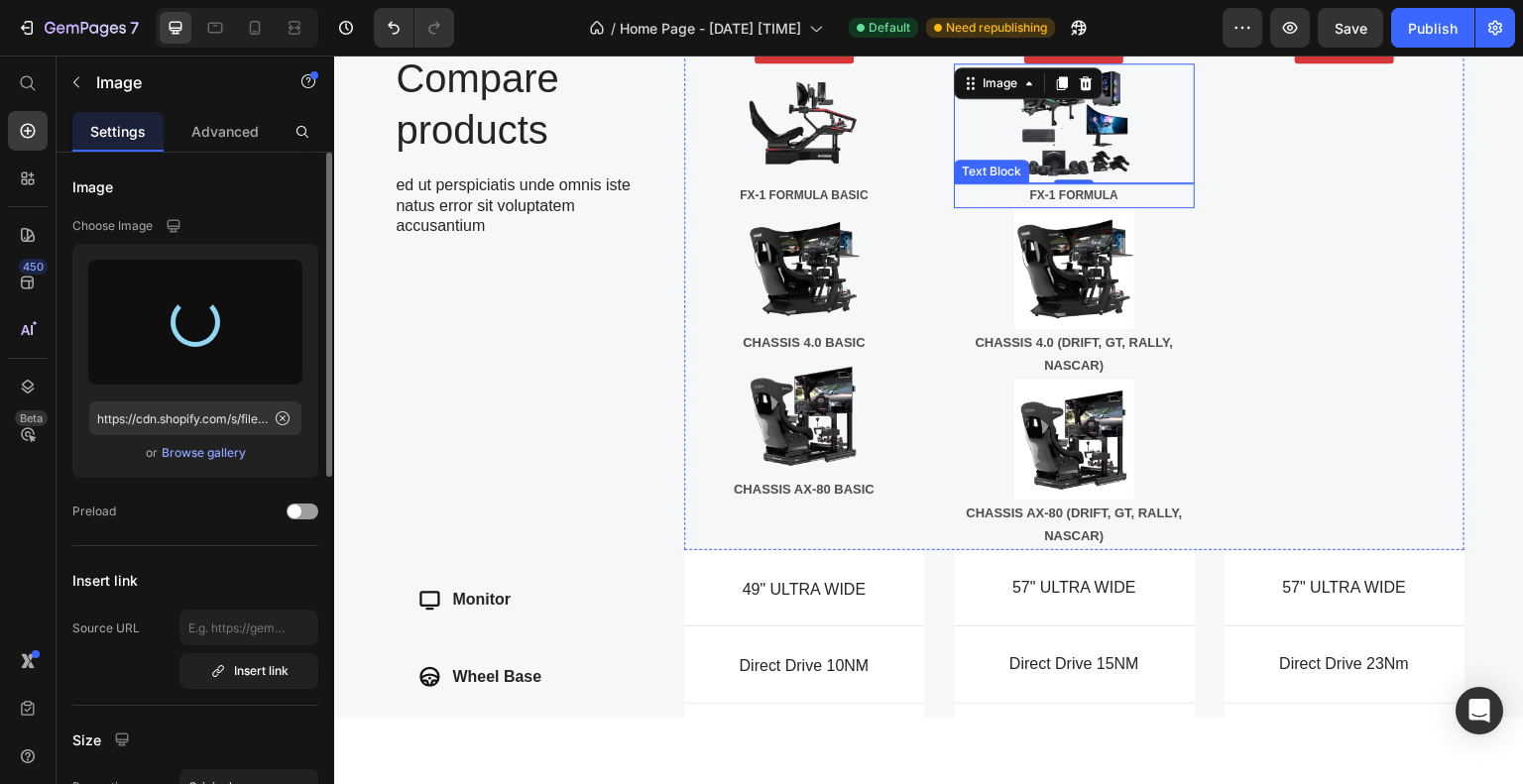 type on "https://cdn.shopify.com/s/files/1/0933/7972/3568/files/gempages_575275549719528274-42b086dd-4682-4782-8609-62ea999370b1.png" 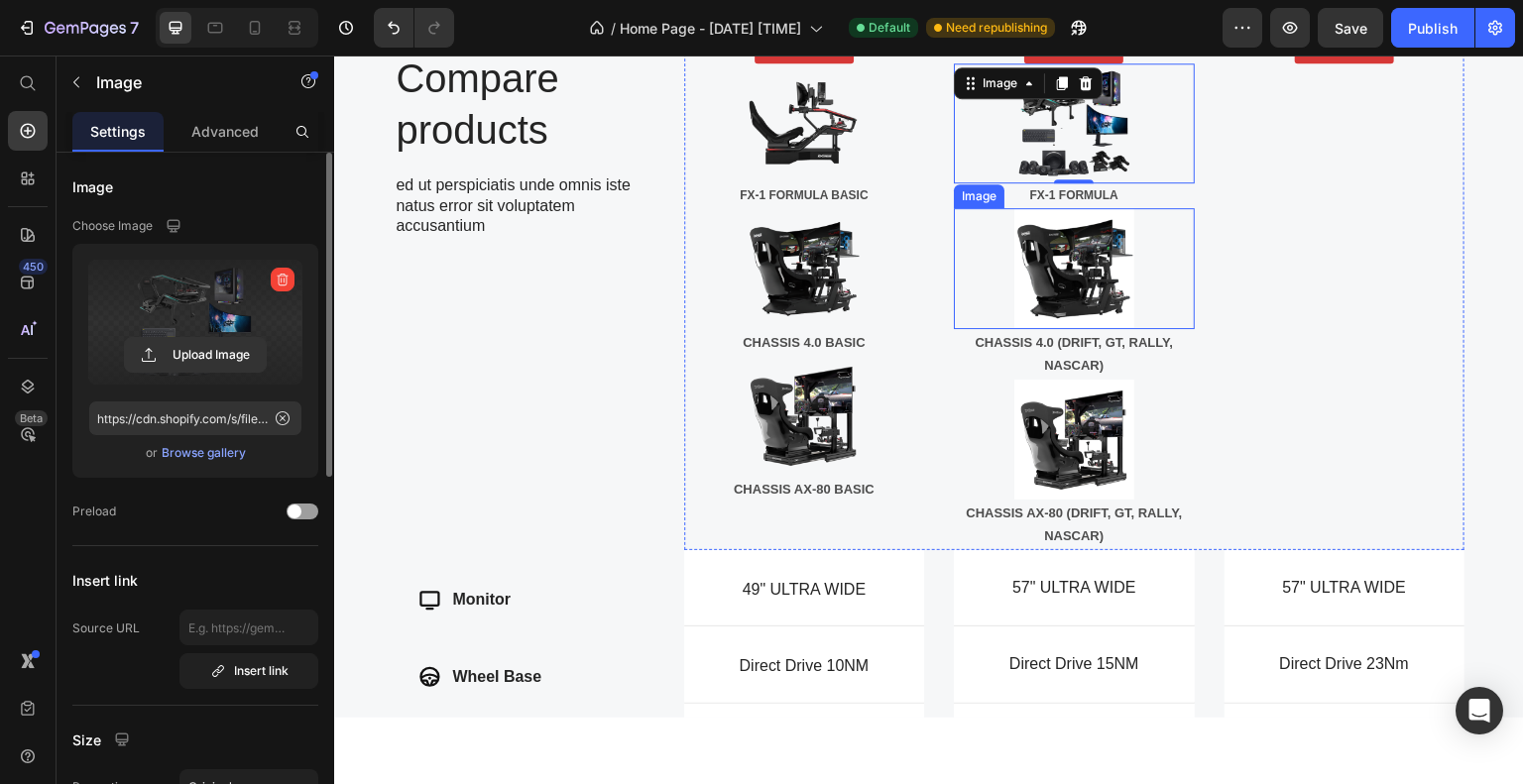 click at bounding box center [1074, 267] 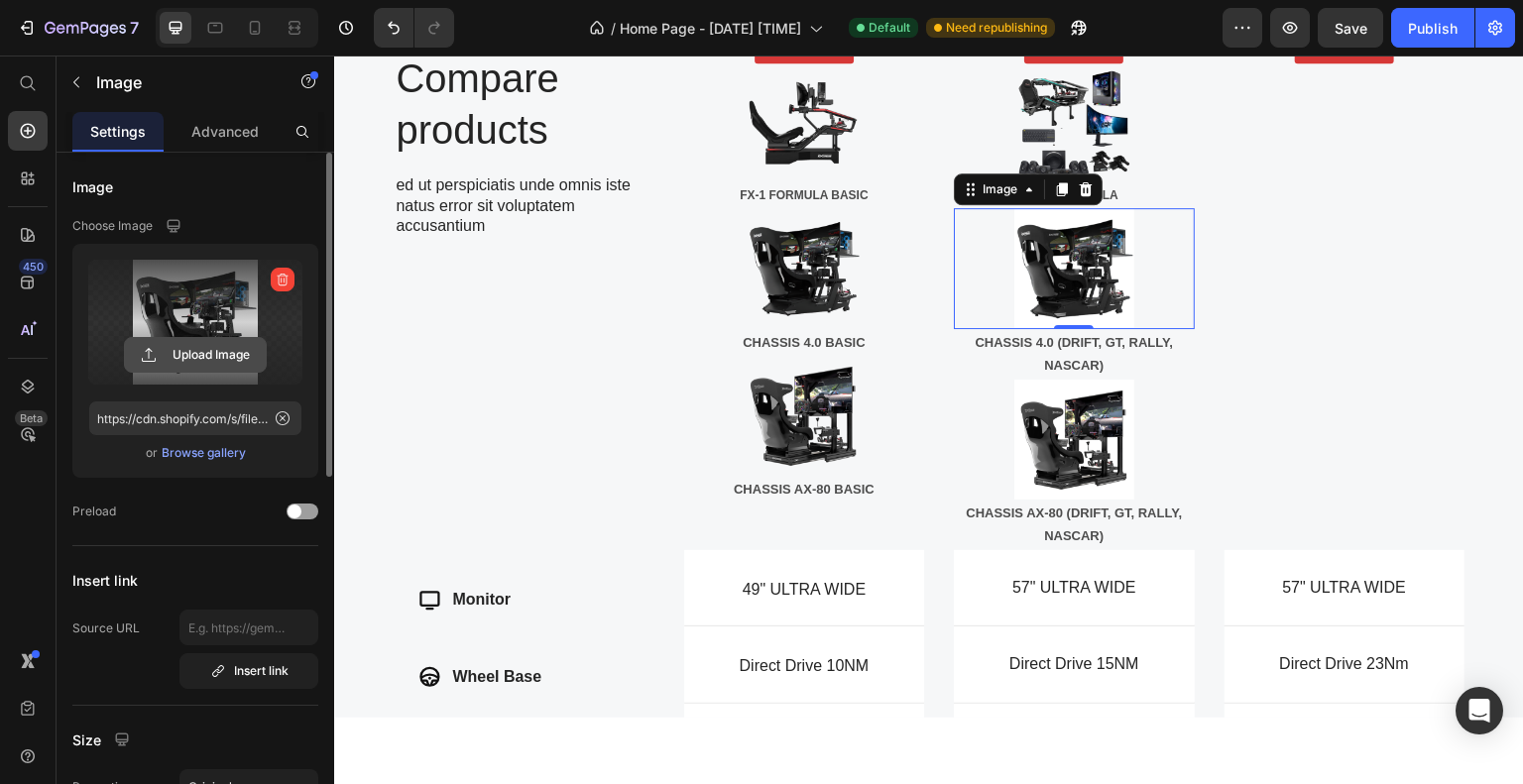 click 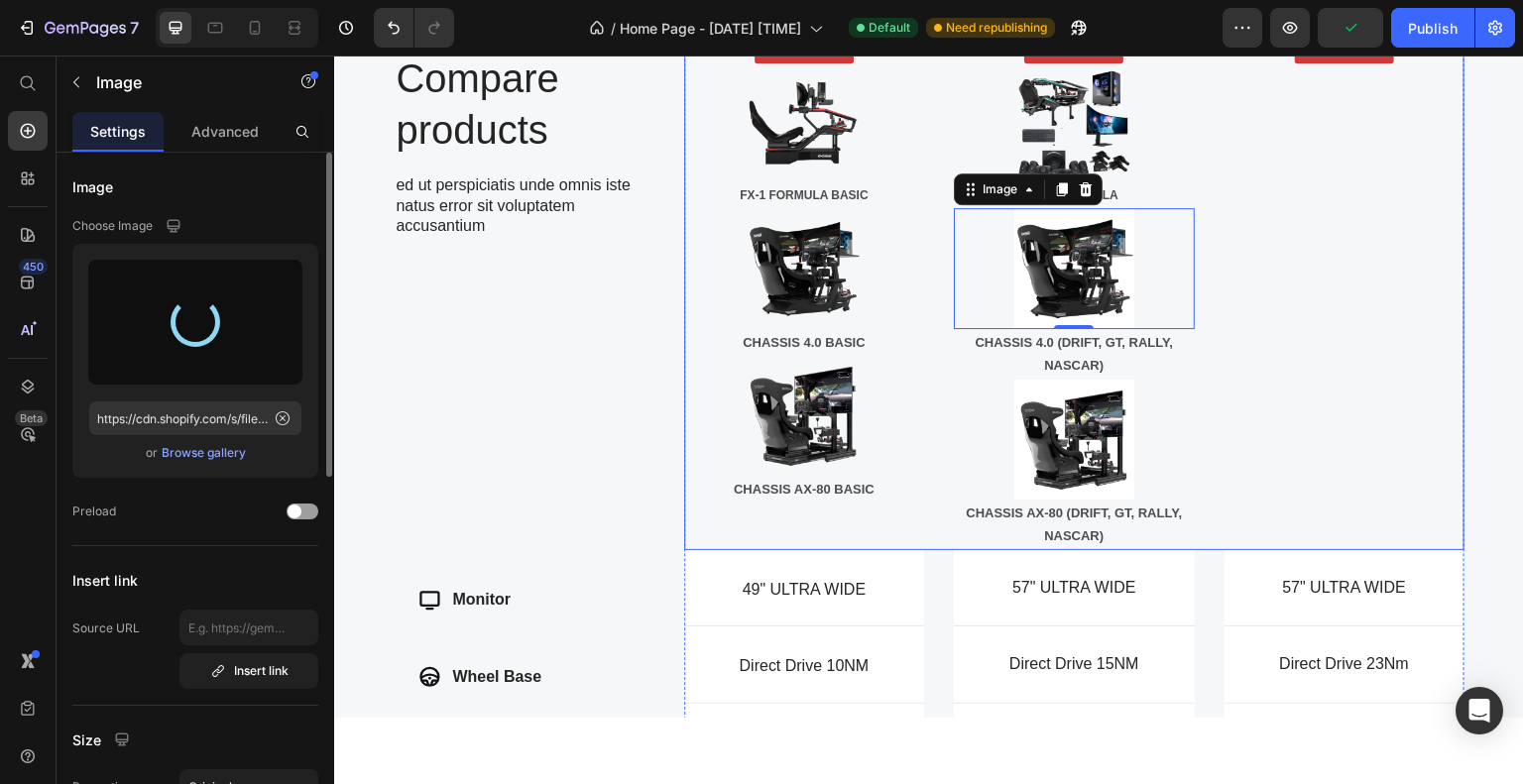 type on "https://cdn.shopify.com/s/files/1/0933/7972/3568/files/gempages_575275549719528274-55431b90-1dbe-46b5-834d-ac0b78e24bee.png" 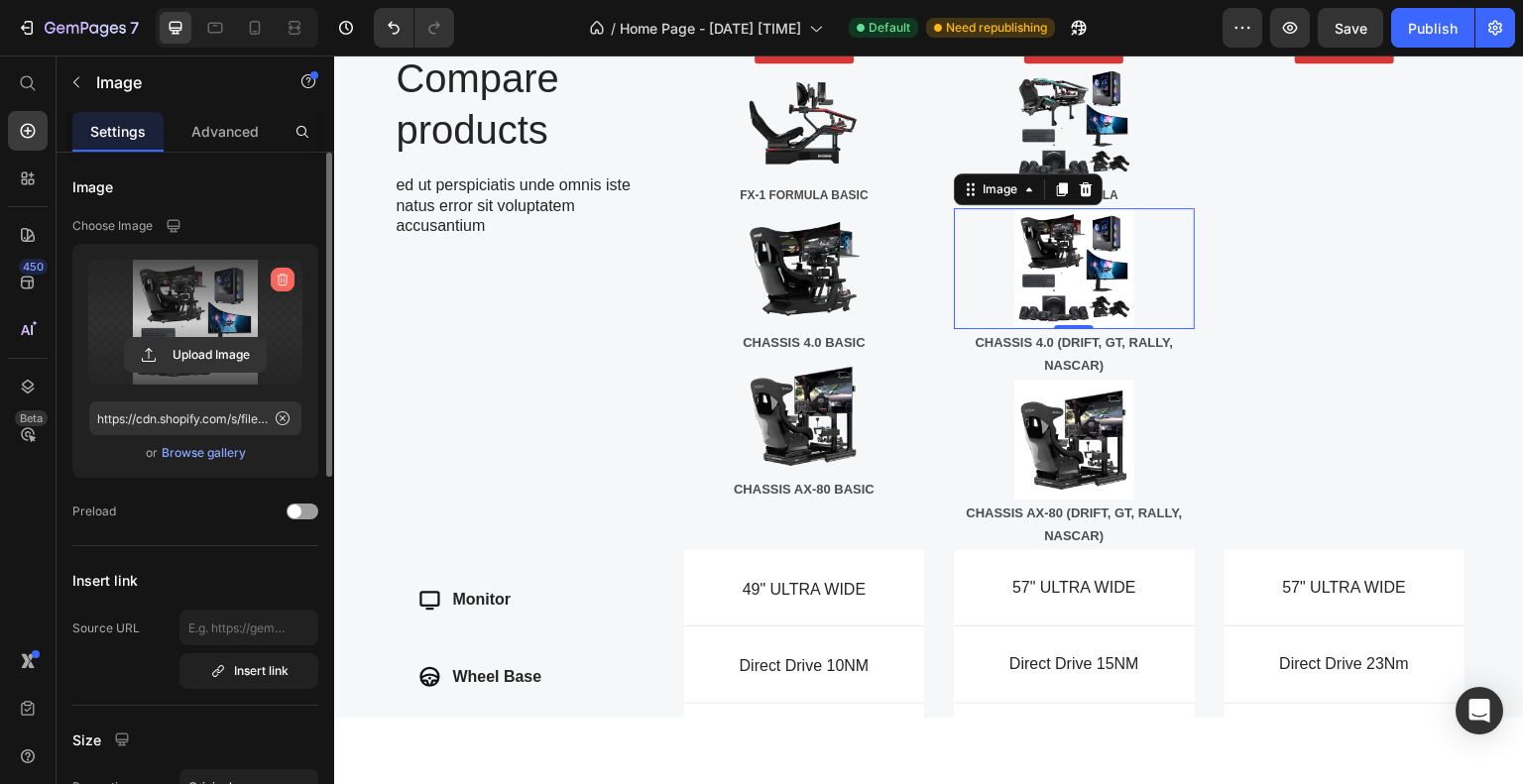 click 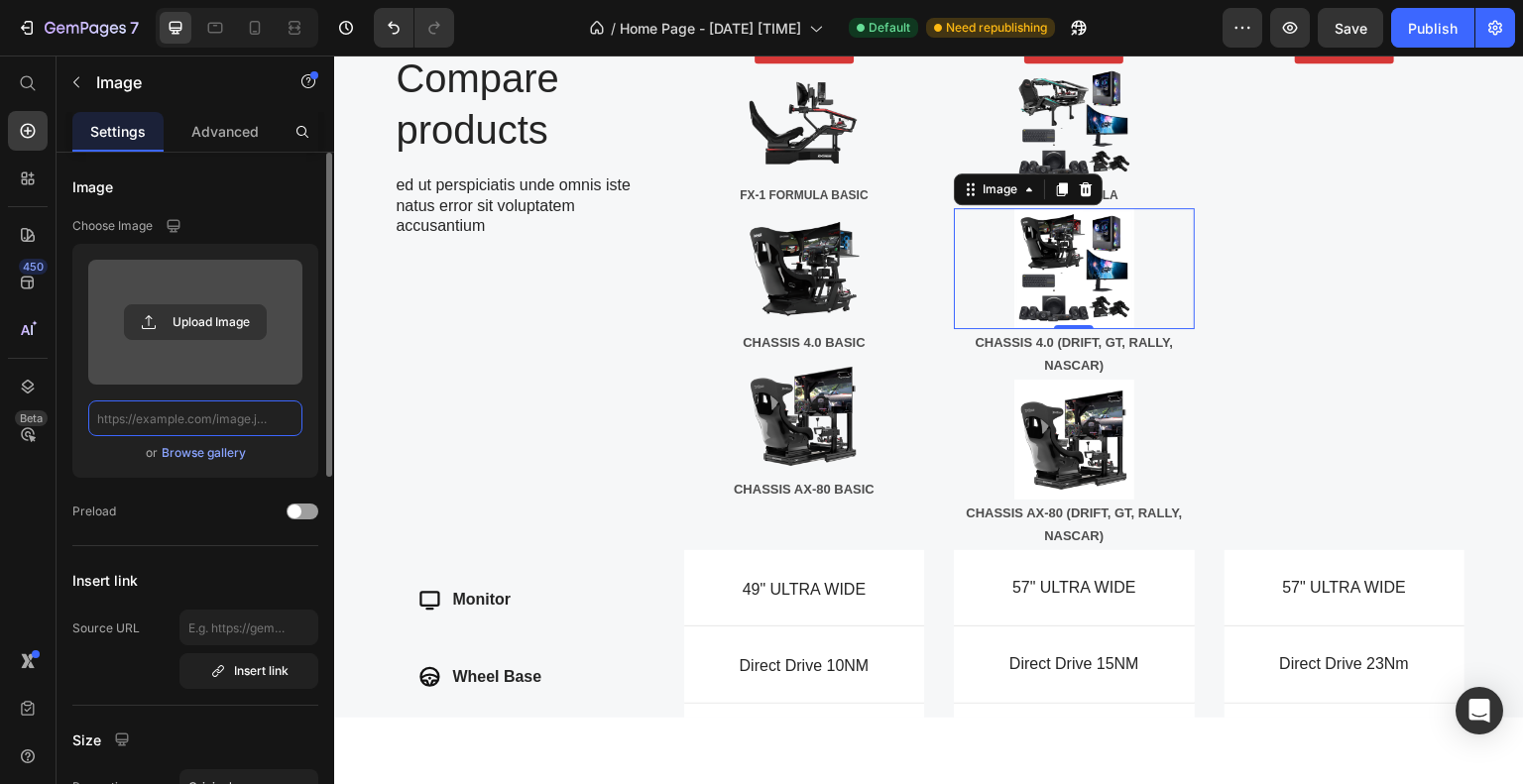 scroll, scrollTop: 0, scrollLeft: 0, axis: both 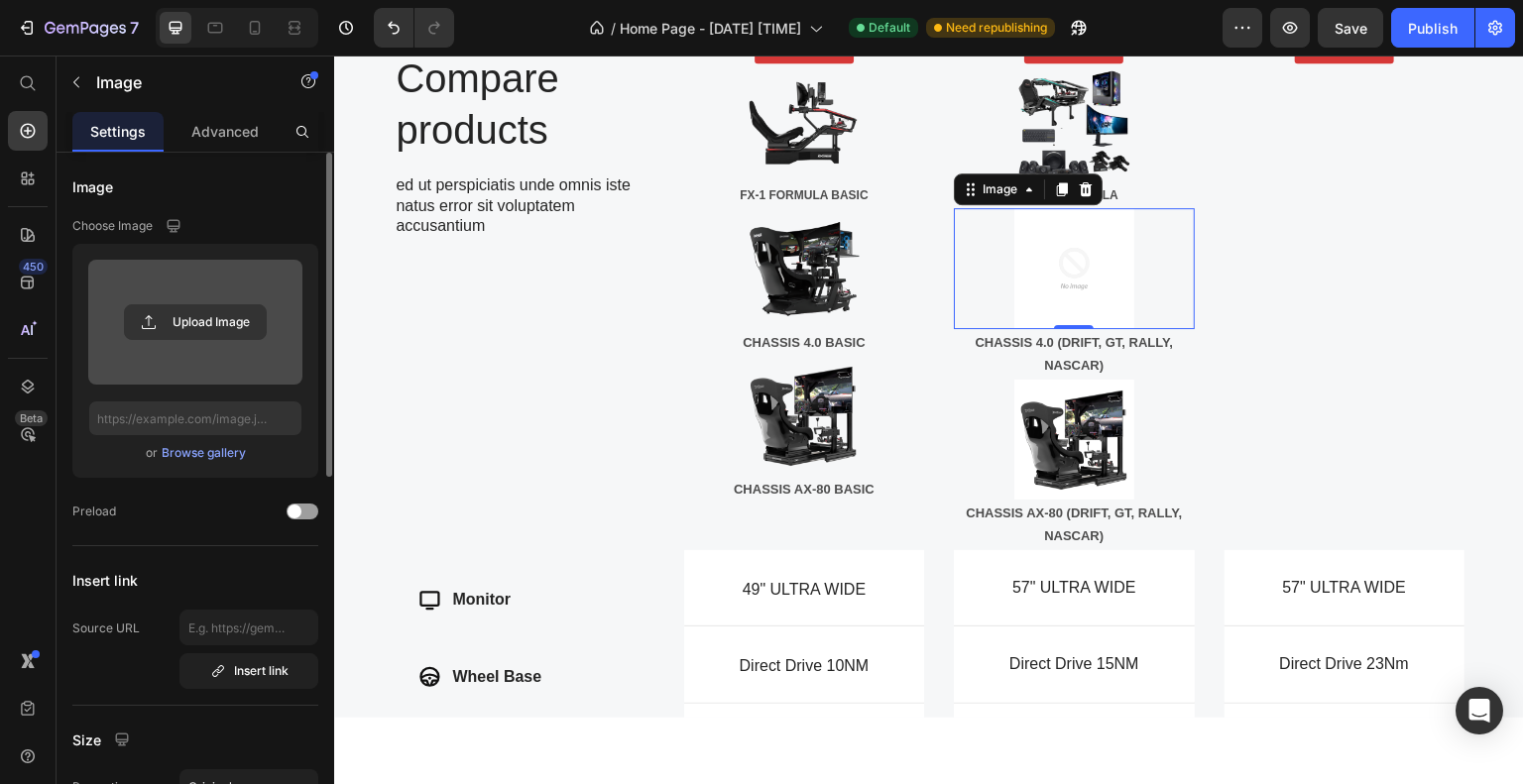 click at bounding box center [1074, 267] 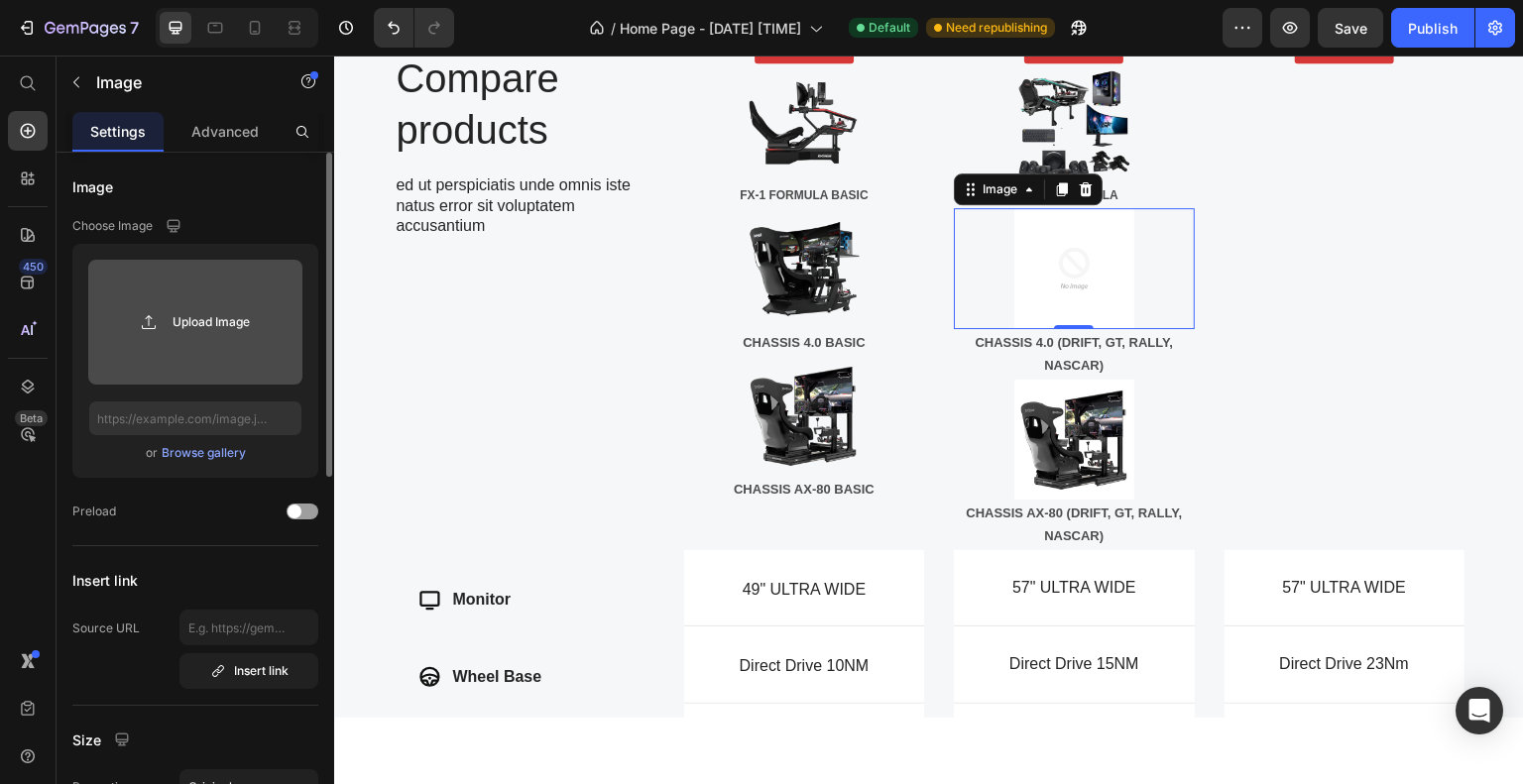 click 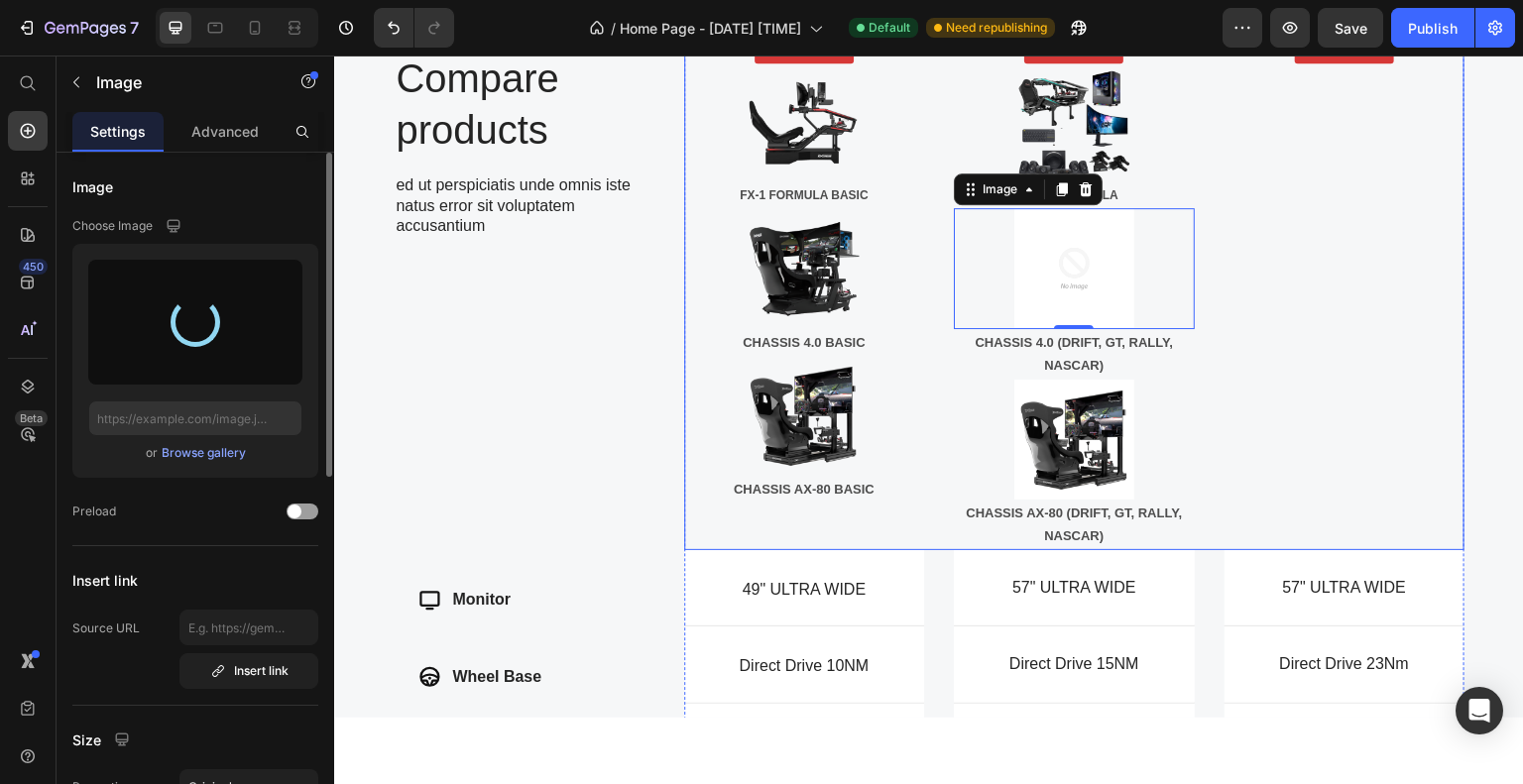 type on "https://cdn.shopify.com/s/files/1/0933/7972/3568/files/gempages_575275549719528274-238e5668-8a41-47fe-a54b-e6082b6cbd1e.png" 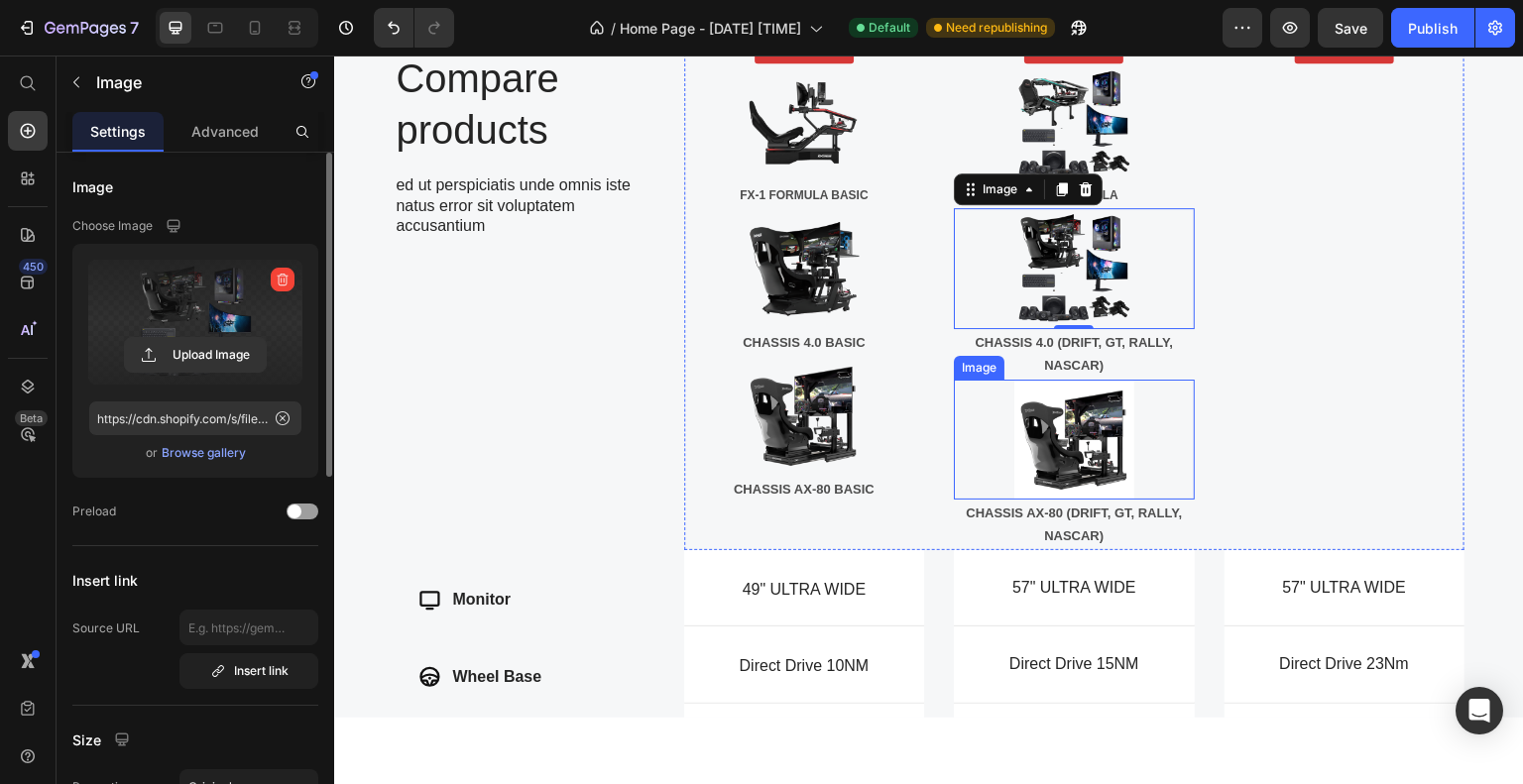 click at bounding box center (1074, 438) 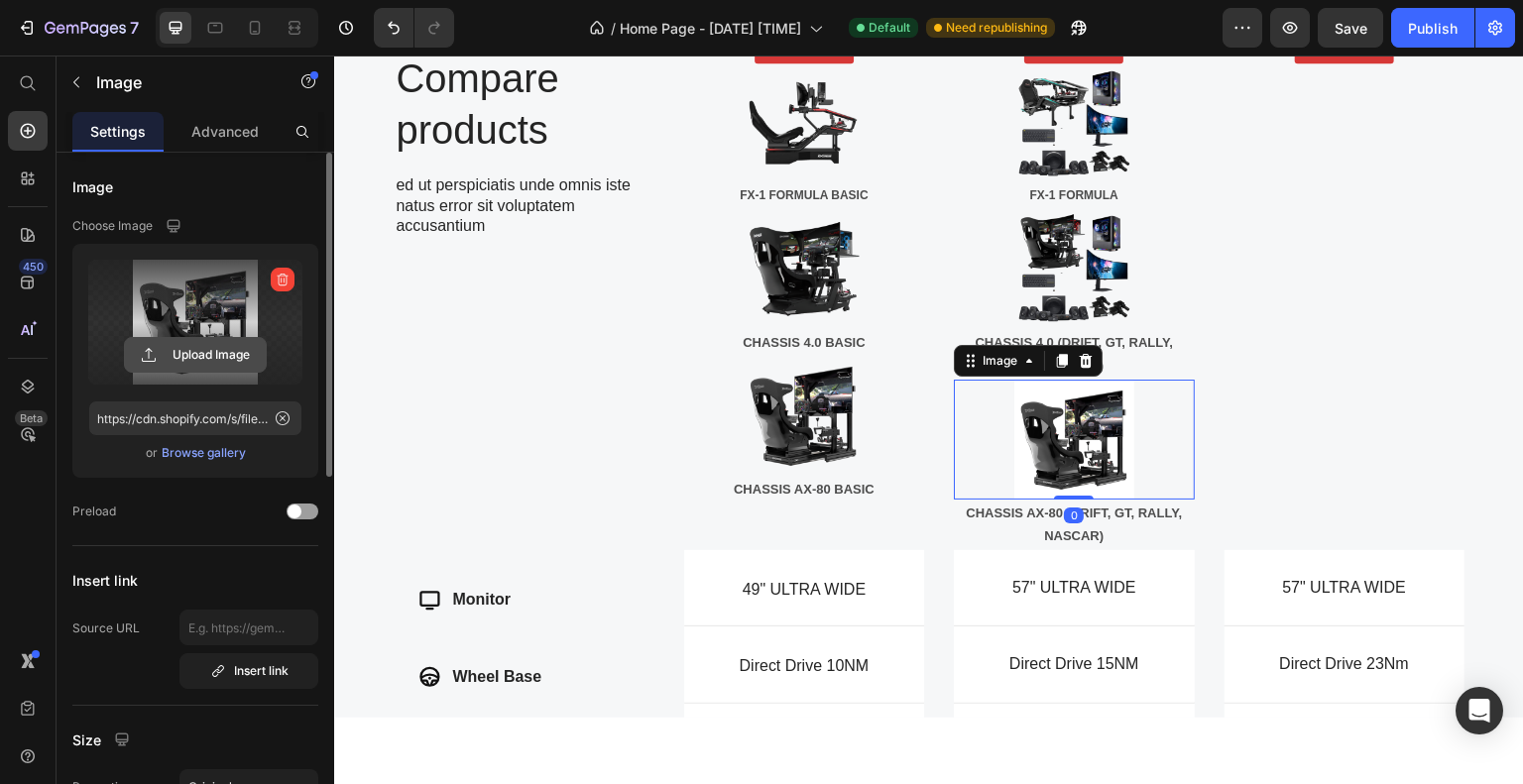 click 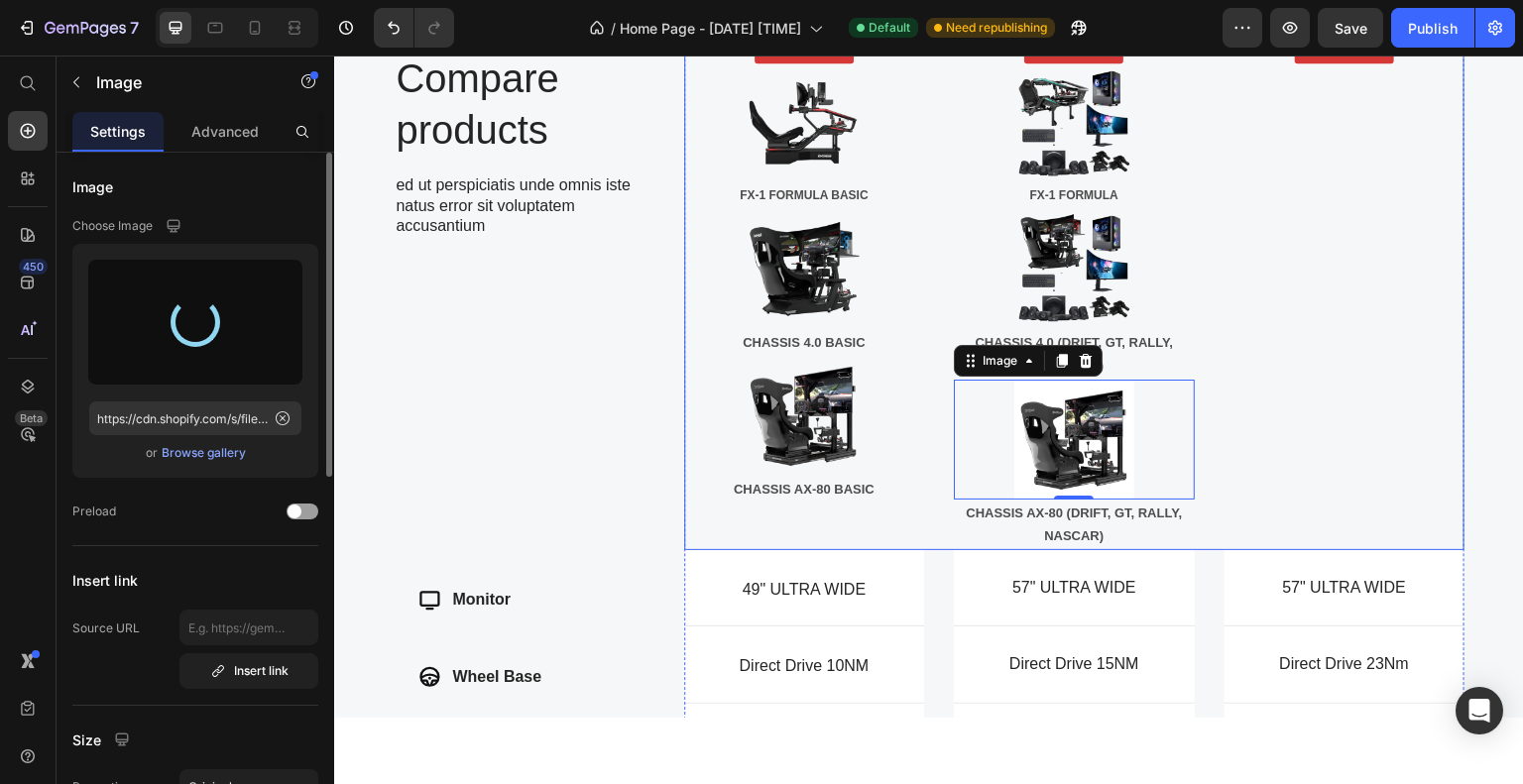 type on "https://cdn.shopify.com/s/files/1/0933/7972/3568/files/gempages_575275549719528274-b9953819-f6b8-4169-ba75-c6a8bdf09c89.png" 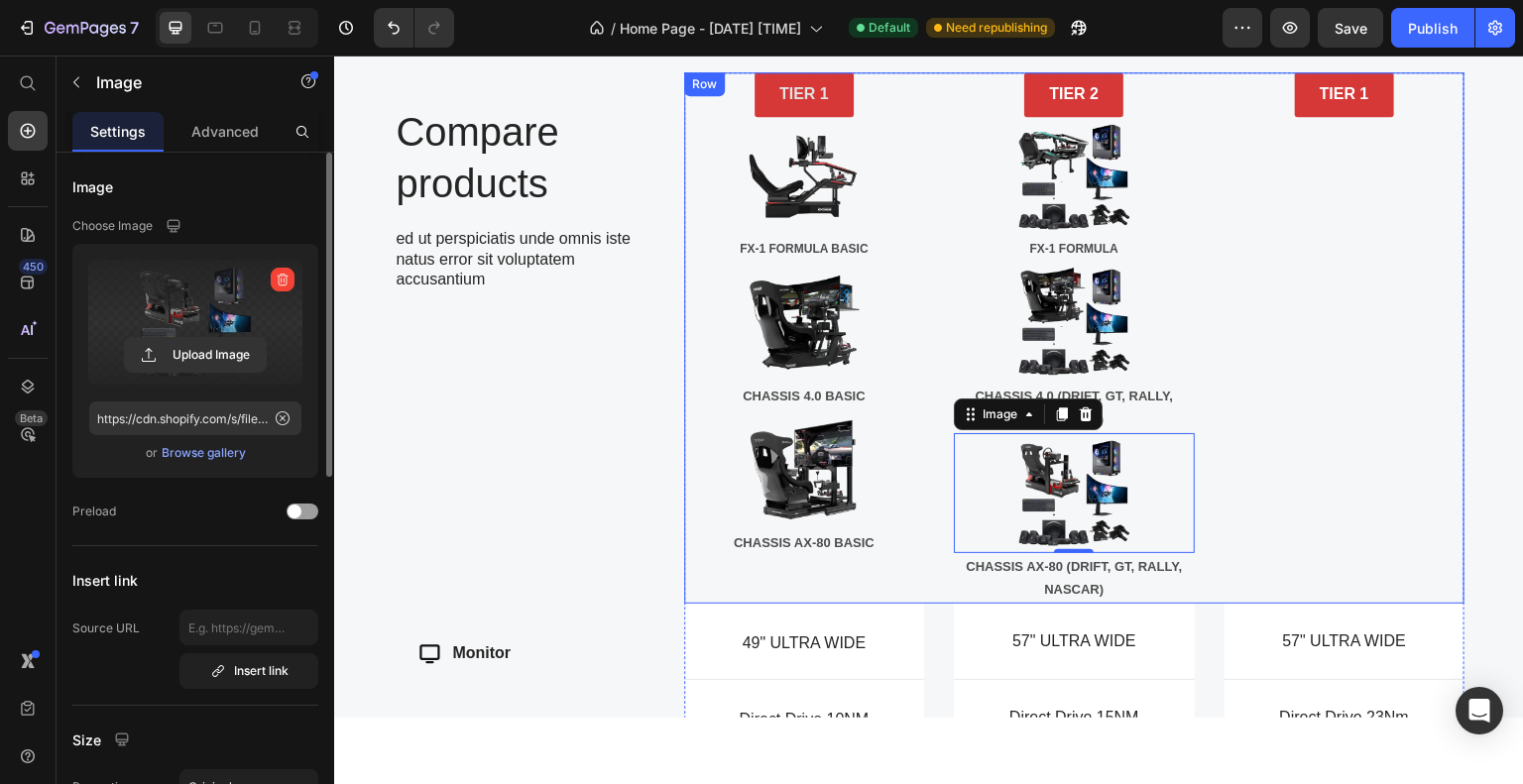 scroll, scrollTop: 1339, scrollLeft: 0, axis: vertical 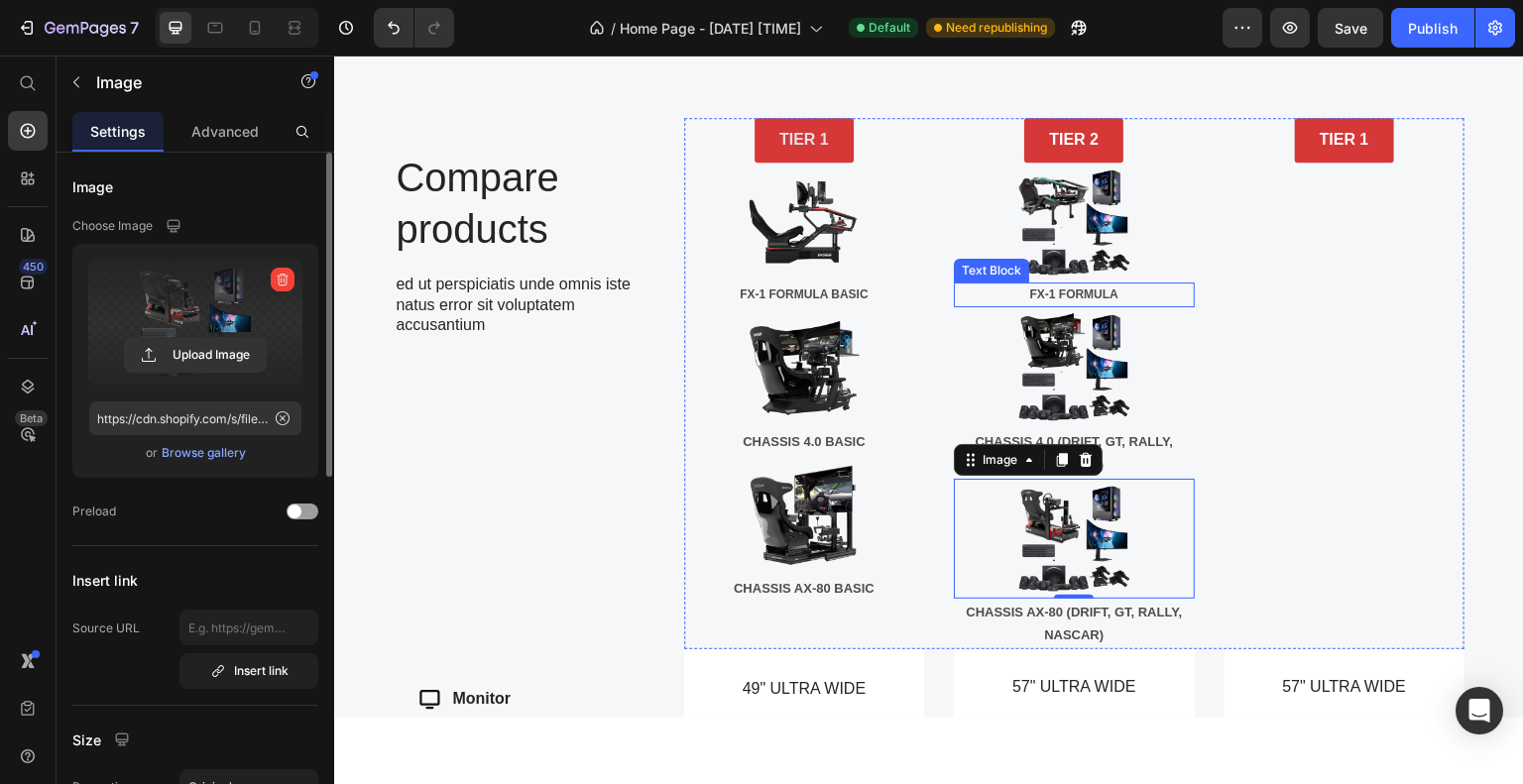 click on "FX-1 FORMULA" at bounding box center [1074, 294] 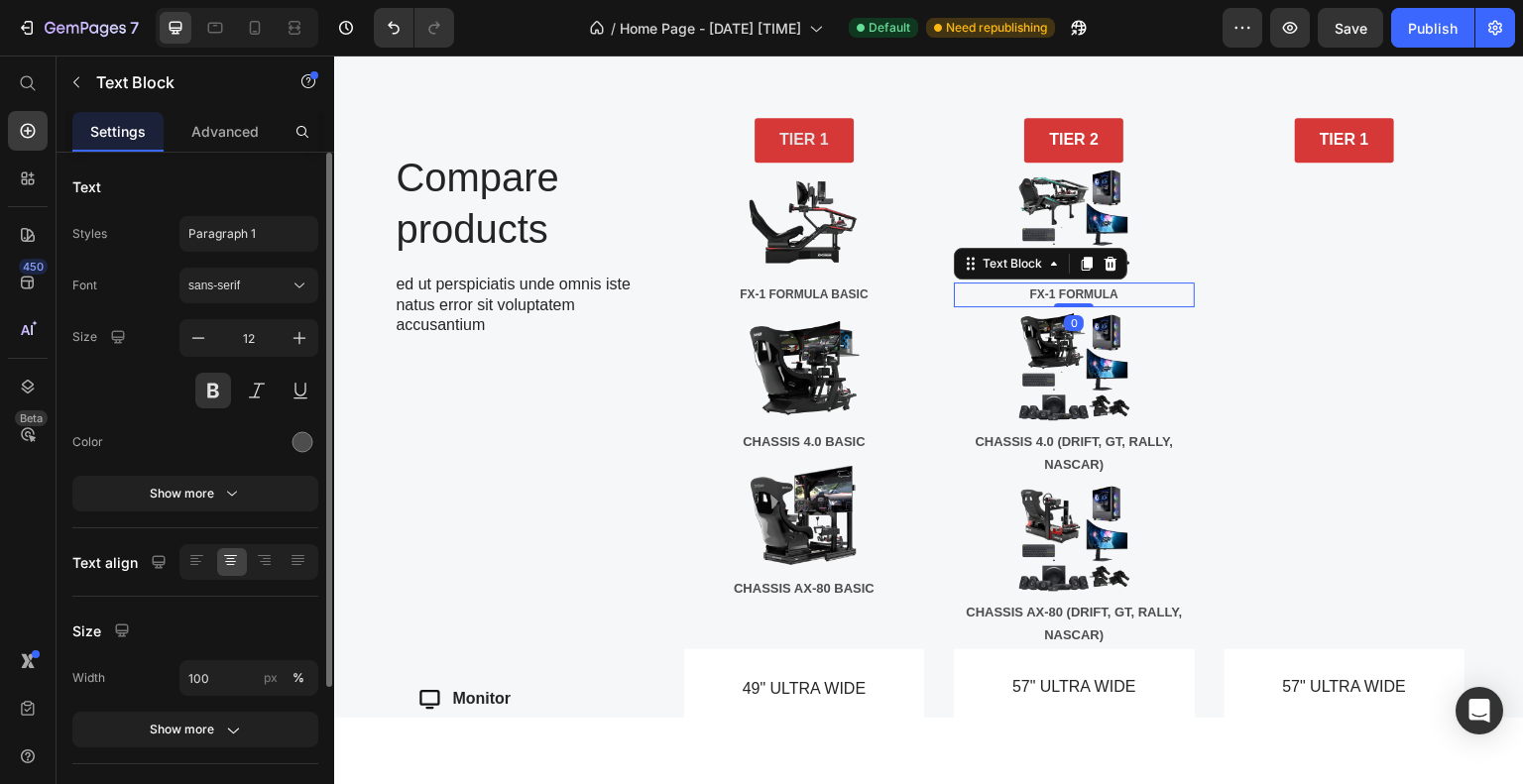 click on "FX-1 FORMULA" at bounding box center [1074, 294] 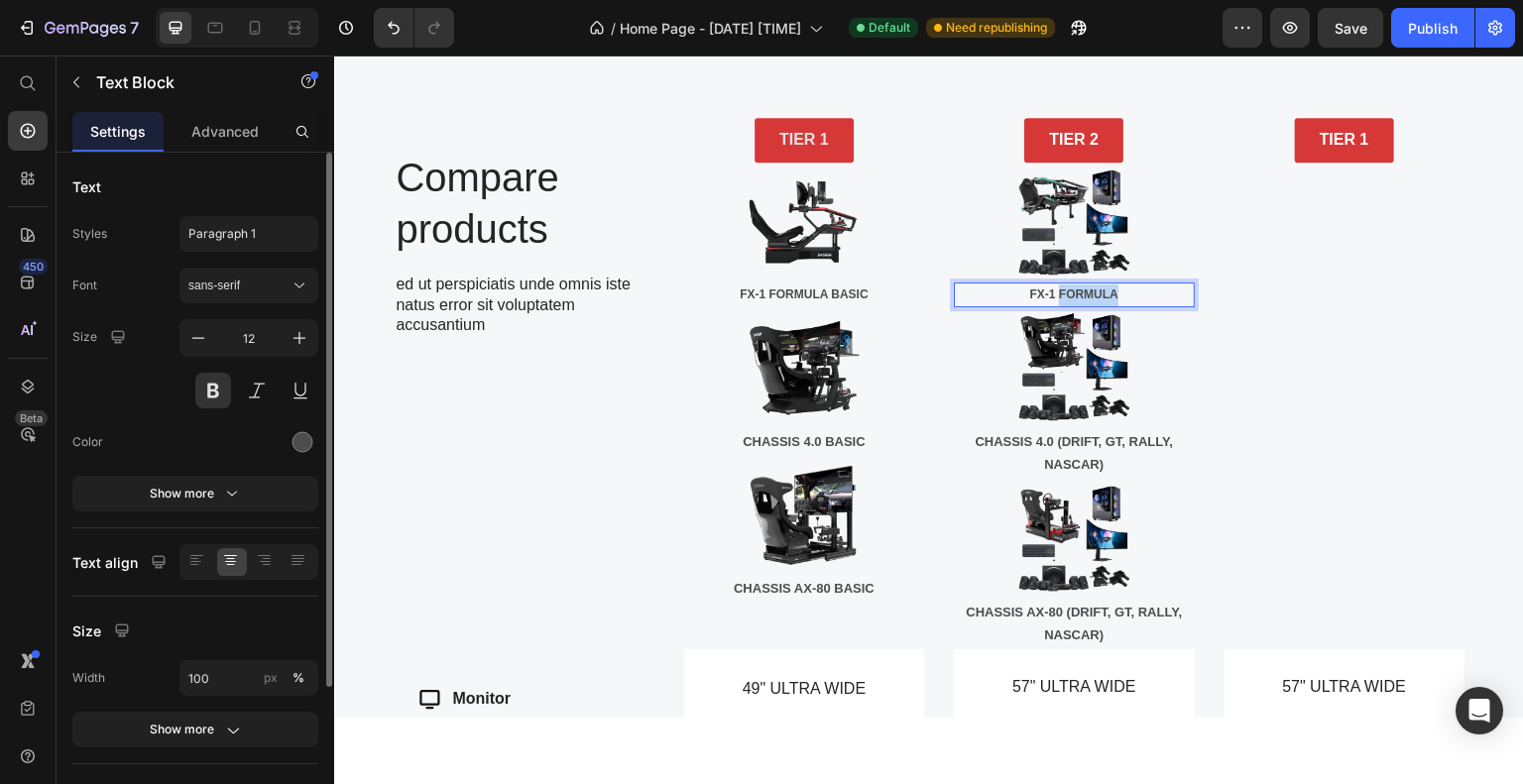 click on "FX-1 FORMULA" at bounding box center (1074, 294) 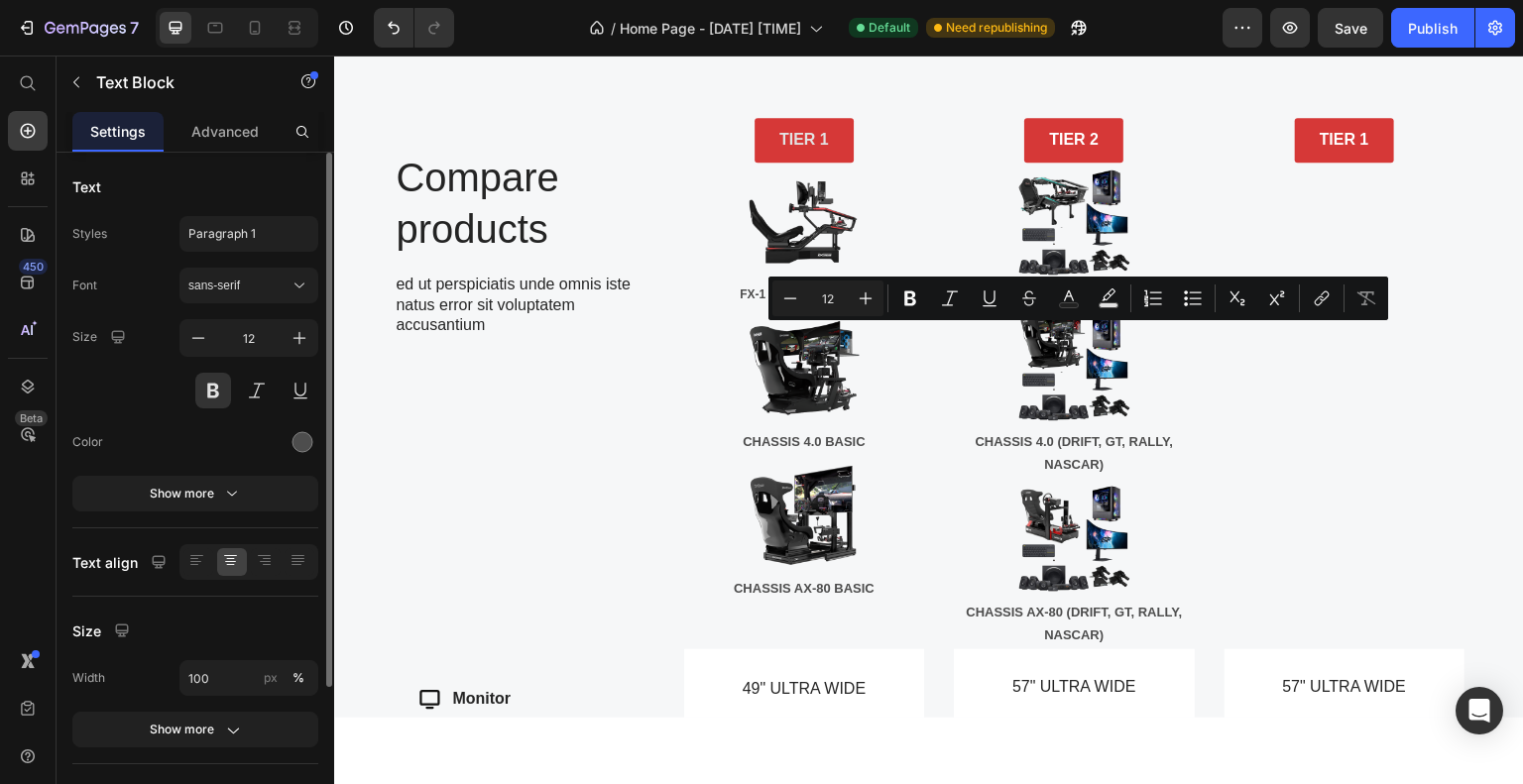 click on "FX-1 FORMULA" at bounding box center (1074, 294) 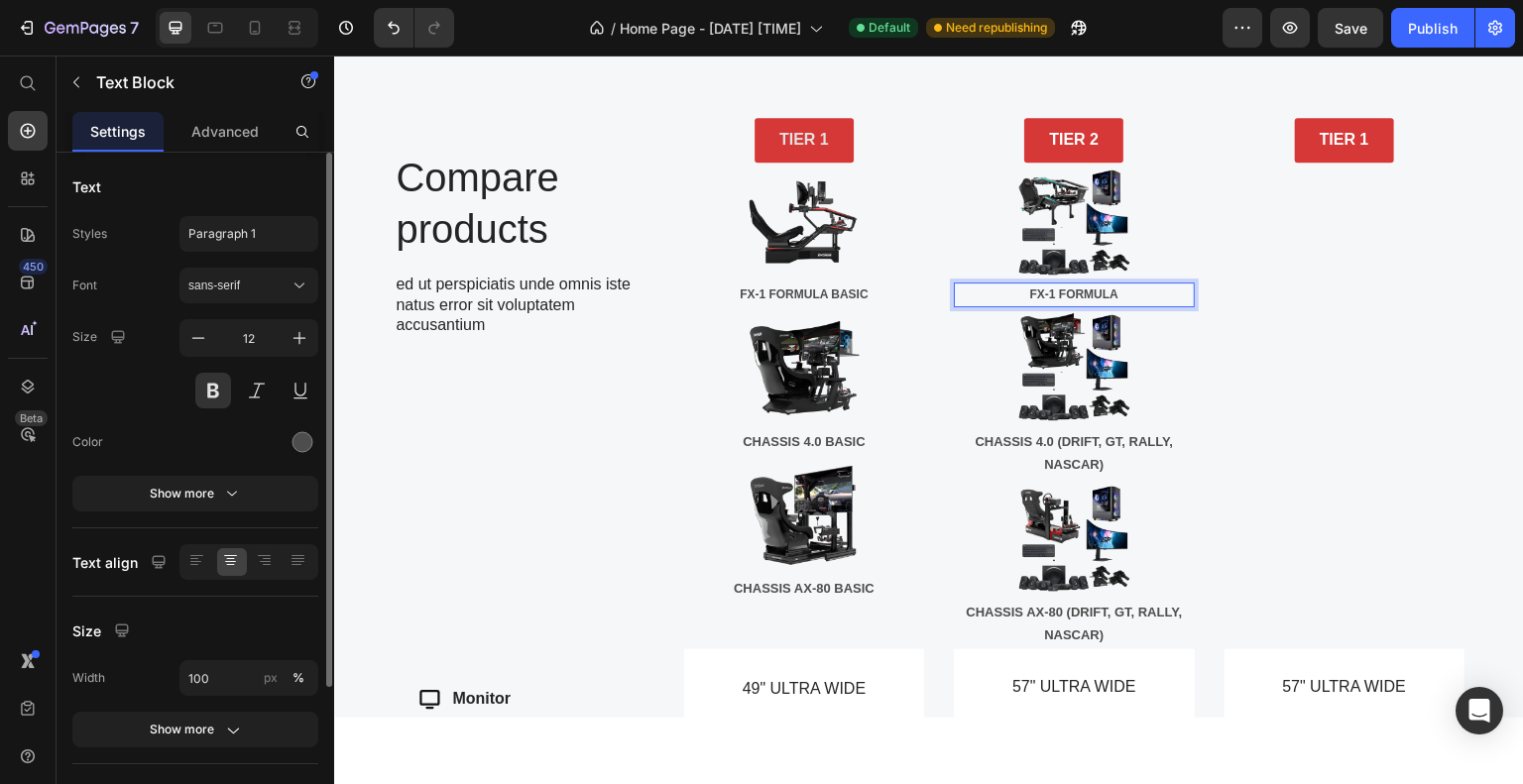 click on "FX-1 FORMULA" at bounding box center (1074, 294) 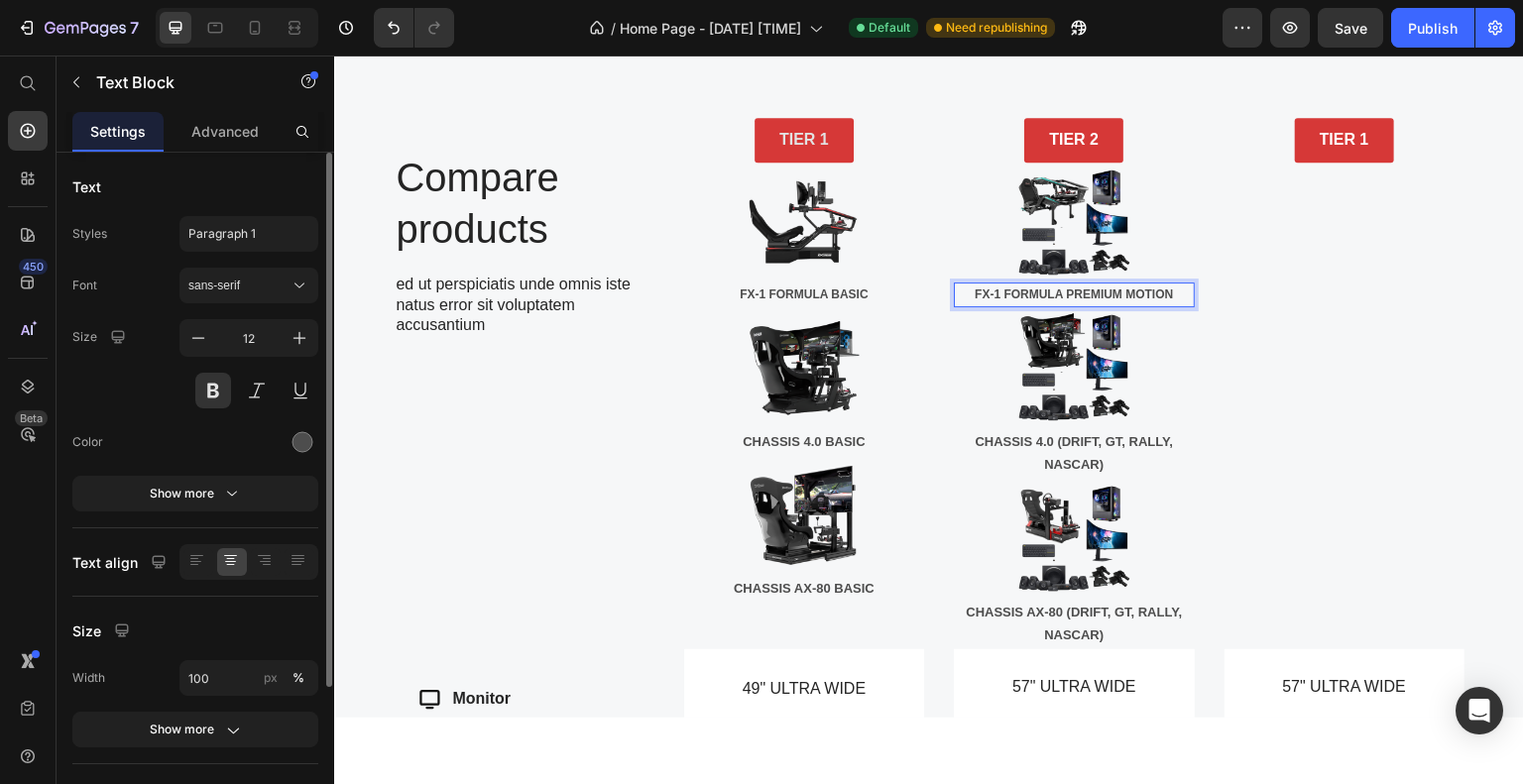 click on "FX-1 FORMULA PREMIUM MOTION" at bounding box center [1074, 294] 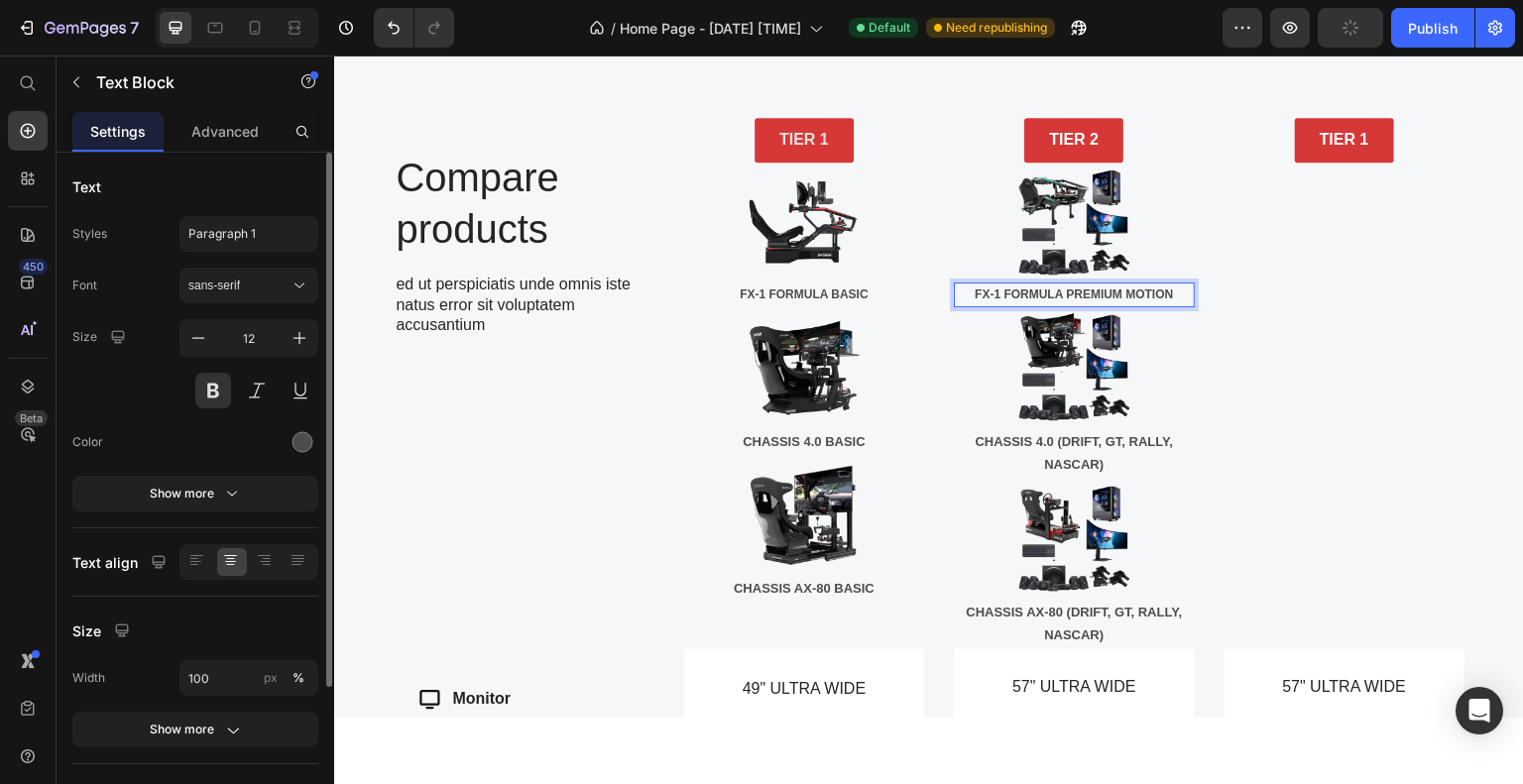 click on "FX-1 FORMULA PREMIUM MOTION" at bounding box center [1074, 294] 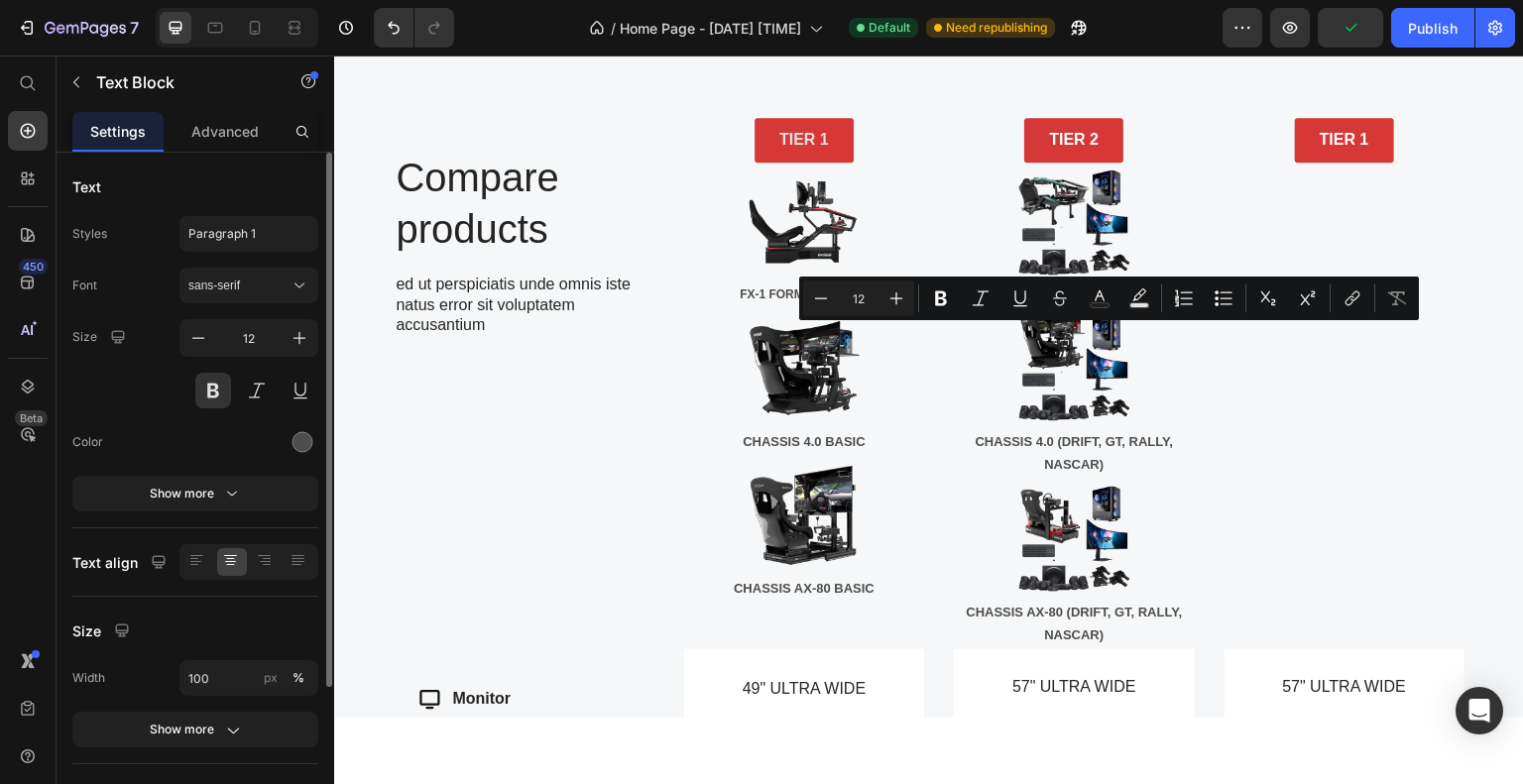drag, startPoint x: 1058, startPoint y: 332, endPoint x: 1163, endPoint y: 336, distance: 105.07616 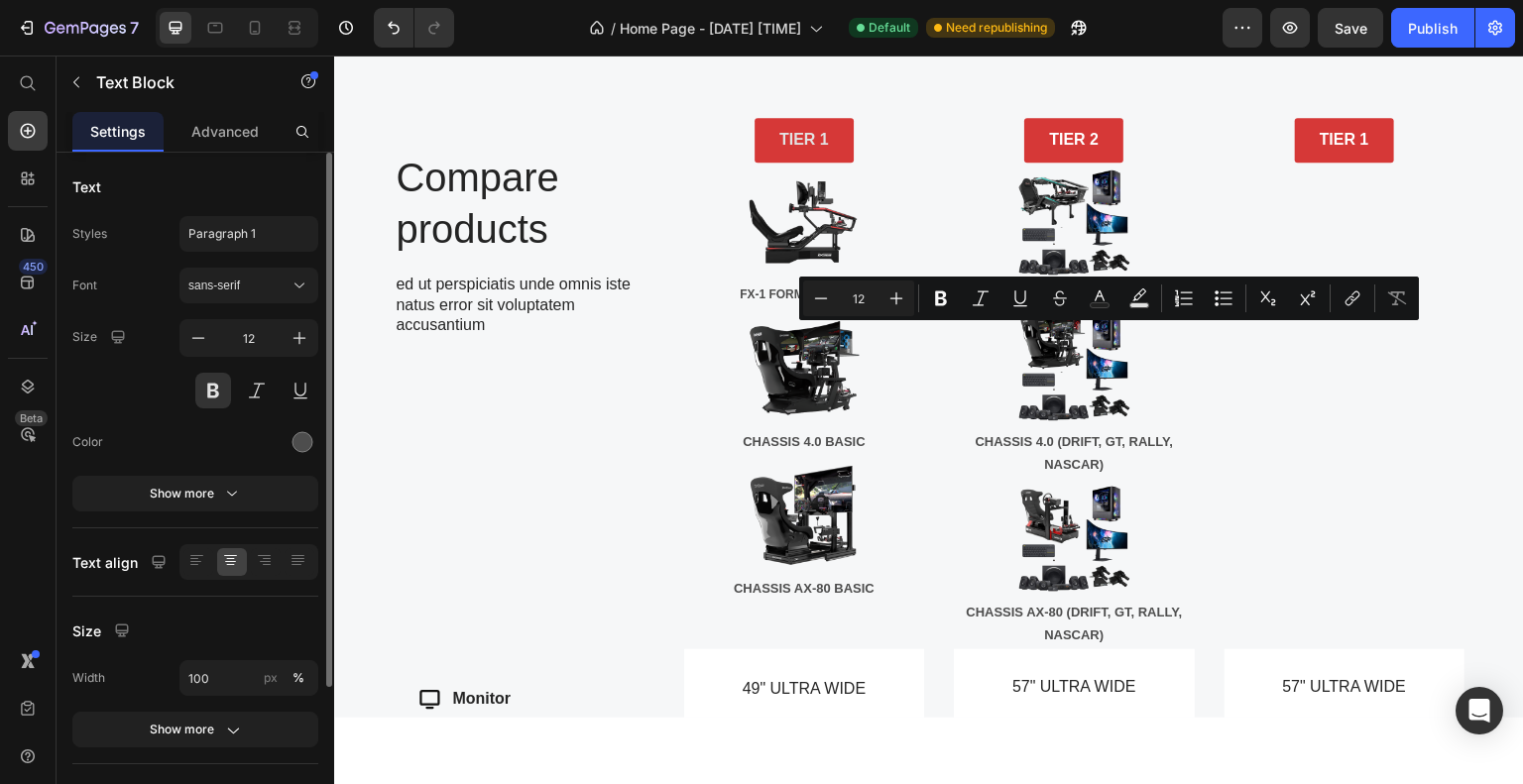 copy on "PREMIUM MOTION" 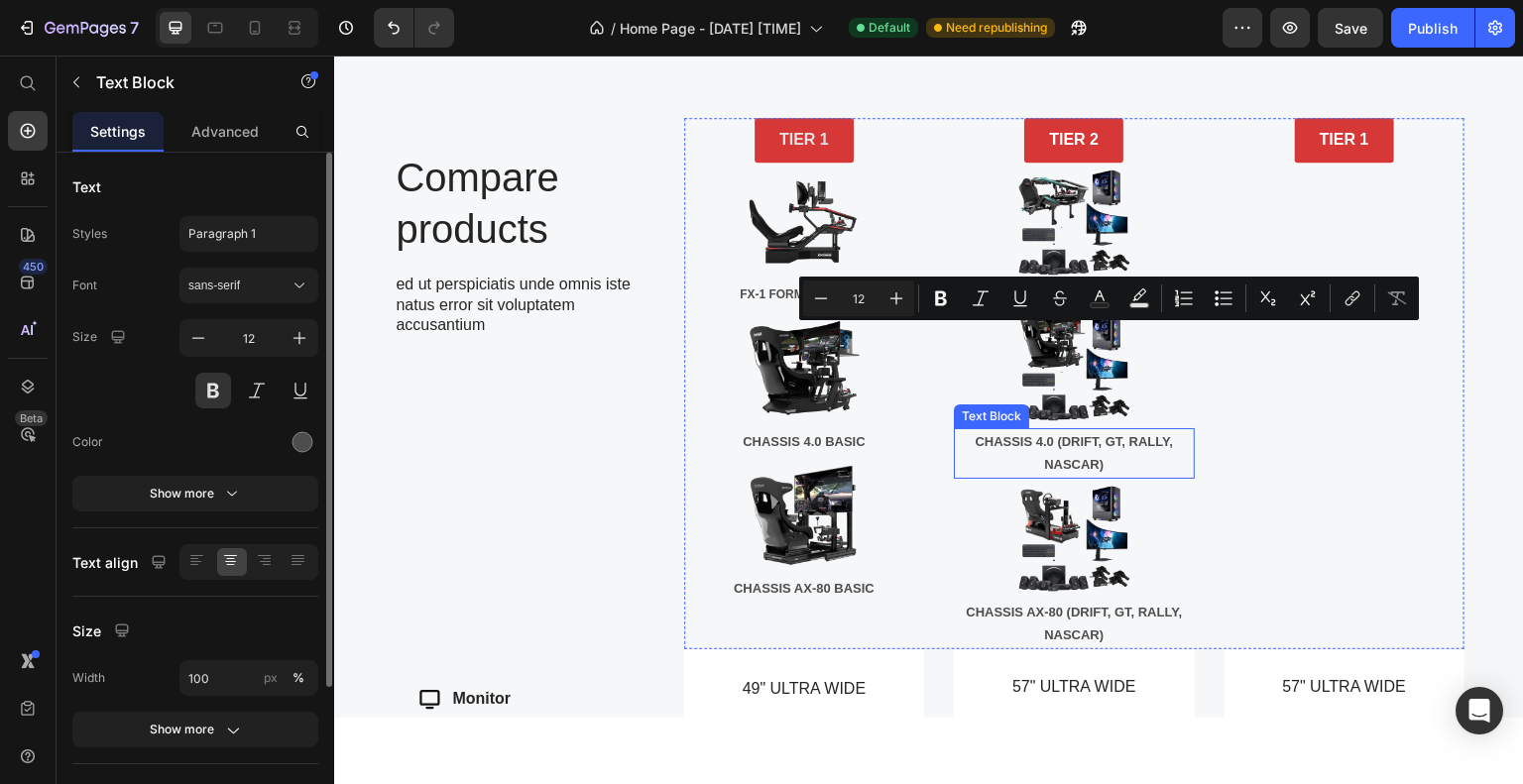 click on "CHASSIS 4.0 (DRIFT, GT, RALLY, NASCAR)" at bounding box center [1074, 452] 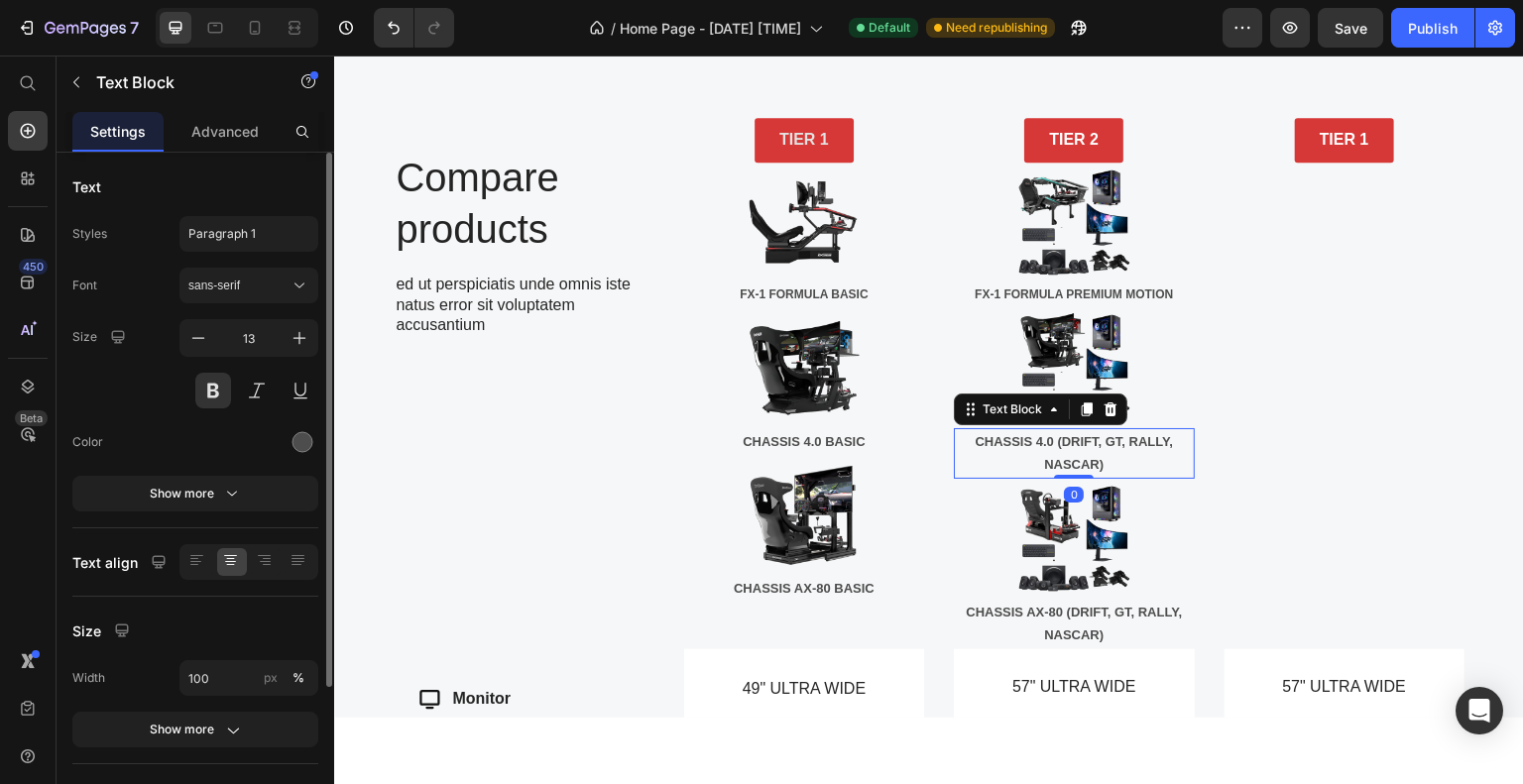 click on "CHASSIS 4.0 (DRIFT, GT, RALLY, NASCAR)" at bounding box center [1074, 452] 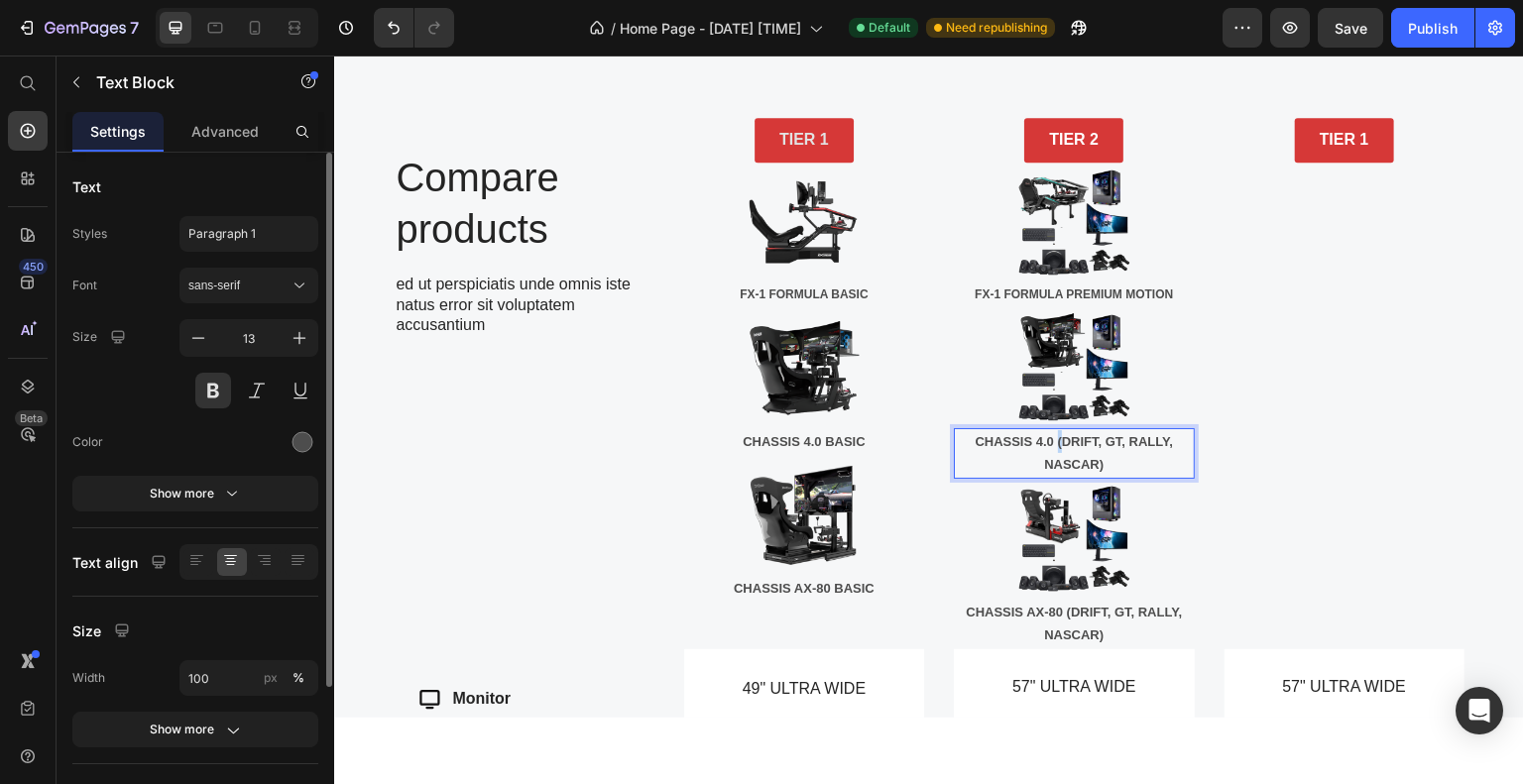 click on "CHASSIS 4.0 (DRIFT, GT, RALLY, NASCAR)" at bounding box center (1074, 452) 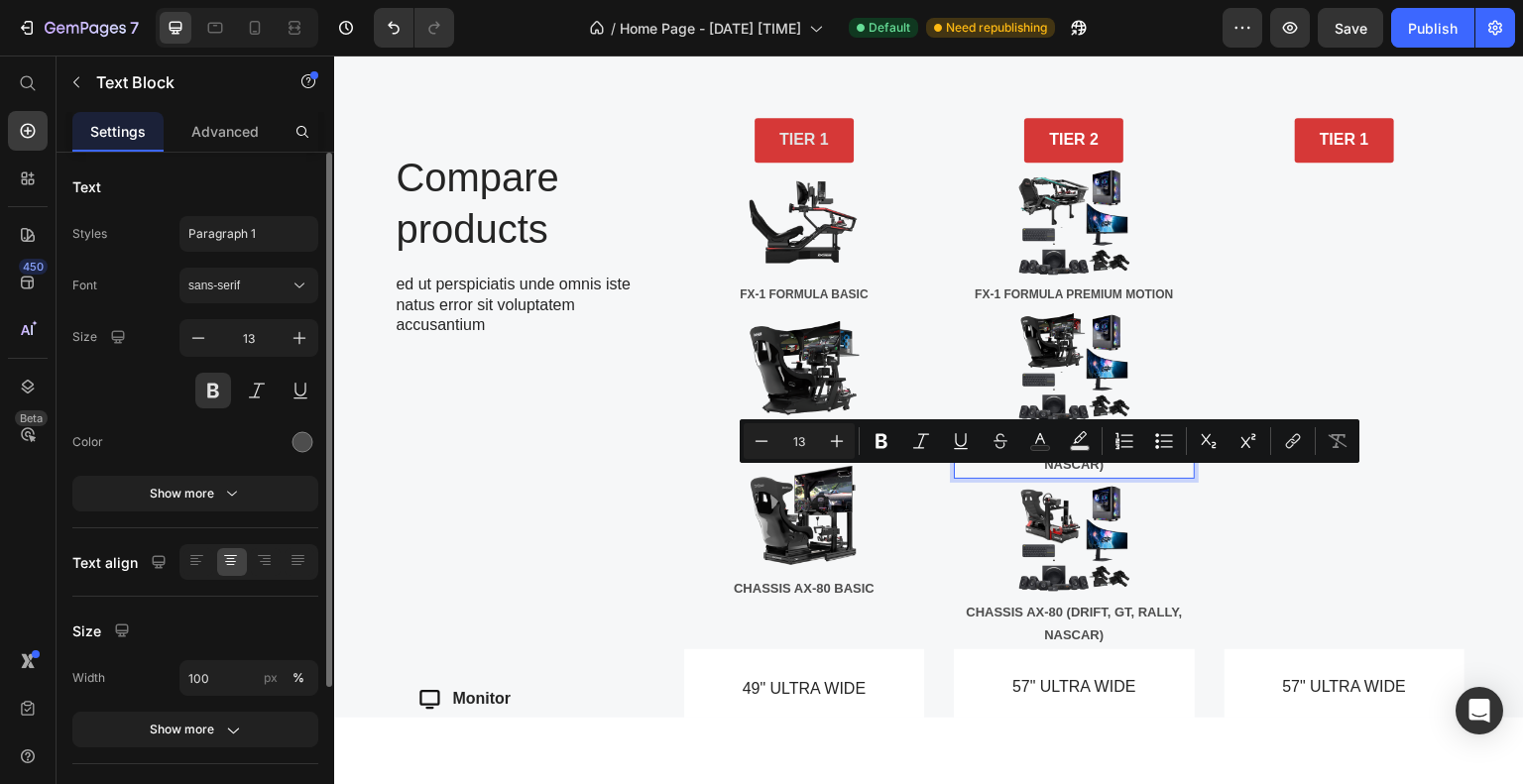 click on "CHASSIS 4.0 (DRIFT, GT, RALLY, NASCAR)" at bounding box center (1074, 452) 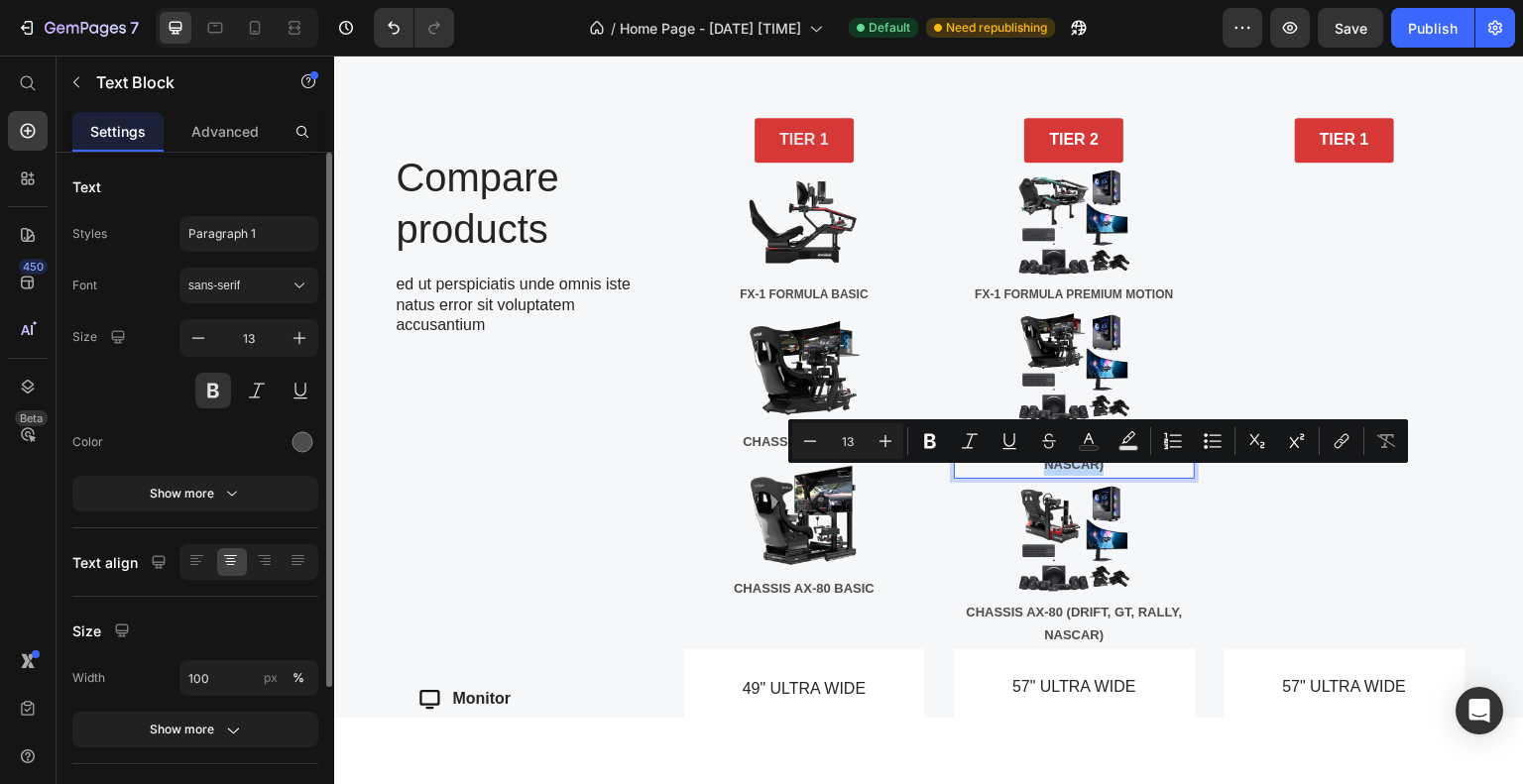 drag, startPoint x: 1048, startPoint y: 476, endPoint x: 1095, endPoint y: 502, distance: 53.712196 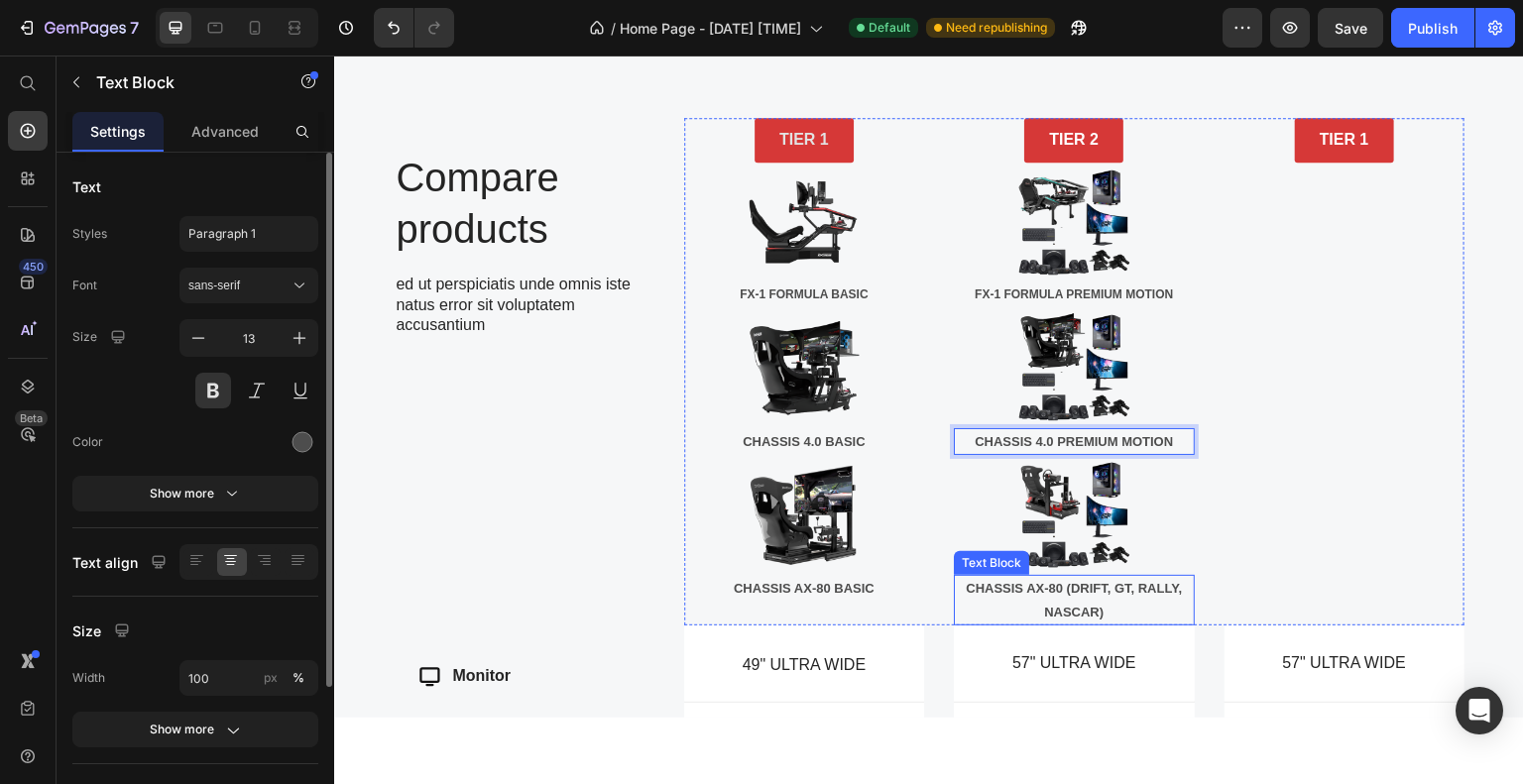 click on "CHASSIS AX-80 (DRIFT, GT, RALLY, NASCAR)" at bounding box center (1074, 599) 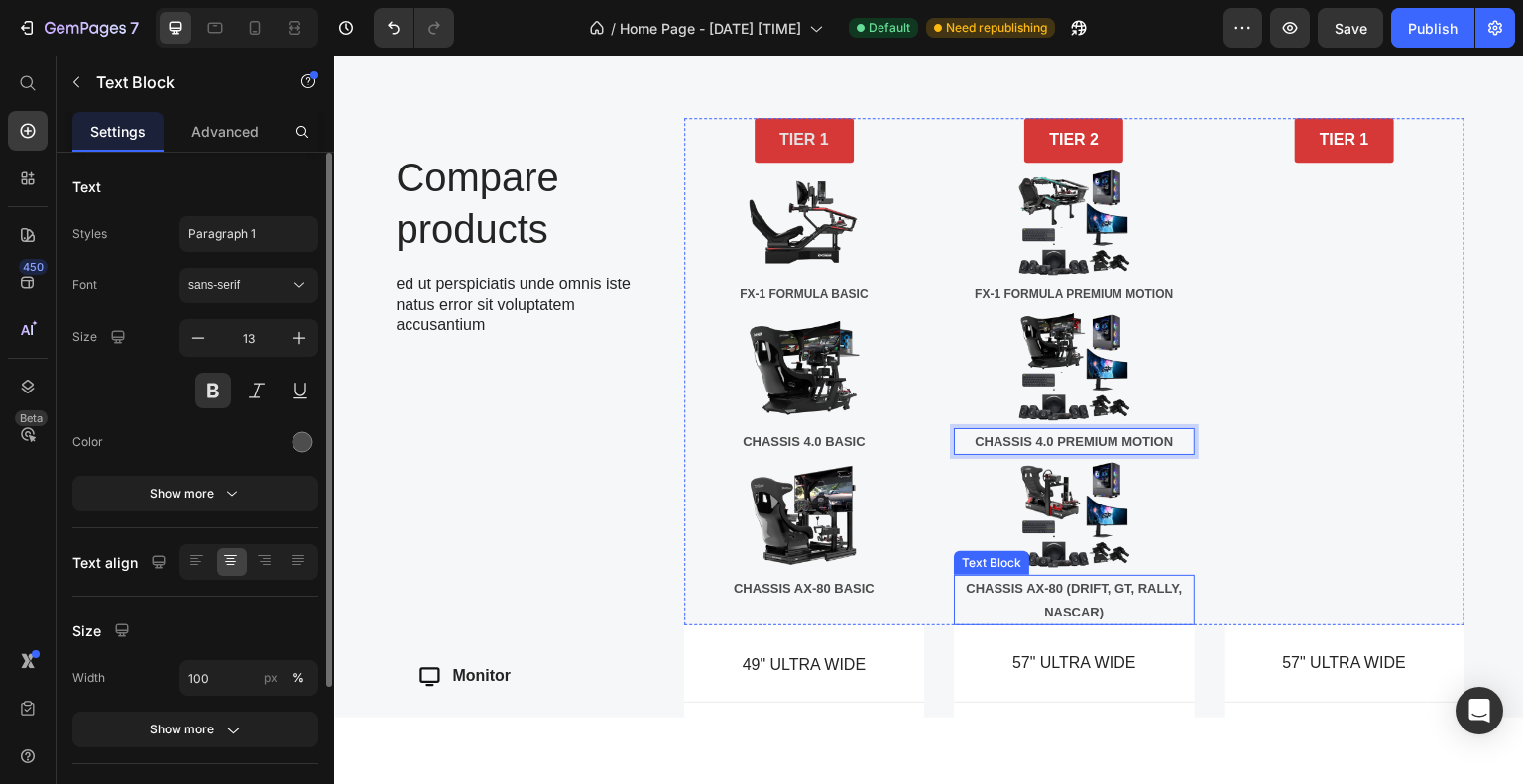 click on "CHASSIS AX-80 (DRIFT, GT, RALLY, NASCAR)" at bounding box center (1074, 599) 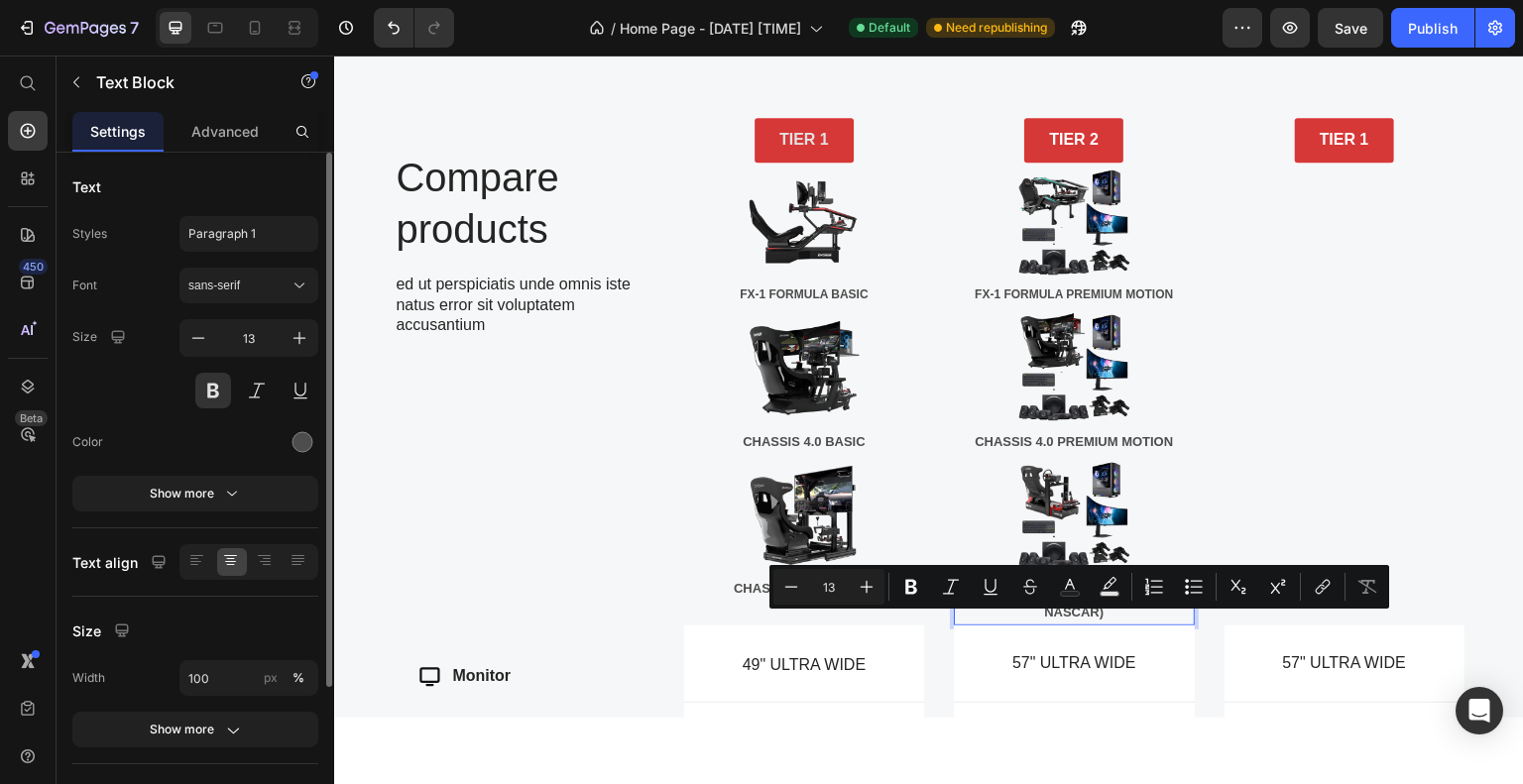 click on "CHASSIS AX-80 (DRIFT, GT, RALLY, NASCAR)" at bounding box center (1074, 599) 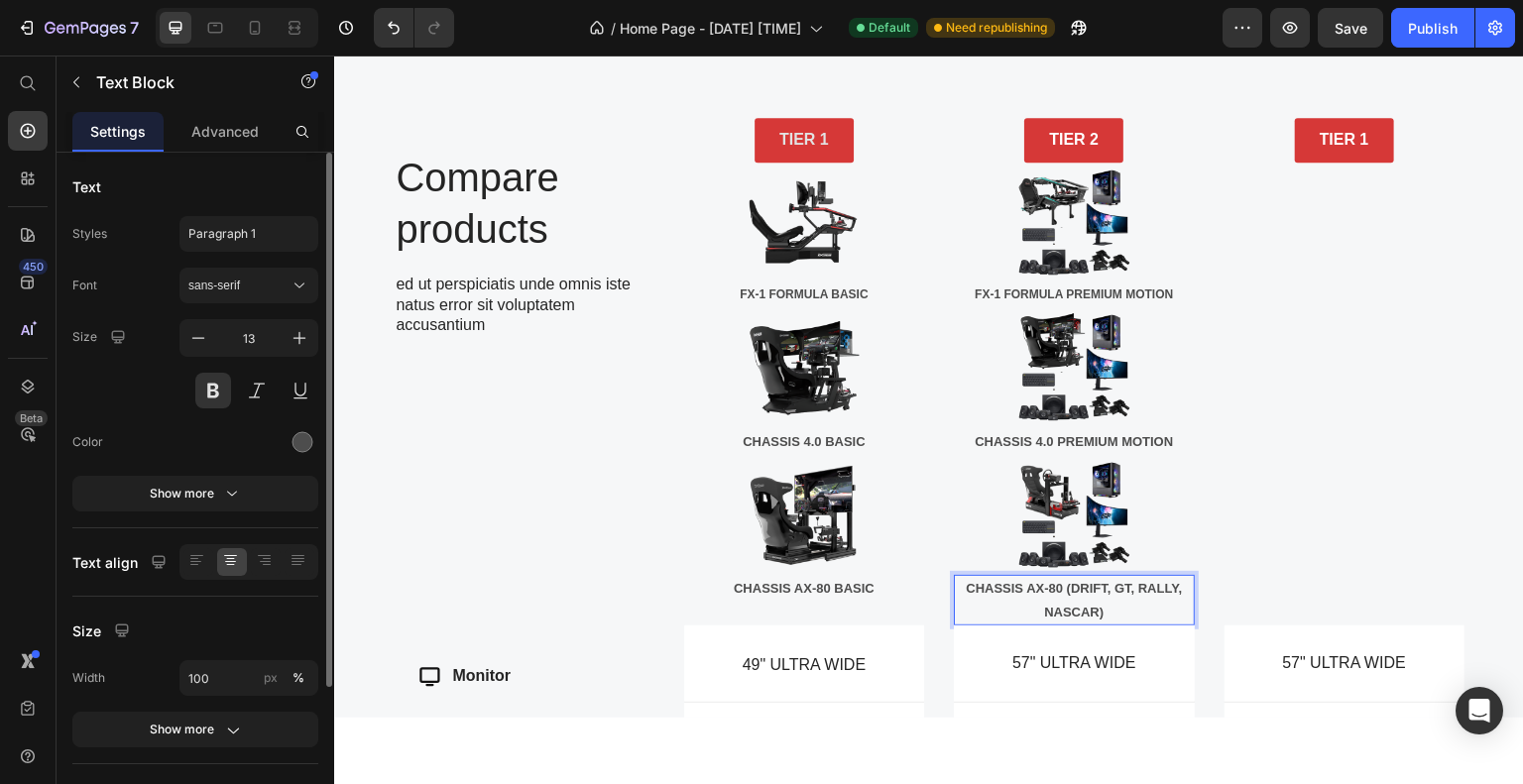 click on "CHASSIS AX-80 (DRIFT, GT, RALLY, NASCAR)" at bounding box center (1074, 599) 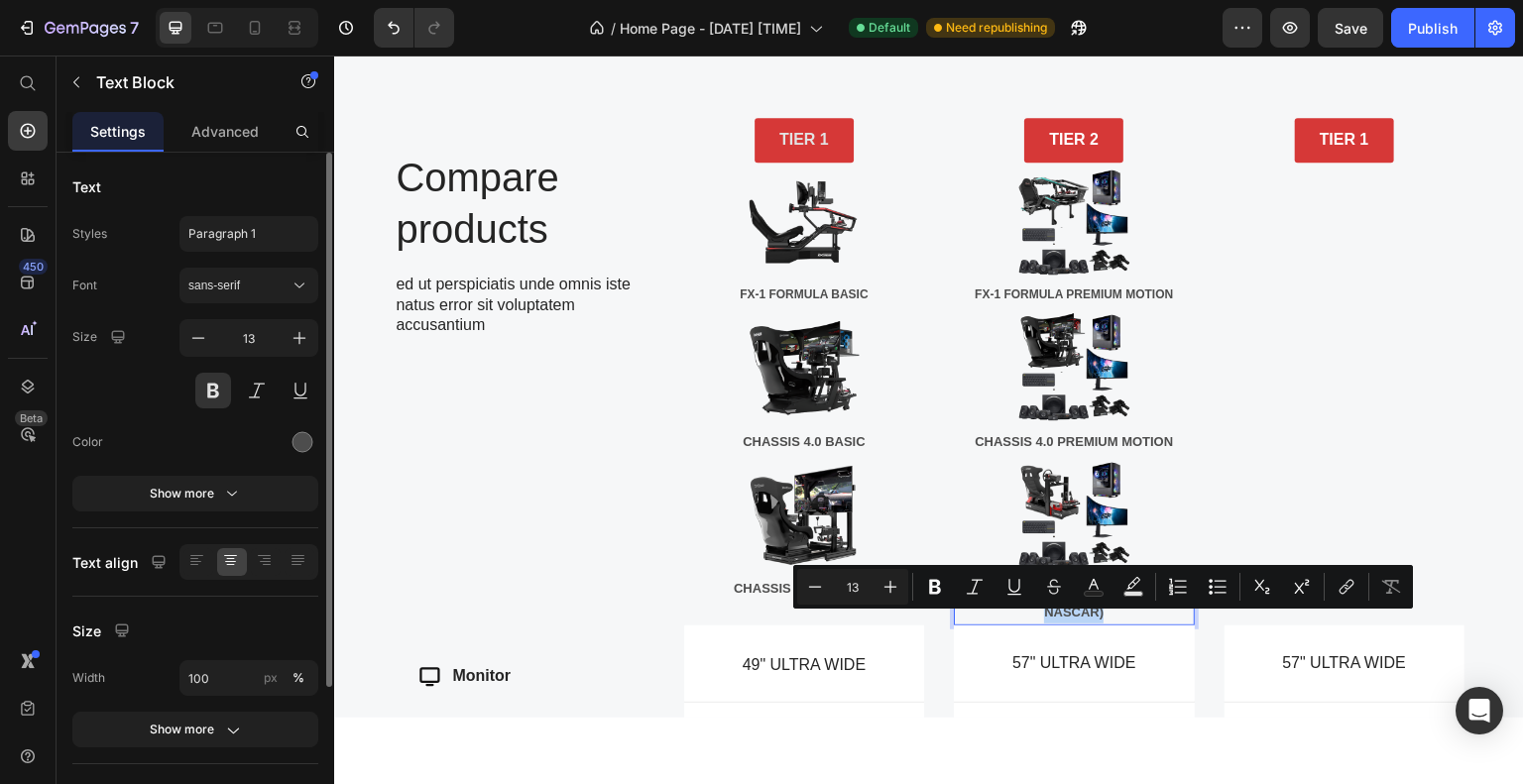 drag, startPoint x: 1058, startPoint y: 622, endPoint x: 1100, endPoint y: 645, distance: 47.88528 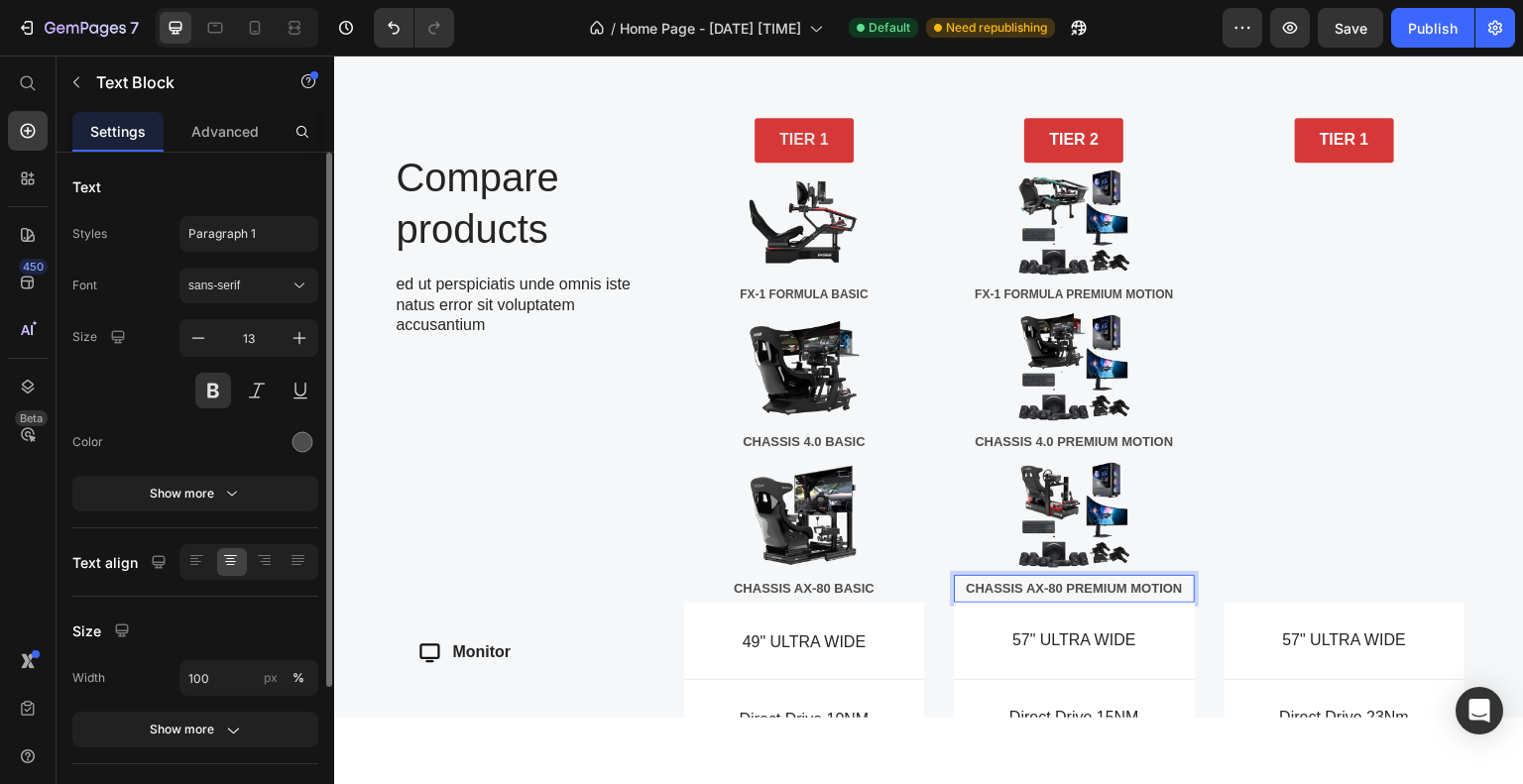 click on "CHASSIS AX-80 PREMIUM MOTION" at bounding box center [1074, 587] 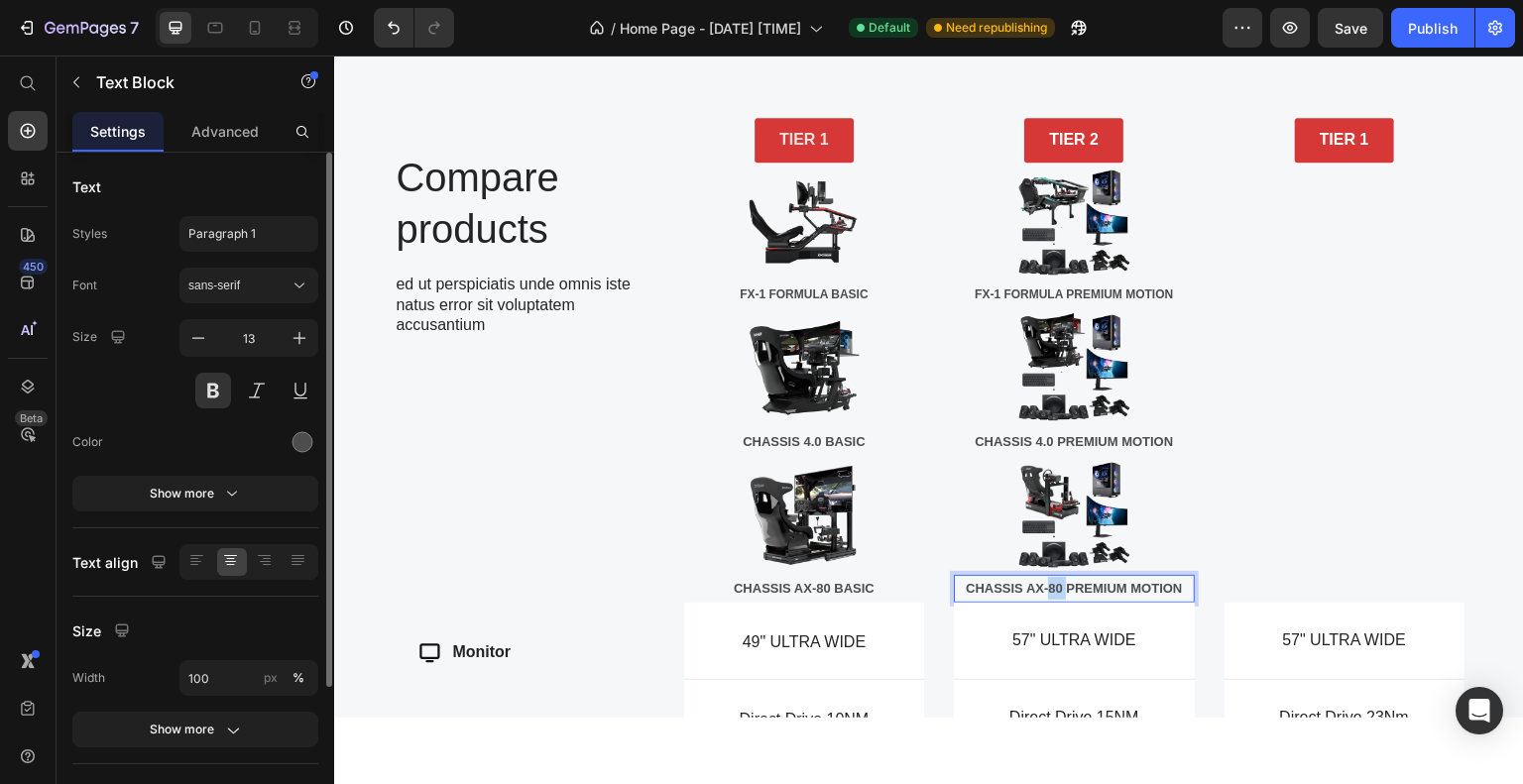 click on "CHASSIS AX-80 PREMIUM MOTION" at bounding box center (1074, 587) 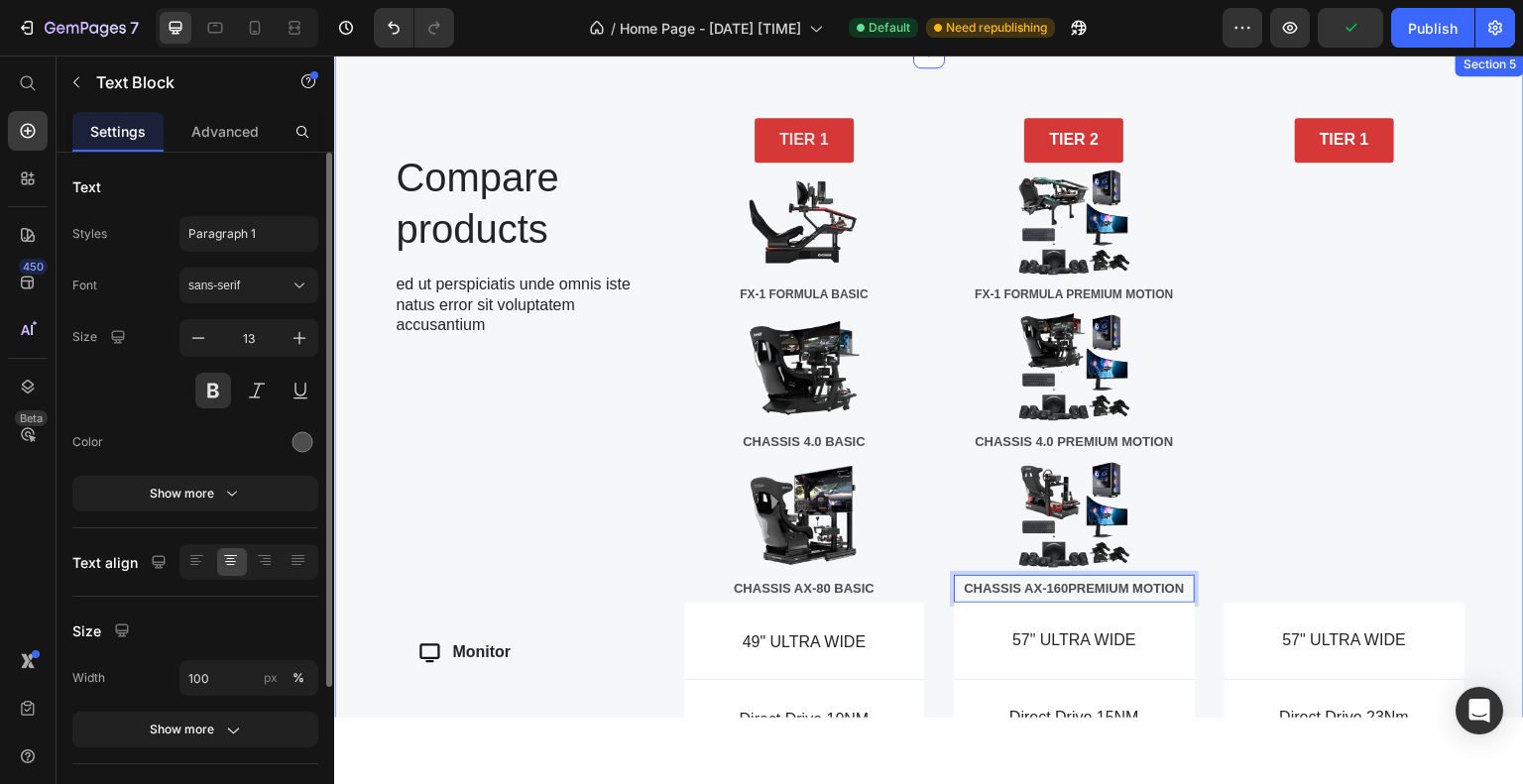 click on "Compare products Heading ed ut perspiciatis unde omnis iste natus error sit voluptatem accusantium  Text Block Row
Monitor
Wheel Base
Pedals
Shifter / Handbrake
Motion System
VR Setup
Lead Capture Item List TIER 1 Button Image FX-1 FORMULA BASIC Text Block Image CHASSIS 4.0 BASIC Text Block Image CHASSIS AX-80 BASIC Text Block TIER 2 Button Image FX-1 FORMULA PREMIUM MOTION Text Block Image CHASSIS 4.0 PREMIUM MOTION Text Block Image CHASSIS AX-160PREMIUM MOTION Text Block   0 TIER 1 Button Row
Dimensions Item List 49" ULTRA WIDE Text Block Hero Banner 57" ULTRA WIDE Text Block Hero Banner 57" ULTRA WIDE Text Block Hero Banner Row
Weight Item List Direct Drive 10NM Text Block Hero Banner Direct Drive 15NM Text Block Hero Banner Direct Drive 23Nm Text Block Row
Highlight Item List Pro Pedals Text Block Hero Banner Row" at bounding box center (929, 634) 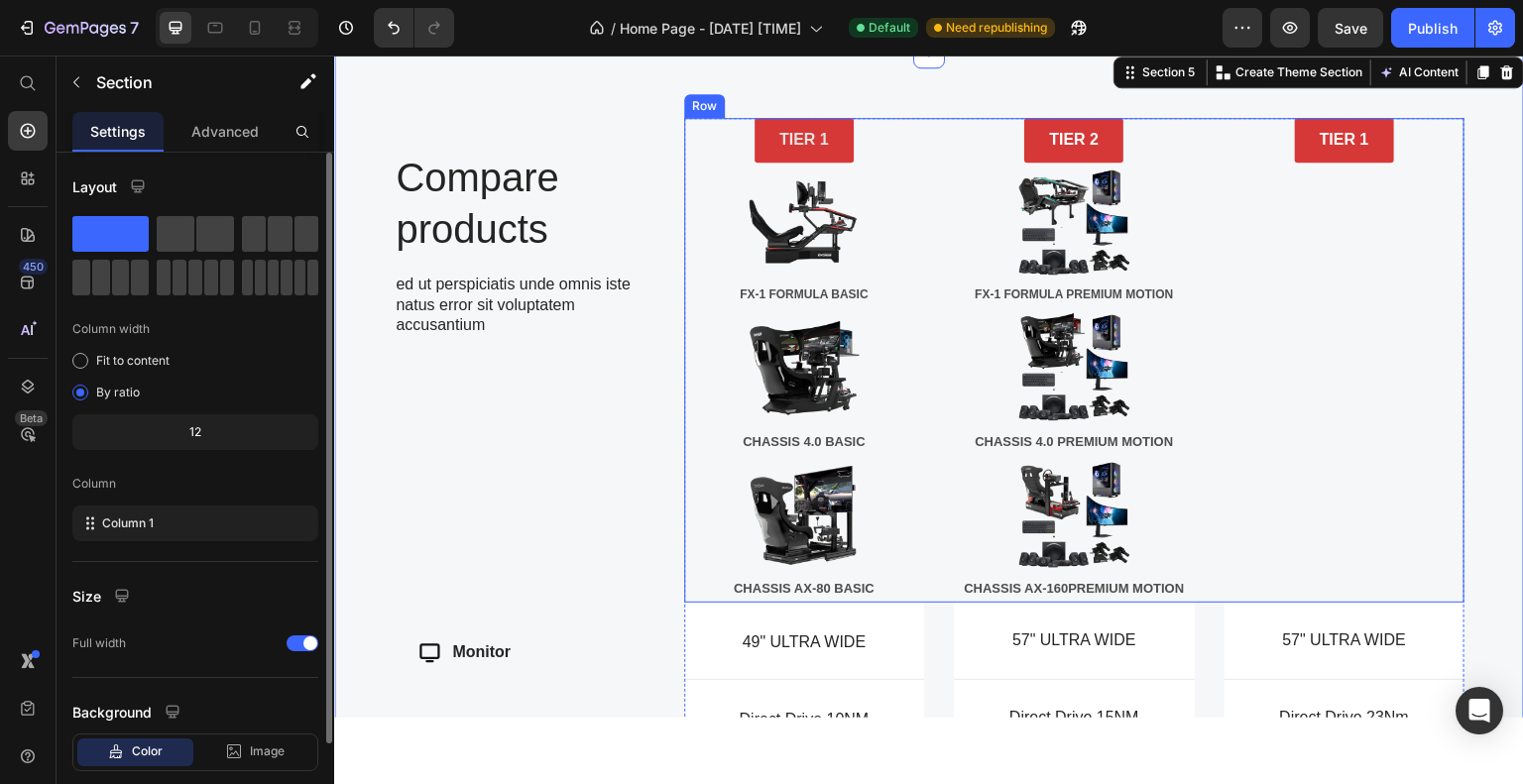 click on "TIER 1 Button" at bounding box center [1345, 359] 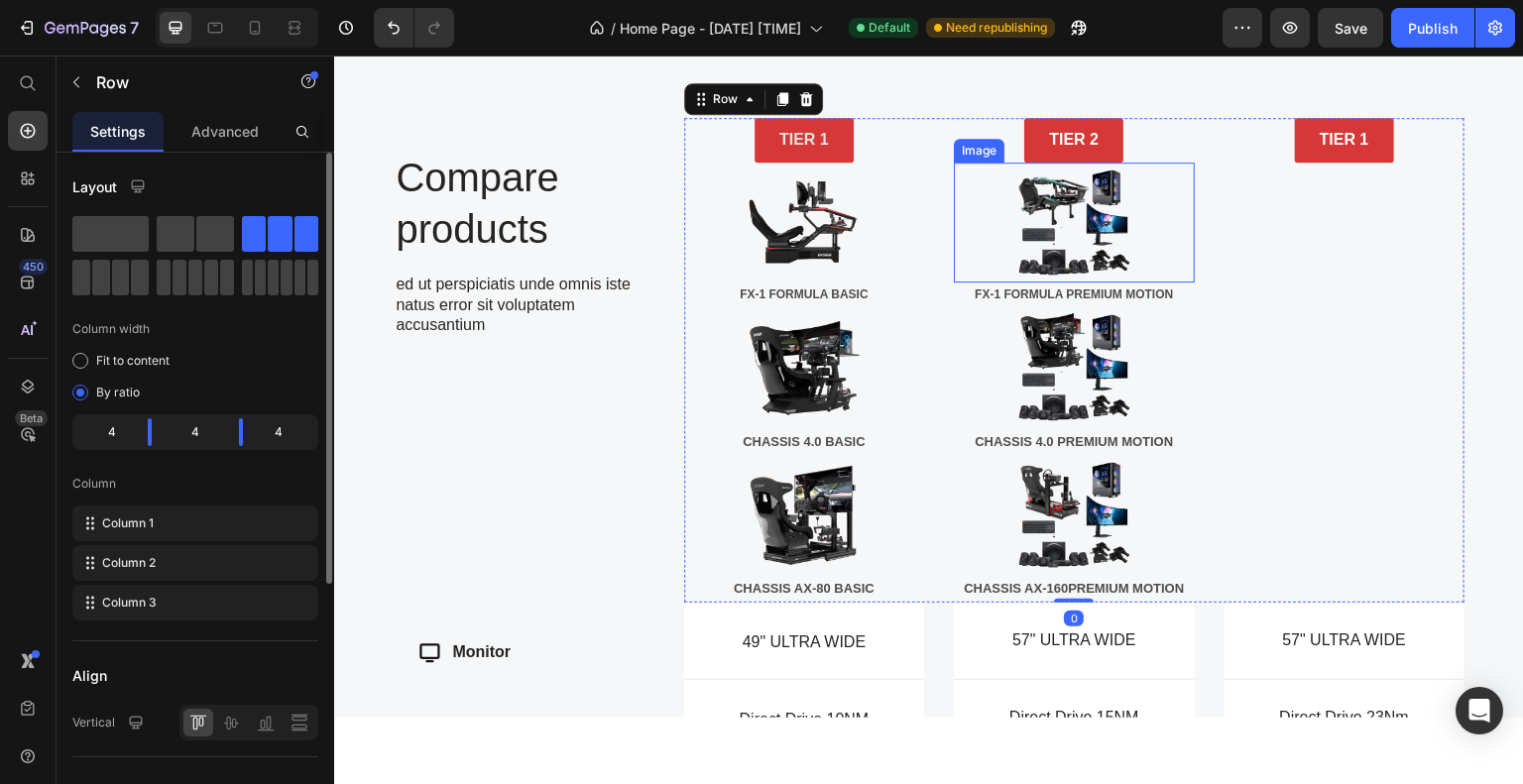 click at bounding box center [1074, 221] 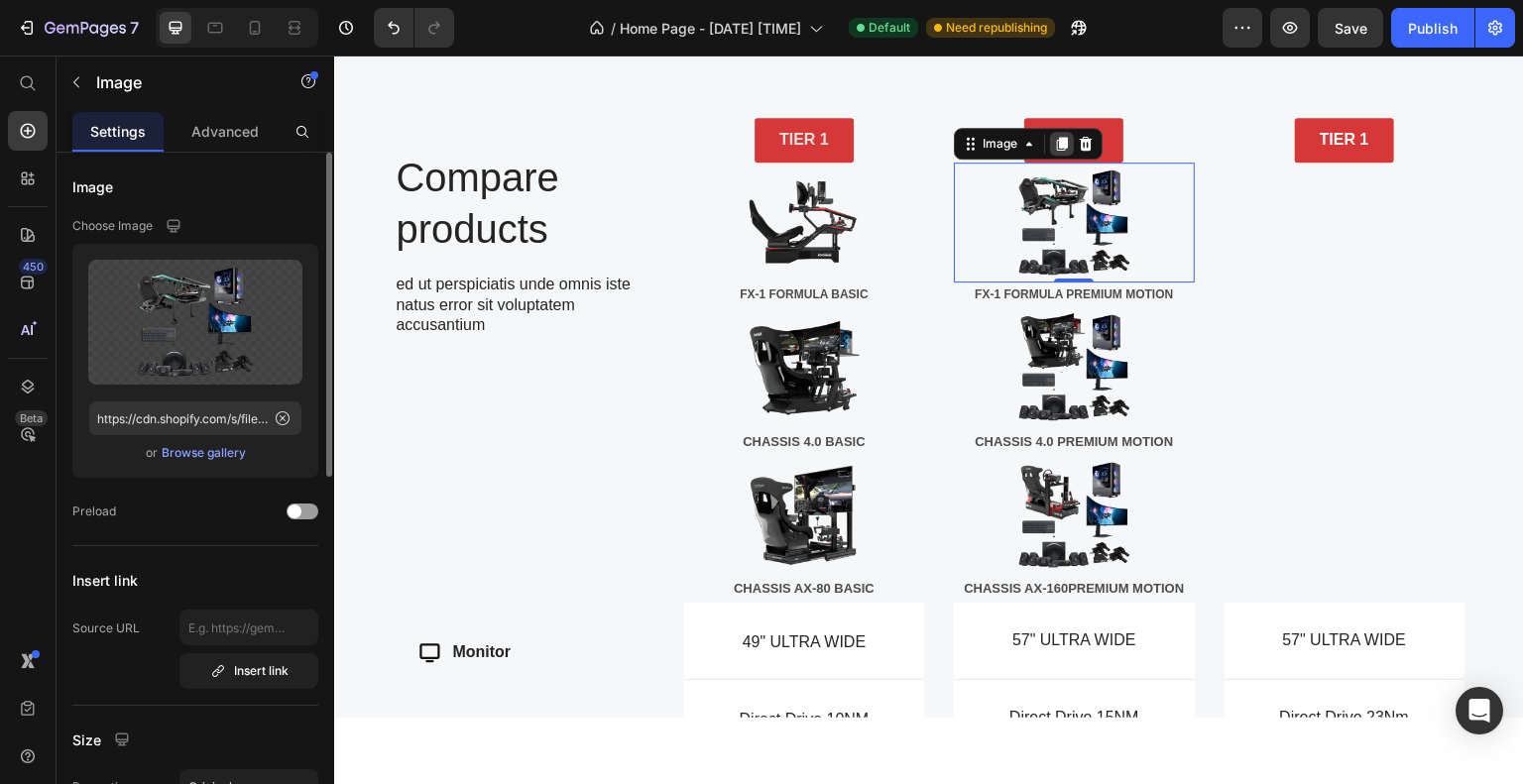 click 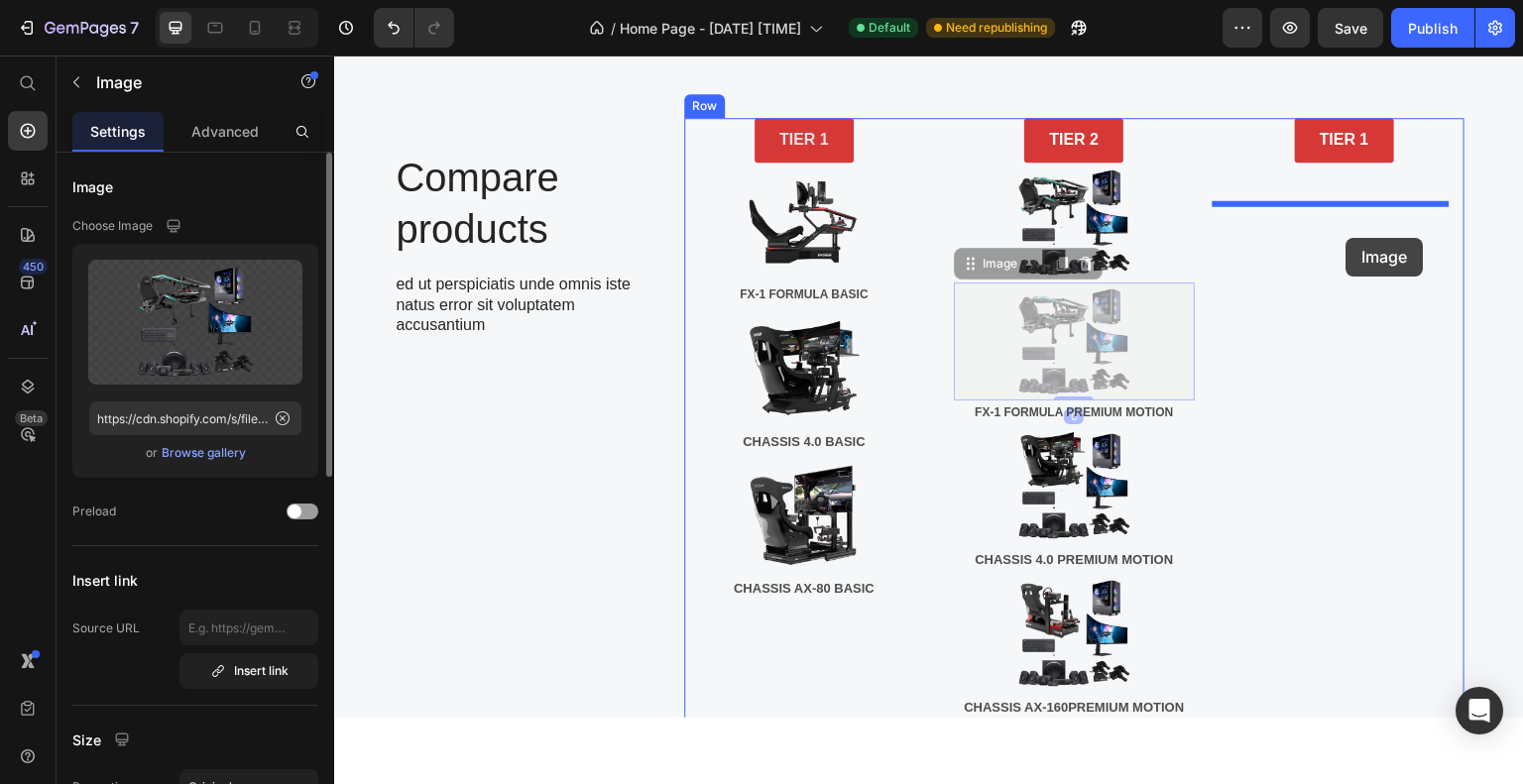 drag, startPoint x: 1021, startPoint y: 381, endPoint x: 1347, endPoint y: 237, distance: 356.38743 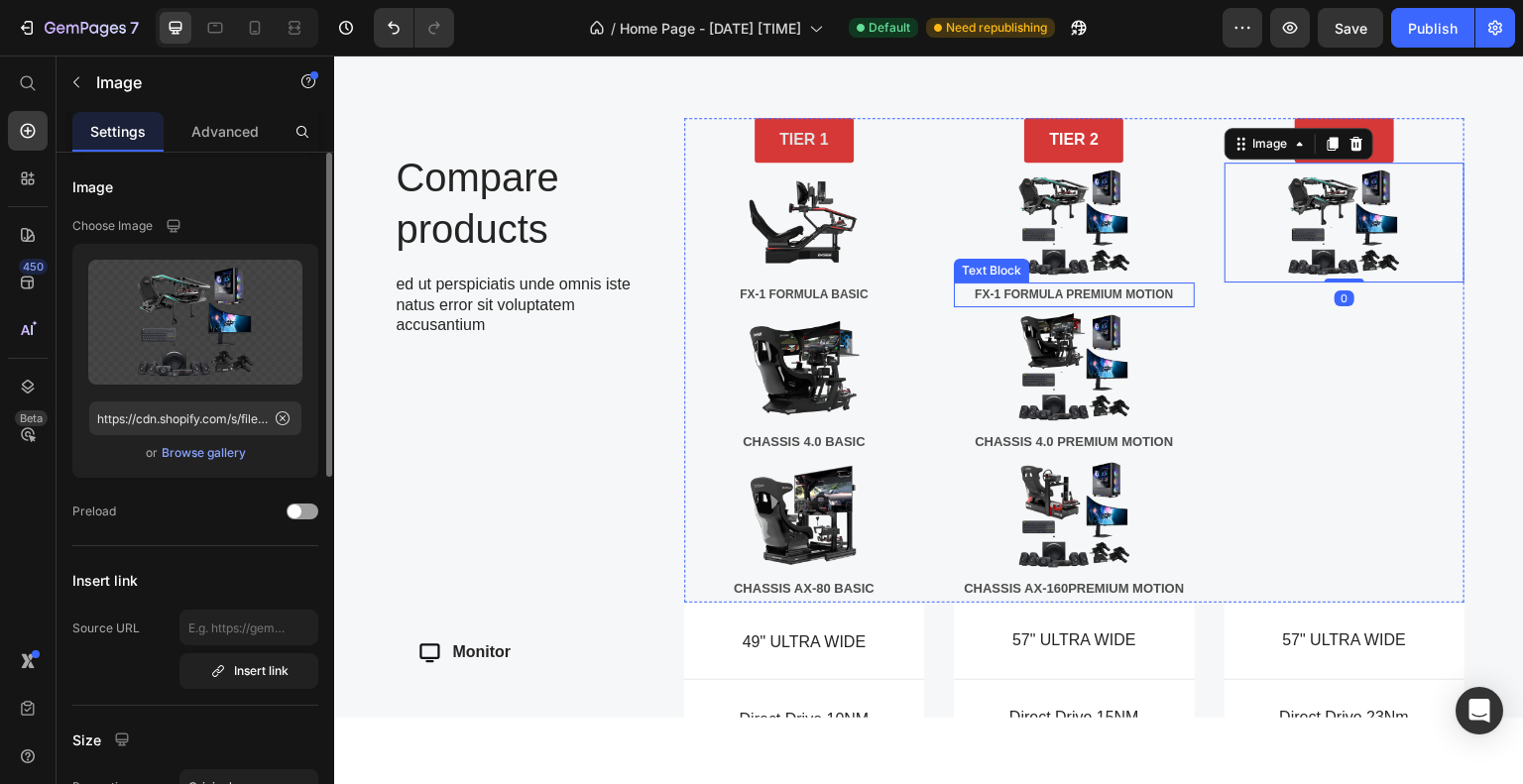 click on "FX-1 FORMULA PREMIUM MOTION" at bounding box center [1074, 294] 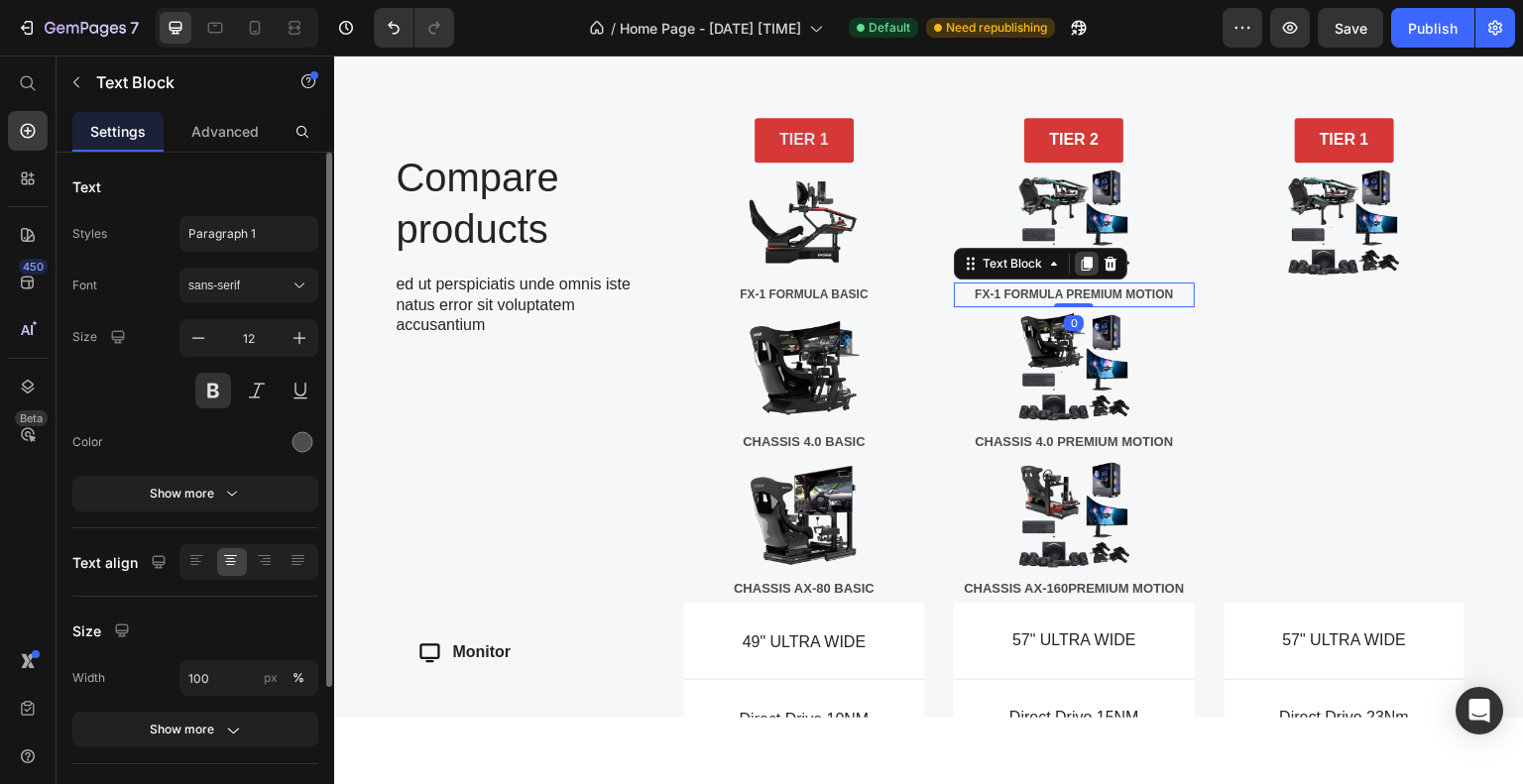 click 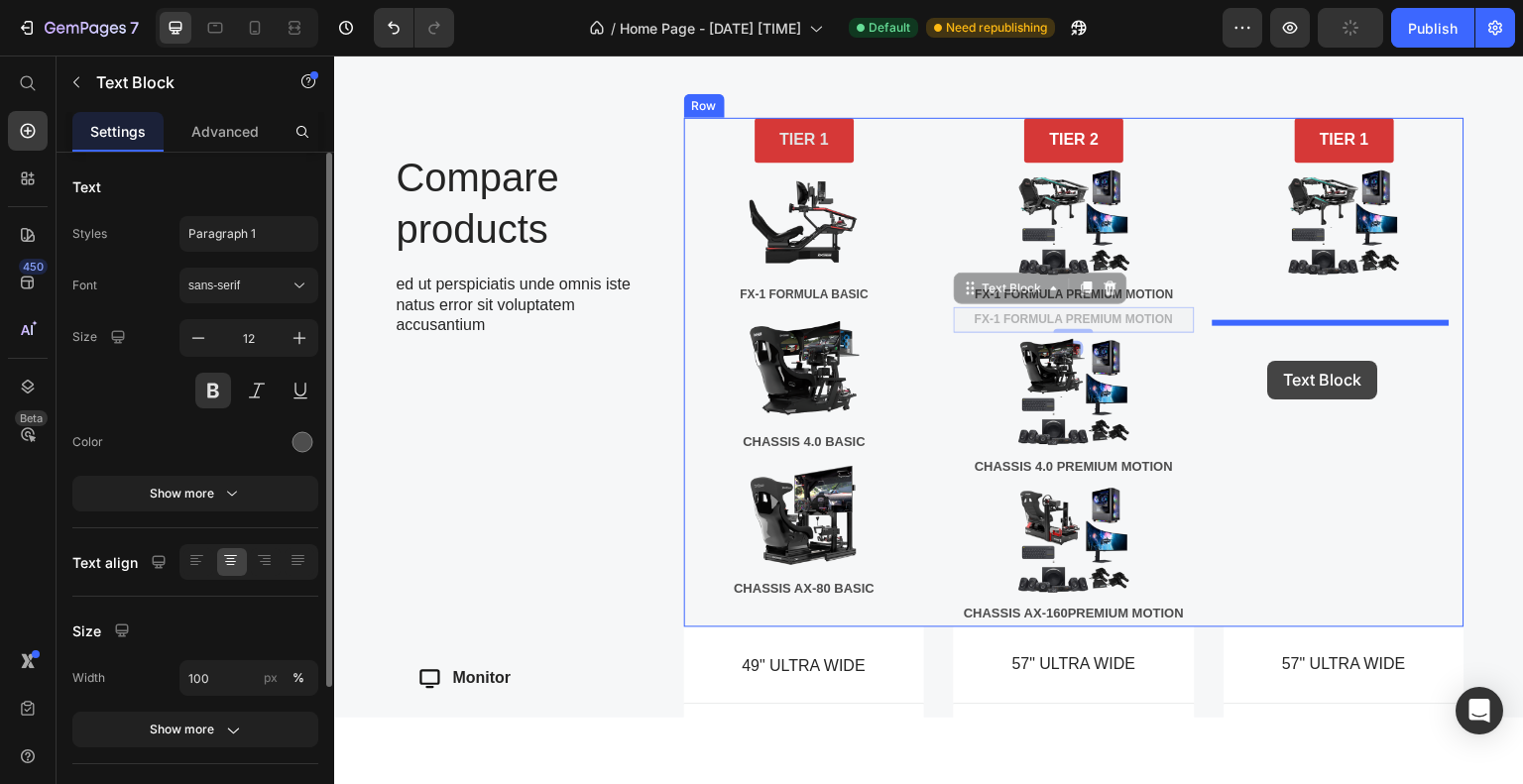 drag, startPoint x: 966, startPoint y: 329, endPoint x: 1268, endPoint y: 360, distance: 303.58689 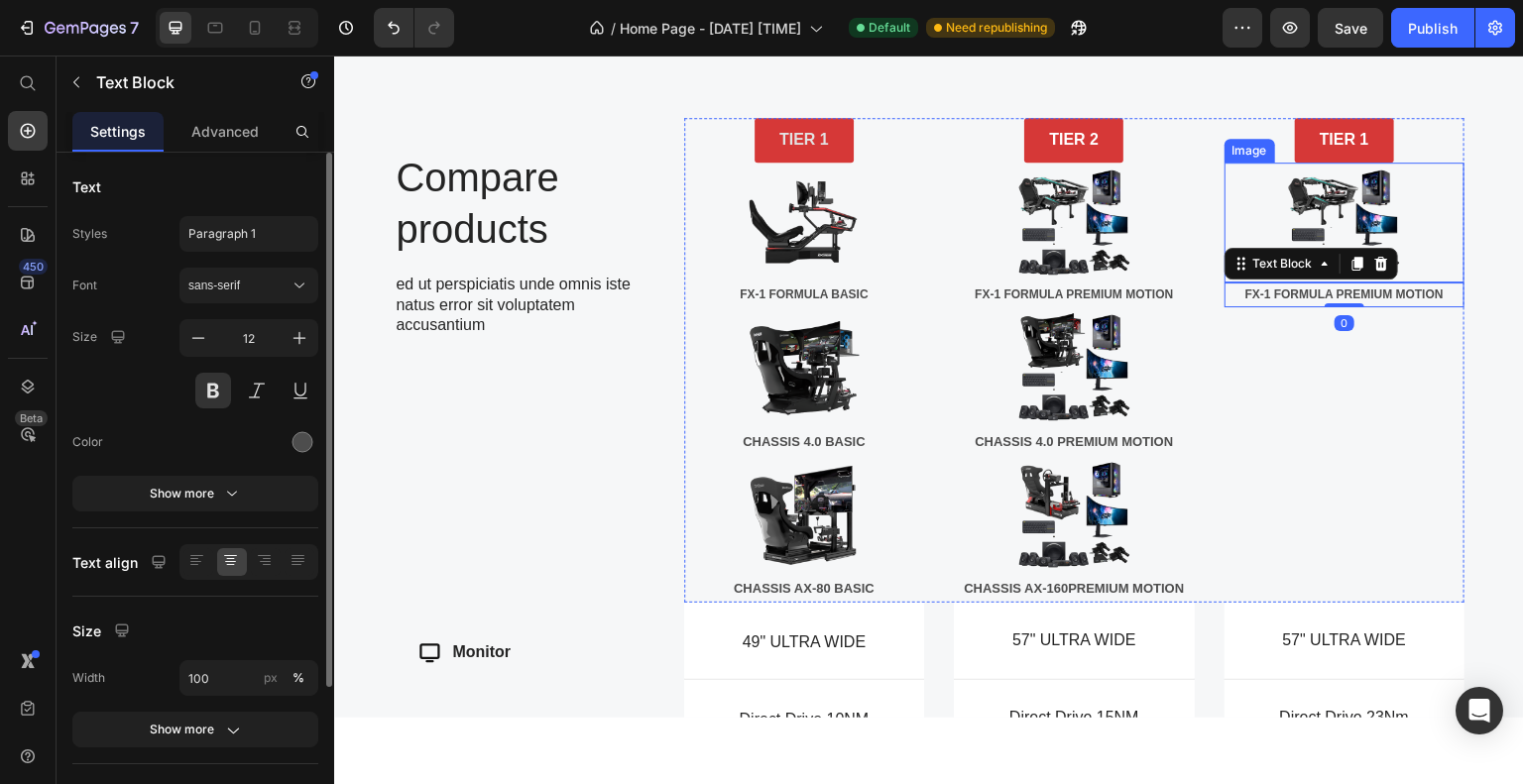 click at bounding box center (1345, 221) 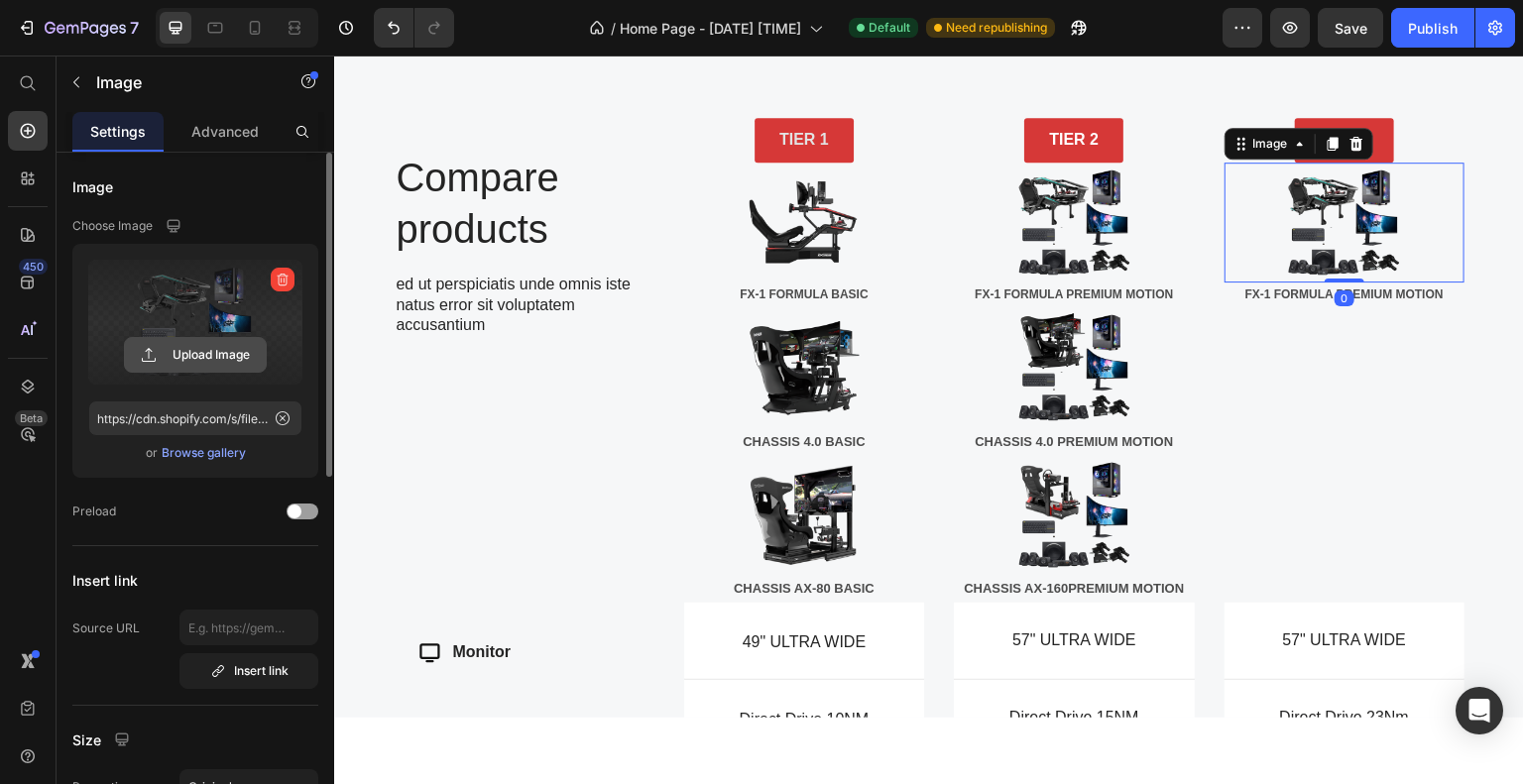 click 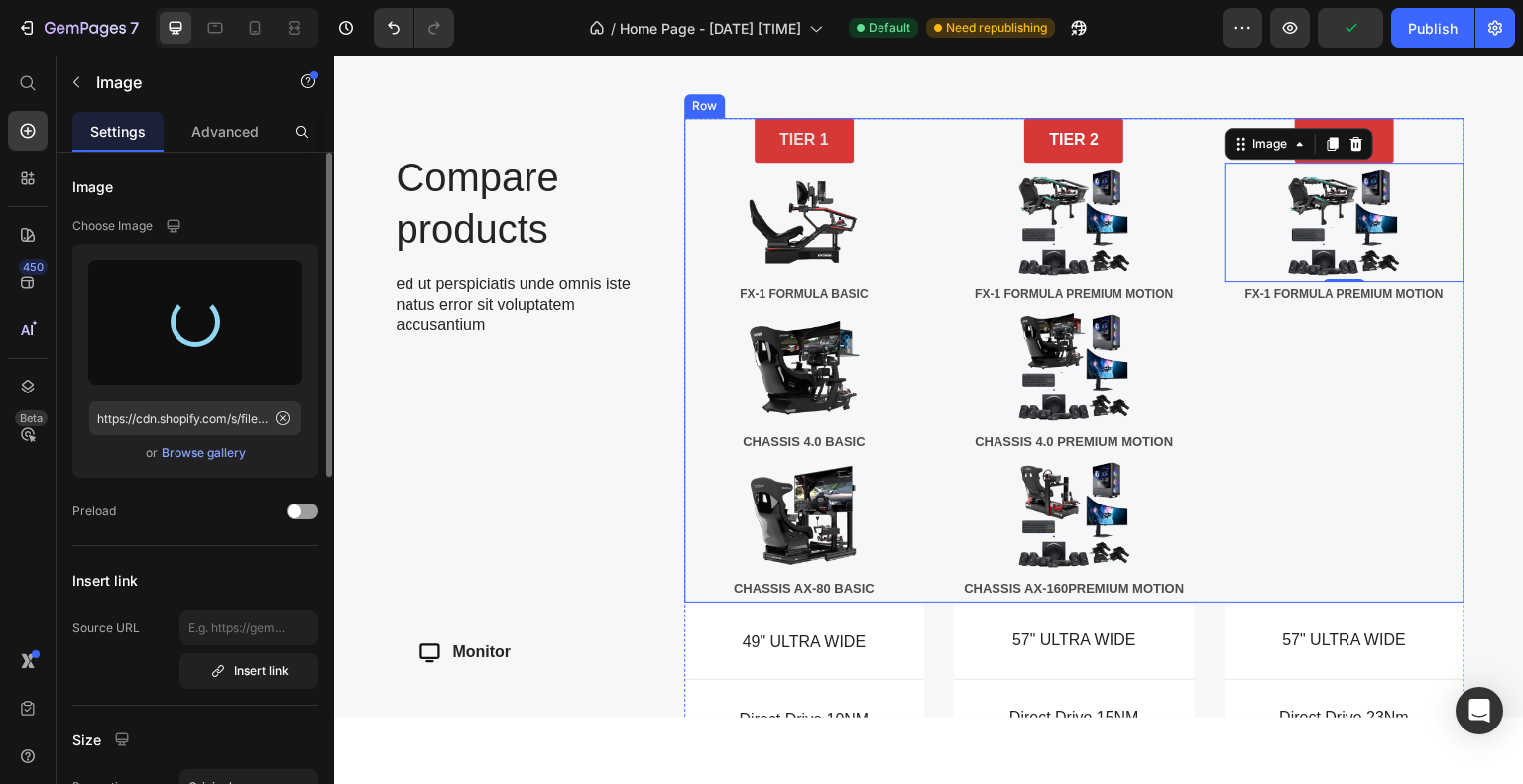 type on "https://cdn.shopify.com/s/files/1/0933/7972/3568/files/gempages_575275549719528274-8b12302f-6dc0-4341-8542-950bb3aa3e54.png" 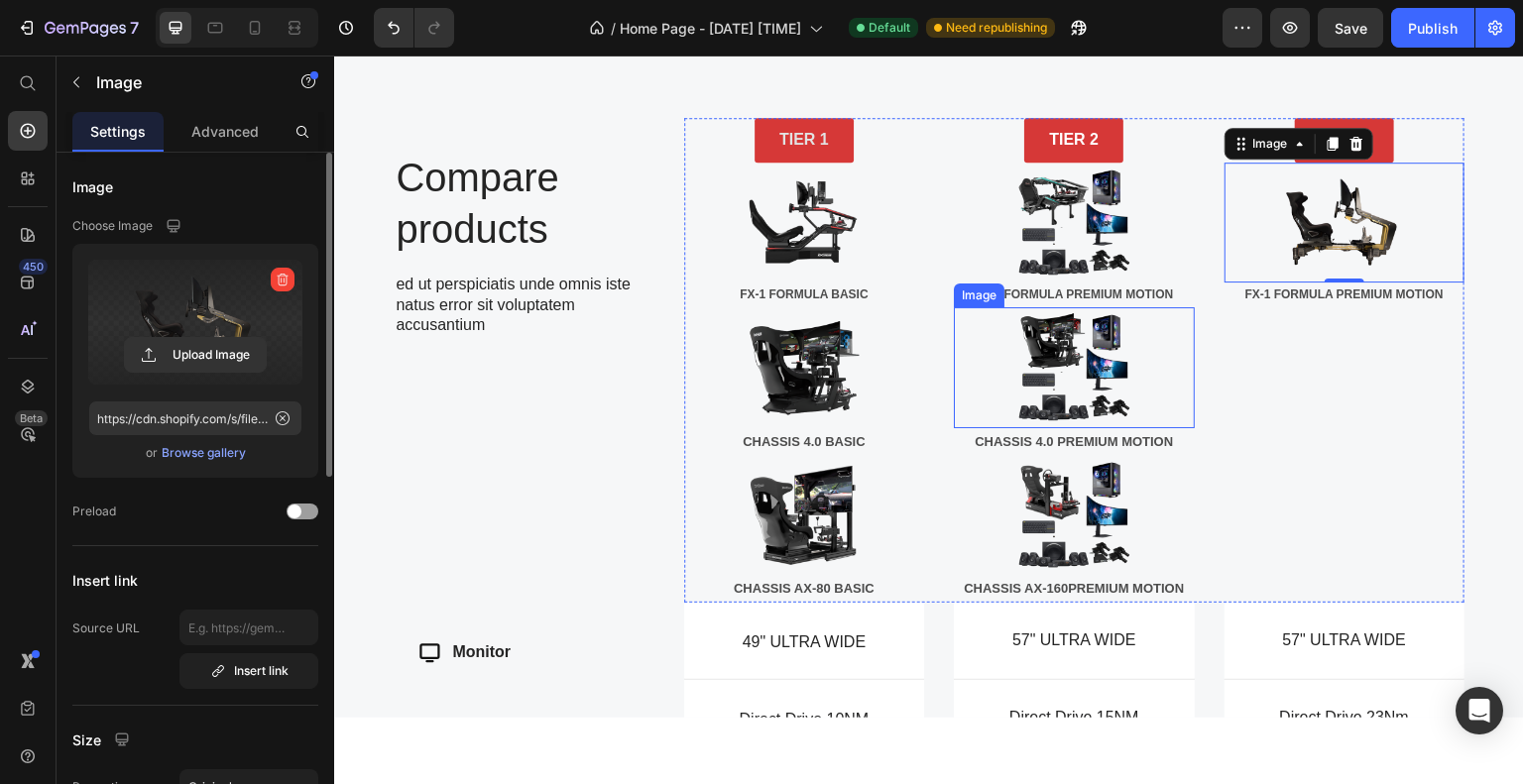 click at bounding box center [1074, 366] 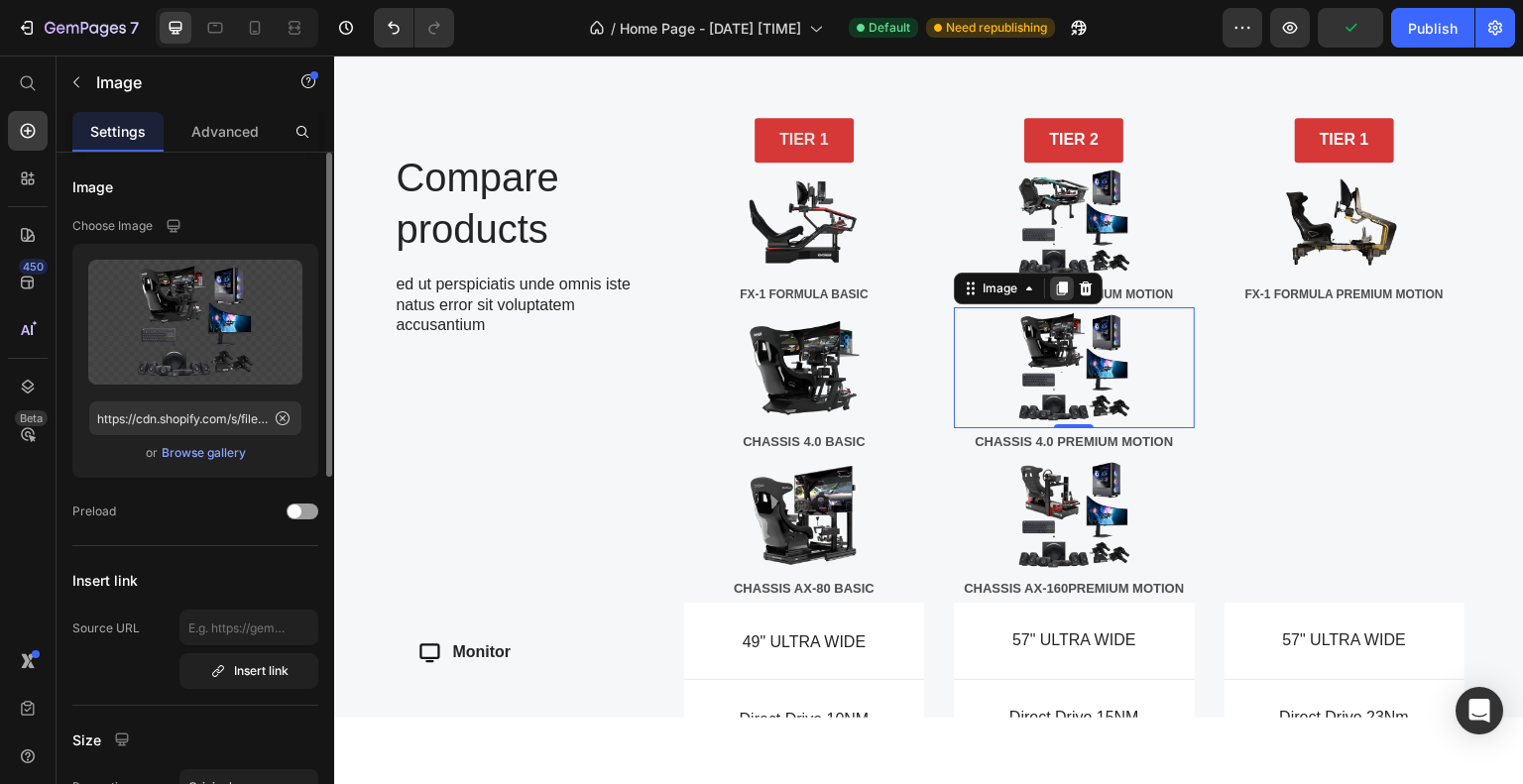 click 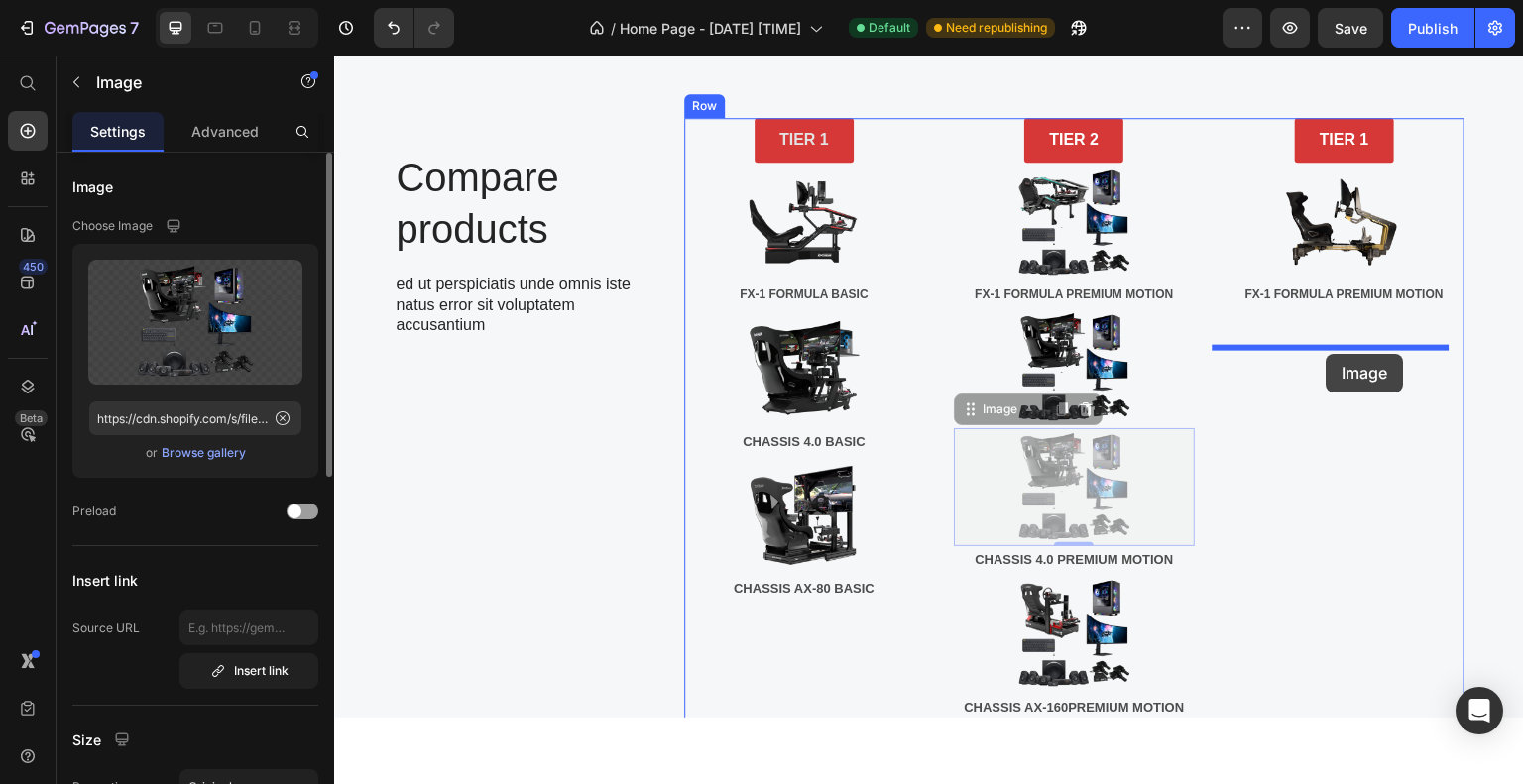 drag, startPoint x: 959, startPoint y: 452, endPoint x: 1327, endPoint y: 353, distance: 381.084 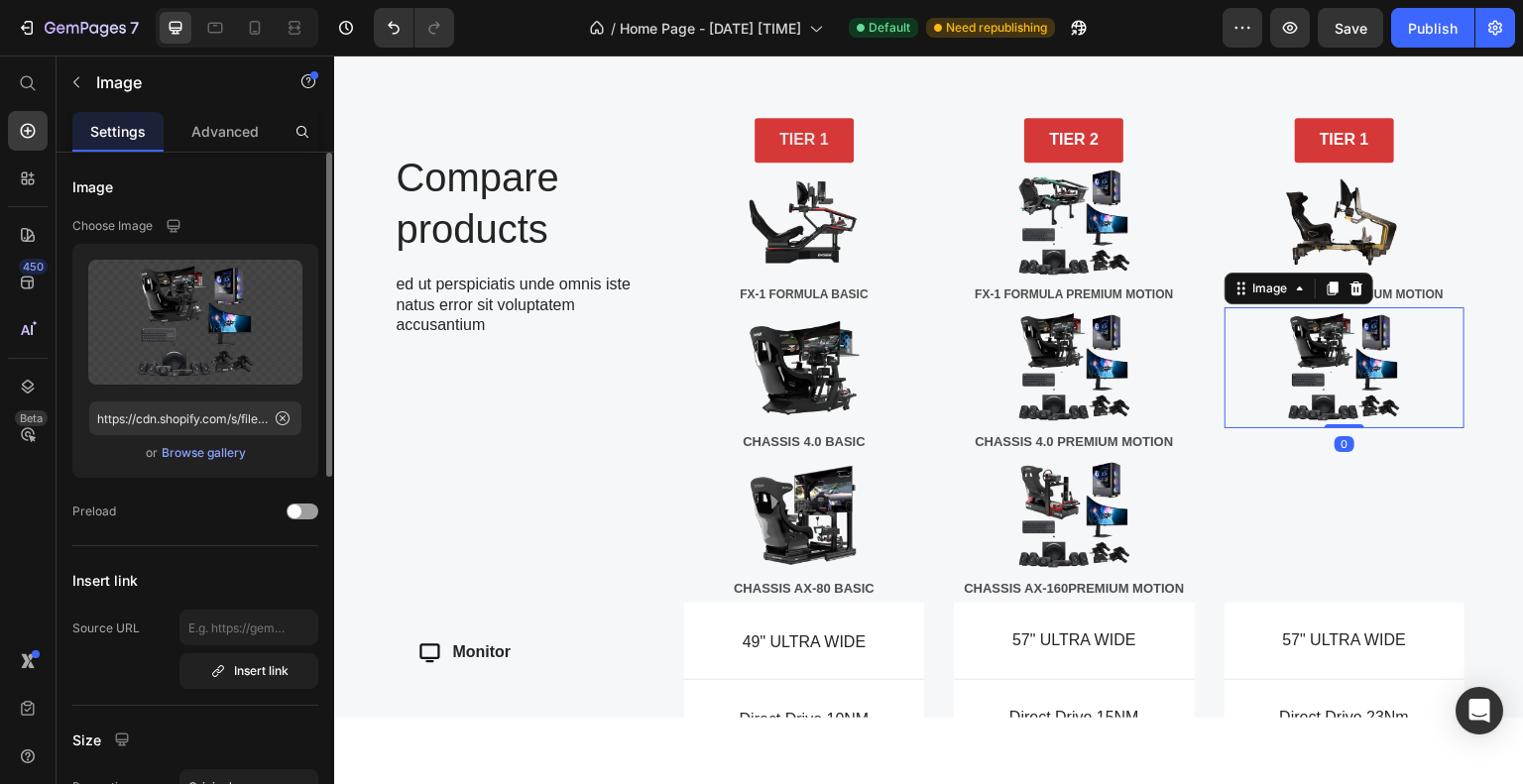click at bounding box center (1345, 366) 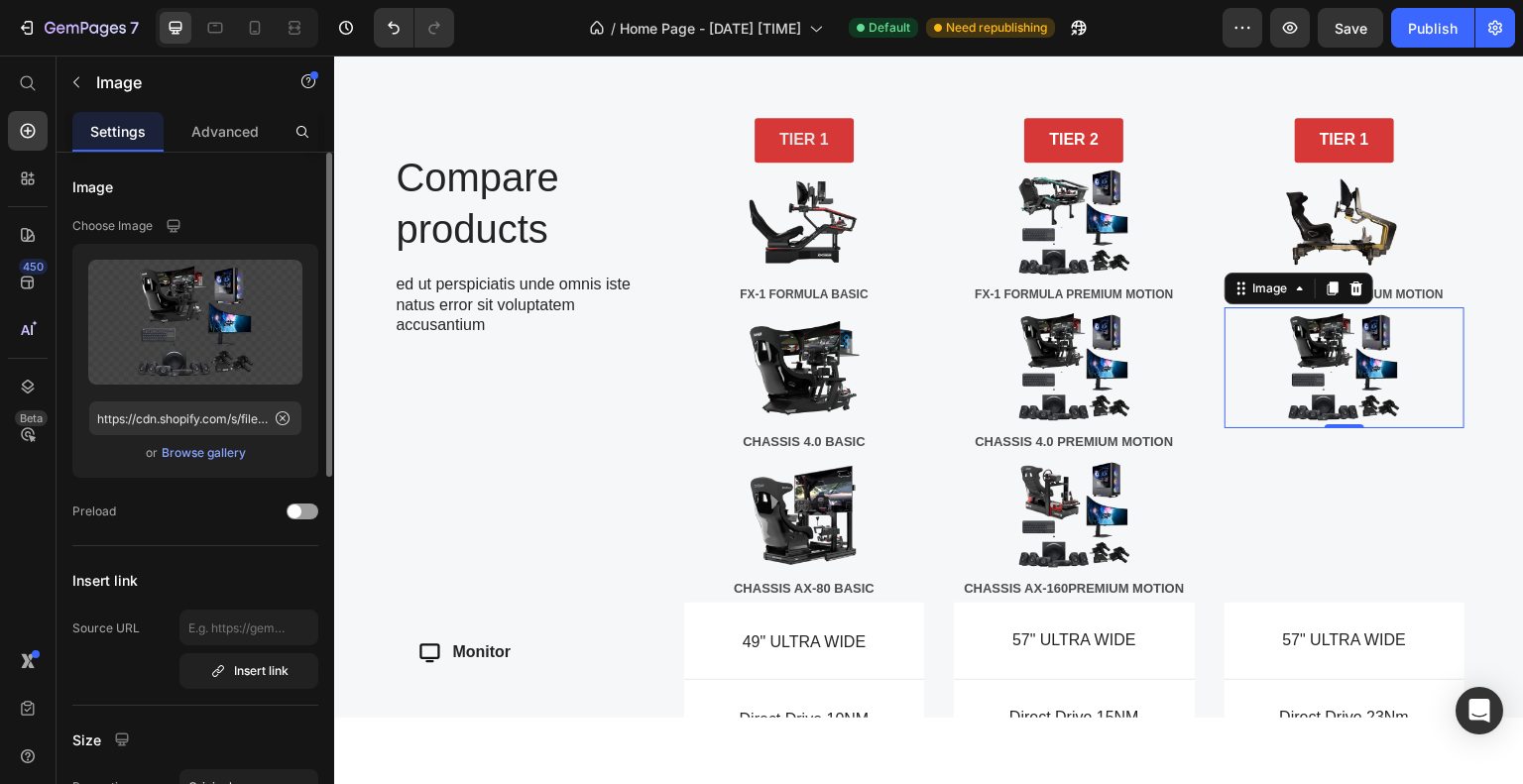 click at bounding box center [1345, 366] 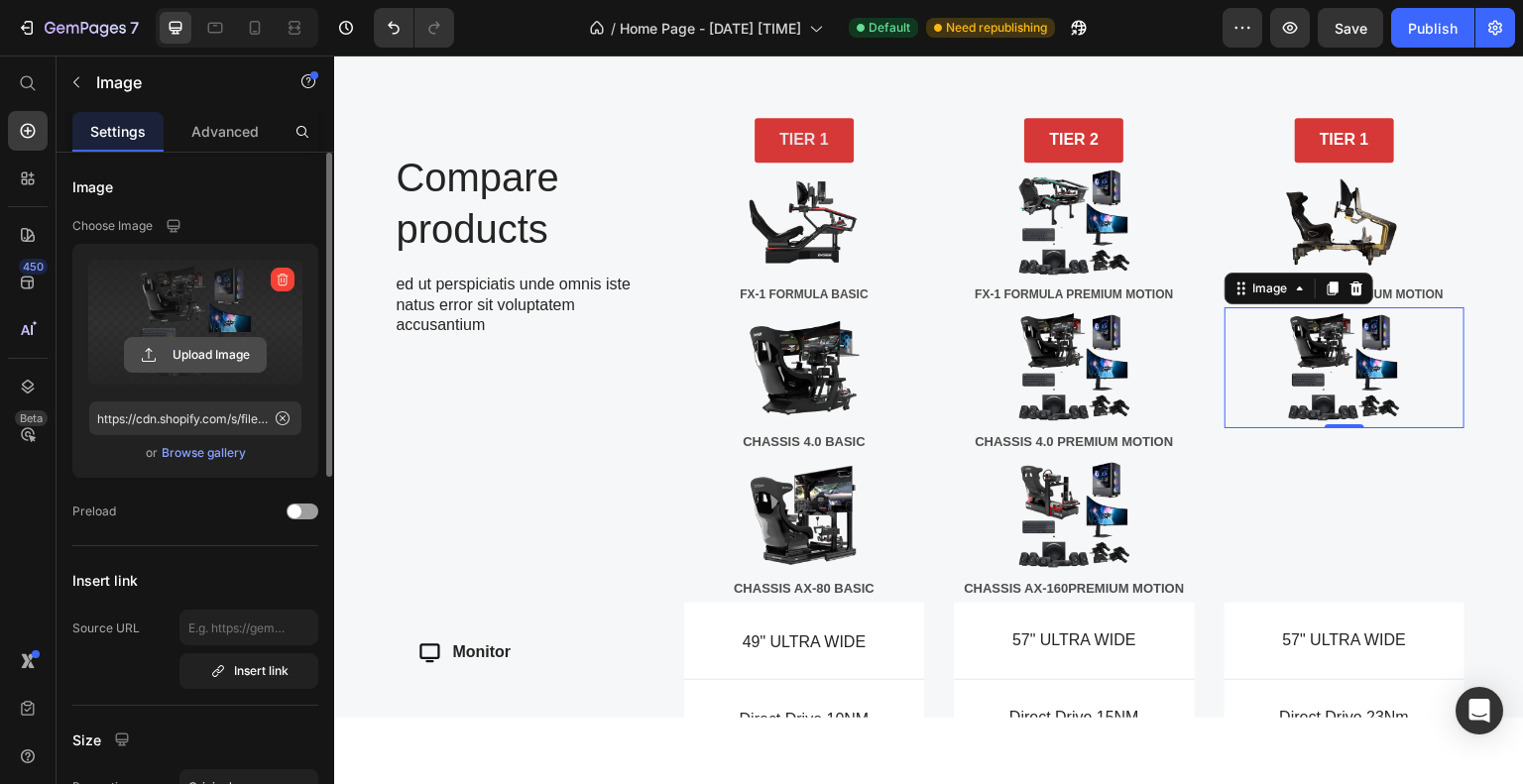 click 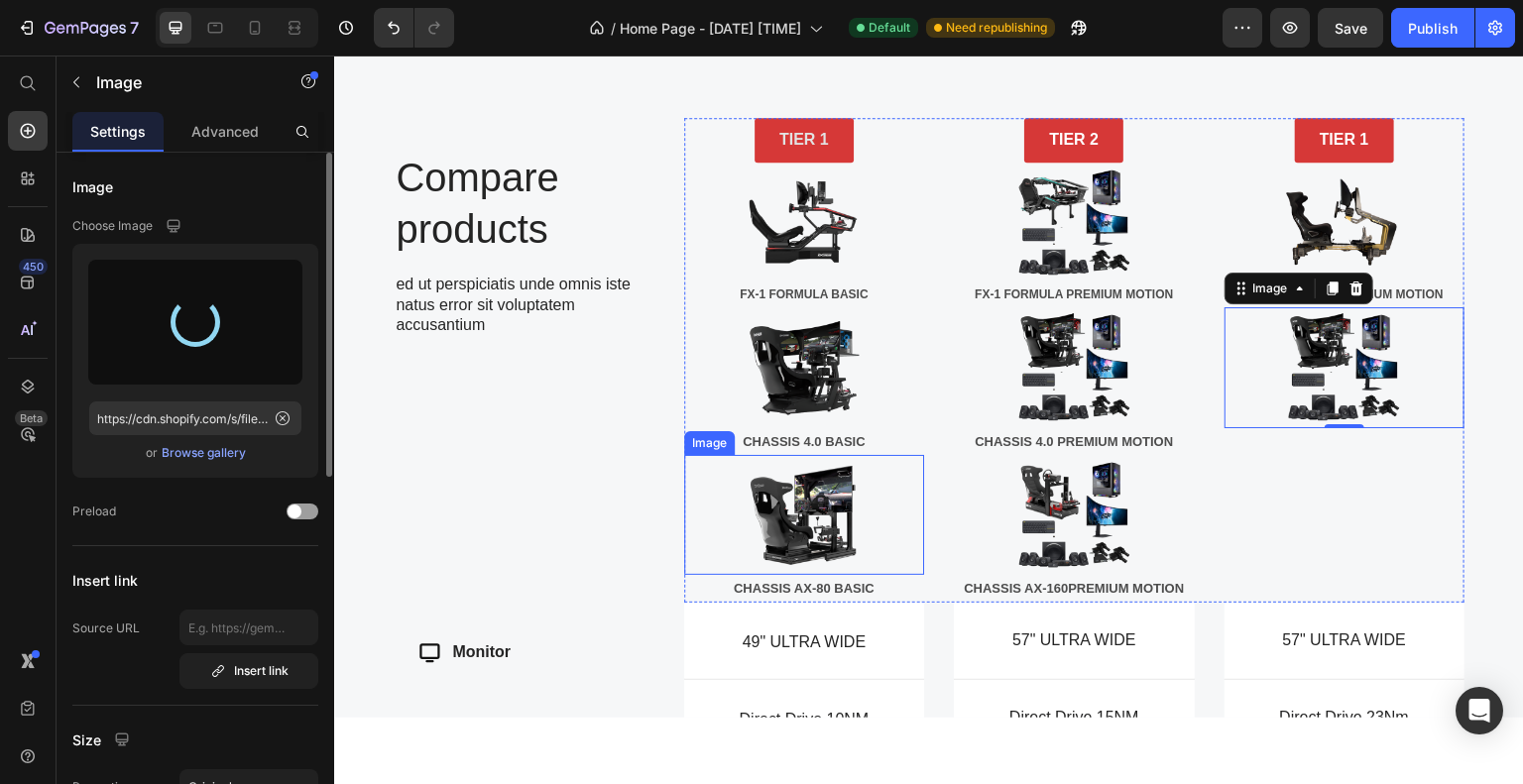type on "https://cdn.shopify.com/s/files/1/0933/7972/3568/files/gempages_575275549719528274-cf6852d9-5f9e-4a07-8187-3d1c63f5432e.png" 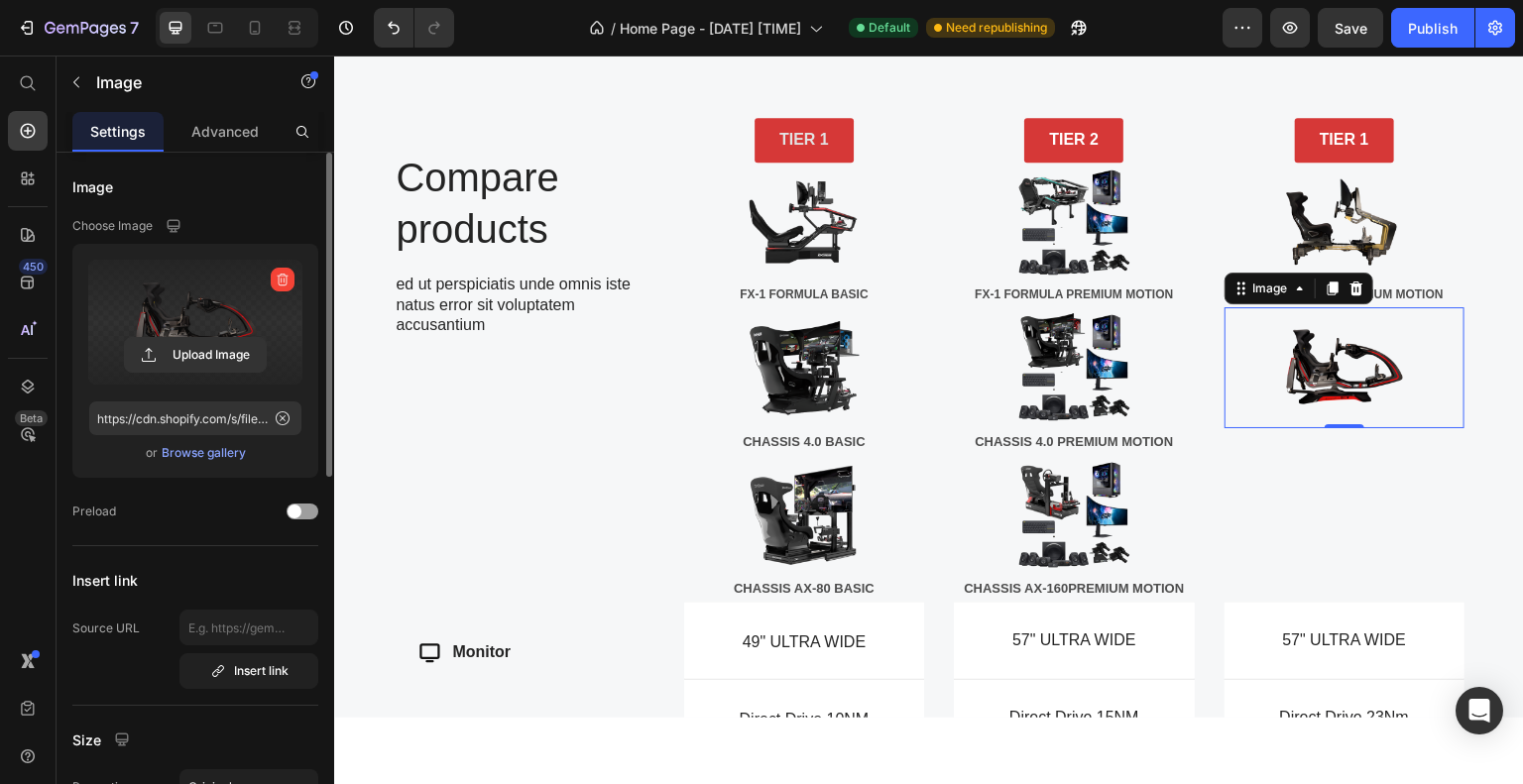 click at bounding box center (1345, 366) 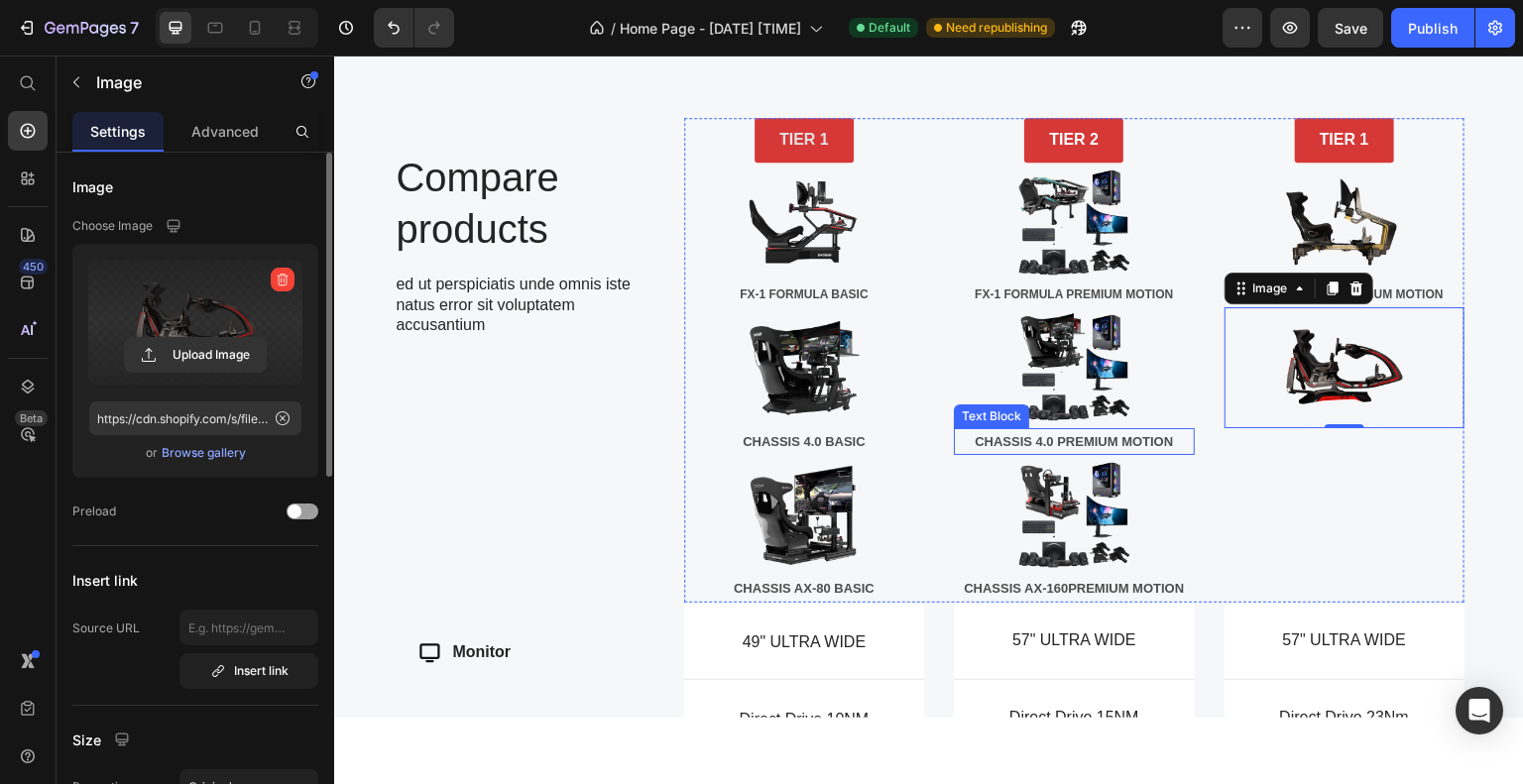 click on "CHASSIS 4.0 PREMIUM MOTION" at bounding box center [1074, 440] 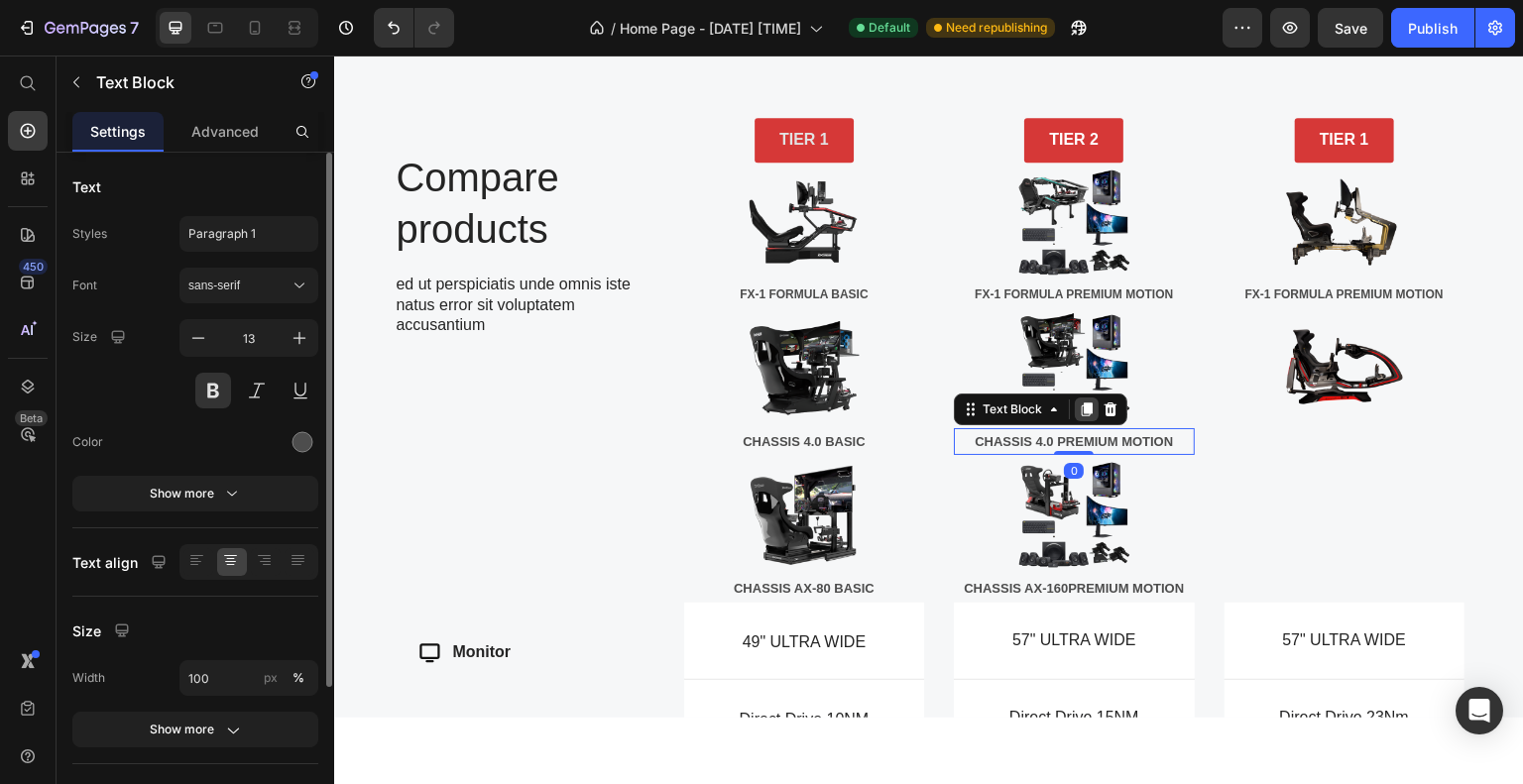 click 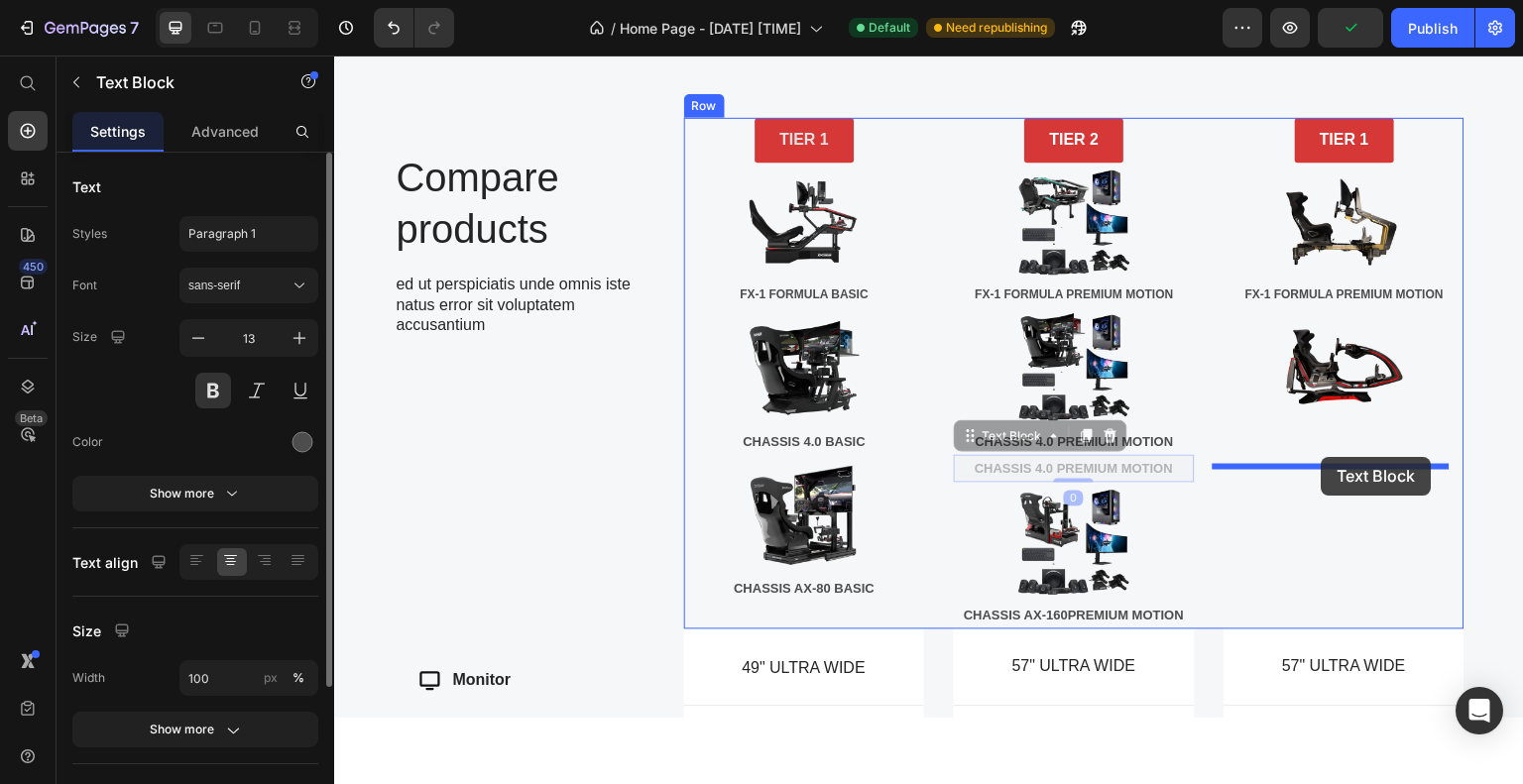 drag, startPoint x: 965, startPoint y: 477, endPoint x: 1322, endPoint y: 456, distance: 357.61711 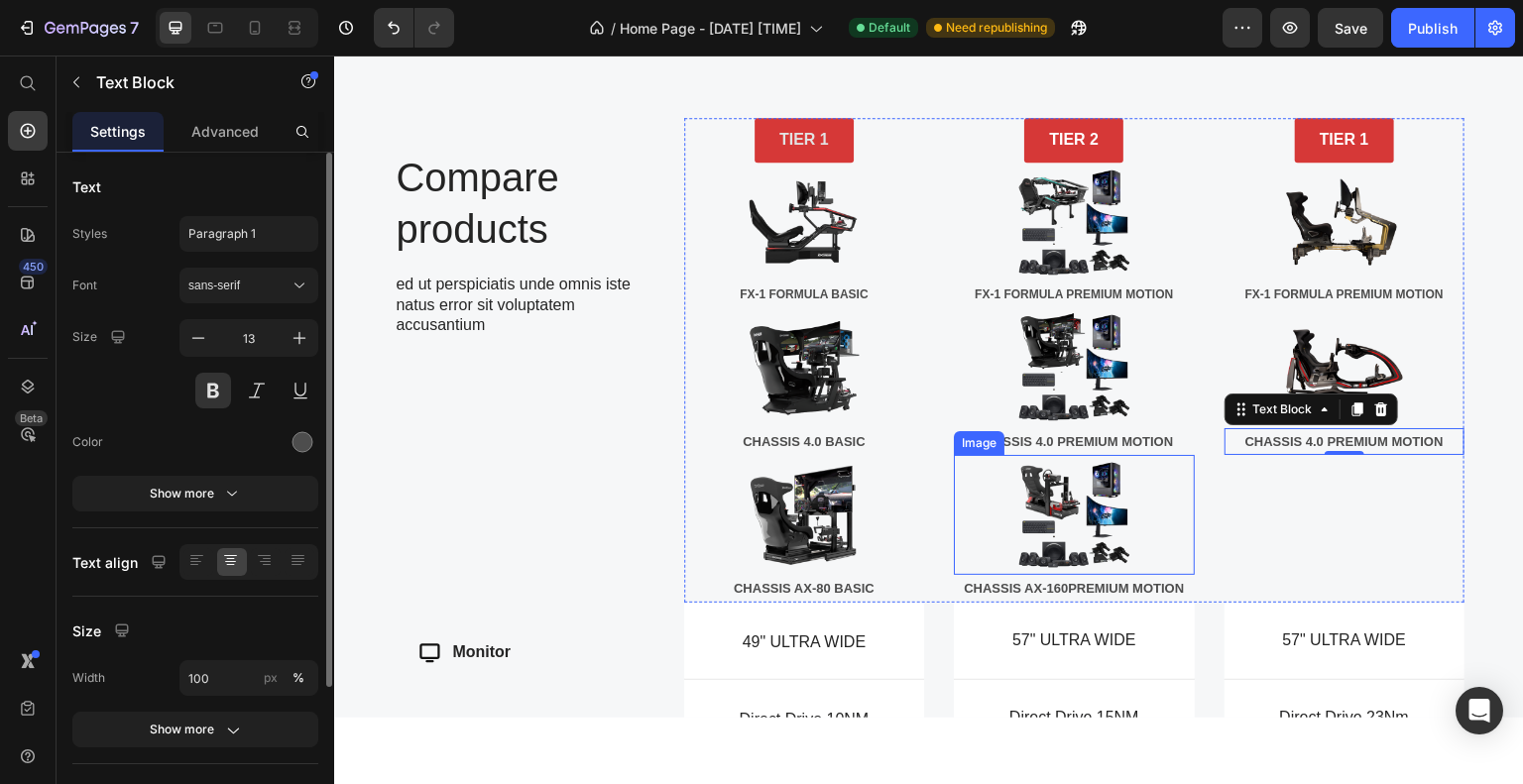 click at bounding box center (1074, 513) 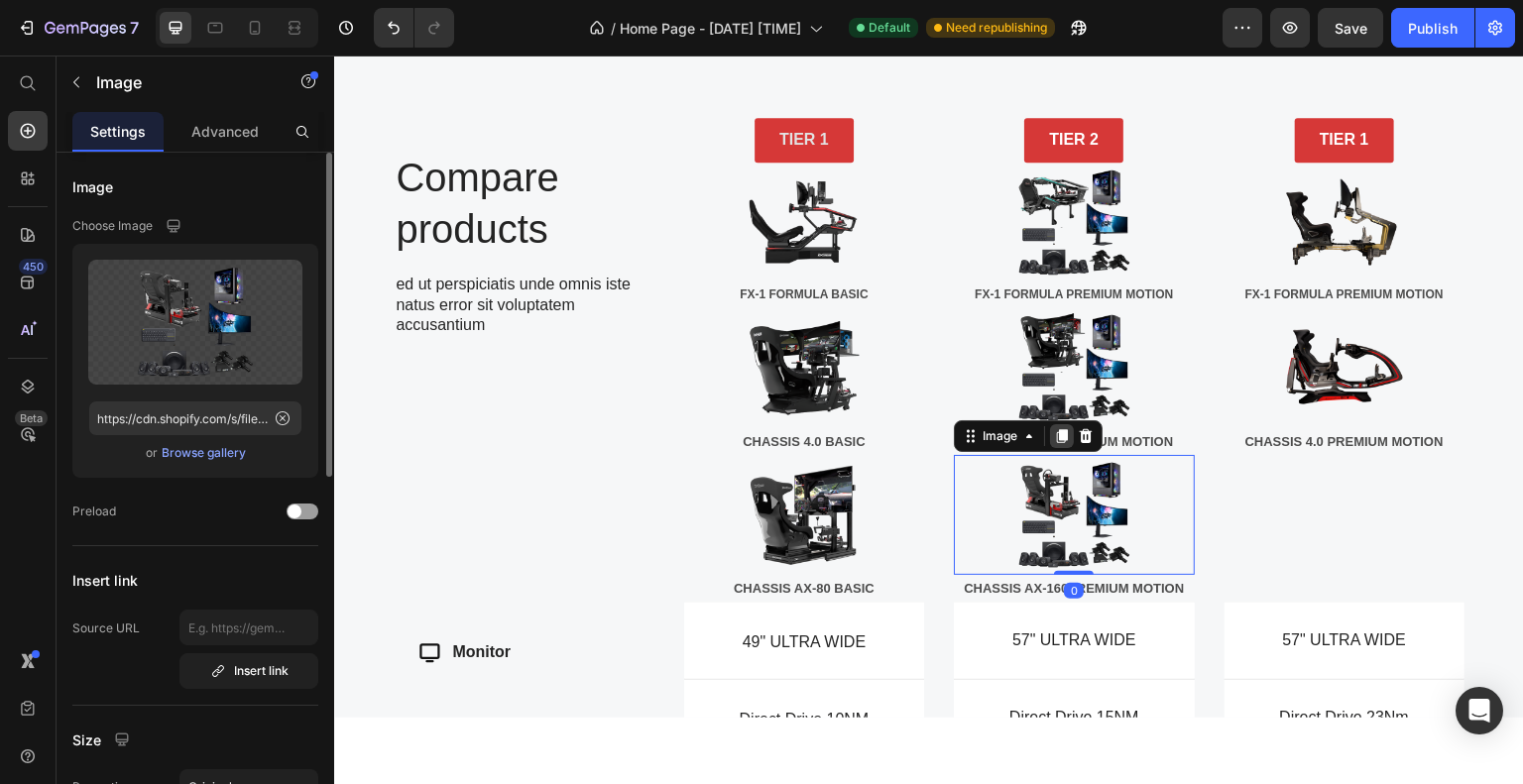 click 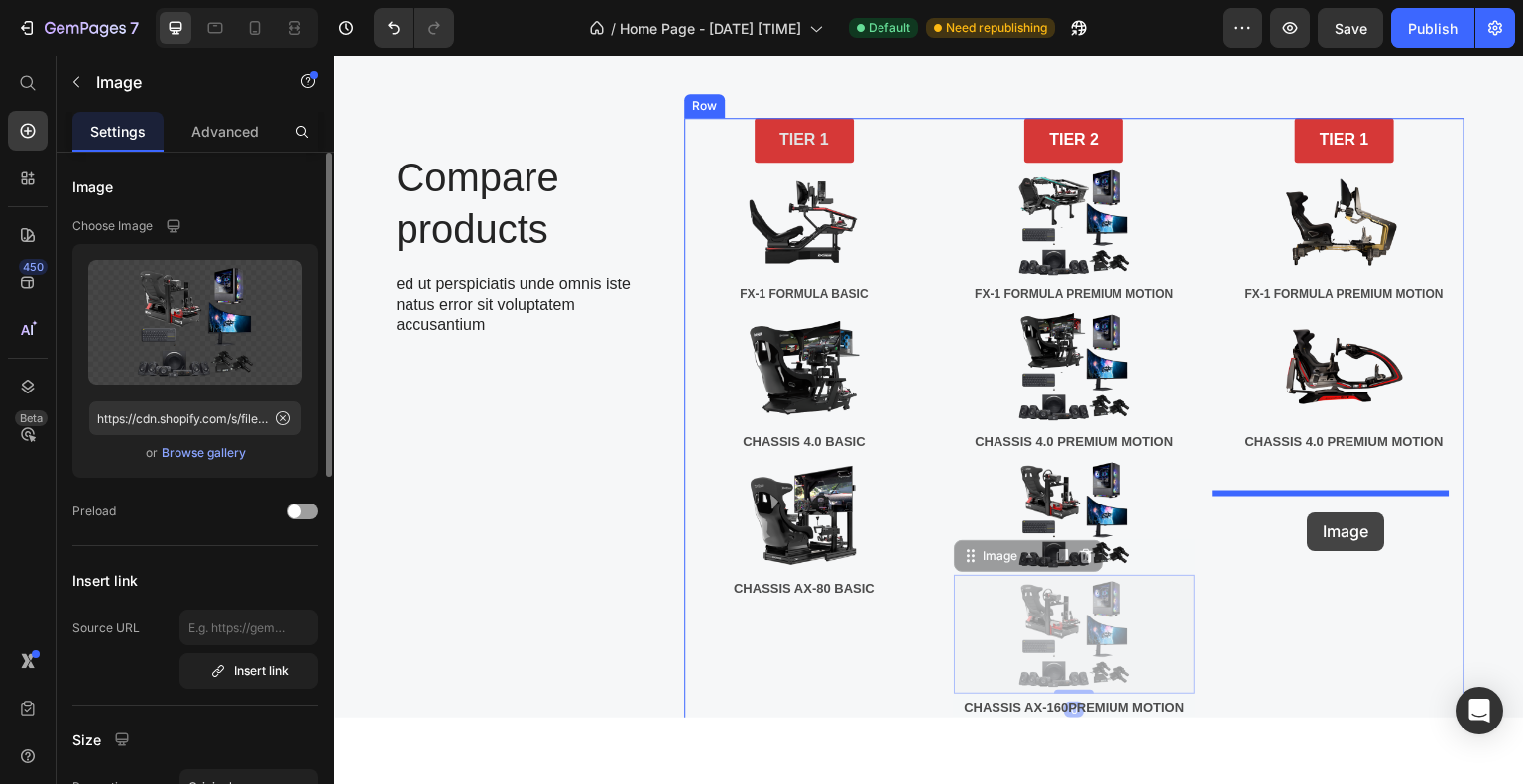 drag, startPoint x: 956, startPoint y: 594, endPoint x: 1308, endPoint y: 511, distance: 361.65315 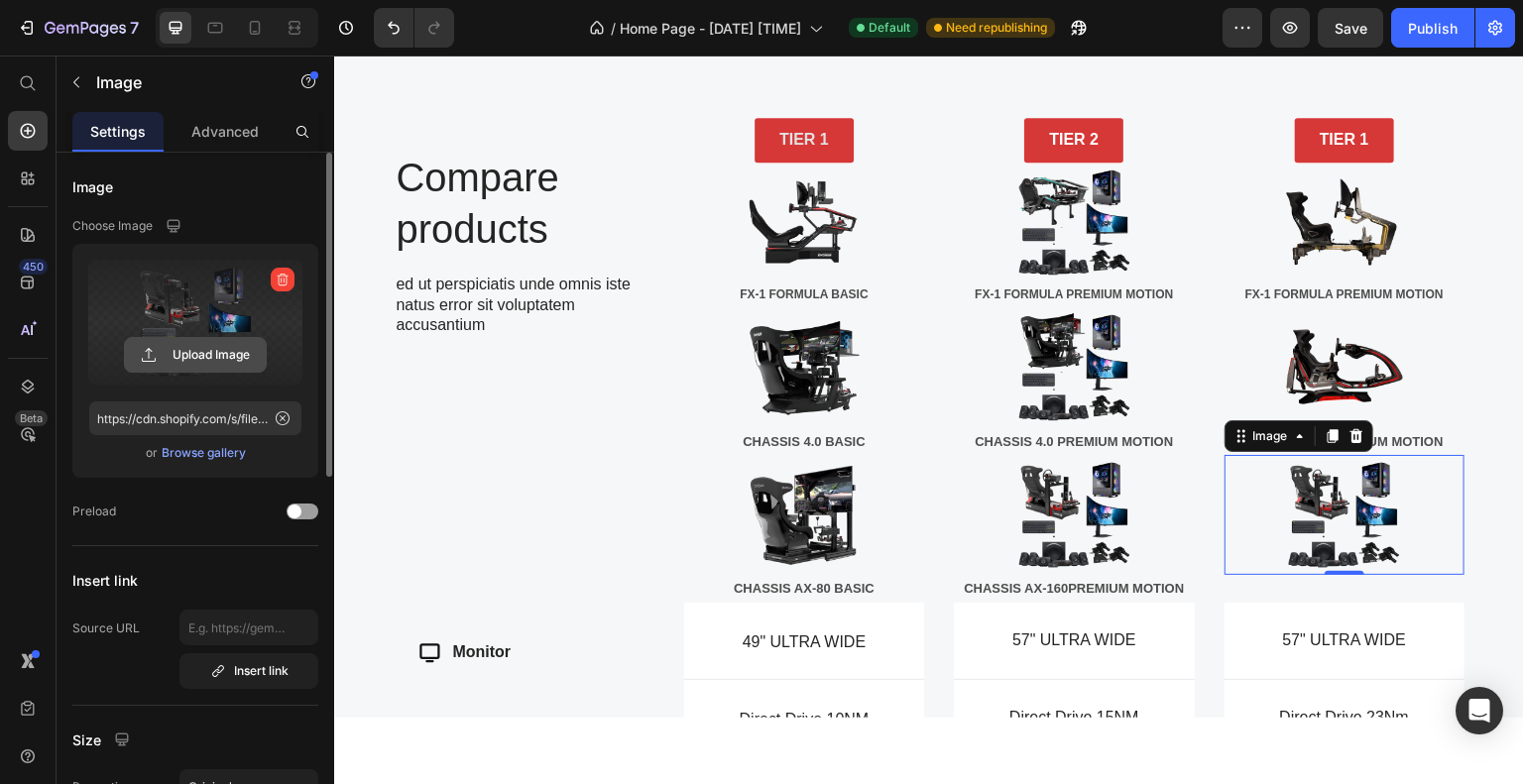 click 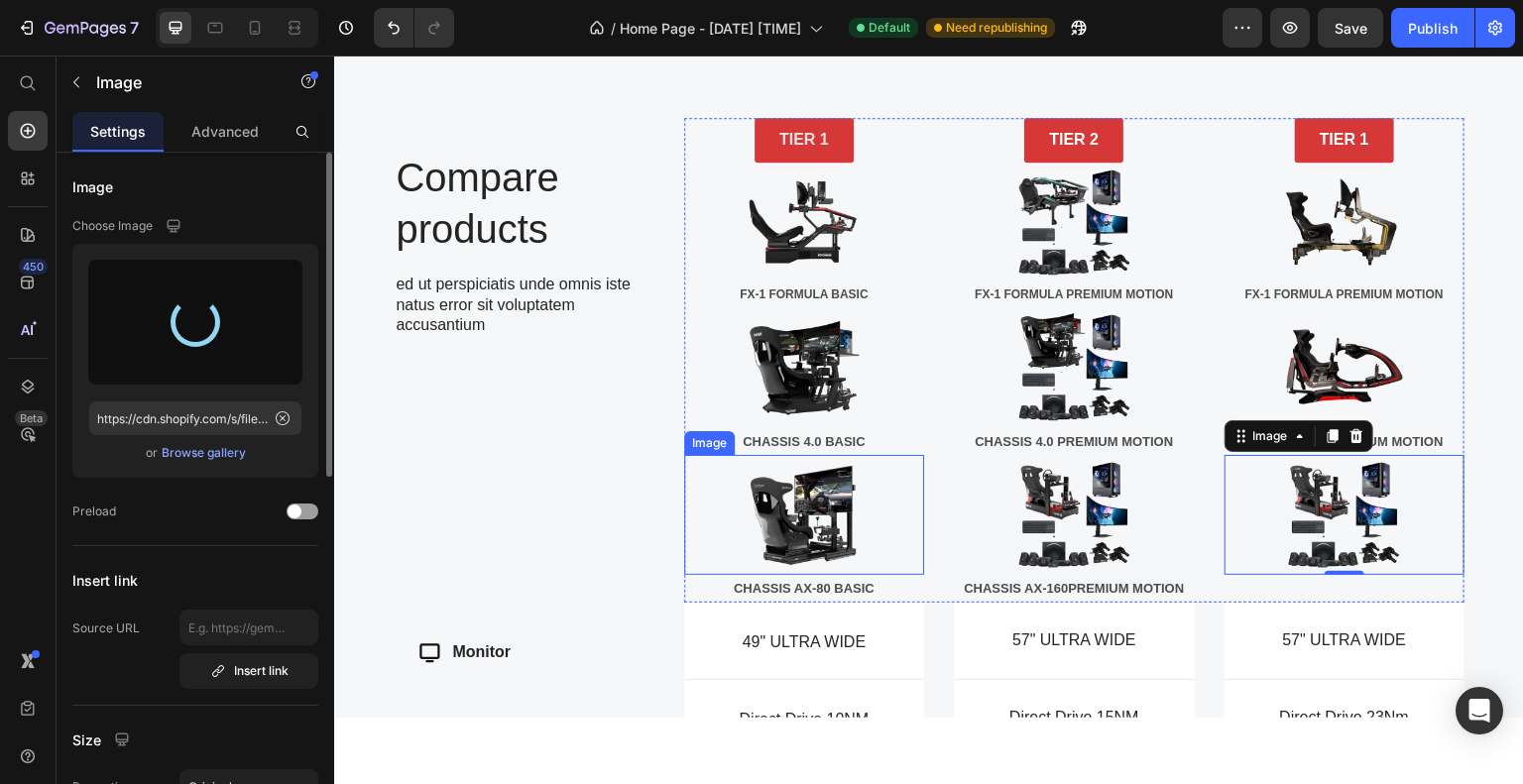 type on "https://cdn.shopify.com/s/files/1/0933/7972/3568/files/gempages_575275549719528274-1ed8fa1b-3fe1-40b5-bf95-4c37a55c7ef6.png" 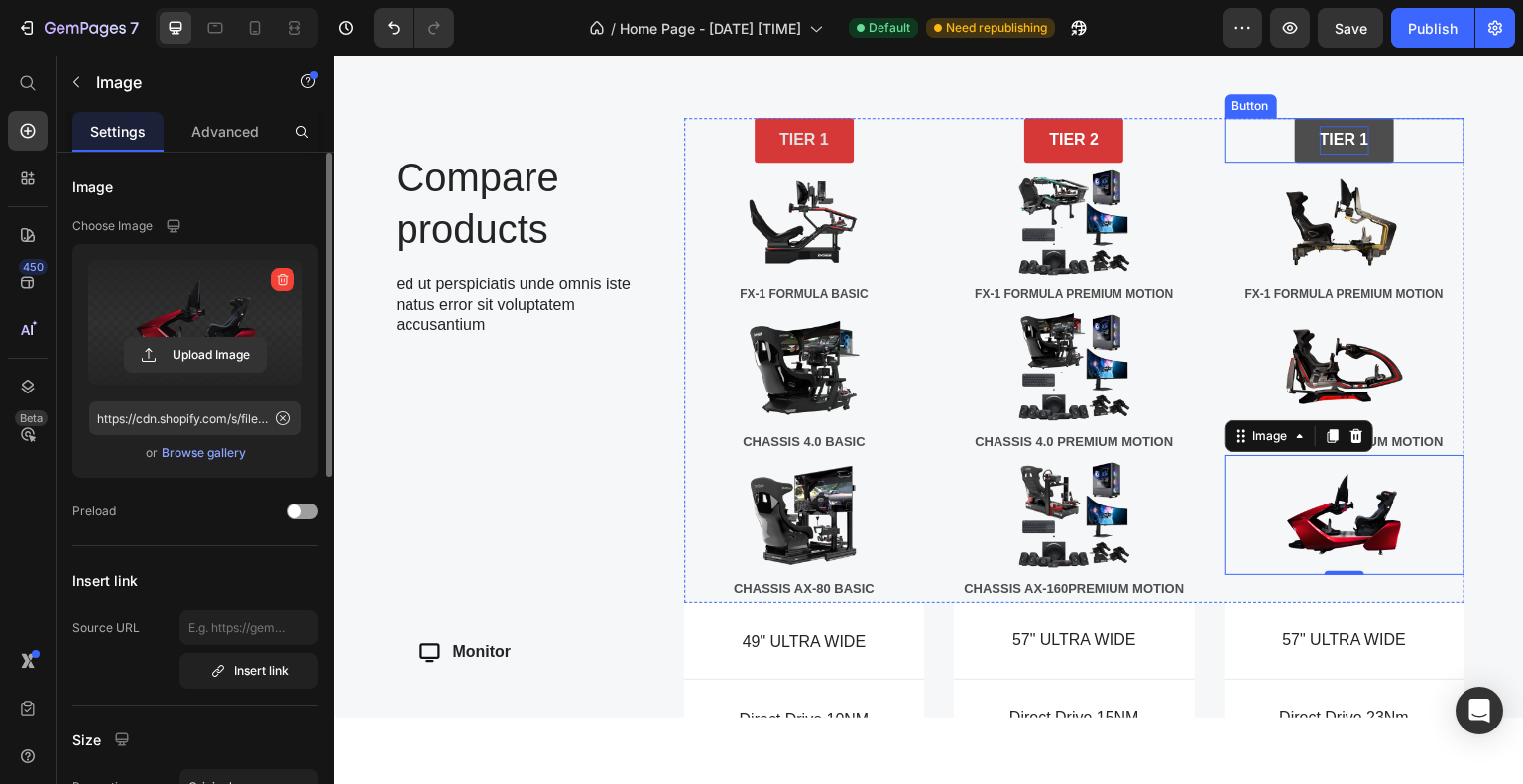 click on "TIER 1" at bounding box center (1345, 139) 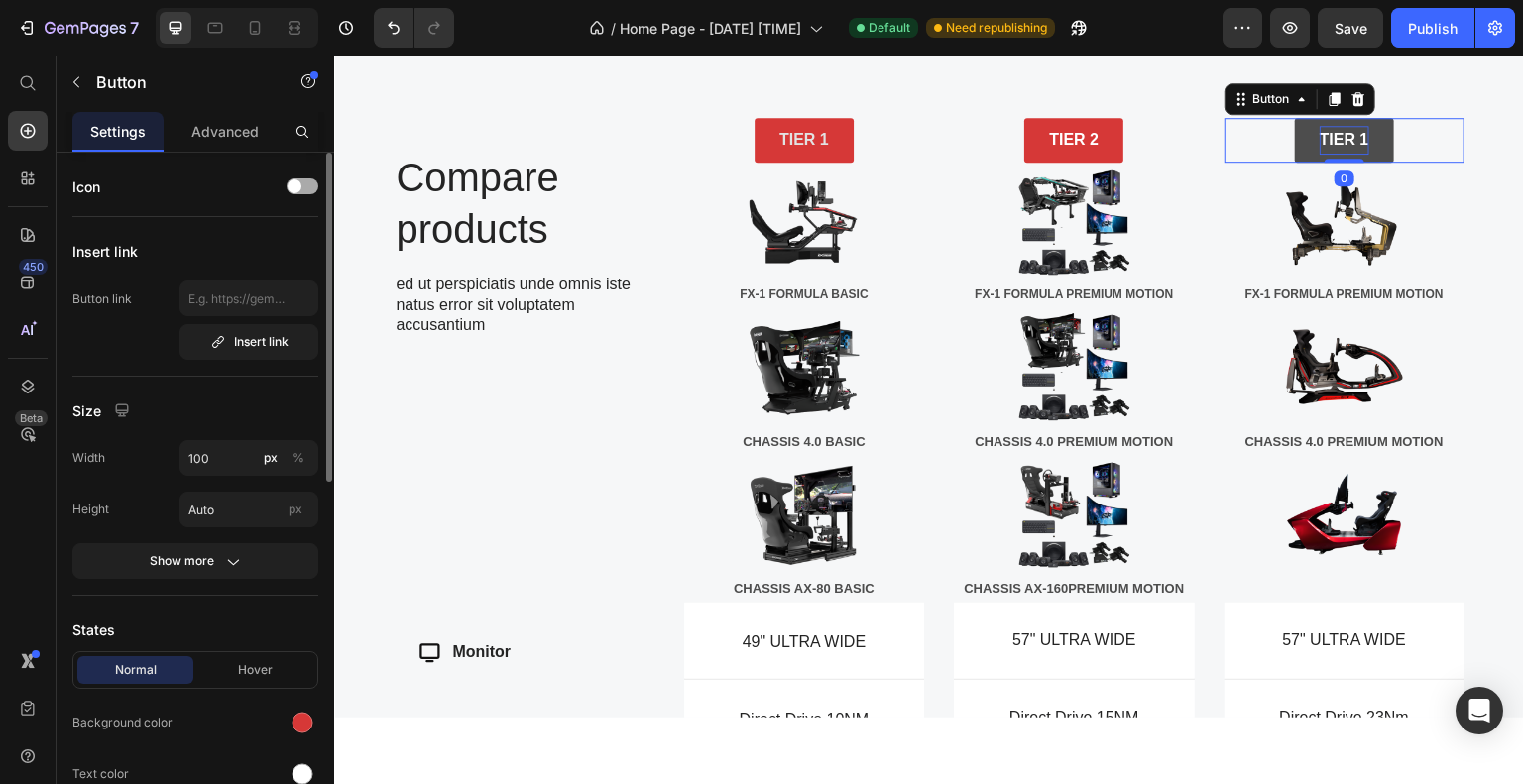 click on "TIER 1" at bounding box center (1345, 139) 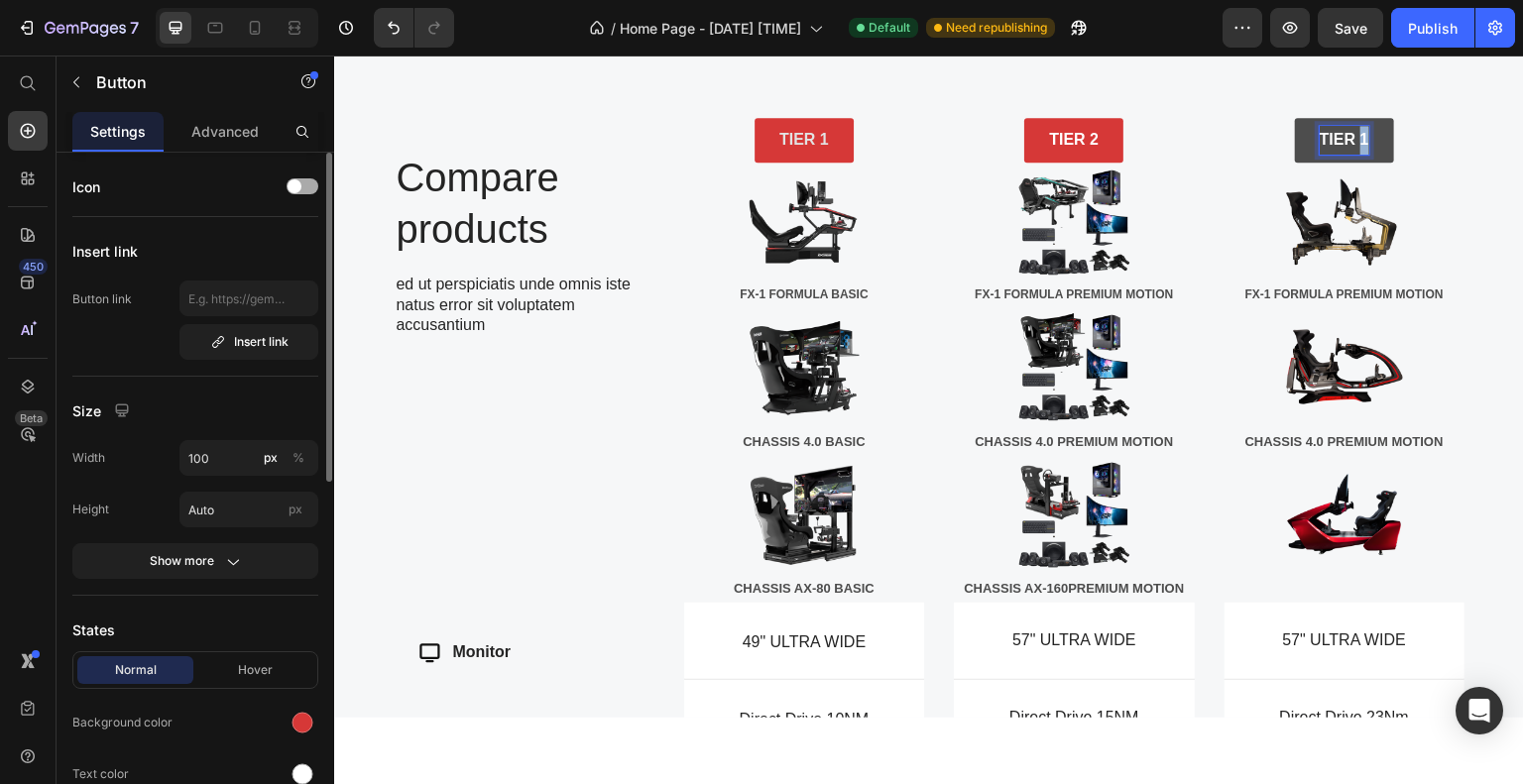 click on "TIER 1" at bounding box center (1345, 139) 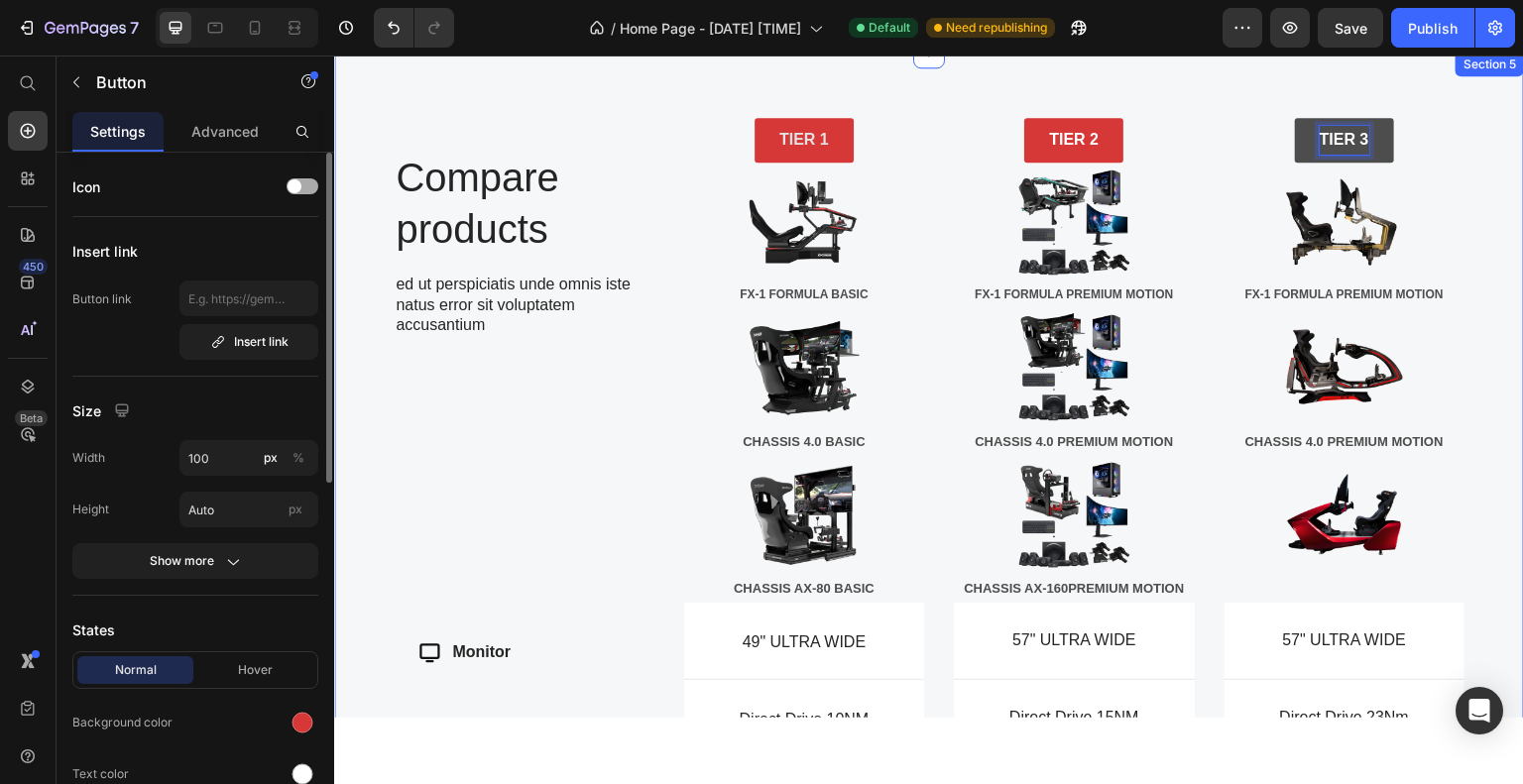 click on "Compare products Heading ed ut perspiciatis unde omnis iste natus error sit voluptatem accusantium  Text Block Row
Monitor
Wheel Base
Pedals
Shifter / Handbrake
Motion System
VR Setup
Lead Capture Item List TIER 1 Button Image FX-1 FORMULA BASIC Text Block Image CHASSIS 4.0 BASIC Text Block Image CHASSIS AX-80 BASIC Text Block TIER 2 Button Image FX-1 FORMULA PREMIUM MOTION Text Block Image CHASSIS 4.0 PREMIUM MOTION Text Block Image CHASSIS AX-160PREMIUM MOTION Text Block TIER 3 Button   0 Image FX-1 FORMULA PREMIUM MOTION Text Block Image CHASSIS 4.0 PREMIUM MOTION Text Block Image Row
Dimensions Item List 49" ULTRA WIDE Text Block Hero Banner 57" ULTRA WIDE Text Block Hero Banner 57" ULTRA WIDE Text Block Hero Banner Row
Weight Item List Direct Drive 10NM Text Block Hero Banner Direct Drive 15NM Text Block Hero Banner Direct Drive 23Nm Text Block Row" at bounding box center [929, 634] 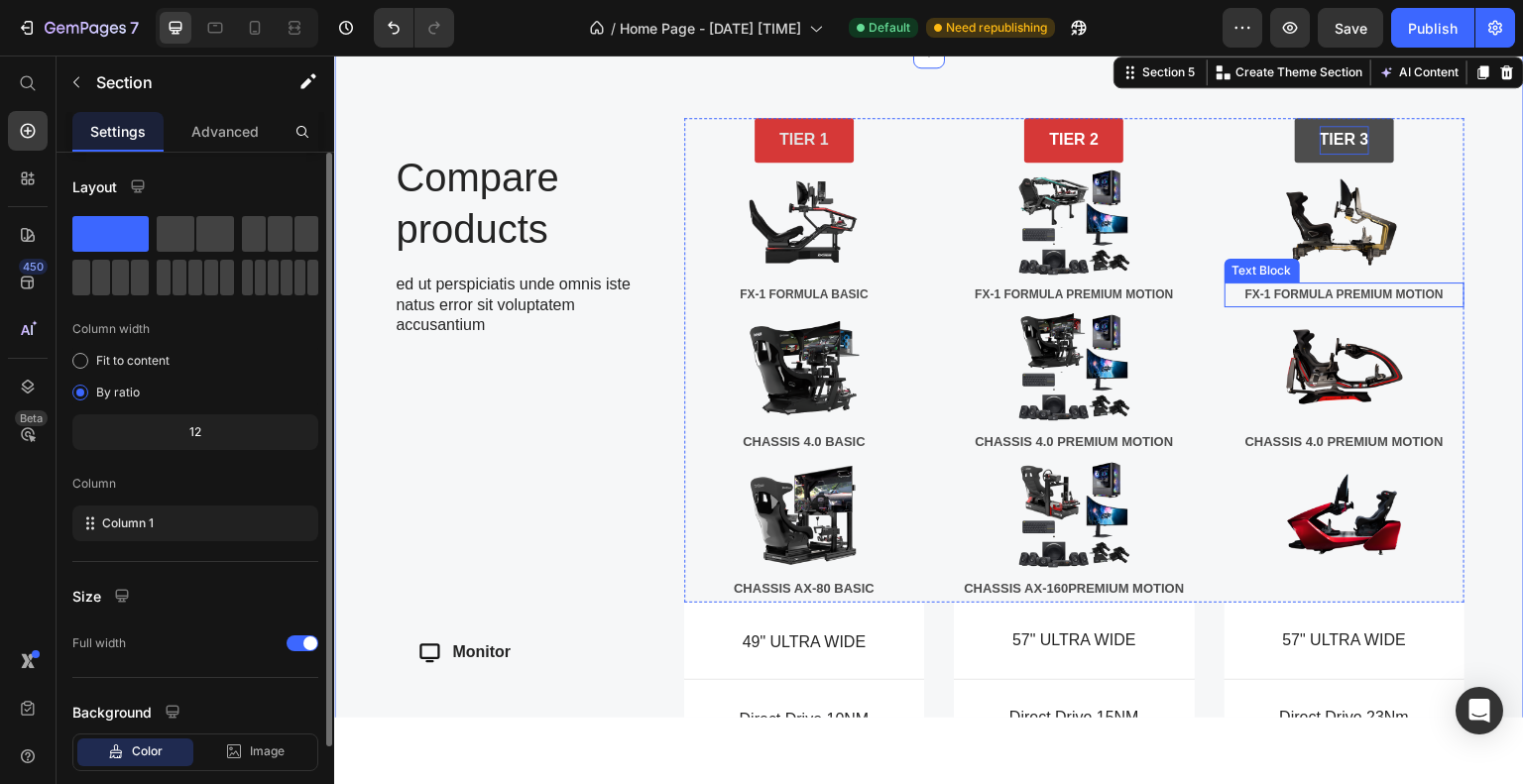 click on "FX-1 FORMULA PREMIUM MOTION" at bounding box center (1345, 294) 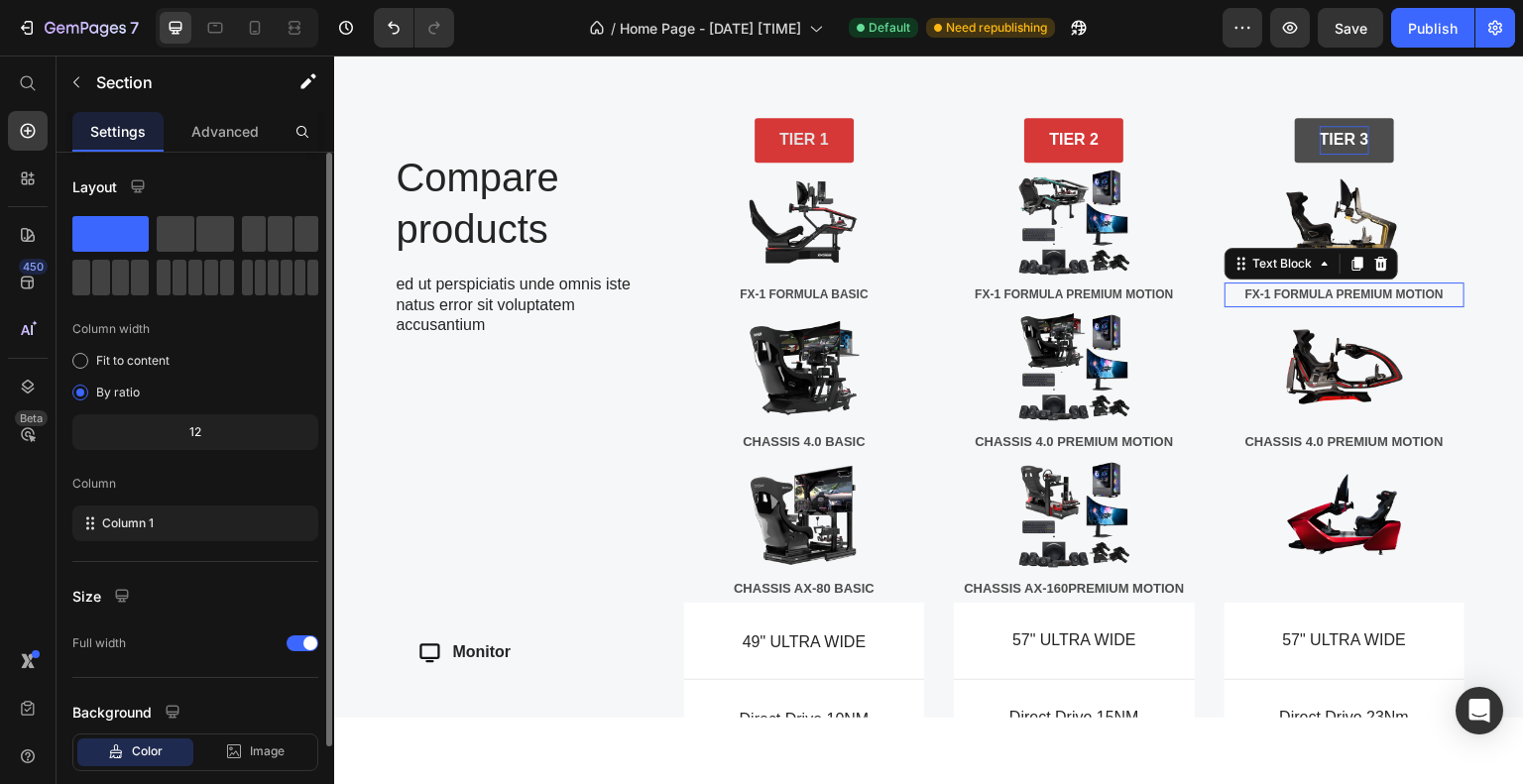 click on "FX-1 FORMULA PREMIUM MOTION" at bounding box center [1345, 294] 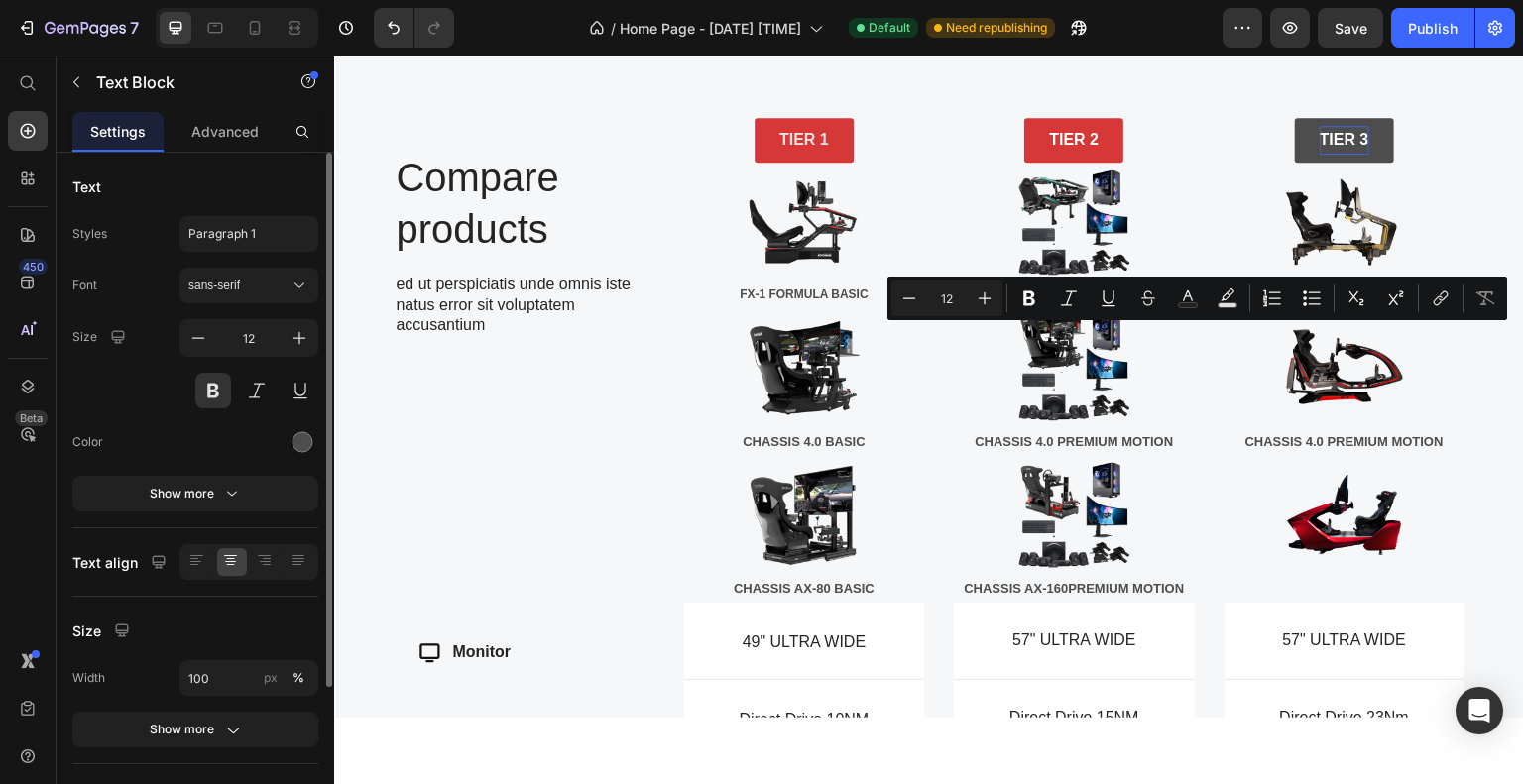 click on "FX-1 FORMULA PREMIUM MOTION" at bounding box center [1345, 294] 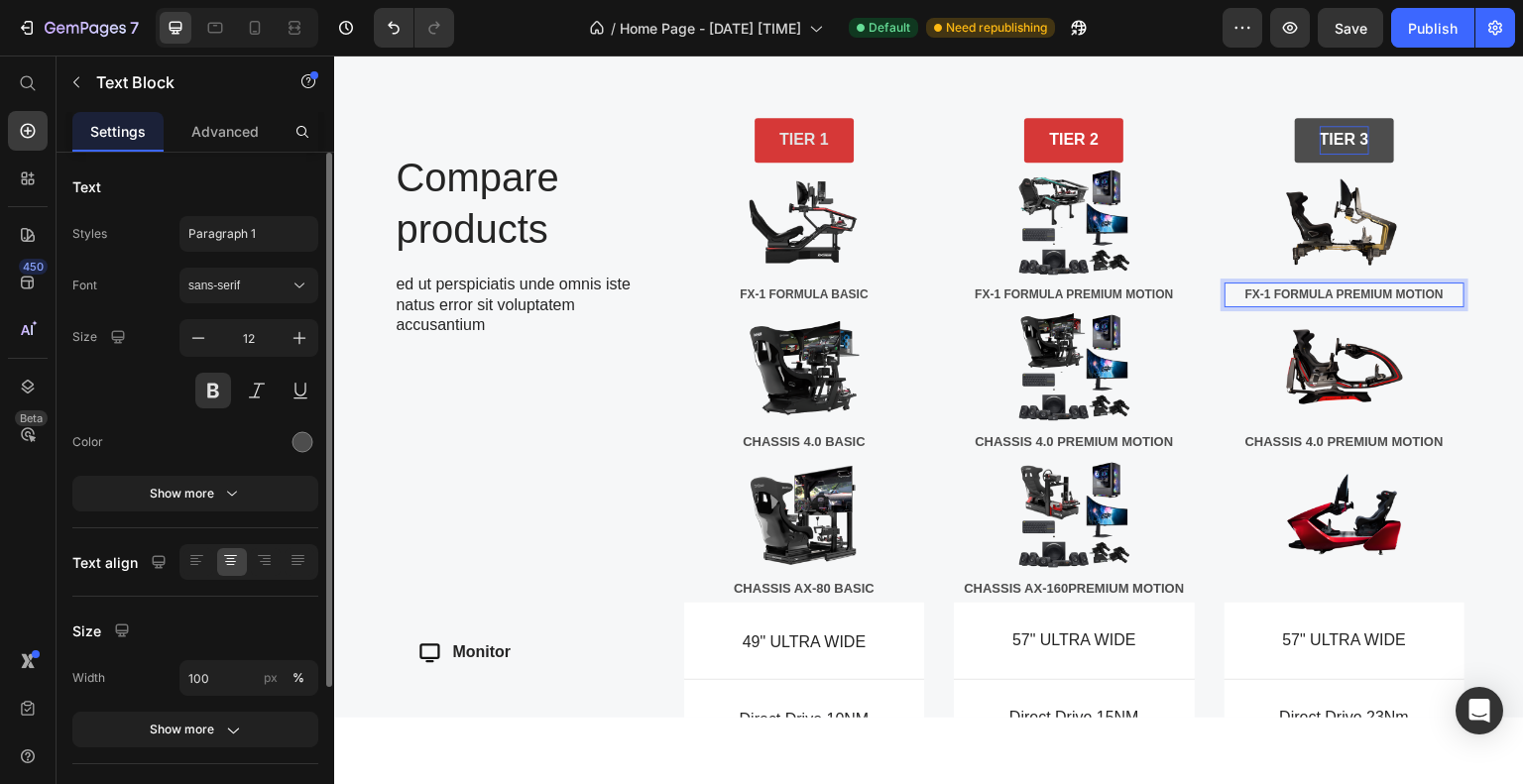 click on "FX-1 FORMULA PREMIUM MOTION" at bounding box center [1345, 294] 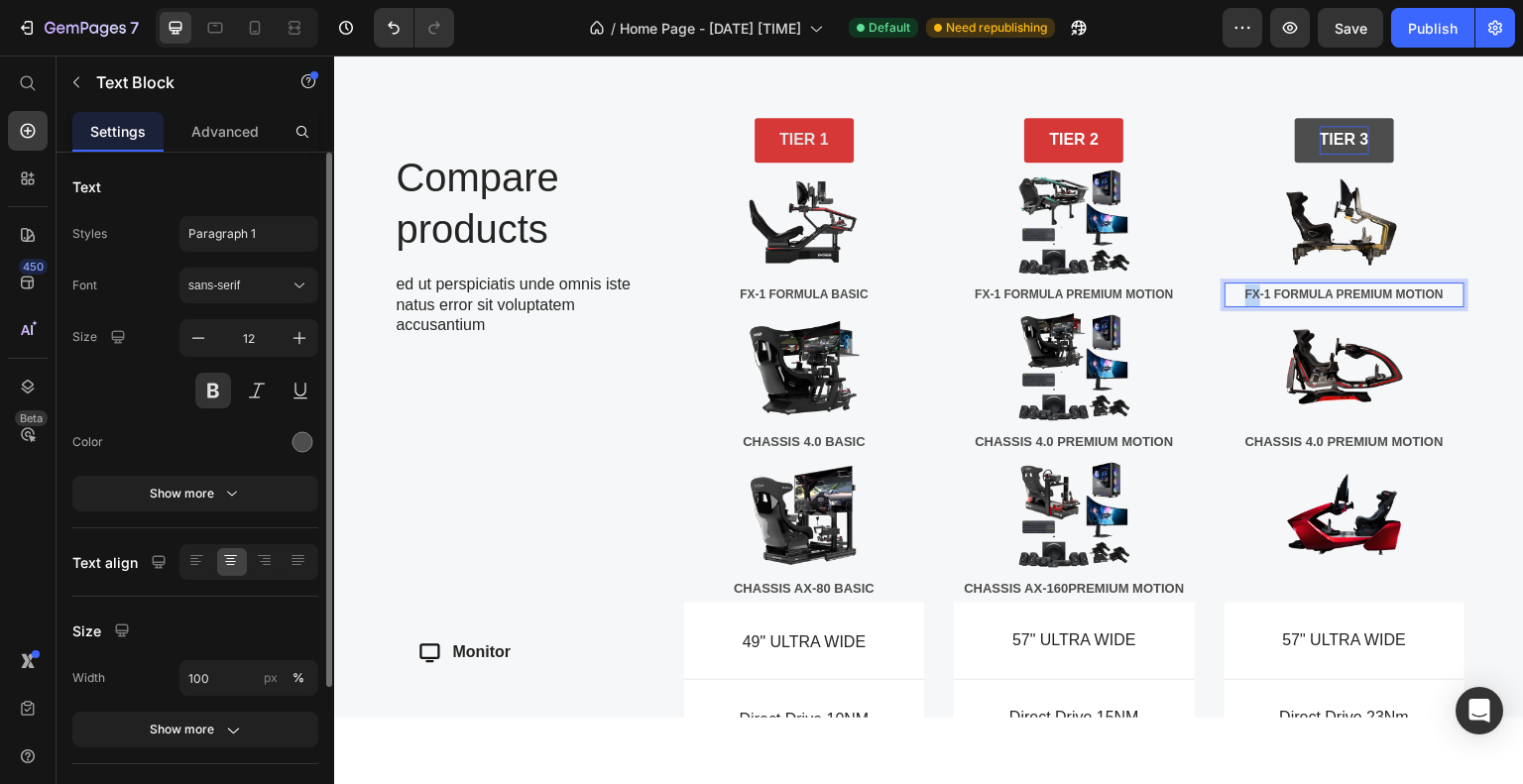 click on "FX-1 FORMULA PREMIUM MOTION" at bounding box center (1345, 294) 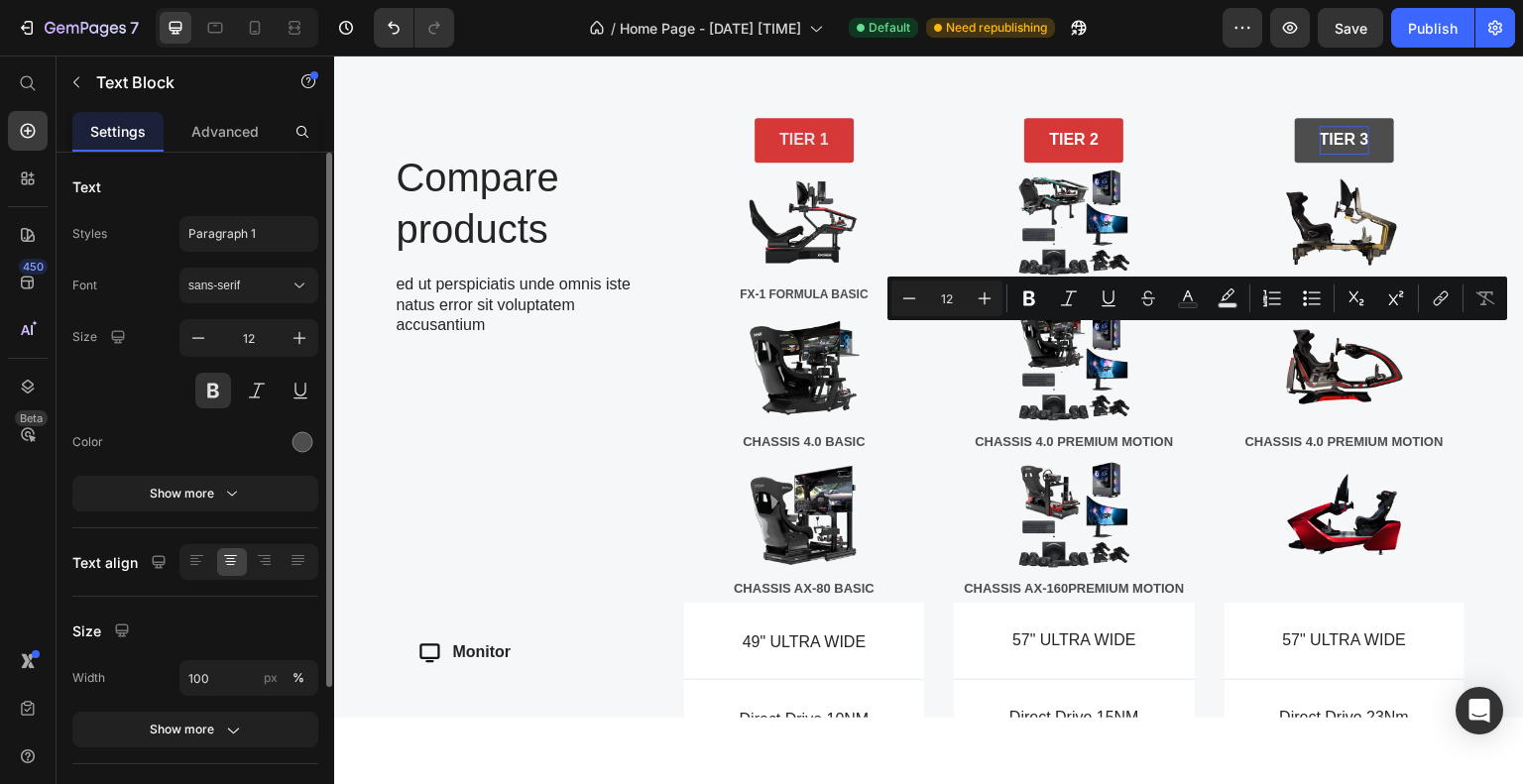 click on "FX-1 FORMULA PREMIUM MOTION" at bounding box center (1345, 294) 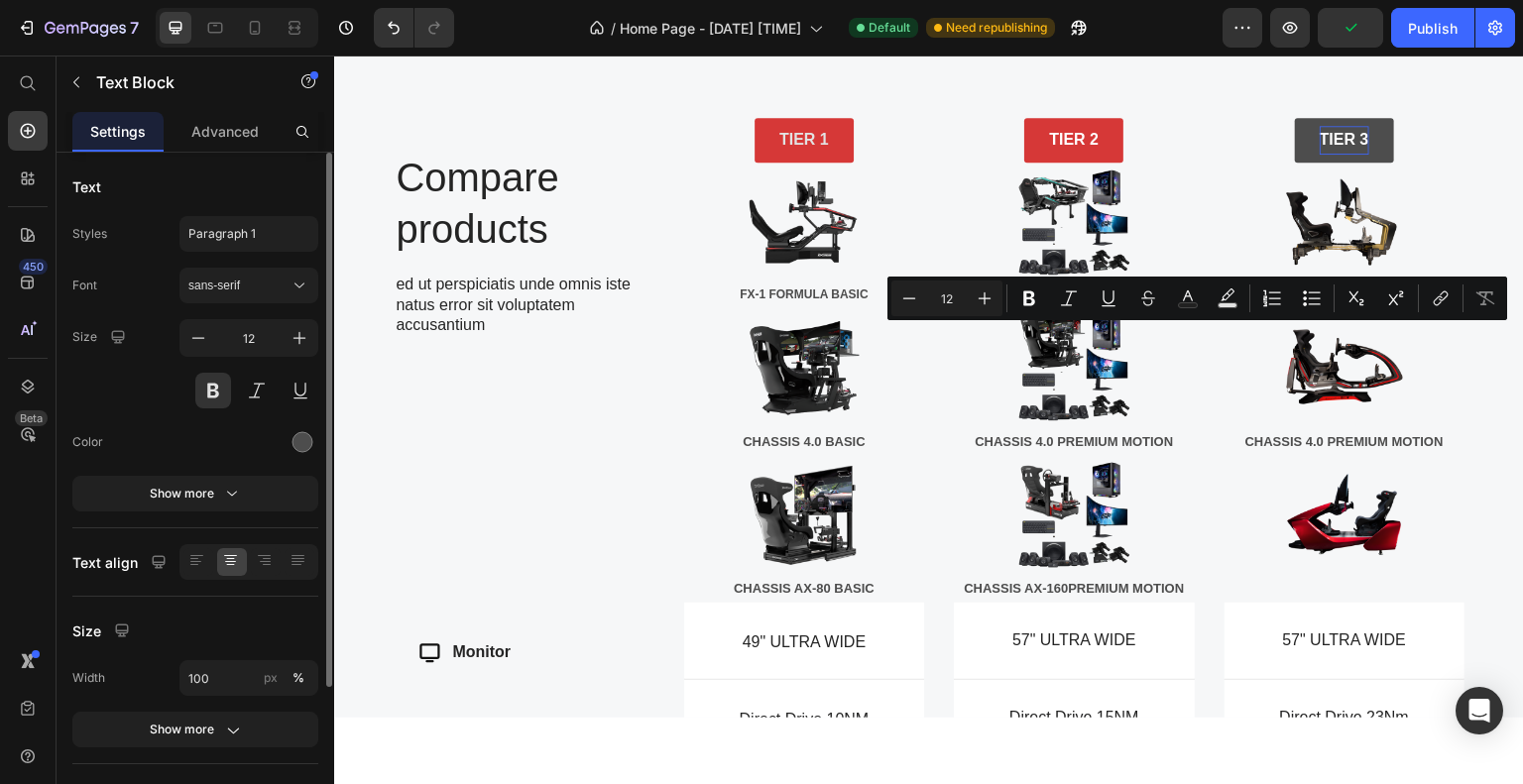 drag, startPoint x: 1230, startPoint y: 335, endPoint x: 1376, endPoint y: 338, distance: 146.03082 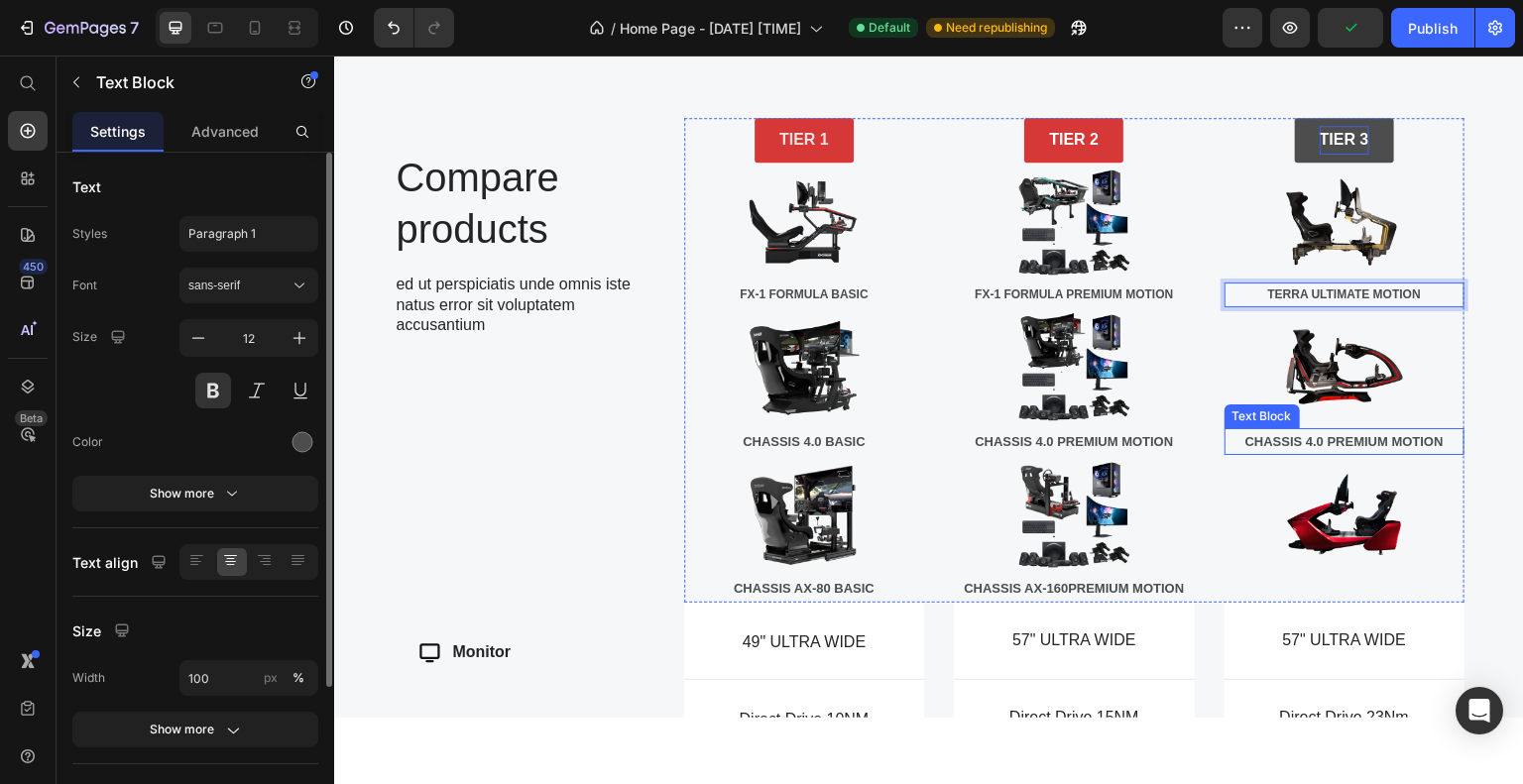 click on "CHASSIS 4.0 PREMIUM MOTION" at bounding box center [1345, 440] 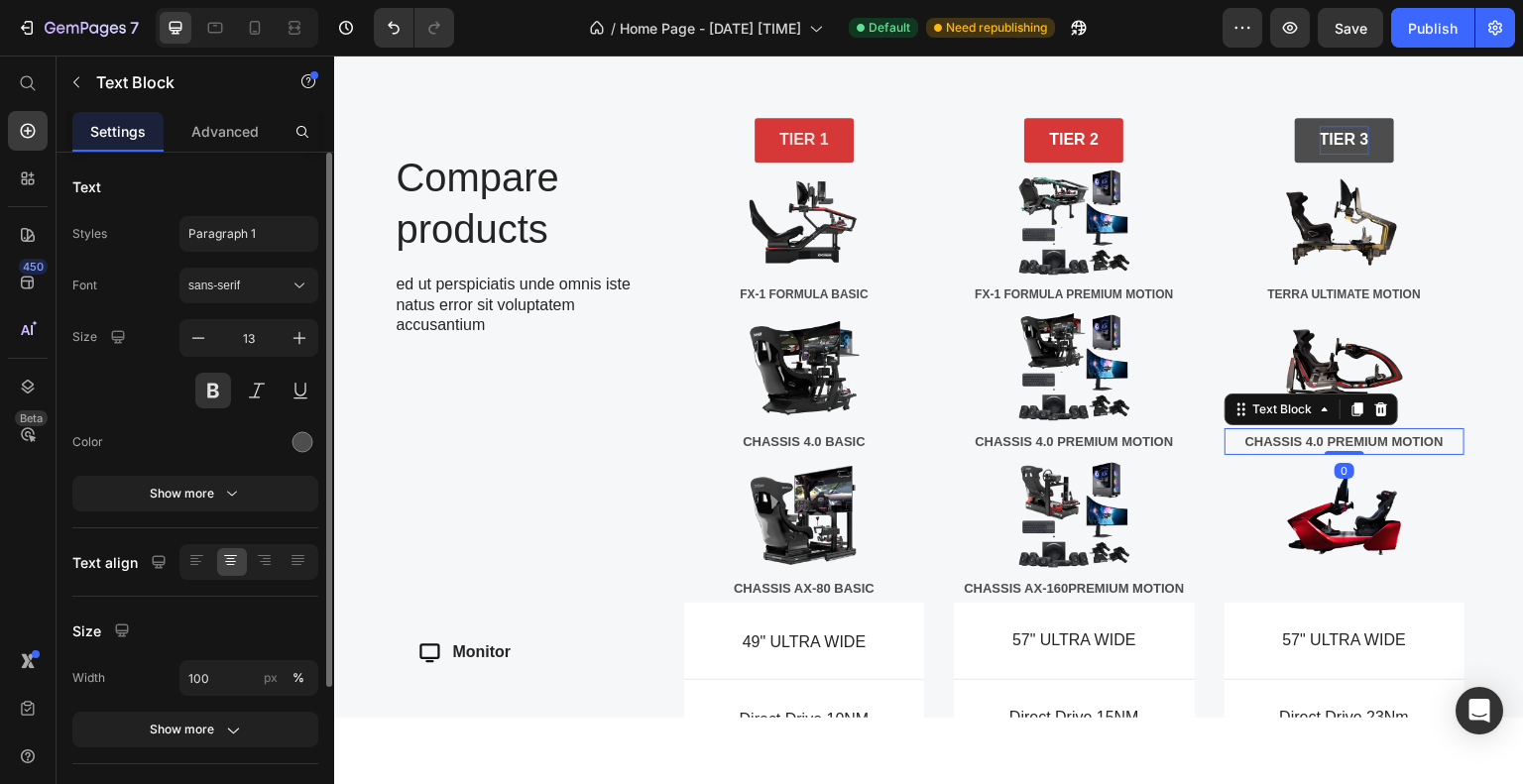 click on "CHASSIS 4.0 PREMIUM MOTION" at bounding box center (1345, 440) 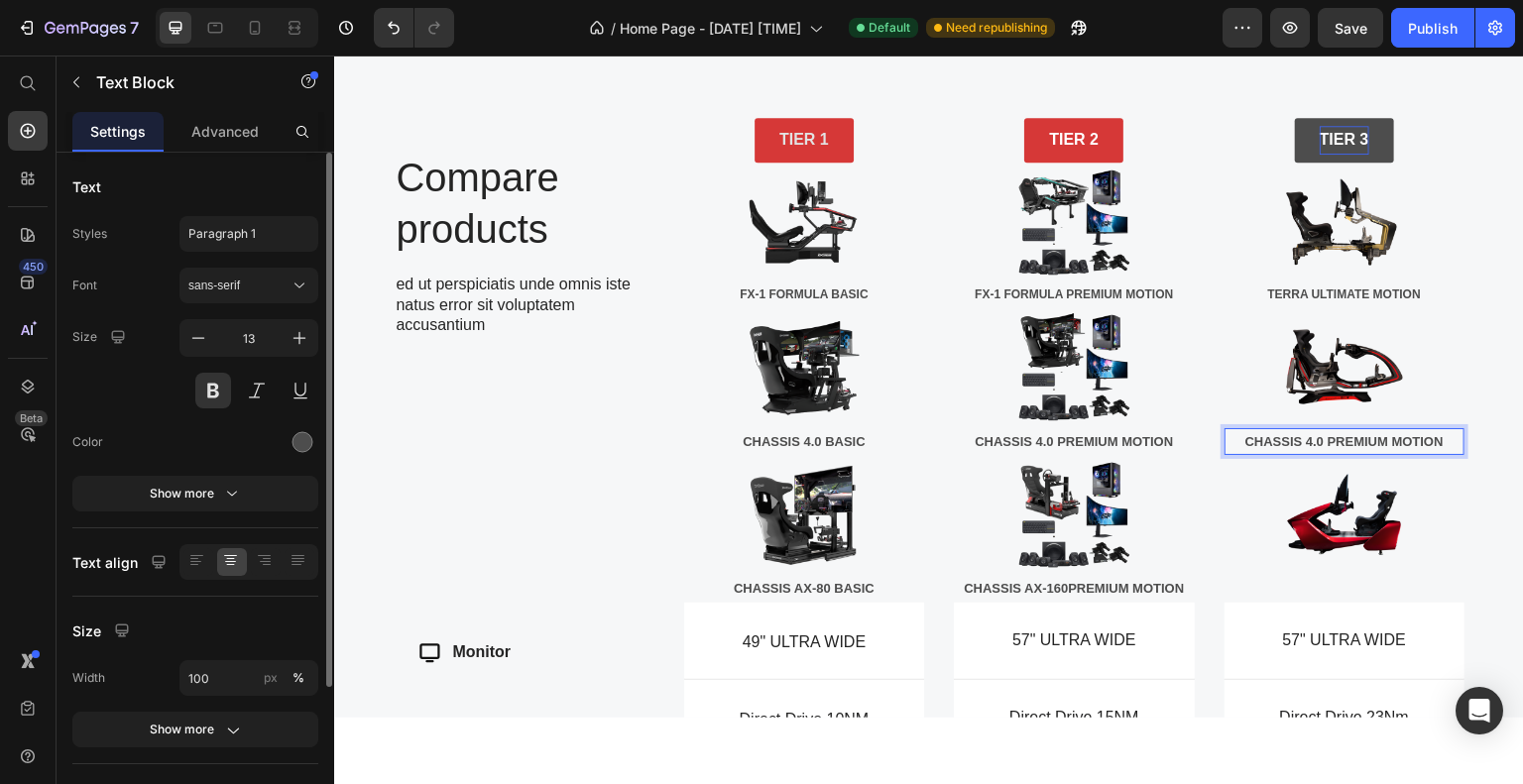 click on "CHASSIS 4.0 PREMIUM MOTION" at bounding box center [1345, 440] 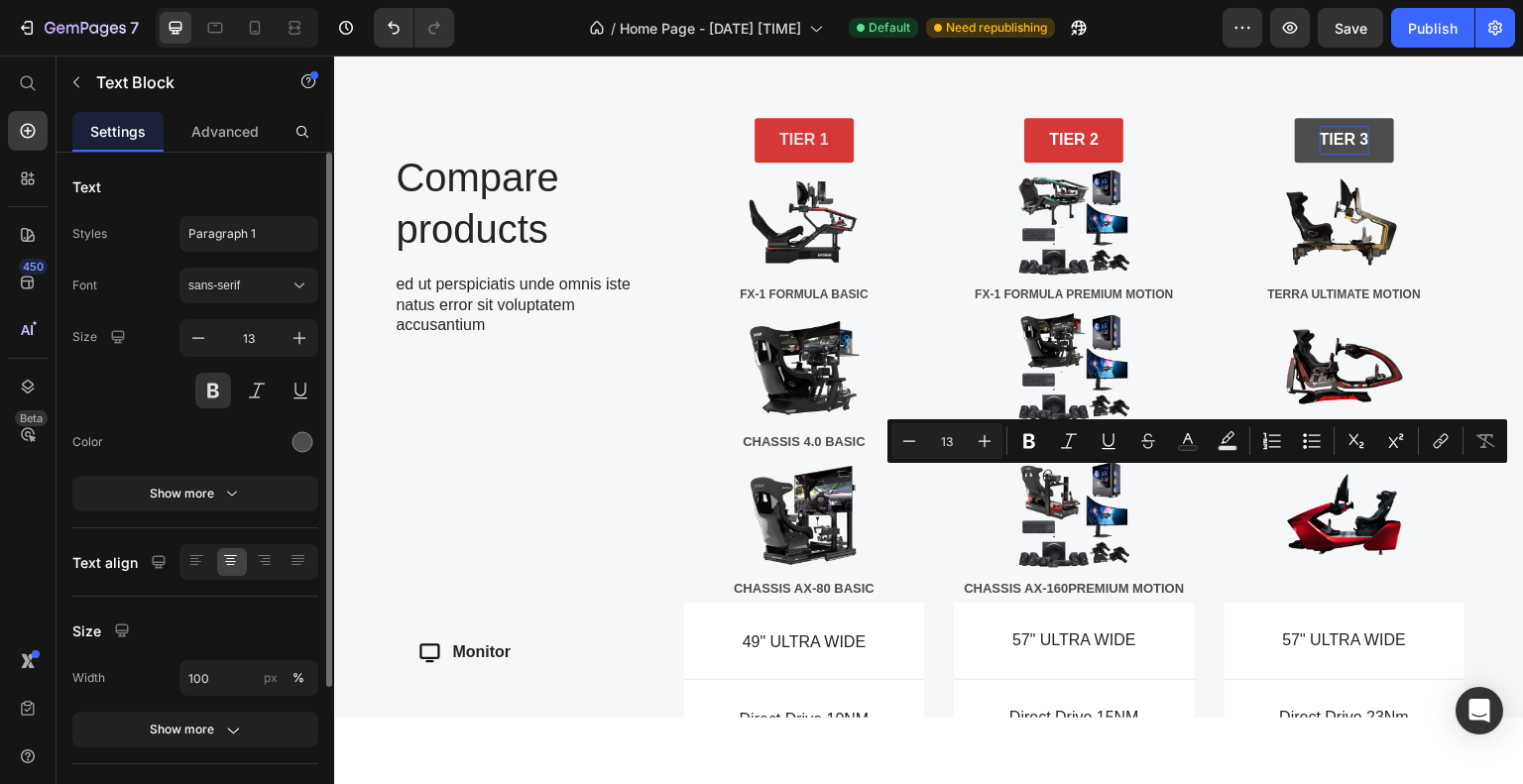 drag, startPoint x: 1232, startPoint y: 479, endPoint x: 1372, endPoint y: 483, distance: 140.05713 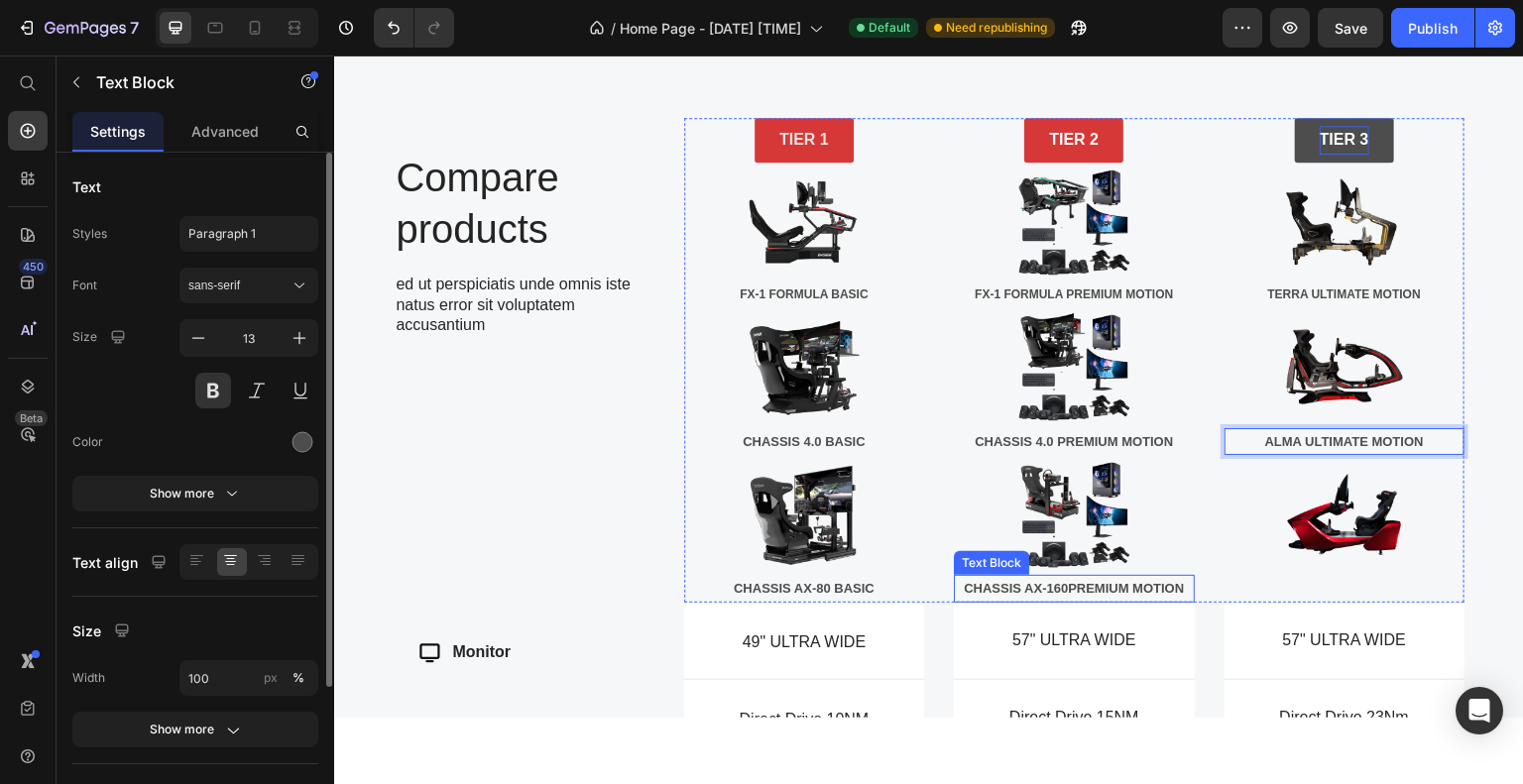 click on "CHASSIS AX-160PREMIUM MOTION" at bounding box center [1074, 587] 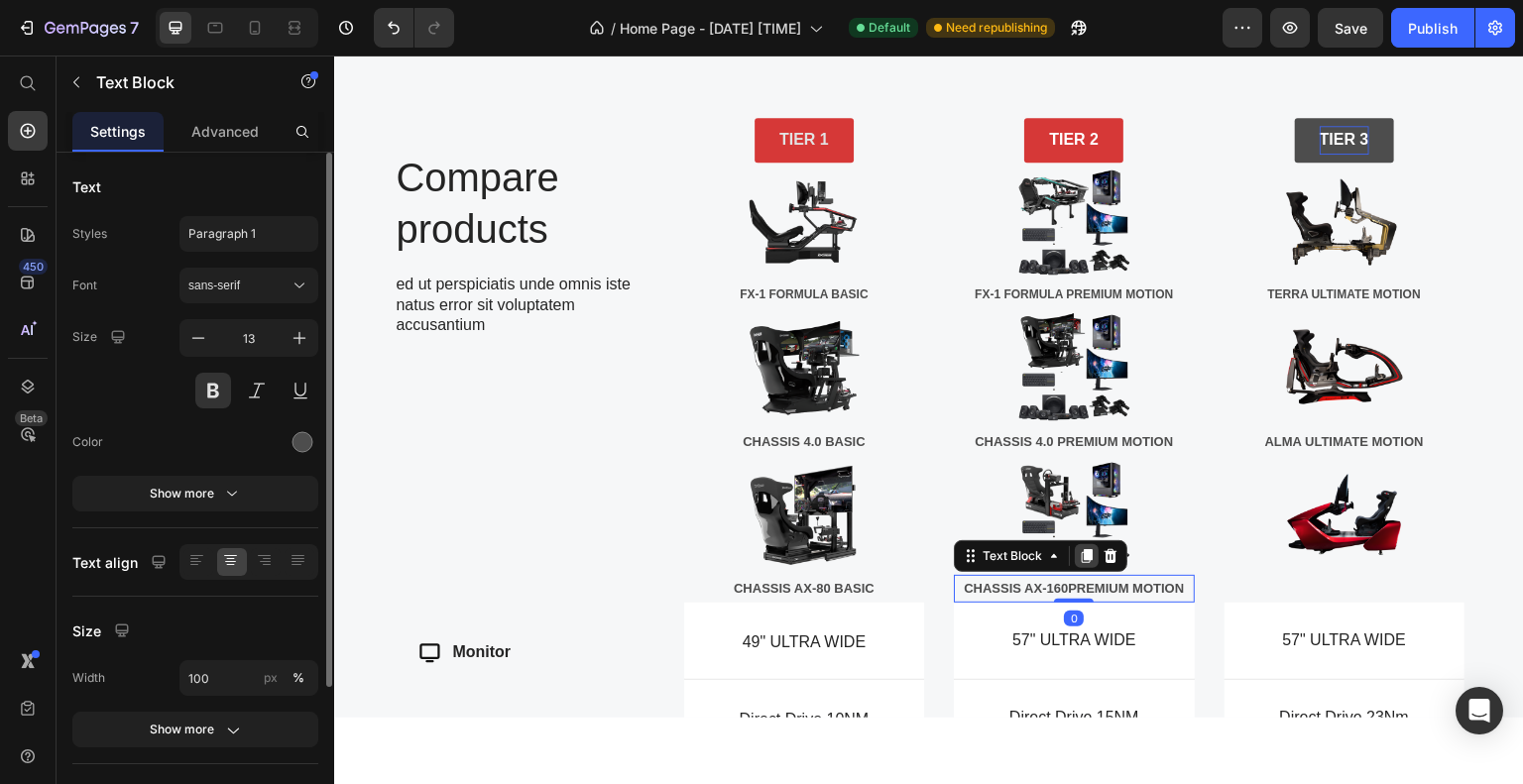 click 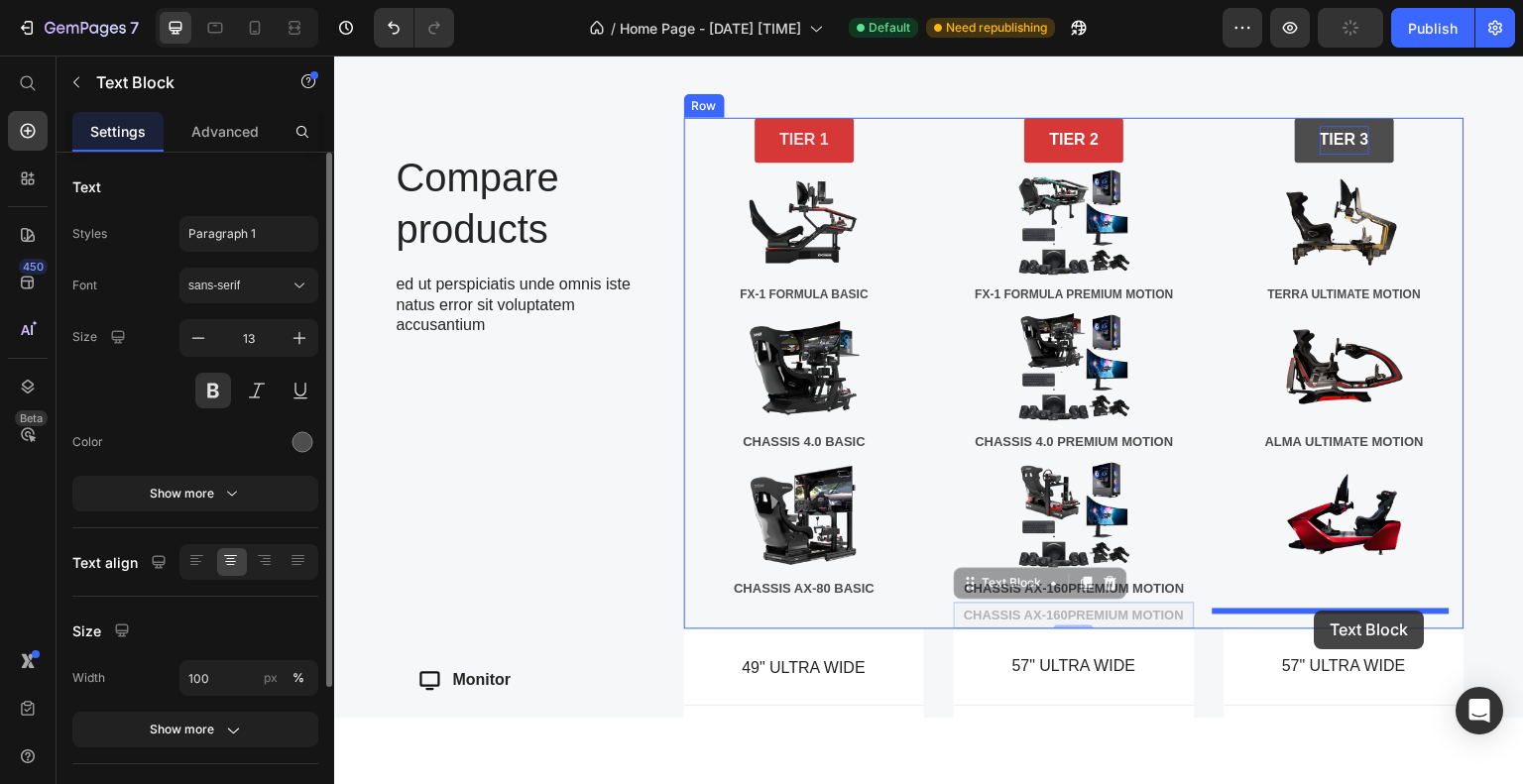 drag, startPoint x: 961, startPoint y: 621, endPoint x: 1315, endPoint y: 610, distance: 354.17086 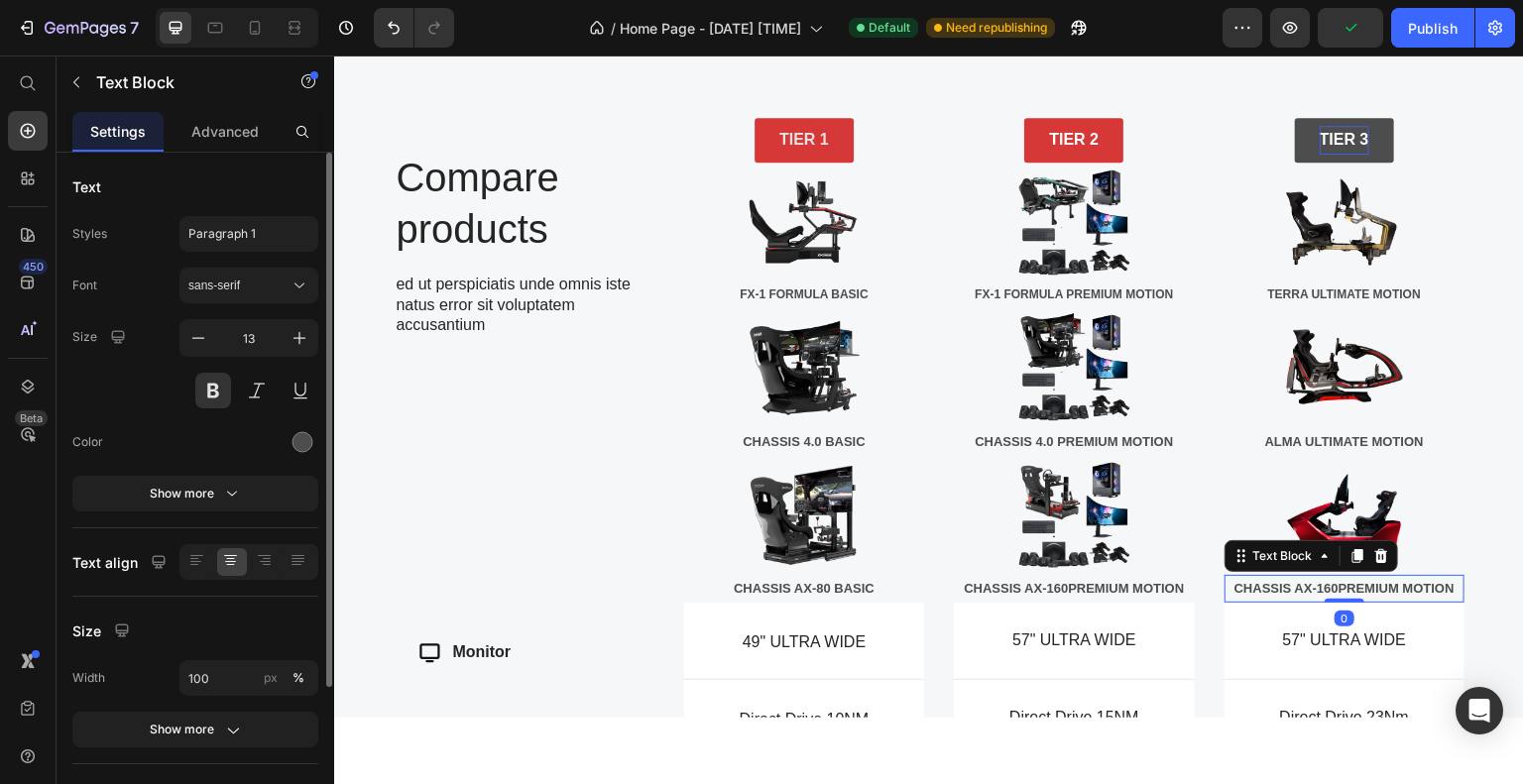click on "CHASSIS AX-160PREMIUM MOTION" at bounding box center (1345, 587) 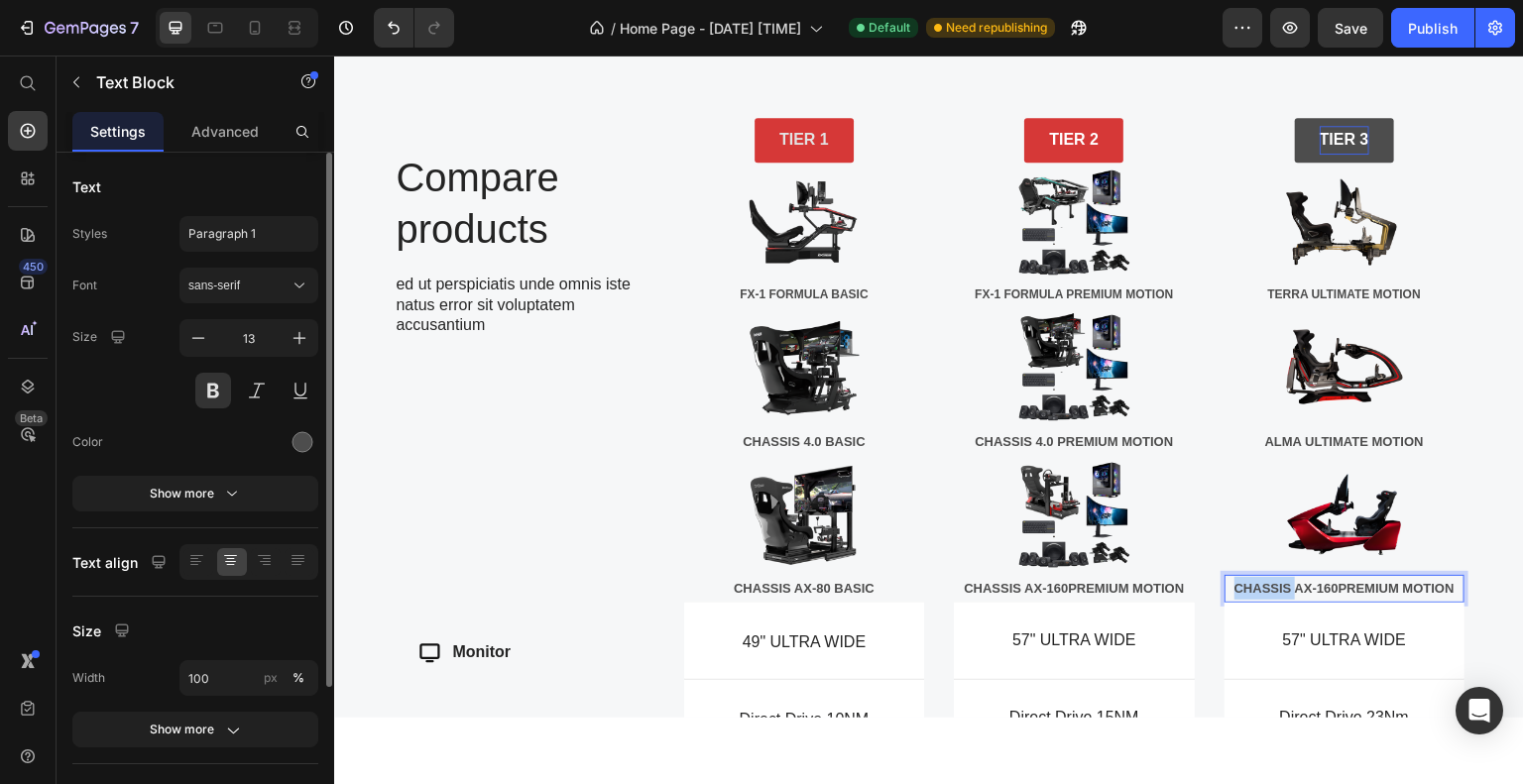 click on "CHASSIS AX-160PREMIUM MOTION" at bounding box center (1345, 587) 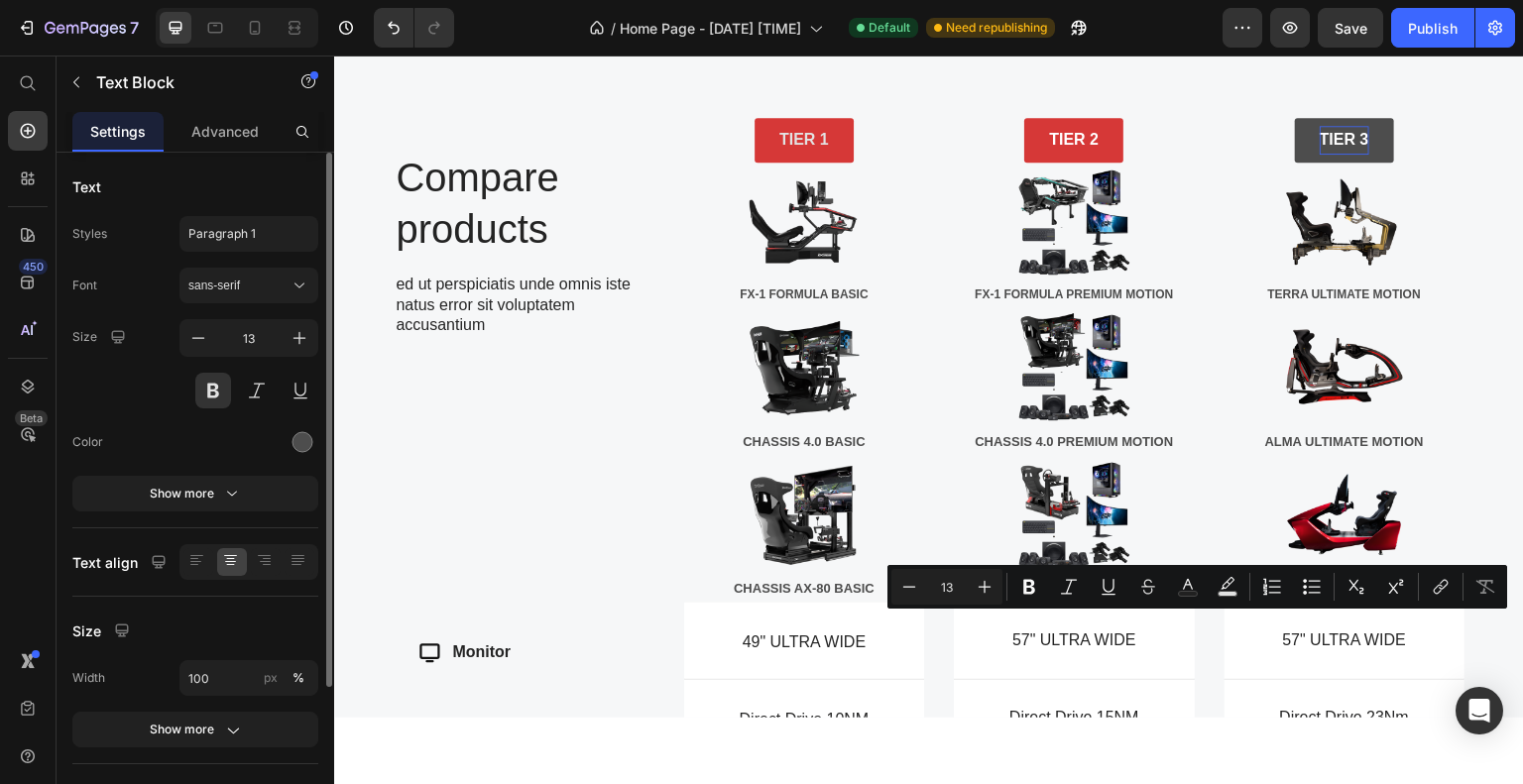 click on "CHASSIS AX-160PREMIUM MOTION" at bounding box center [1345, 587] 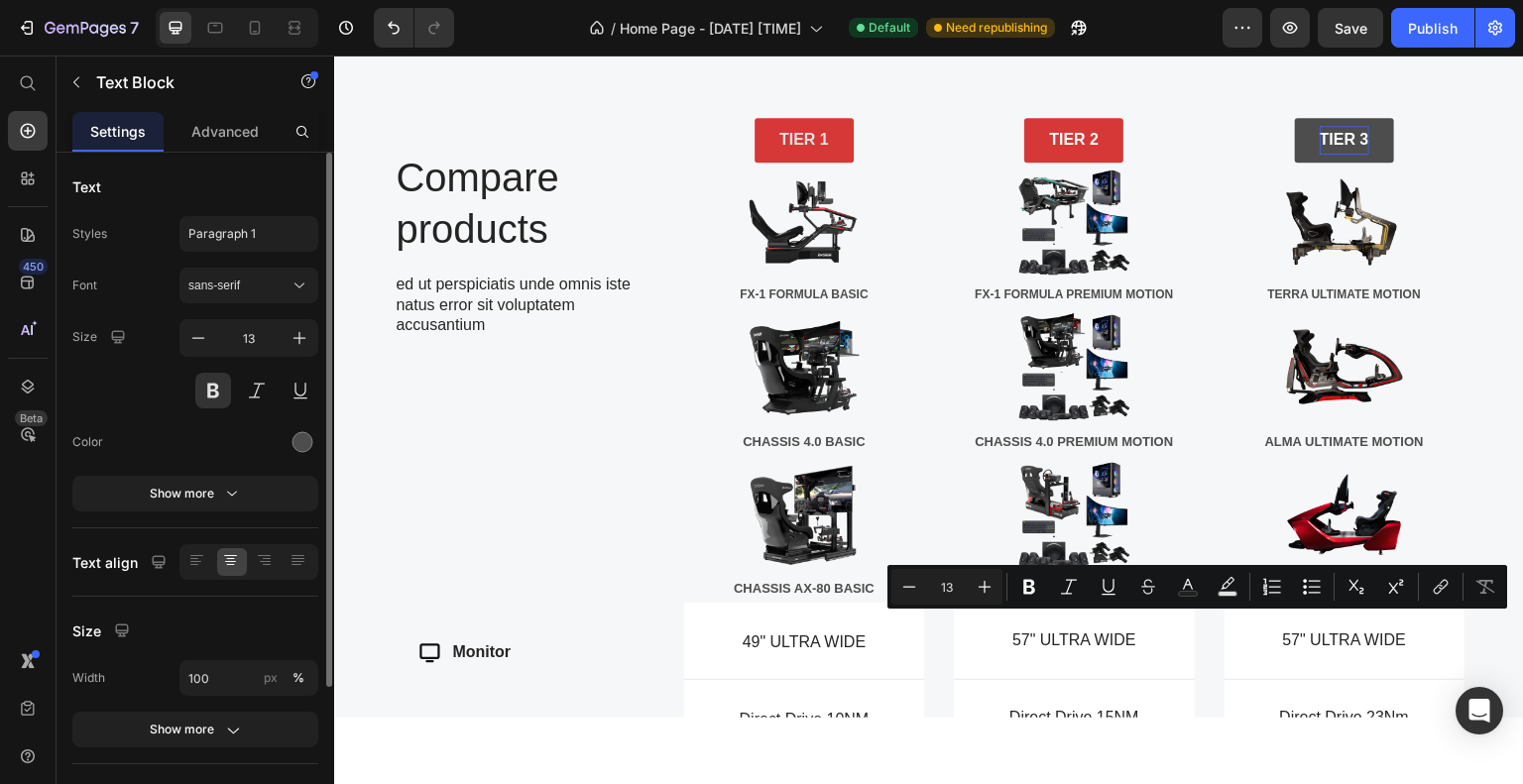 drag, startPoint x: 1224, startPoint y: 624, endPoint x: 1384, endPoint y: 631, distance: 160.15305 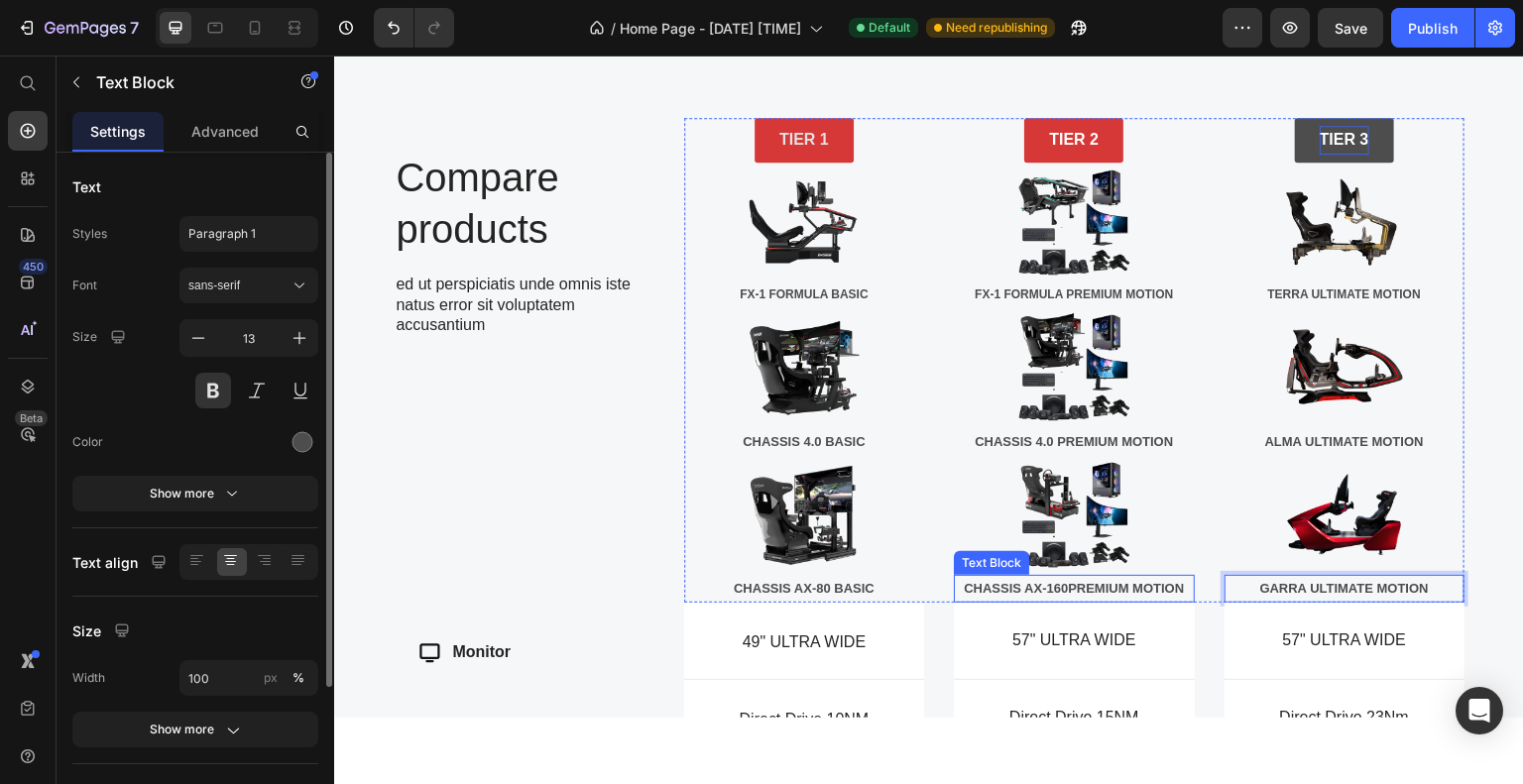 click on "CHASSIS AX-160PREMIUM MOTION" at bounding box center [1074, 587] 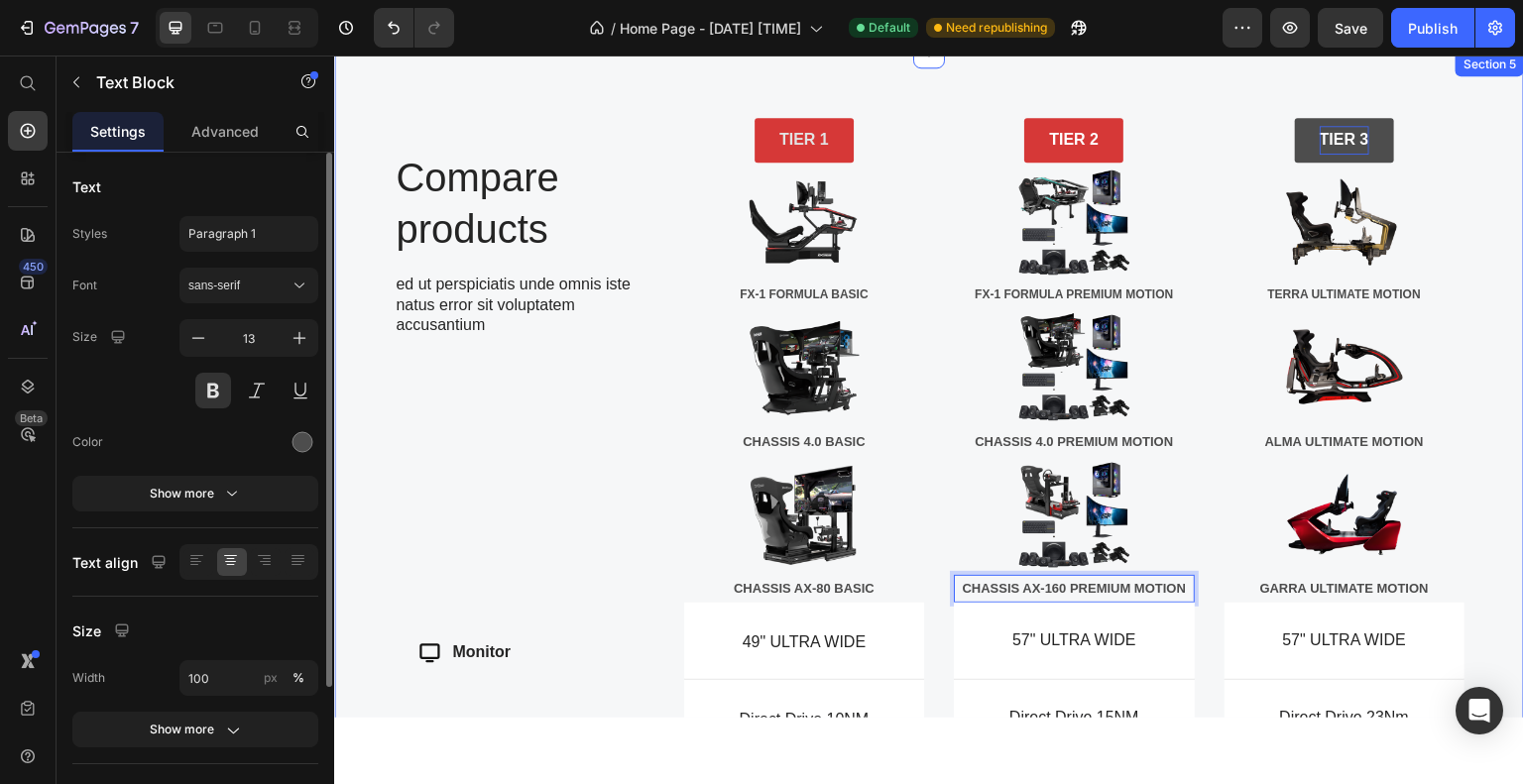 click on "Compare products Heading ed ut perspiciatis unde omnis iste natus error sit voluptatem accusantium  Text Block Row
Monitor
Wheel Base
Pedals
Shifter / Handbrake
Motion System
VR Setup
Lead Capture Item List TIER 1 Button Image FX-1 FORMULA BASIC Text Block Image CHASSIS 4.0 BASIC Text Block Image CHASSIS AX-80 BASIC Text Block TIER 2 Button Image FX-1 FORMULA PREMIUM MOTION Text Block Image CHASSIS 4.0 PREMIUM MOTION Text Block Image CHASSIS AX-160PREMIUM MOTION Text Block   0 TIER 3 Button Image TERRA ULTIMATE MOTION Text Block Image ALMA ULTIMATE MOTION Text Block Image GARRA ULTIMATE MOTION Text Block Row
Dimensions Item List 49" ULTRA WIDE Text Block Hero Banner 57" ULTRA WIDE Text Block Hero Banner 57" ULTRA WIDE Text Block Hero Banner Row
Weight Item List Direct Drive 10NM Text Block Hero Banner Direct Drive 15NM Text Block Hero Banner Direct Drive 23Nm Text Block Row" at bounding box center (929, 634) 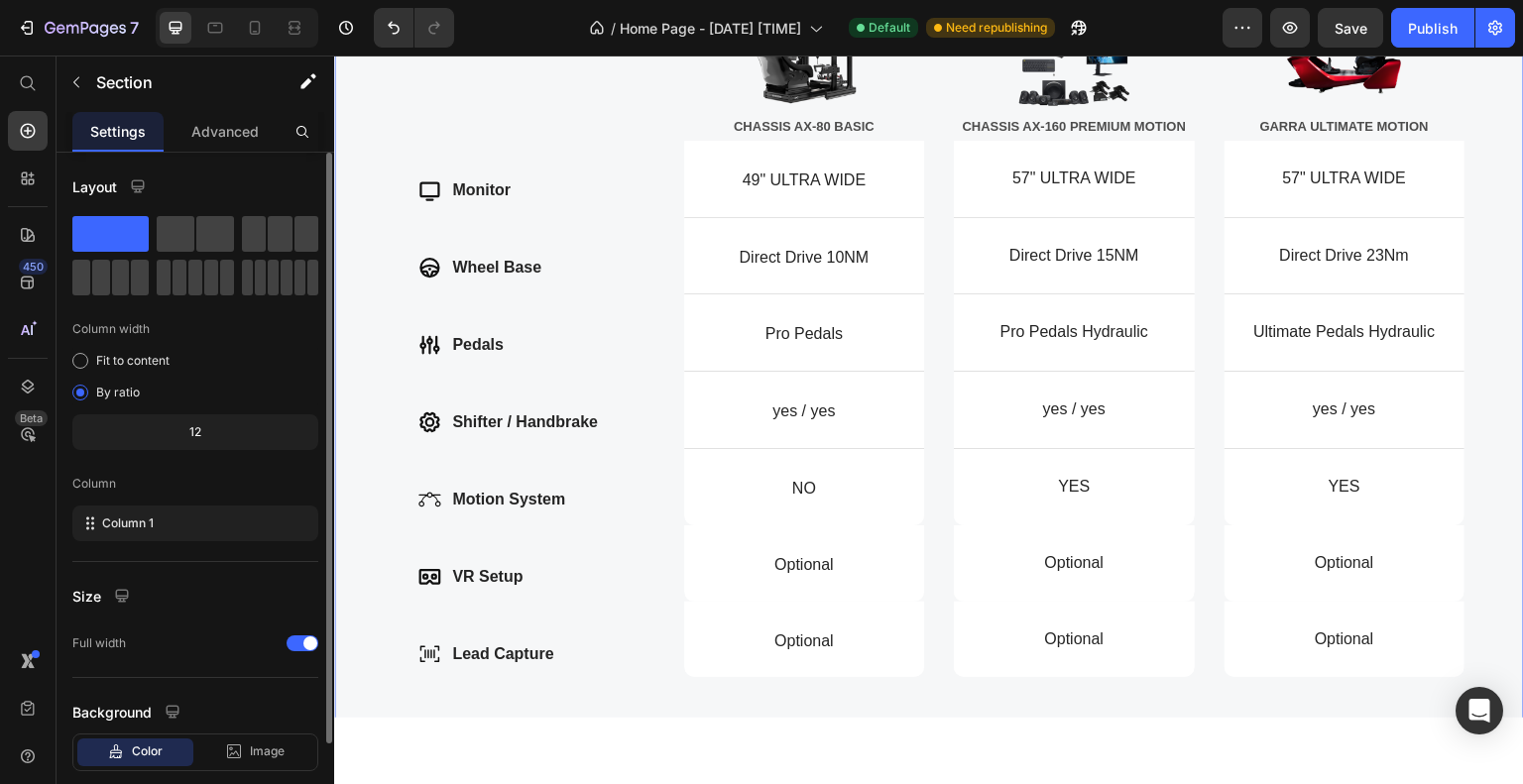 scroll, scrollTop: 744, scrollLeft: 0, axis: vertical 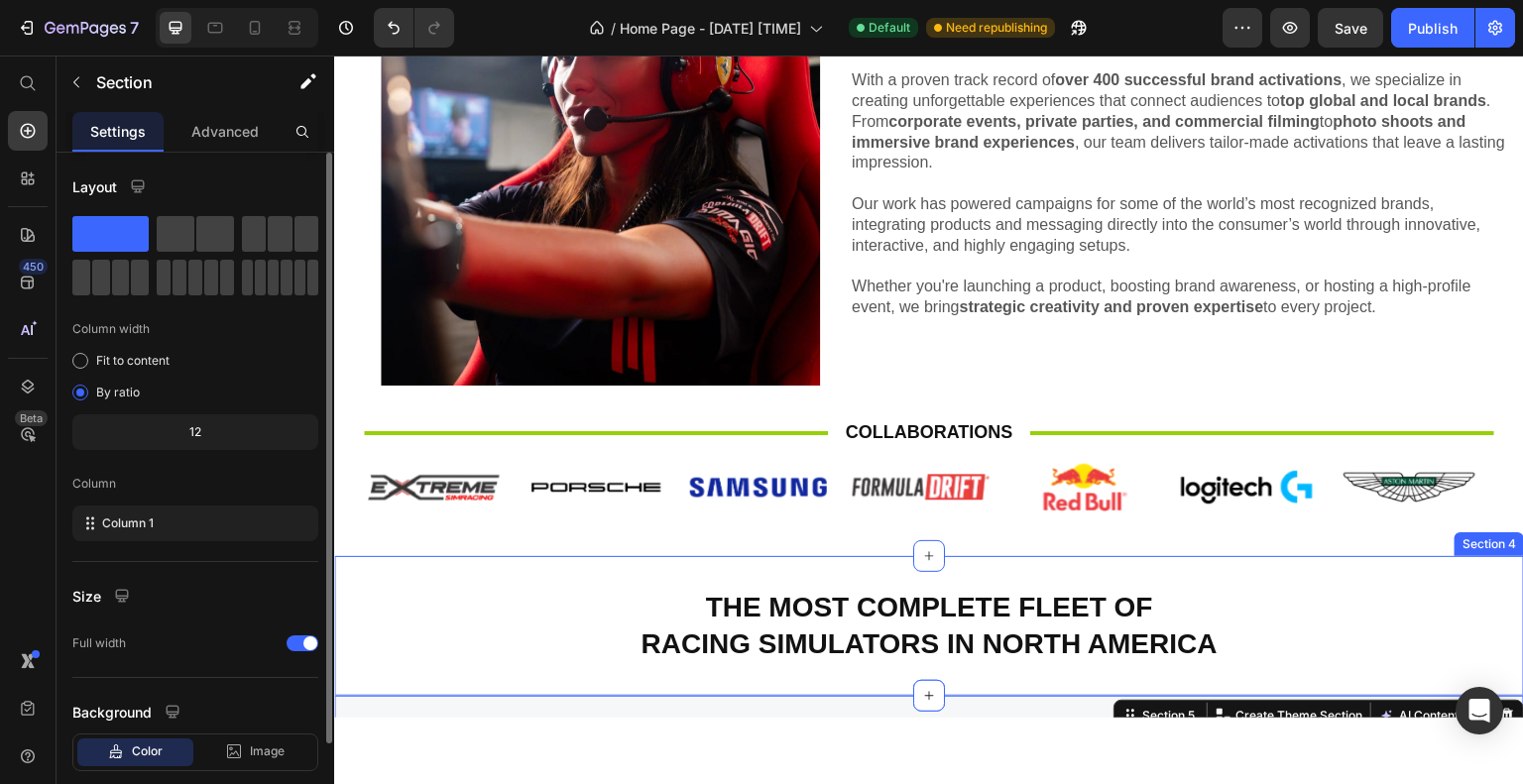 click on "The Most Complete Fleet of Racing Simulators in North America Heading Section 4" at bounding box center (929, 624) 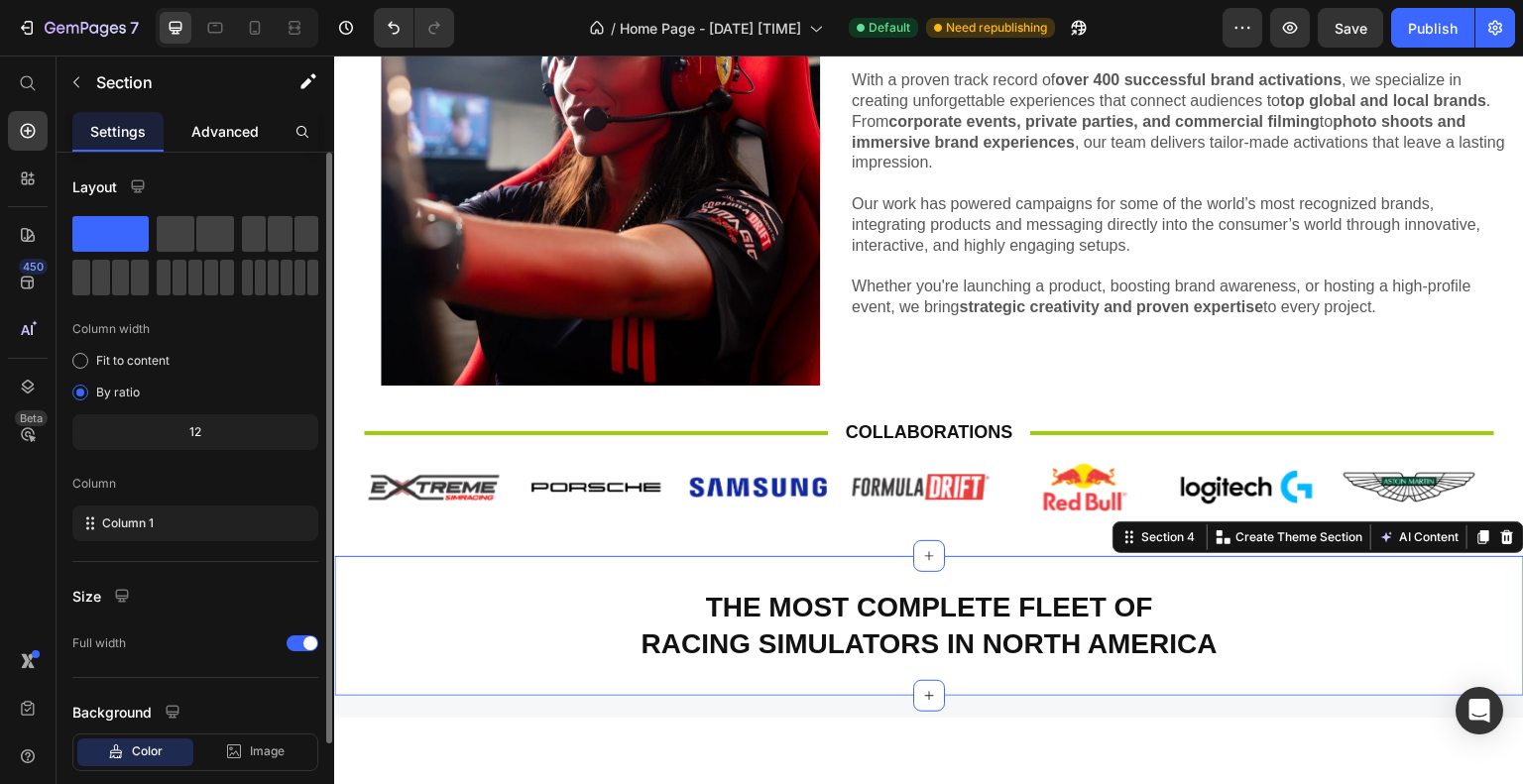 click on "Advanced" at bounding box center (225, 131) 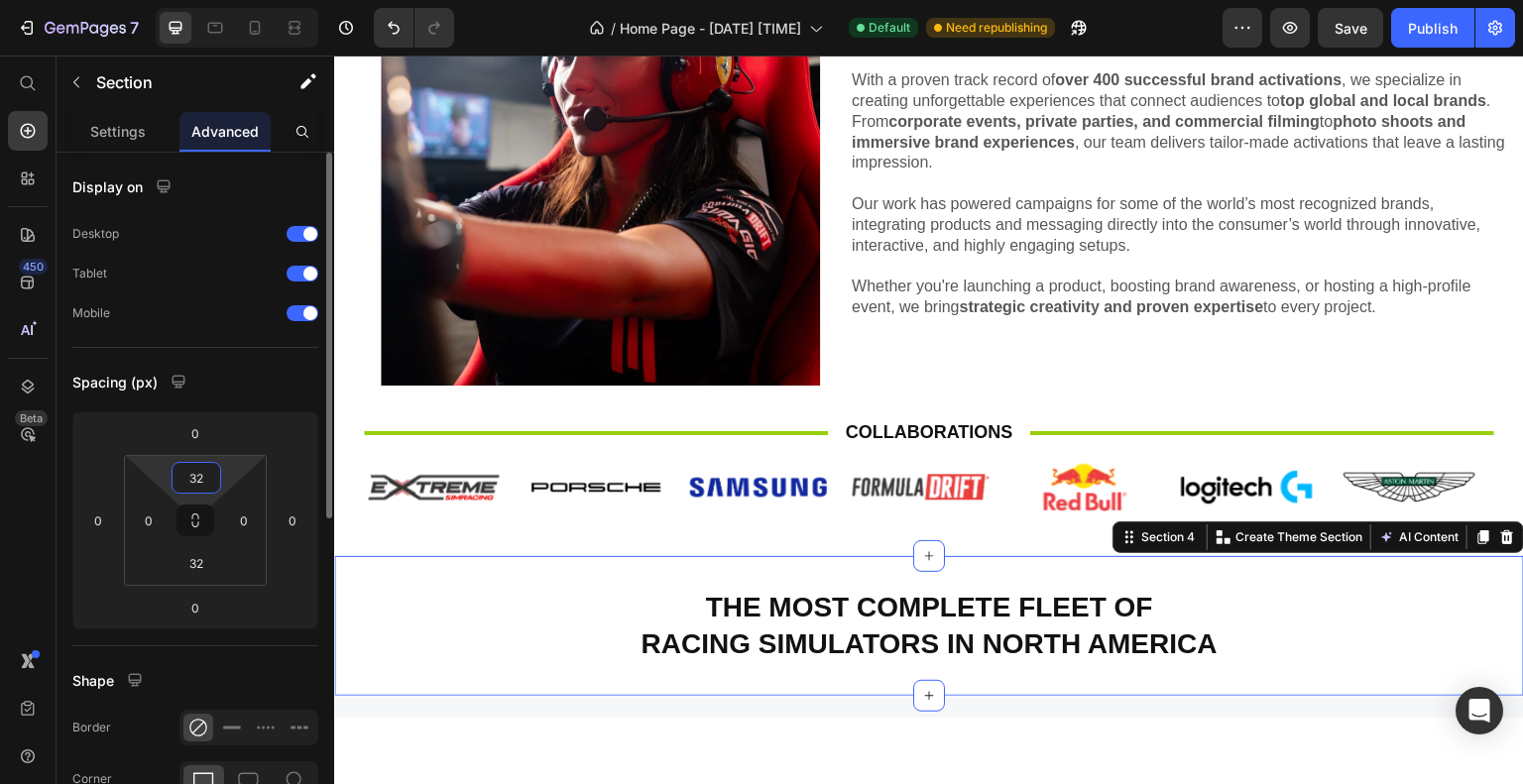 click on "32" at bounding box center [196, 478] 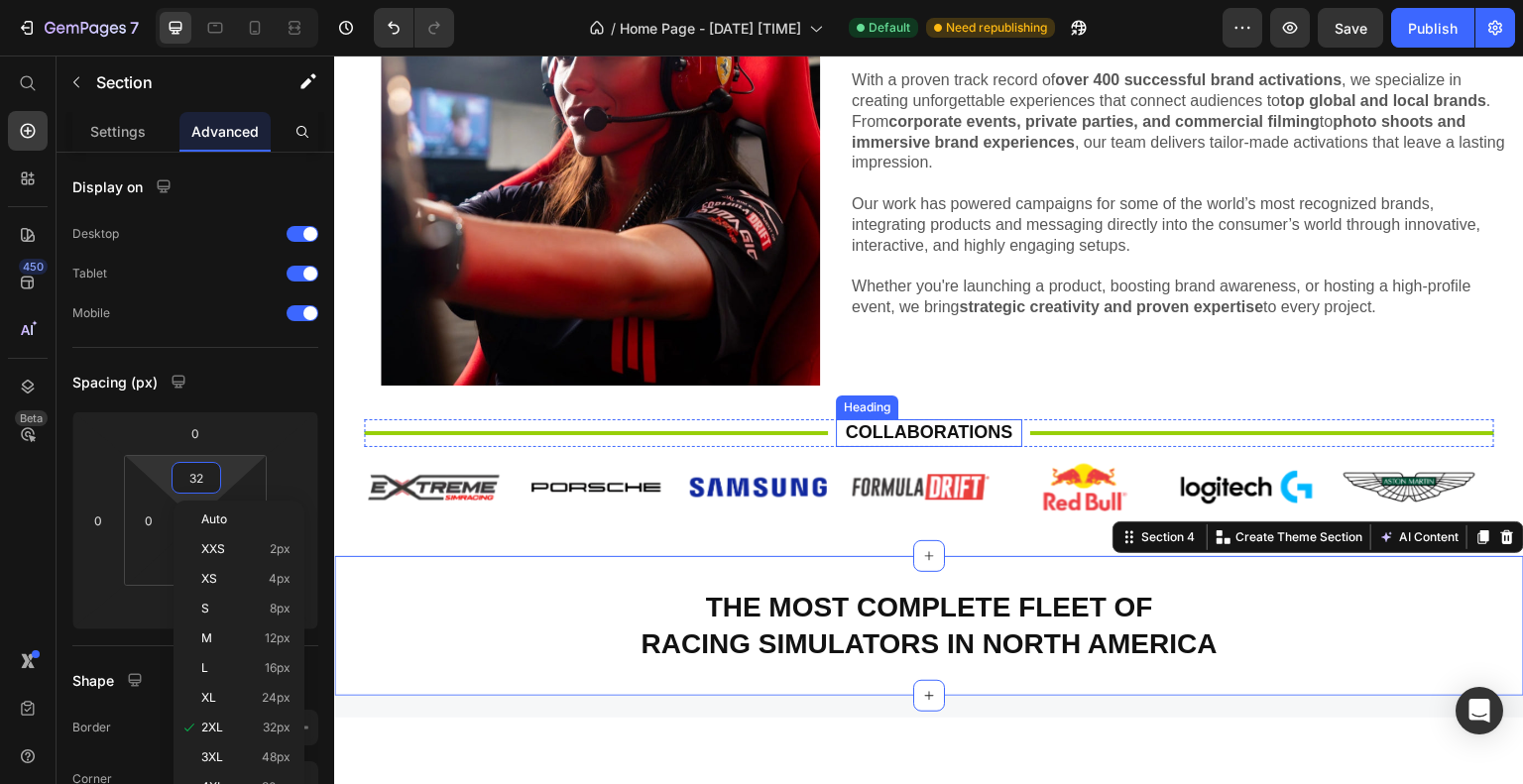 click on "Collaborations" at bounding box center (928, 431) 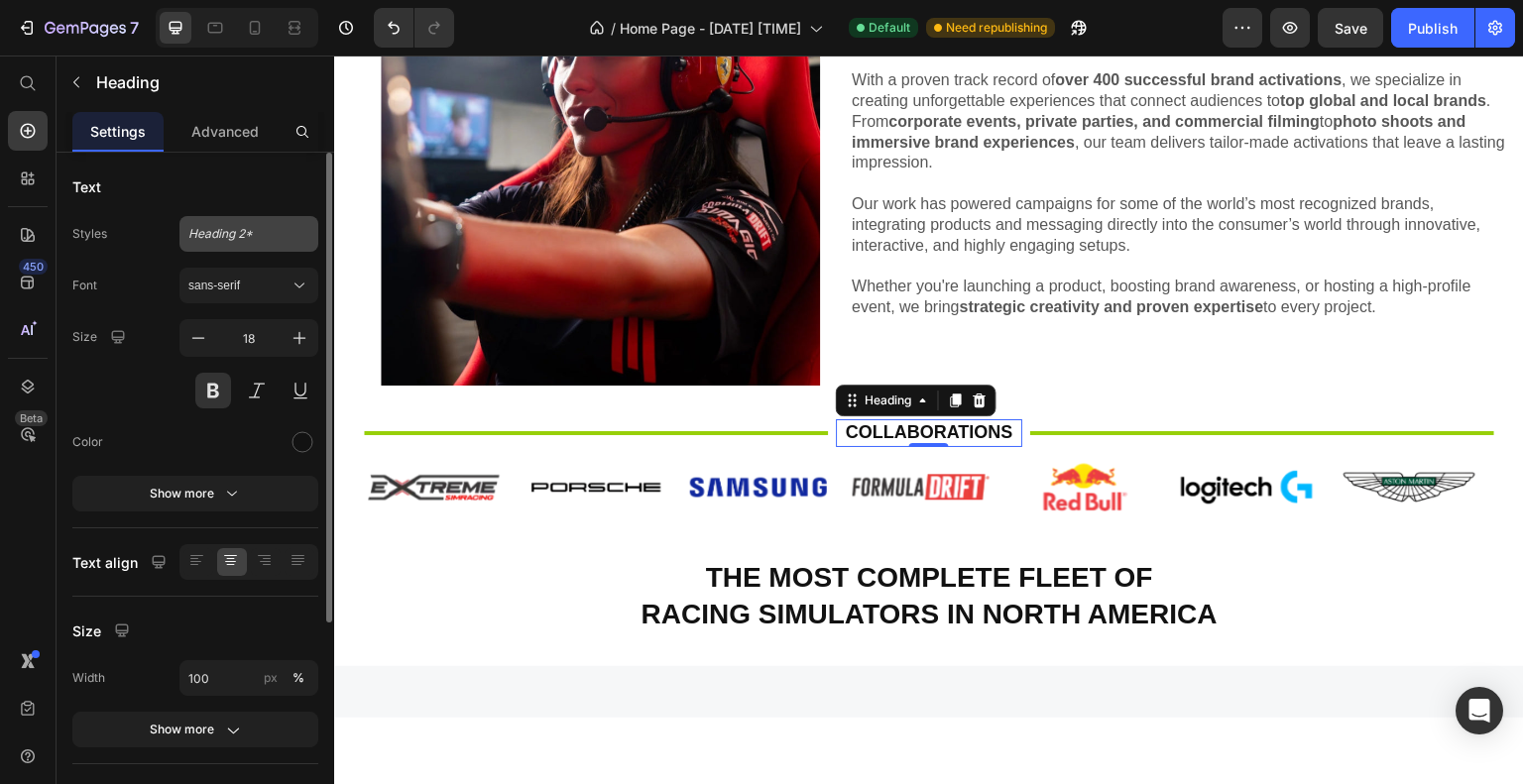 click on "Heading 2*" 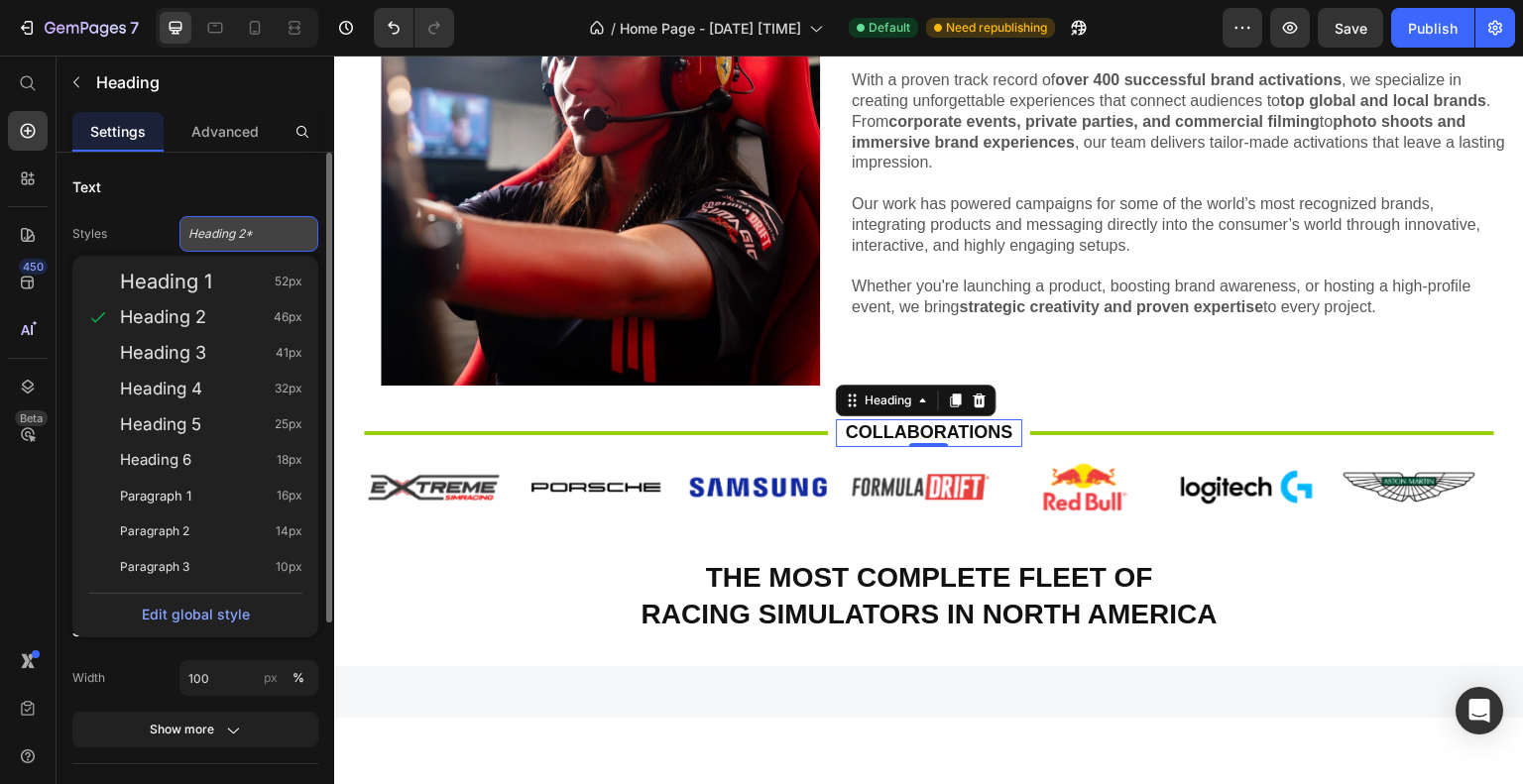 click on "Heading 2*" 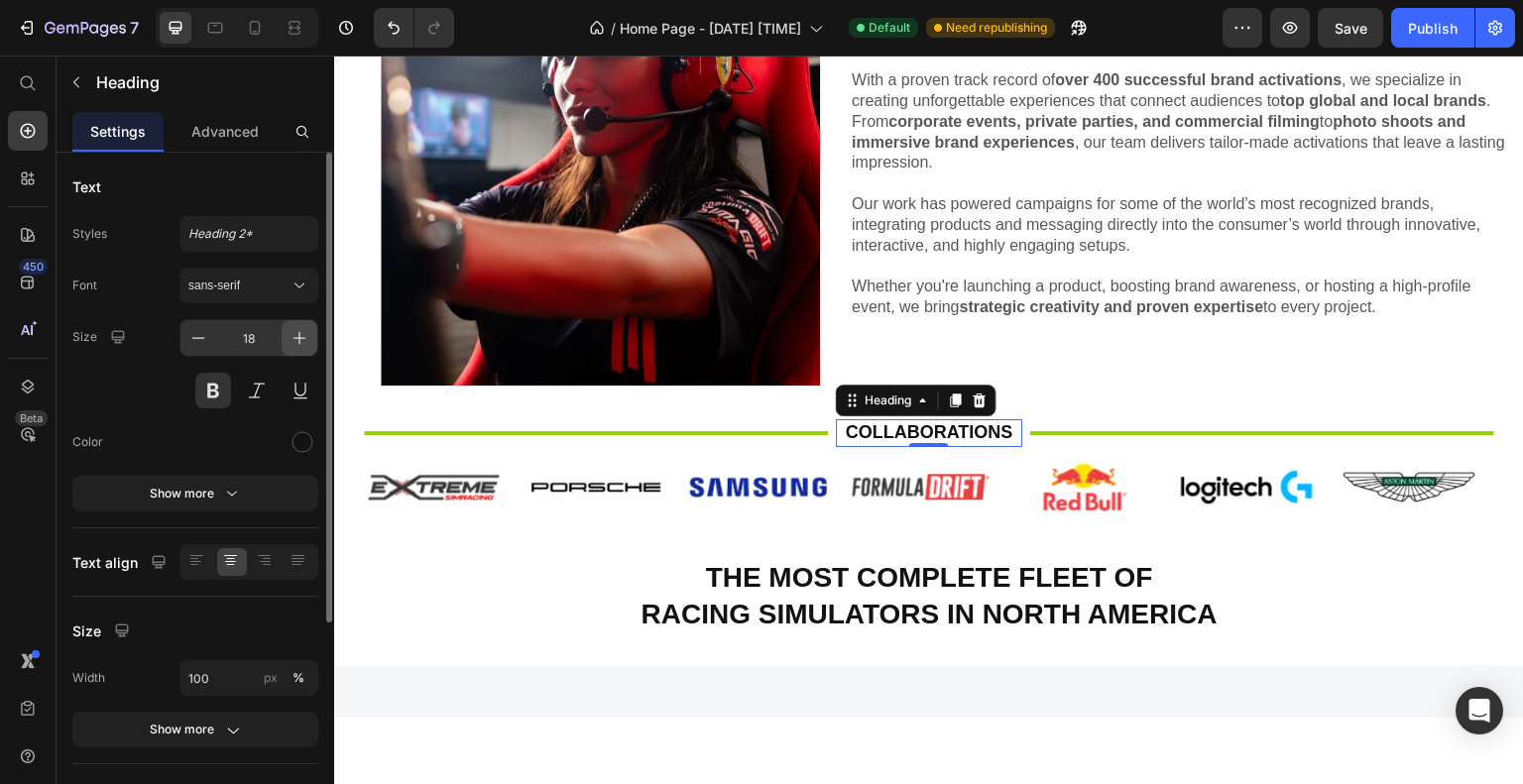 click 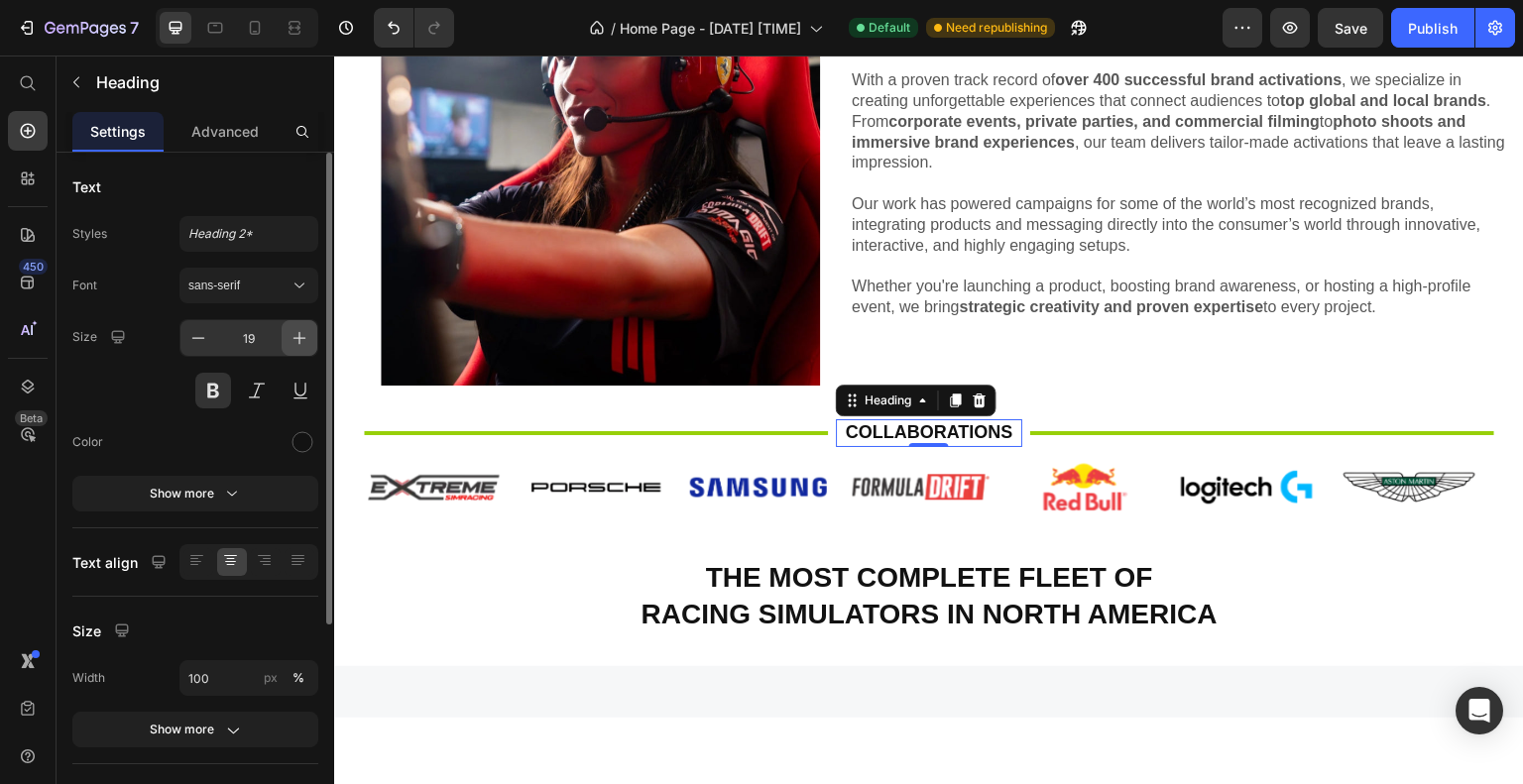 click 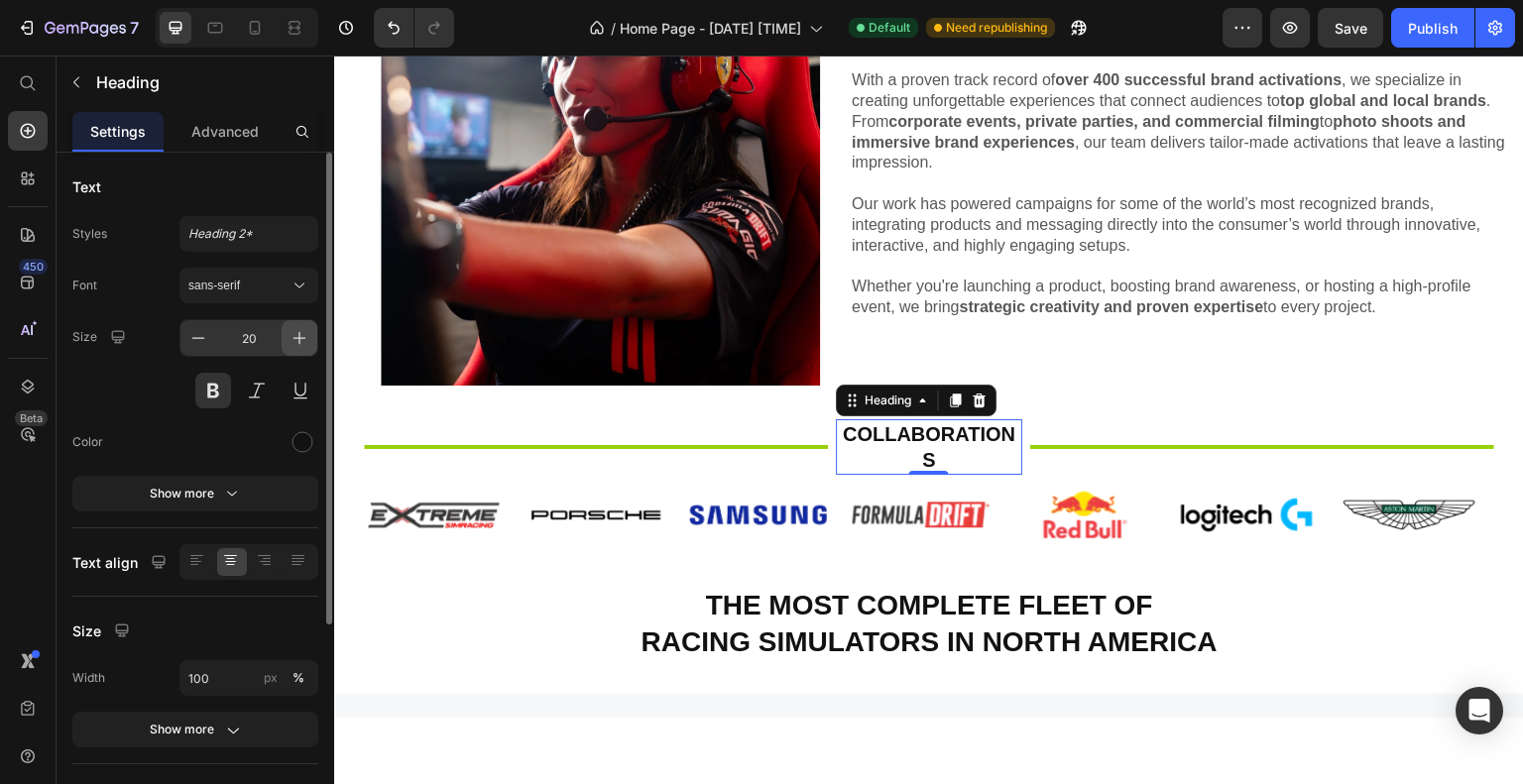 click 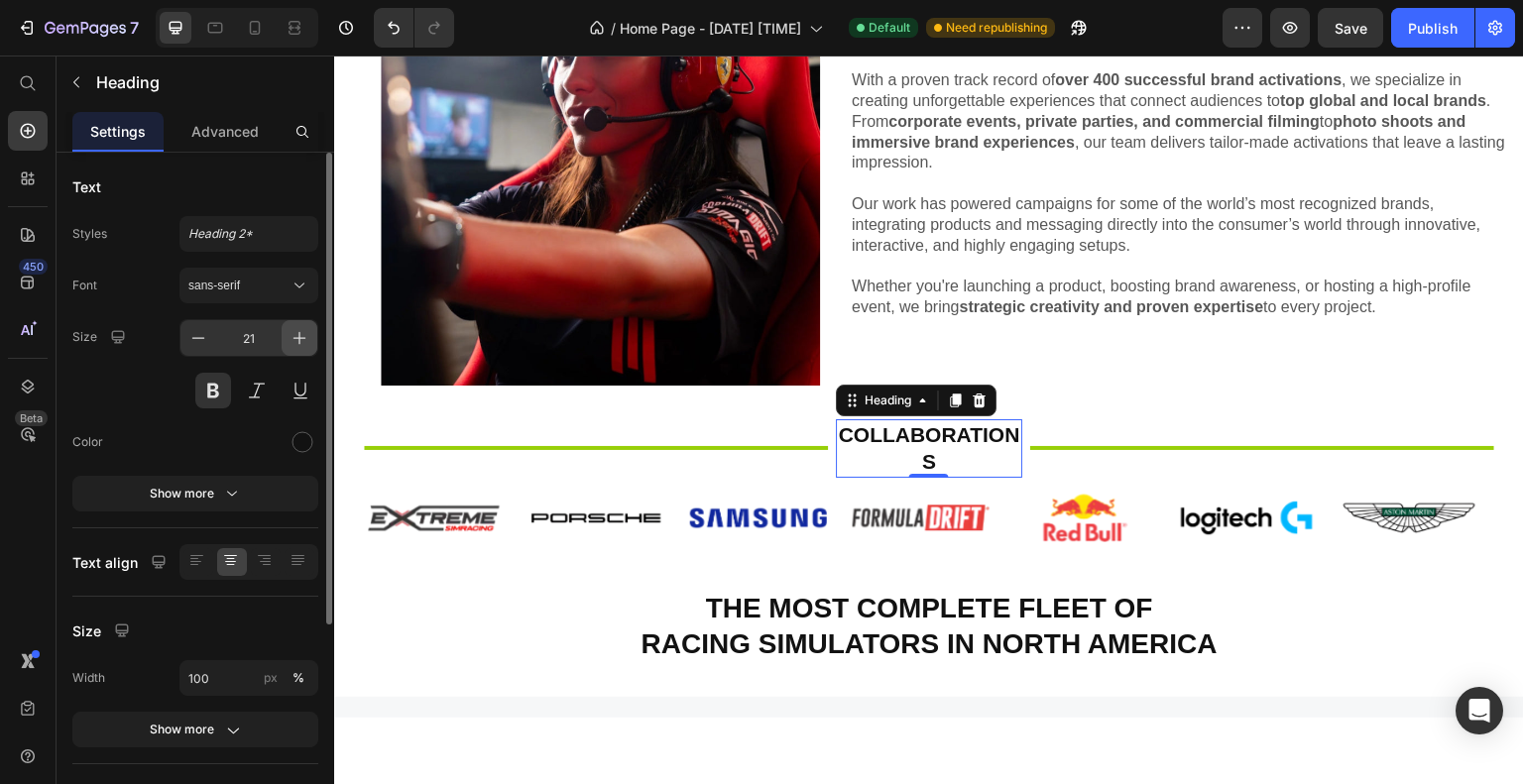 click 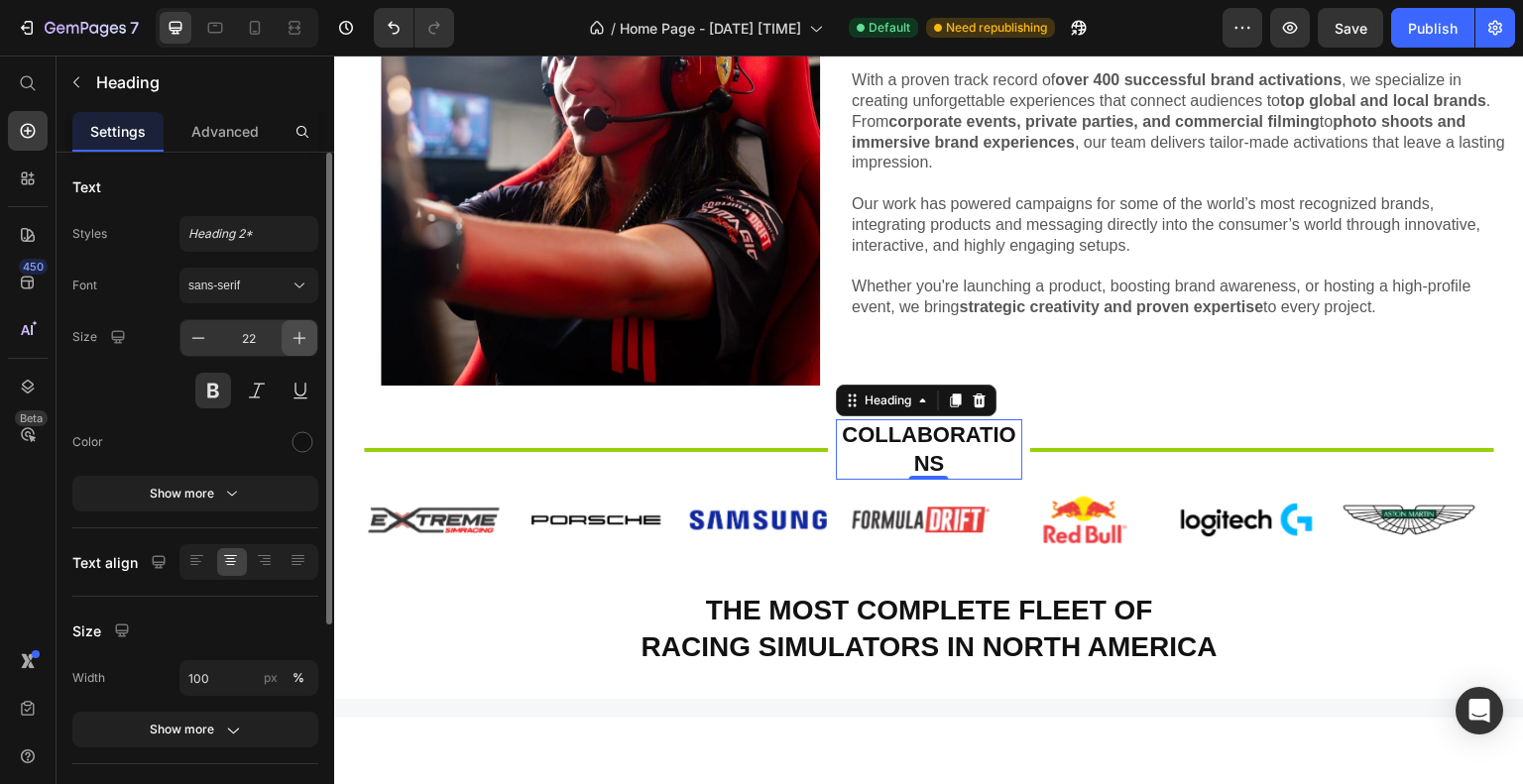 click 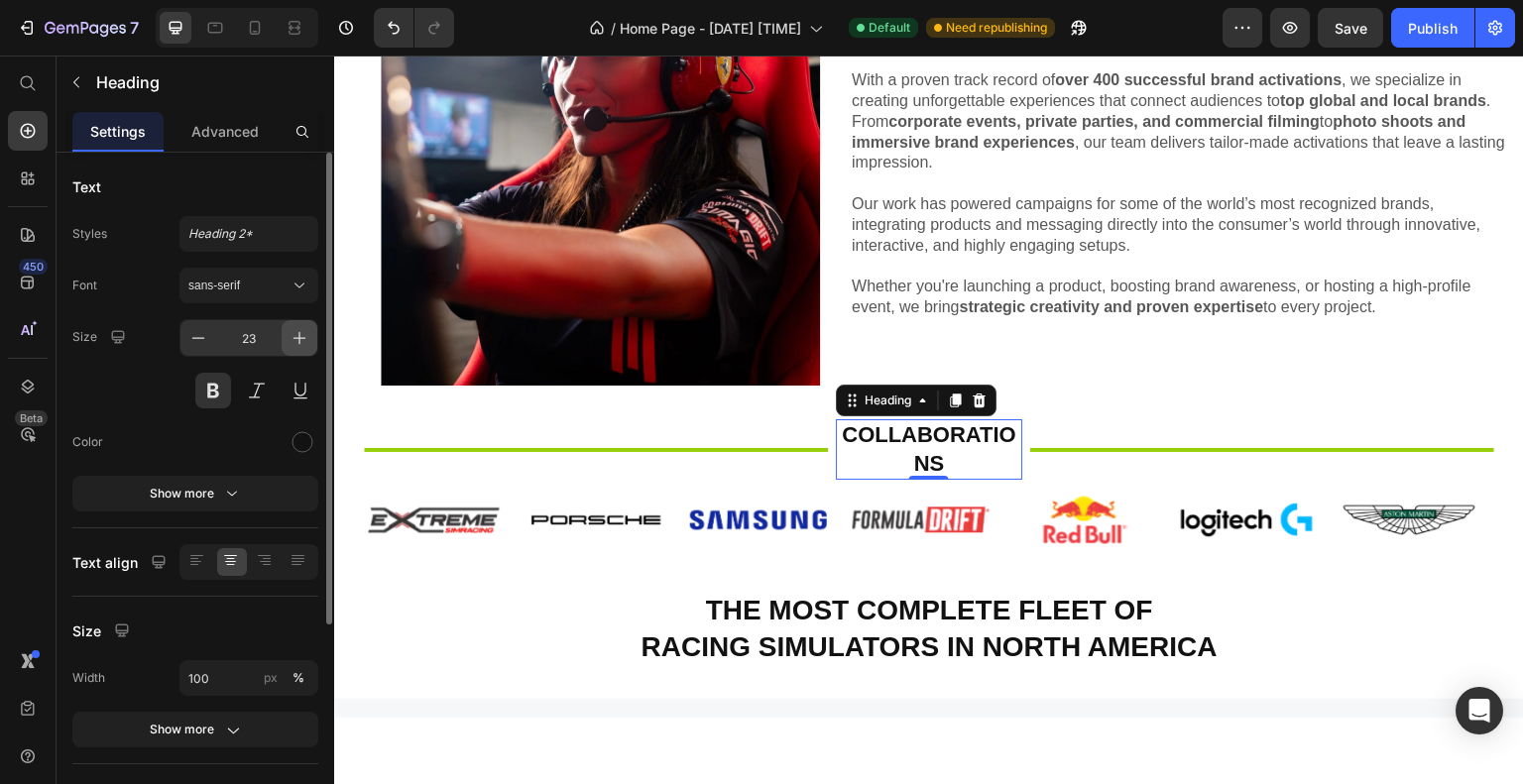 click 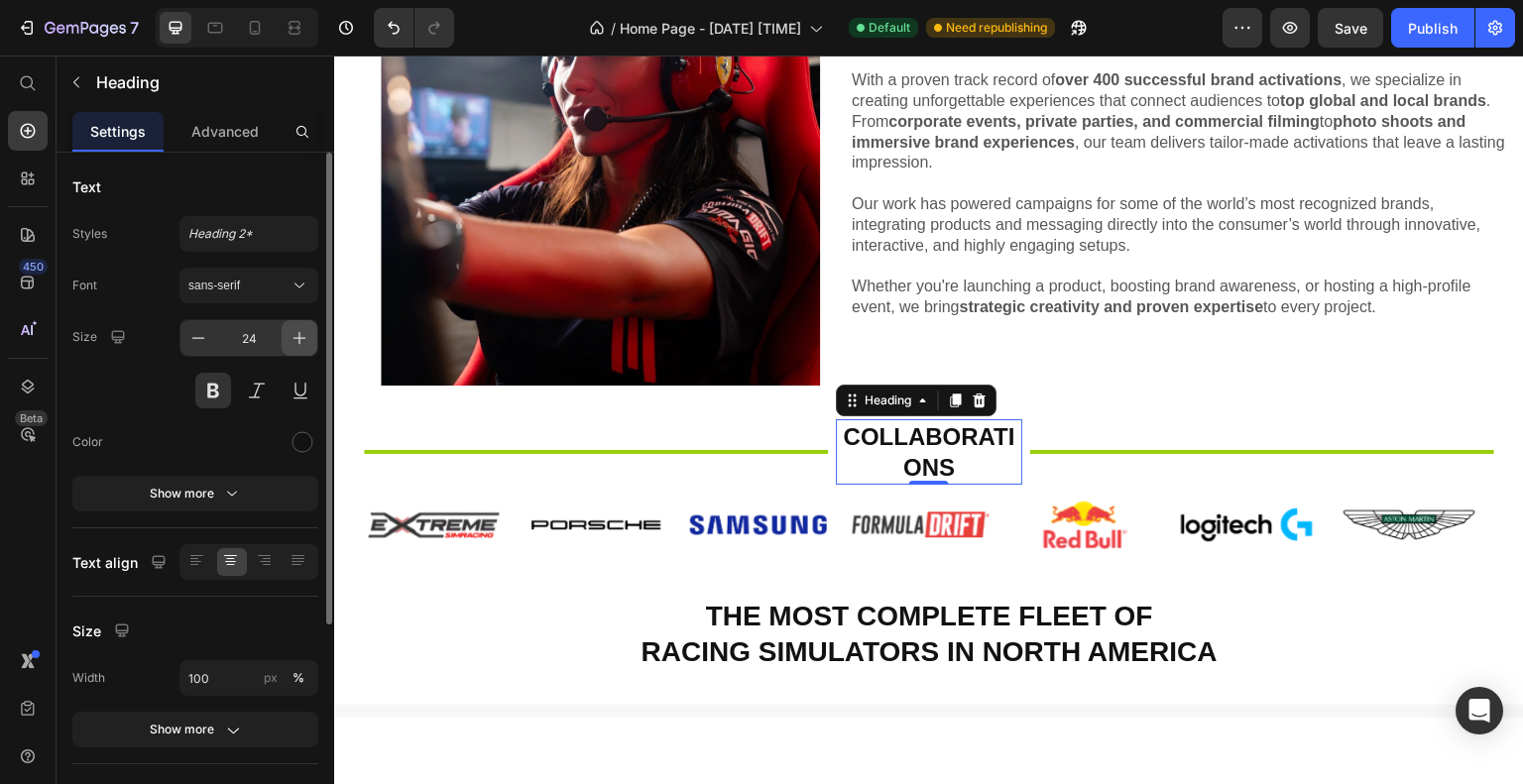 click 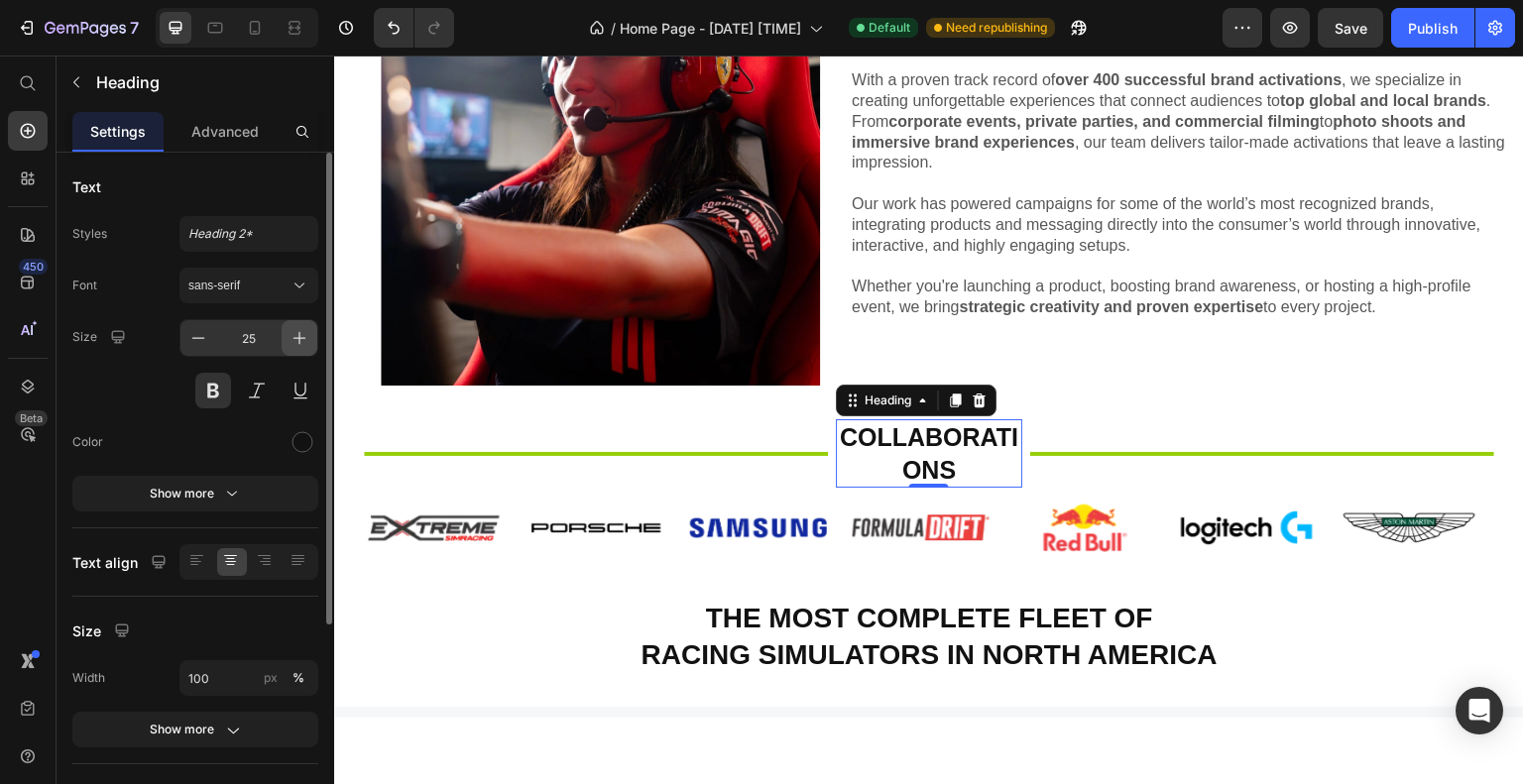 click 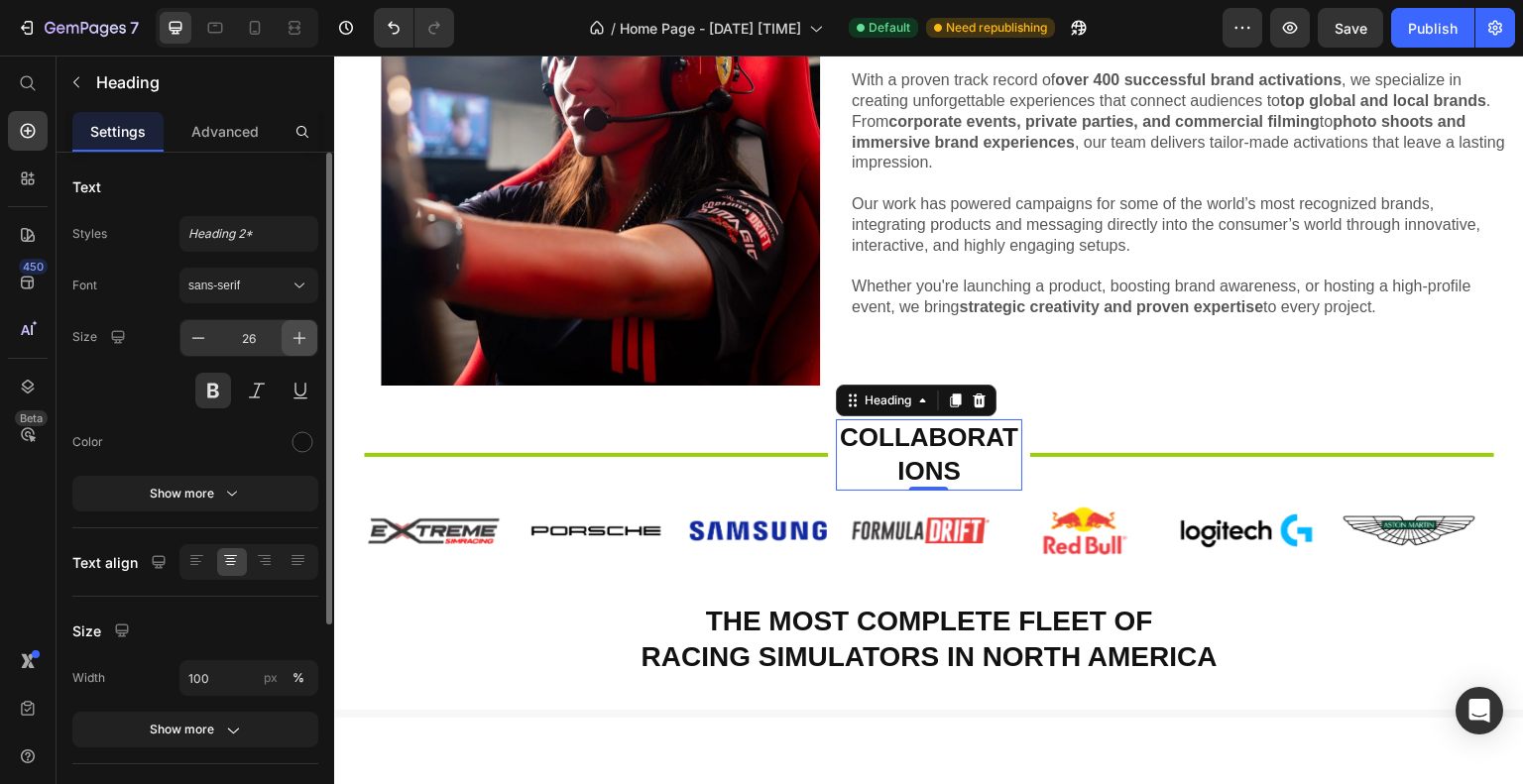 click 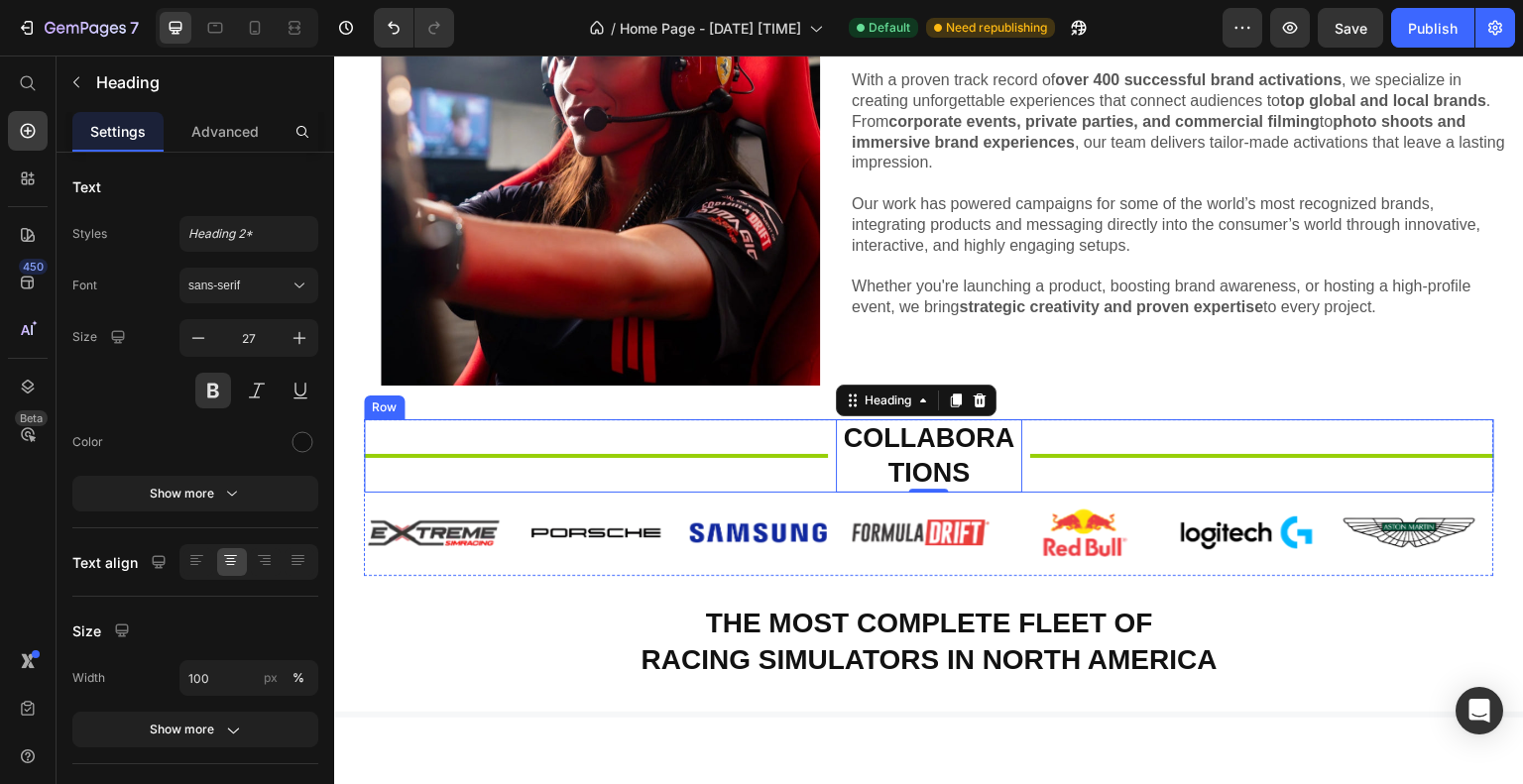 click on "Title Line" at bounding box center (596, 455) 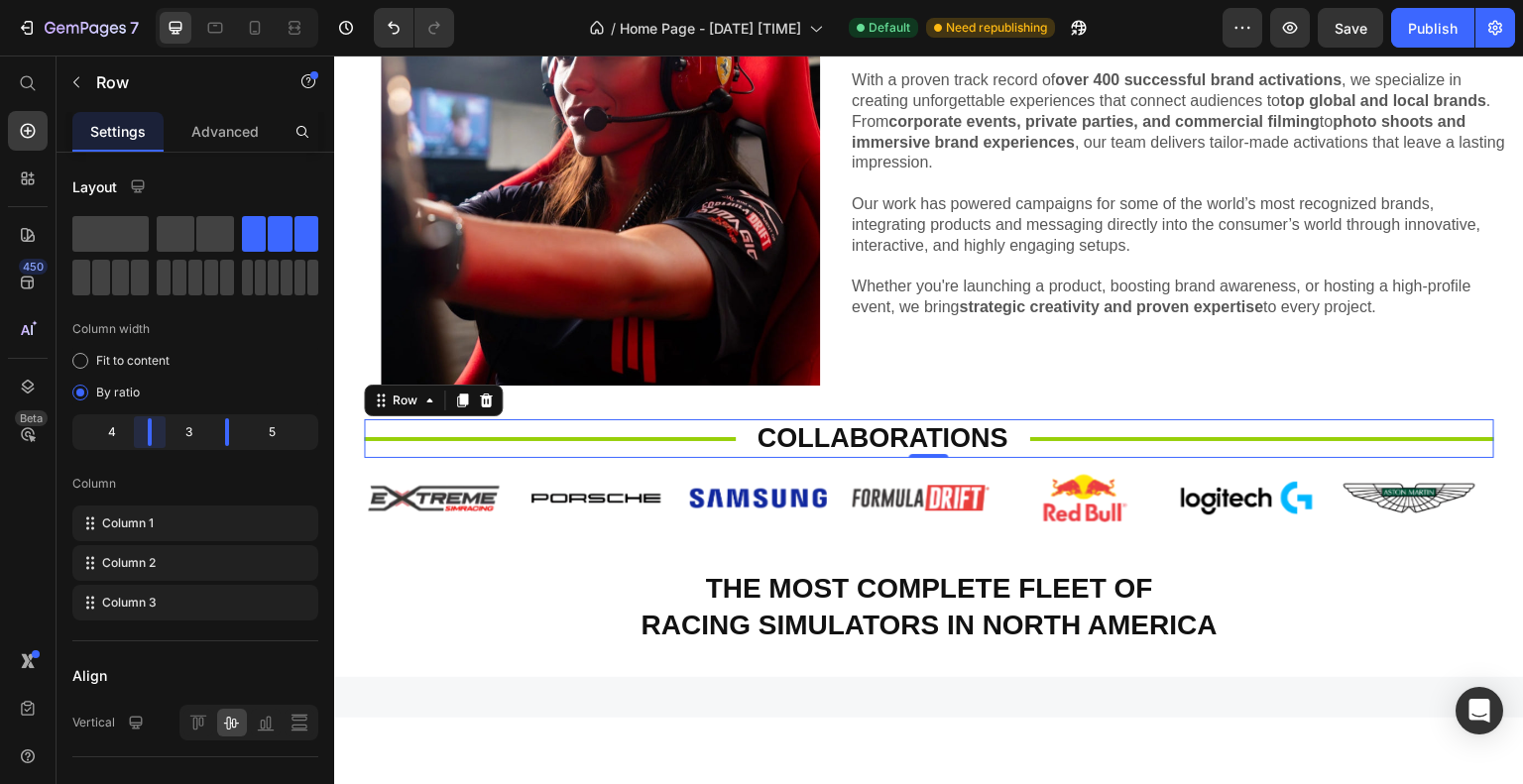 drag, startPoint x: 161, startPoint y: 431, endPoint x: 151, endPoint y: 433, distance: 10.198039 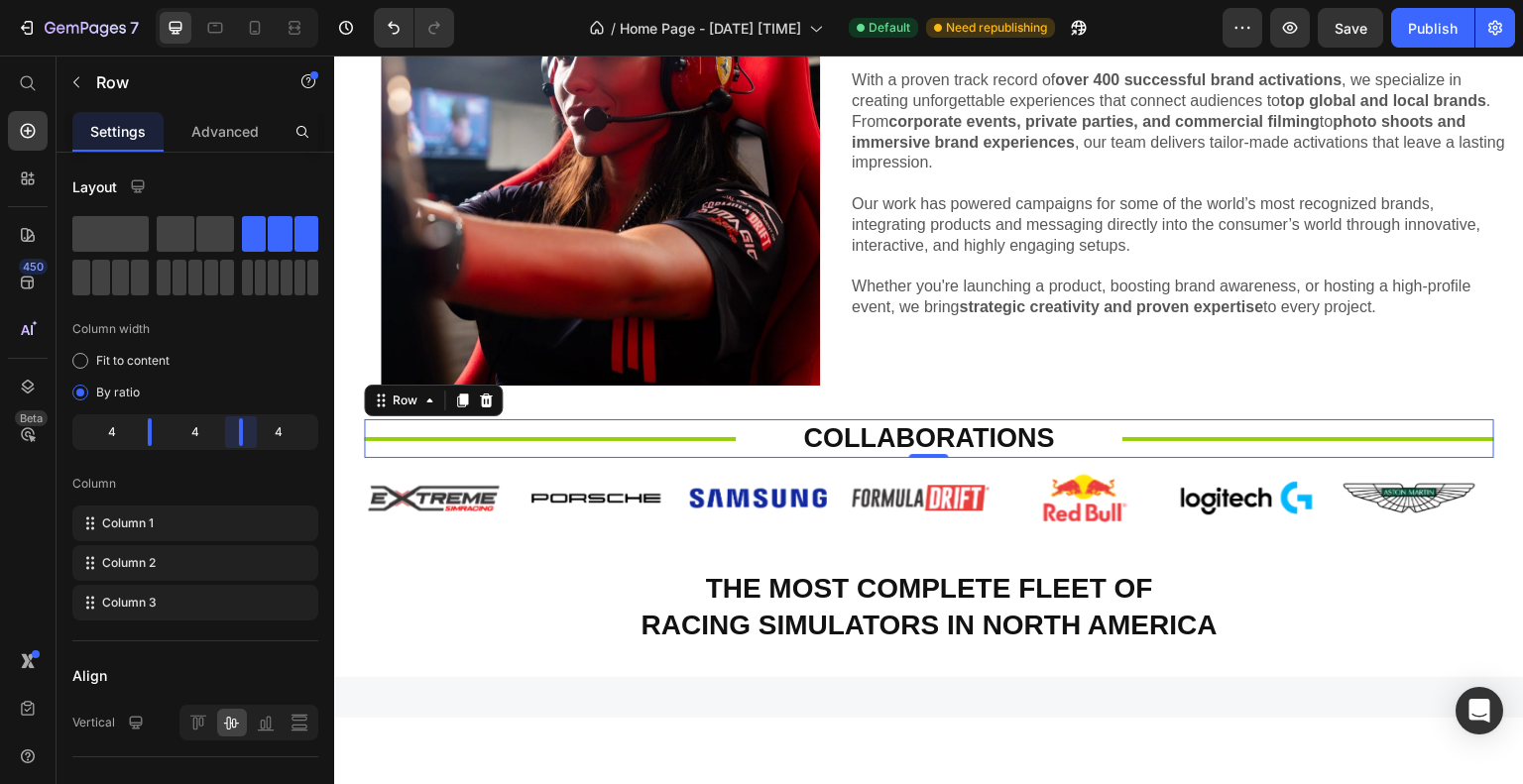 drag, startPoint x: 225, startPoint y: 435, endPoint x: 239, endPoint y: 435, distance: 14 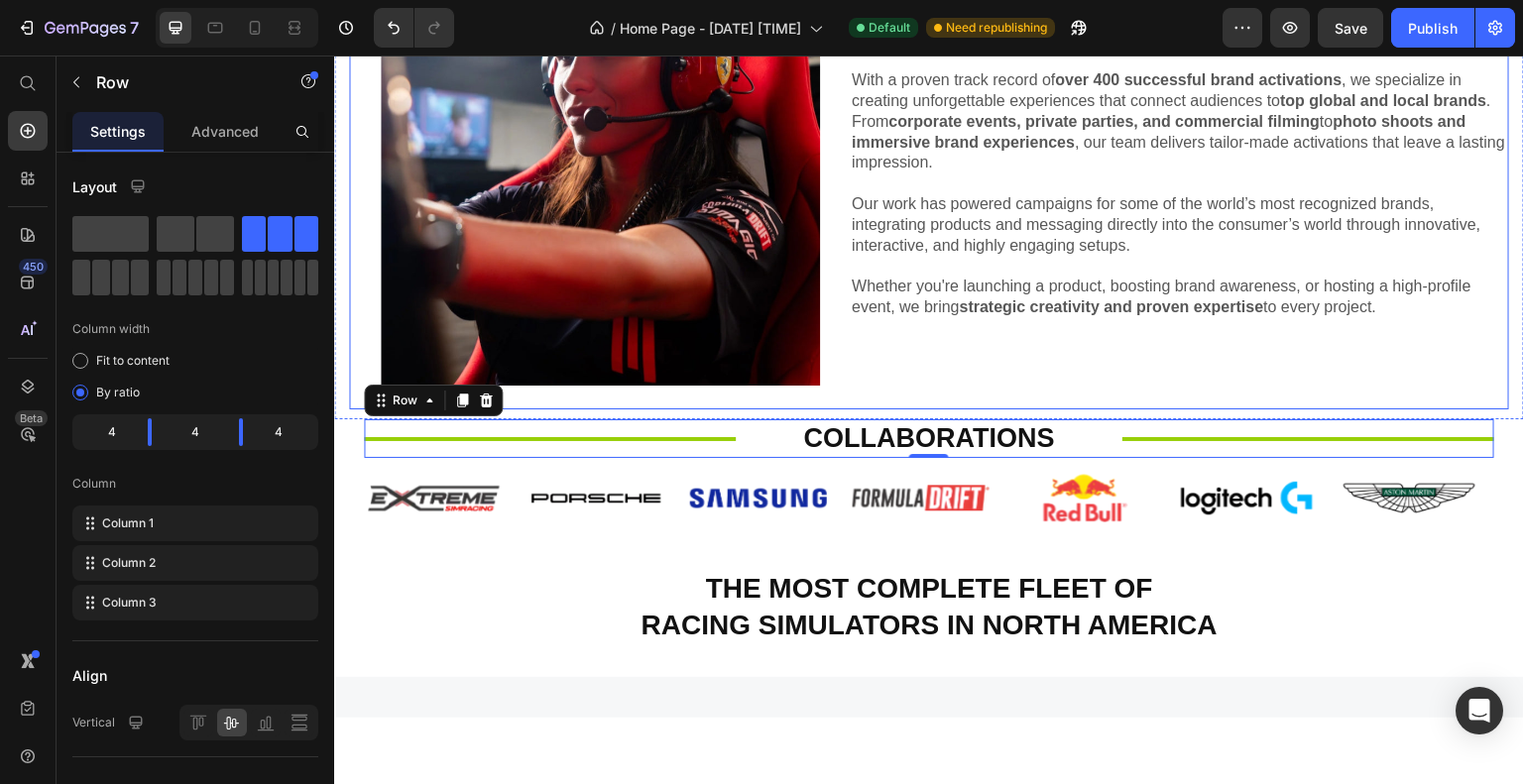 click on "Over 400 Activations Delivered – Connecting Audiences to Global Brands Heading With a proven track record of over 400 successful brand activations, we specialize in creating unforgettable experiences that connect audiences to top global and local brands. From corporate events, private parties, and commercial filming to photo shoots and immersive brand experiences, our team delivers tailor-made activations that leave a lasting impression. Our work has powered campaigns for some of the world’s most recognized brands, integrating products and messaging directly into the consumer’s world through innovative, interactive, and highly engaging setups. Whether you're launching a product, boosting brand awareness, or hosting a high-profile event, we bring strategic creativity and proven expertise to every project. Text Block" at bounding box center (1179, 176) 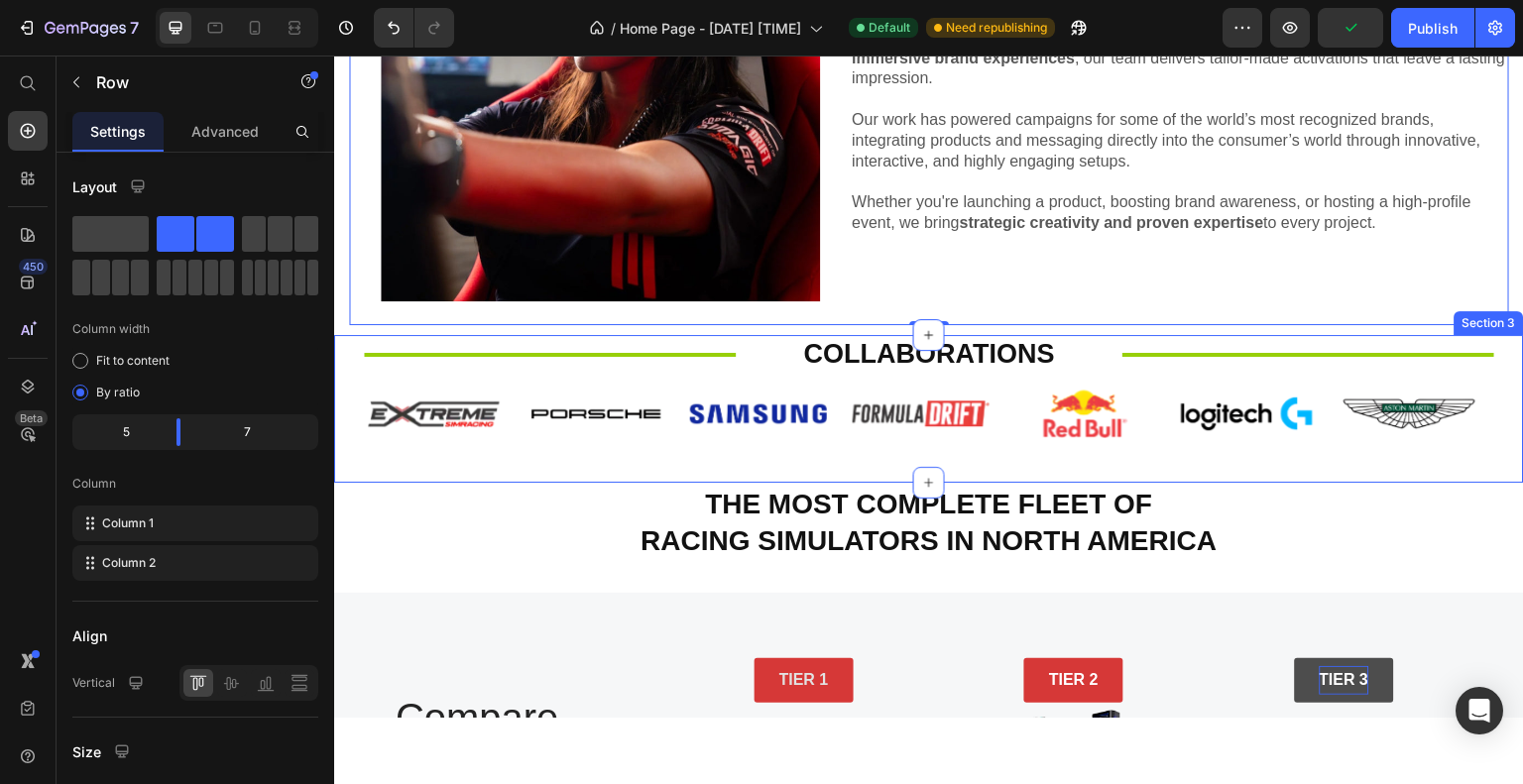 scroll, scrollTop: 1042, scrollLeft: 0, axis: vertical 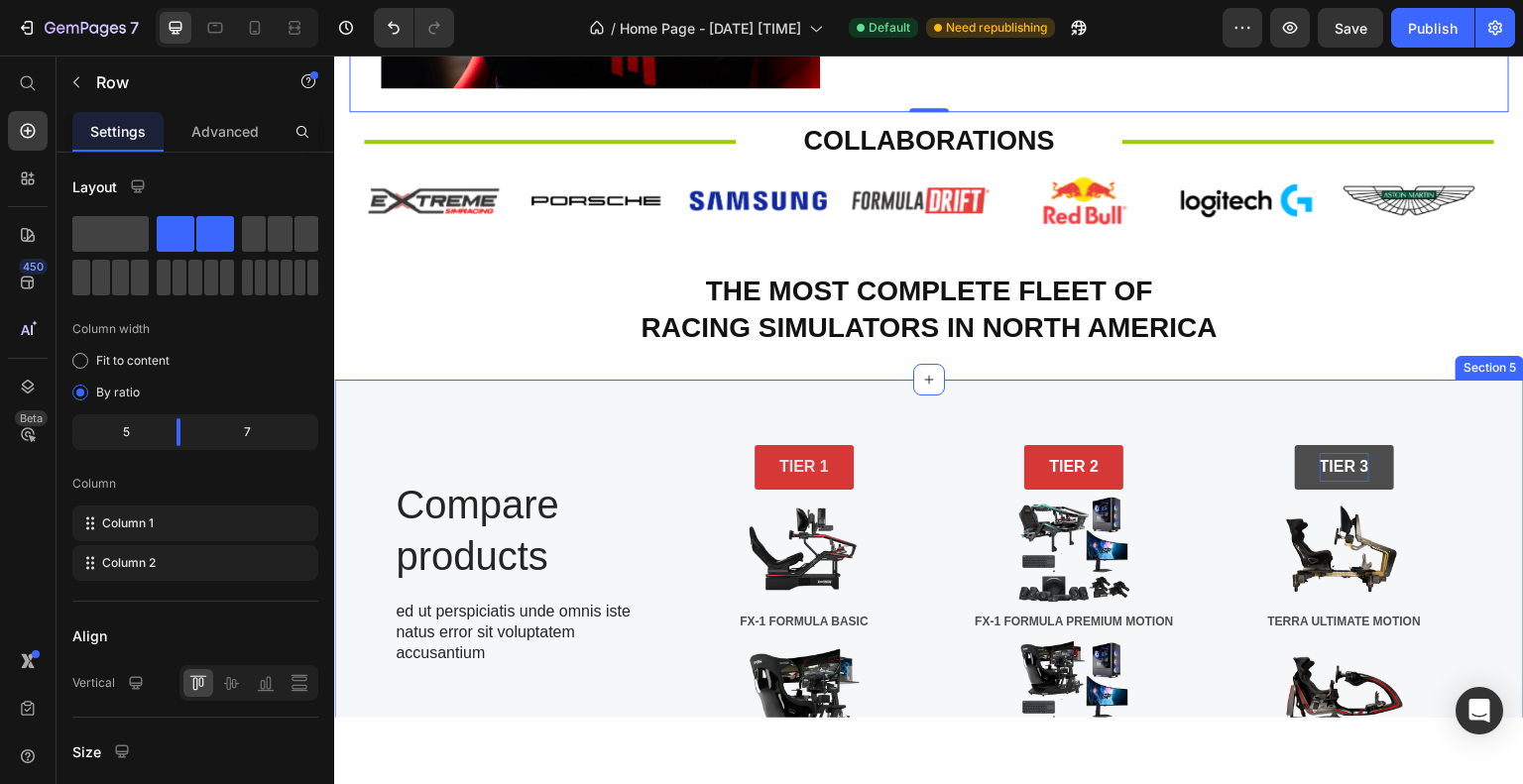 click on "Compare products Heading ed ut perspiciatis unde omnis iste natus error sit voluptatem accusantium Text Block Row
Monitor
Wheel Base
Pedals
Shifter / Handbrake
Motion System
VR Setup
Lead Capture Item List TIER 1 Button Image FX-1 FORMULA BASIC Text Block Image CHASSIS 4.0 BASIC Text Block Image CHASSIS AX-80 BASIC Text Block TIER 2 Button Image FX-1 FORMULA PREMIUM MOTION Text Block Image CHASSIS 4.0 PREMIUM MOTION Text Block Image CHASSIS AX-160 PREMIUM MOTION Text Block TIER 3 Button Image TERRA ULTIMATE MOTION Text Block Image ALMA ULTIMATE MOTION Text Block Image GARRA ULTIMATE MOTION Text Block Row
Dimensions Item List 49" ULTRA WIDE Text Block Hero Banner 57" ULTRA WIDE Text Block Hero Banner 57" ULTRA WIDE Text Block Hero Banner Row
Weight Item List Direct Drive 10NM Text Block Hero Banner Direct Drive 15NM Text Block Hero Banner Direct Drive 23Nm" at bounding box center (929, 961) 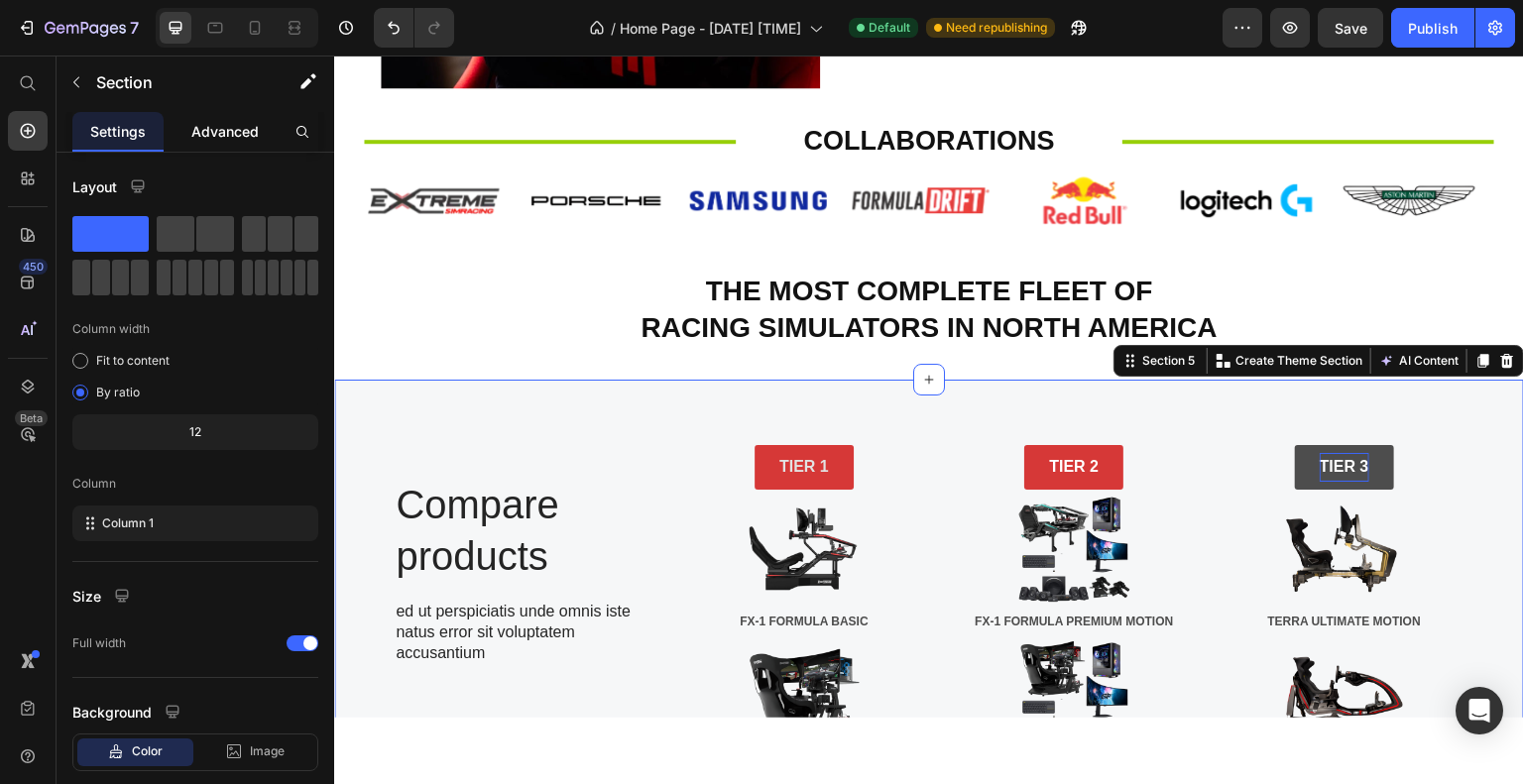 click on "Advanced" at bounding box center [225, 131] 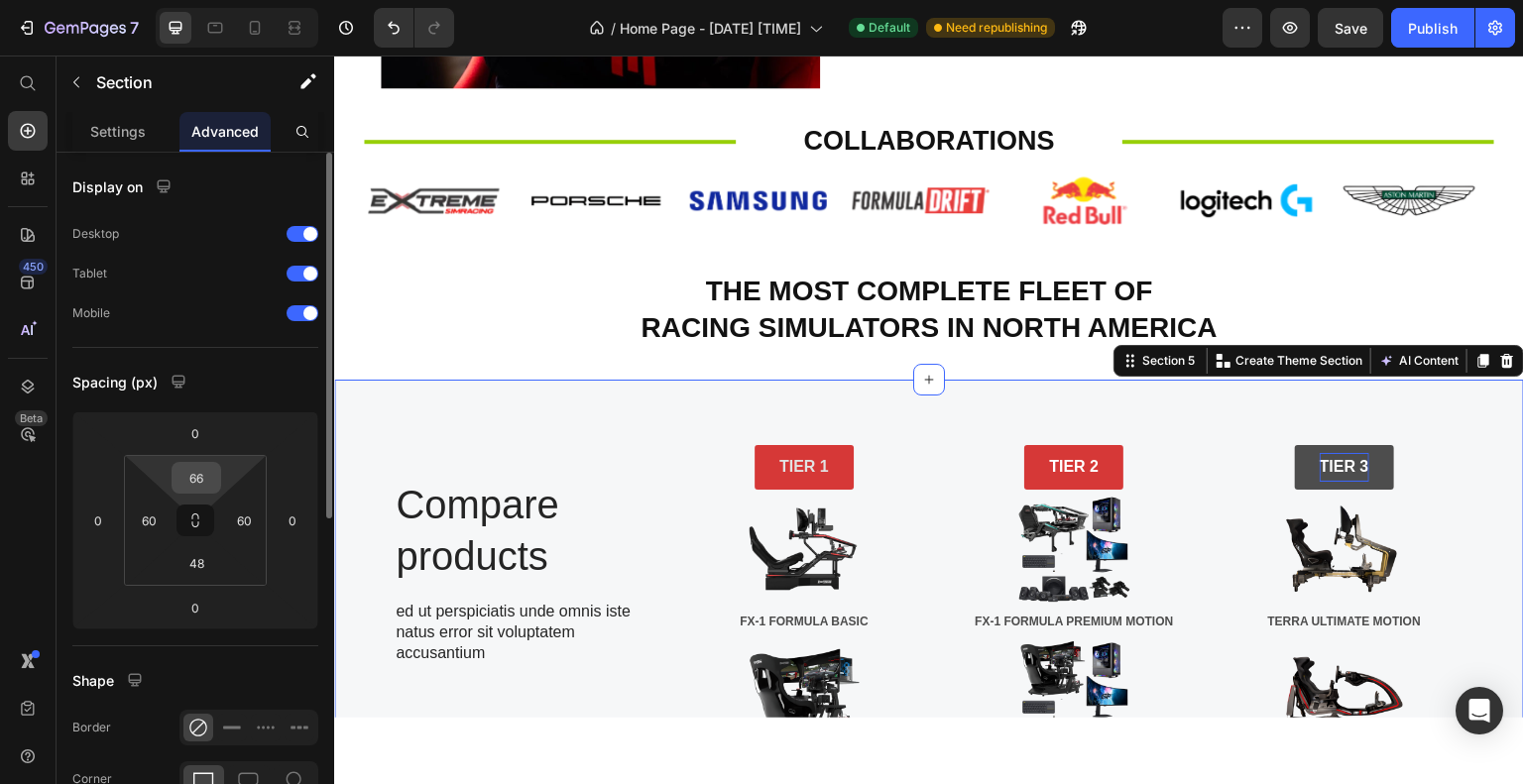 click on "66" at bounding box center [196, 478] 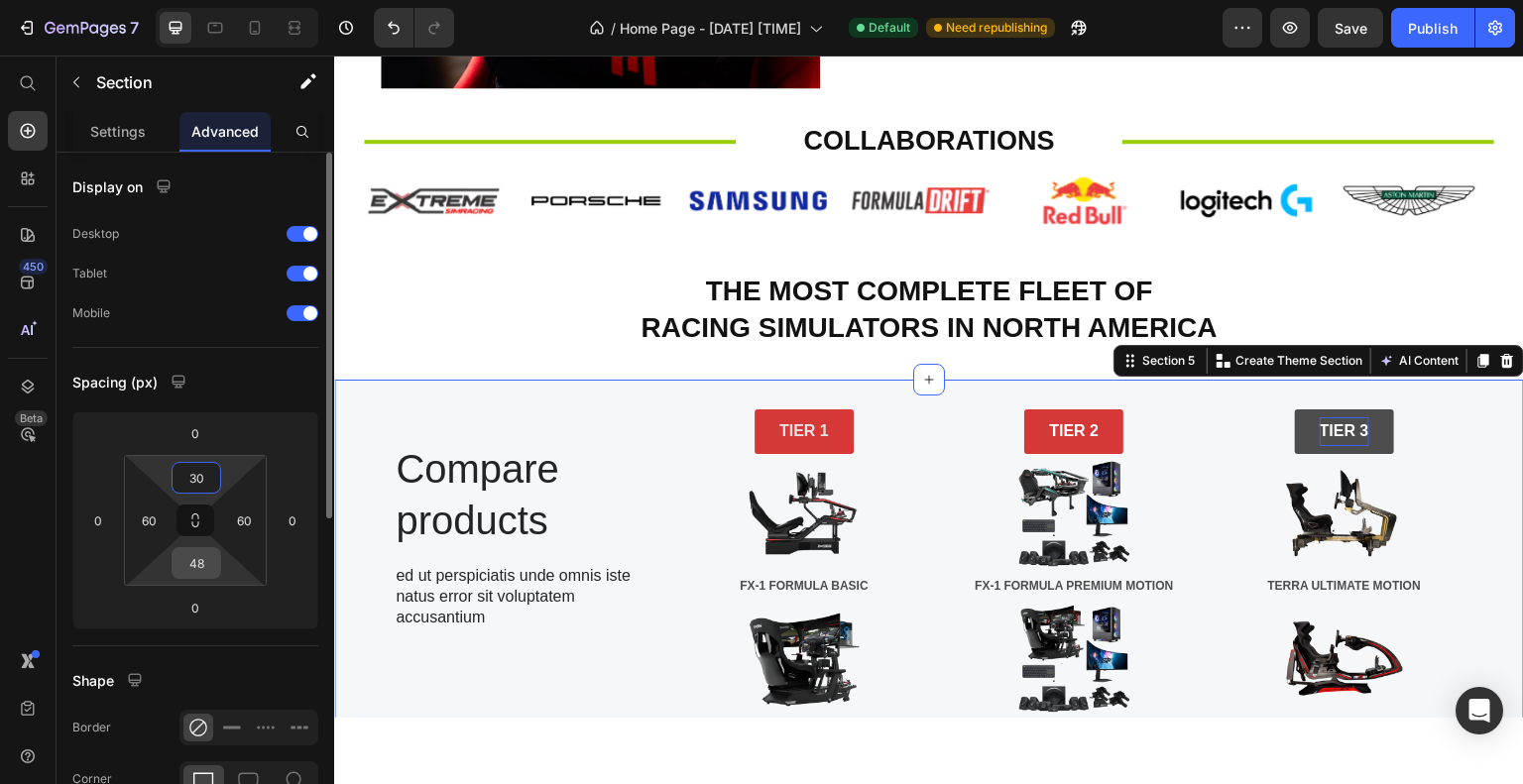type on "30" 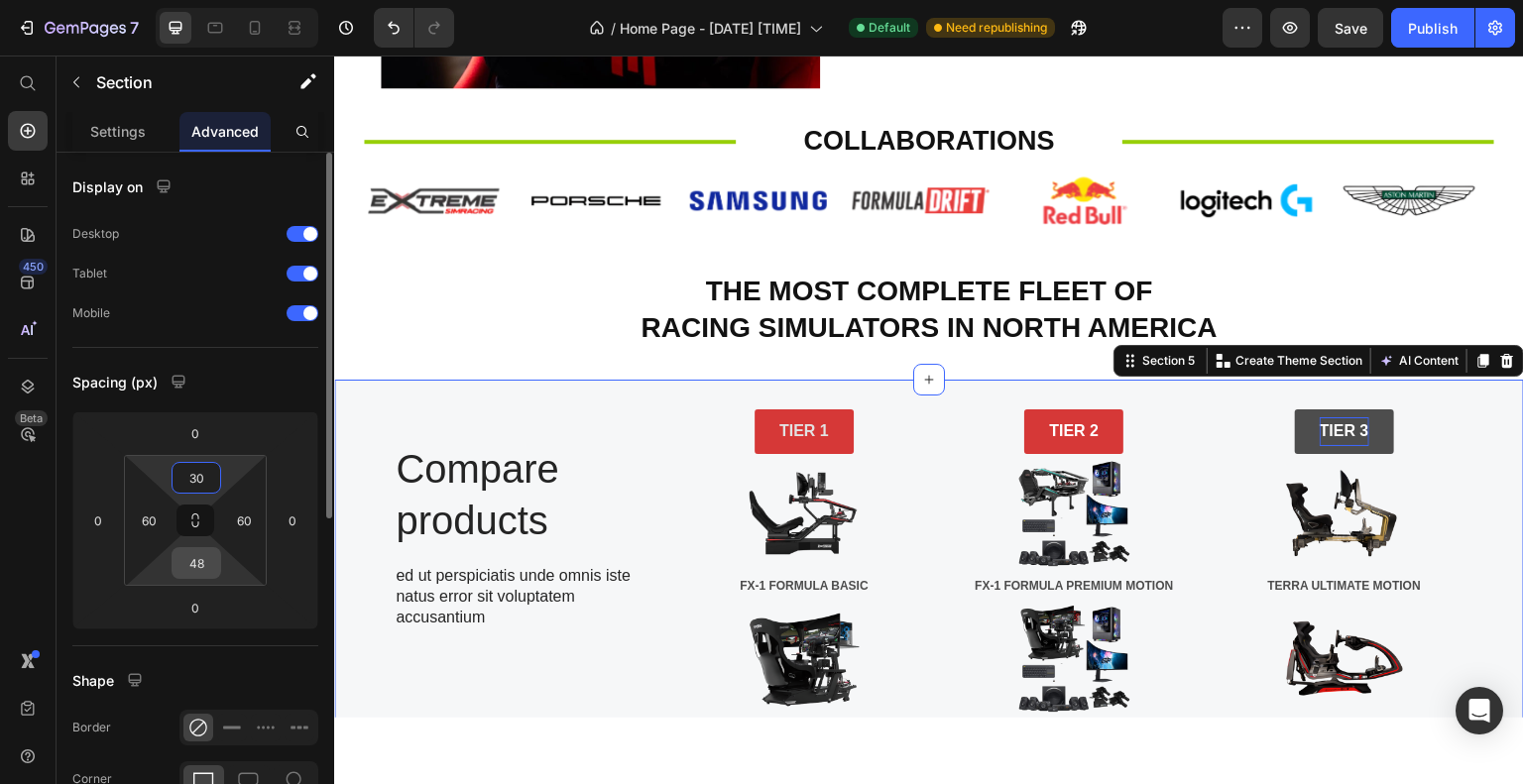 click on "48" at bounding box center (196, 563) 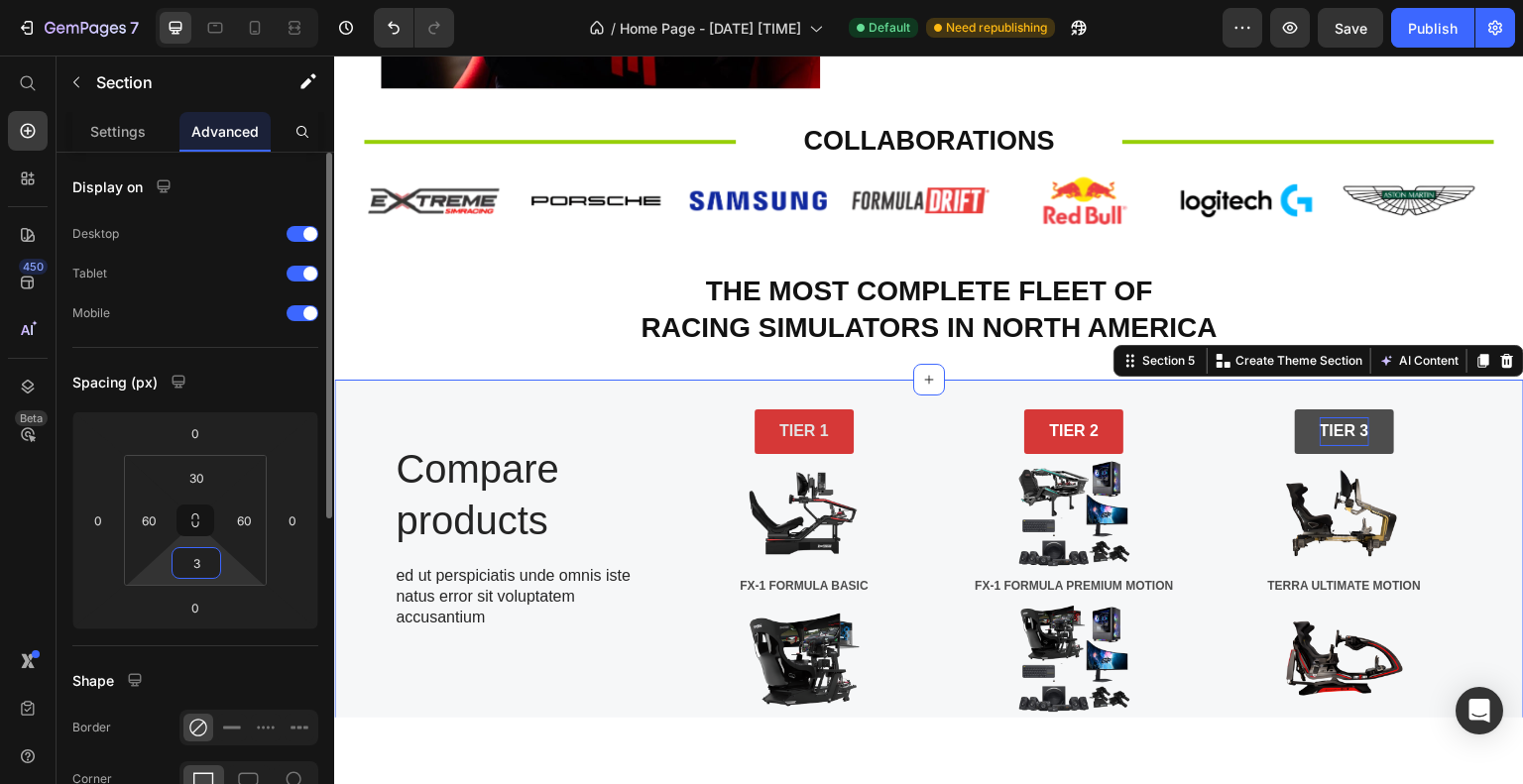 type on "30" 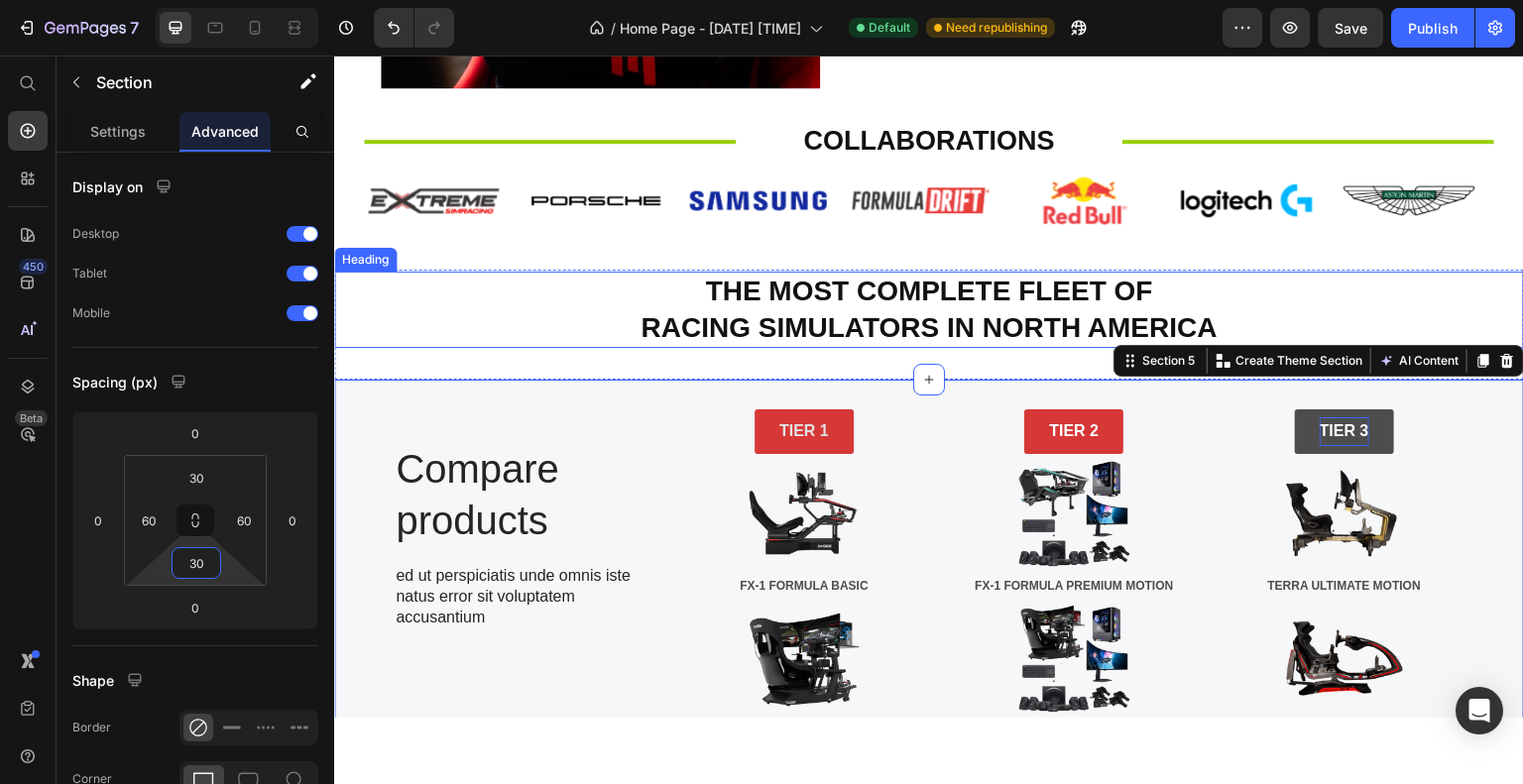 click on "The Most Complete Fleet of  Racing Simulators in North America" at bounding box center (929, 308) 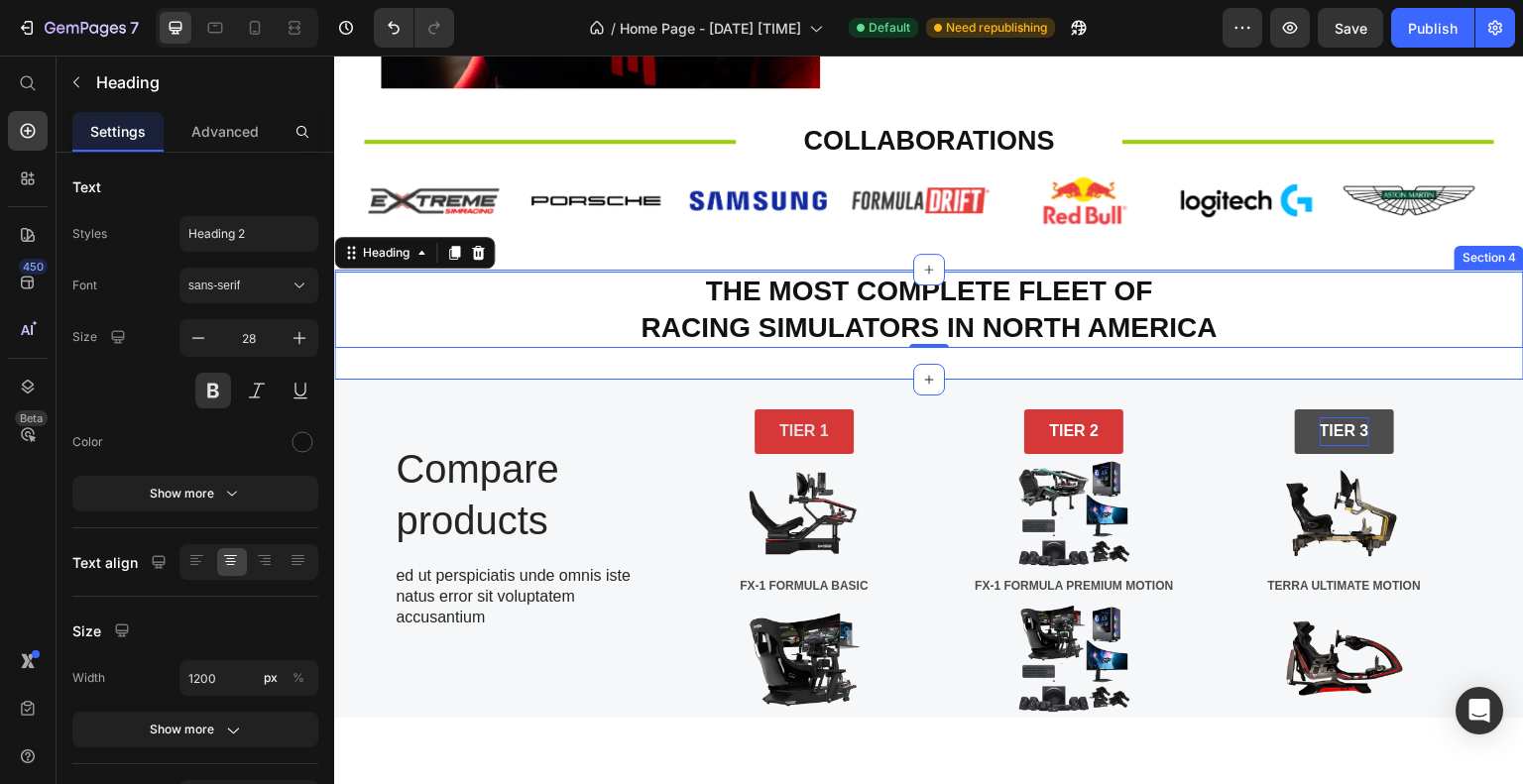 click on "The Most Complete Fleet of Racing Simulators in North America Heading 0 Section 4" at bounding box center (929, 323) 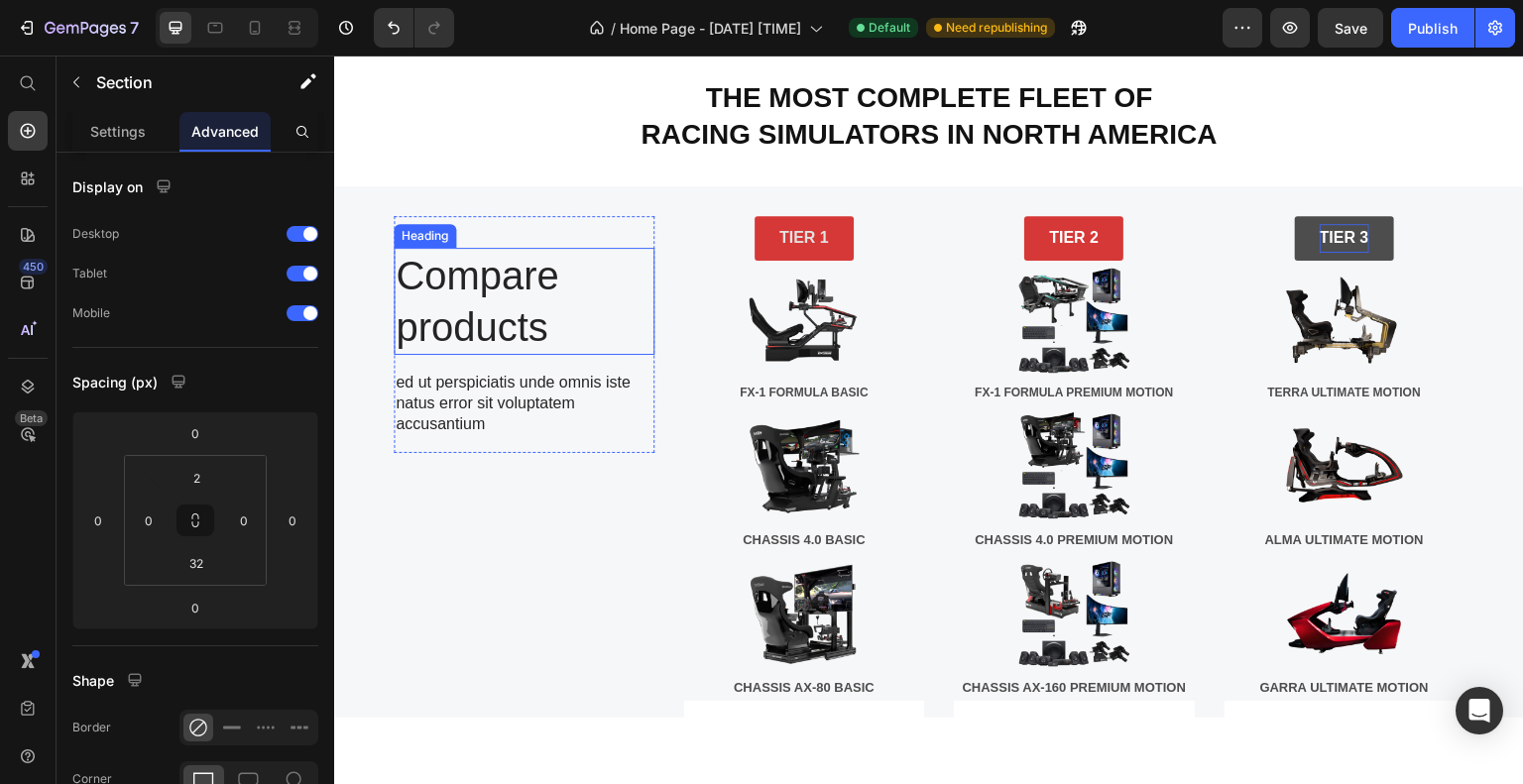 scroll, scrollTop: 1141, scrollLeft: 0, axis: vertical 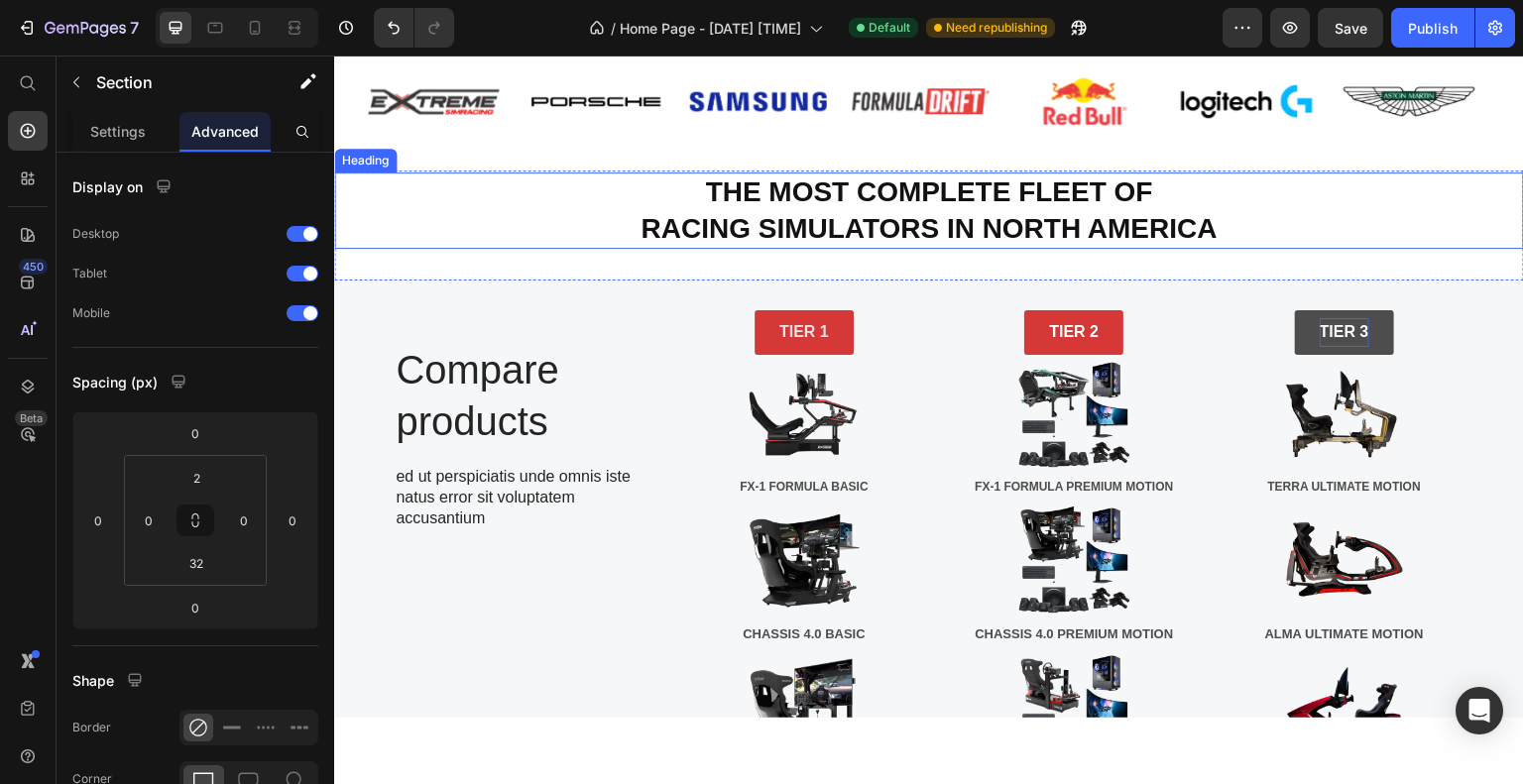 click on "The Most Complete Fleet of  Racing Simulators in North America" at bounding box center (929, 209) 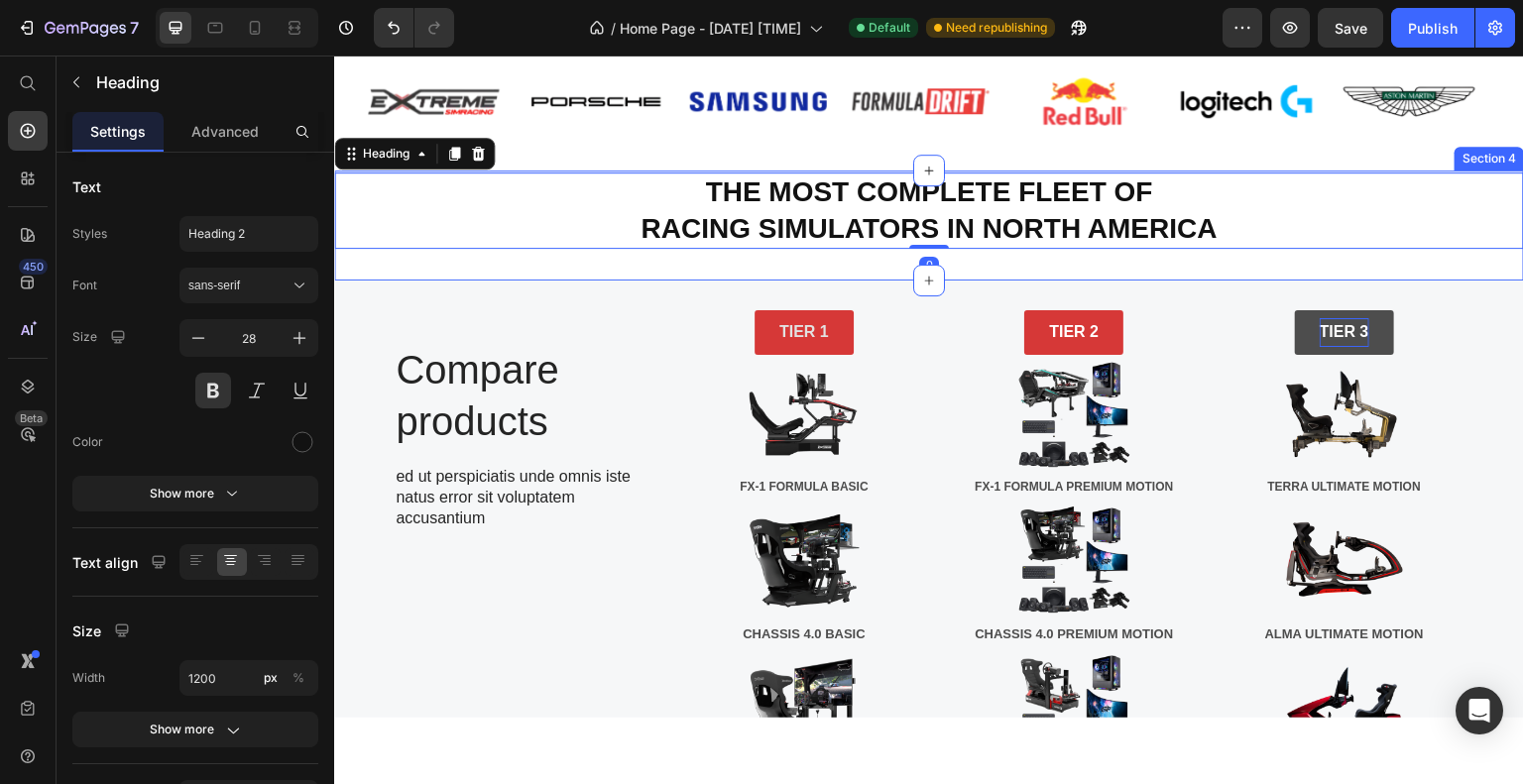 click on "The Most Complete Fleet of Racing Simulators in North America Heading 0 Section 4" at bounding box center [929, 224] 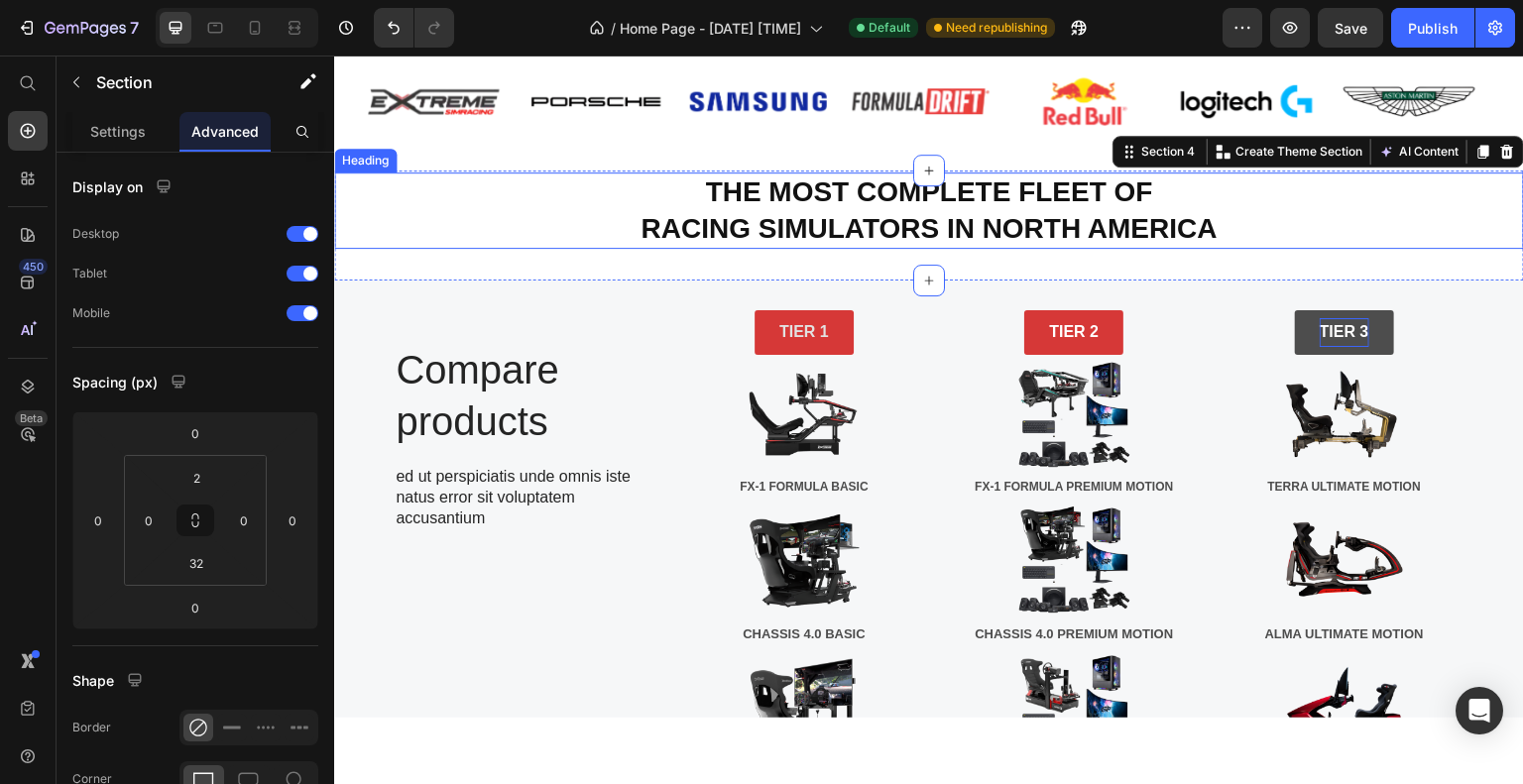 click on "The Most Complete Fleet of  Racing Simulators in North America" at bounding box center (929, 209) 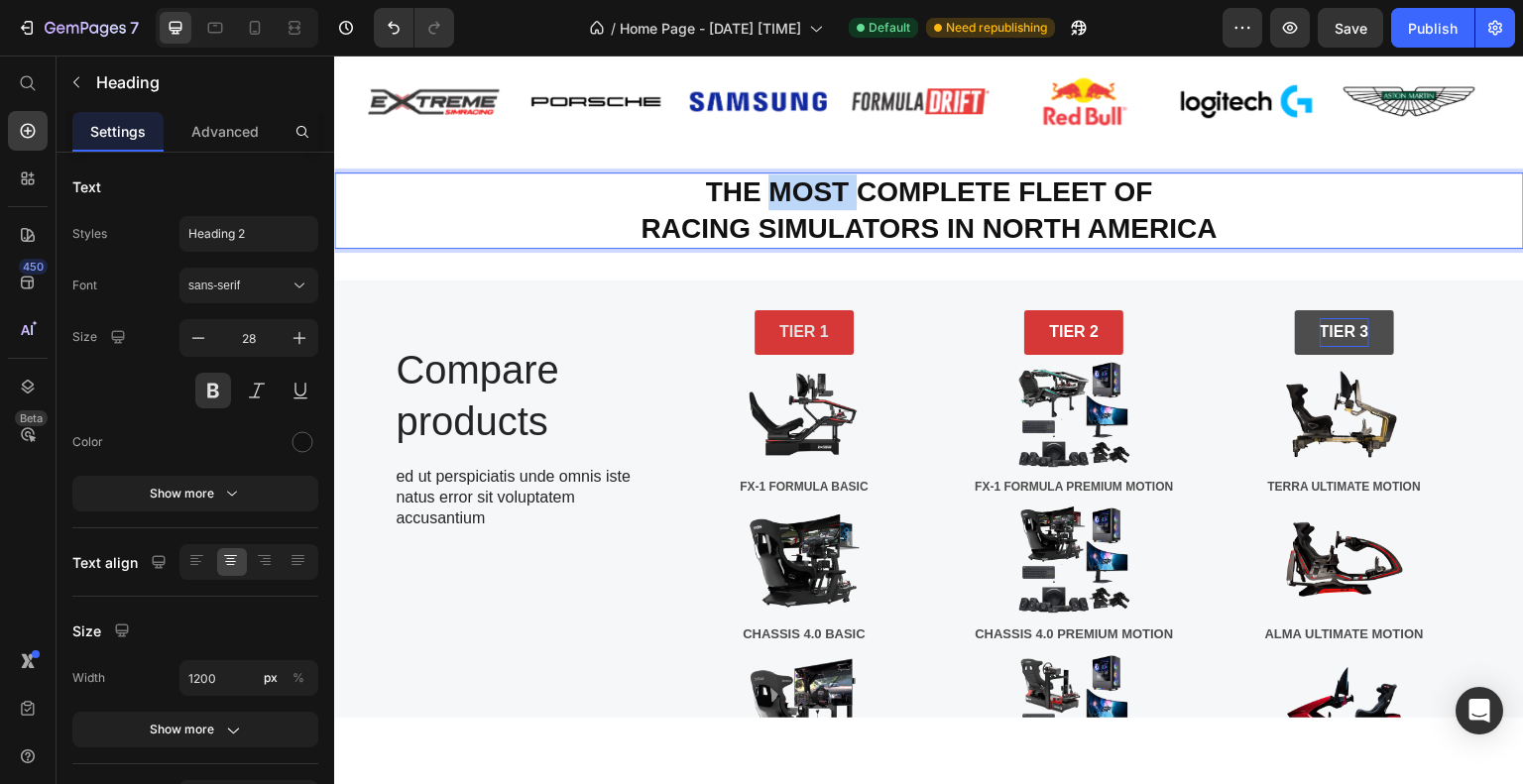 click on "The Most Complete Fleet of  Racing Simulators in North America" at bounding box center (929, 209) 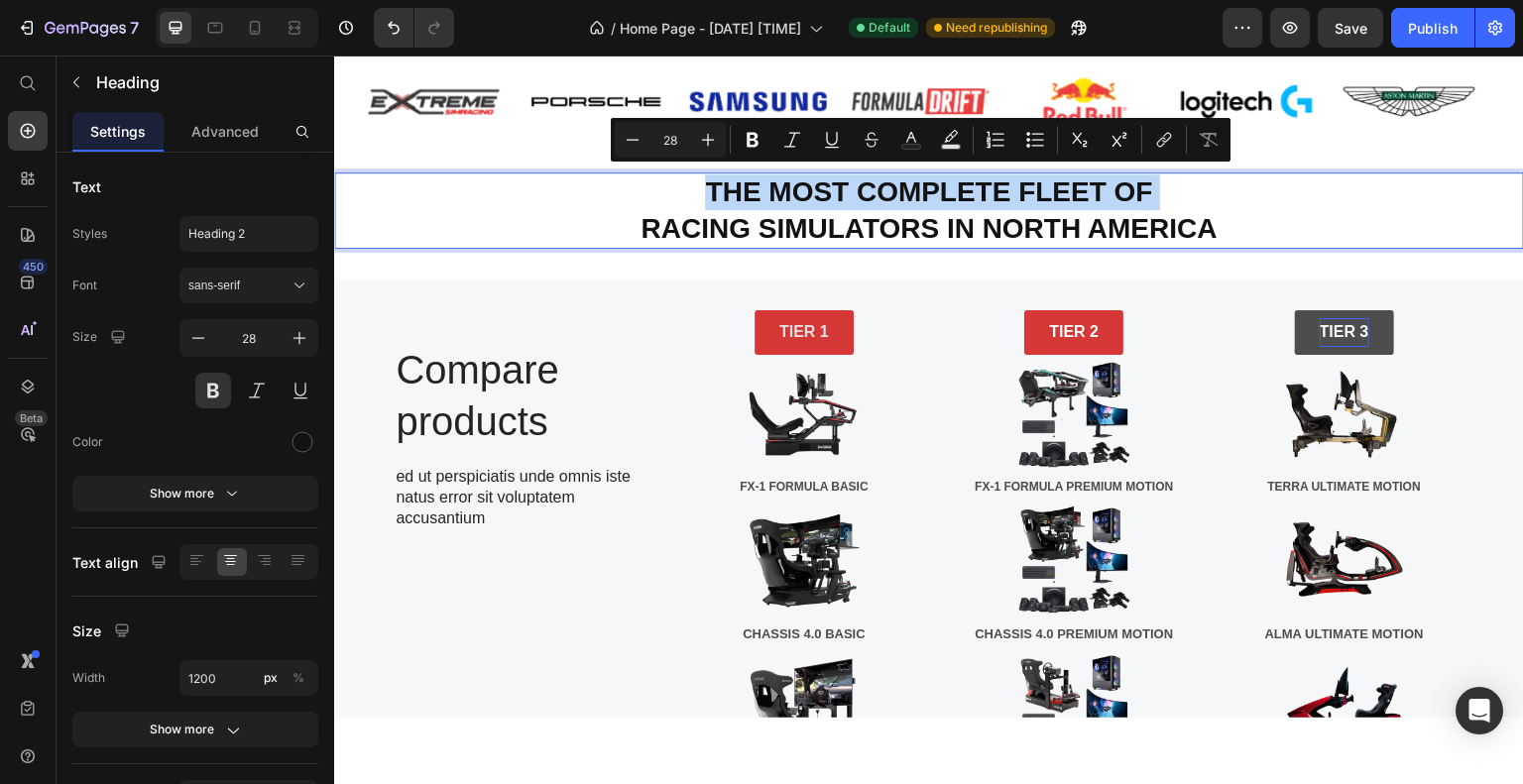 click on "The Most Complete Fleet of  Racing Simulators in North America" at bounding box center (929, 209) 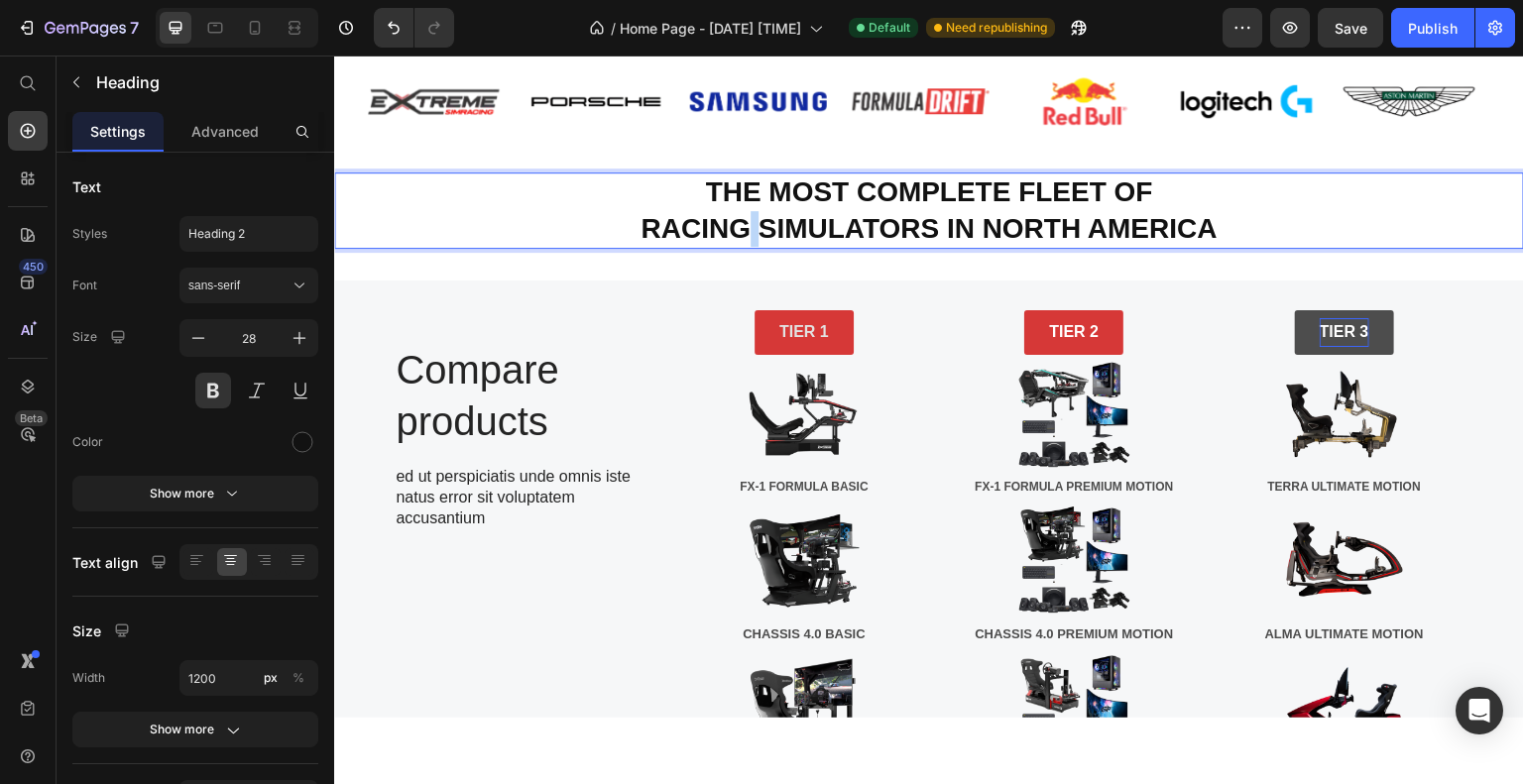 click on "The Most Complete Fleet of  Racing Simulators in North America" at bounding box center [929, 209] 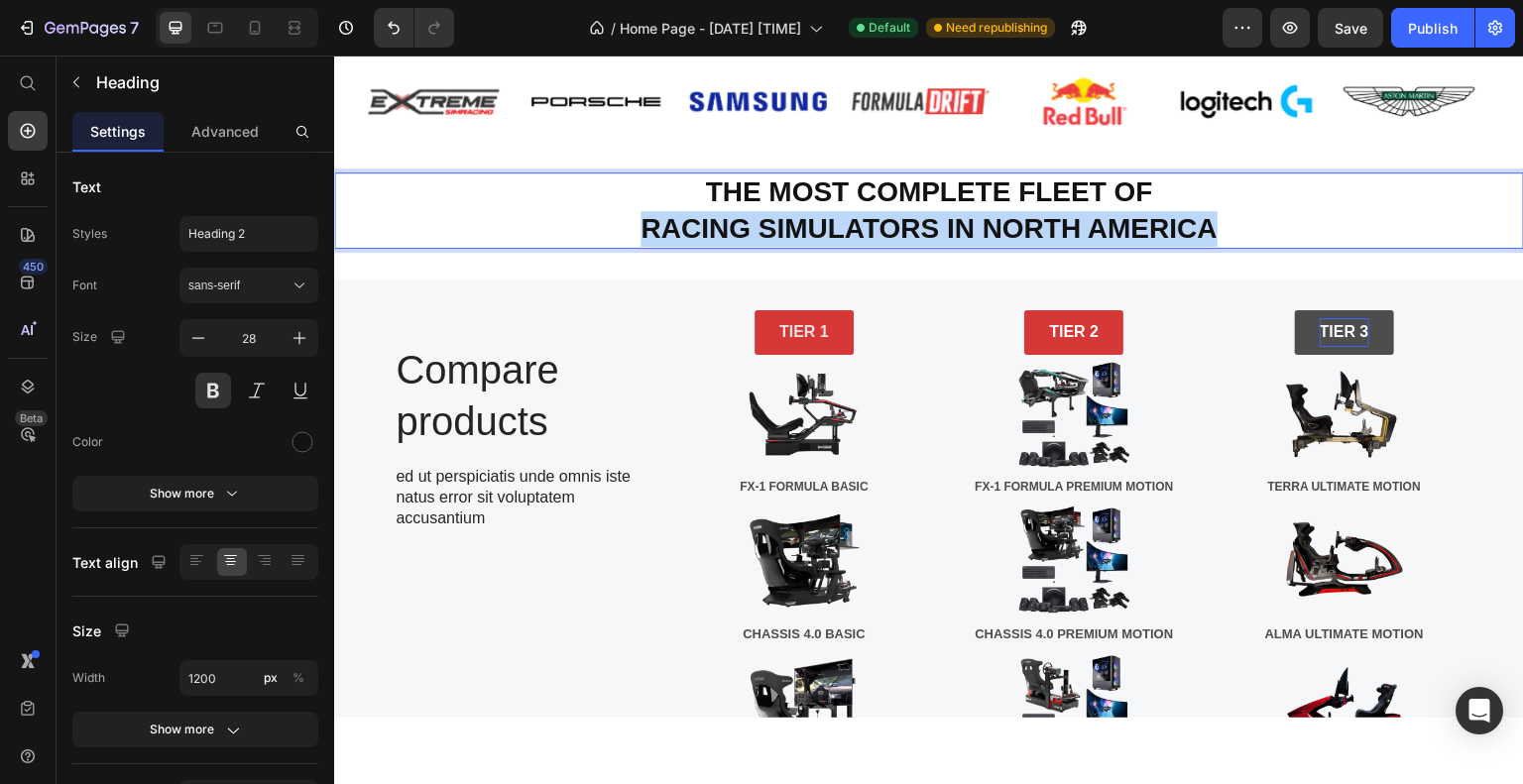 click on "The Most Complete Fleet of  Racing Simulators in North America" at bounding box center [929, 209] 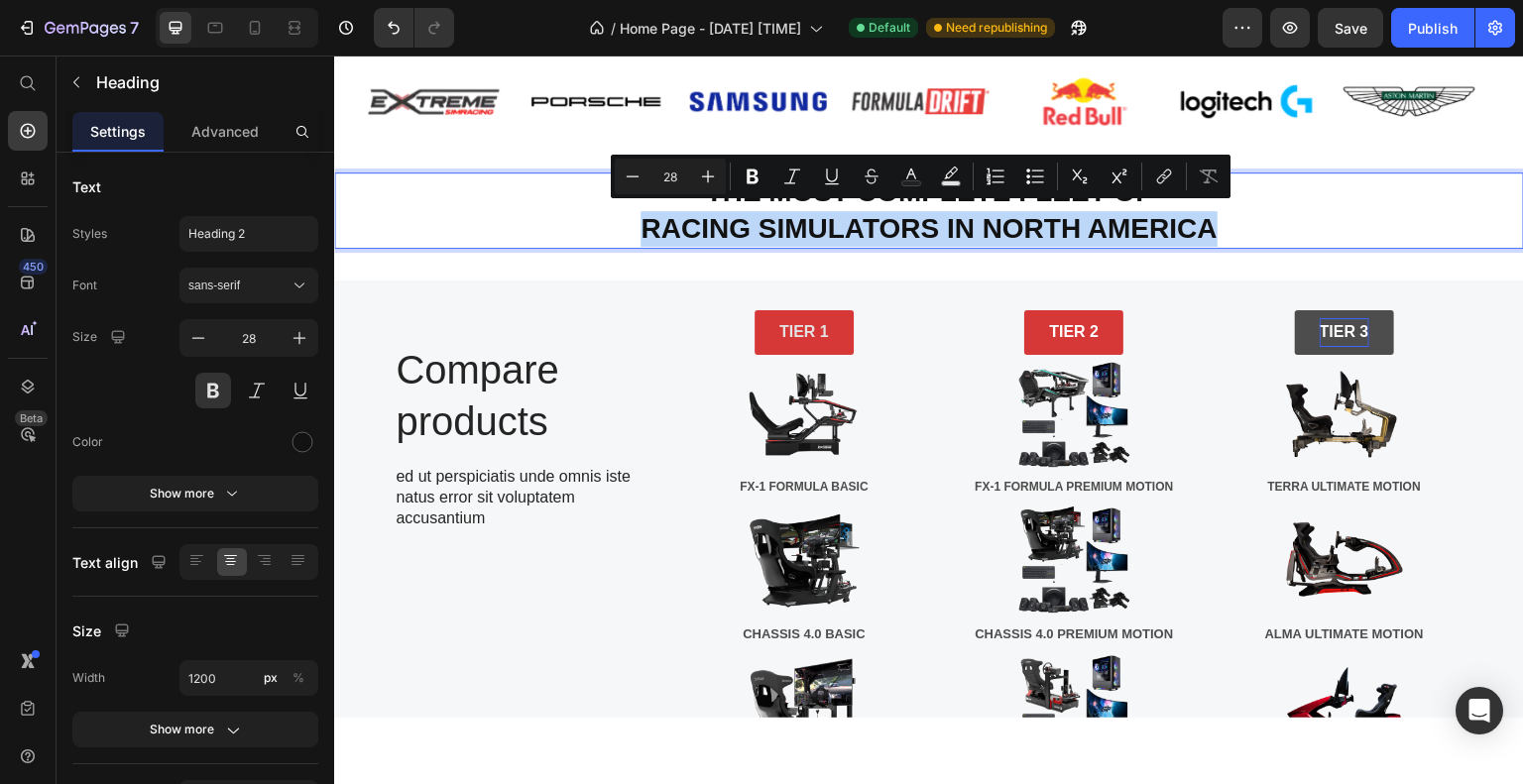 click on "The Most Complete Fleet of  Racing Simulators in North America" at bounding box center (929, 209) 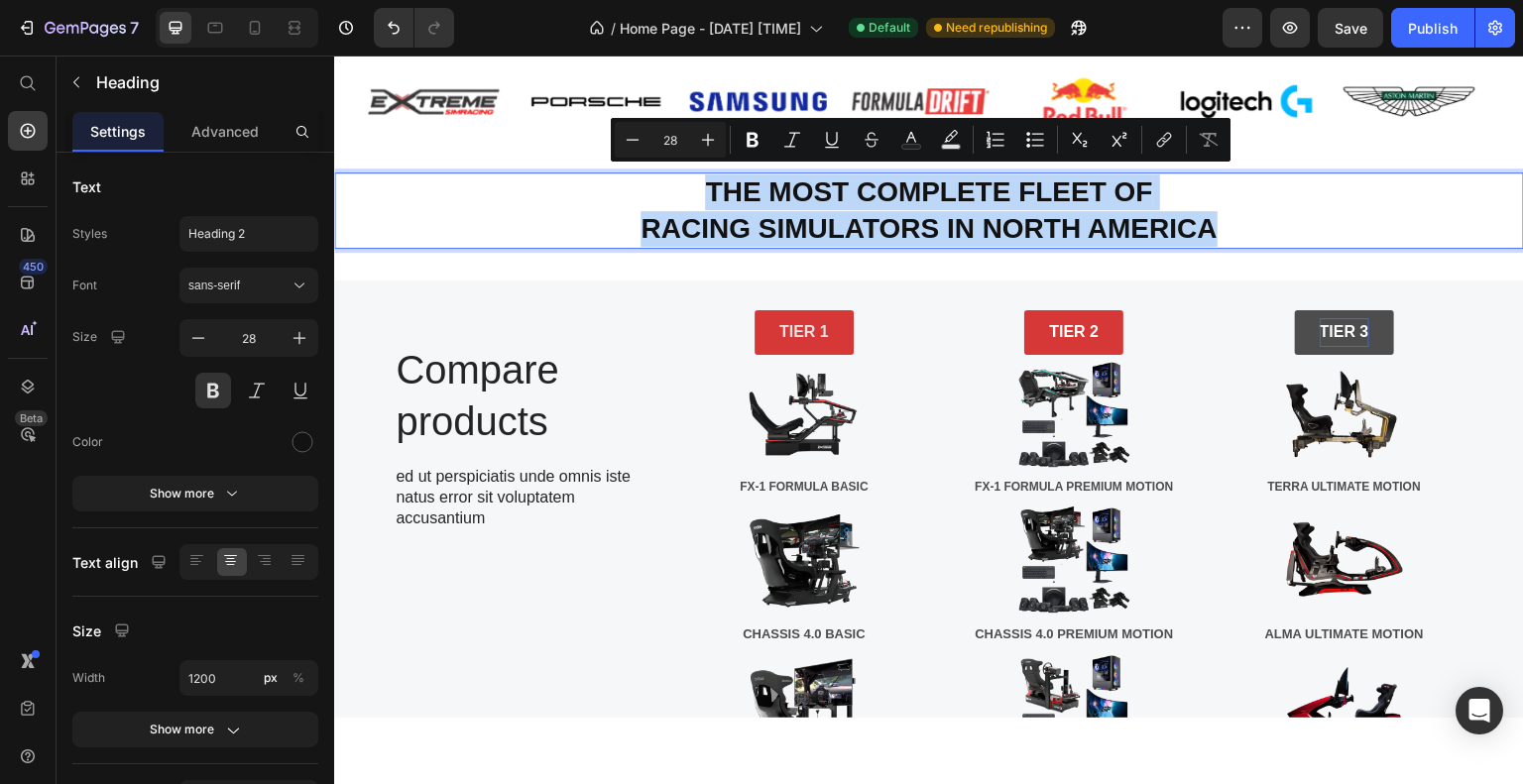 drag, startPoint x: 687, startPoint y: 186, endPoint x: 1224, endPoint y: 234, distance: 539.14098 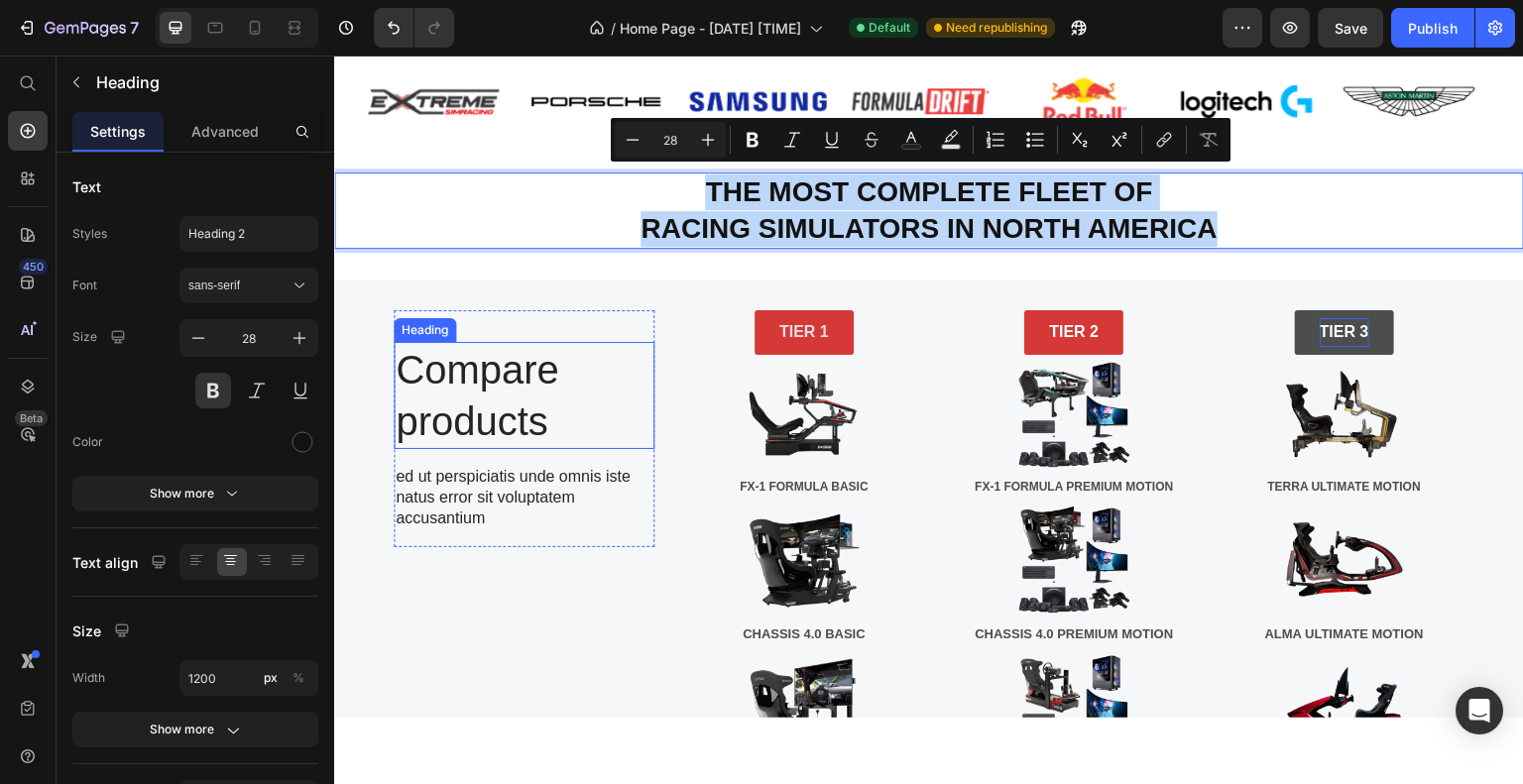 click on "Compare products" at bounding box center (524, 394) 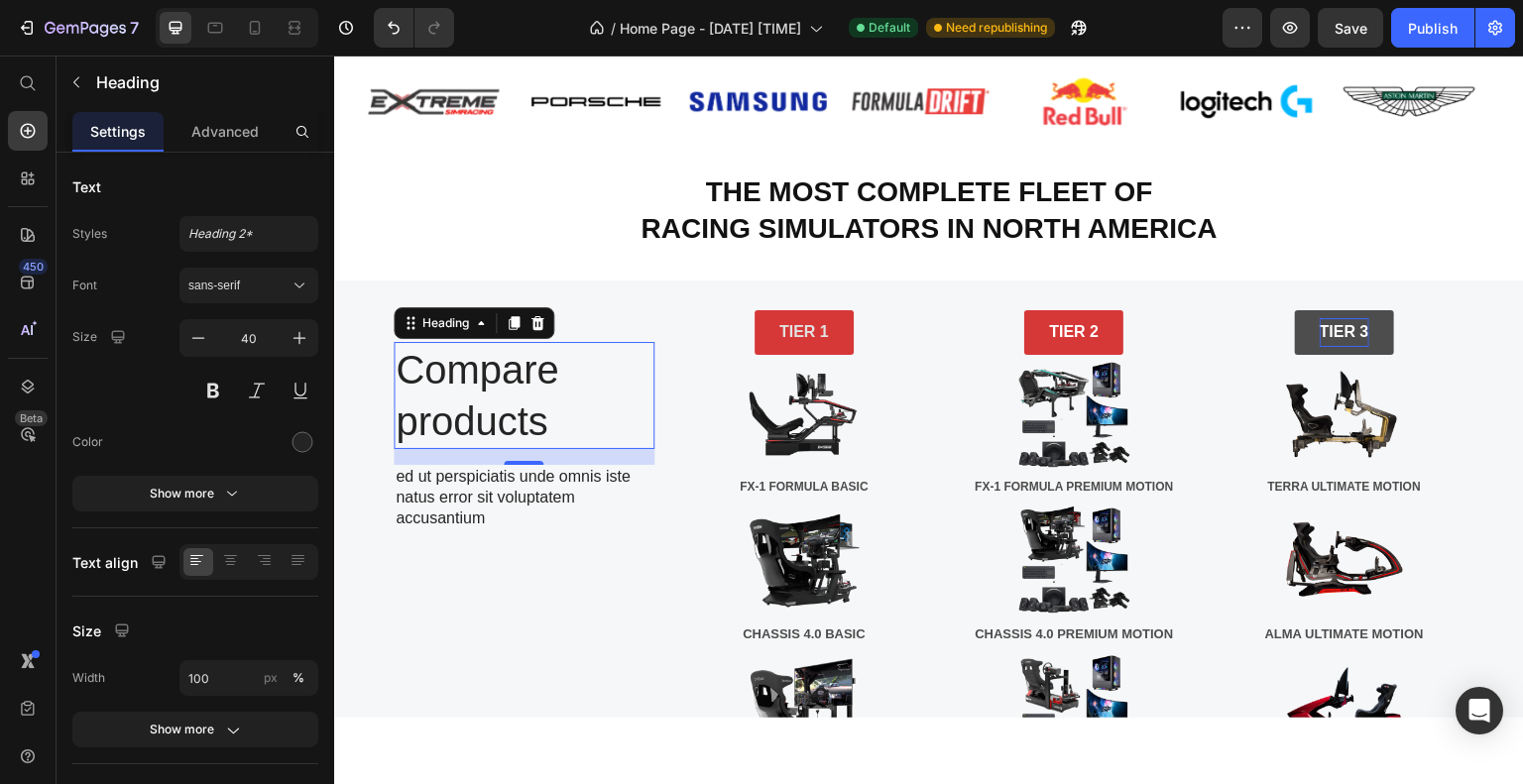 click on "Compare products" at bounding box center [524, 394] 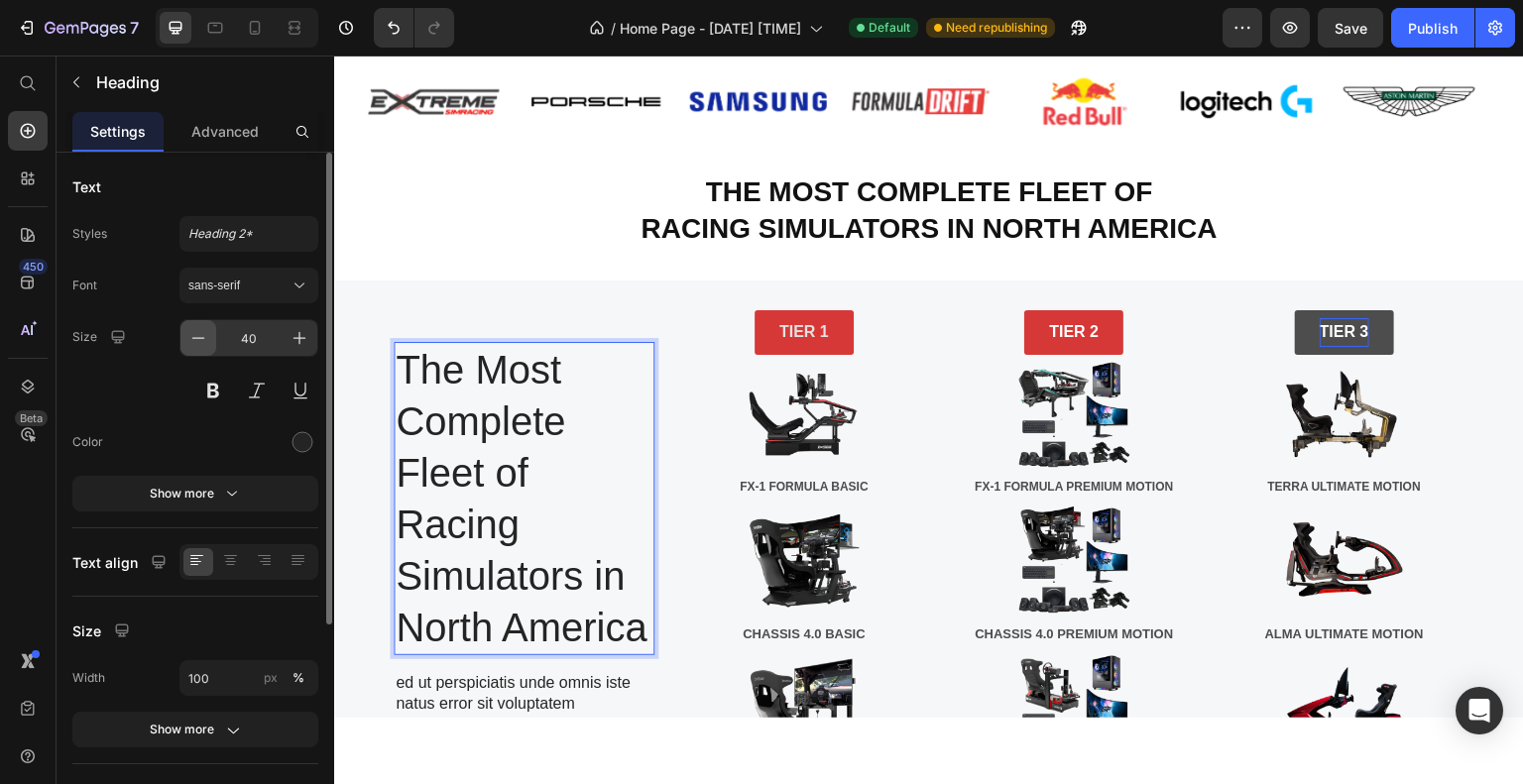 click 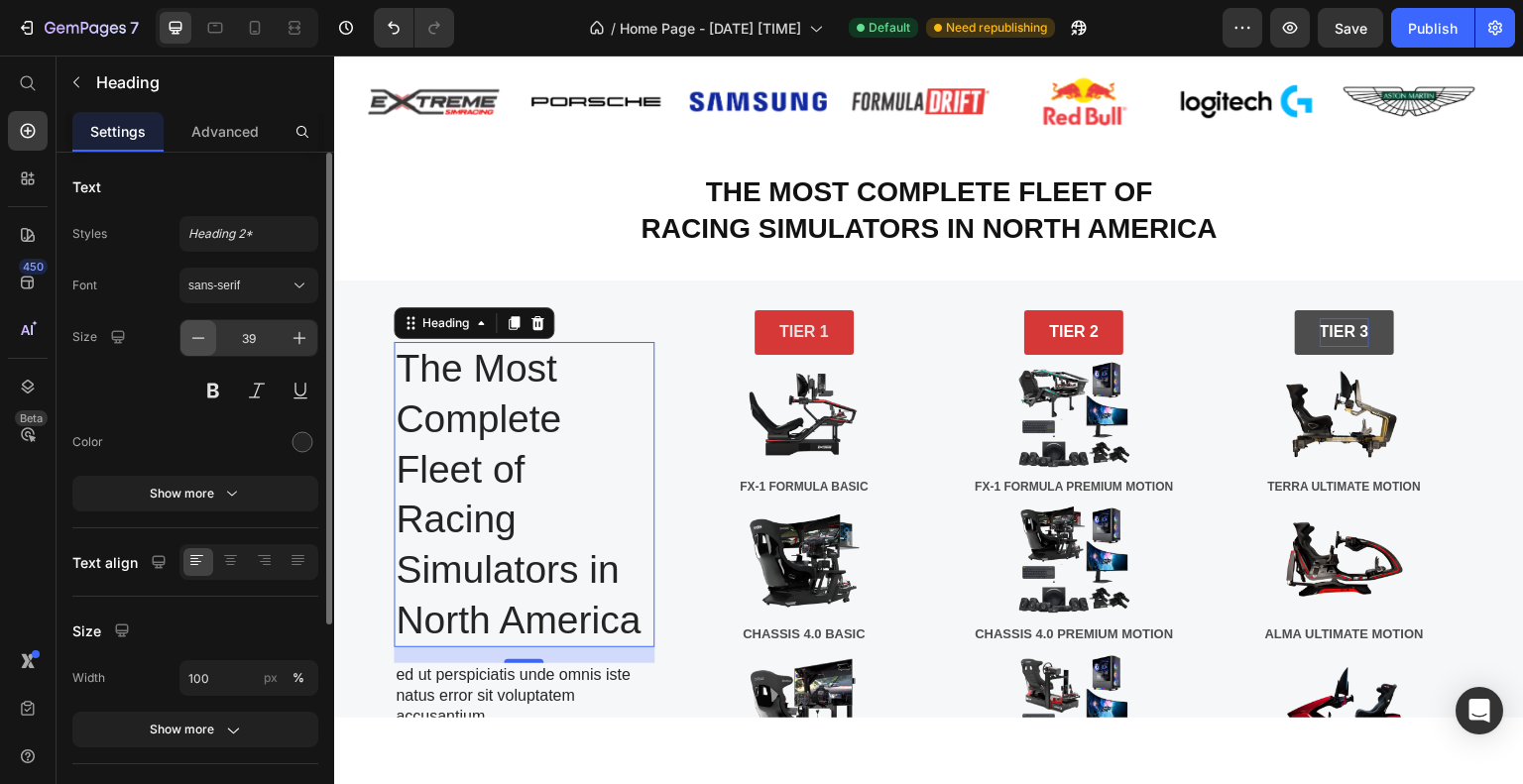 click 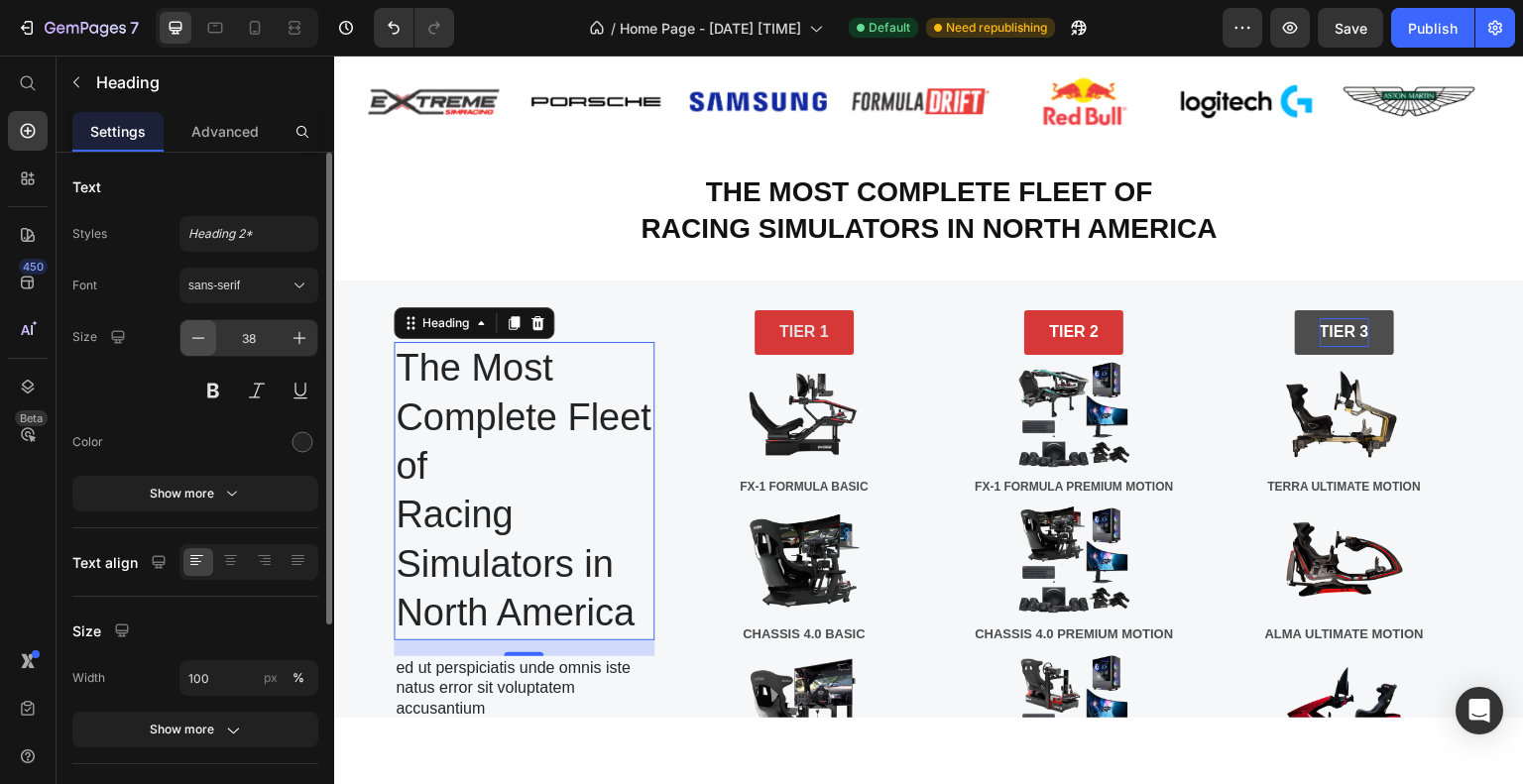 click 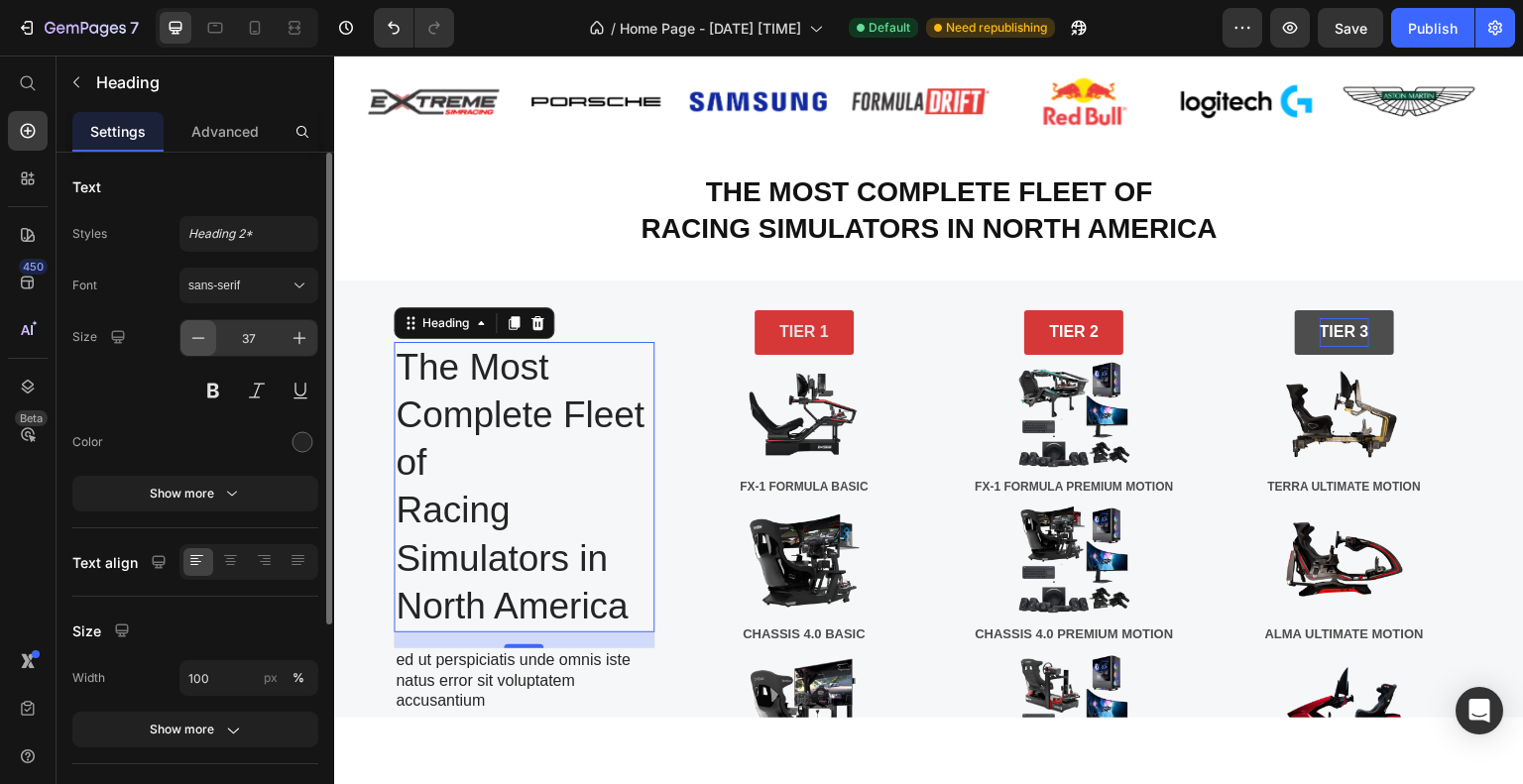 click 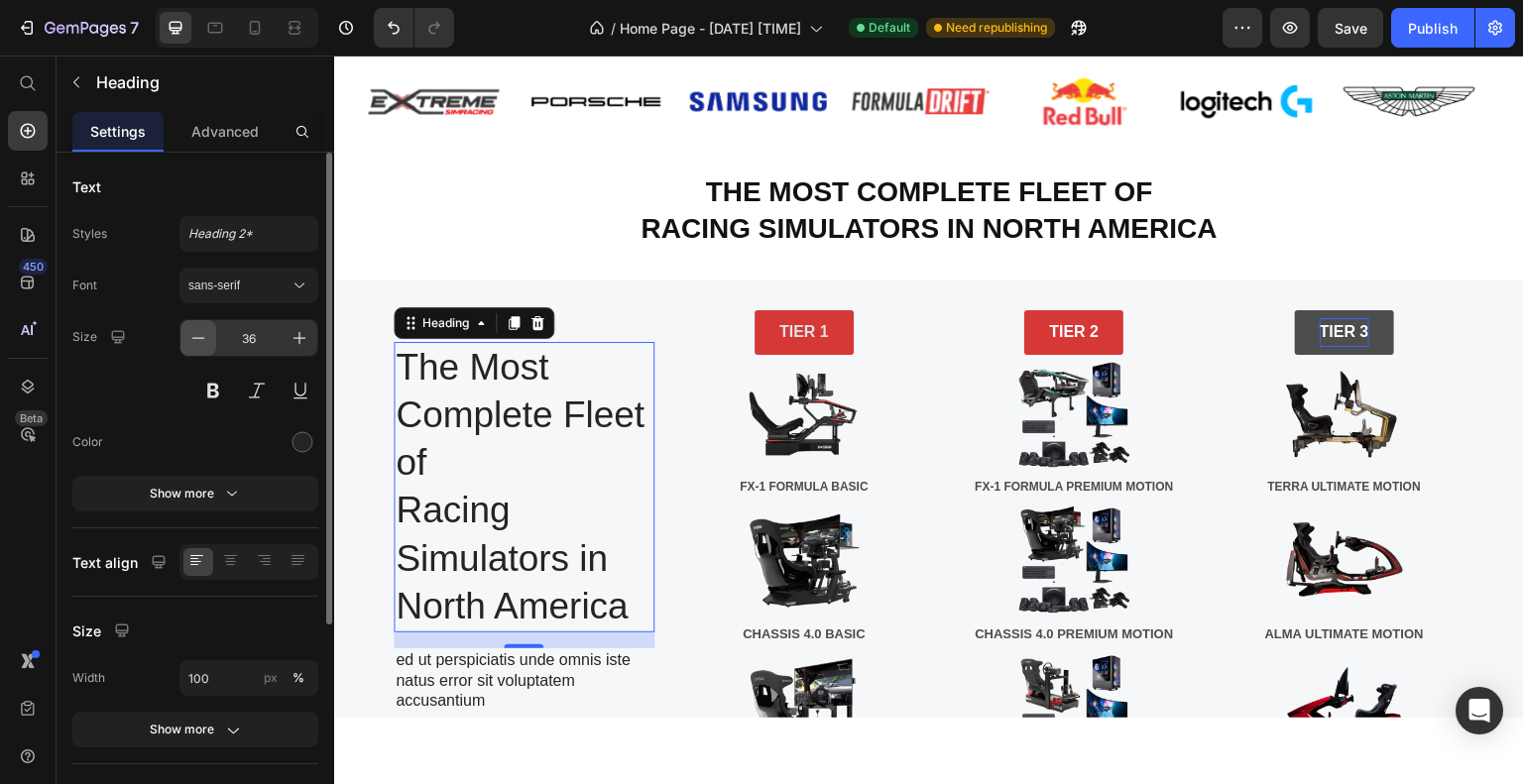 click 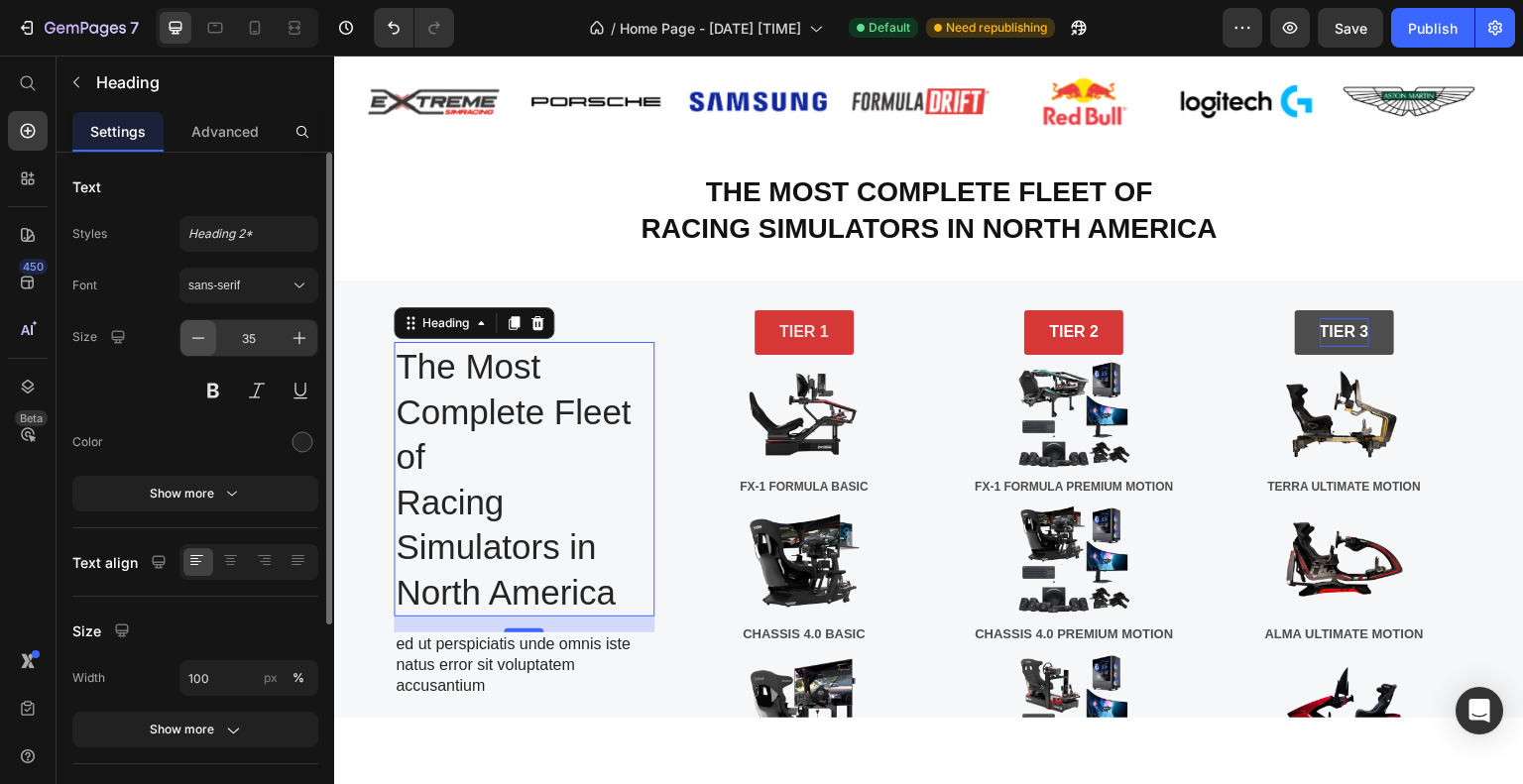 click 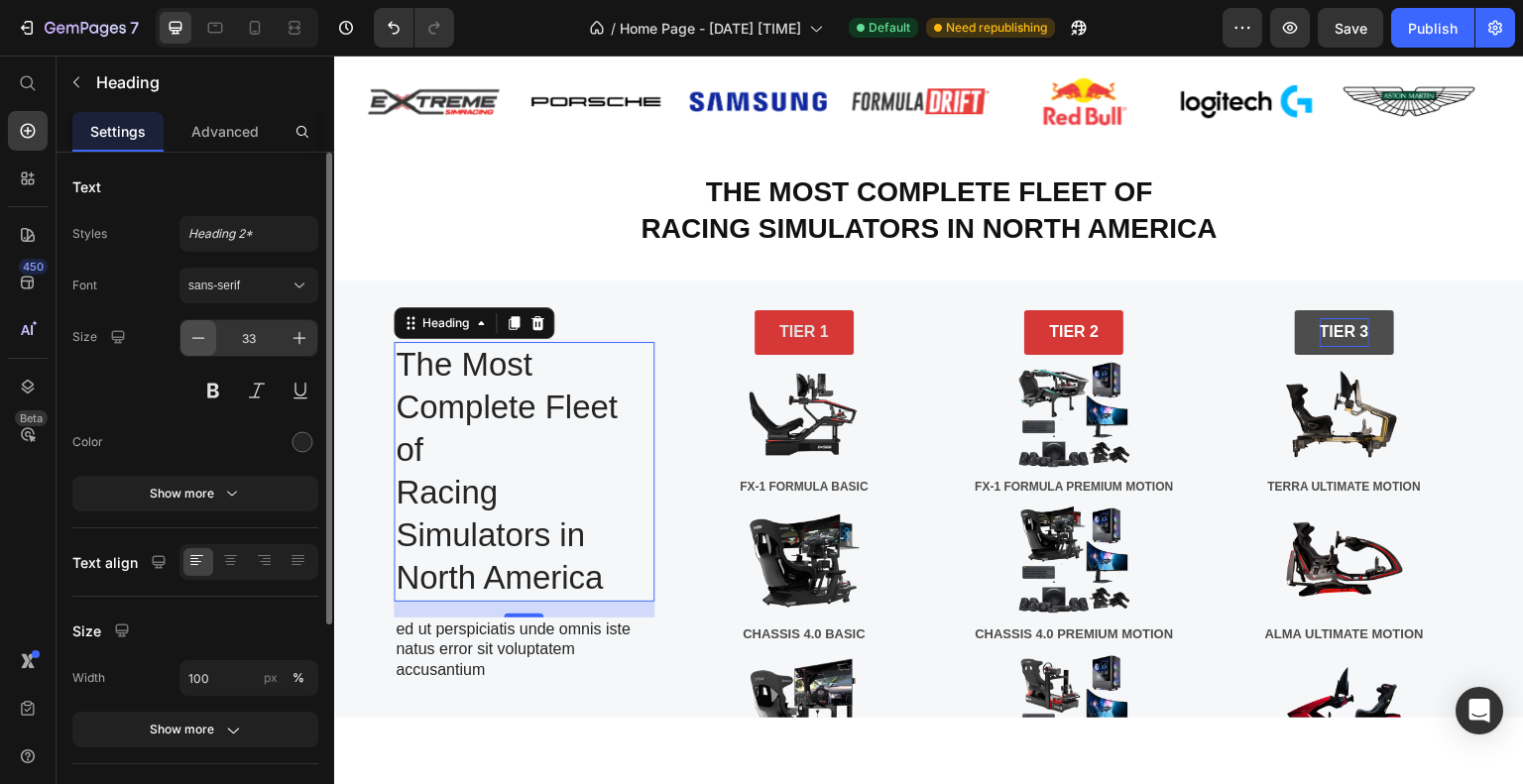 click 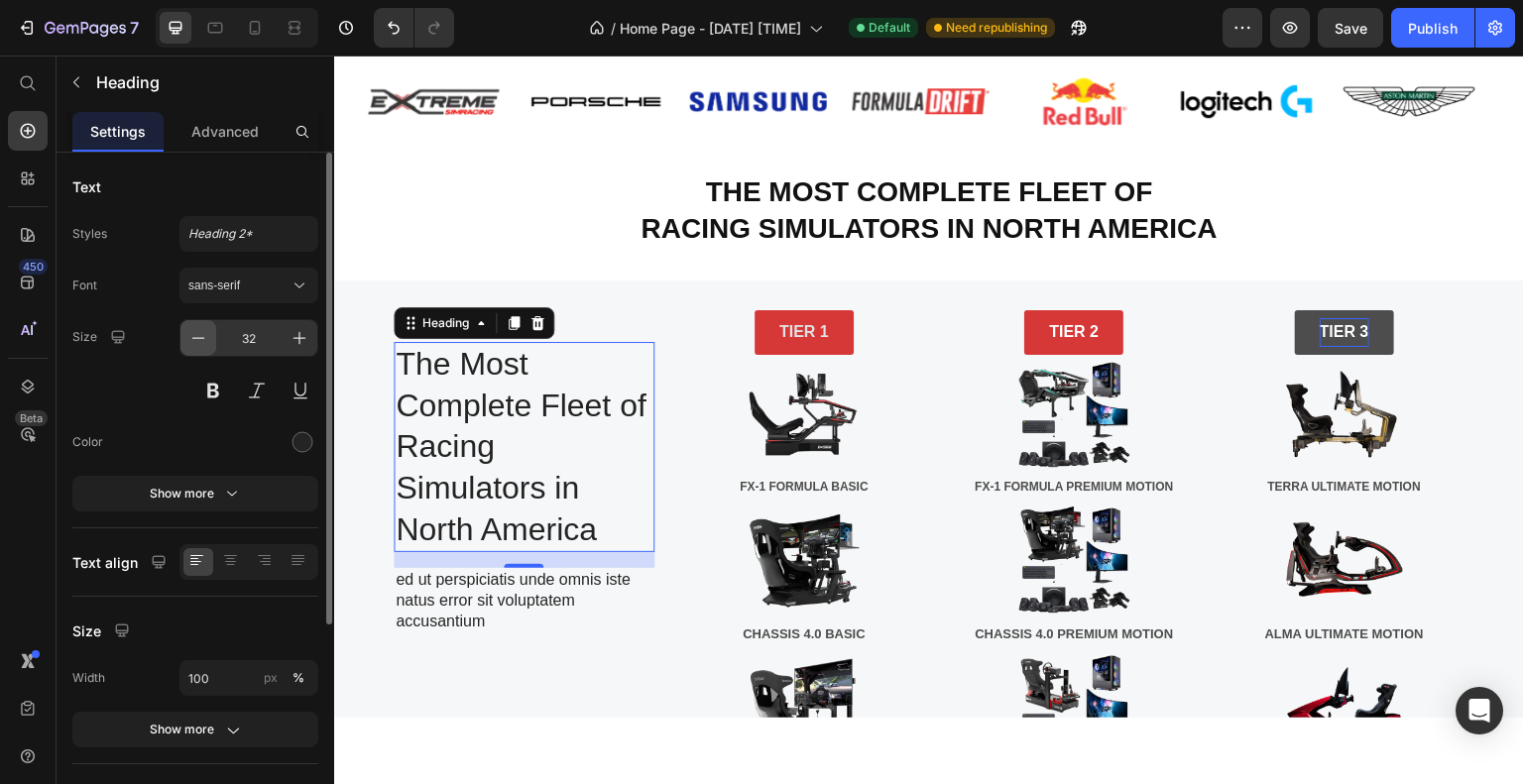 click 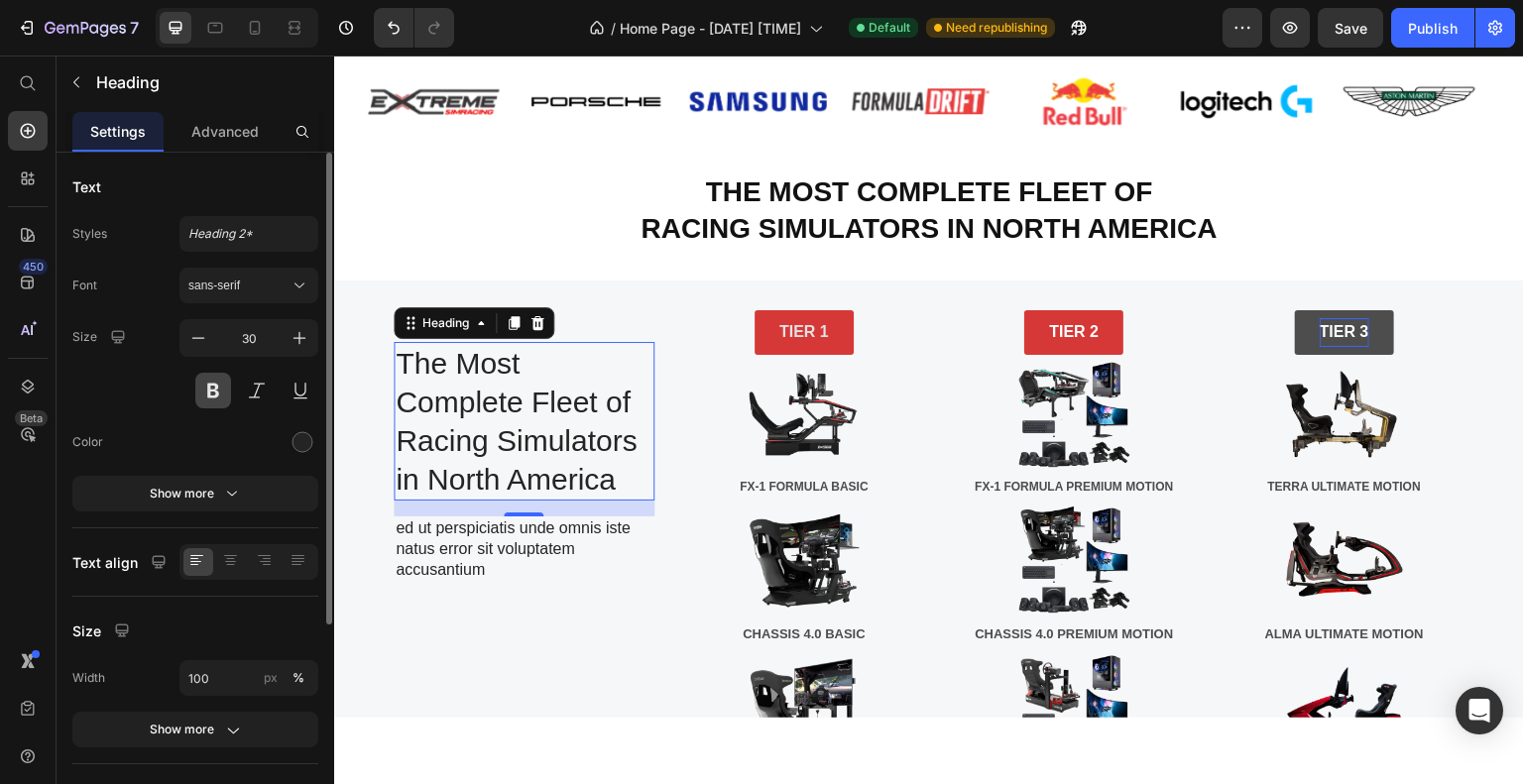 click at bounding box center [213, 391] 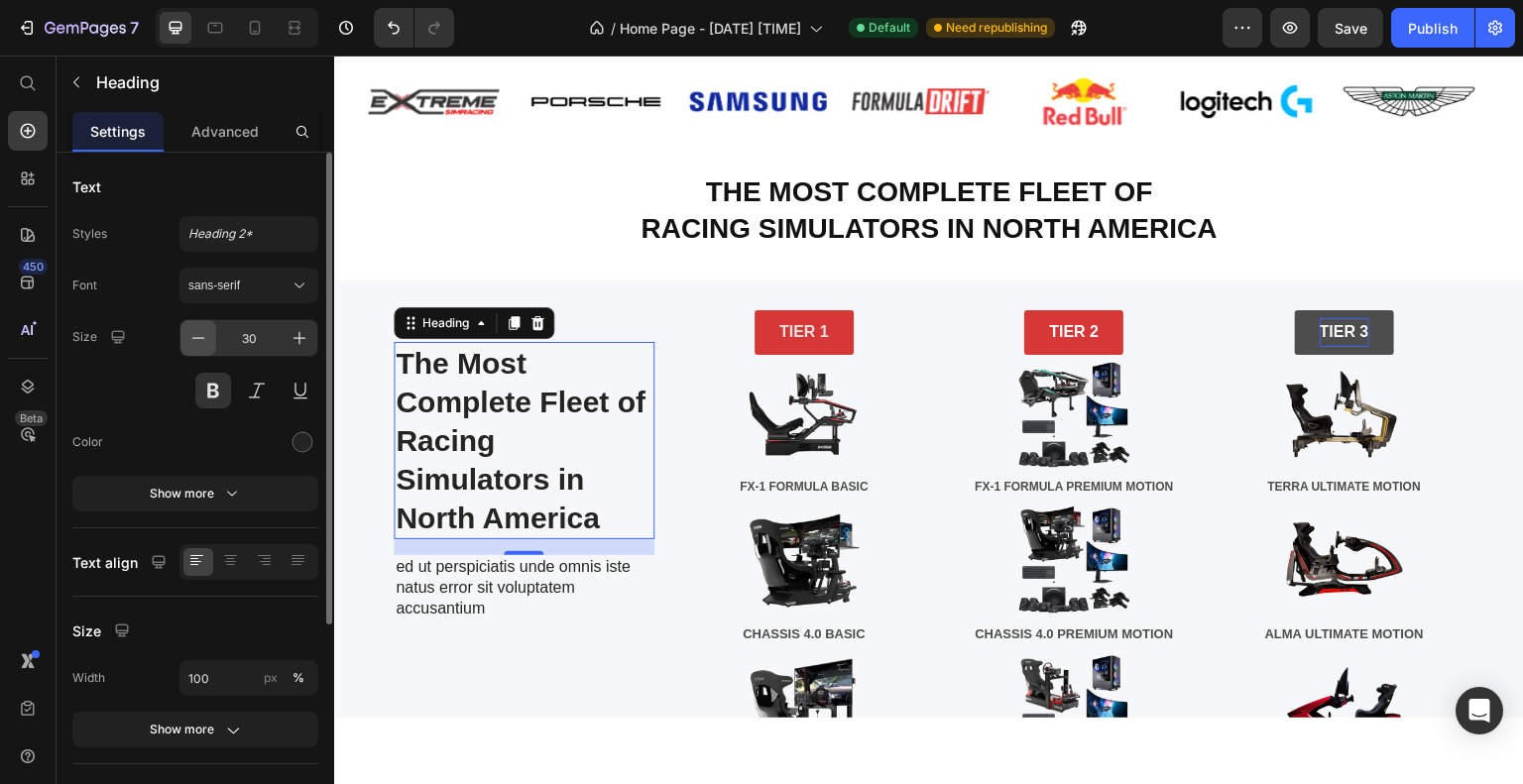 click 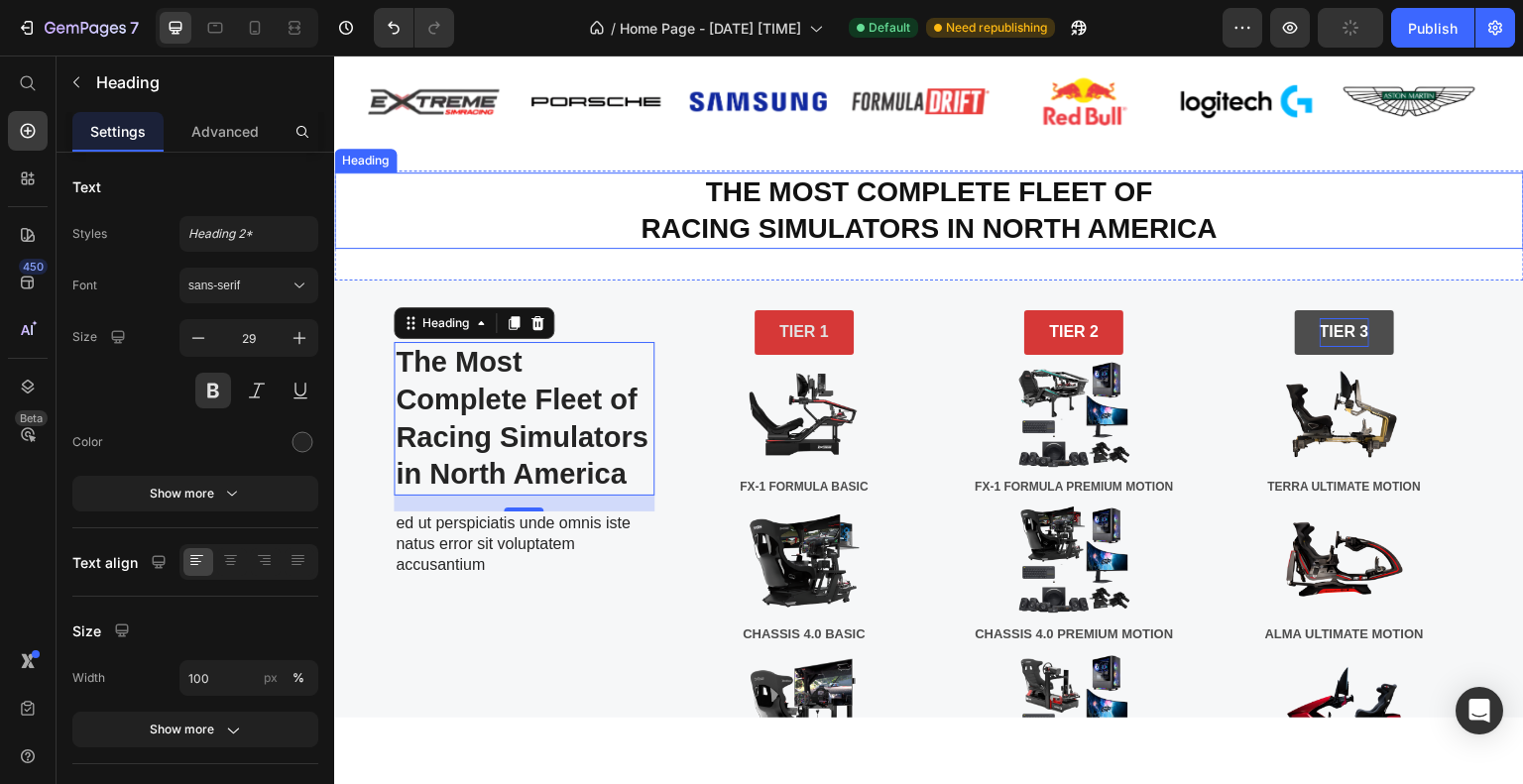 click on "The Most Complete Fleet of  Racing Simulators in North America" at bounding box center (929, 209) 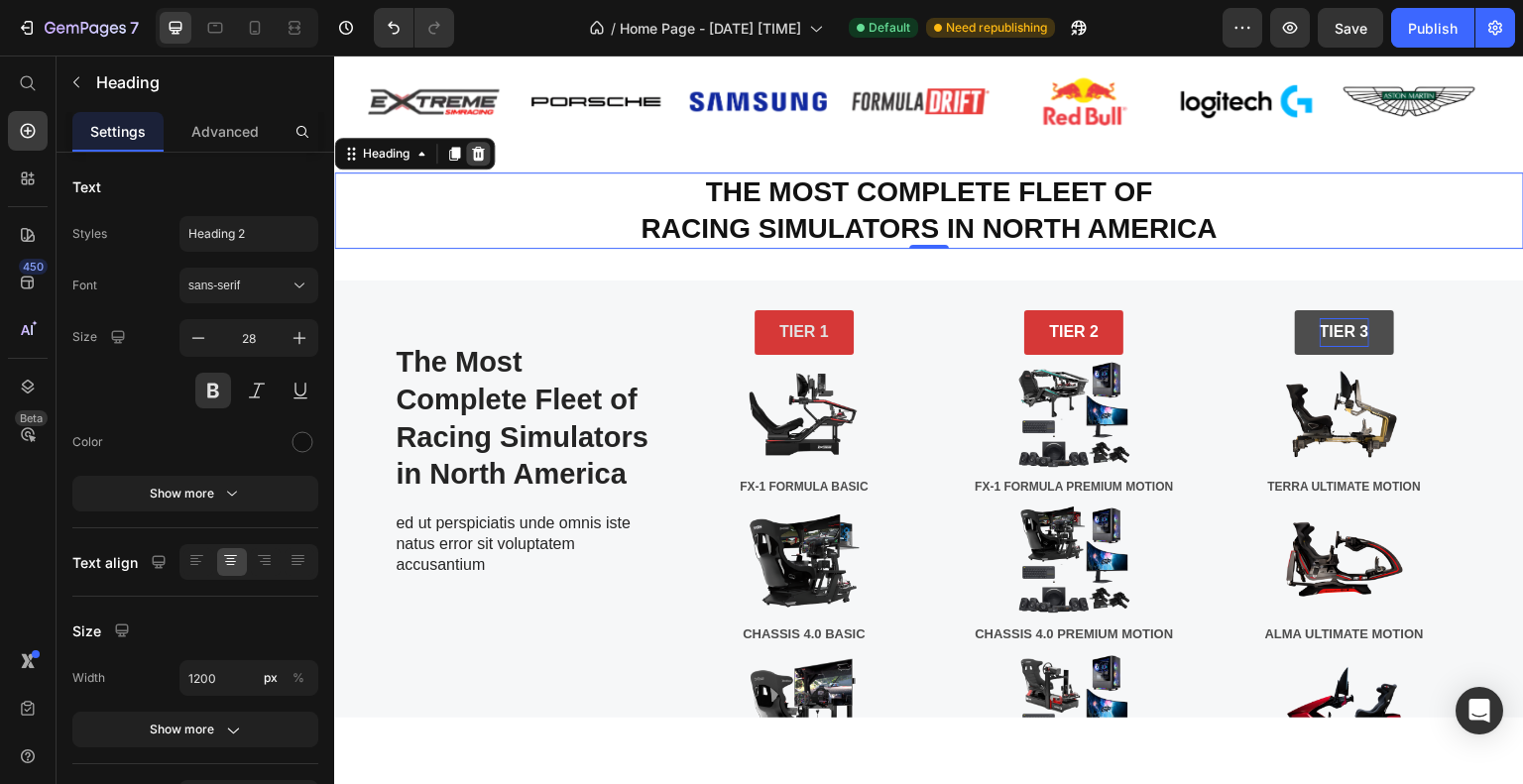 click 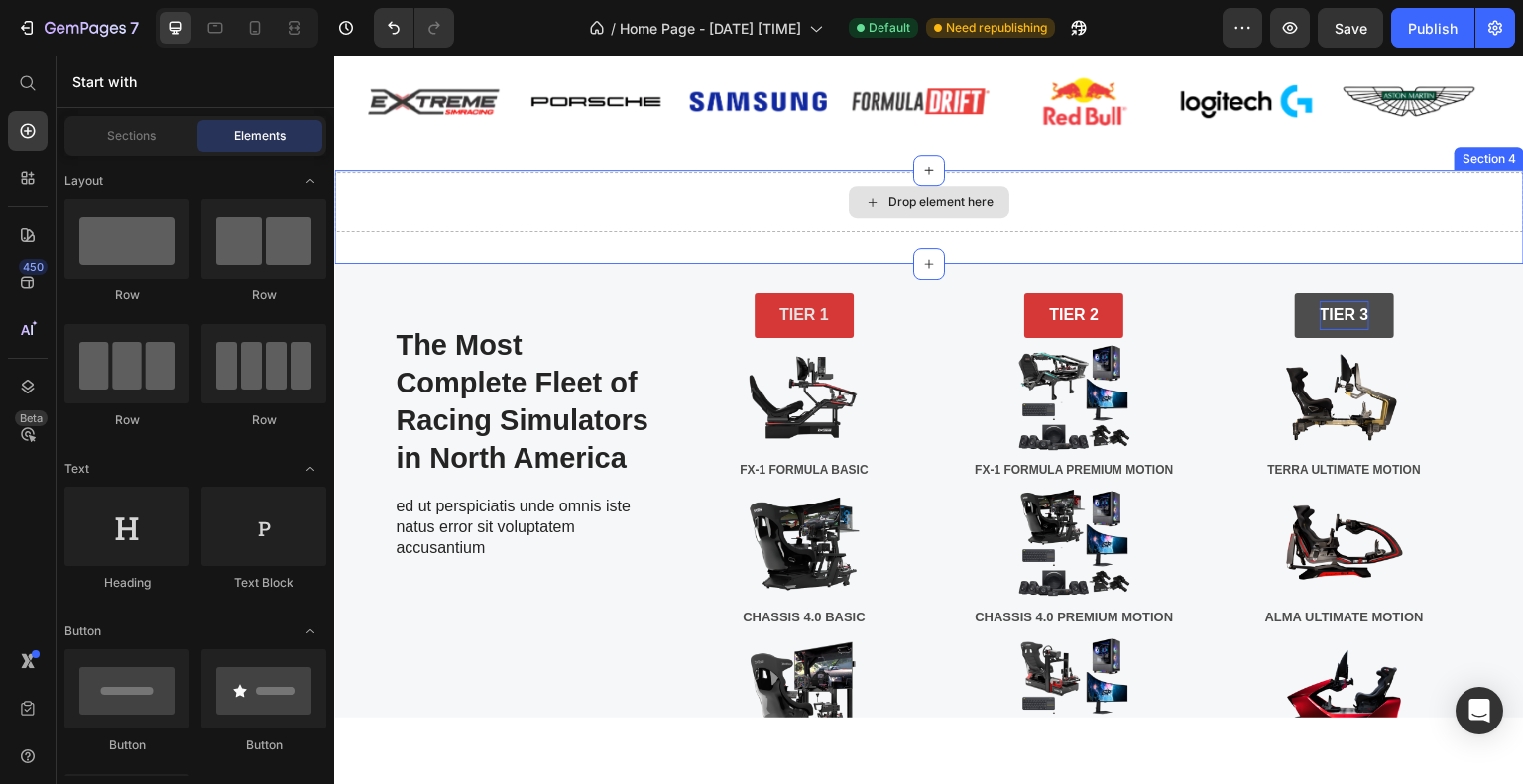 click on "Drop element here" at bounding box center [929, 201] 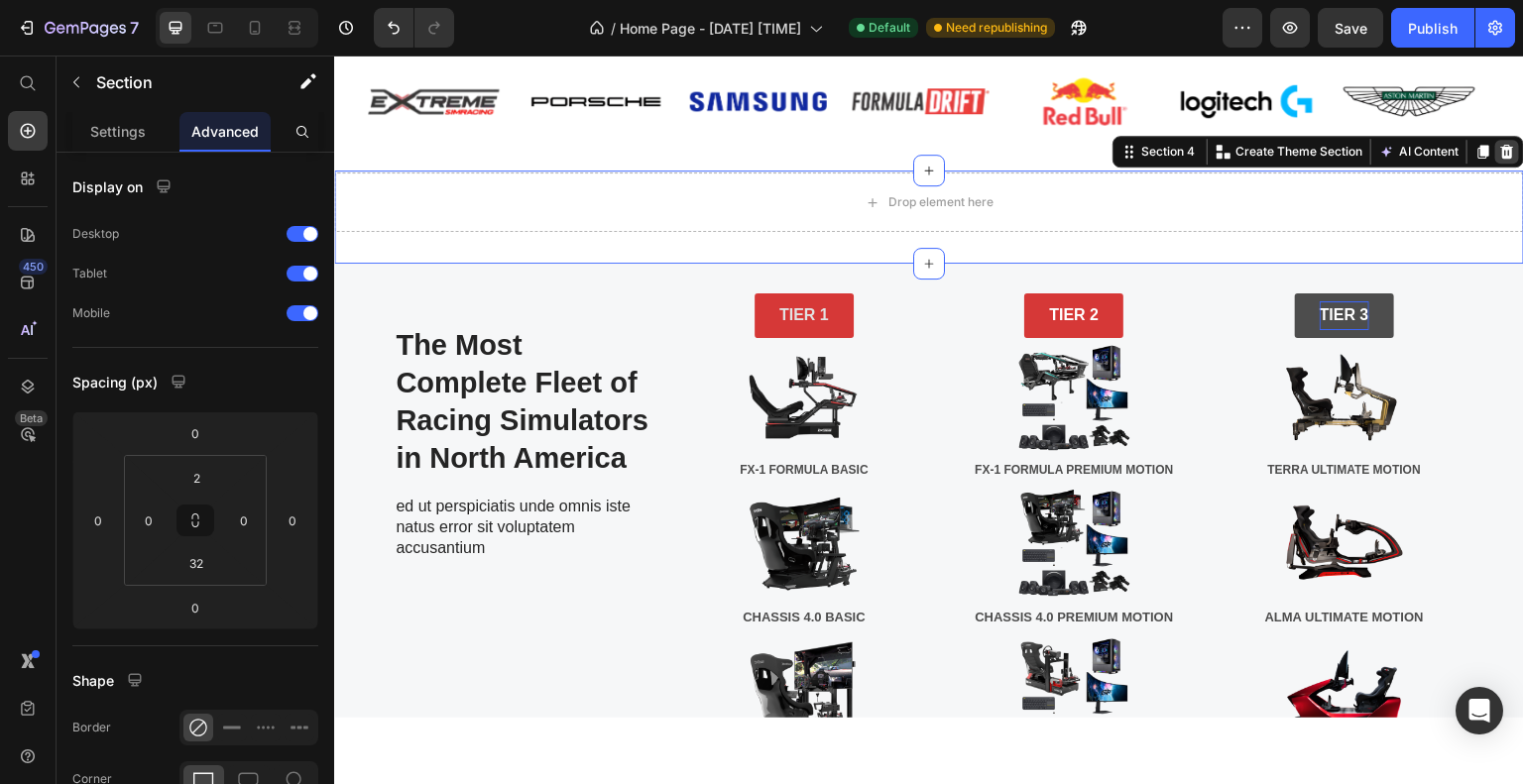 click 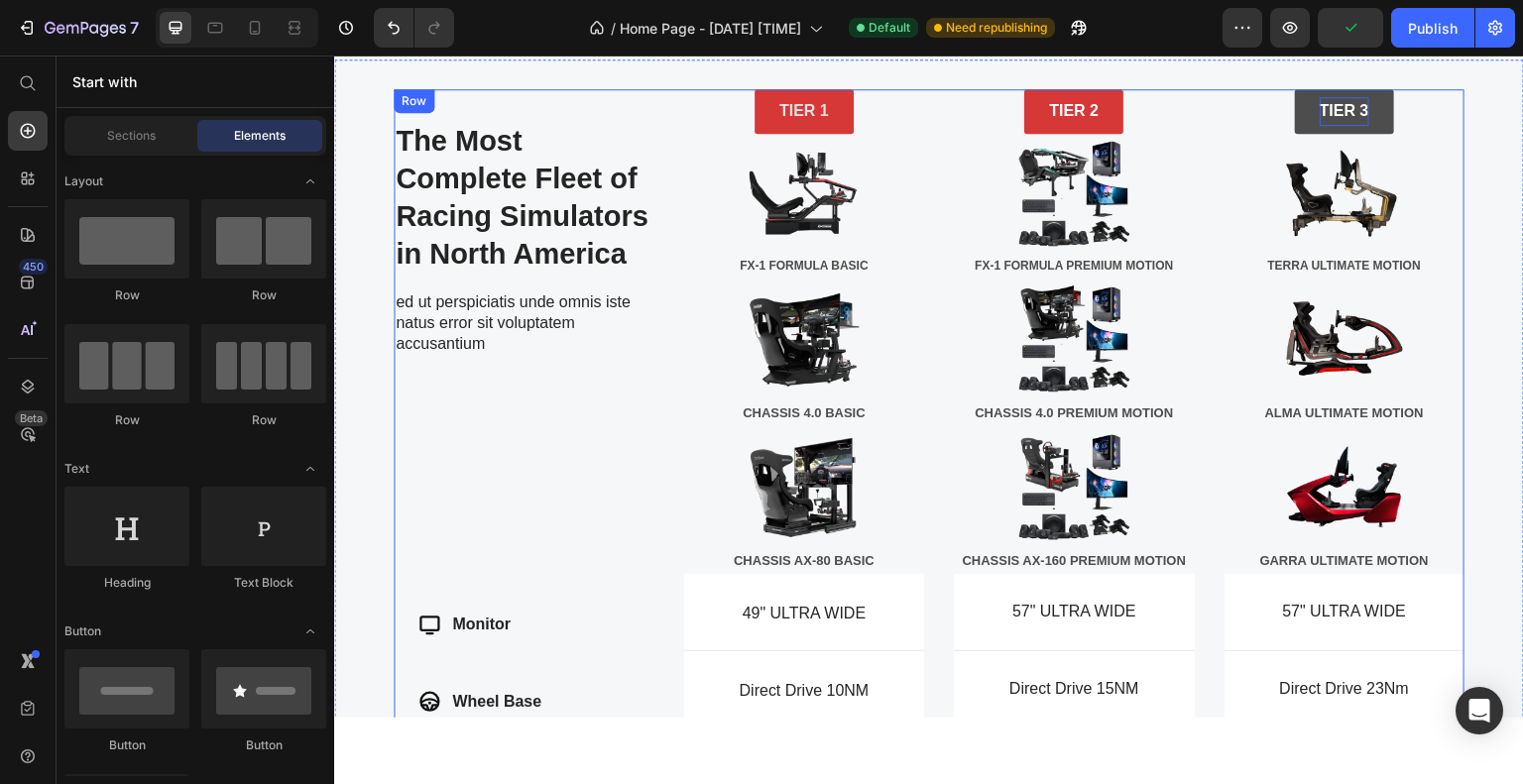 scroll, scrollTop: 1240, scrollLeft: 0, axis: vertical 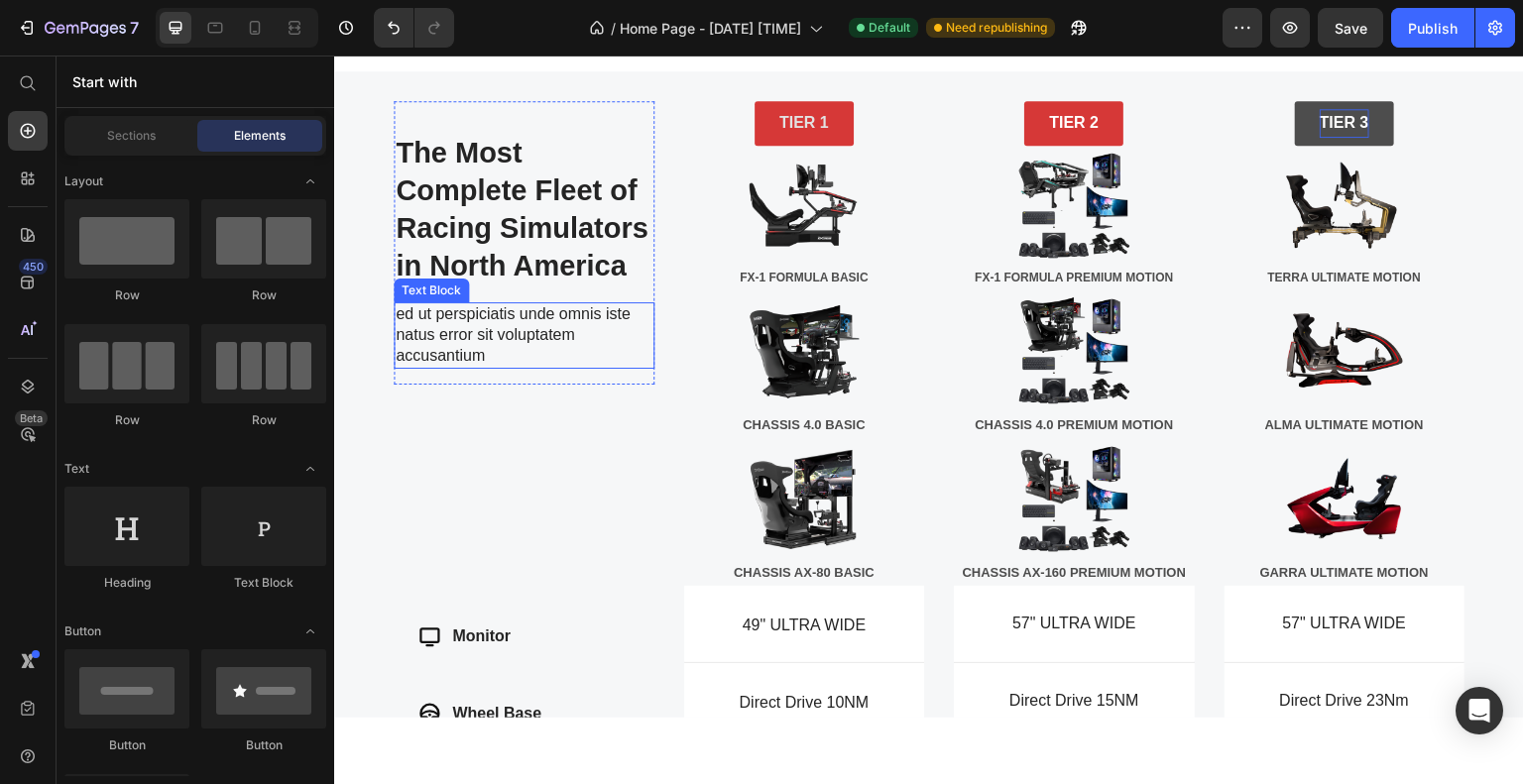 click on "ed ut perspiciatis unde omnis iste natus error sit voluptatem accusantium" at bounding box center (524, 334) 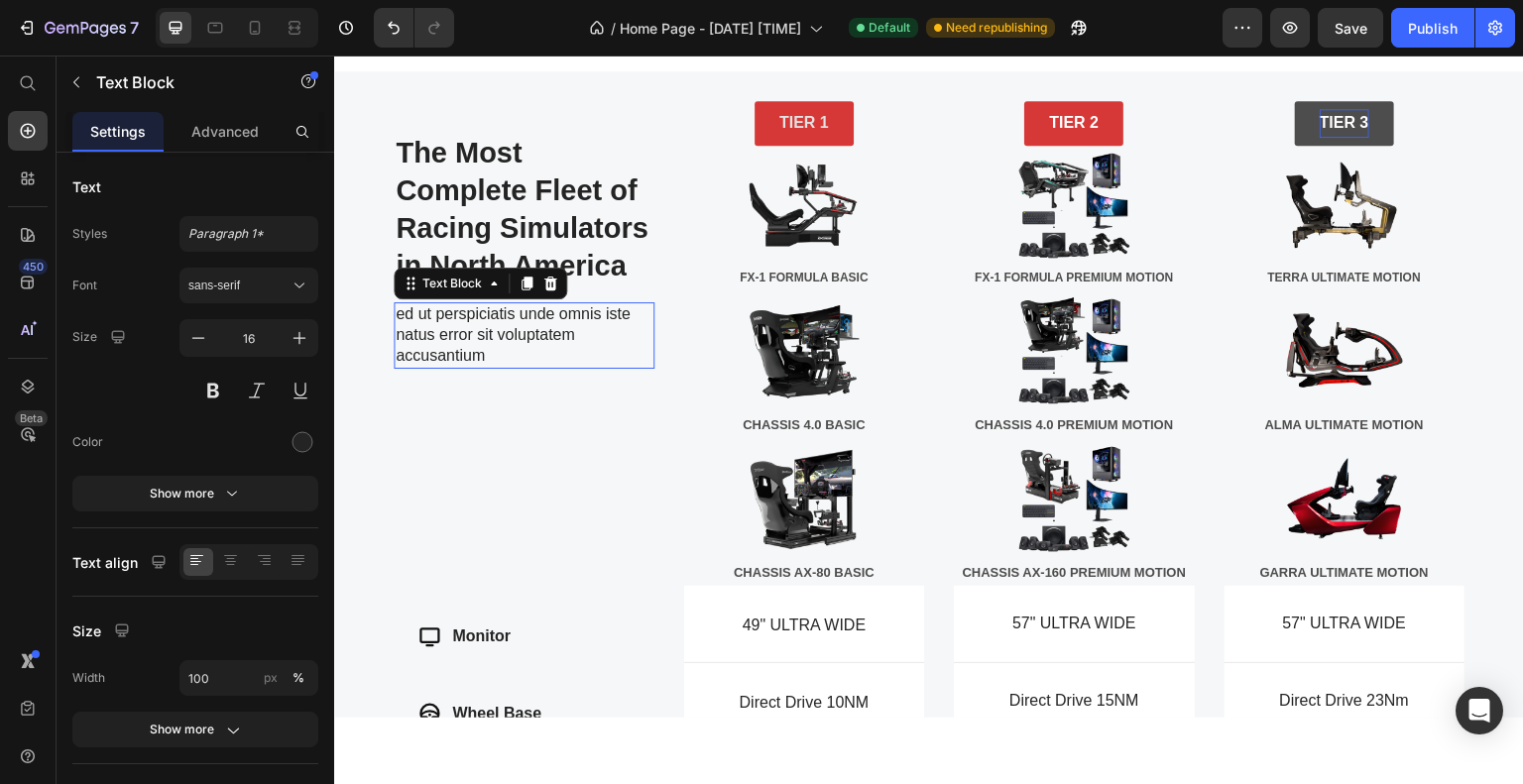 click on "ed ut perspiciatis unde omnis iste natus error sit voluptatem accusantium" at bounding box center (524, 334) 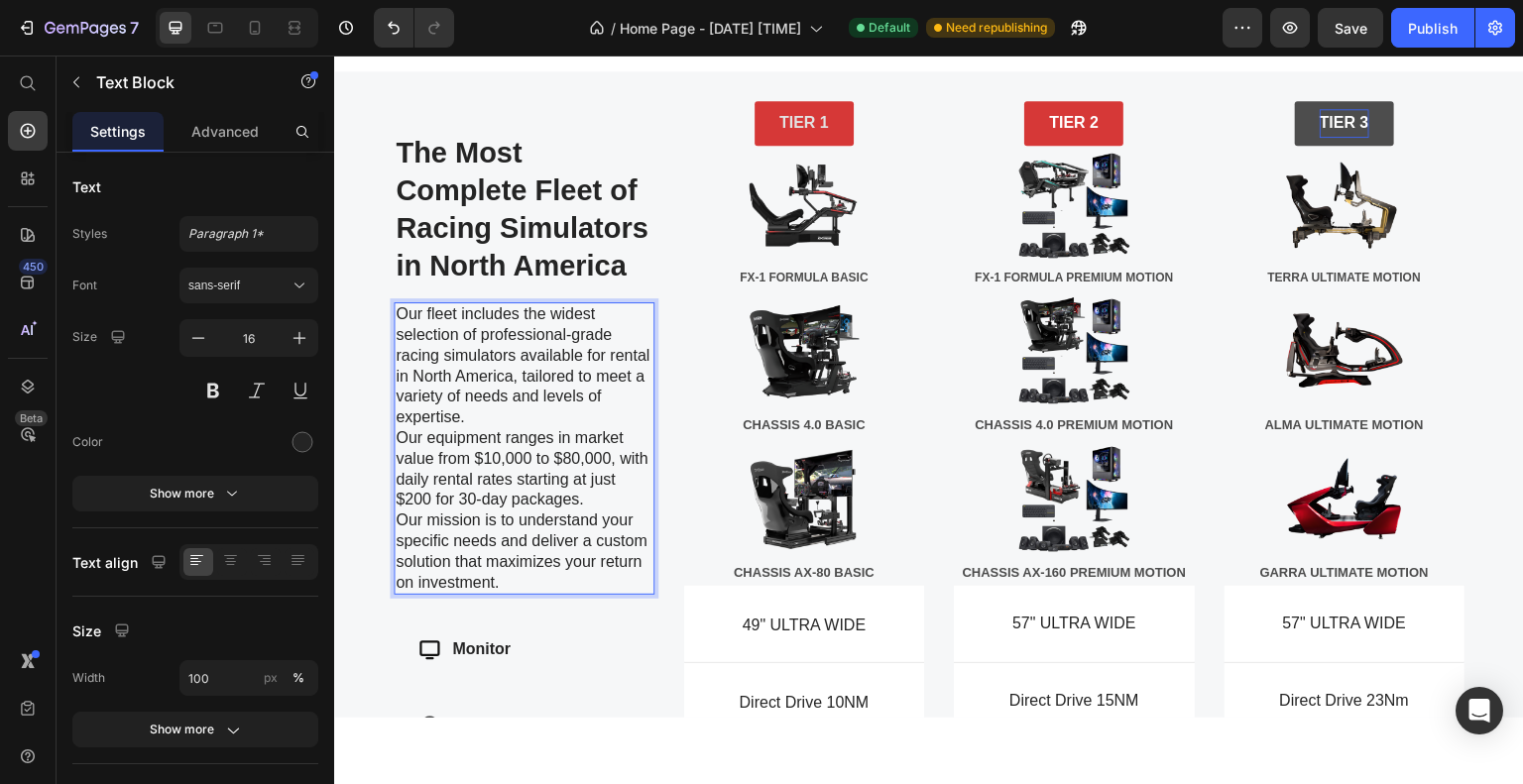 click on "Our fleet includes the widest selection of professional-grade racing simulators available for rental in North America, tailored to meet a variety of needs and levels of expertise." at bounding box center (524, 365) 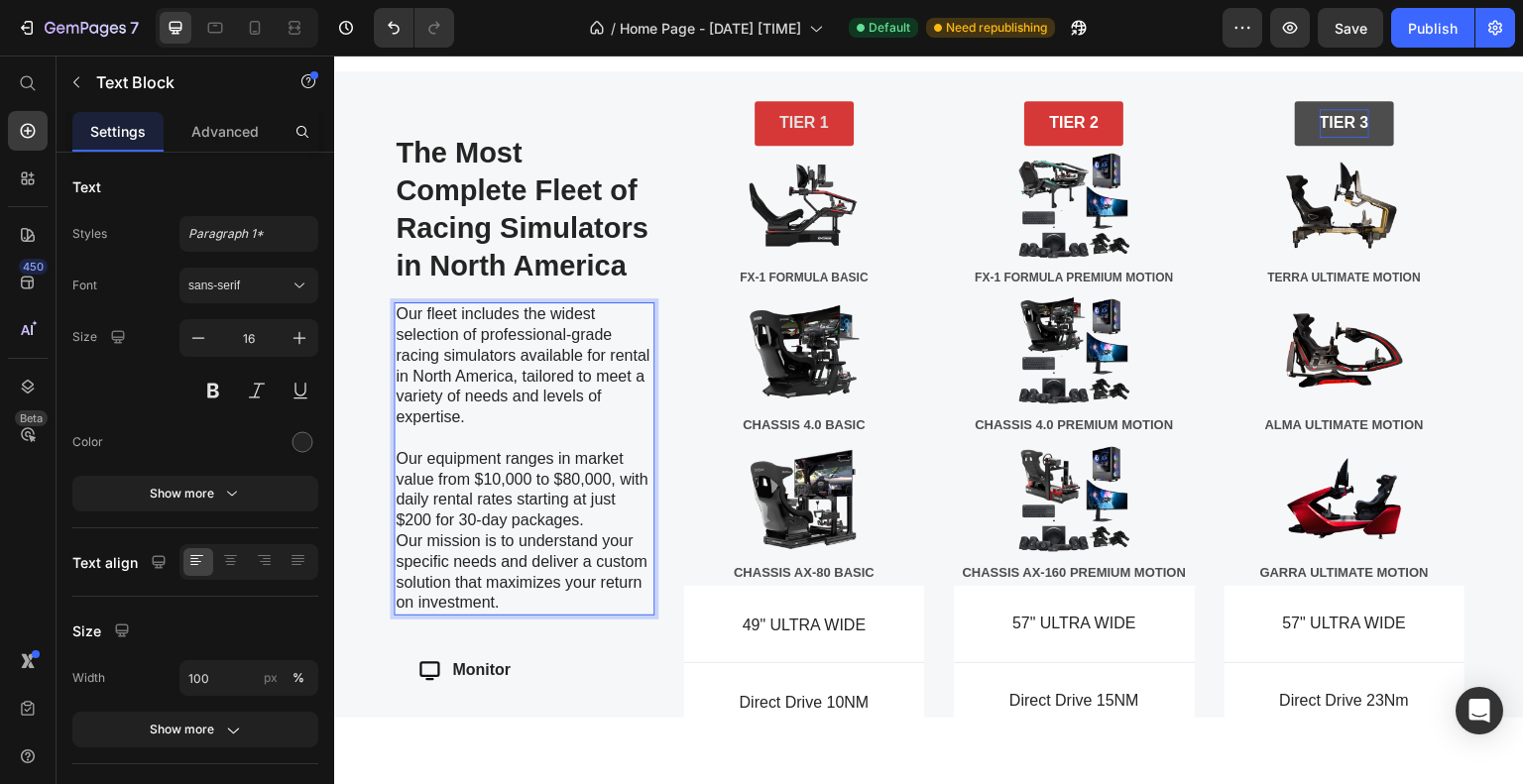 click on "Our equipment ranges in market value from $10,000 to $80,000, with daily rental rates starting at just $200 for 30-day packages." at bounding box center [524, 489] 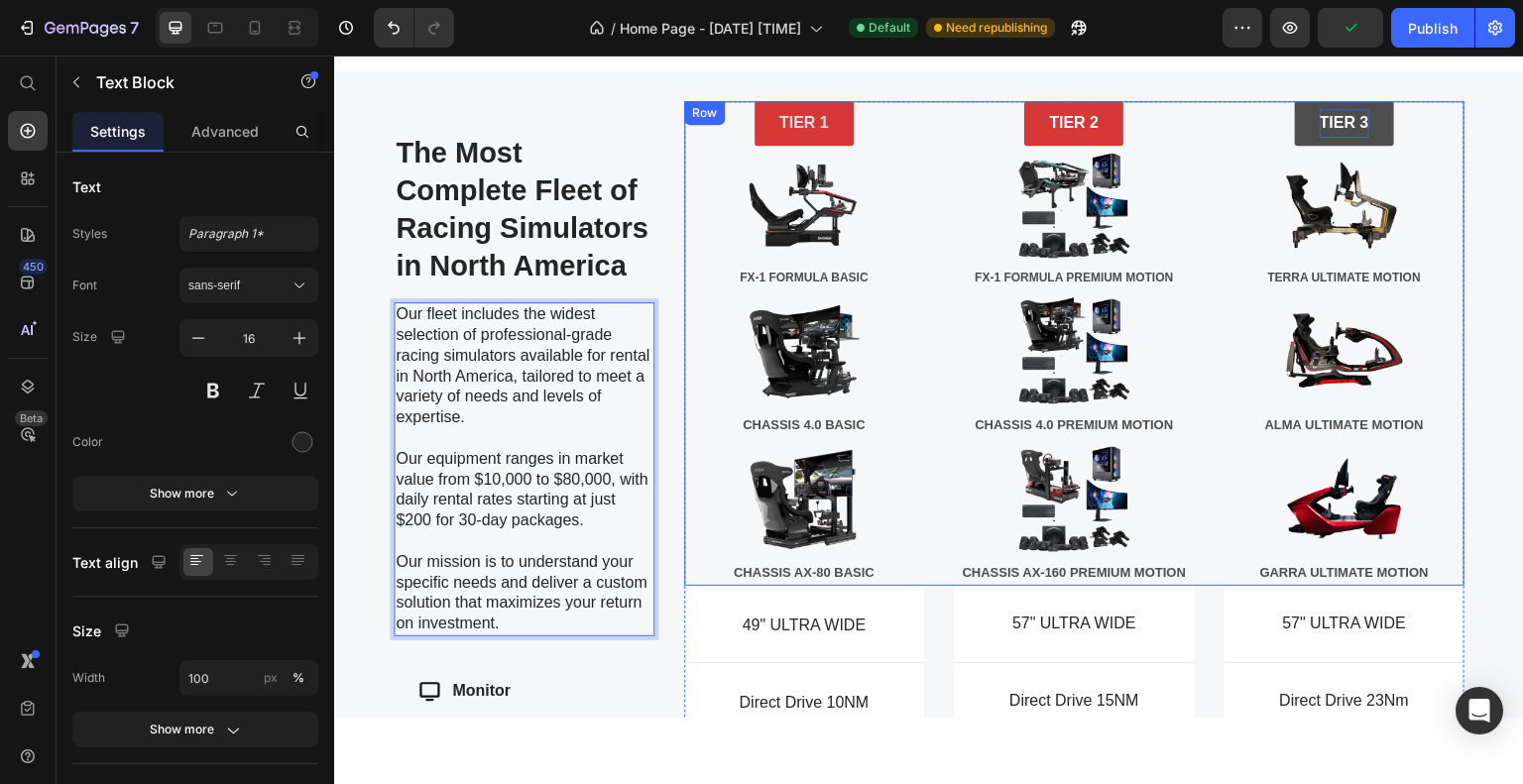 click on "TIER 1 Button Image FX-1 FORMULA BASIC Text Block Image CHASSIS 4.0 BASIC Text Block Image CHASSIS AX-80 BASIC Text Block TIER 2 Button Image FX-1 FORMULA PREMIUM MOTION Text Block Image CHASSIS 4.0 PREMIUM MOTION Text Block Image CHASSIS AX-160 PREMIUM MOTION Text Block TIER 3 Button Image TERRA ULTIMATE MOTION Text Block Image ALMA ULTIMATE MOTION Text Block Image GARRA ULTIMATE MOTION Text Block Row" at bounding box center [1075, 342] 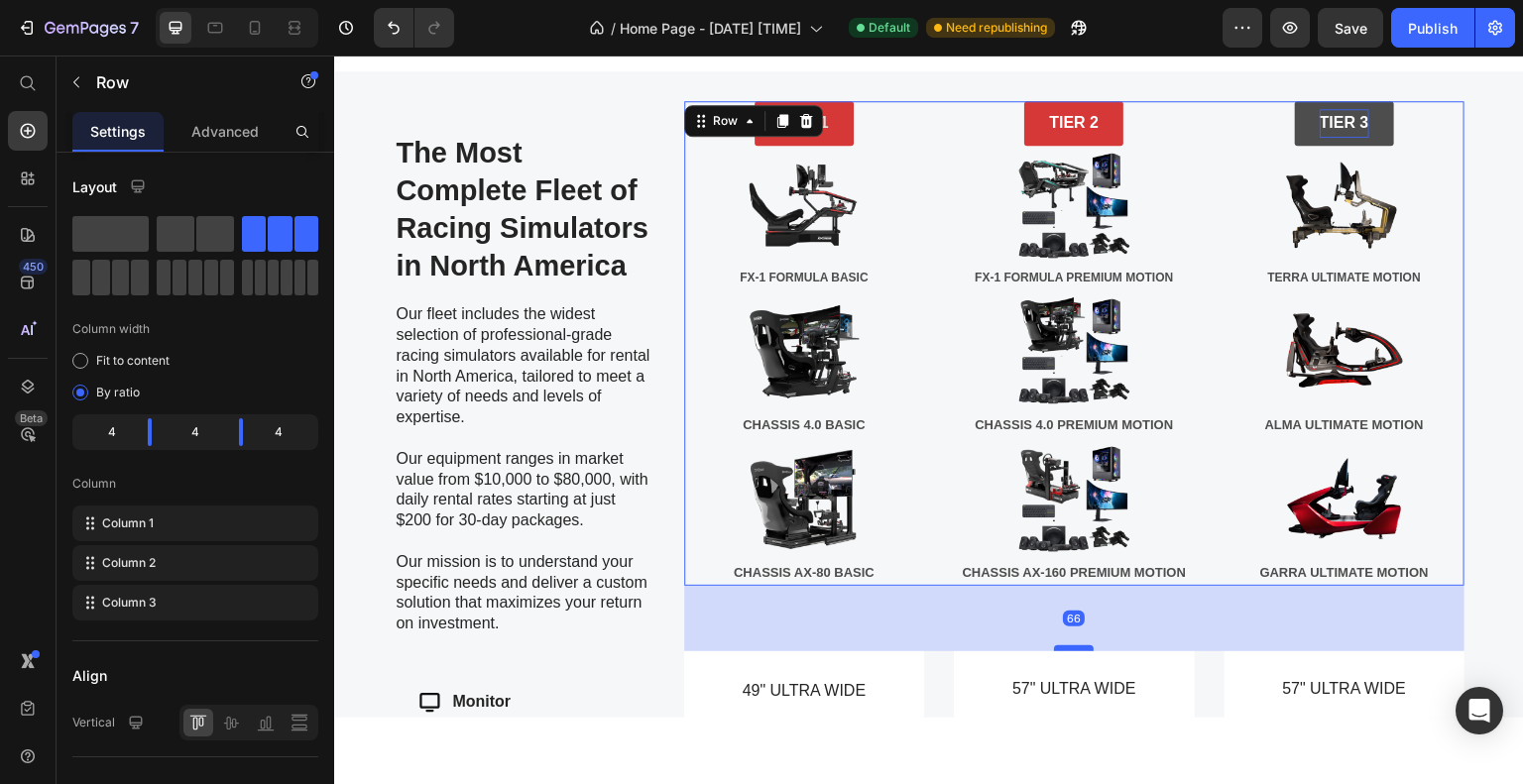 drag, startPoint x: 1067, startPoint y: 571, endPoint x: 1070, endPoint y: 636, distance: 65.069194 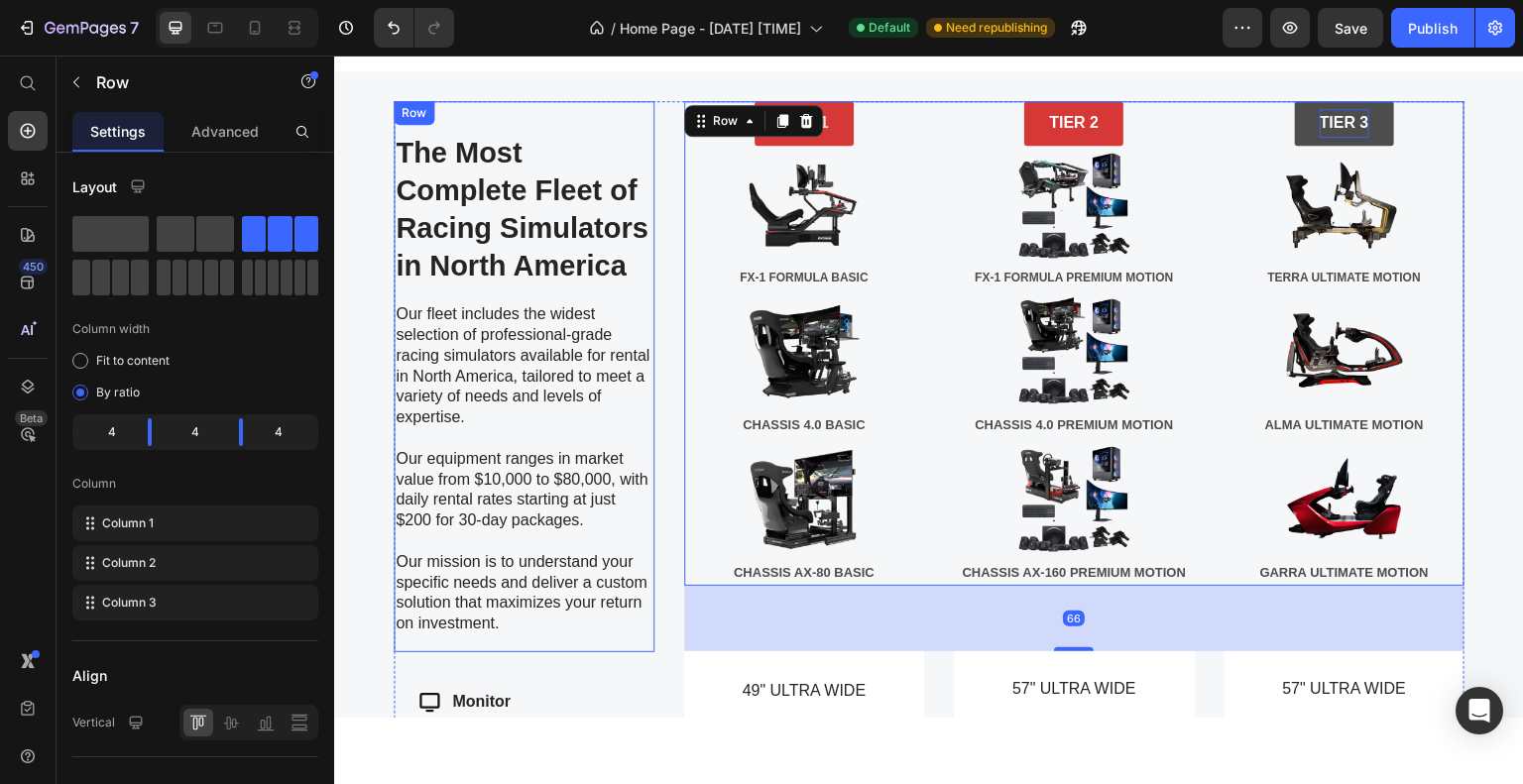 click on "The Most Complete Fleet of Racing Simulators in North America Heading Our fleet includes the widest selection of professional-grade racing simulators available for rental in North America, tailored to meet a variety of needs and levels of expertise. Our equipment ranges in market value from $10,000 to $80,000, with daily rental rates starting at just $200 for 30-day packages. Our mission is to understand your specific needs and deliver a custom solution that maximizes your return on investment. Text Block Row" at bounding box center (524, 376) 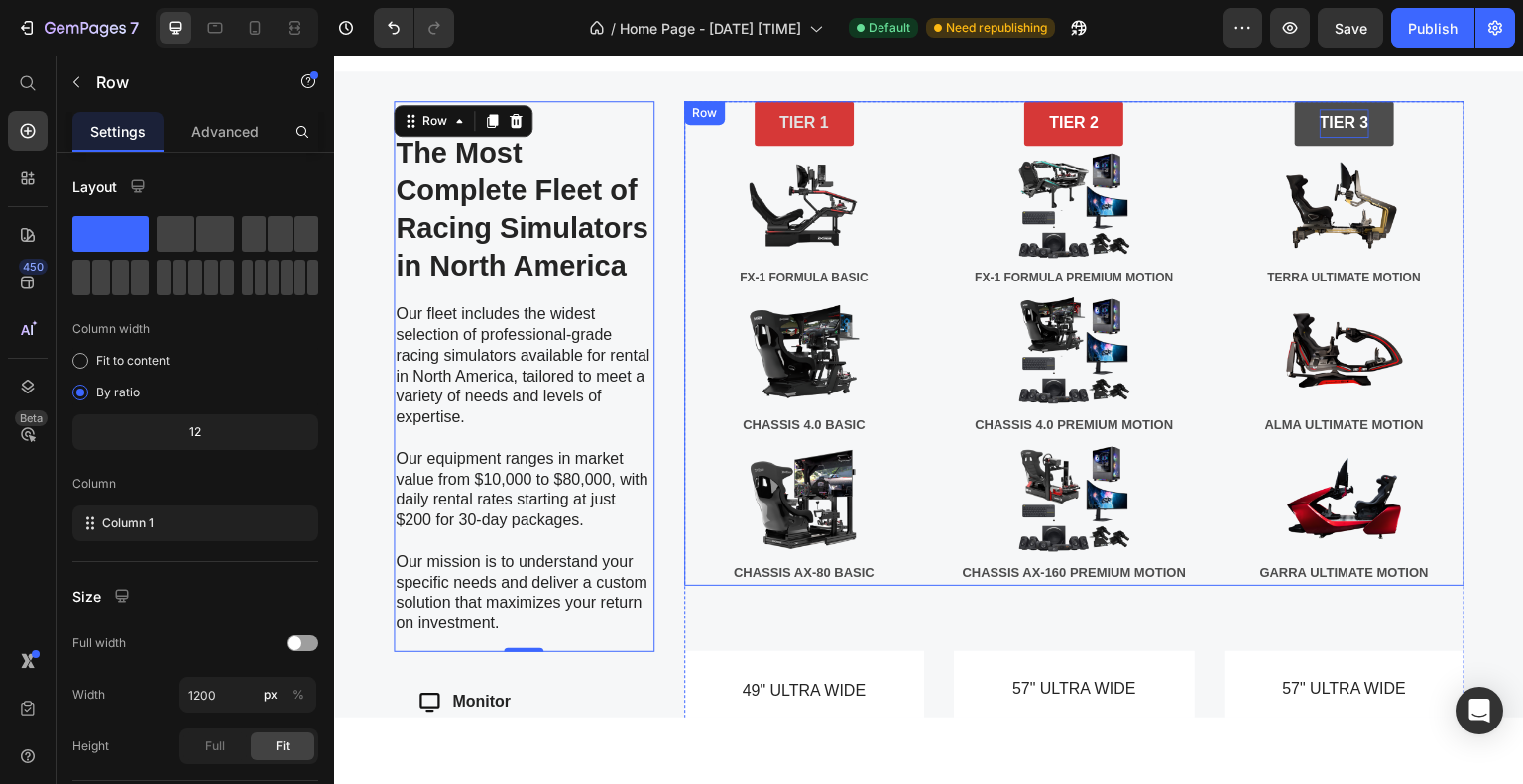 click on "TIER 1 Button Image FX-1 FORMULA BASIC Text Block Image CHASSIS 4.0 BASIC Text Block Image CHASSIS AX-80 BASIC Text Block TIER 2 Button Image FX-1 FORMULA PREMIUM MOTION Text Block Image CHASSIS 4.0 PREMIUM MOTION Text Block Image CHASSIS AX-160 PREMIUM MOTION Text Block TIER 3 Button Image TERRA ULTIMATE MOTION Text Block Image ALMA ULTIMATE MOTION Text Block Image GARRA ULTIMATE MOTION Text Block Row" at bounding box center [1075, 342] 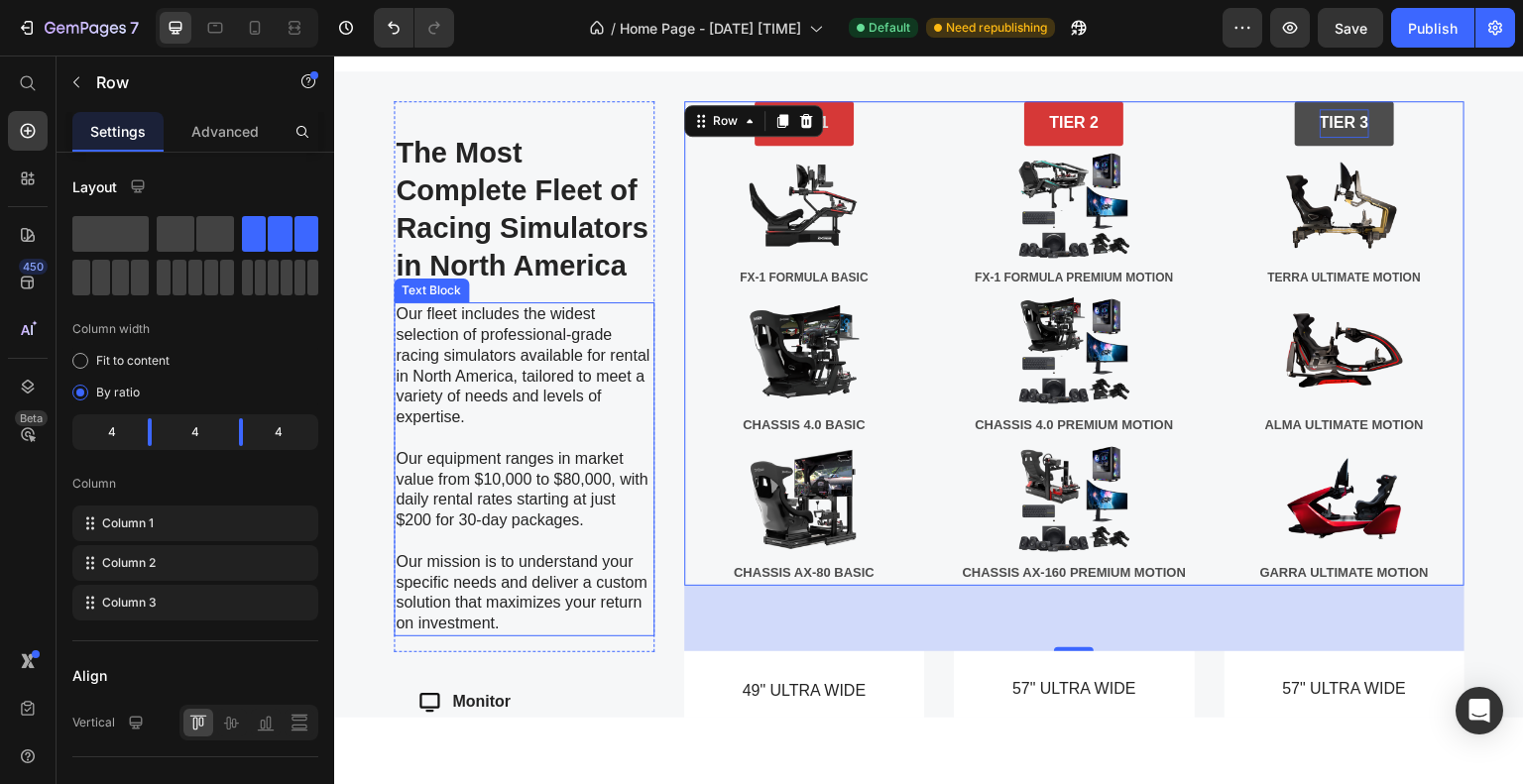 click on "Our fleet includes the widest selection of professional-grade racing simulators available for rental in North America, tailored to meet a variety of needs and levels of expertise." at bounding box center (524, 376) 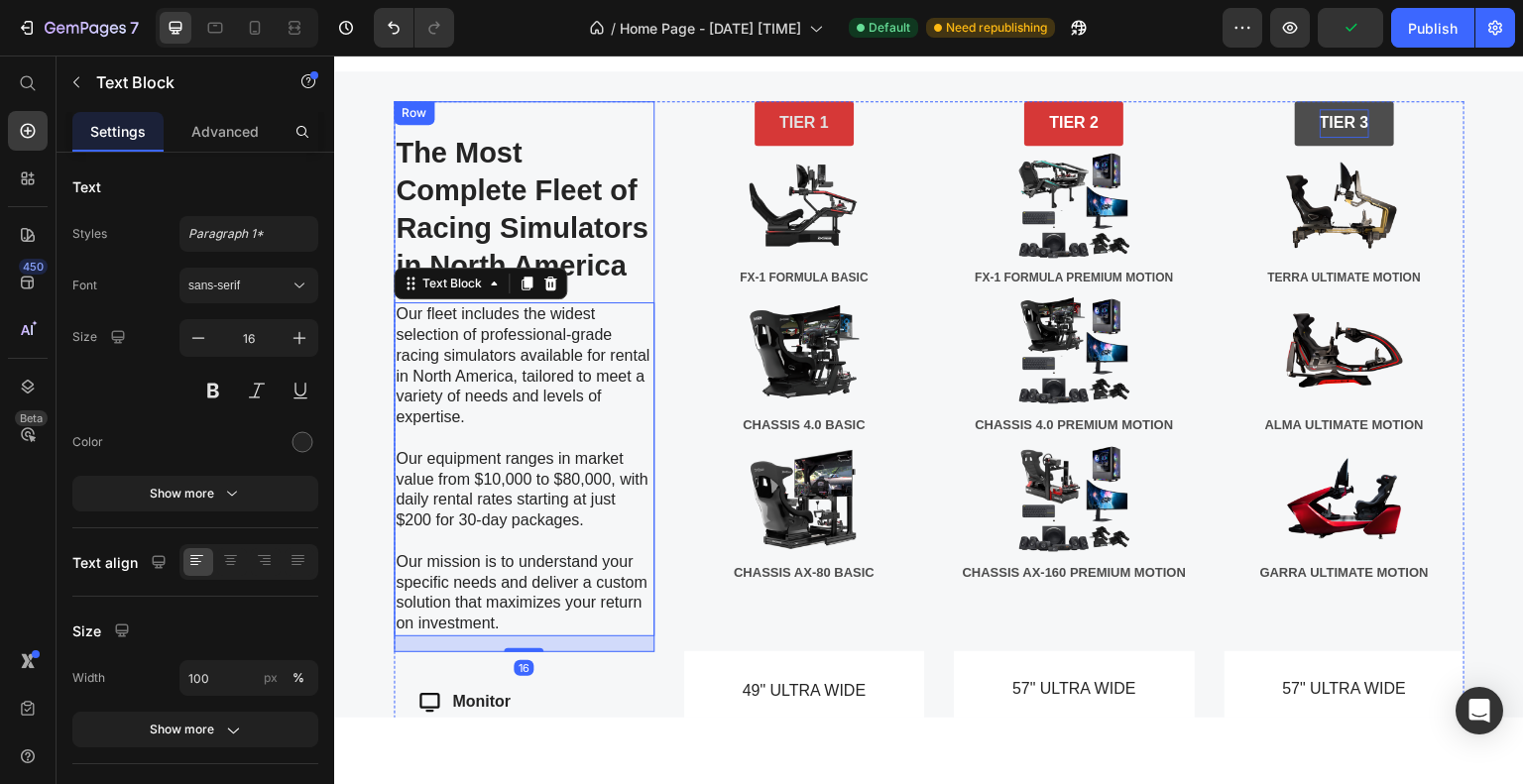click on "The Most Complete Fleet of Racing Simulators in North America Heading Our fleet includes the widest selection of professional-grade racing simulators available for rental in North America, tailored to meet a variety of needs and levels of expertise. Our equipment ranges in market value from $10,000 to $80,000, with daily rental rates starting at just $200 for 30-day packages. Our mission is to understand your specific needs and deliver a custom solution that maximizes your return on investment. Text Block 16 Row" at bounding box center [524, 376] 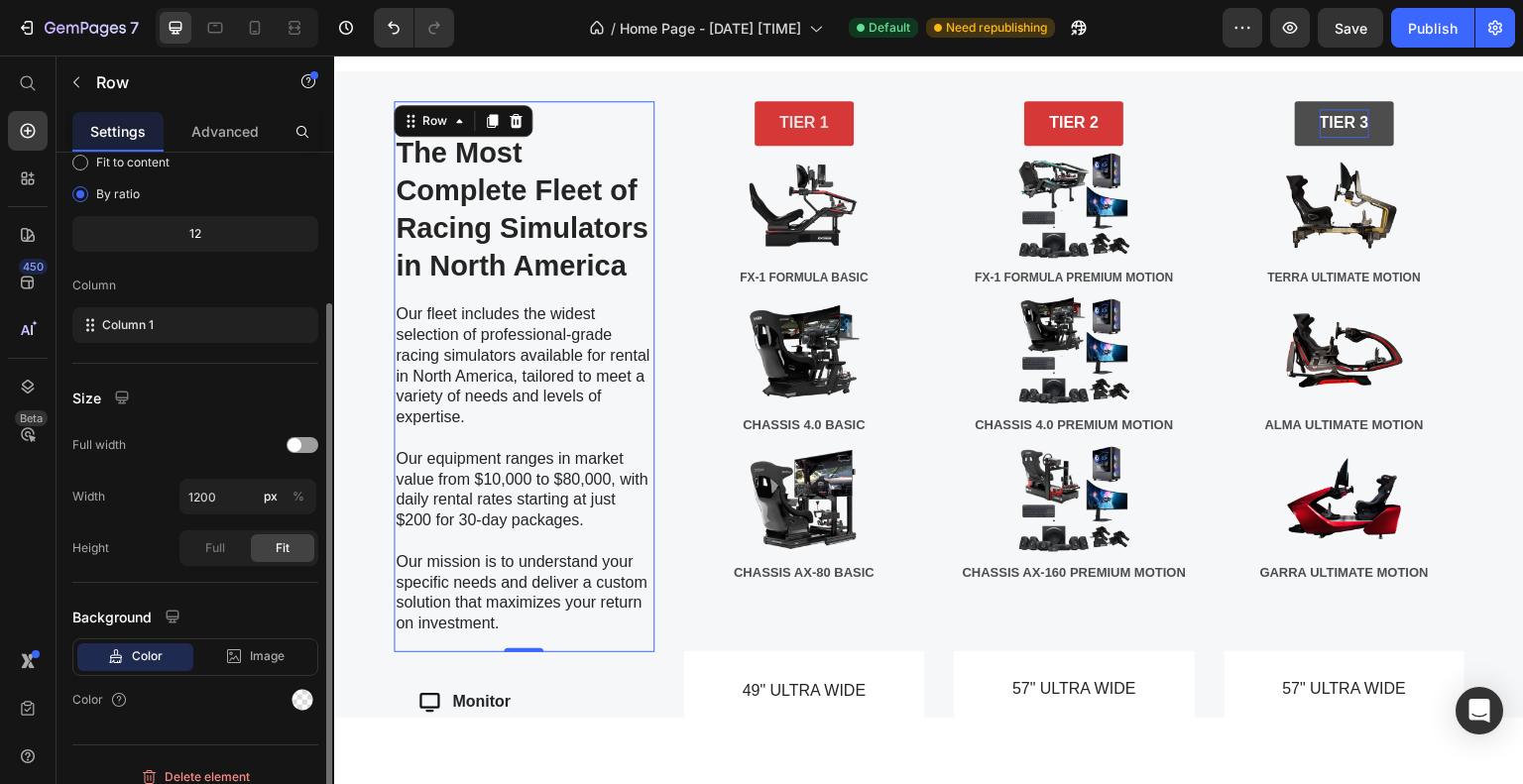 scroll, scrollTop: 214, scrollLeft: 0, axis: vertical 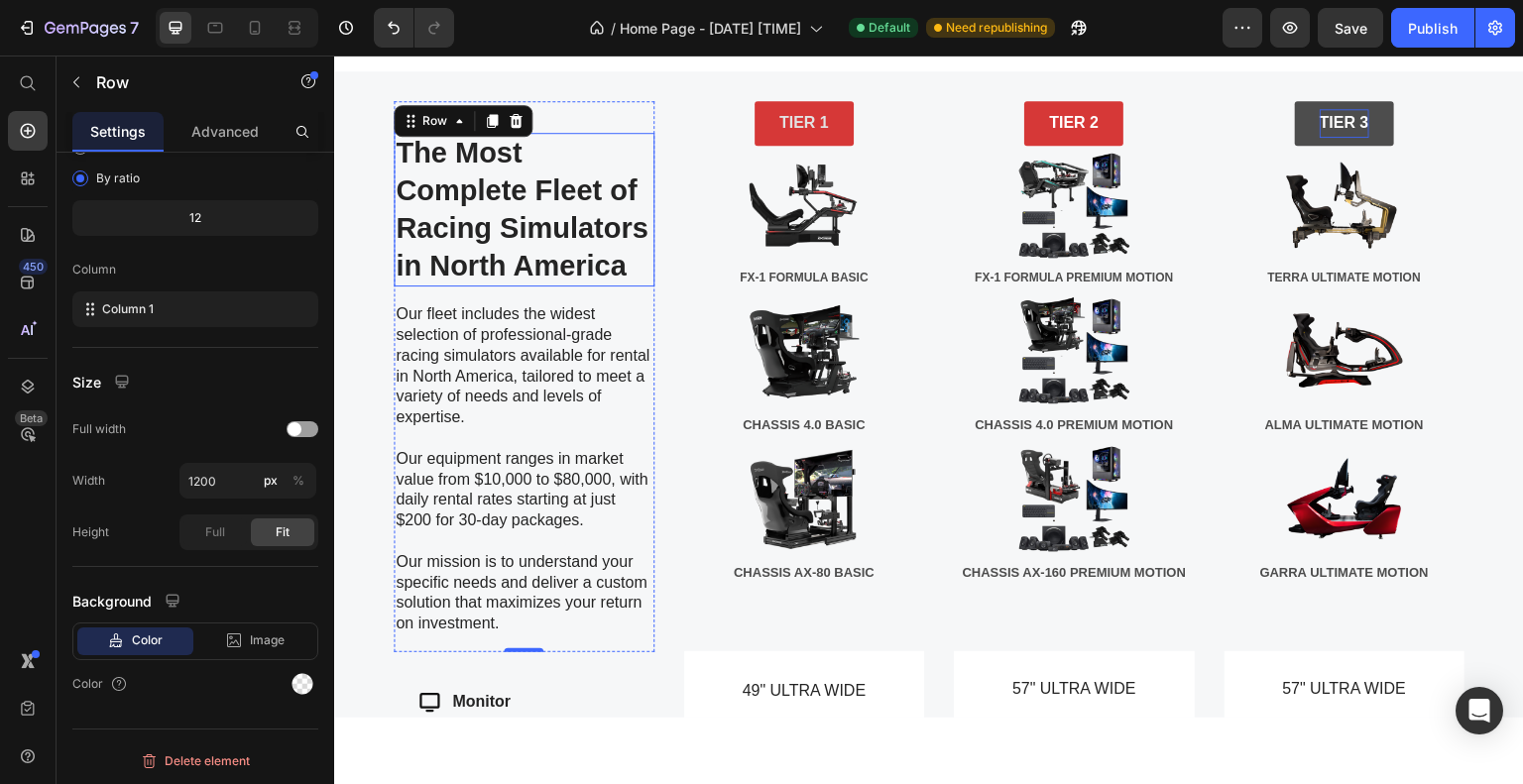 click on "The Most Complete Fleet of  Racing Simulators in North America" at bounding box center (524, 208) 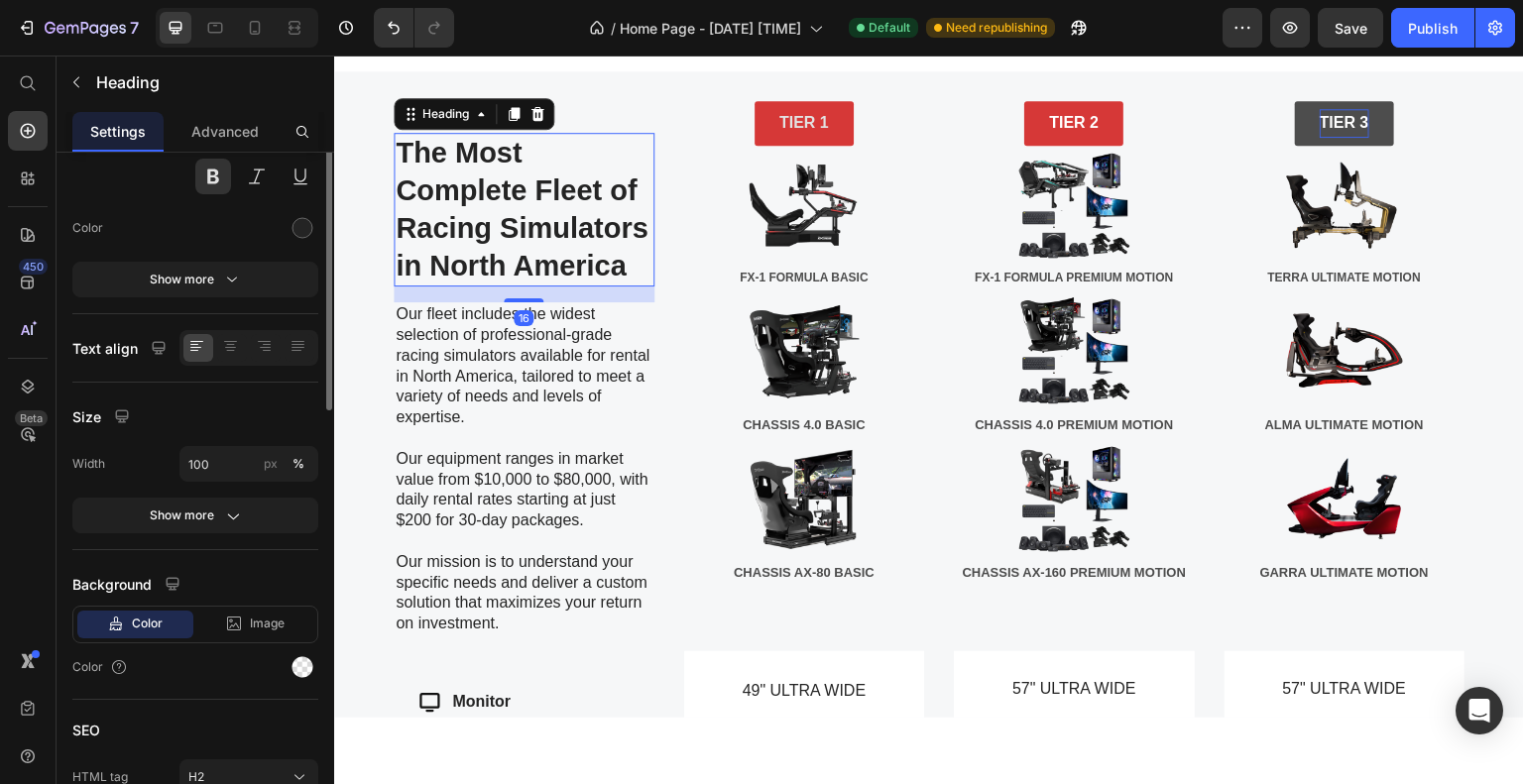 scroll, scrollTop: 0, scrollLeft: 0, axis: both 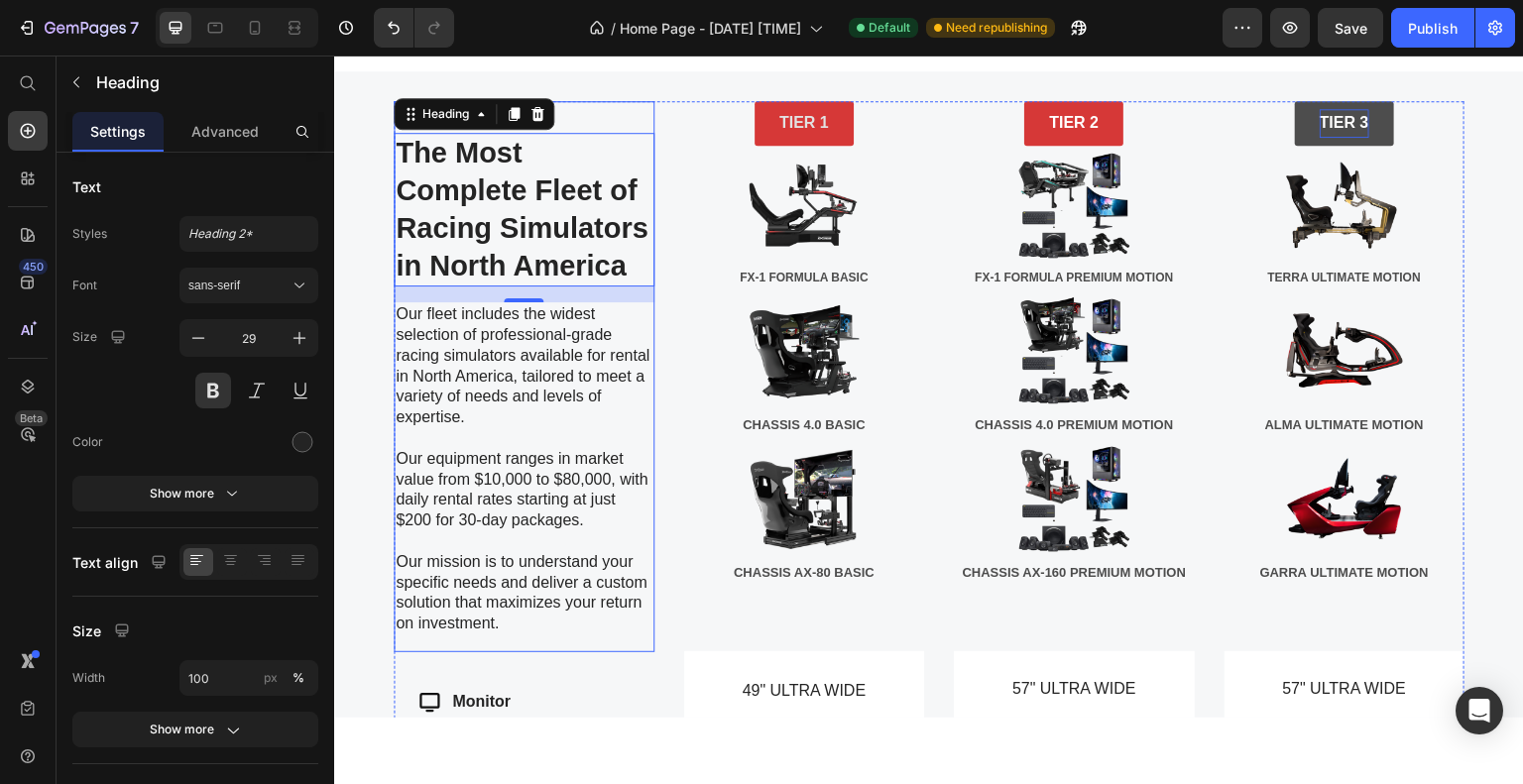 click on "The Most Complete Fleet of  Racing Simulators in North America Heading   16 Our fleet includes the widest selection of professional-grade racing simulators available for rental in North America, tailored to meet a variety of needs and levels of expertise. Our equipment ranges in market value from $10,000 to $80,000, with daily rental rates starting at just $200 for 30-day packages. Our mission is to understand your specific needs and deliver a custom solution that maximizes your return on investment. Text Block Row" at bounding box center (524, 376) 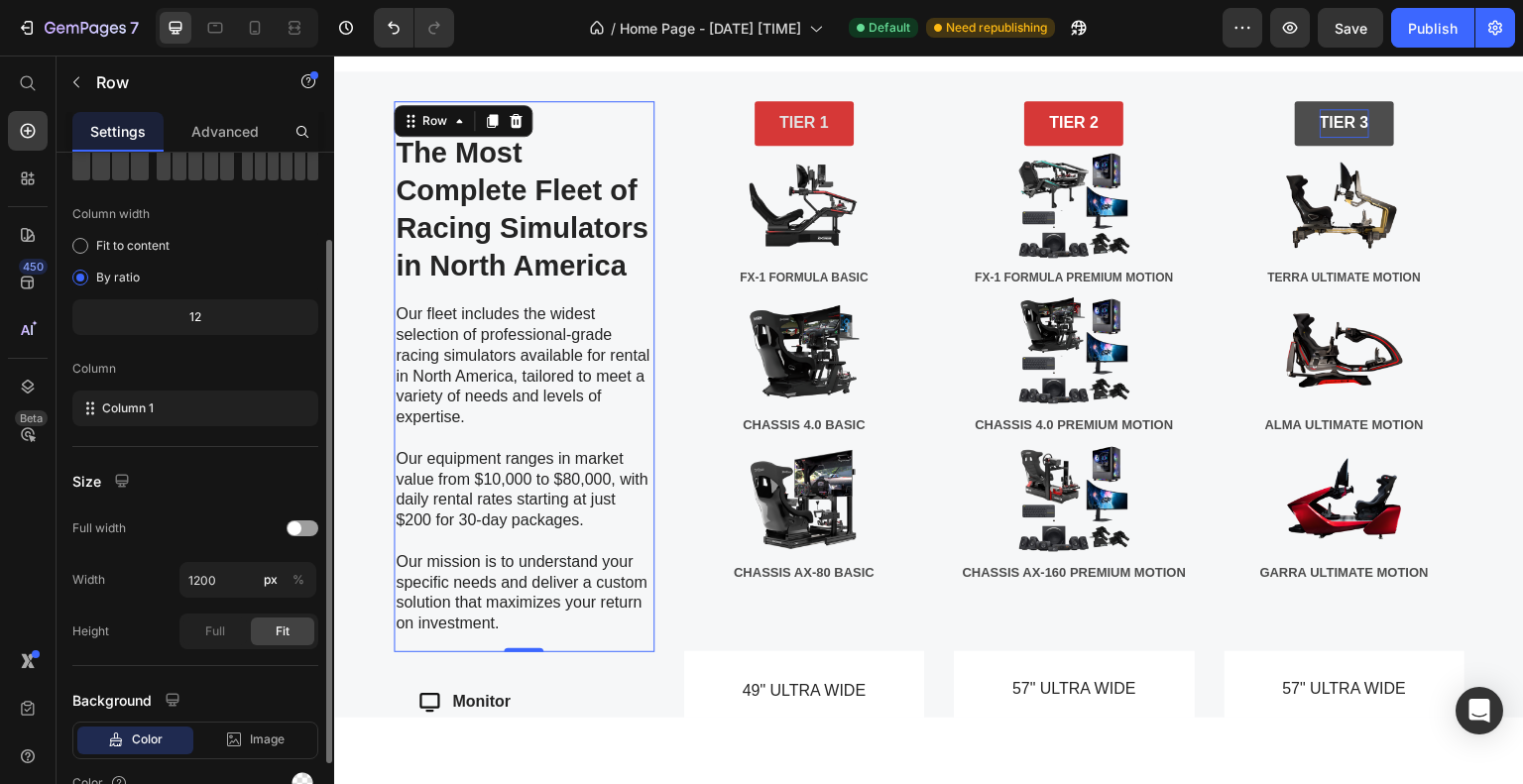 scroll, scrollTop: 0, scrollLeft: 0, axis: both 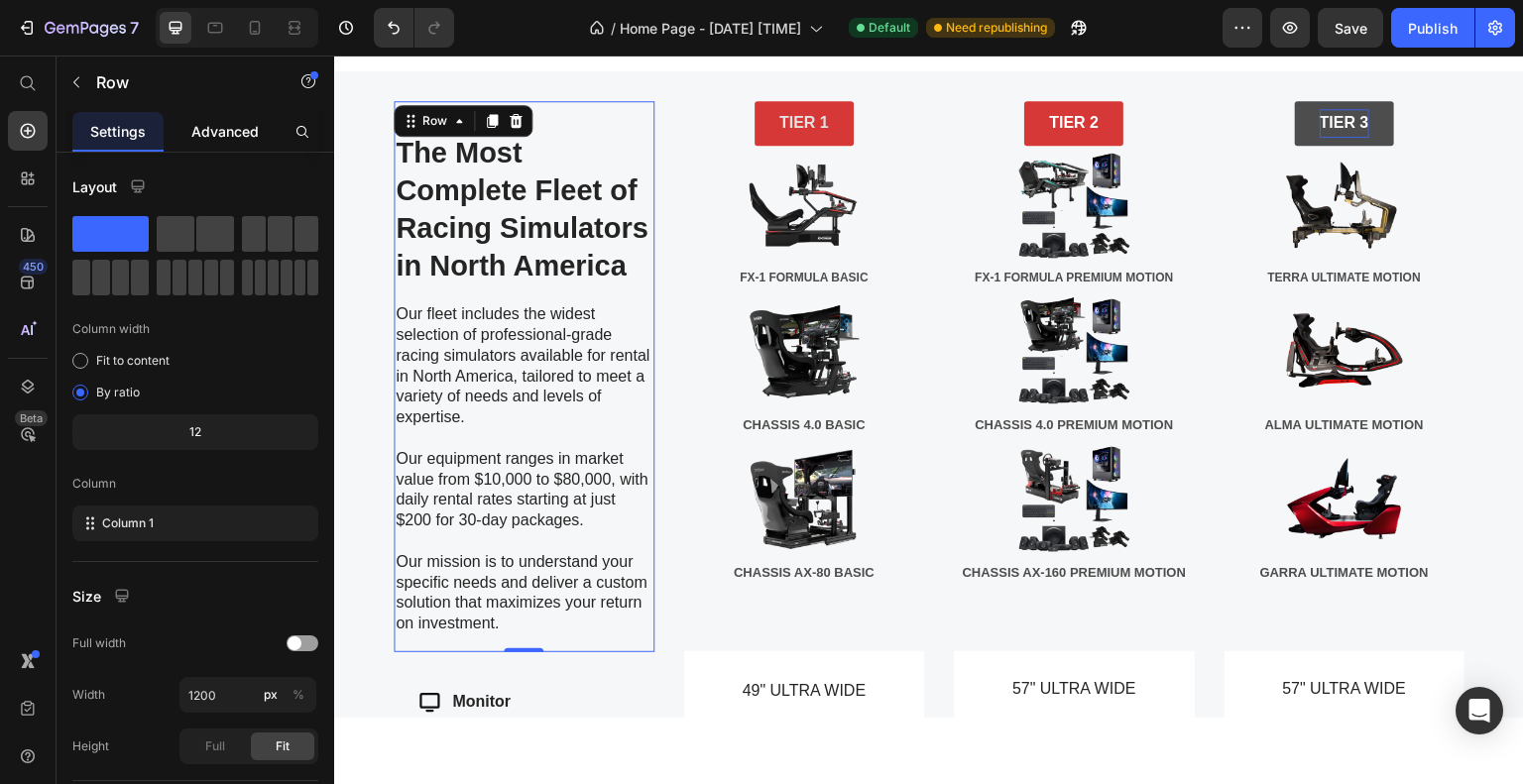 click on "Advanced" at bounding box center (225, 131) 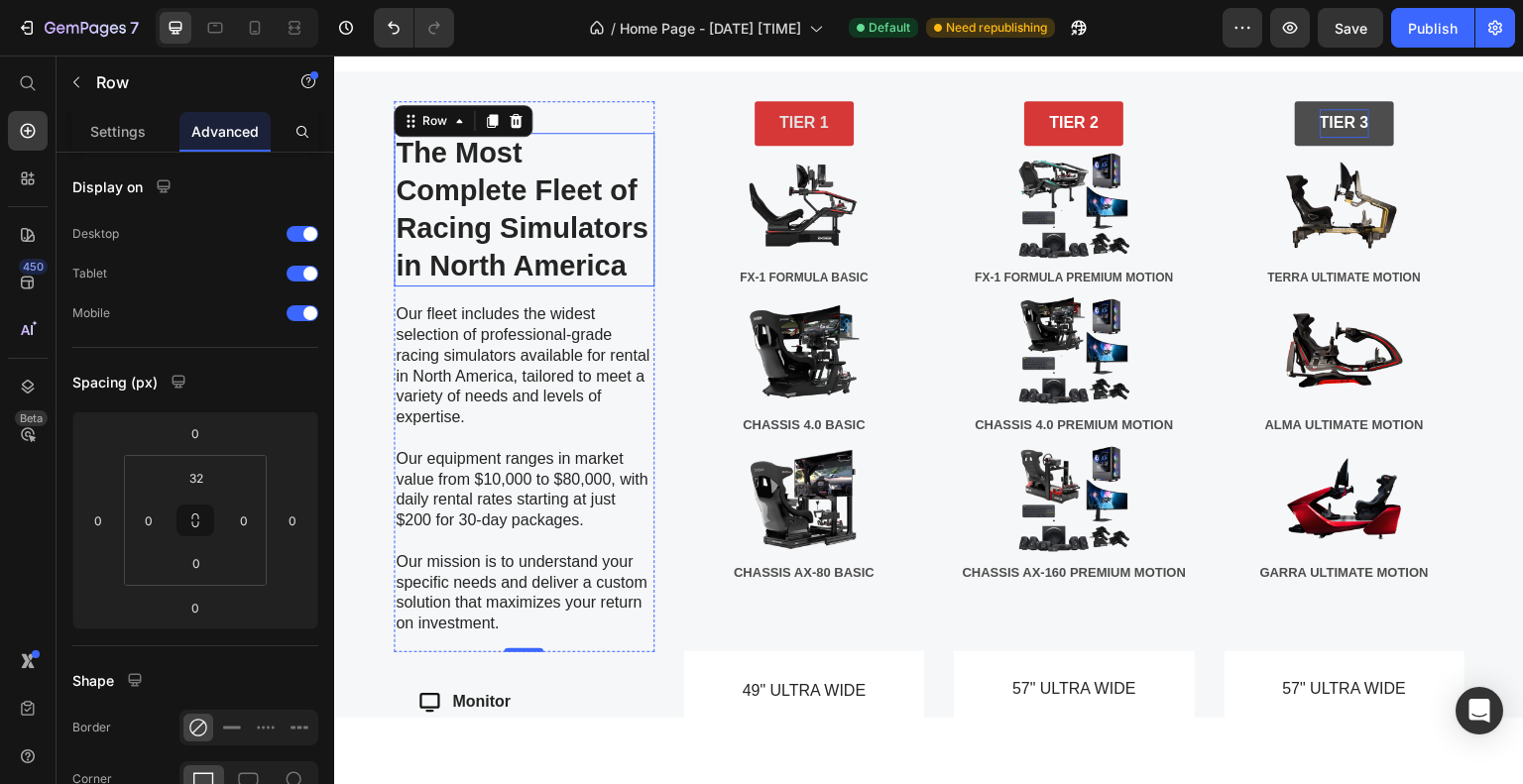 click on "The Most Complete Fleet of  Racing Simulators in North America" at bounding box center (524, 208) 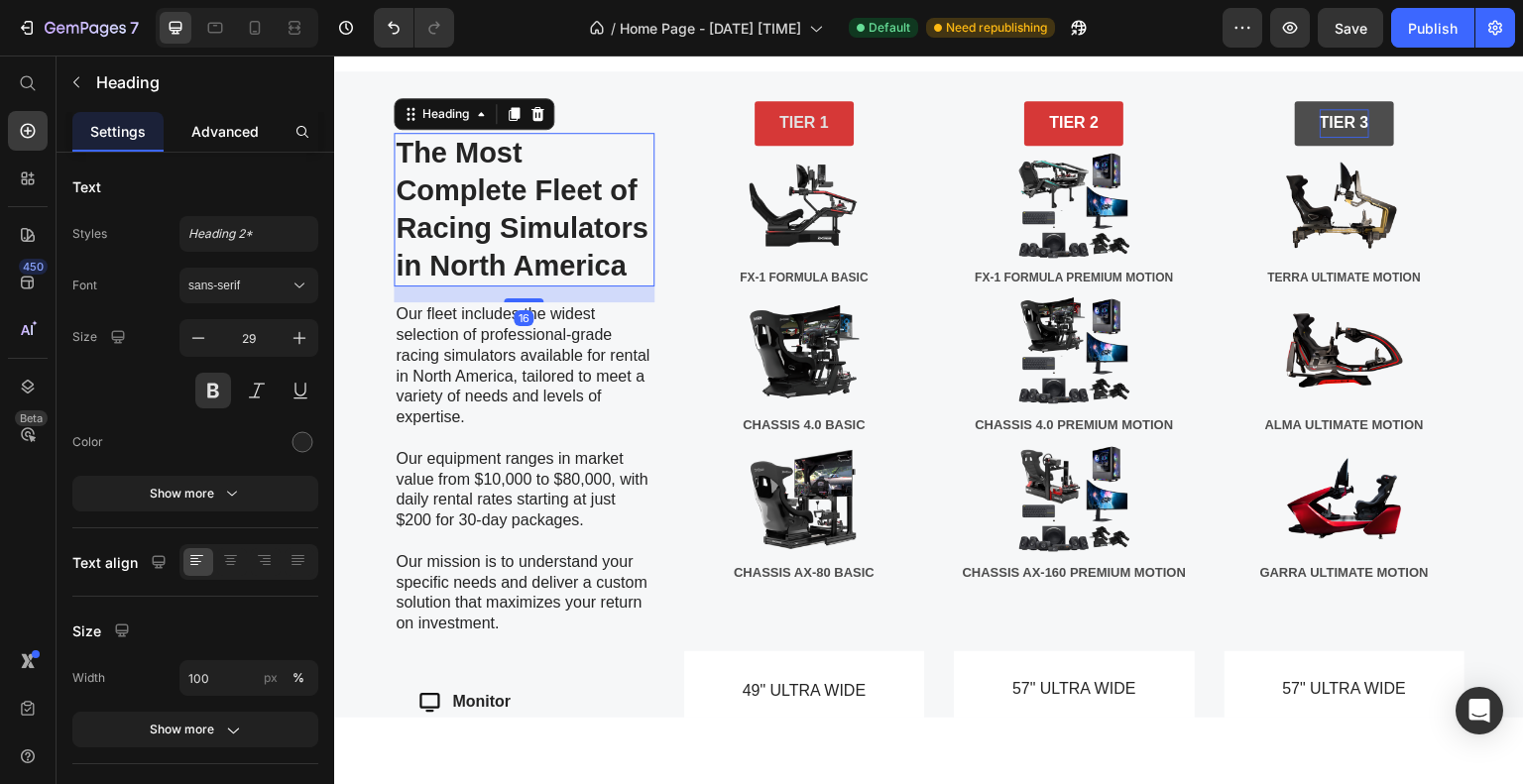 click on "Advanced" at bounding box center (225, 131) 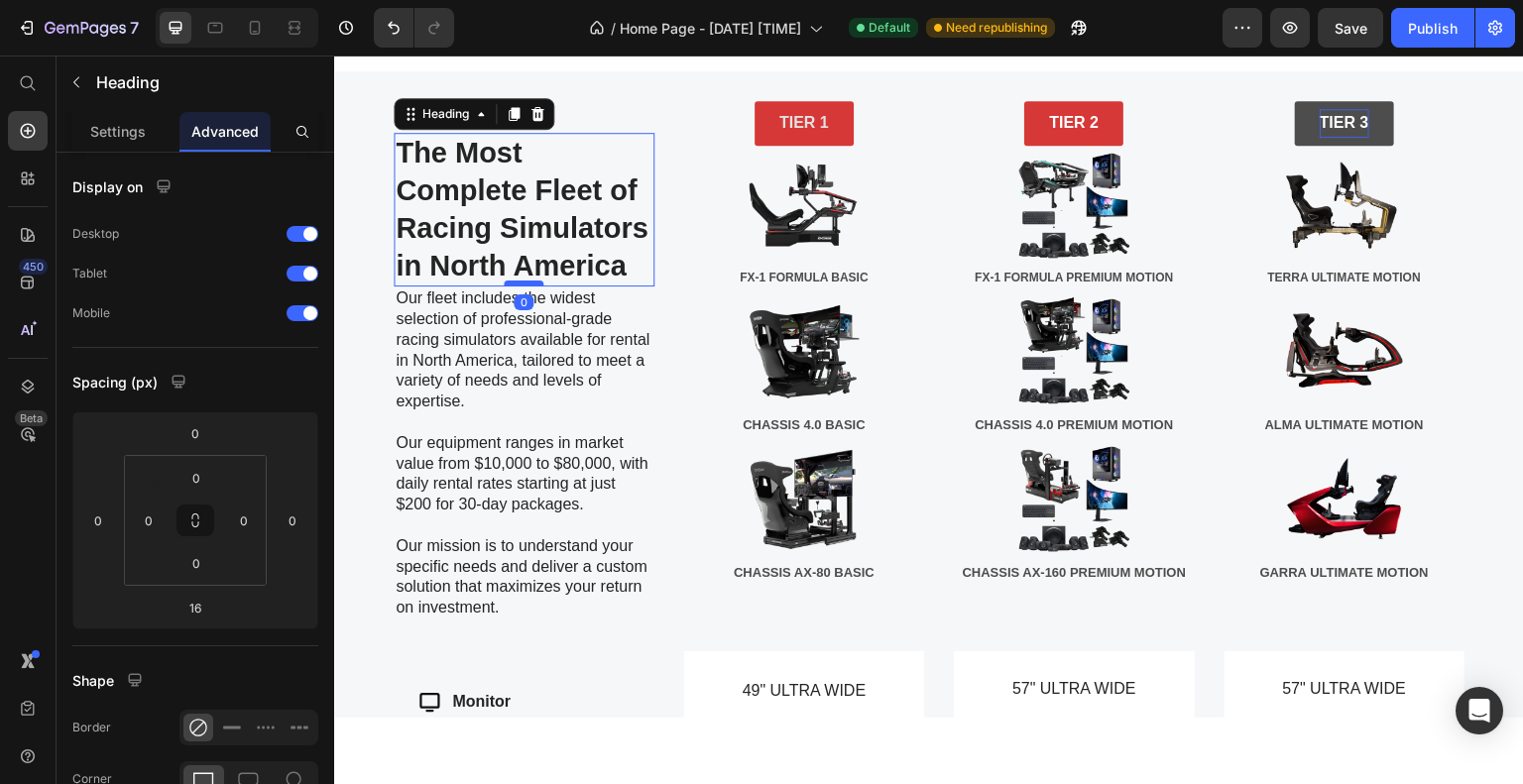 drag, startPoint x: 519, startPoint y: 291, endPoint x: 522, endPoint y: 273, distance: 18.248288 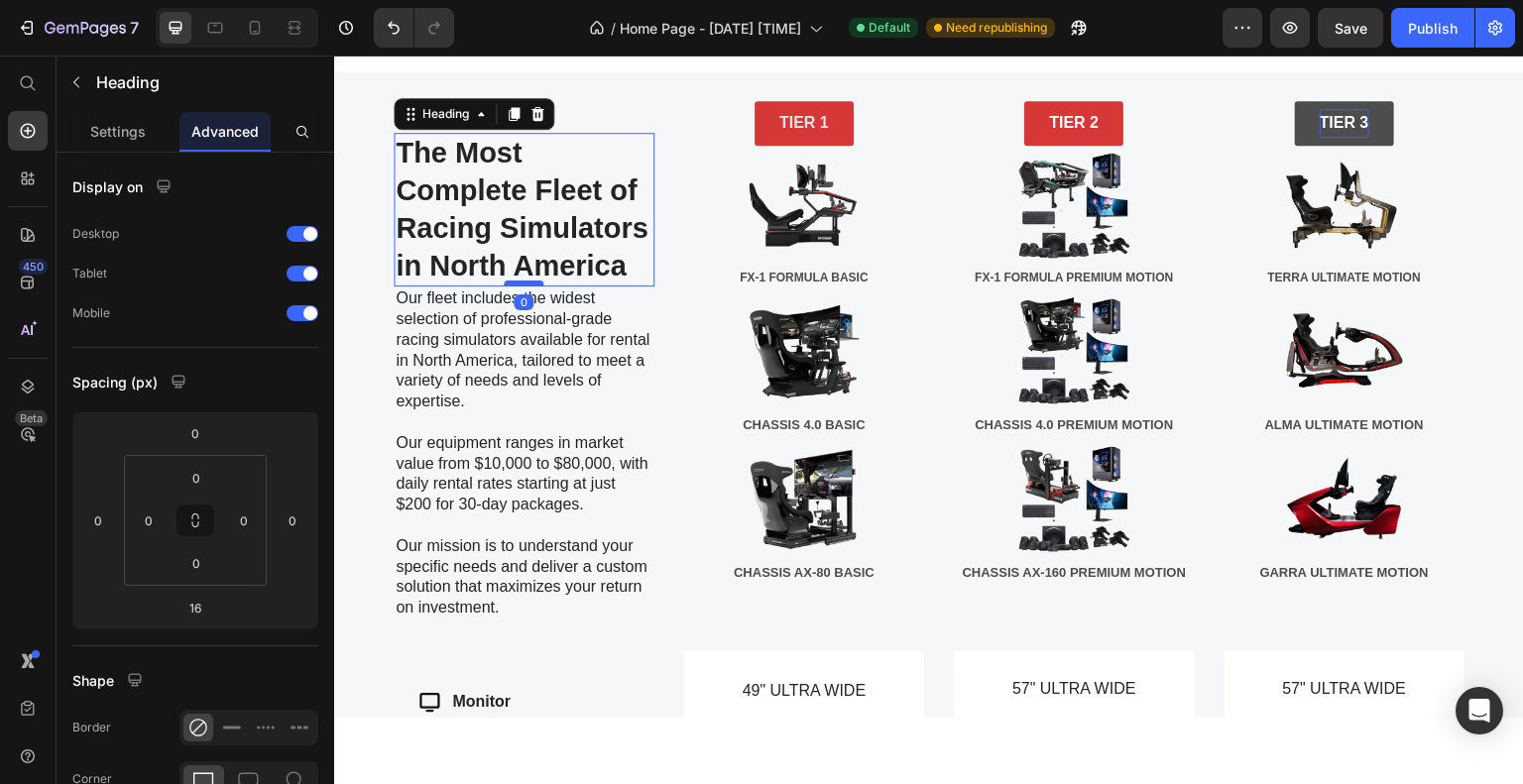 click at bounding box center (524, 282) 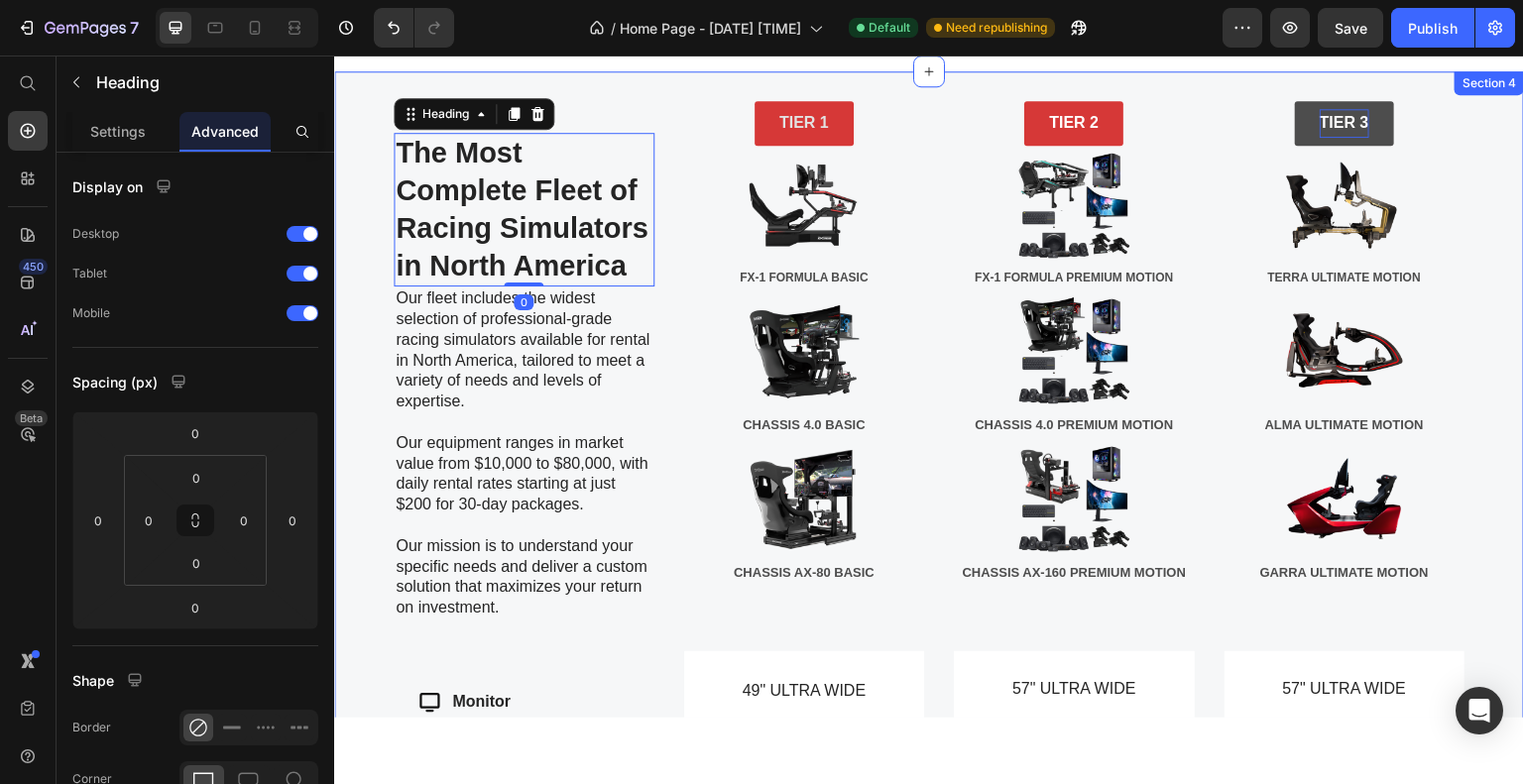 click on "The Most Complete Fleet of Racing Simulators in North America Heading 0 Our fleet includes the widest selection of professional-grade racing simulators available for rental in North America, tailored to meet a variety of needs and levels of expertise. Our equipment ranges in market value from $10,000 to $80,000, with daily rental rates starting at just $200 for 30-day packages. Our mission is to understand your specific needs and deliver a custom solution that maximizes your return on investment. Text Block Row
Monitor
Wheel Base
Pedals
Shifter / Handbrake
Motion System
VR Setup
Lead Capture Item List TIER 1 Button Image FX-1 FORMULA BASIC Text Block Image CHASSIS 4.0 BASIC Text Block Image CHASSIS AX-80 BASIC Text Block TIER 2 Button Image FX-1 FORMULA PREMIUM MOTION Text Block Image CHASSIS 4.0 PREMIUM MOTION Text Block Image CHASSIS AX-160 PREMIUM MOTION Text Block TIER 3 Button Image Image" at bounding box center [929, 659] 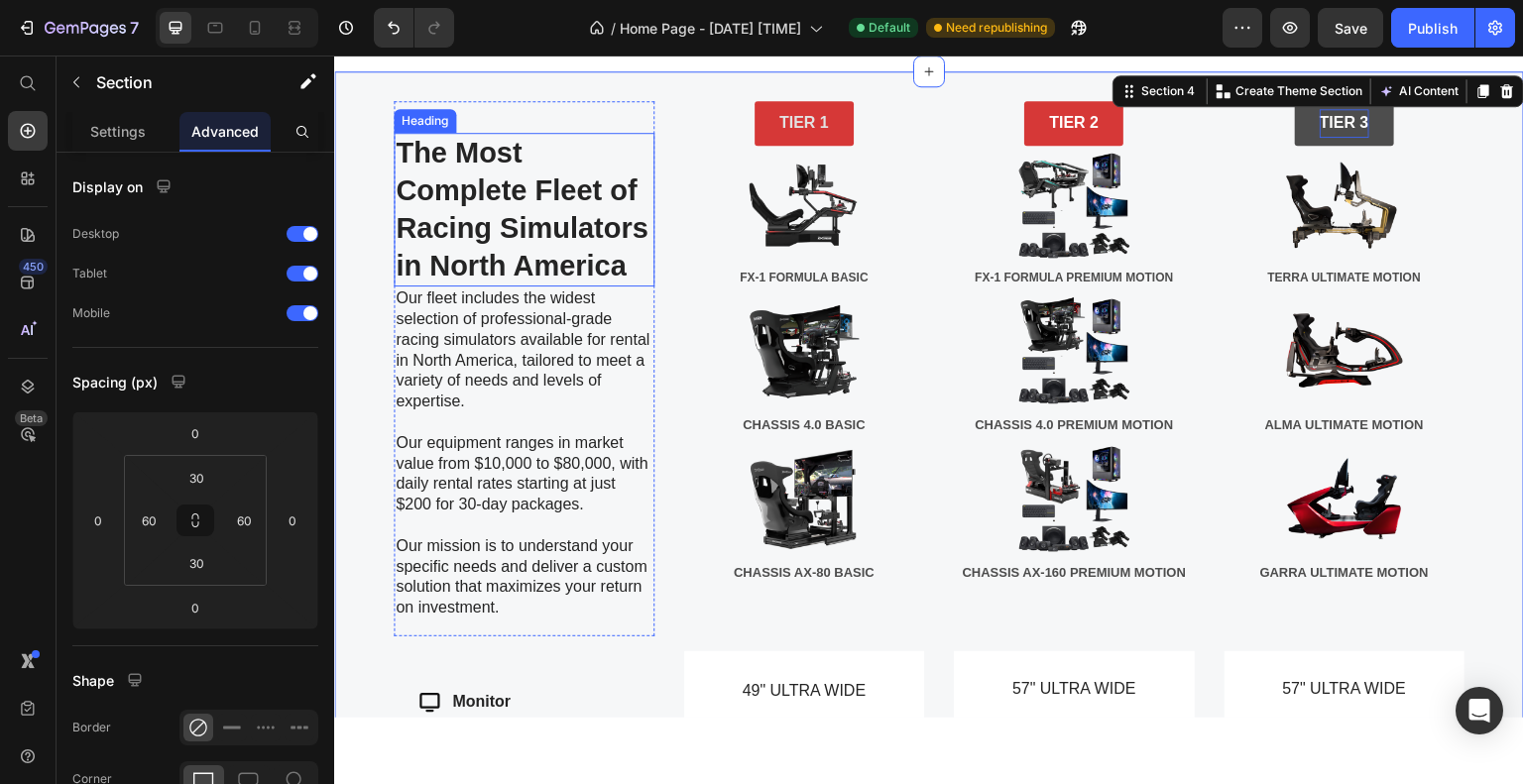 click on "The Most Complete Fleet of  Racing Simulators in North America" at bounding box center [524, 208] 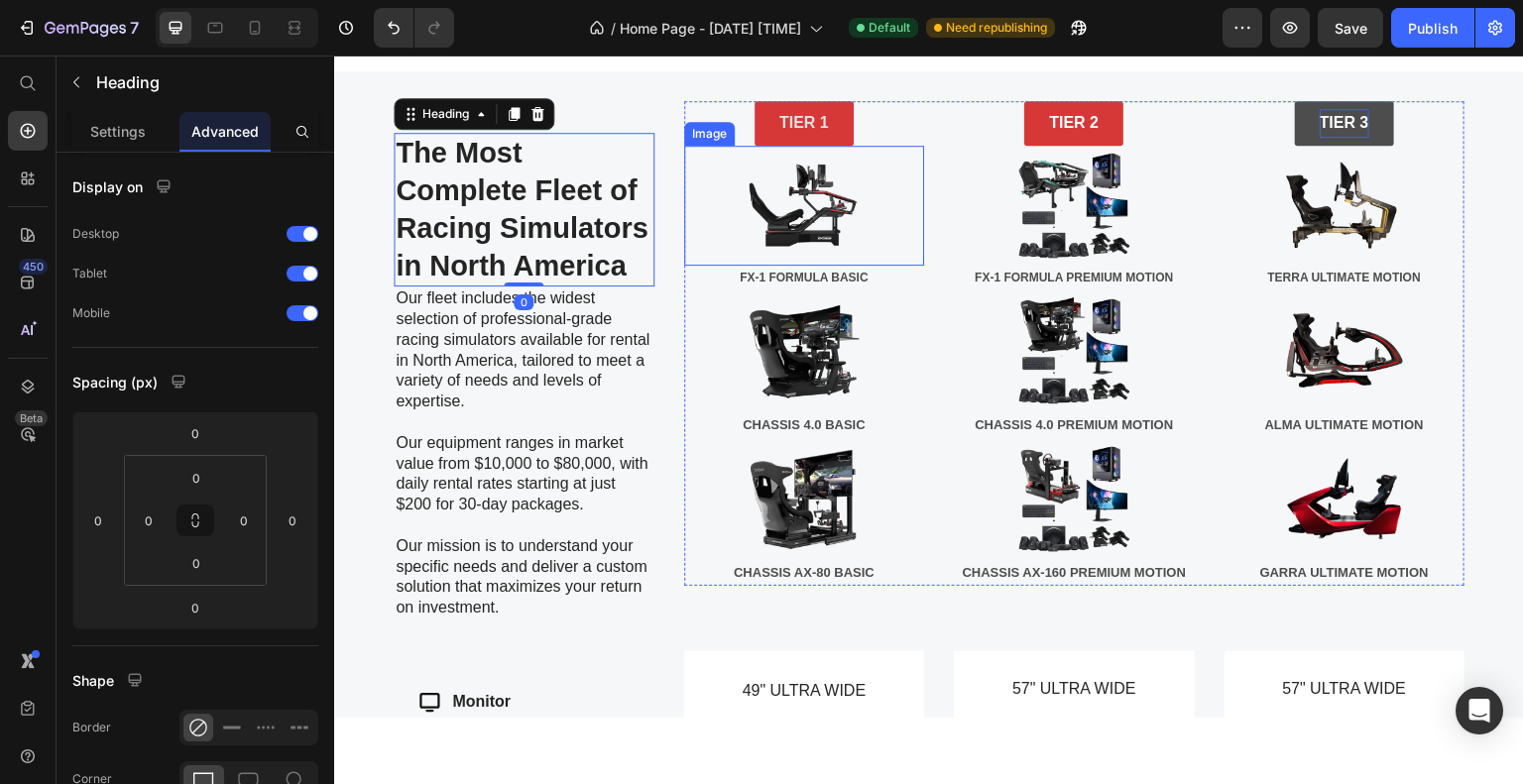 scroll, scrollTop: 843, scrollLeft: 0, axis: vertical 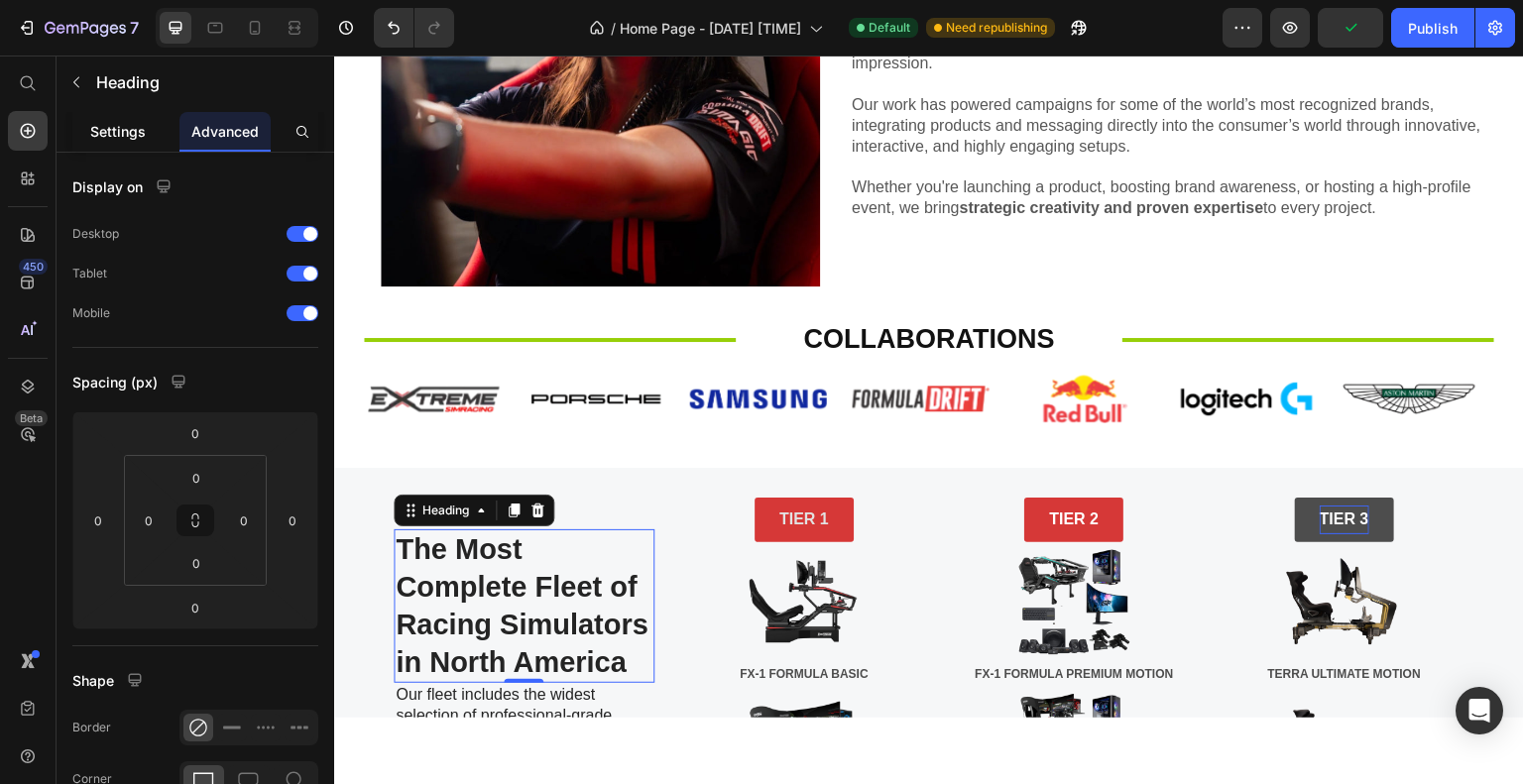 click on "Settings" at bounding box center (118, 131) 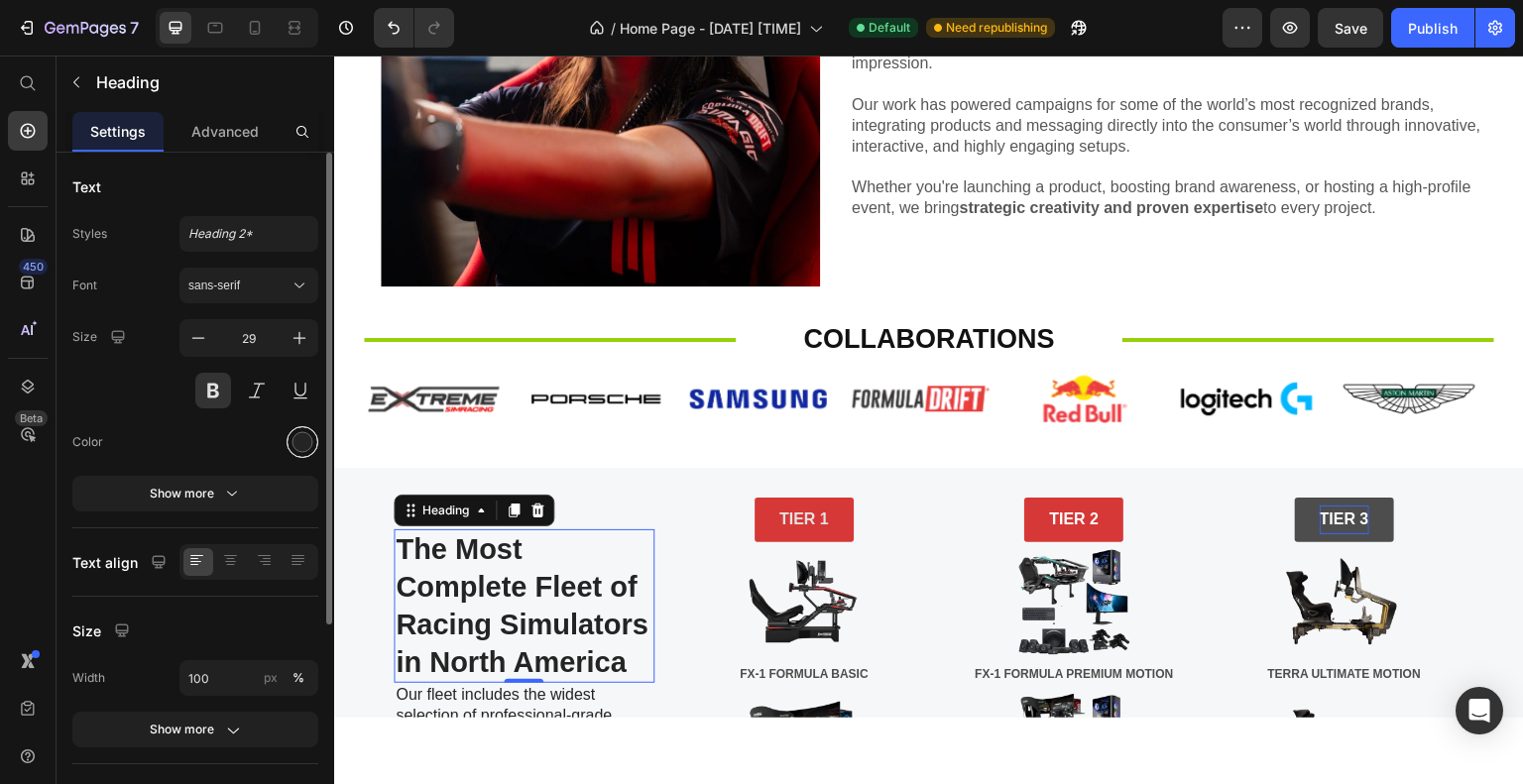 click at bounding box center (302, 442) 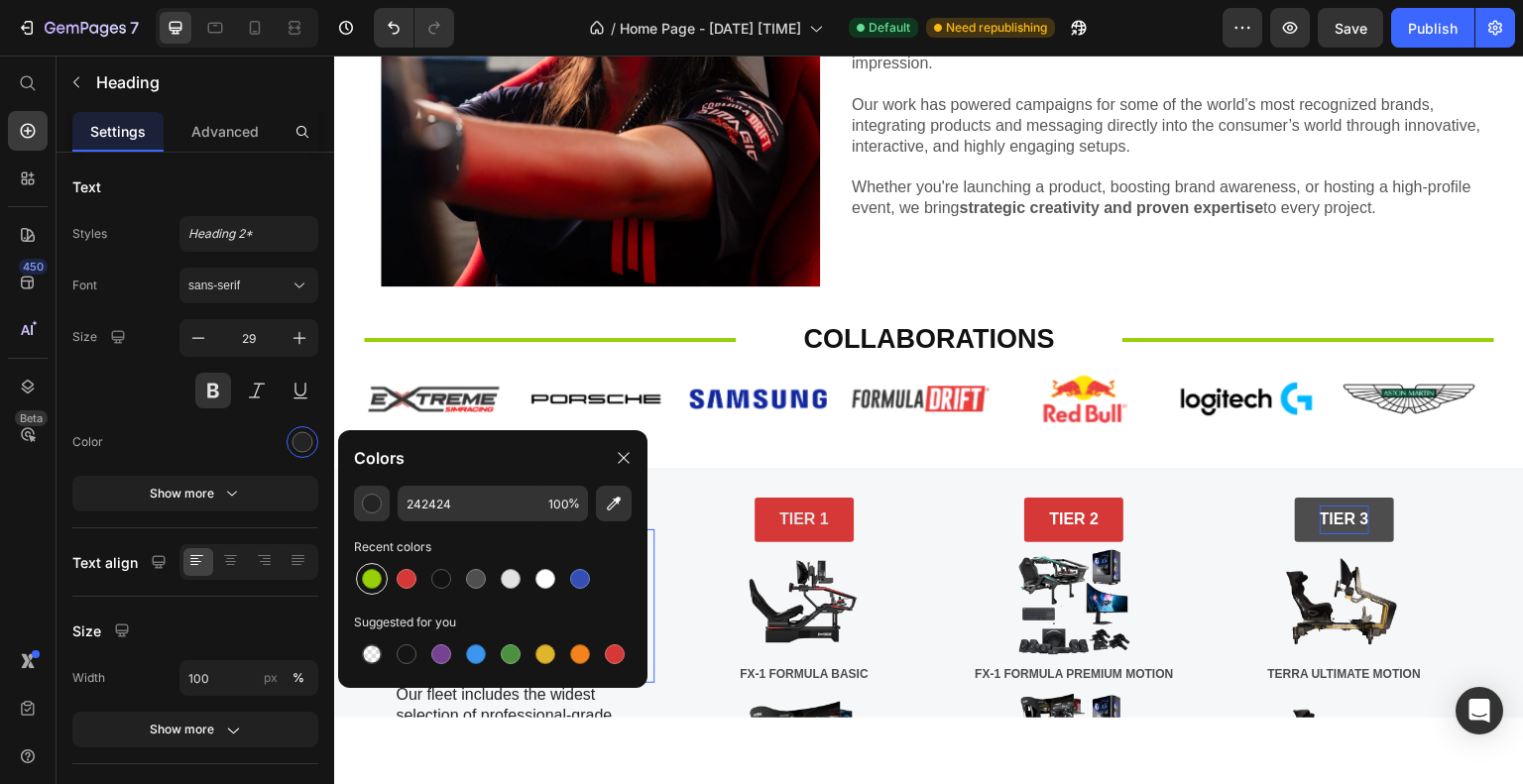 click at bounding box center (372, 579) 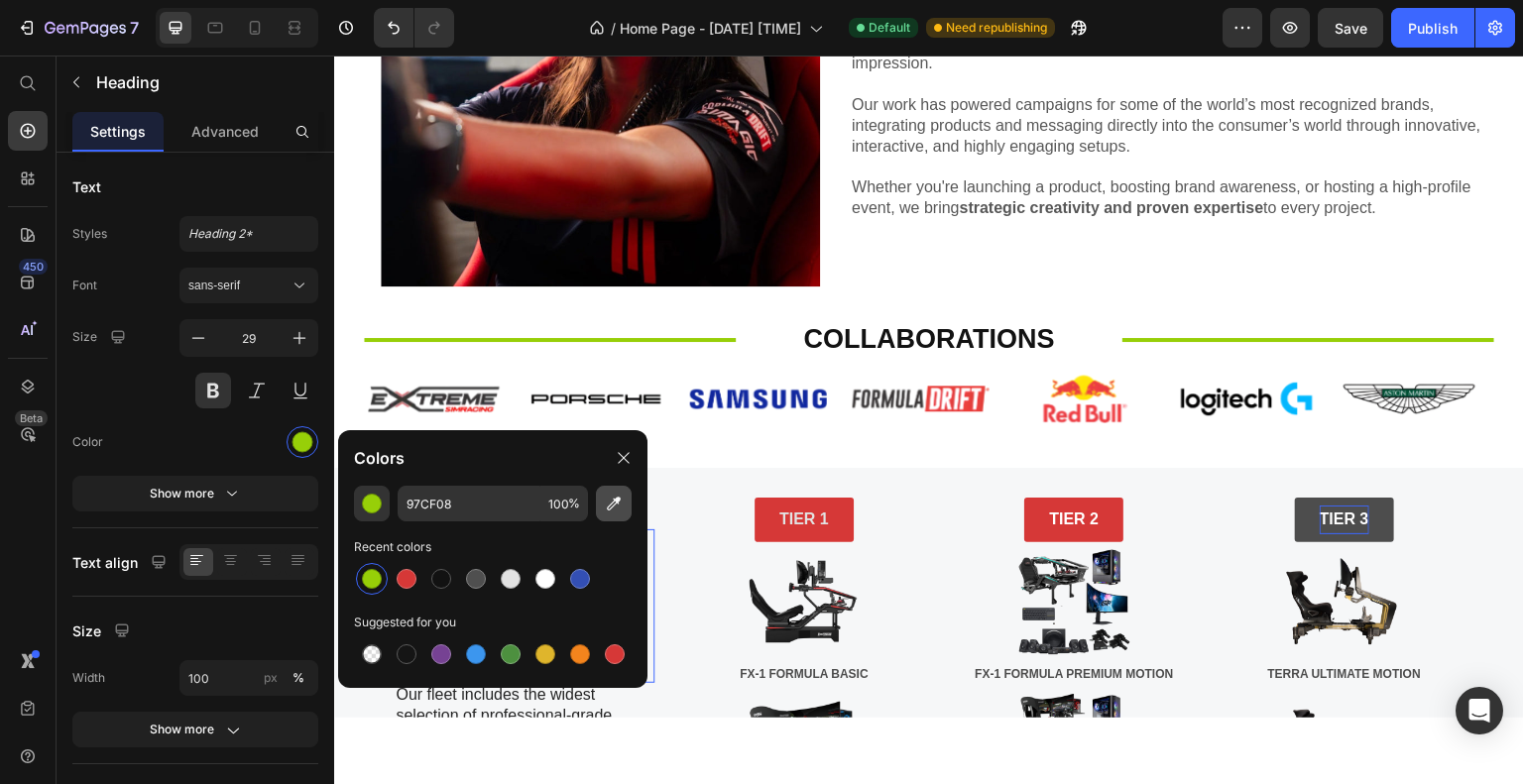 click 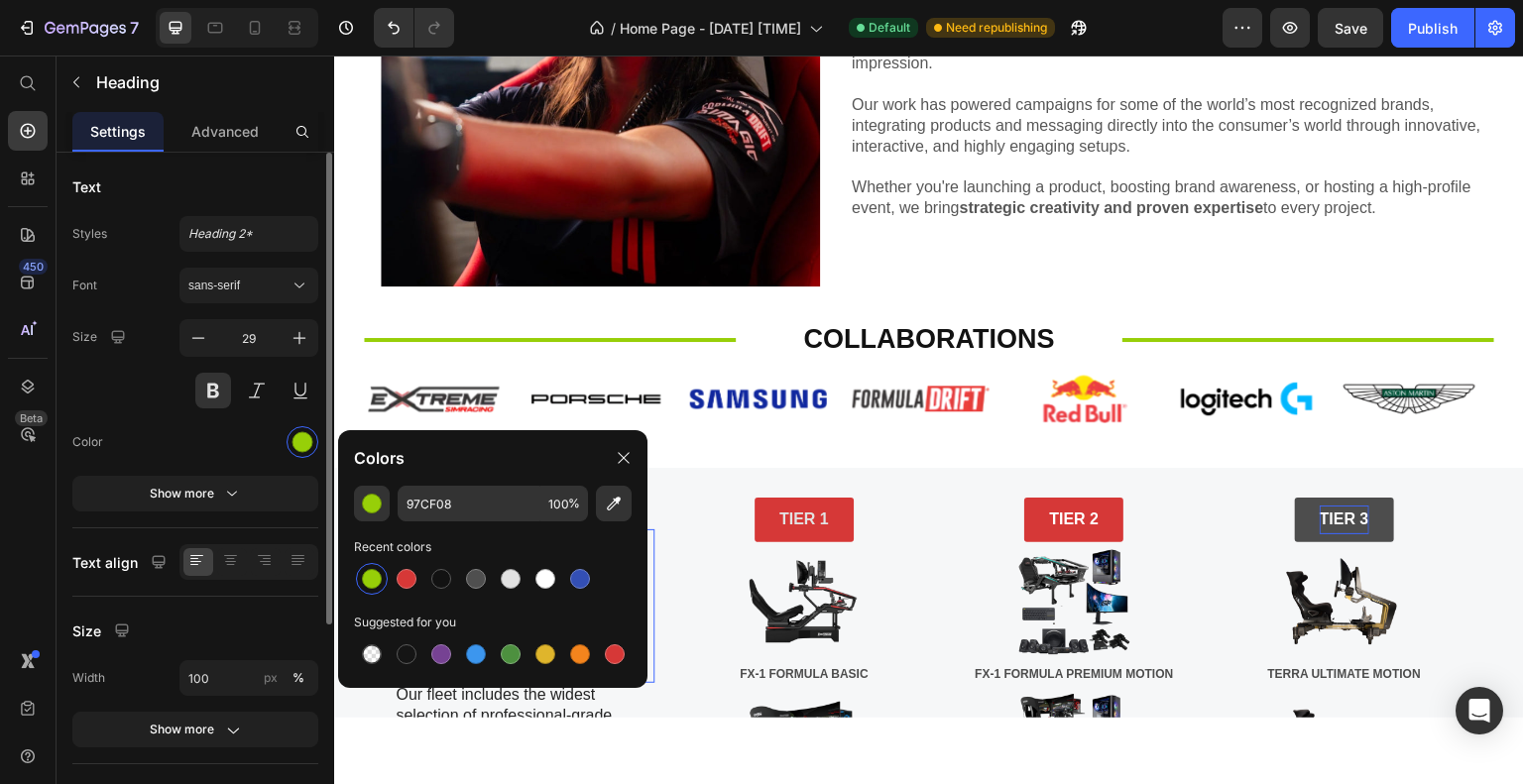 type 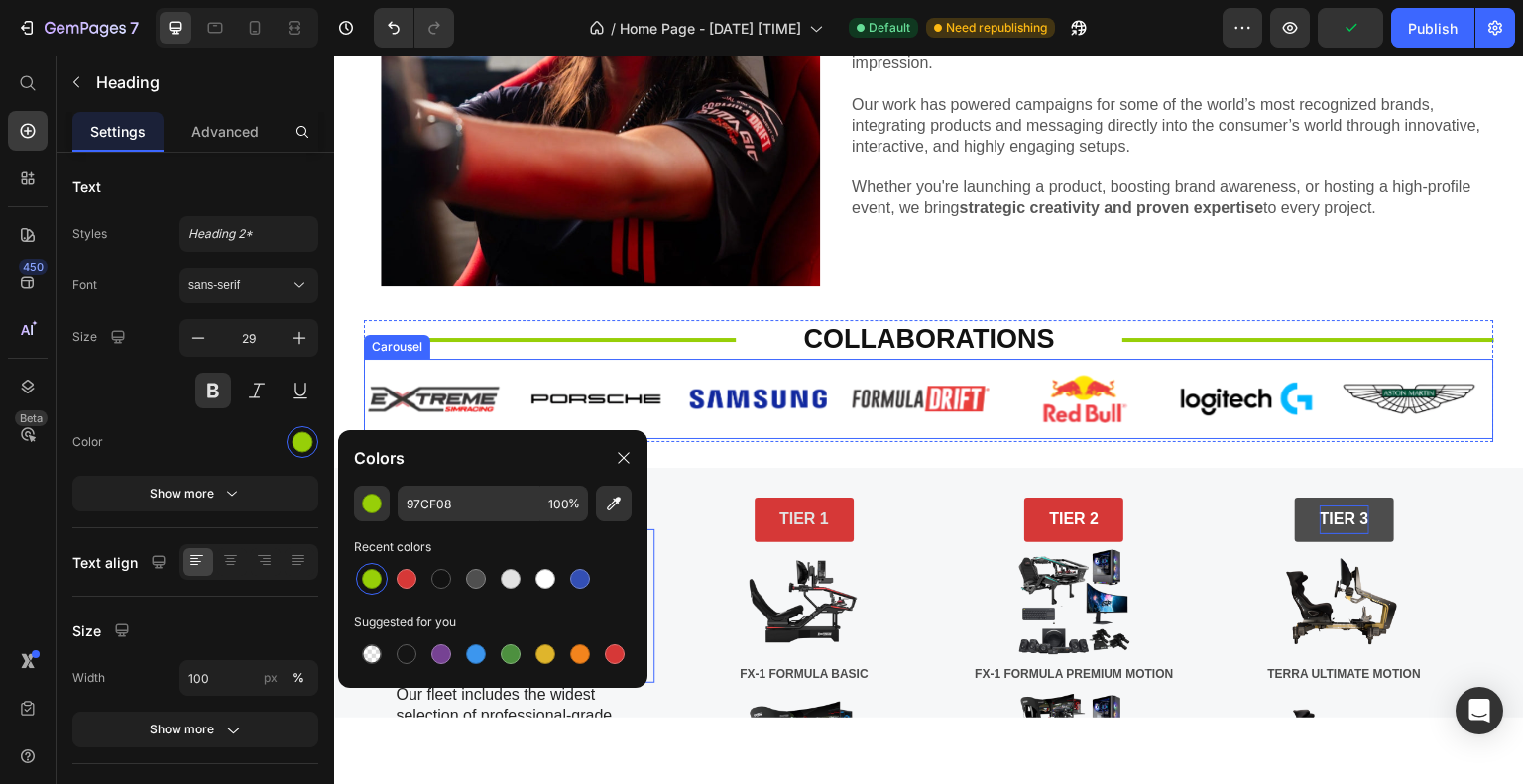 click on "Image Image Image Image Image Image Image Image Image Image Image Image Image Image Image Image Image Image Image Image Image Image Image Carousel" at bounding box center (929, 397) 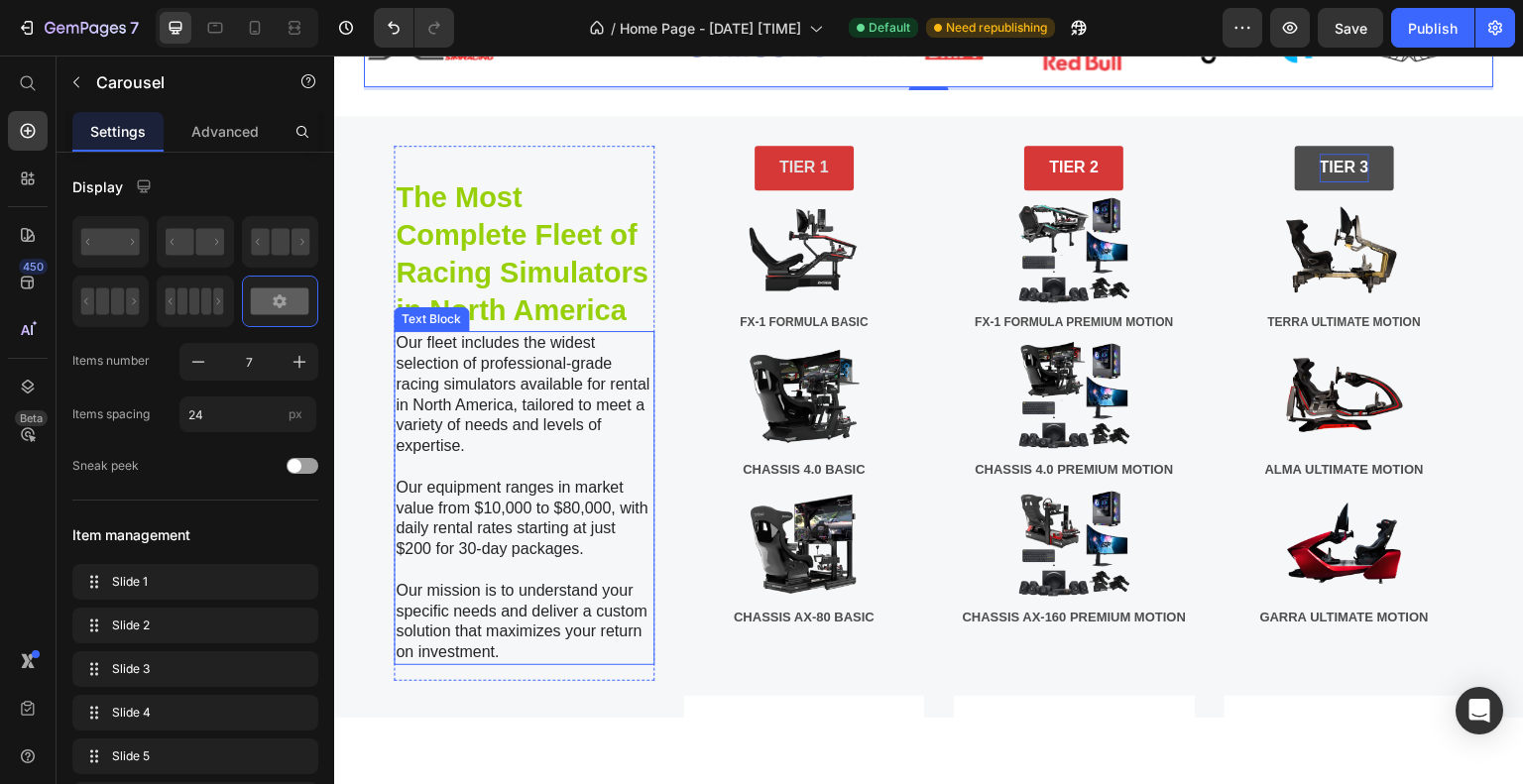 scroll, scrollTop: 1240, scrollLeft: 0, axis: vertical 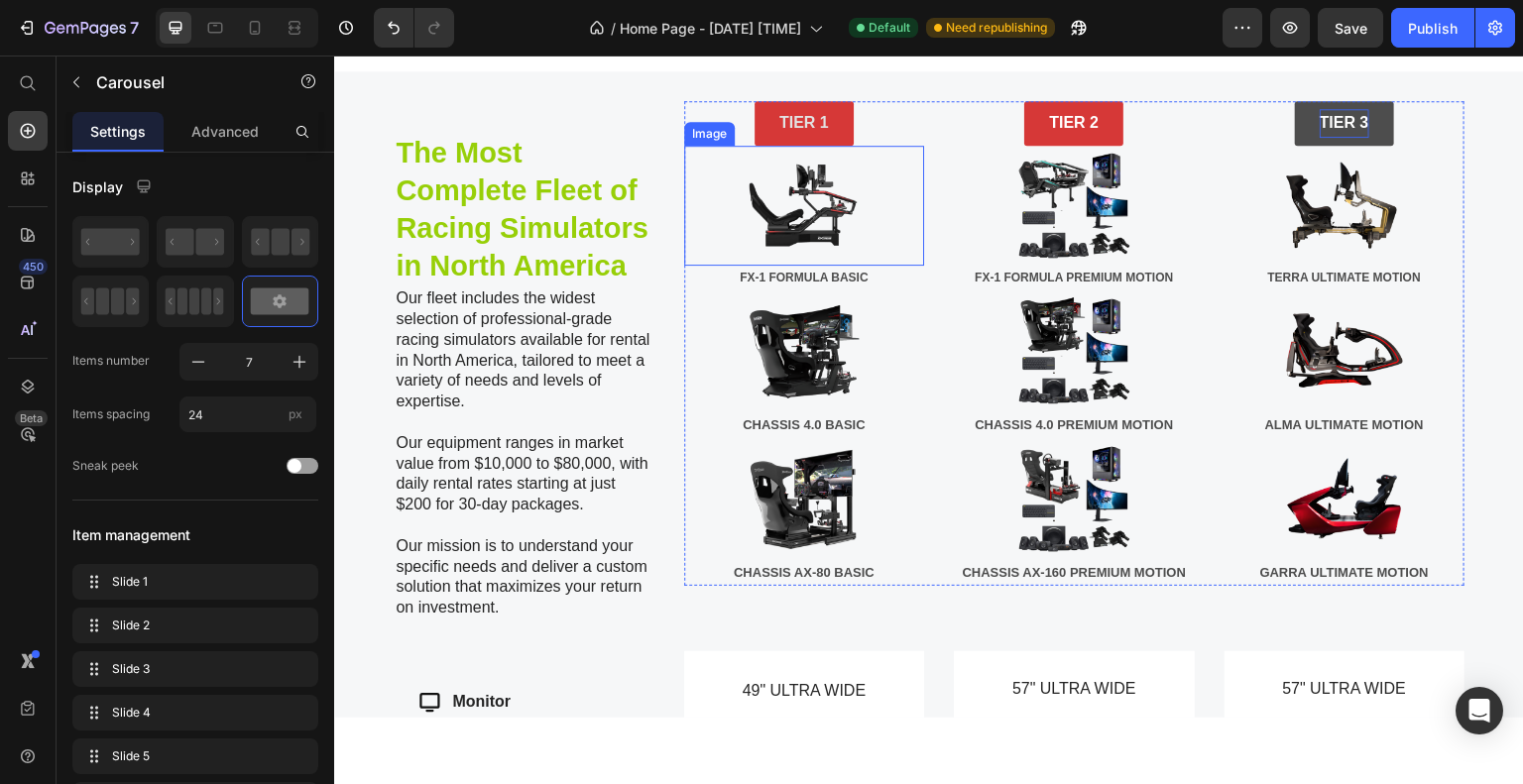 click at bounding box center (804, 204) 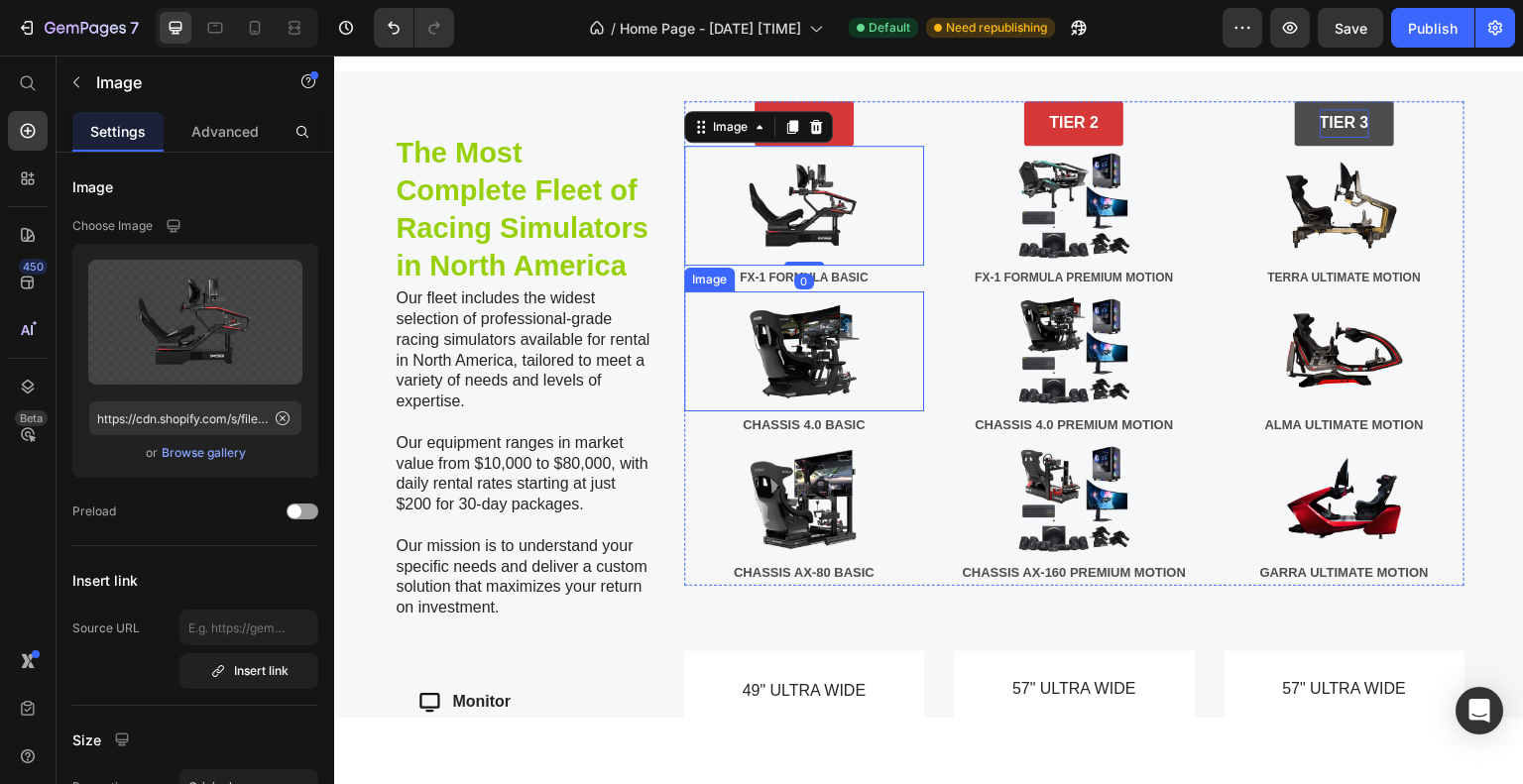 click at bounding box center [804, 350] 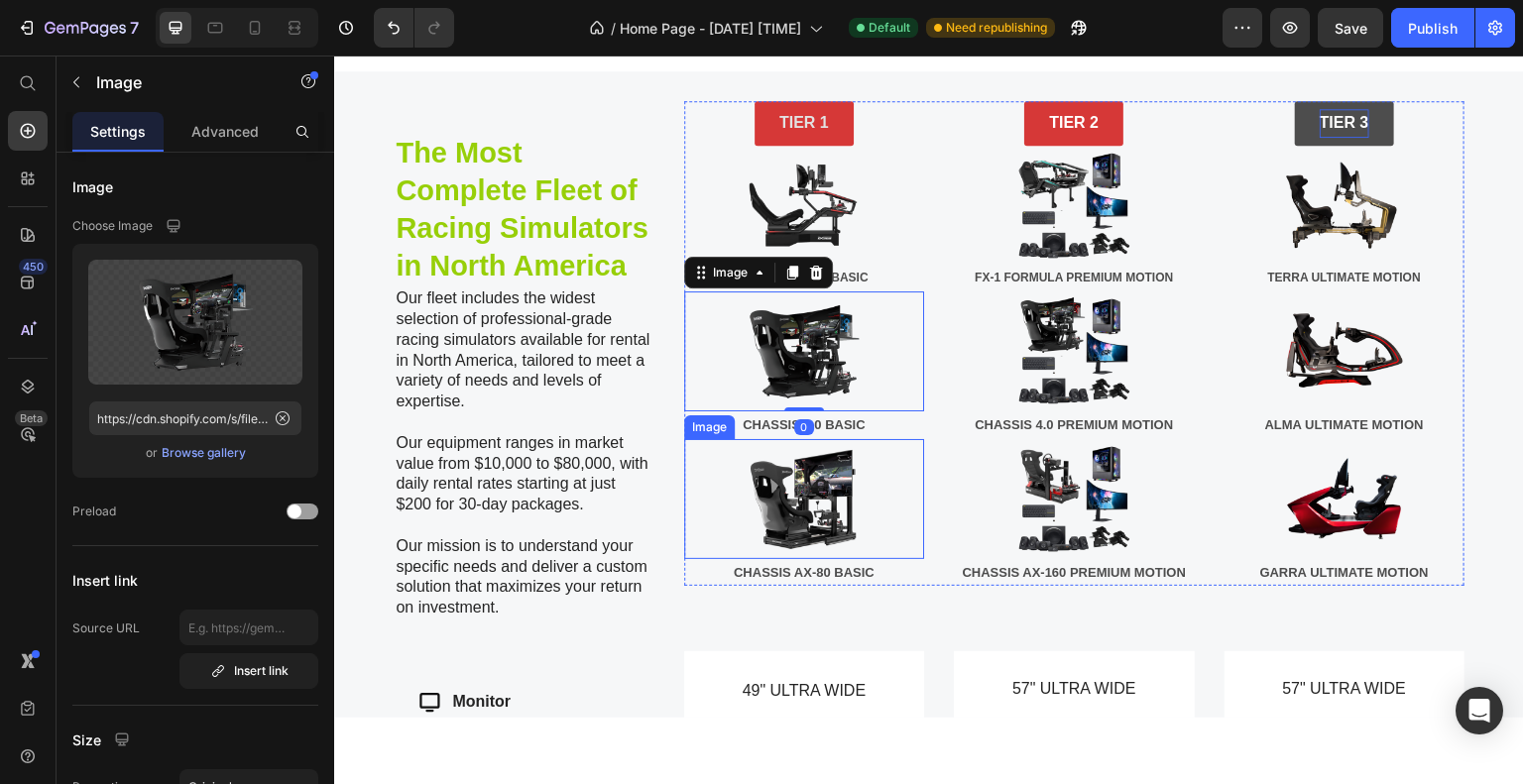click at bounding box center [804, 498] 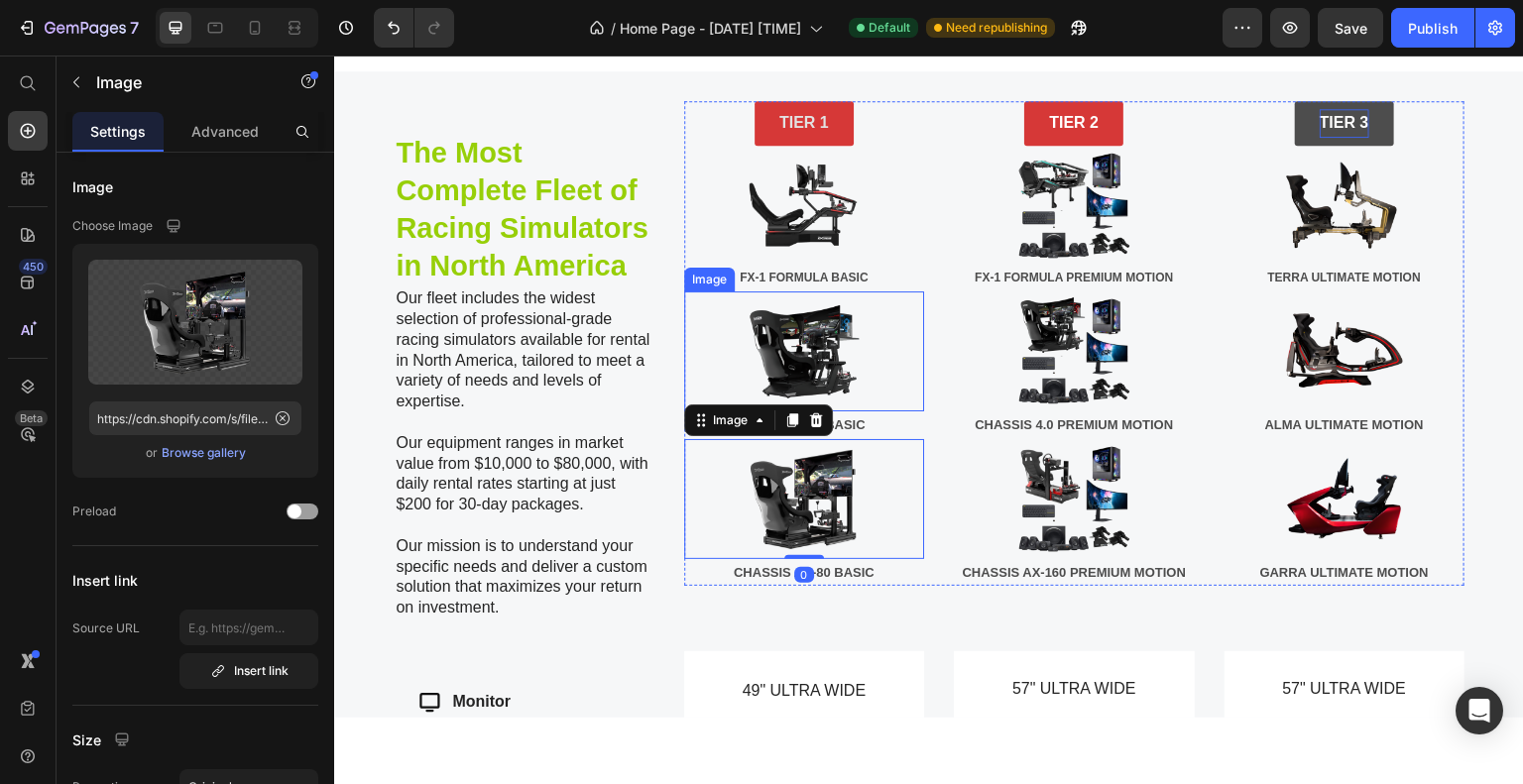 click at bounding box center (804, 350) 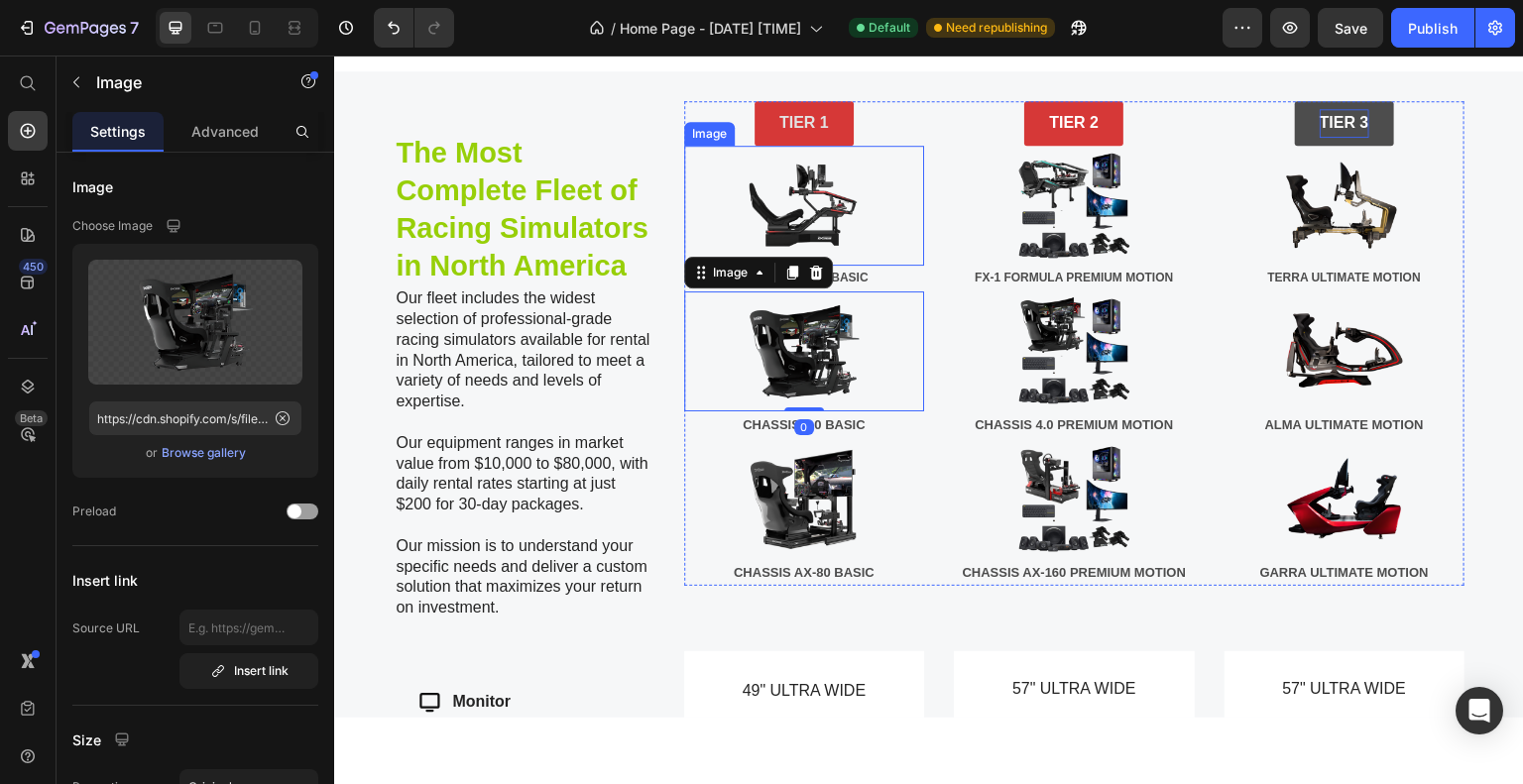 click at bounding box center (804, 204) 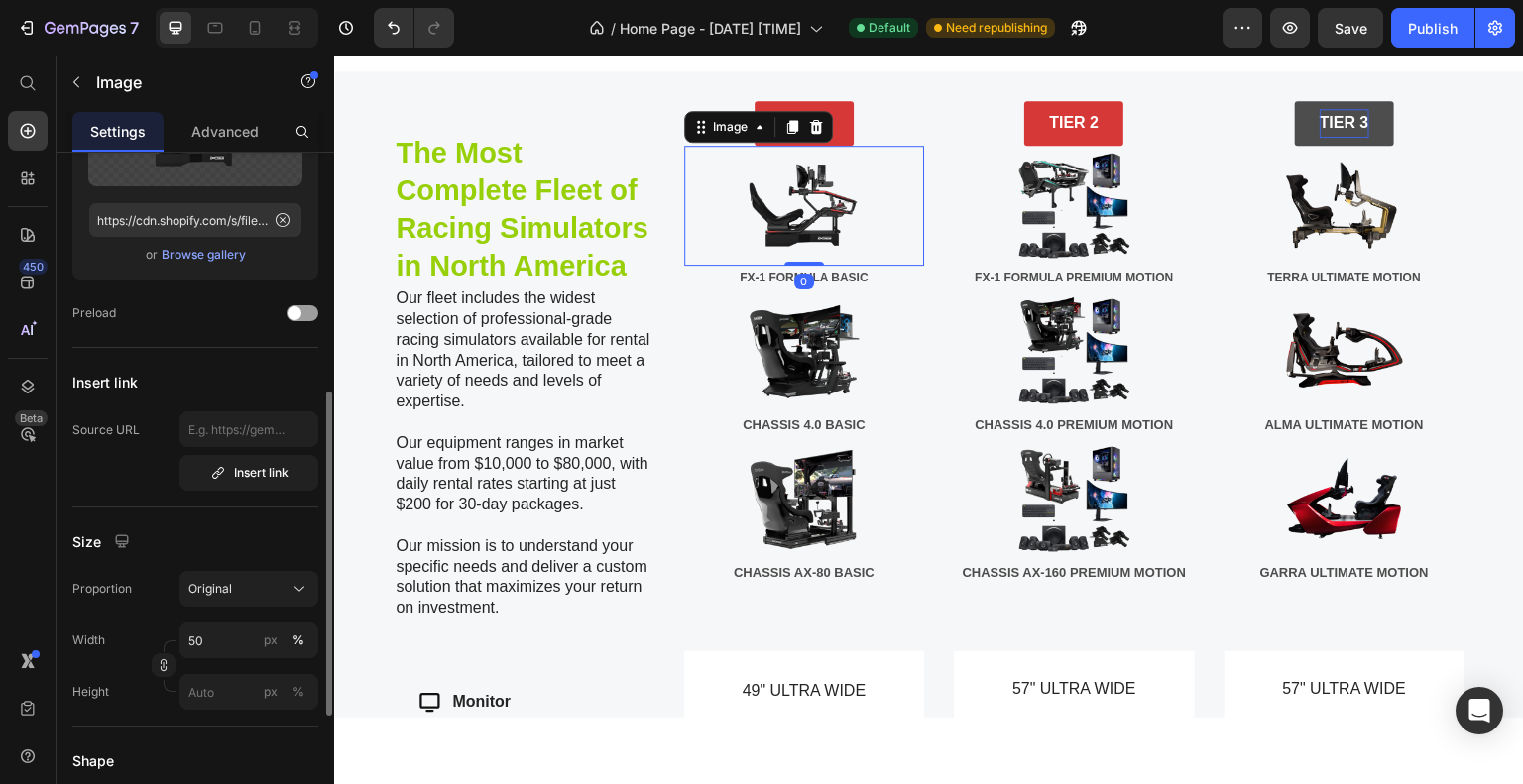 scroll, scrollTop: 297, scrollLeft: 0, axis: vertical 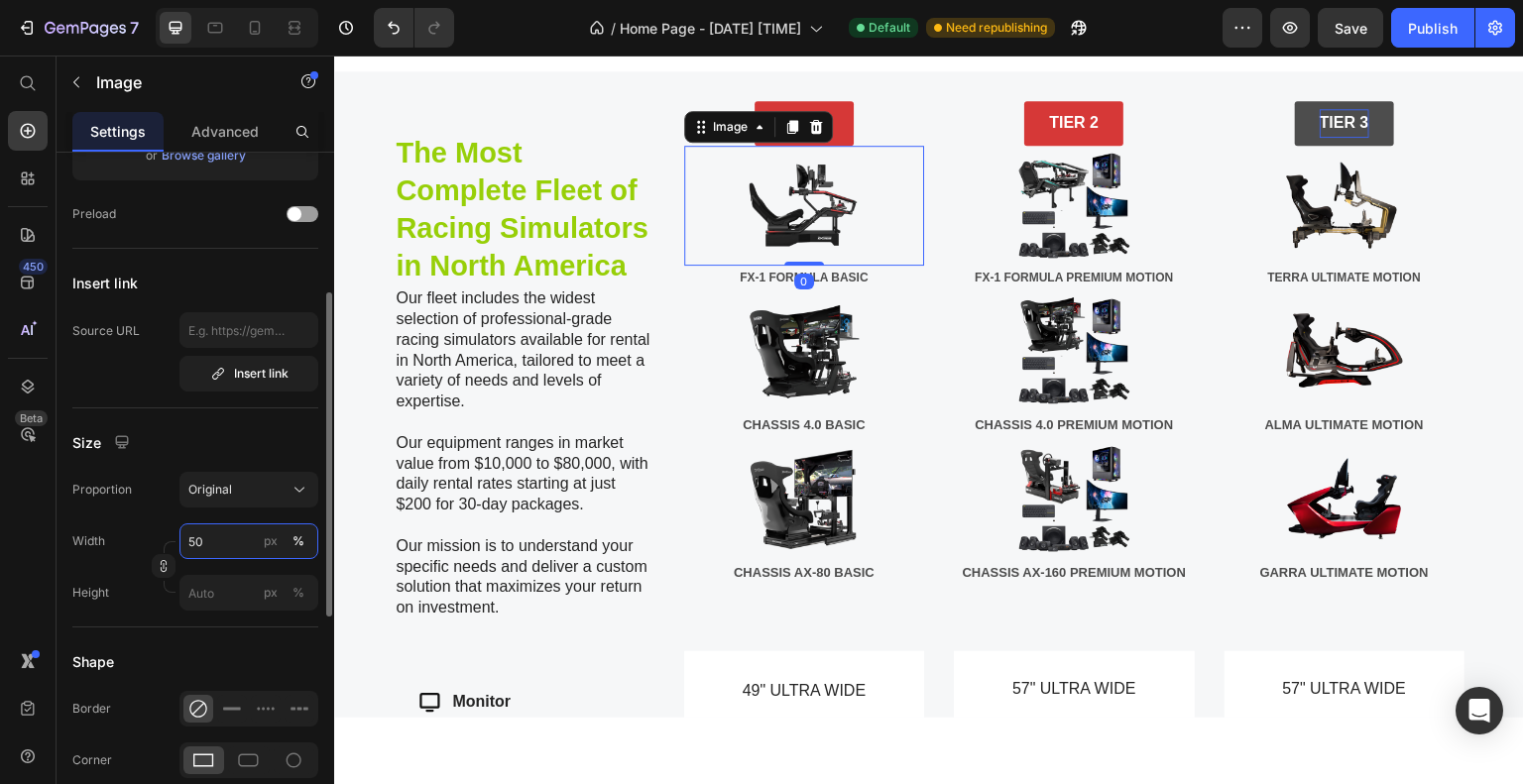 click on "50" at bounding box center [249, 541] 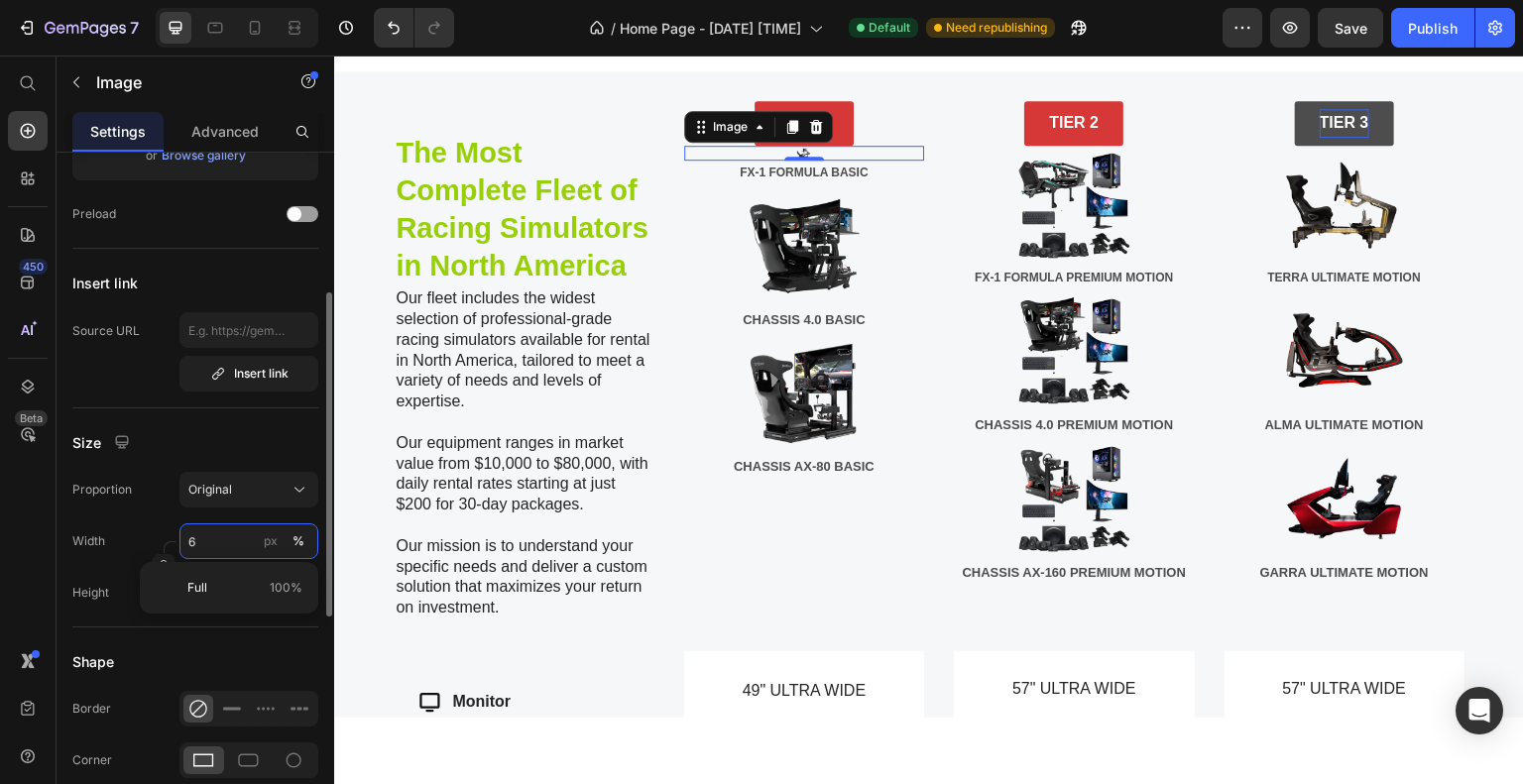 type on "60" 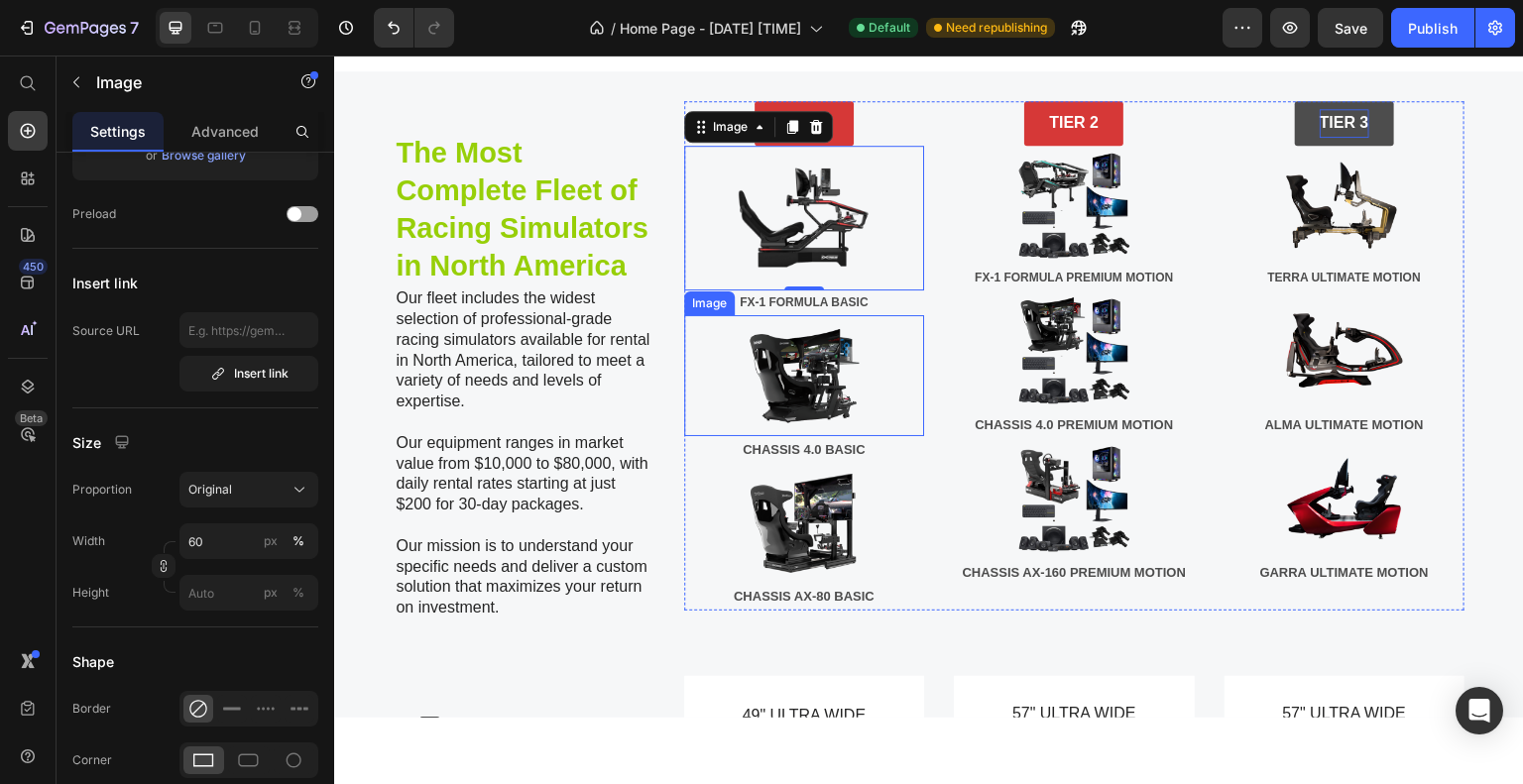 click at bounding box center (804, 374) 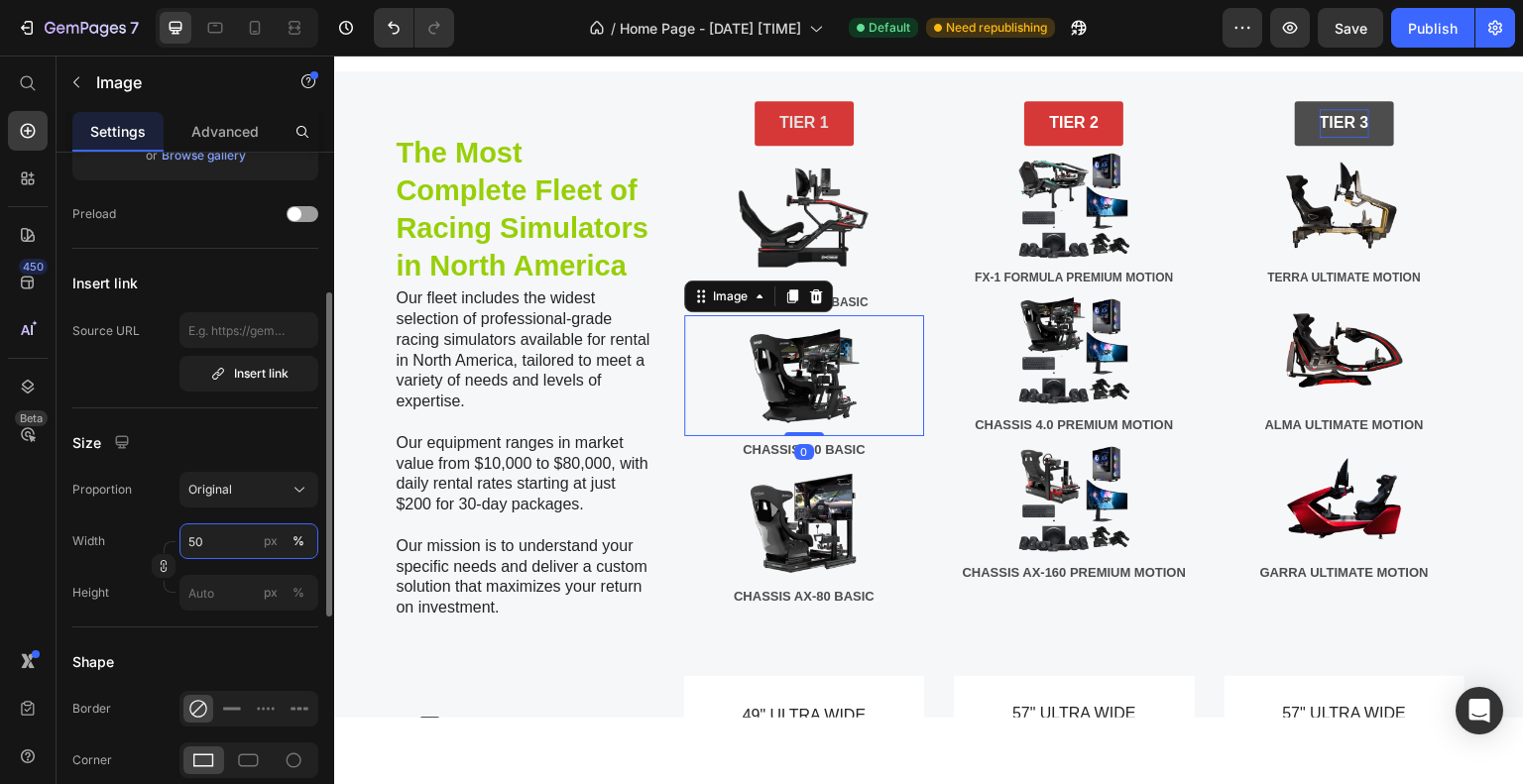 click on "50" at bounding box center (249, 541) 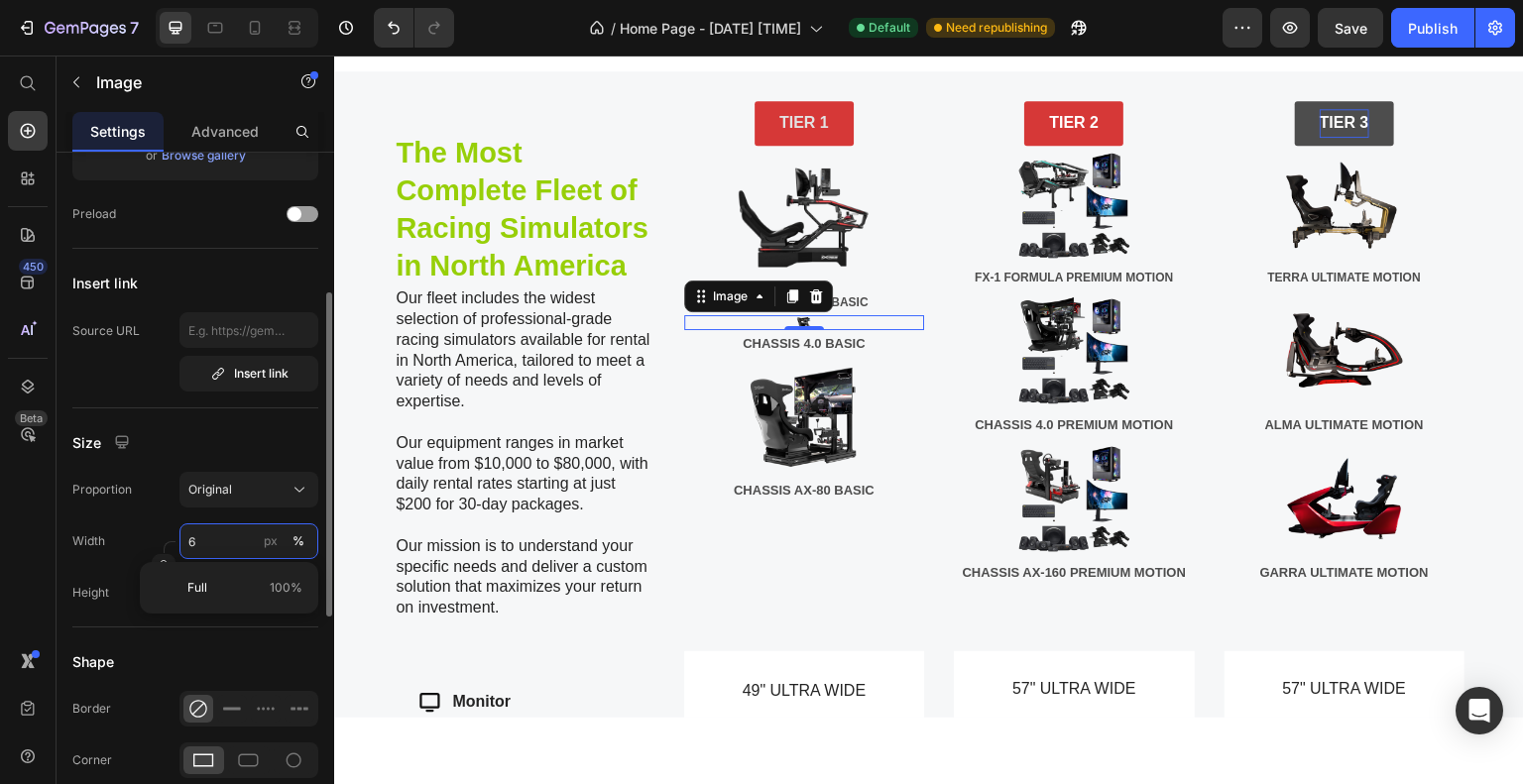 type on "60" 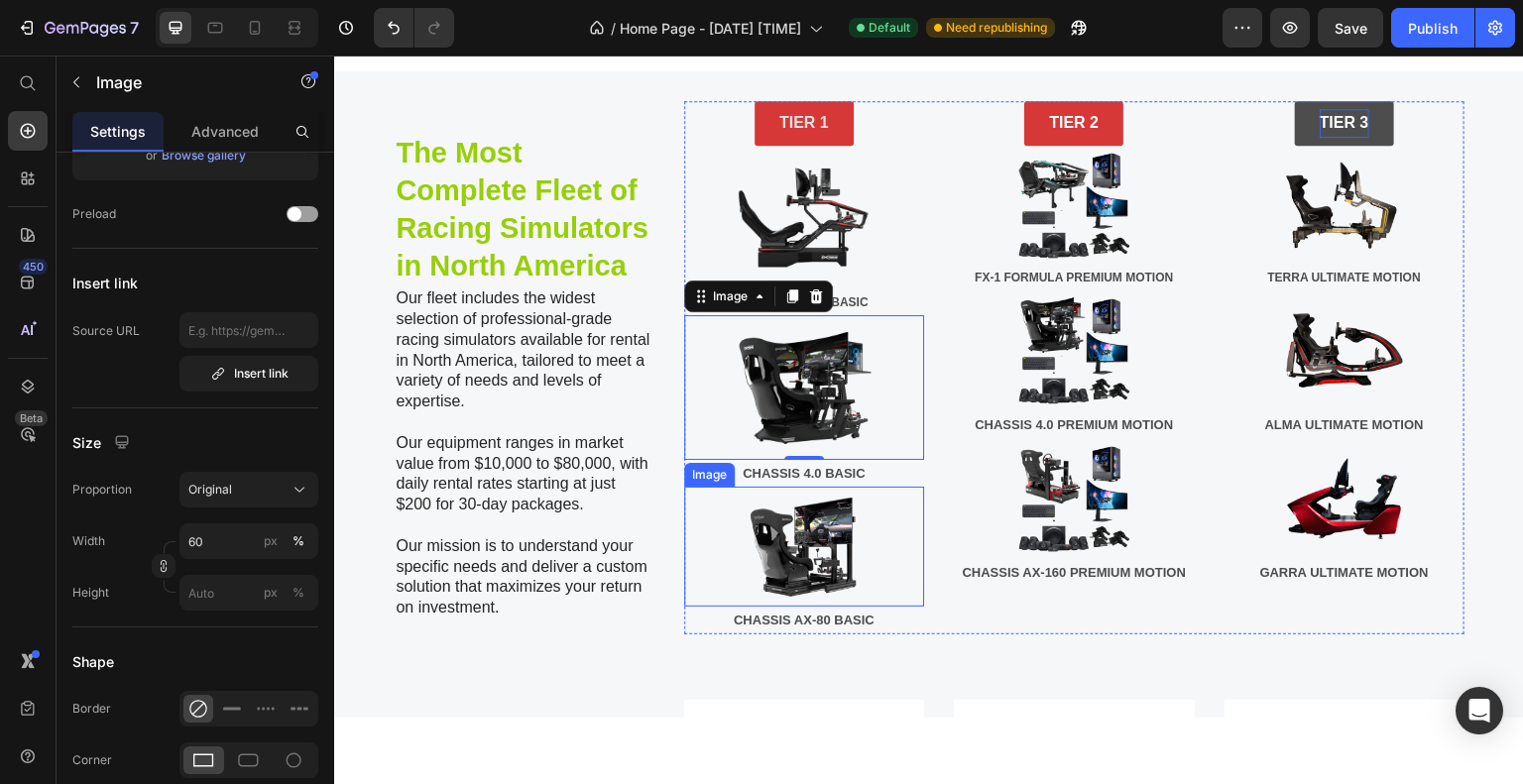click at bounding box center [804, 545] 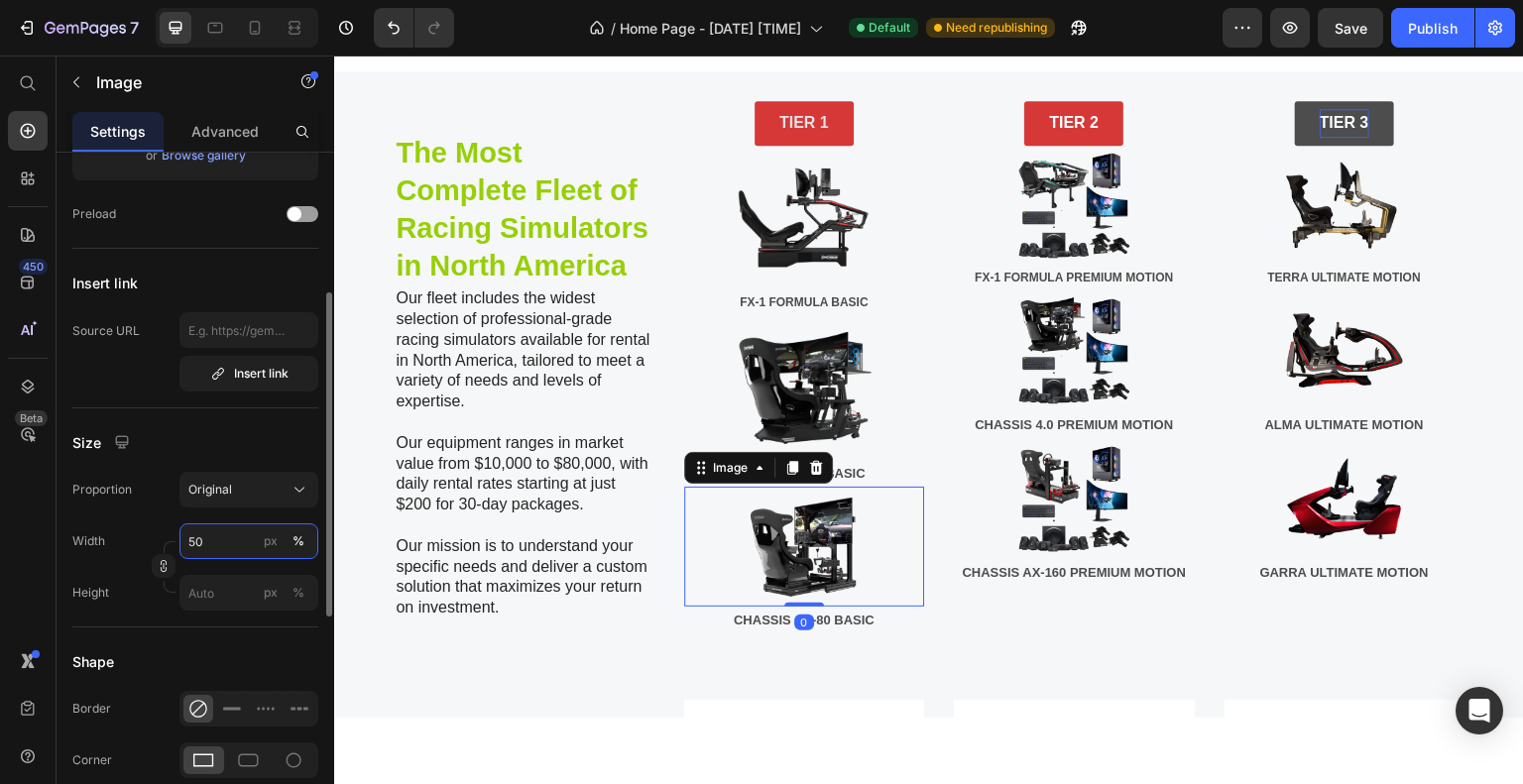click on "50" at bounding box center (249, 541) 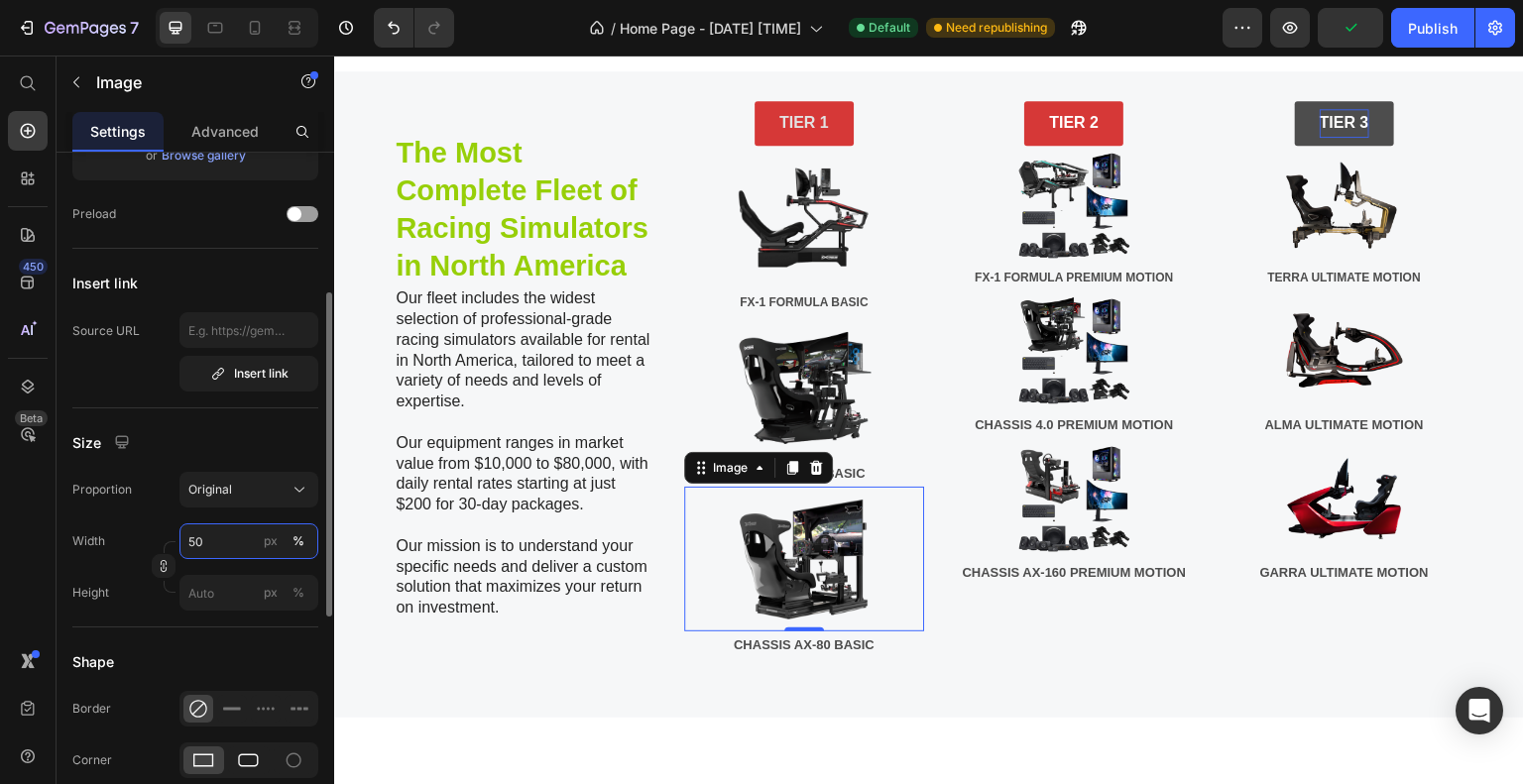 type on "60" 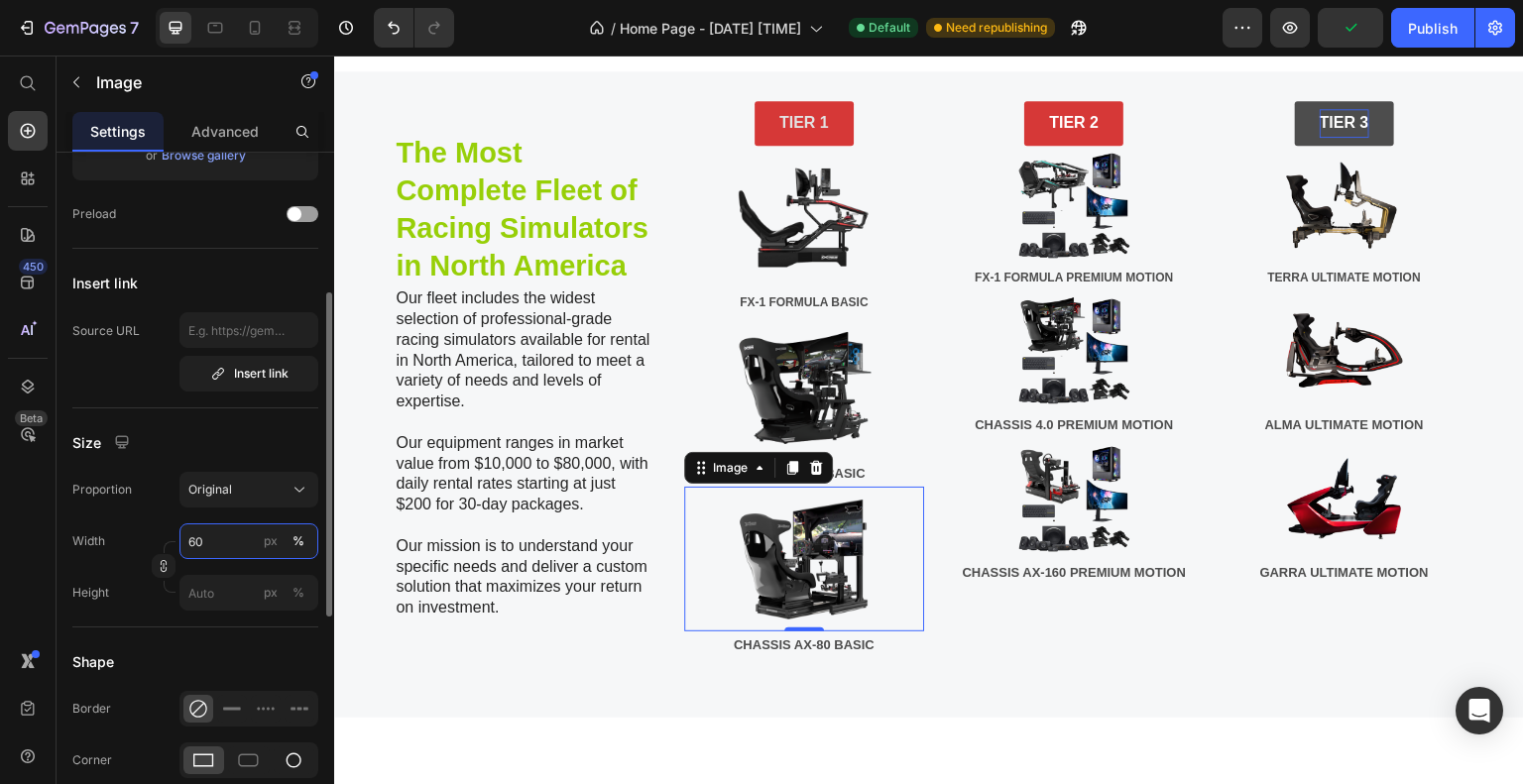 scroll, scrollTop: 496, scrollLeft: 0, axis: vertical 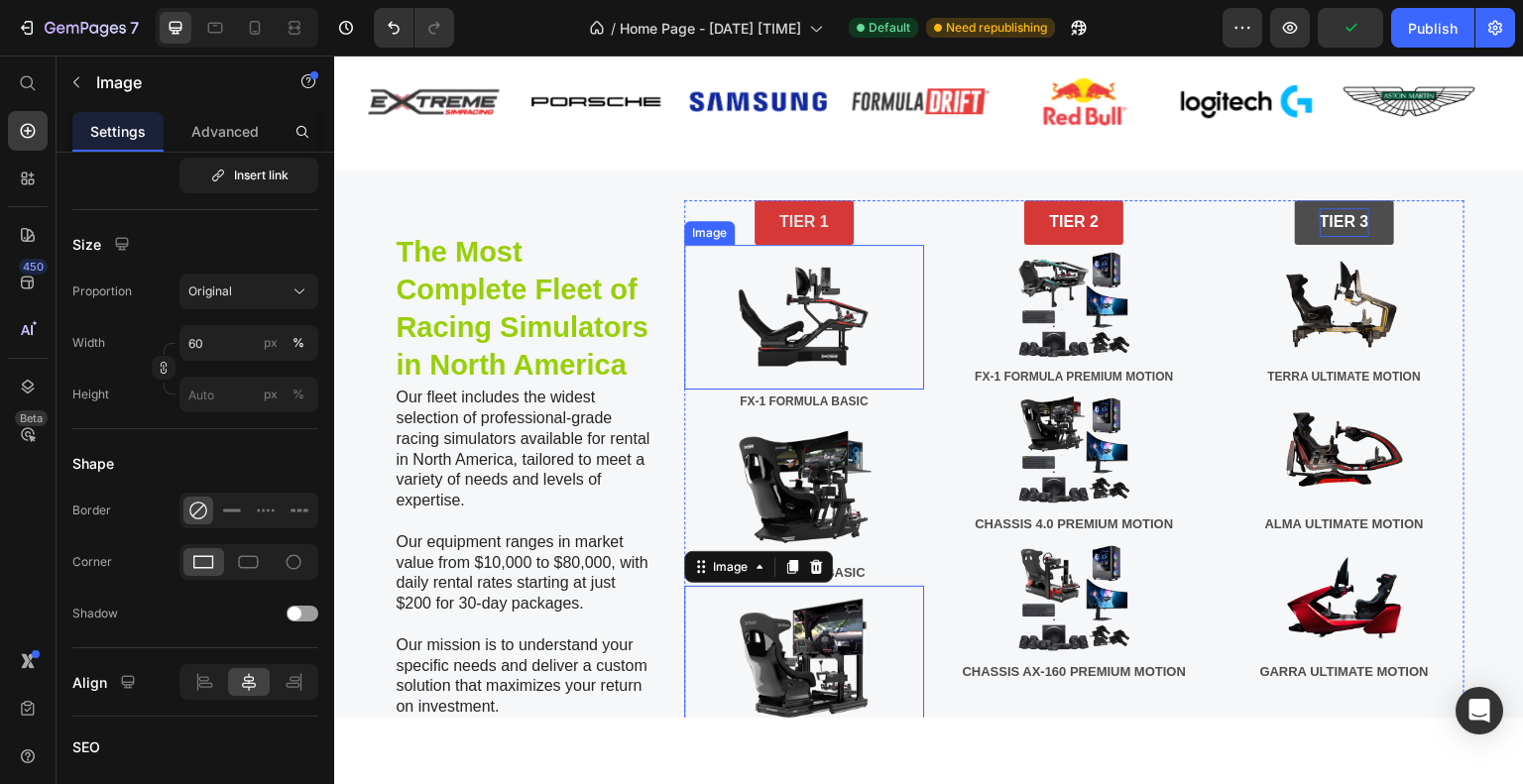 click at bounding box center [804, 316] 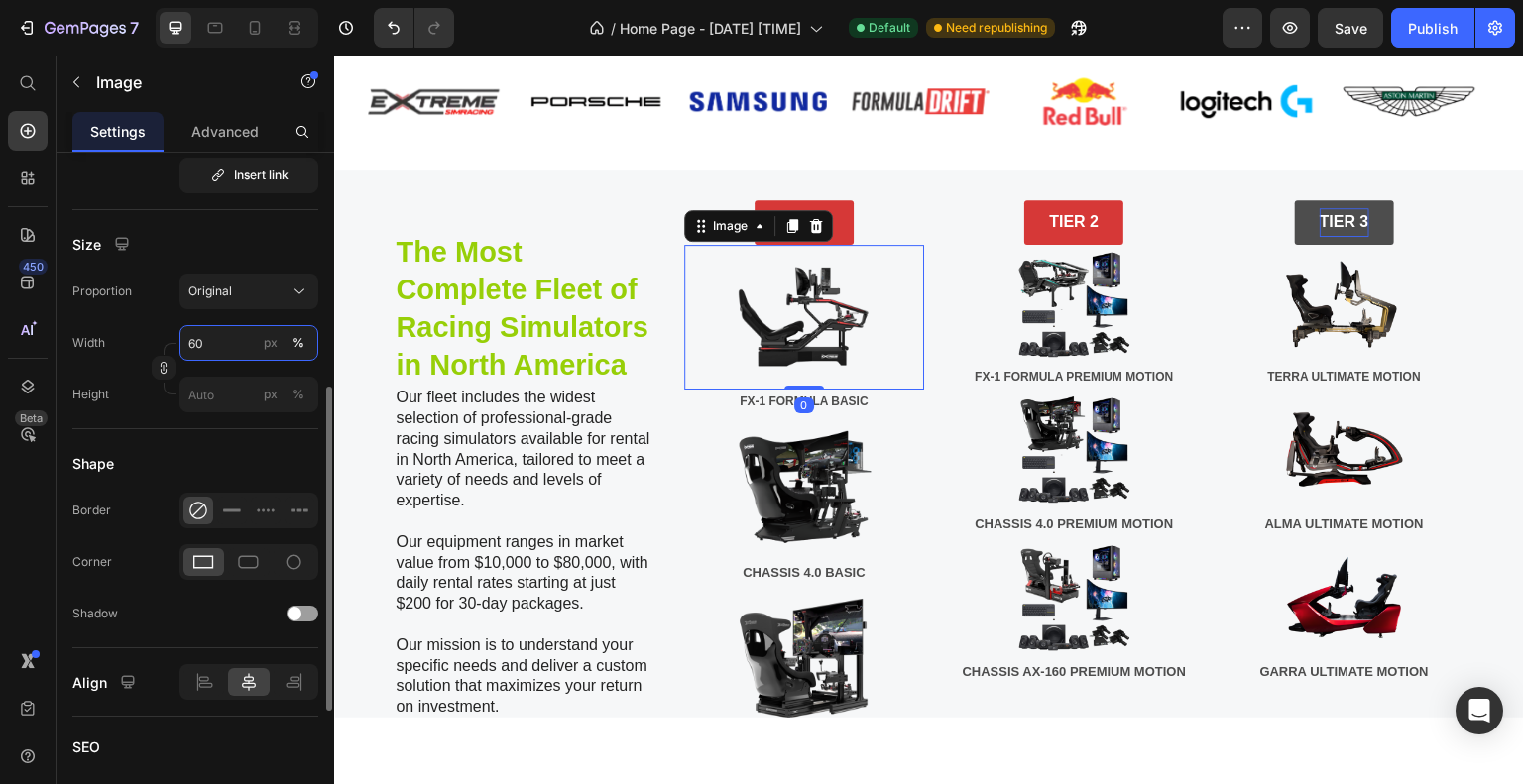 click on "60" at bounding box center (249, 343) 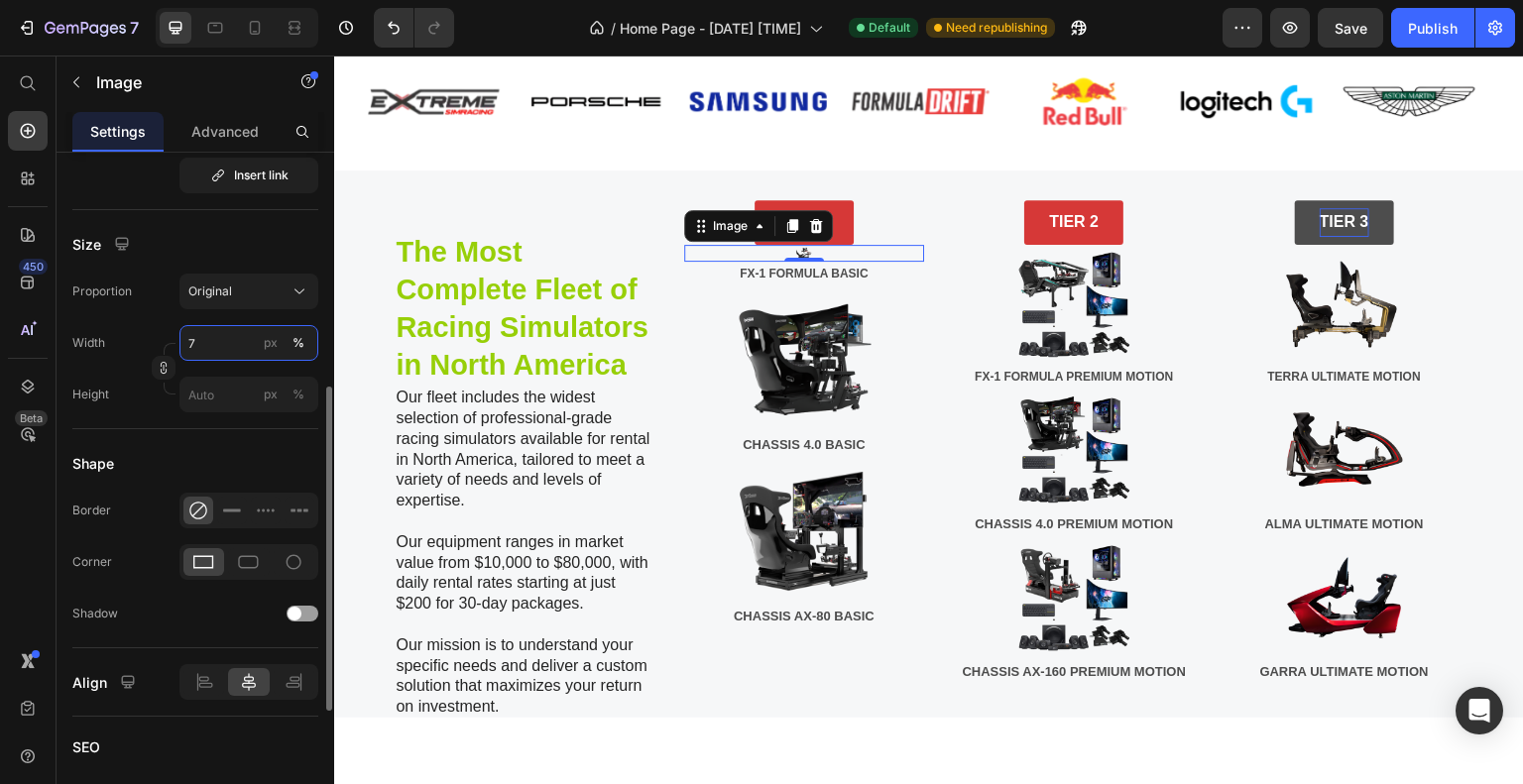 type on "70" 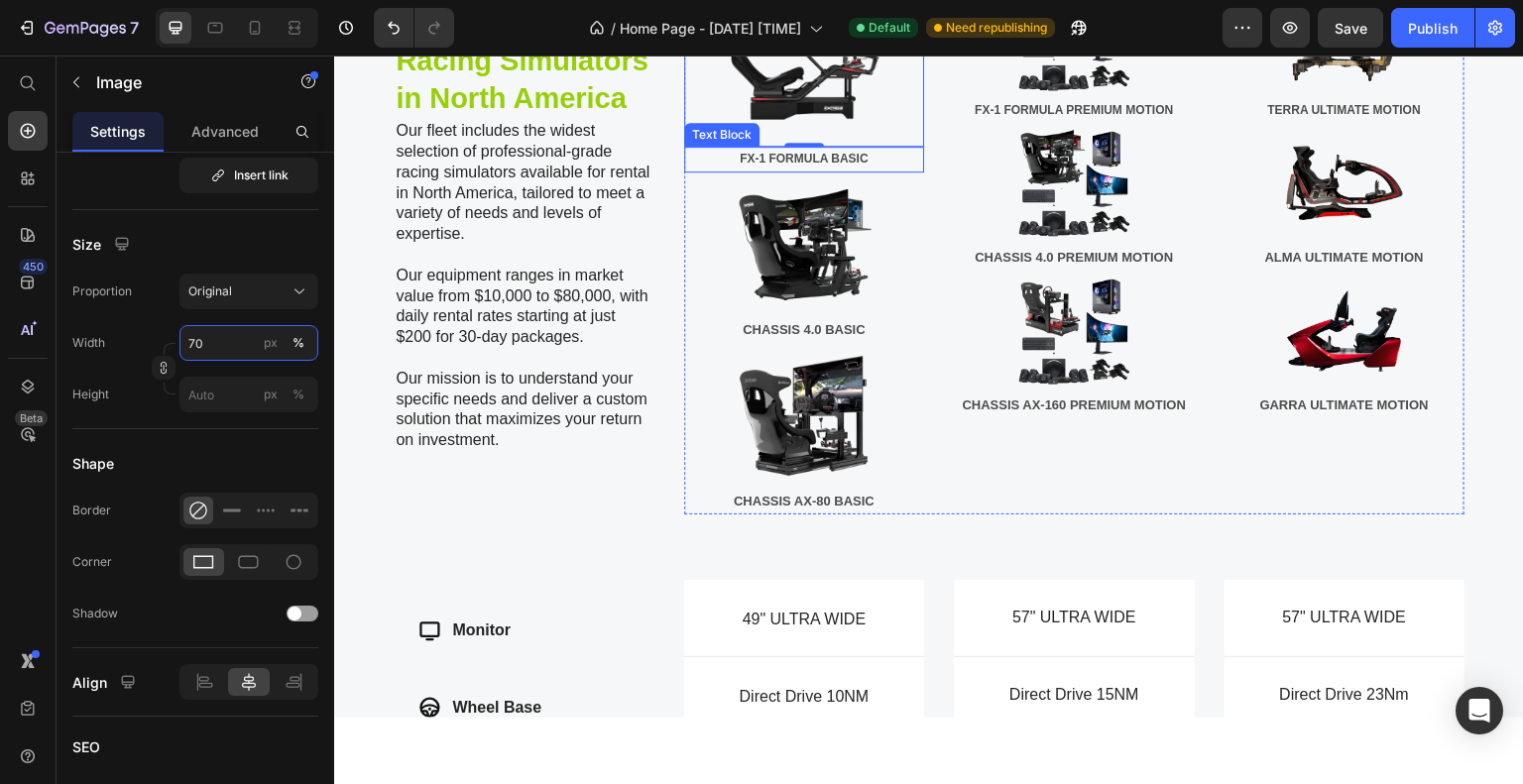 scroll, scrollTop: 1438, scrollLeft: 0, axis: vertical 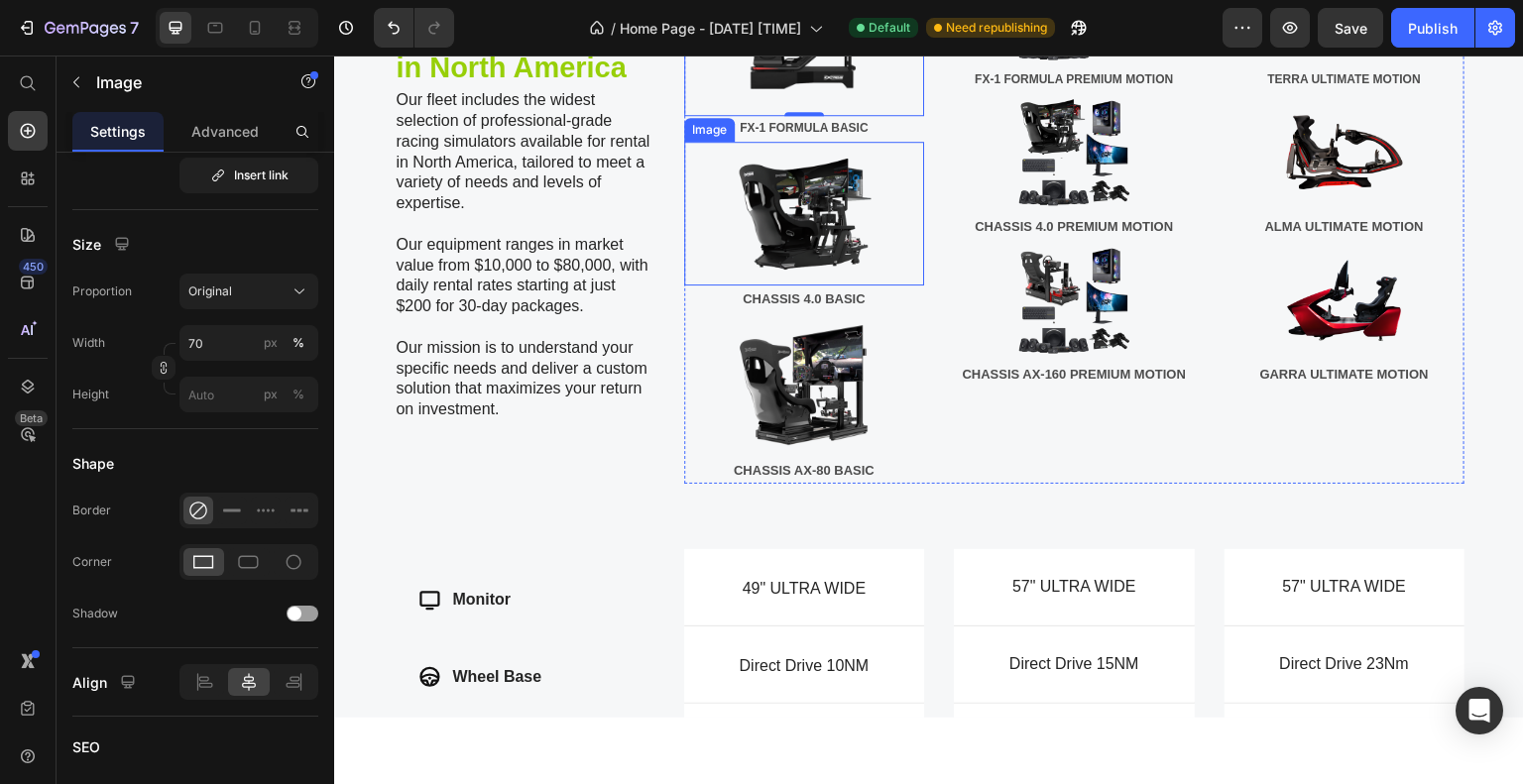 click at bounding box center (804, 213) 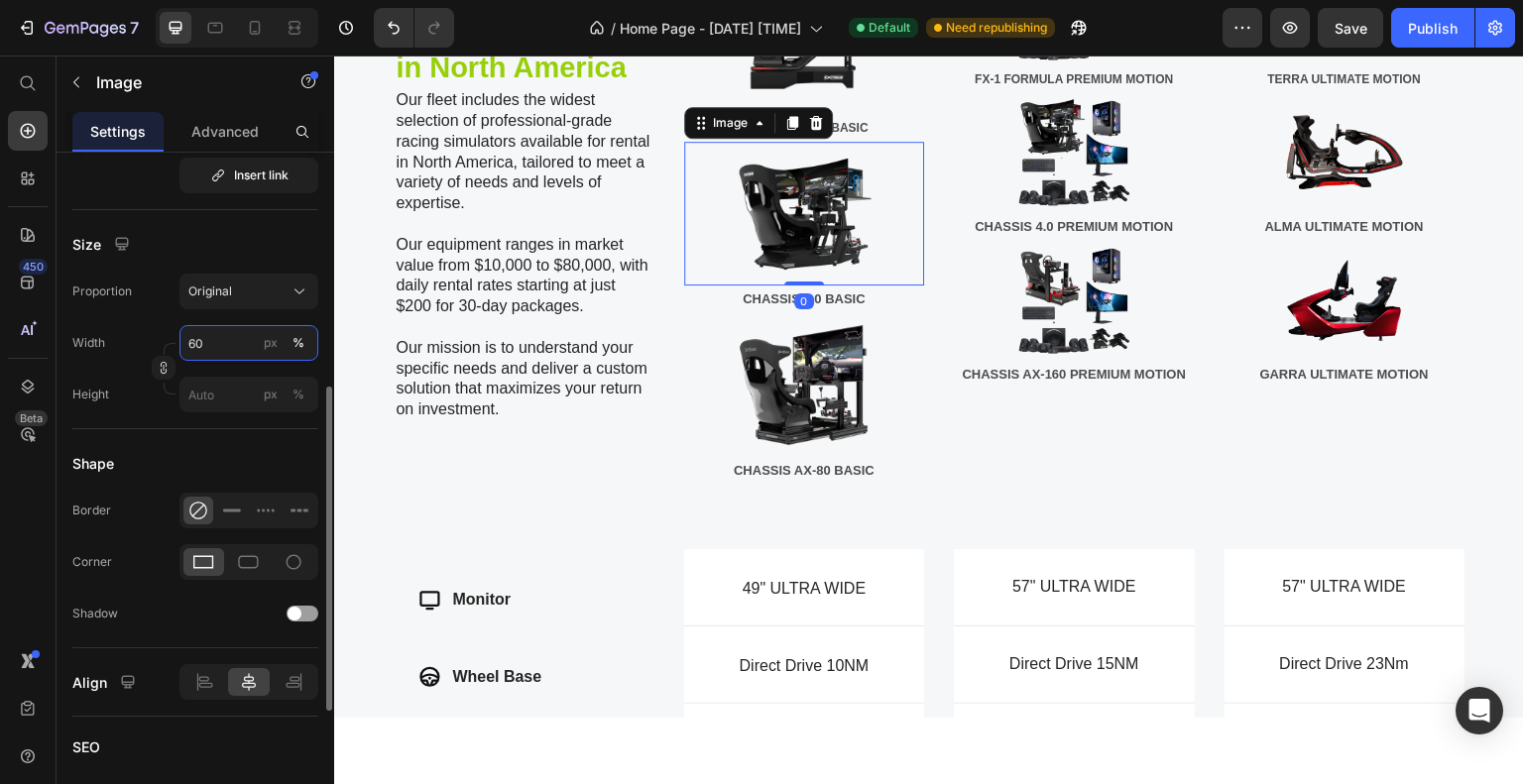 click on "60" at bounding box center (249, 343) 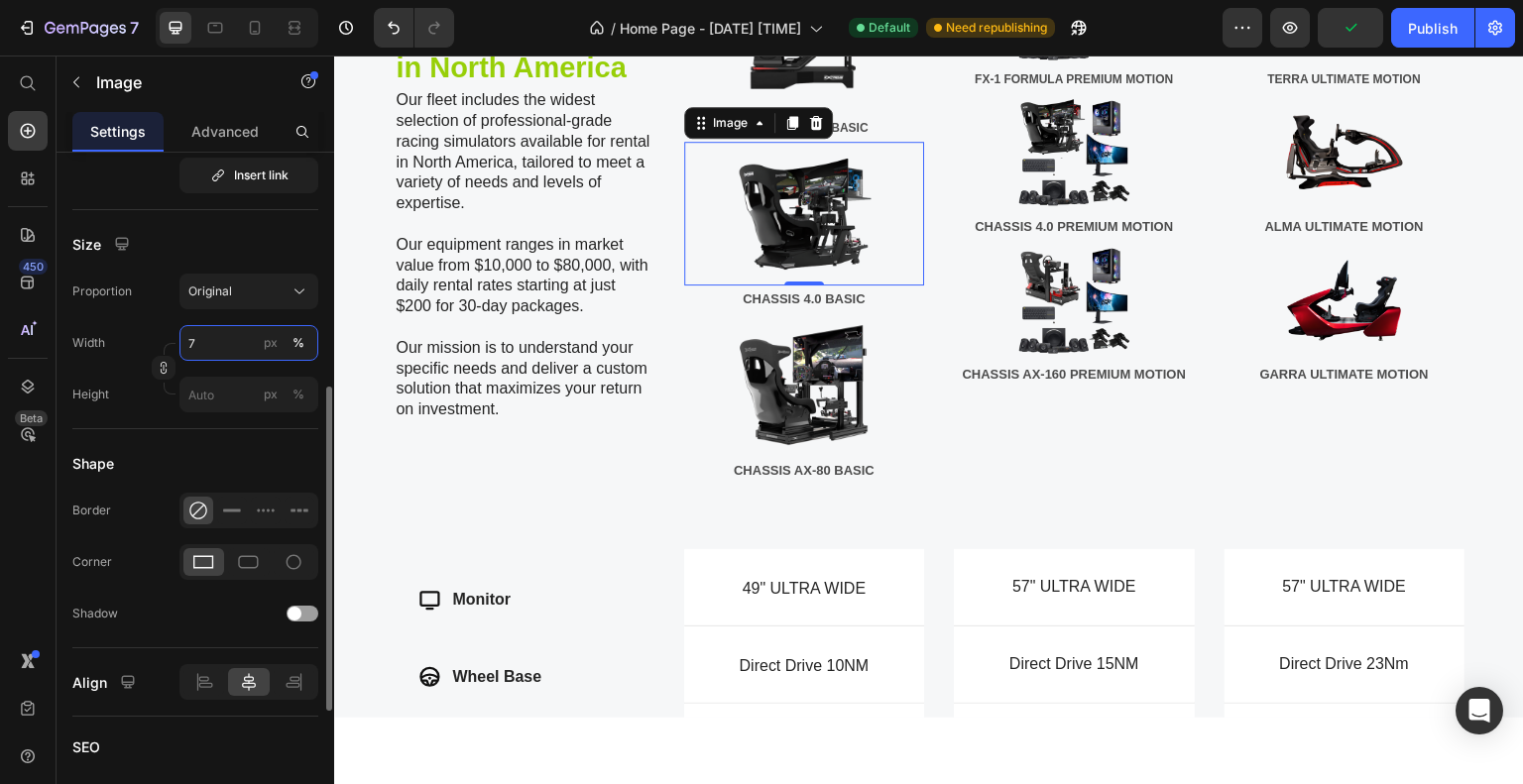 type on "70" 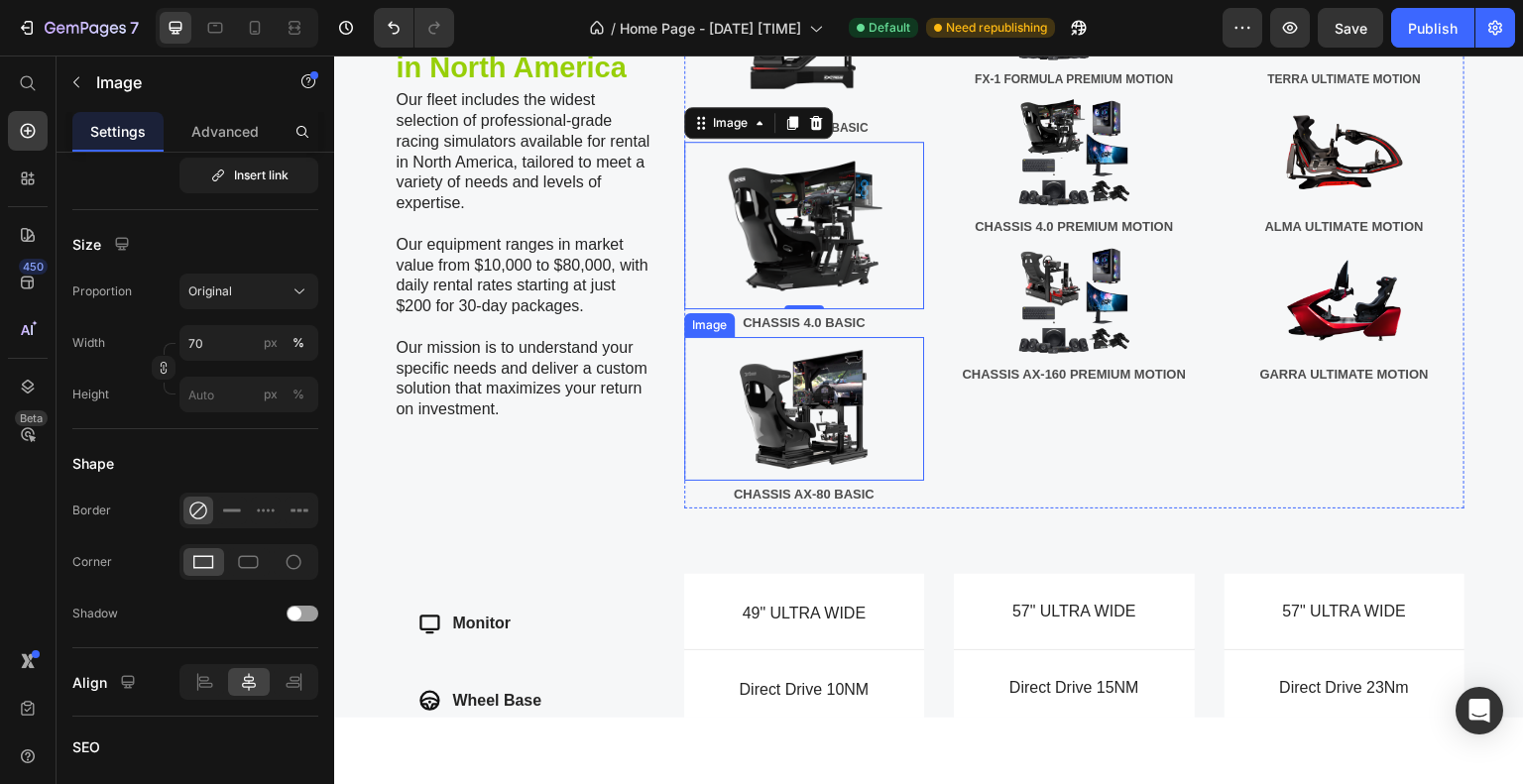 click at bounding box center [804, 408] 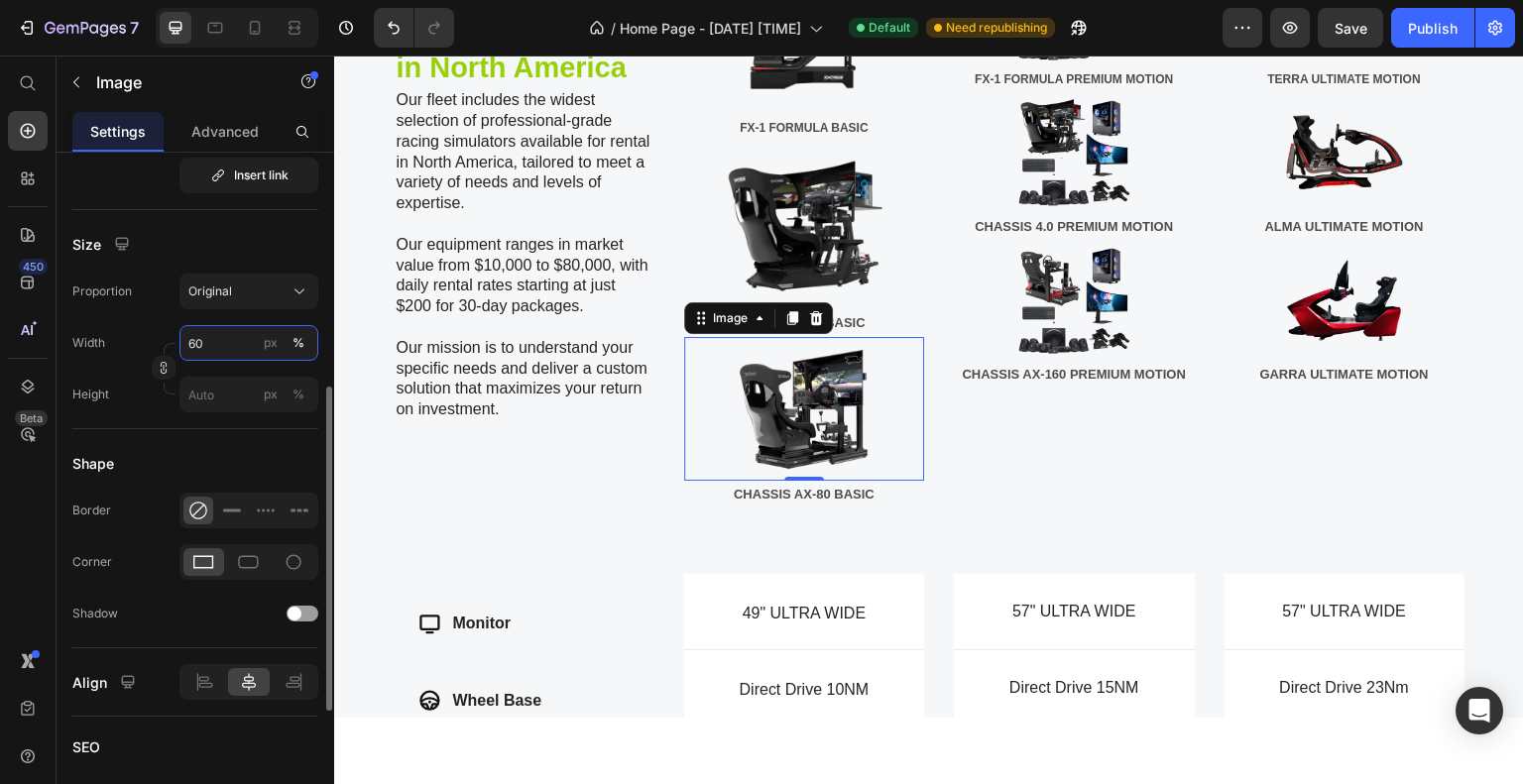 click on "60" at bounding box center [249, 343] 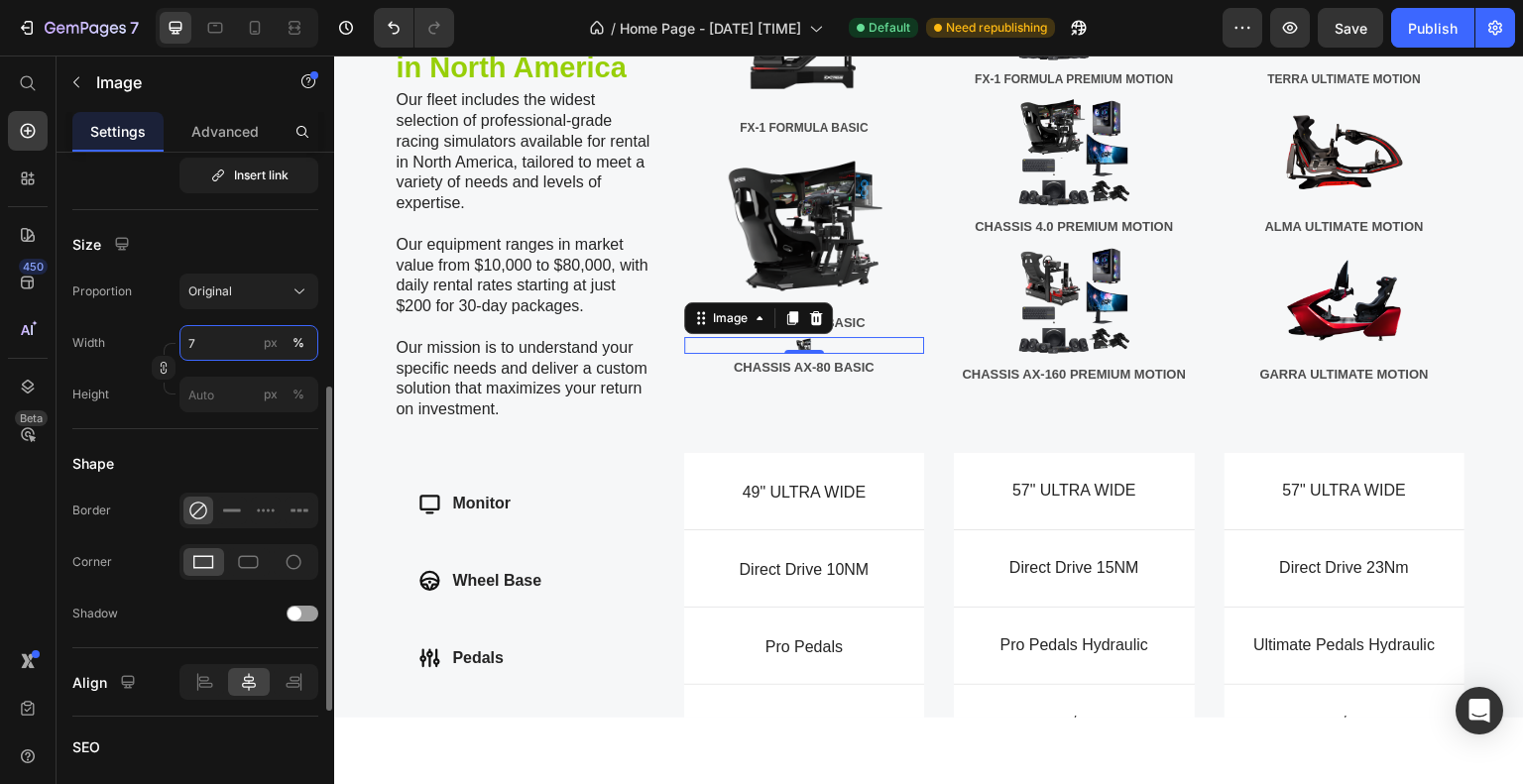 type on "70" 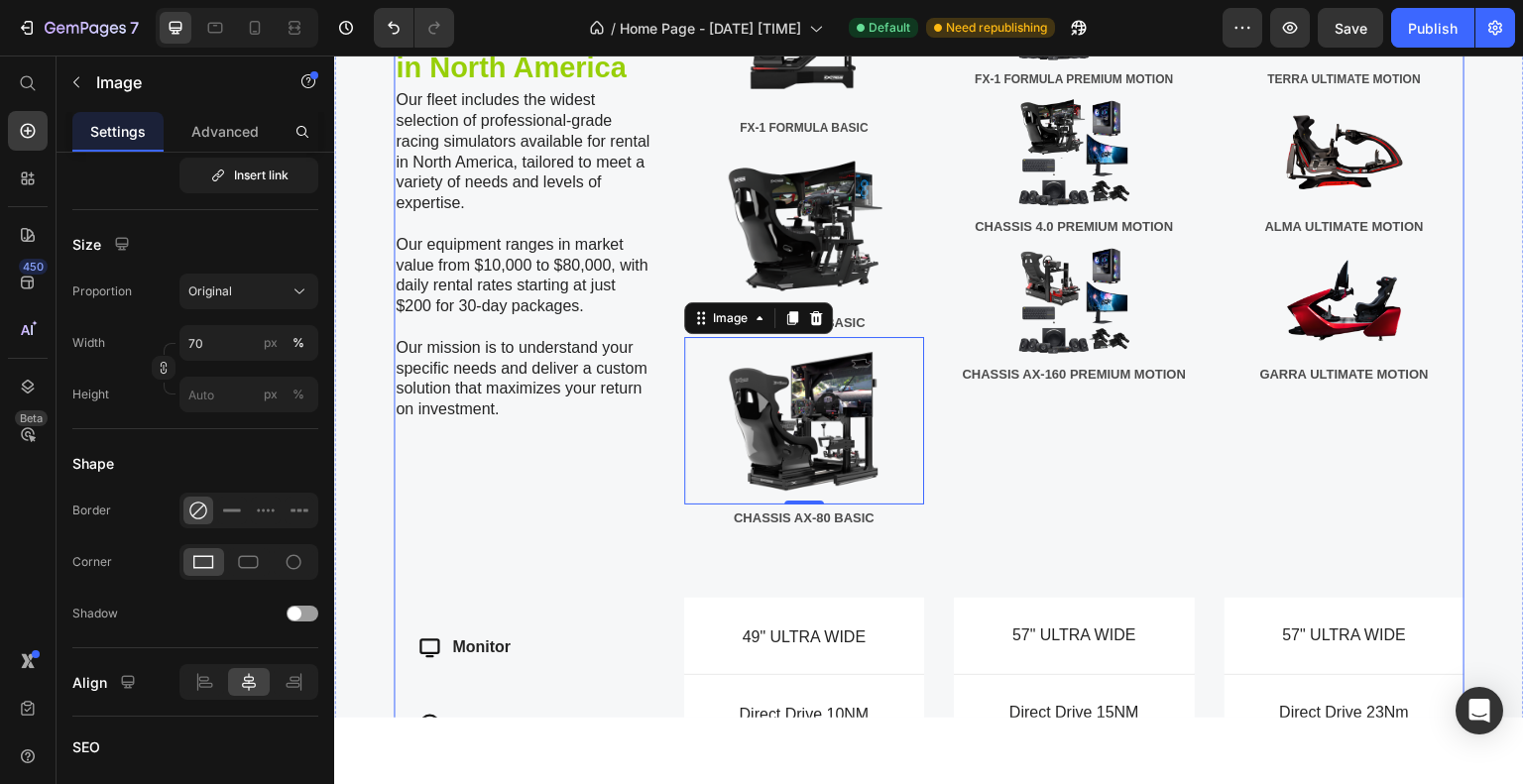 click on "The Most Complete Fleet of  Racing Simulators in North America Heading Our fleet includes the widest selection of professional-grade racing simulators available for rental in North America, tailored to meet a variety of needs and levels of expertise. Our equipment ranges in market value from $10,000 to $80,000, with daily rental rates starting at just $200 for 30-day packages. Our mission is to understand your specific needs and deliver a custom solution that maximizes your return on investment. Text Block Row
Monitor
Wheel Base
Pedals
Shifter / Handbrake
Motion System
VR Setup
Lead Capture Item List" at bounding box center (524, 525) 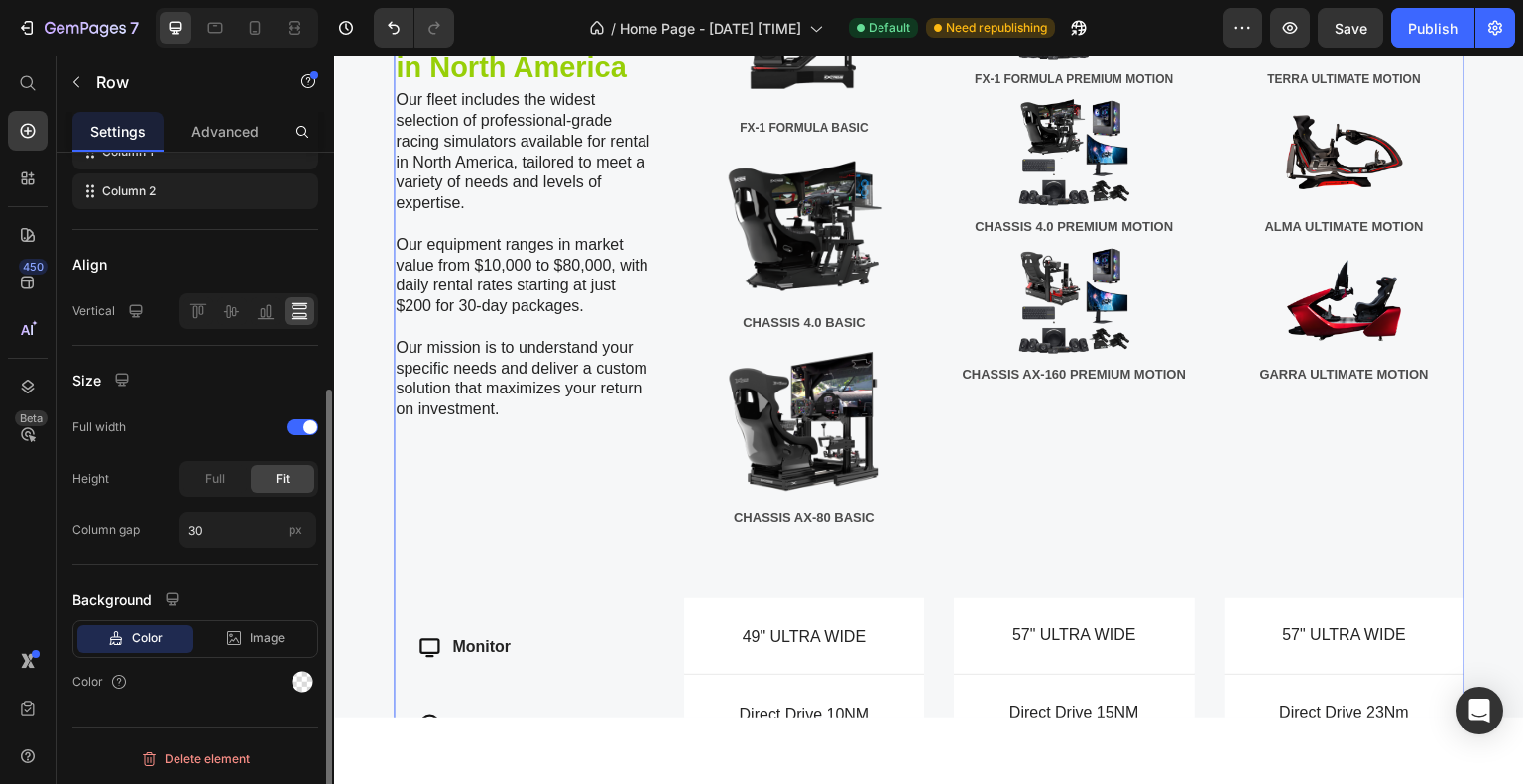 scroll, scrollTop: 0, scrollLeft: 0, axis: both 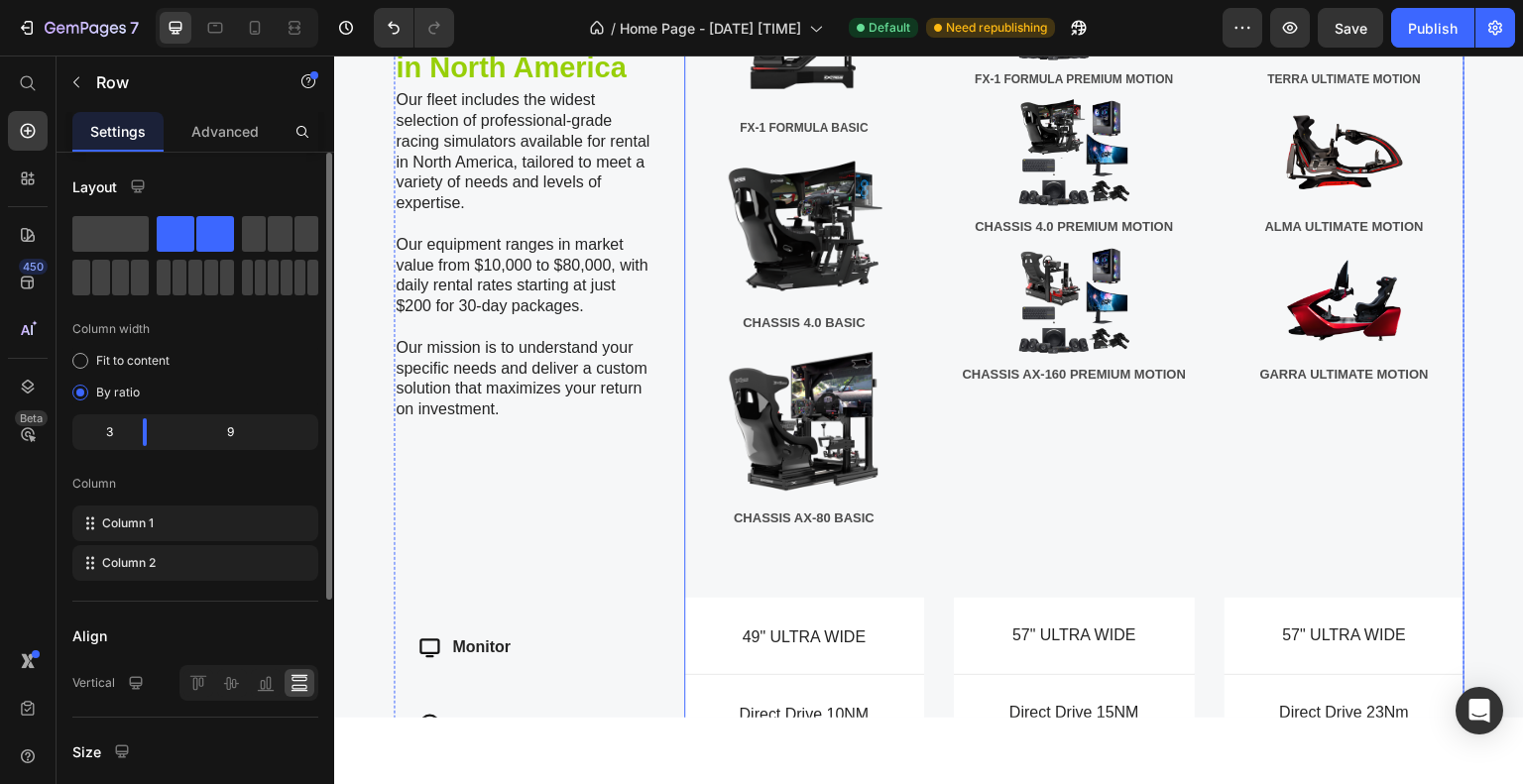 click on "TIER 1 Button Image FX-1 FORMULA BASIC Text Block Image CHASSIS 4.0 BASIC Text Block Image CHASSIS AX-80 BASIC Text Block TIER 2 Button Image FX-1 FORMULA PREMIUM MOTION Text Block Image CHASSIS 4.0 PREMIUM MOTION Text Block Image CHASSIS AX-160 PREMIUM MOTION Text Block TIER 3 Button Image TERRA ULTIMATE MOTION Text Block Image ALMA ULTIMATE MOTION Text Block Image GARRA ULTIMATE MOTION Text Block Row
Dimensions Item List 49" ULTRA WIDE Text Block Hero Banner 57" ULTRA WIDE Text Block Hero Banner 57" ULTRA WIDE Text Block Hero Banner Row
Weight Item List Direct Drive 10NM Text Block Hero Banner Direct Drive 15NM Text Block Hero Banner Direct Drive 23Nm Text Block Hero Banner Row
Highlight Item List Pro Pedals Text Block Hero Banner Pro Pedals Hydraulic Text Block Hero Banner Ultimate Pedals Hydraulic Text Block Hero Banner Row
Gears Item List yes / yes Text Block Hero Banner yes / yes Text Block Hero Banner yes / yes Row" at bounding box center [1075, 517] 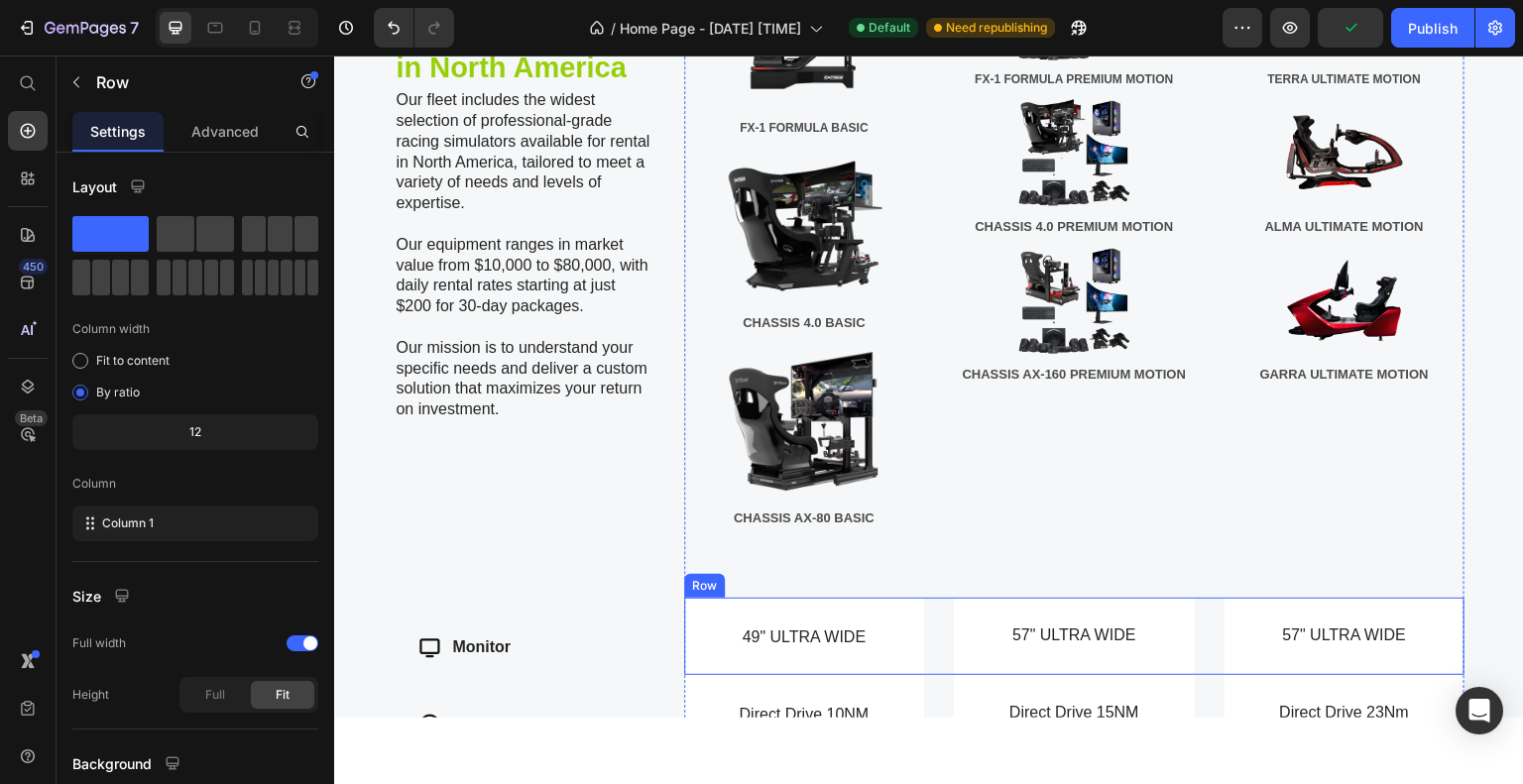 click on "Dimensions Item List 49" ULTRA WIDE Text Block Hero Banner 57" ULTRA WIDE Text Block Hero Banner 57" ULTRA WIDE Text Block Hero Banner Row" at bounding box center (1075, 635) 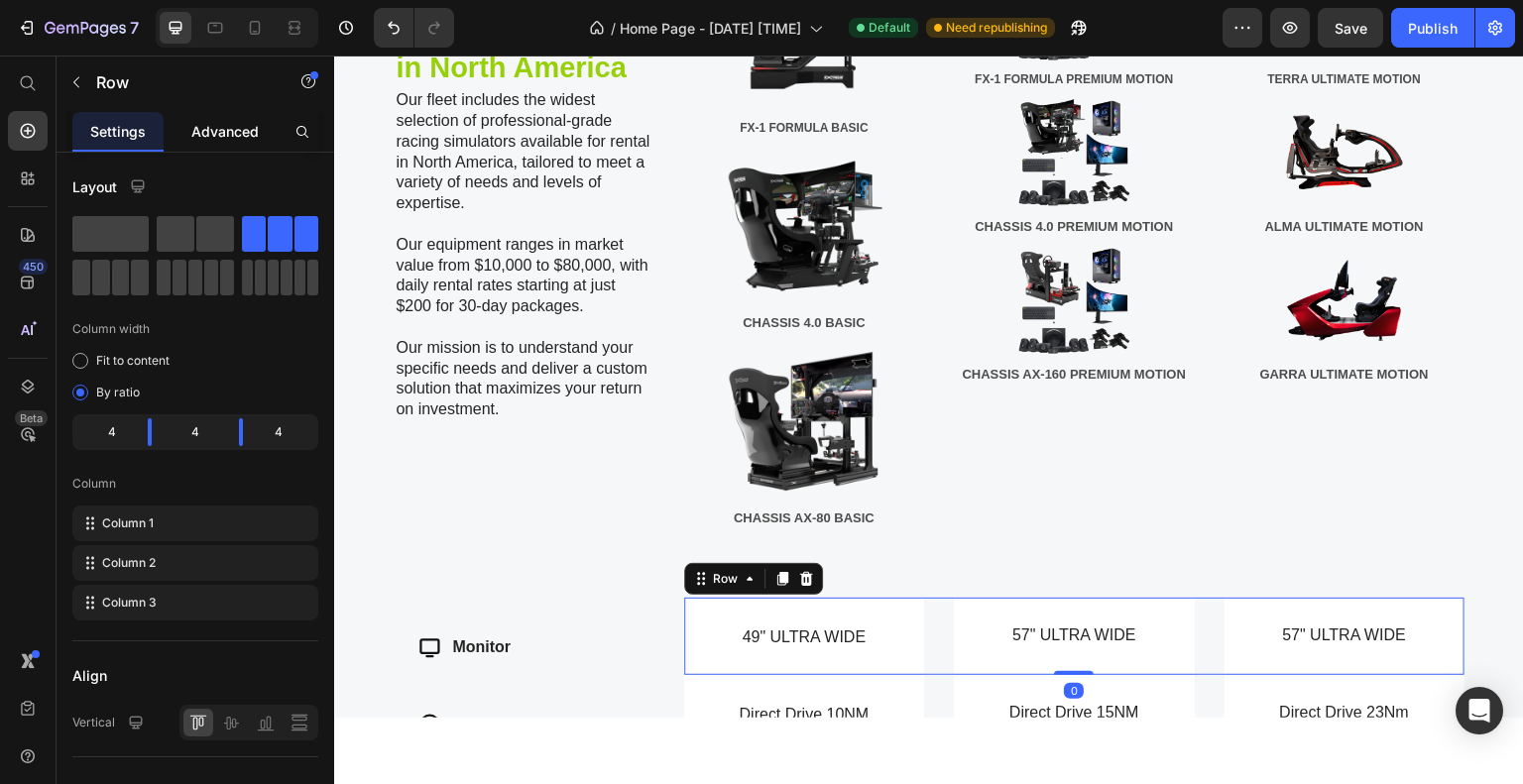 click on "Advanced" at bounding box center (225, 131) 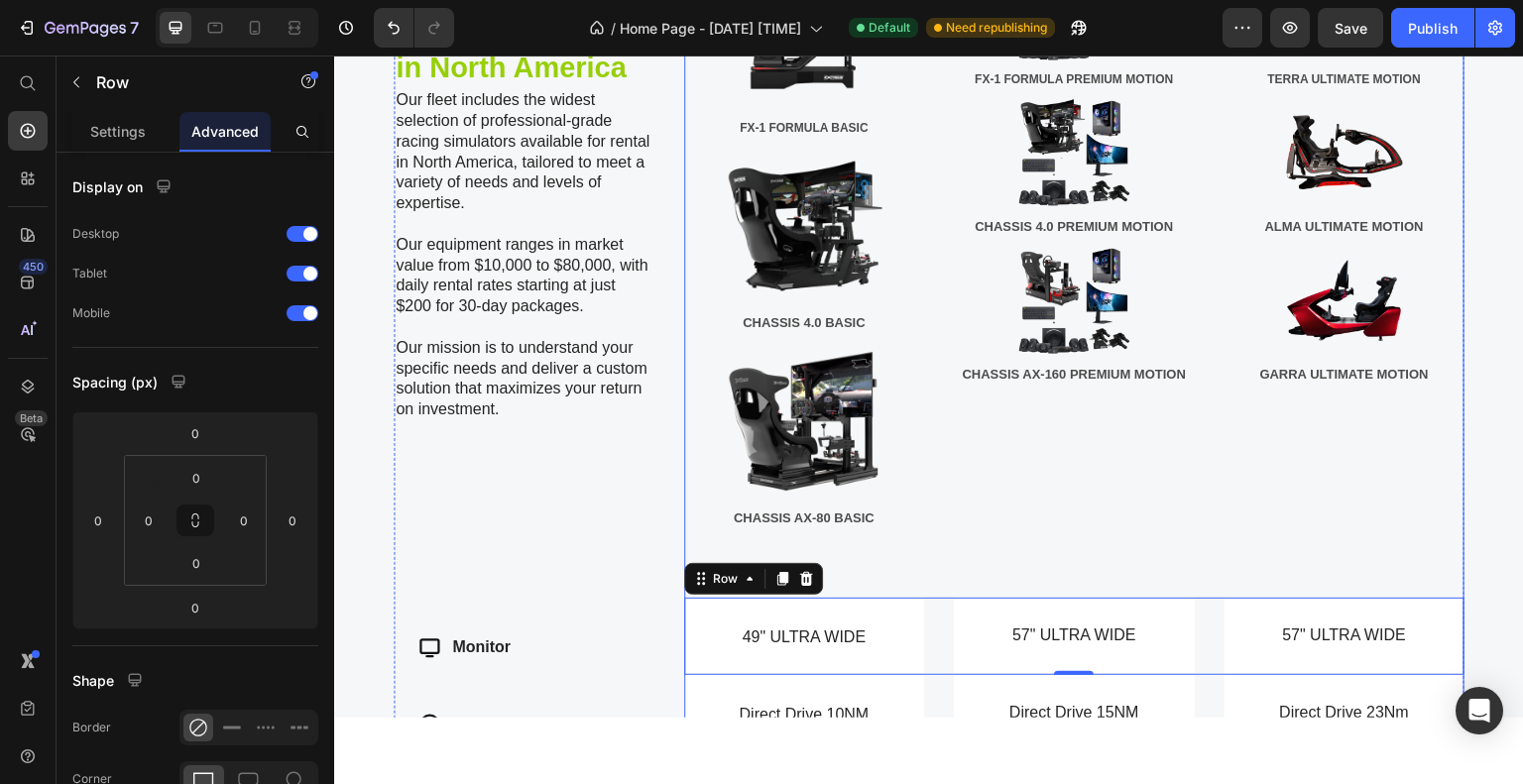 click on "TIER 1 Button Image FX-1 FORMULA BASIC Text Block Image CHASSIS 4.0 BASIC Text Block Image CHASSIS AX-80 BASIC Text Block TIER 2 Button Image FX-1 FORMULA PREMIUM MOTION Text Block Image CHASSIS 4.0 PREMIUM MOTION Text Block Image CHASSIS AX-160 PREMIUM MOTION Text Block TIER 3 Button Image TERRA ULTIMATE MOTION Text Block Image ALMA ULTIMATE MOTION Text Block Image GARRA ULTIMATE MOTION Text Block Row
Dimensions Item List 49" ULTRA WIDE Text Block Hero Banner 57" ULTRA WIDE Text Block Hero Banner 57" ULTRA WIDE Text Block Hero Banner Row   0
Weight Item List Direct Drive 10NM Text Block Hero Banner Direct Drive 15NM Text Block Hero Banner Direct Drive 23Nm Text Block Hero Banner Row
Highlight Item List Pro Pedals Text Block Hero Banner Pro Pedals Hydraulic Text Block Hero Banner Ultimate Pedals Hydraulic Text Block Hero Banner Row
Gears Item List yes / yes Text Block Hero Banner yes / yes Text Block Hero Banner yes / yes" at bounding box center (1075, 517) 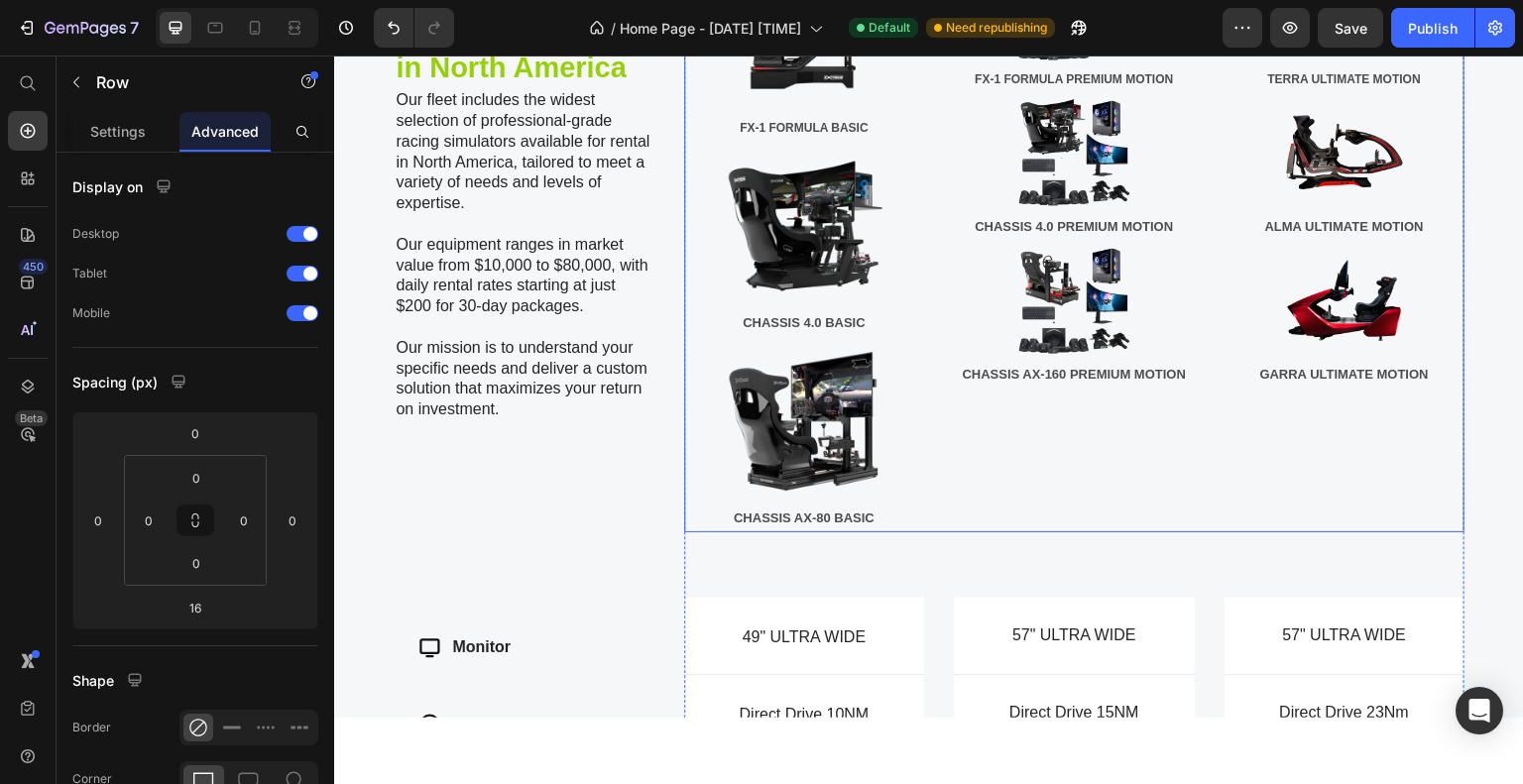 click on "TIER 1 Button Image FX-1 FORMULA BASIC Text Block Image CHASSIS 4.0 BASIC Text Block Image CHASSIS AX-80 BASIC Text Block TIER 2 Button Image FX-1 FORMULA PREMIUM MOTION Text Block Image CHASSIS 4.0 PREMIUM MOTION Text Block Image CHASSIS AX-160 PREMIUM MOTION Text Block TIER 3 Button Image TERRA ULTIMATE MOTION Text Block Image ALMA ULTIMATE MOTION Text Block Image GARRA ULTIMATE MOTION Text Block Row" at bounding box center (1075, 216) 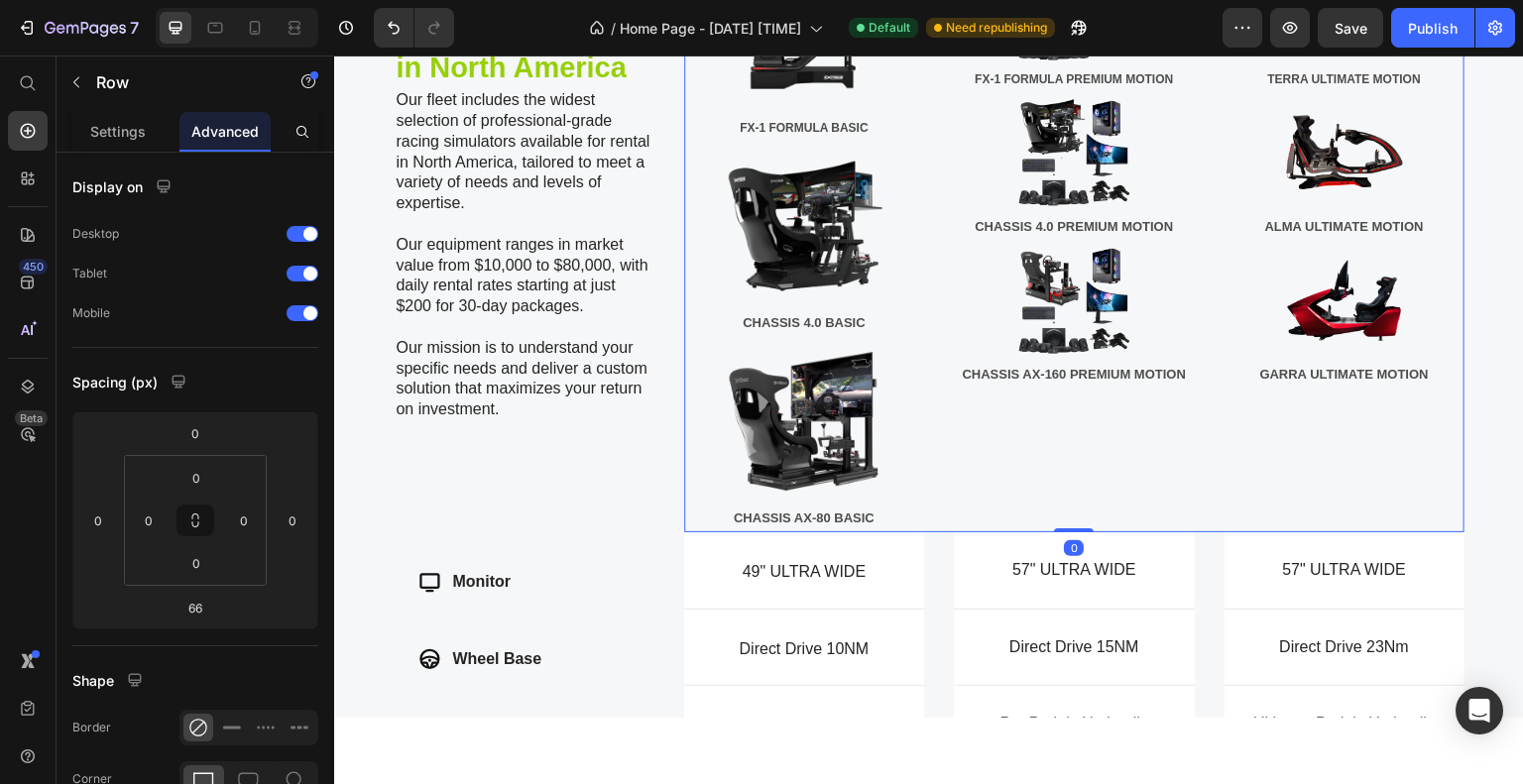 drag, startPoint x: 1078, startPoint y: 579, endPoint x: 1066, endPoint y: 506, distance: 73.97973 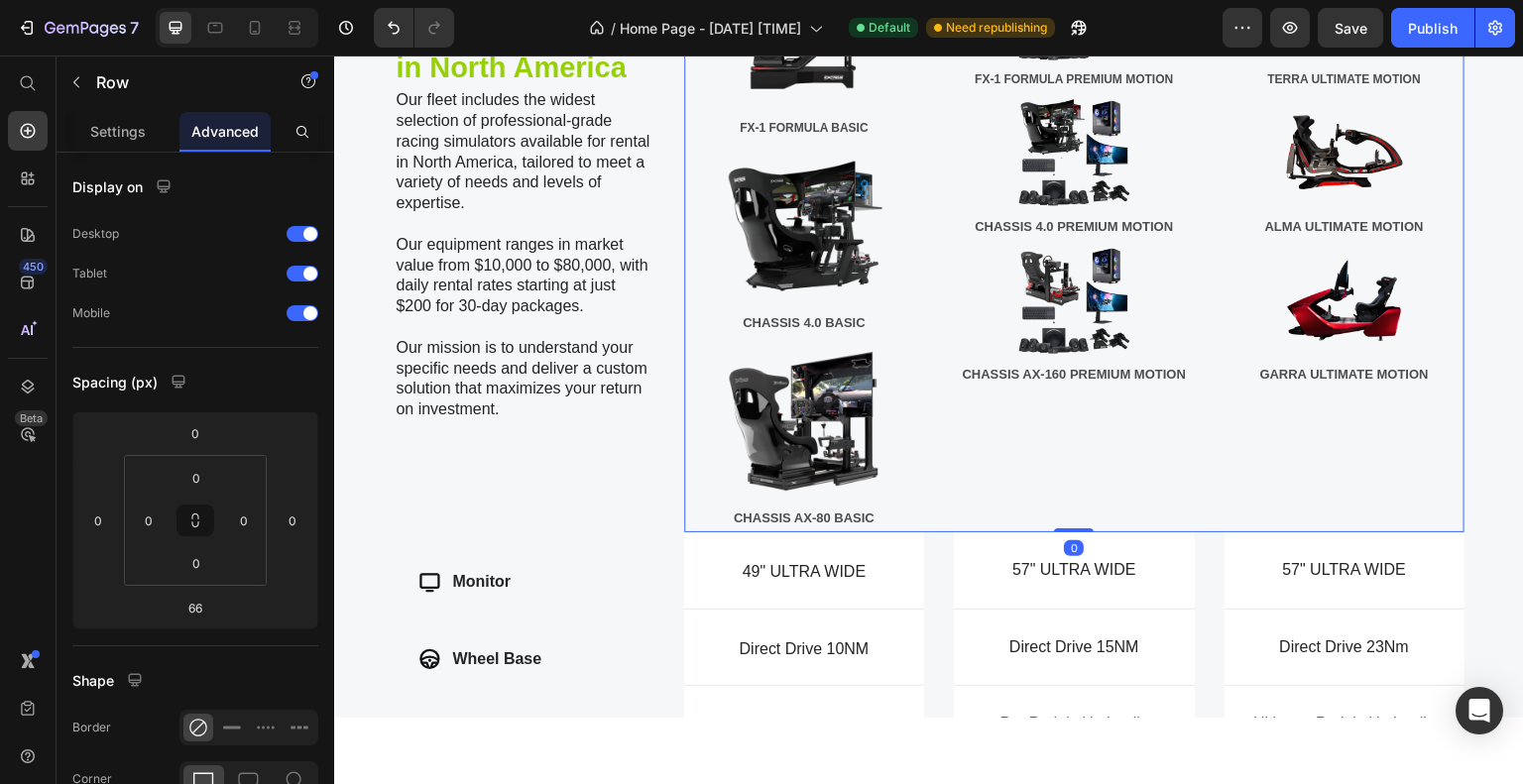 click on "TIER 1 Button Image FX-1 FORMULA BASIC Text Block Image CHASSIS 4.0 BASIC Text Block Image CHASSIS AX-80 BASIC Text Block TIER 2 Button Image FX-1 FORMULA PREMIUM MOTION Text Block Image CHASSIS 4.0 PREMIUM MOTION Text Block Image CHASSIS AX-160 PREMIUM MOTION Text Block TIER 3 Button Image TERRA ULTIMATE MOTION Text Block Image ALMA ULTIMATE MOTION Text Block Image GARRA ULTIMATE MOTION Text Block Row 0" at bounding box center [1075, 216] 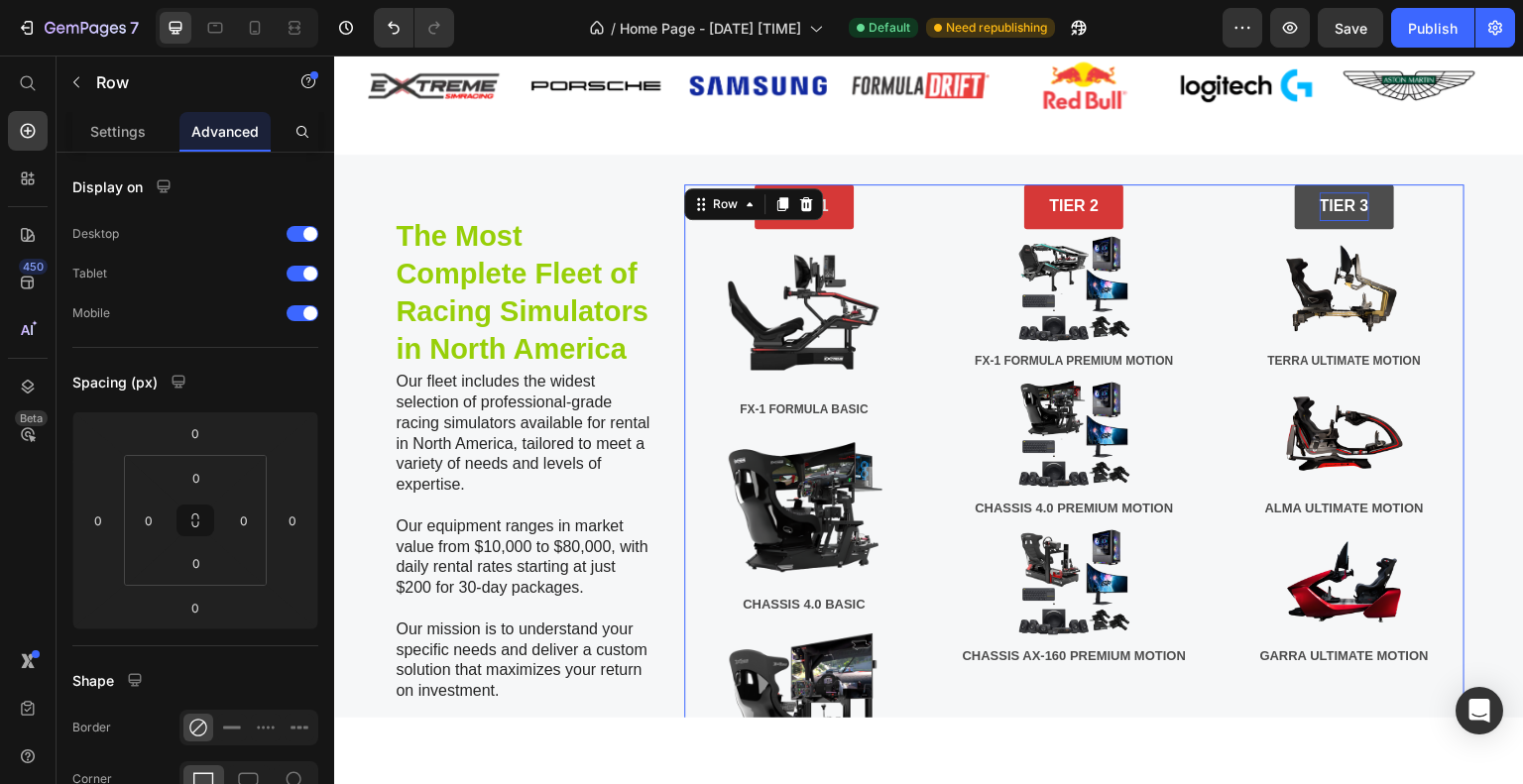 scroll, scrollTop: 1141, scrollLeft: 0, axis: vertical 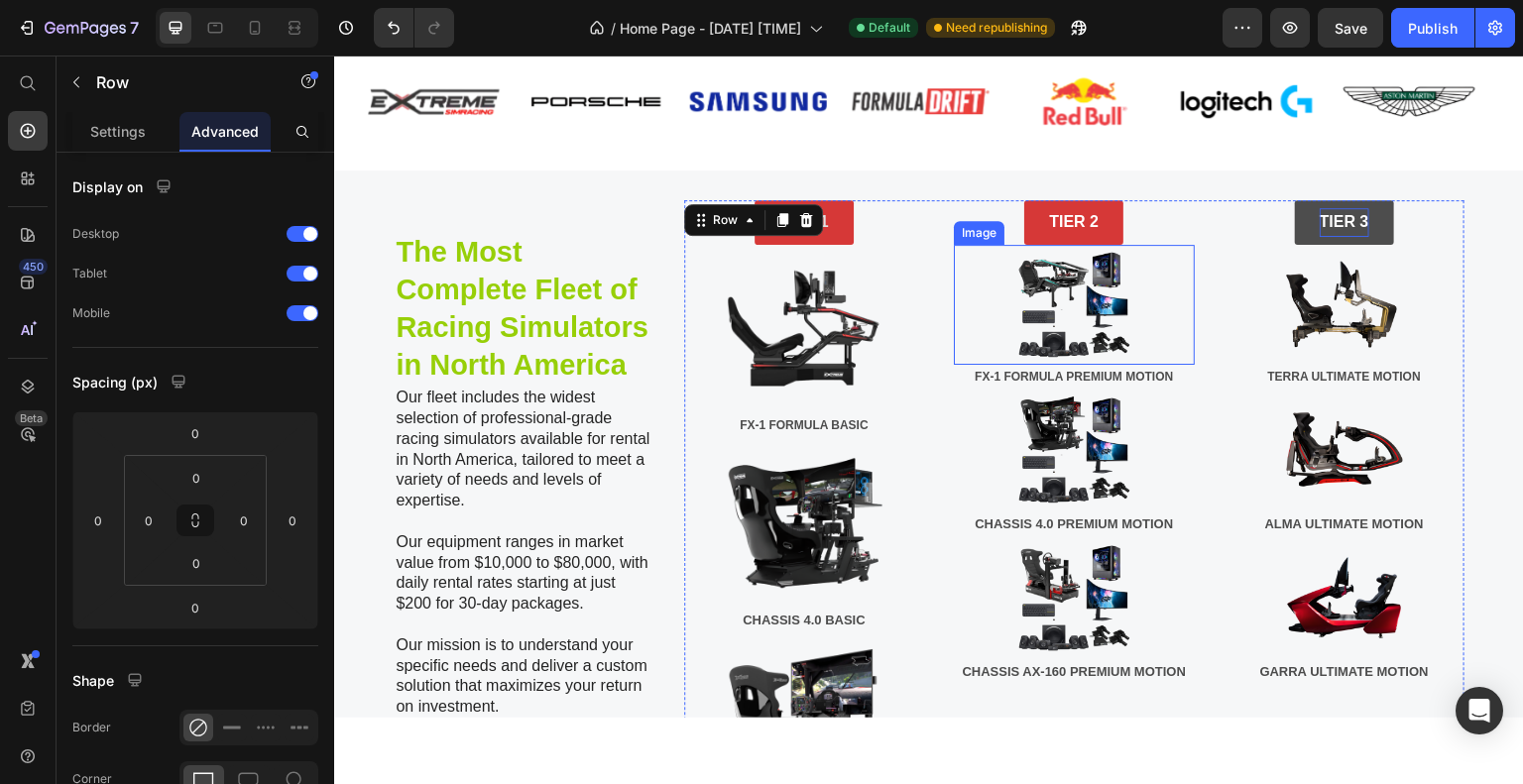 click at bounding box center [1074, 303] 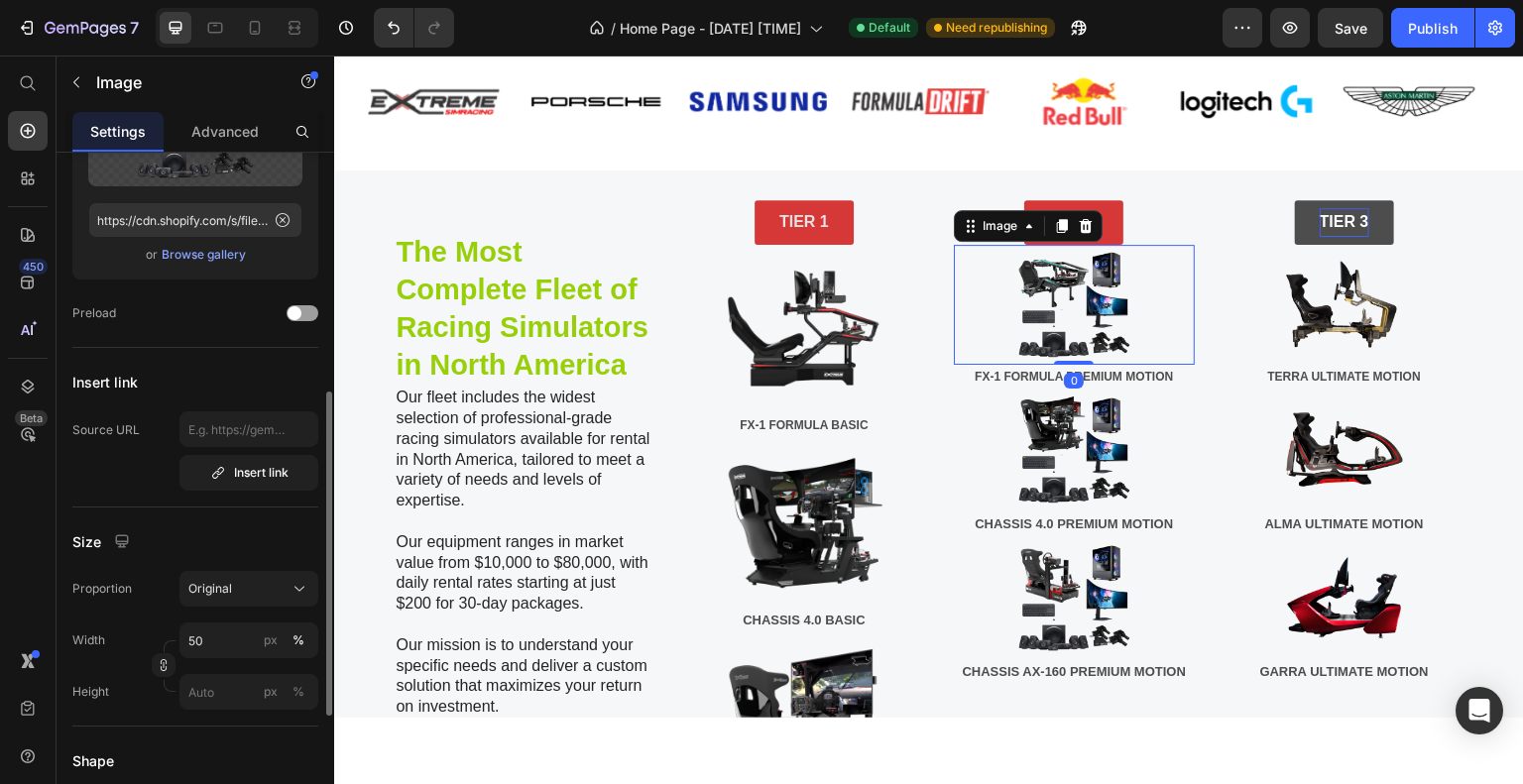 scroll, scrollTop: 297, scrollLeft: 0, axis: vertical 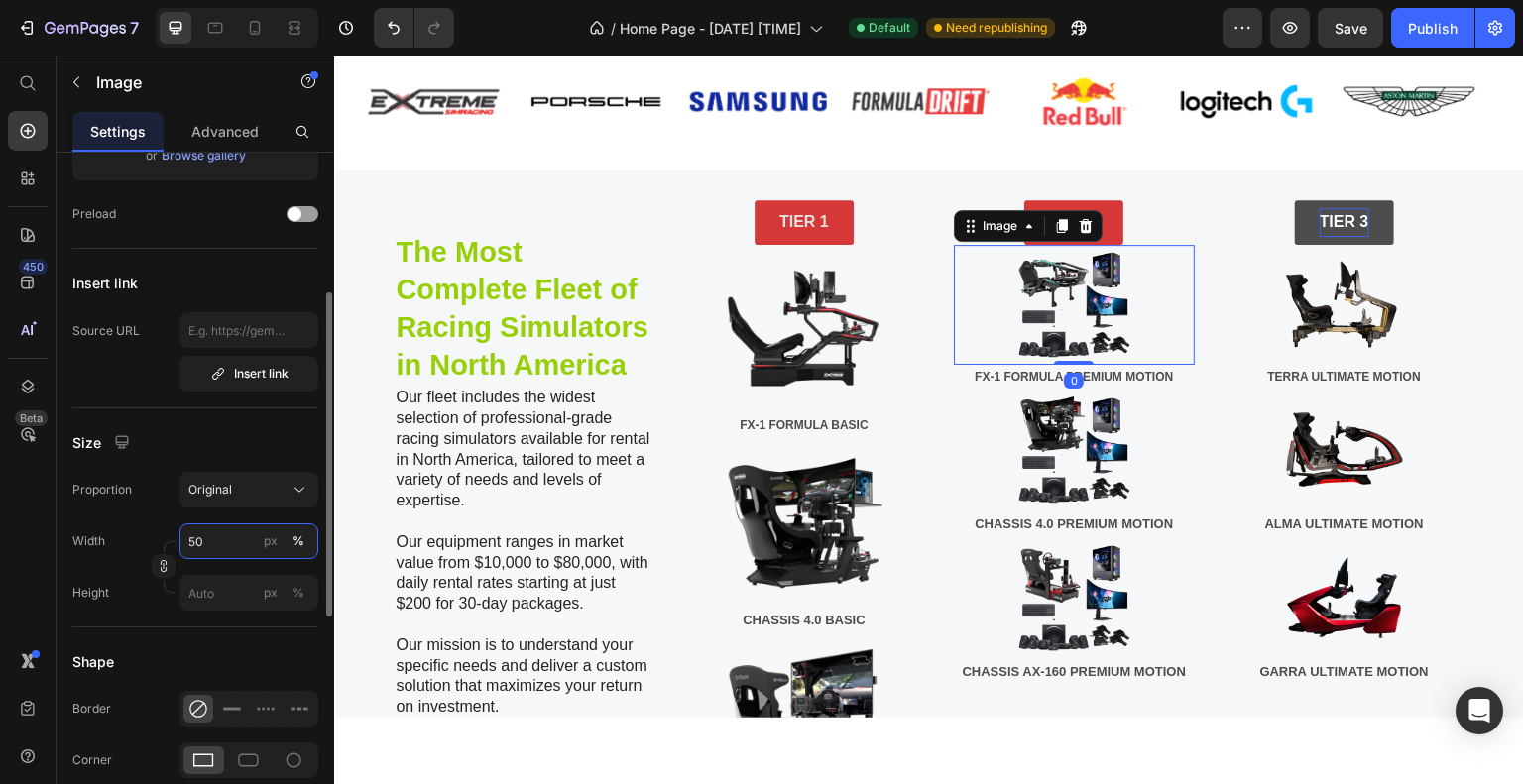 click on "50" at bounding box center (249, 541) 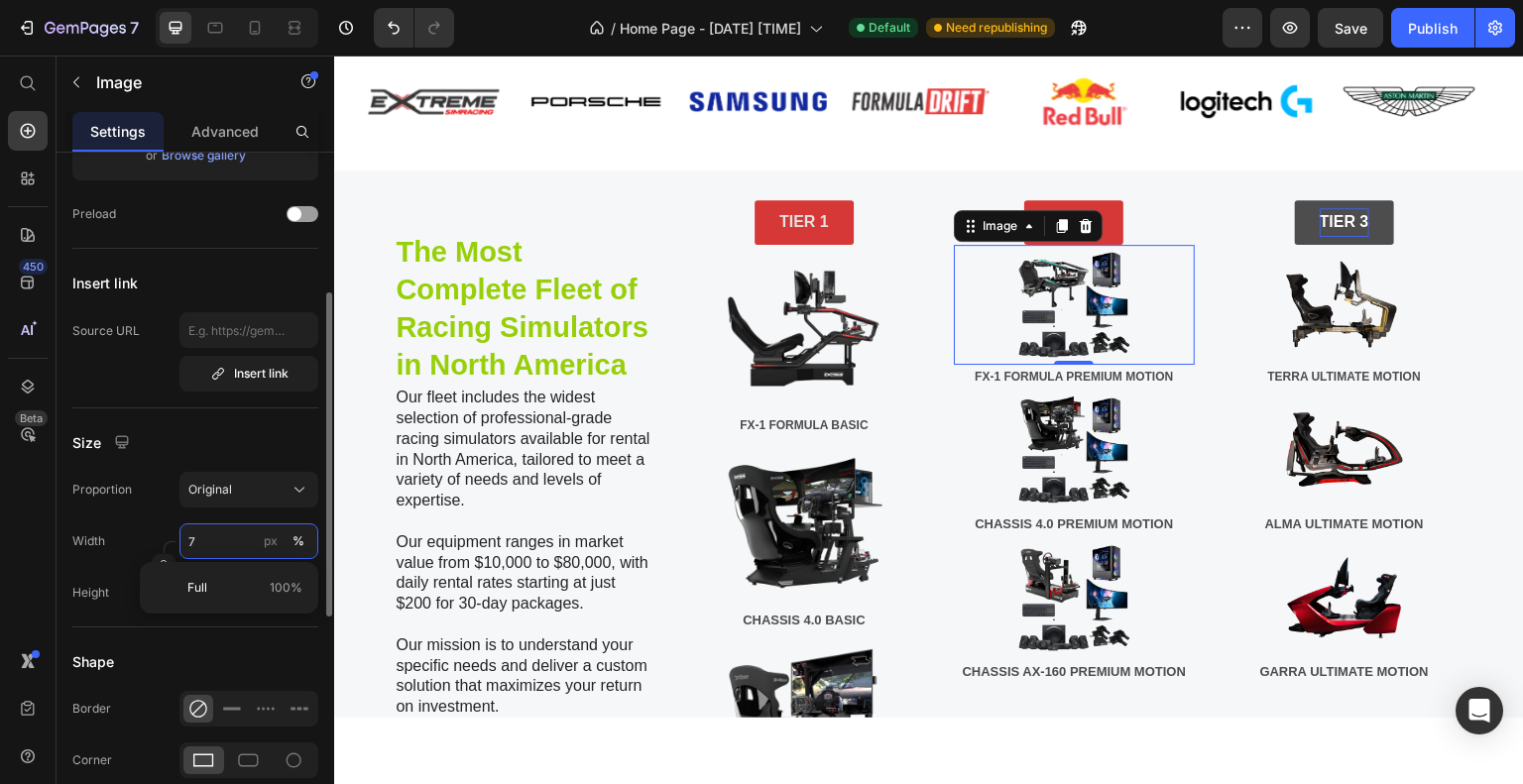 type on "70" 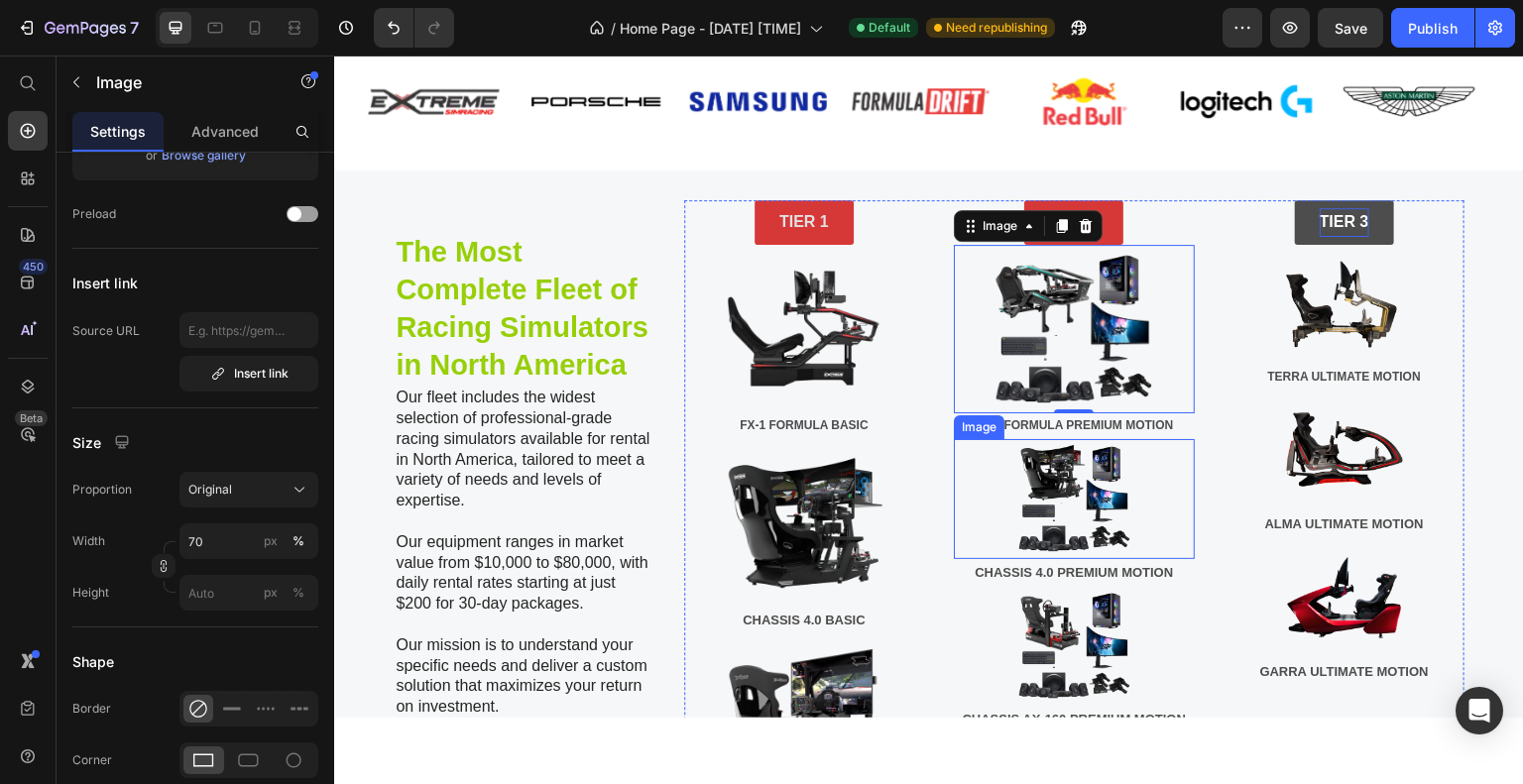 click at bounding box center (1074, 498) 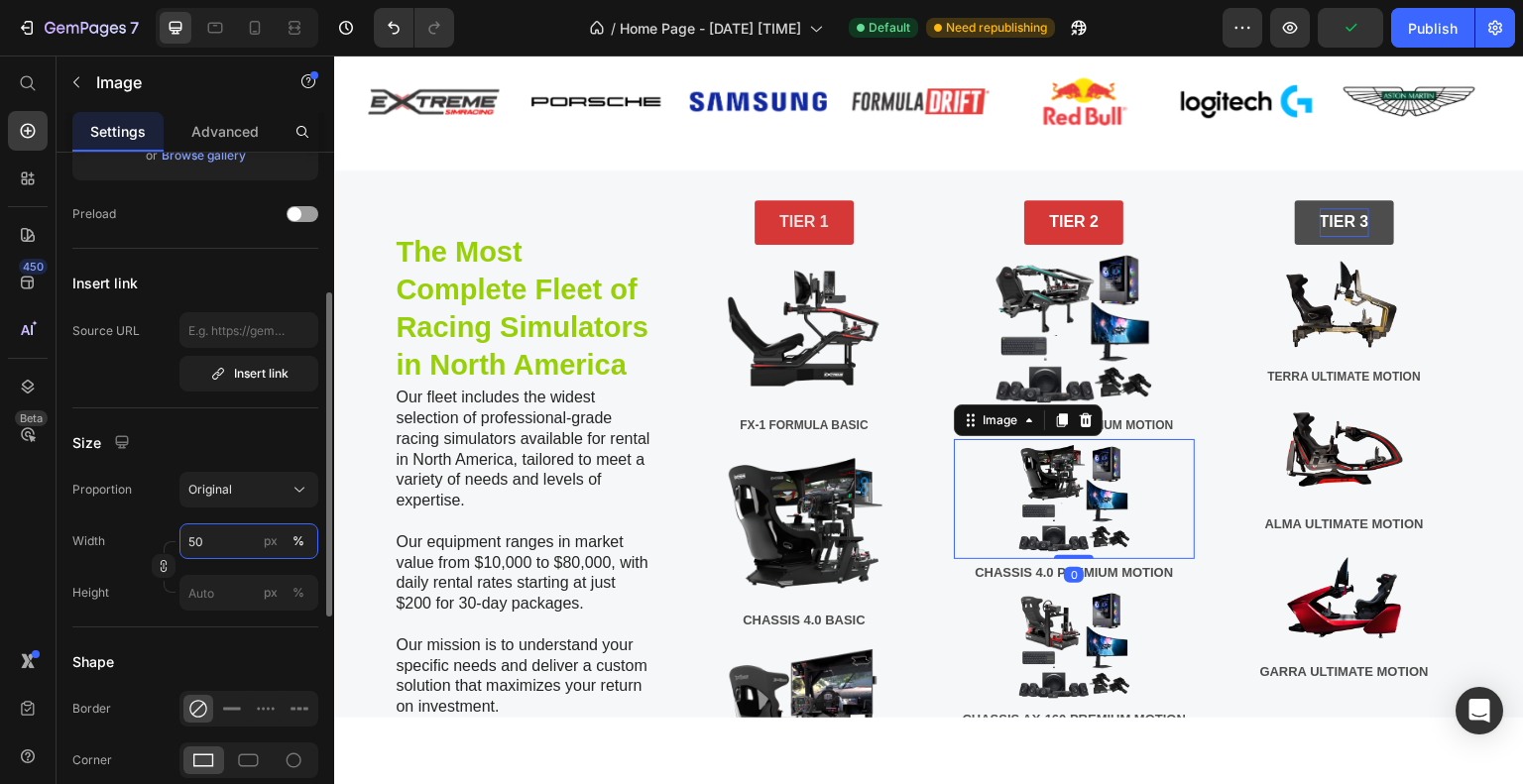 click on "50" at bounding box center (249, 541) 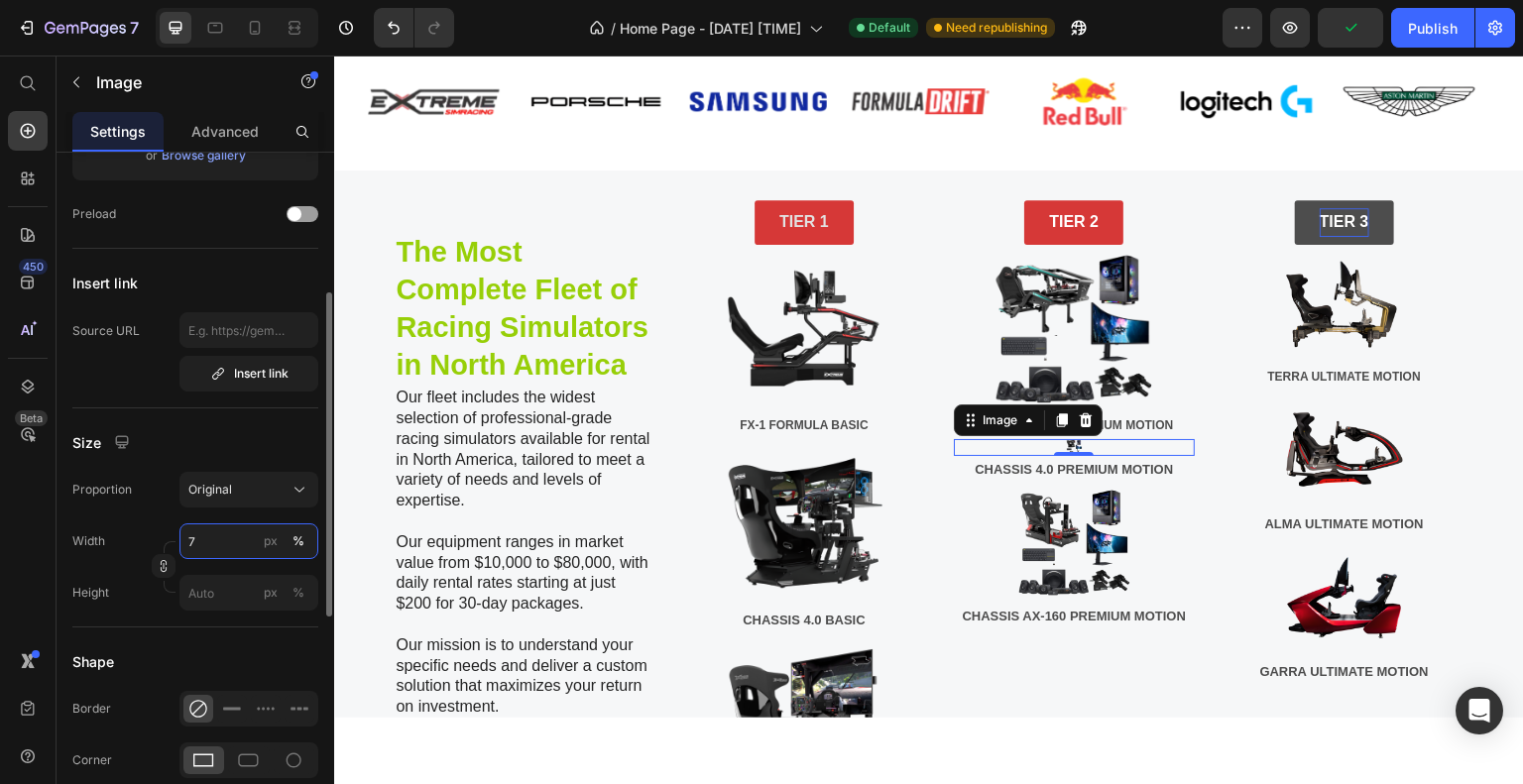 type on "70" 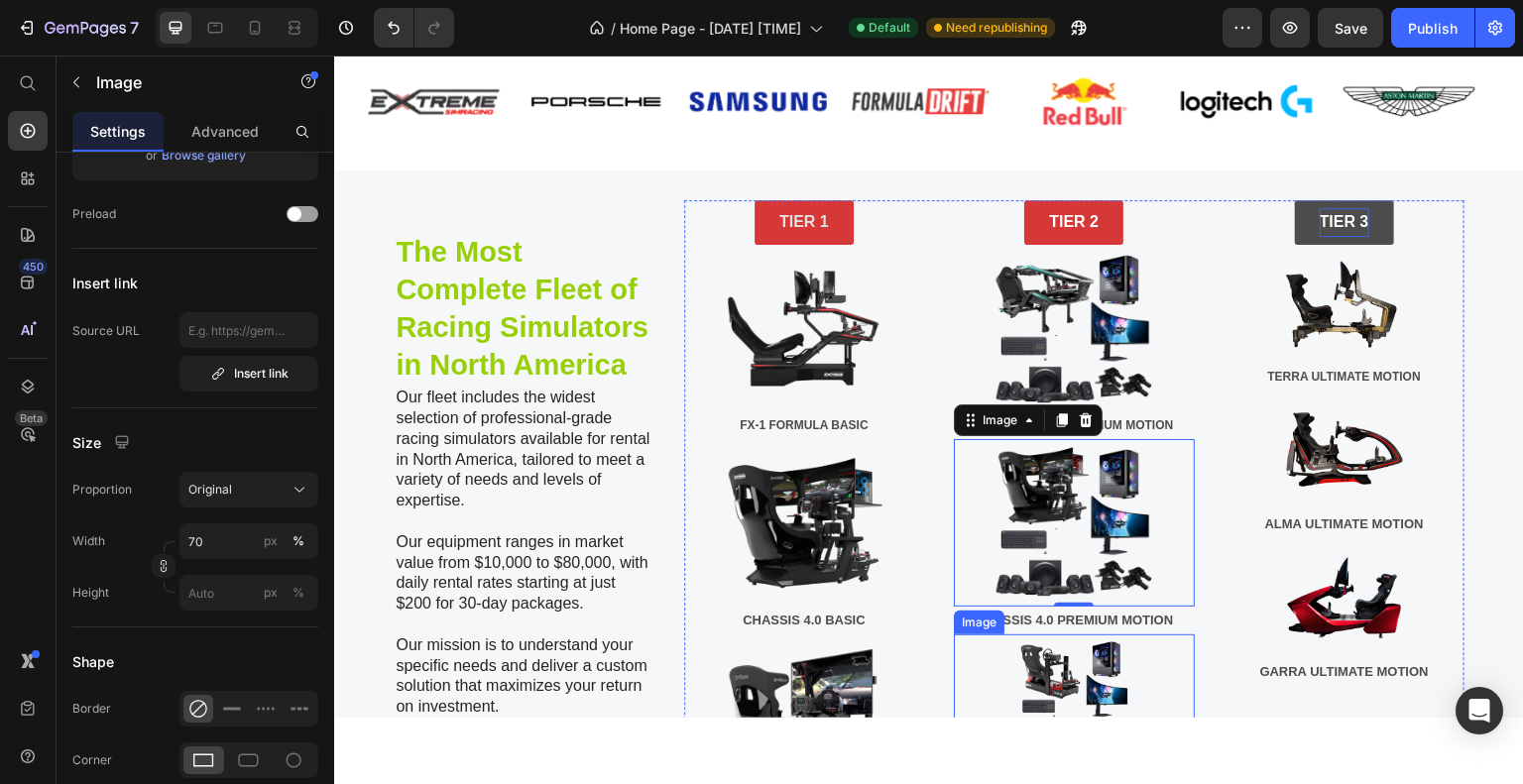 click at bounding box center (1074, 693) 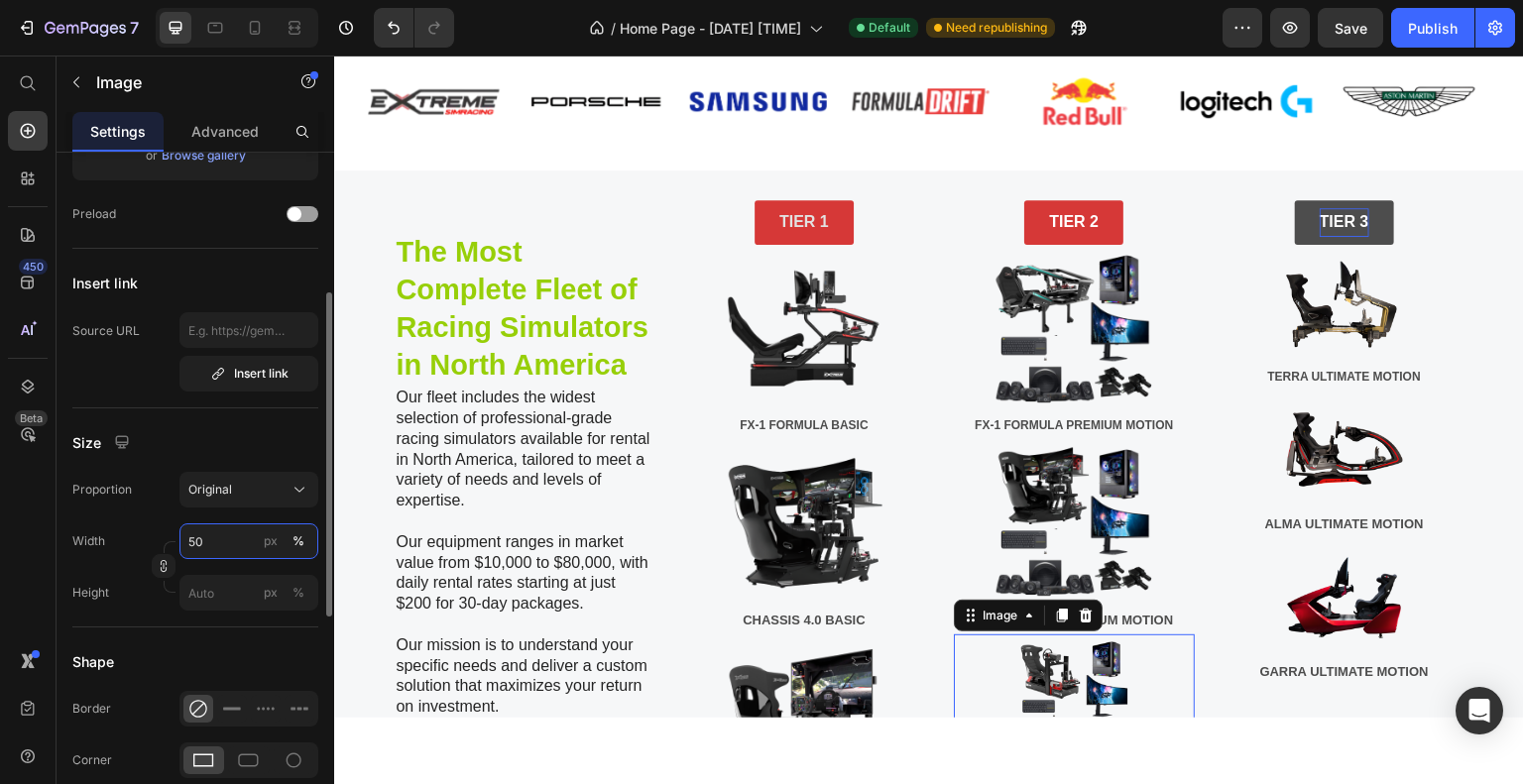 click on "50" at bounding box center [249, 541] 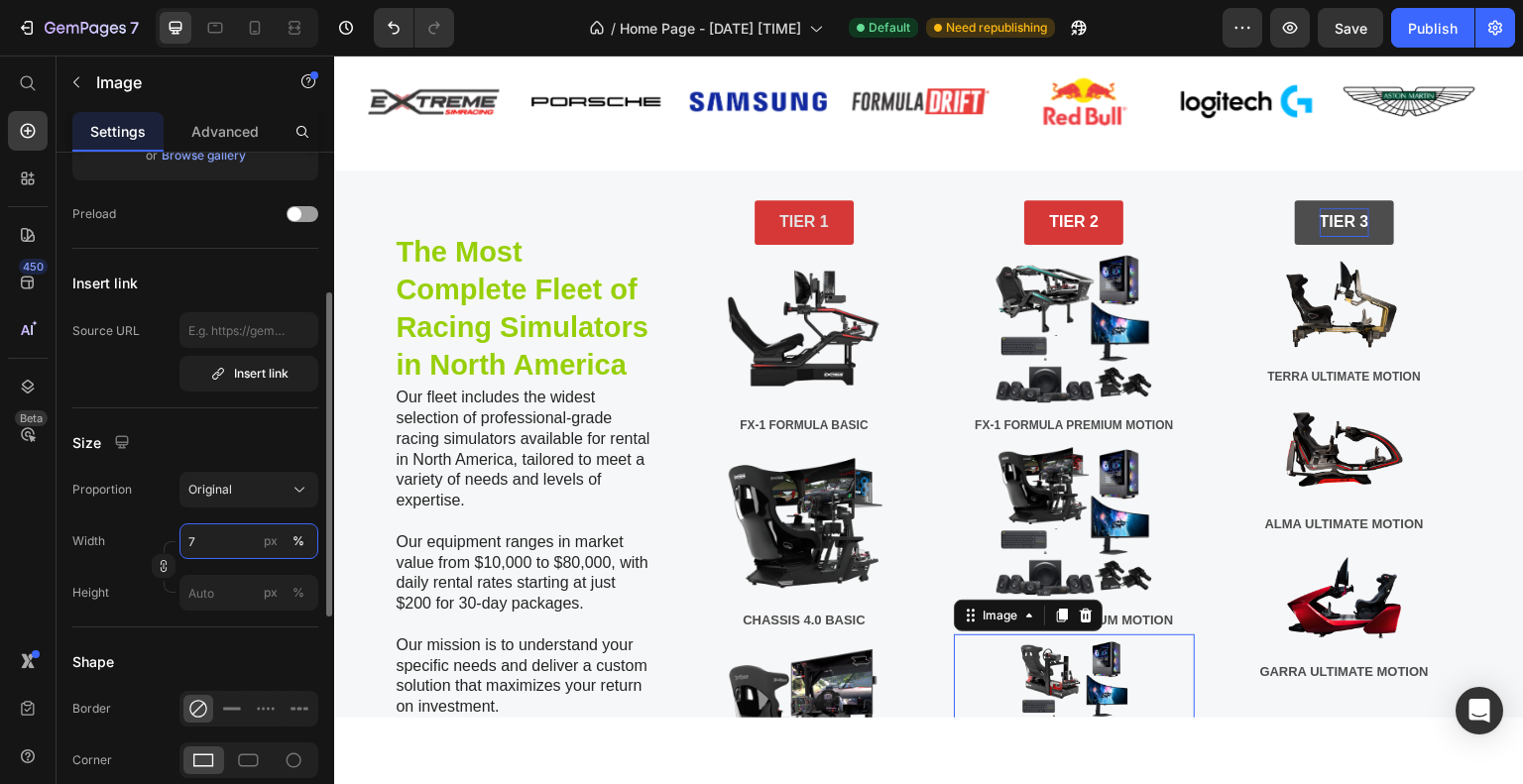 type on "70" 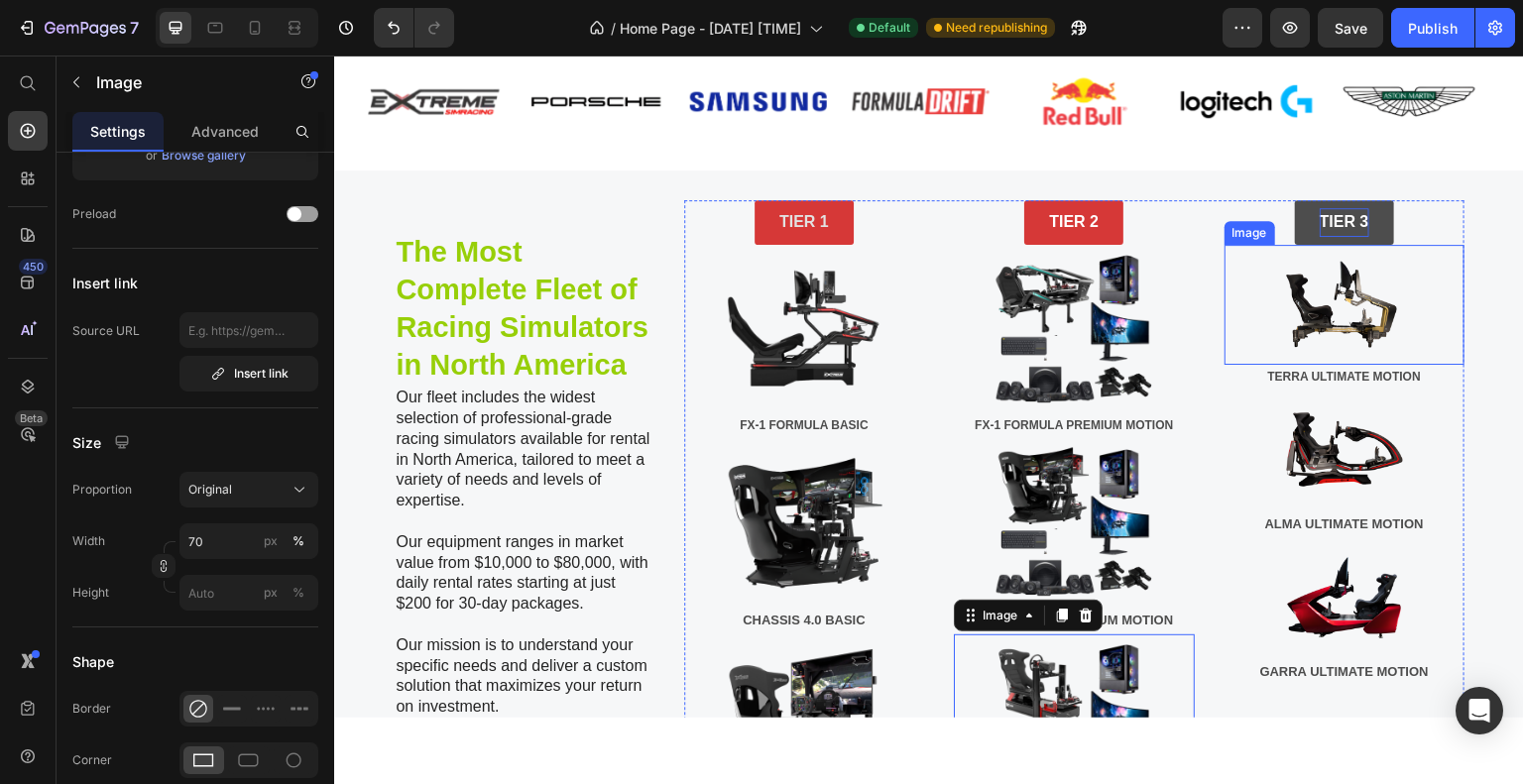 click at bounding box center (1345, 303) 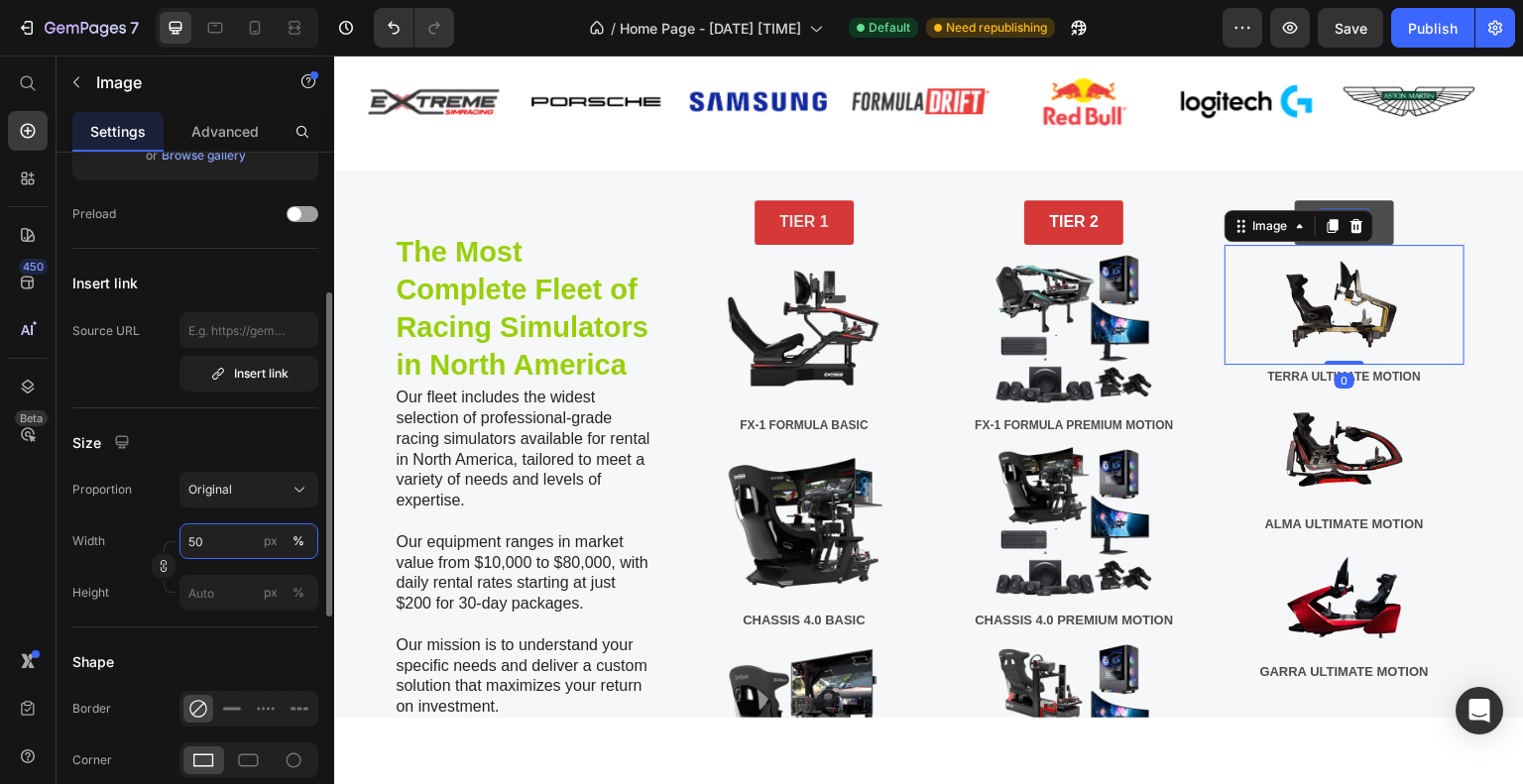 click on "50" at bounding box center (249, 541) 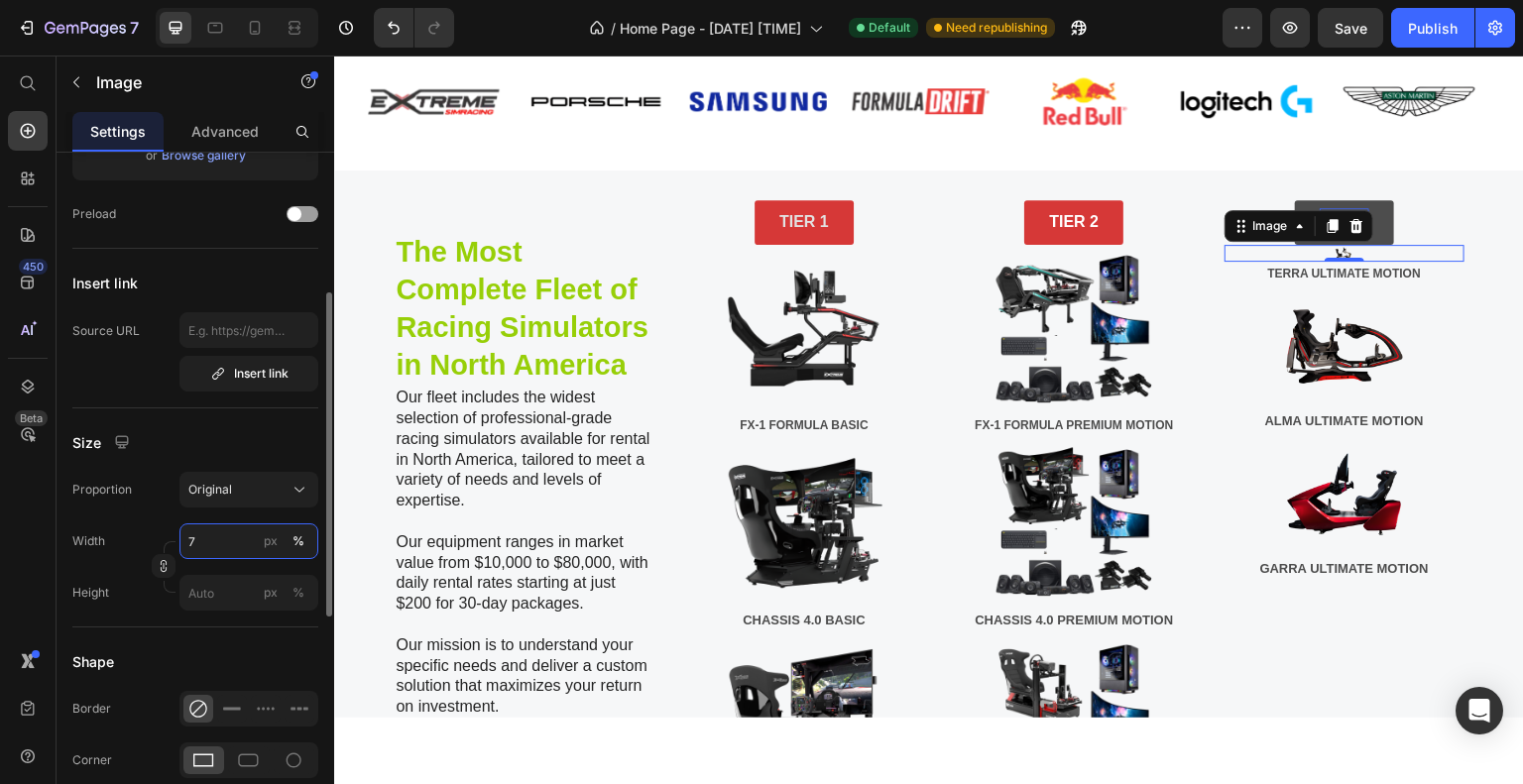 type on "70" 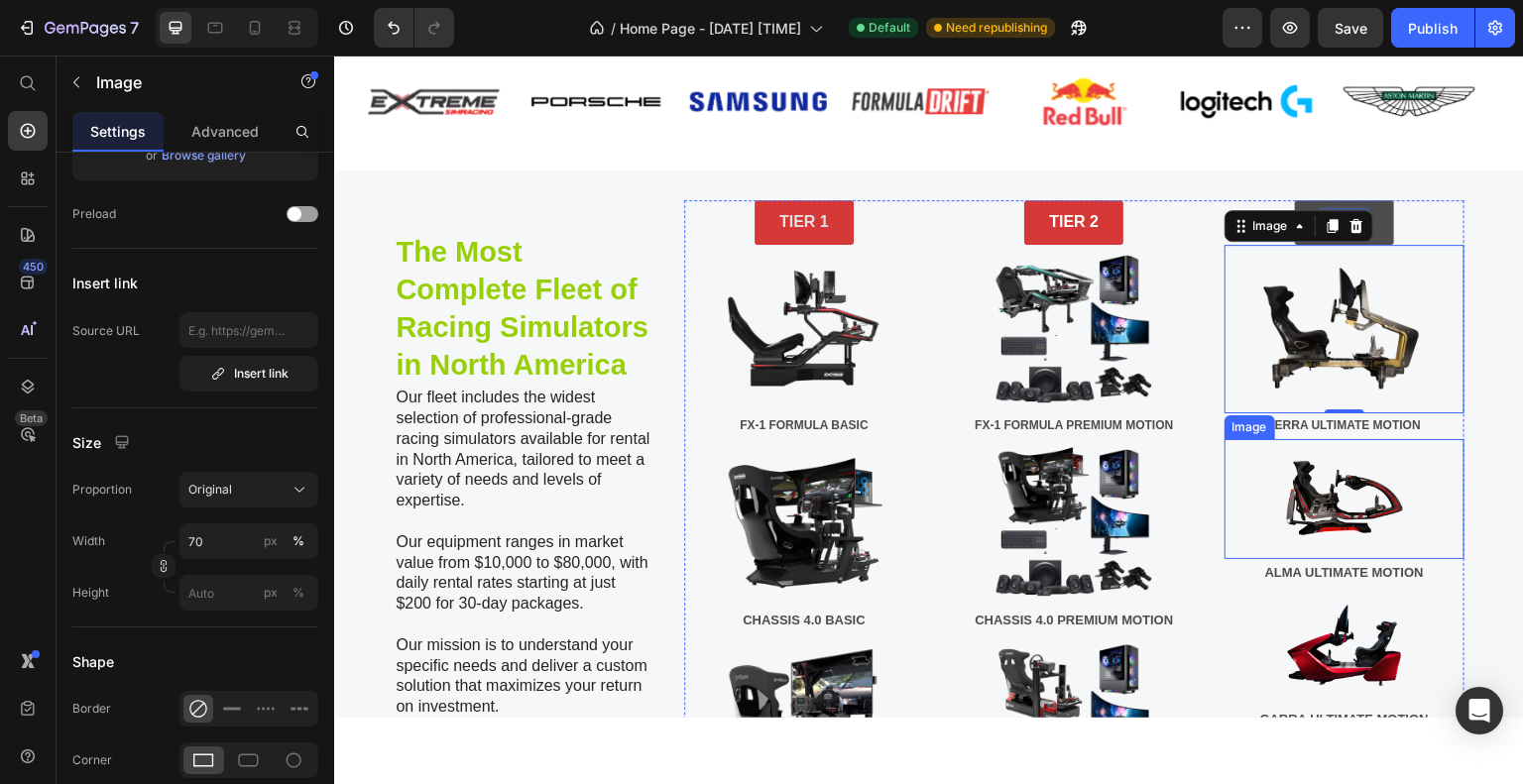 click at bounding box center [1345, 498] 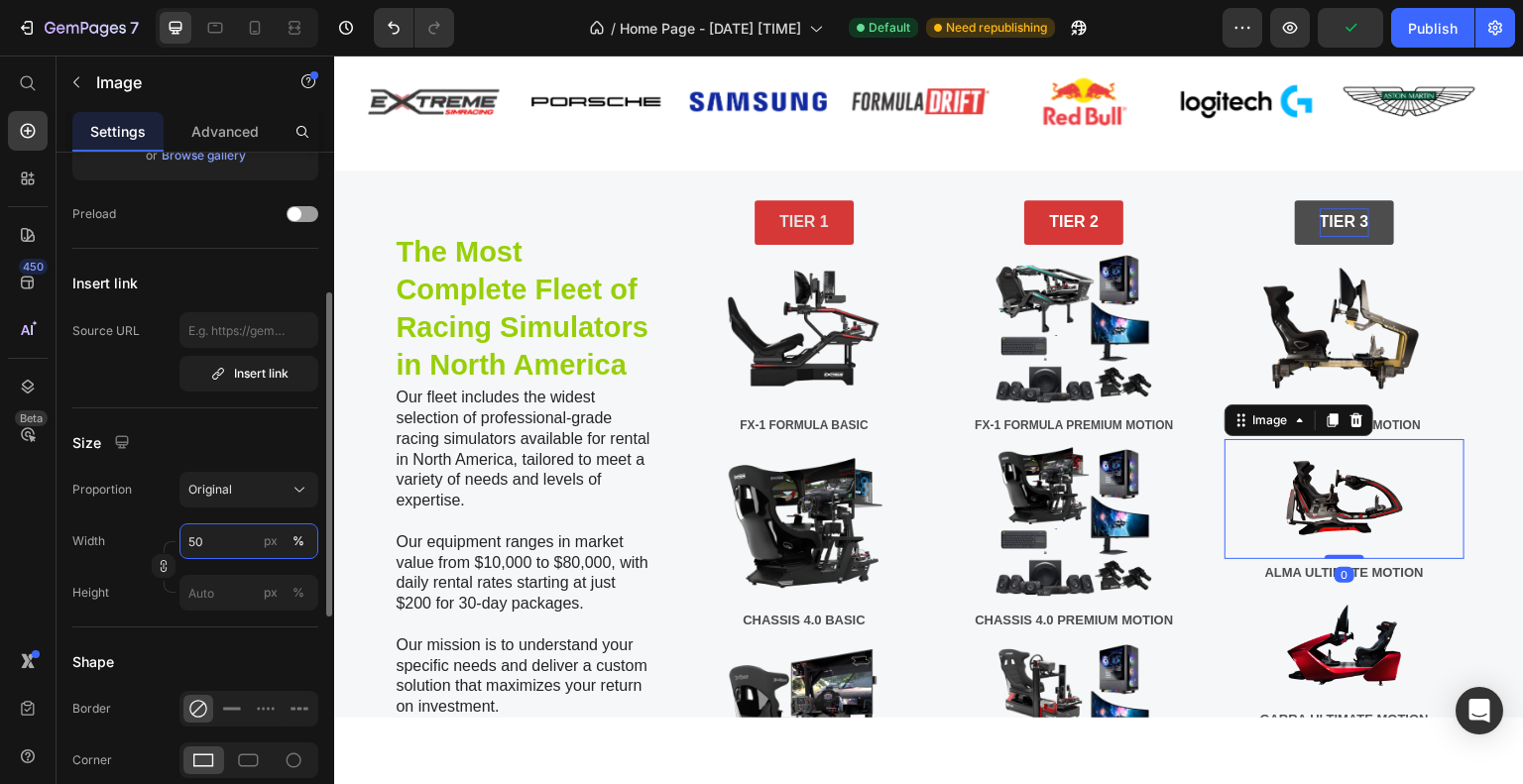 click on "50" at bounding box center (249, 541) 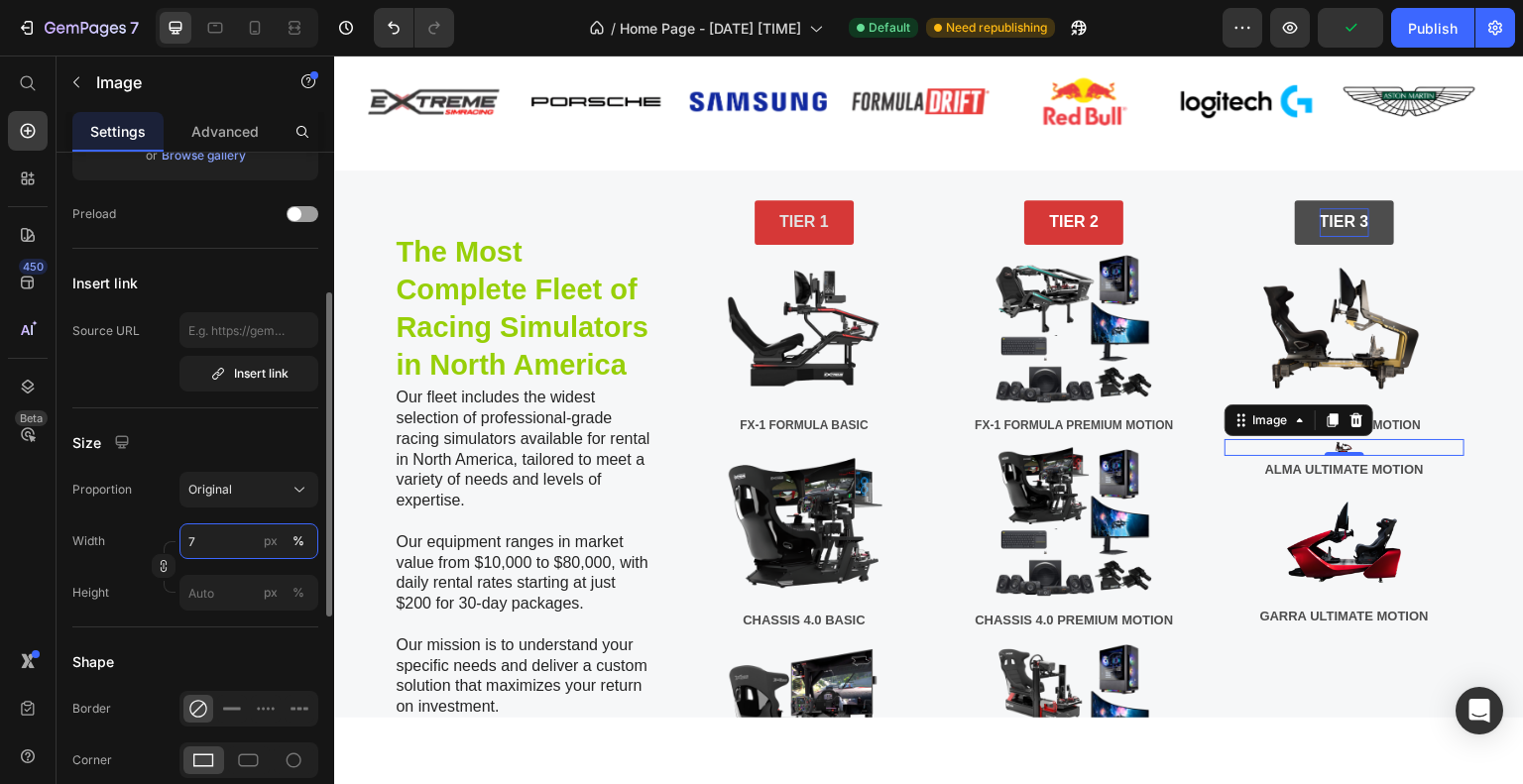 type on "70" 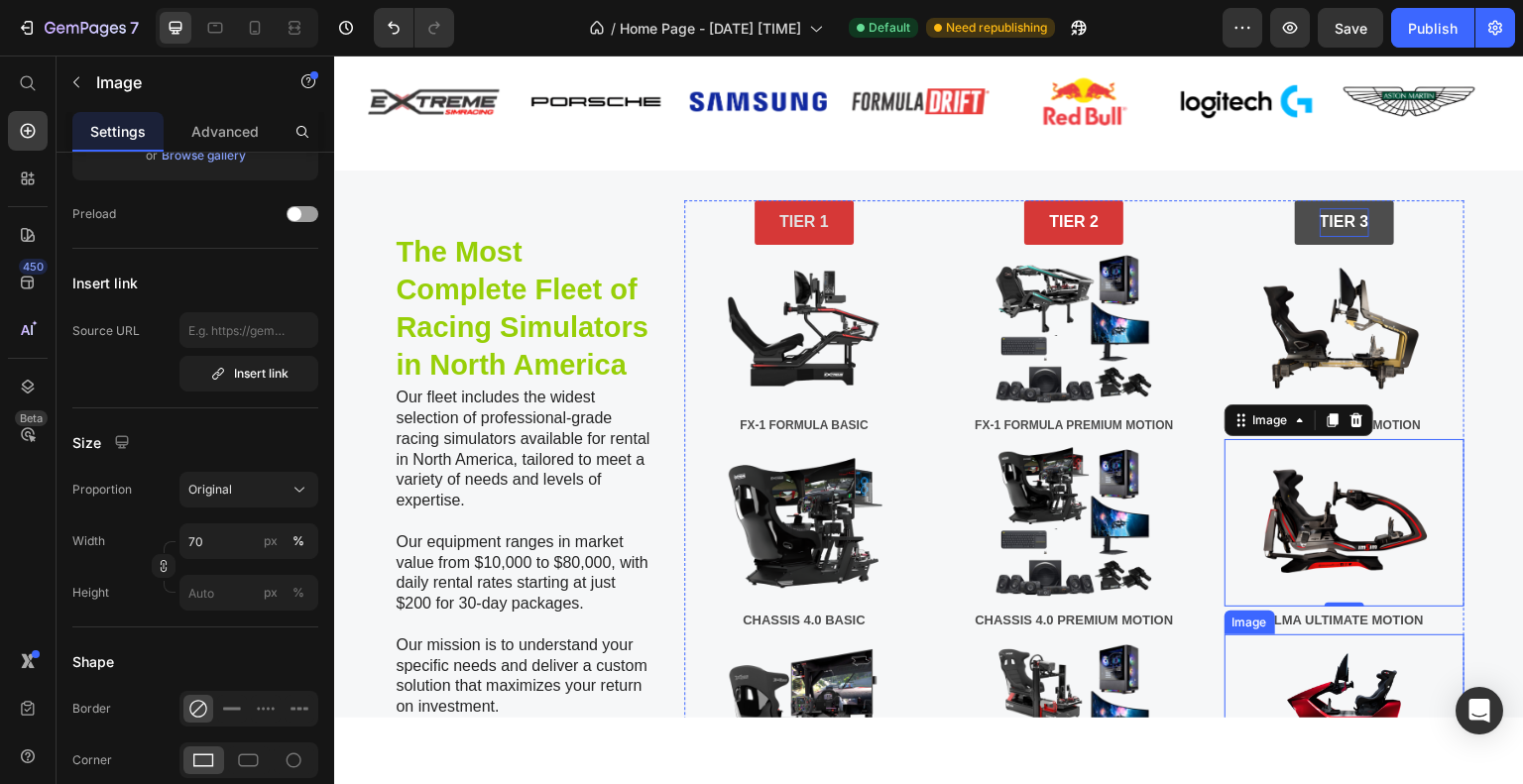 click at bounding box center [1345, 693] 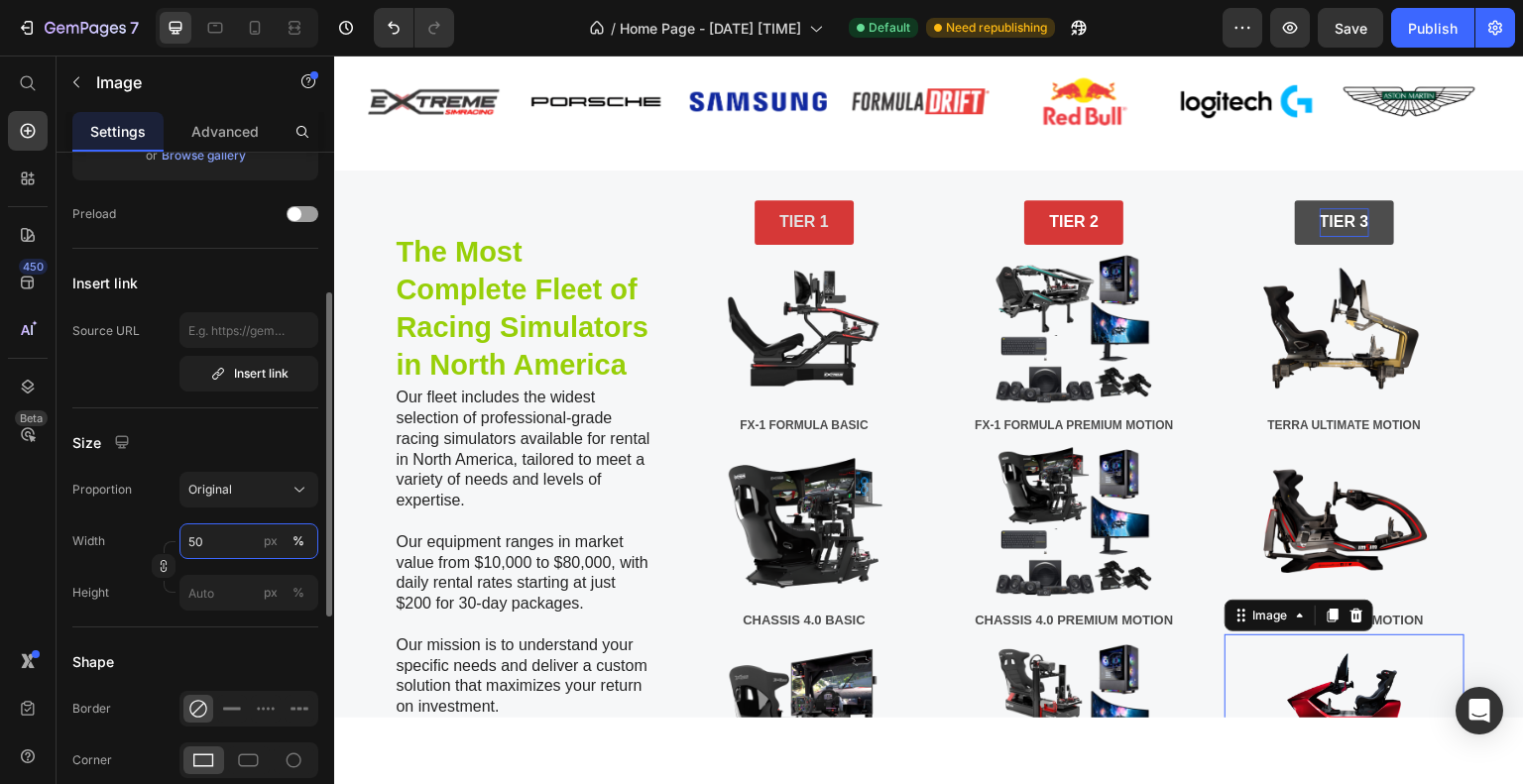 click on "50" at bounding box center [249, 541] 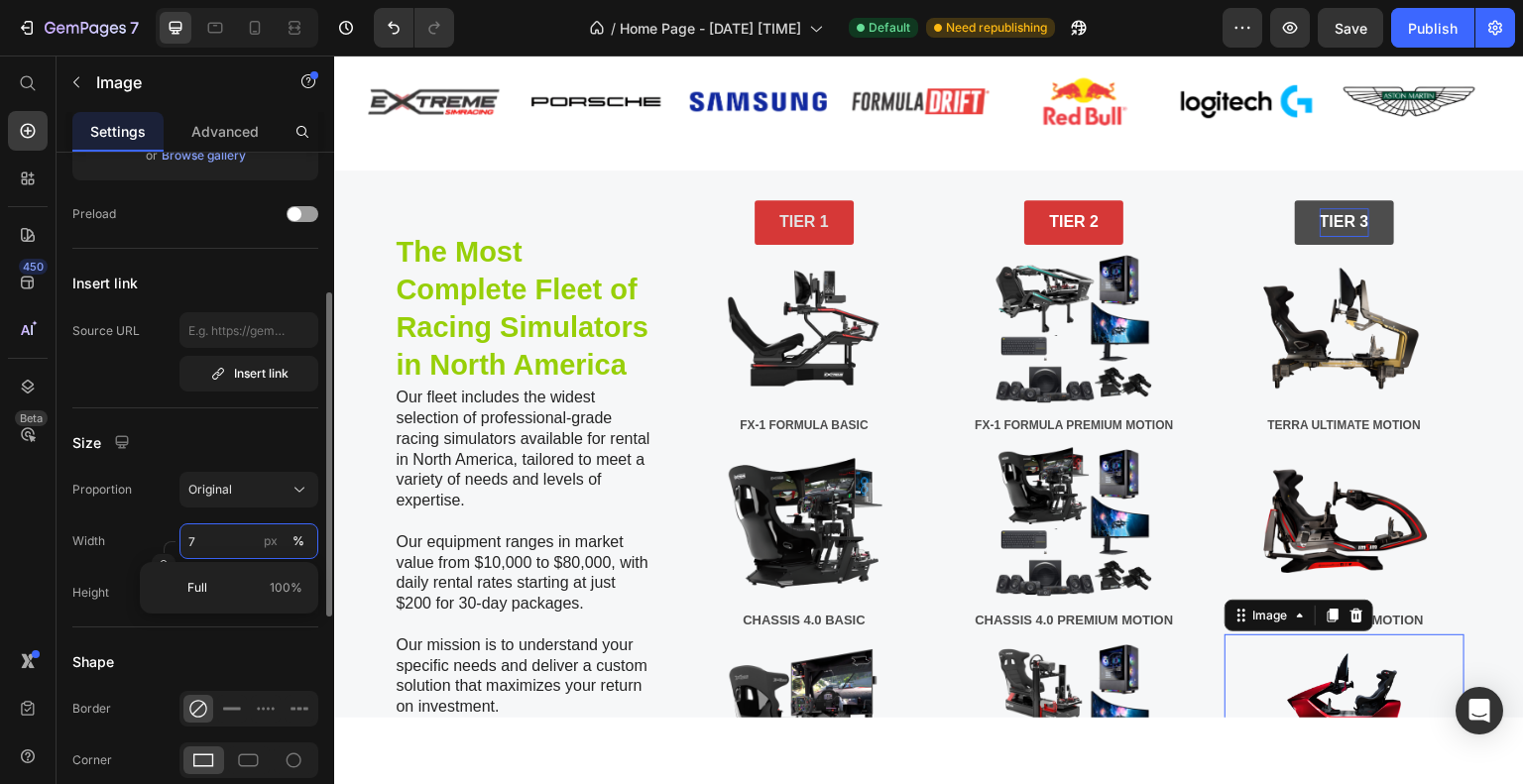 type on "70" 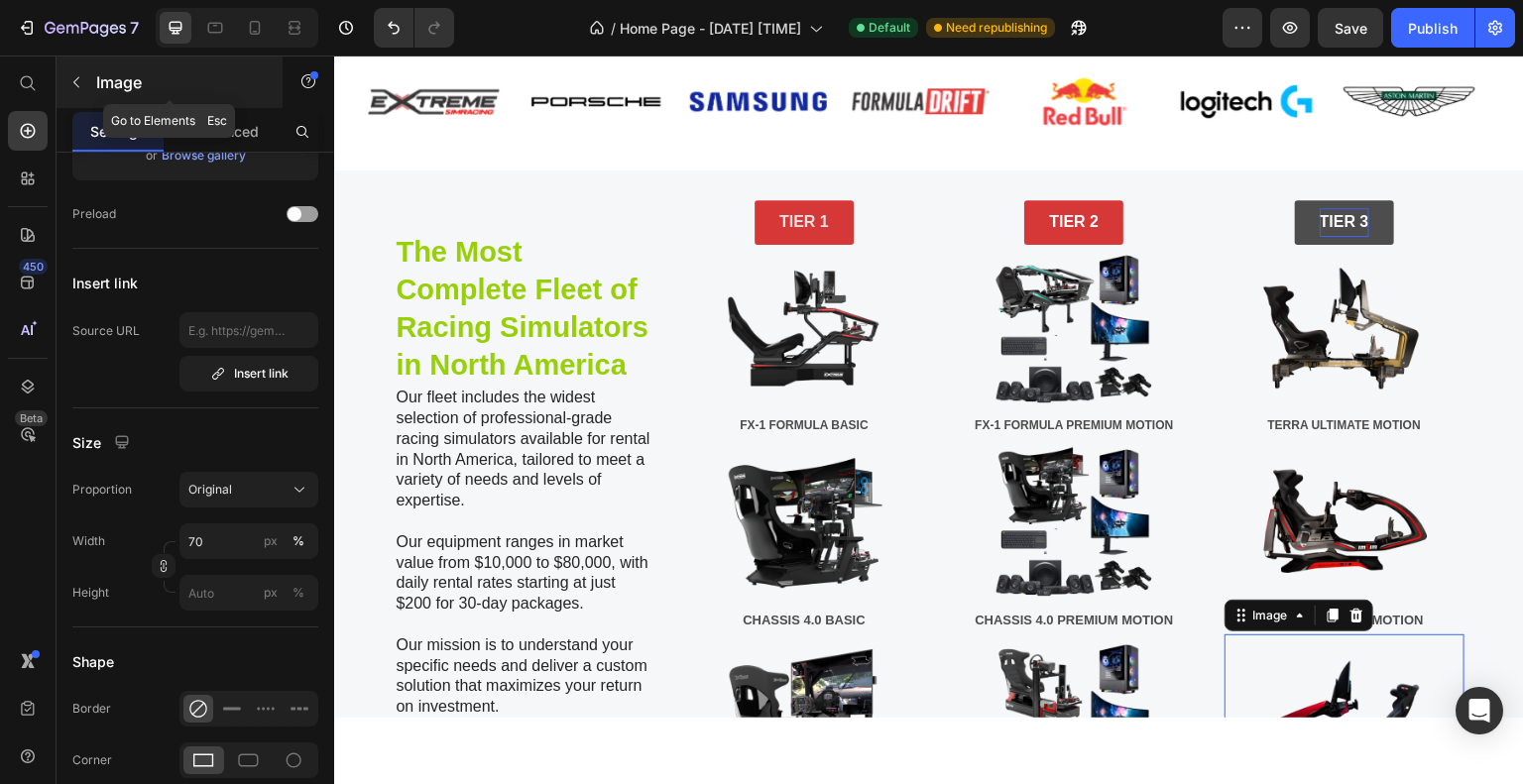 click 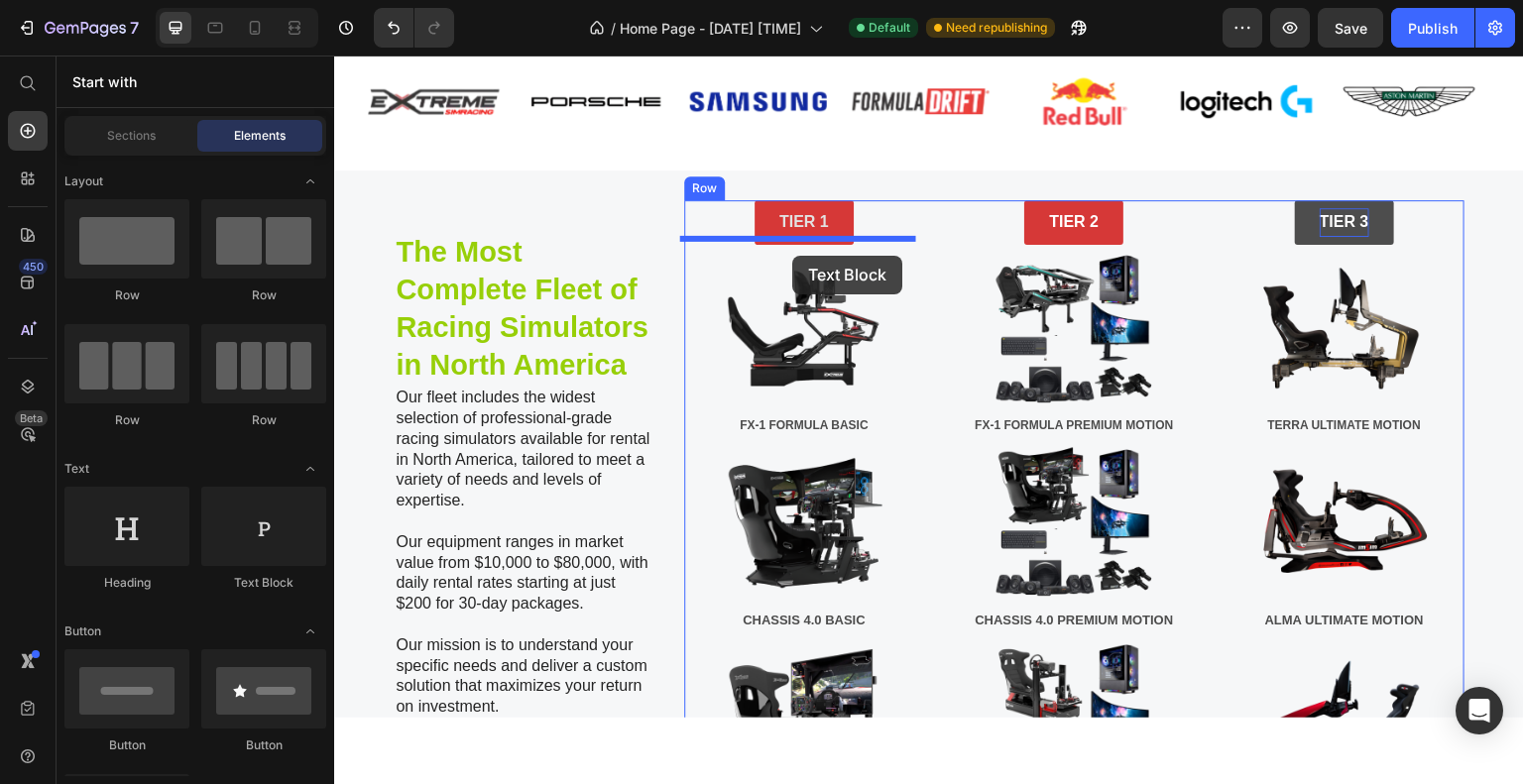 drag, startPoint x: 596, startPoint y: 604, endPoint x: 792, endPoint y: 255, distance: 400.2712 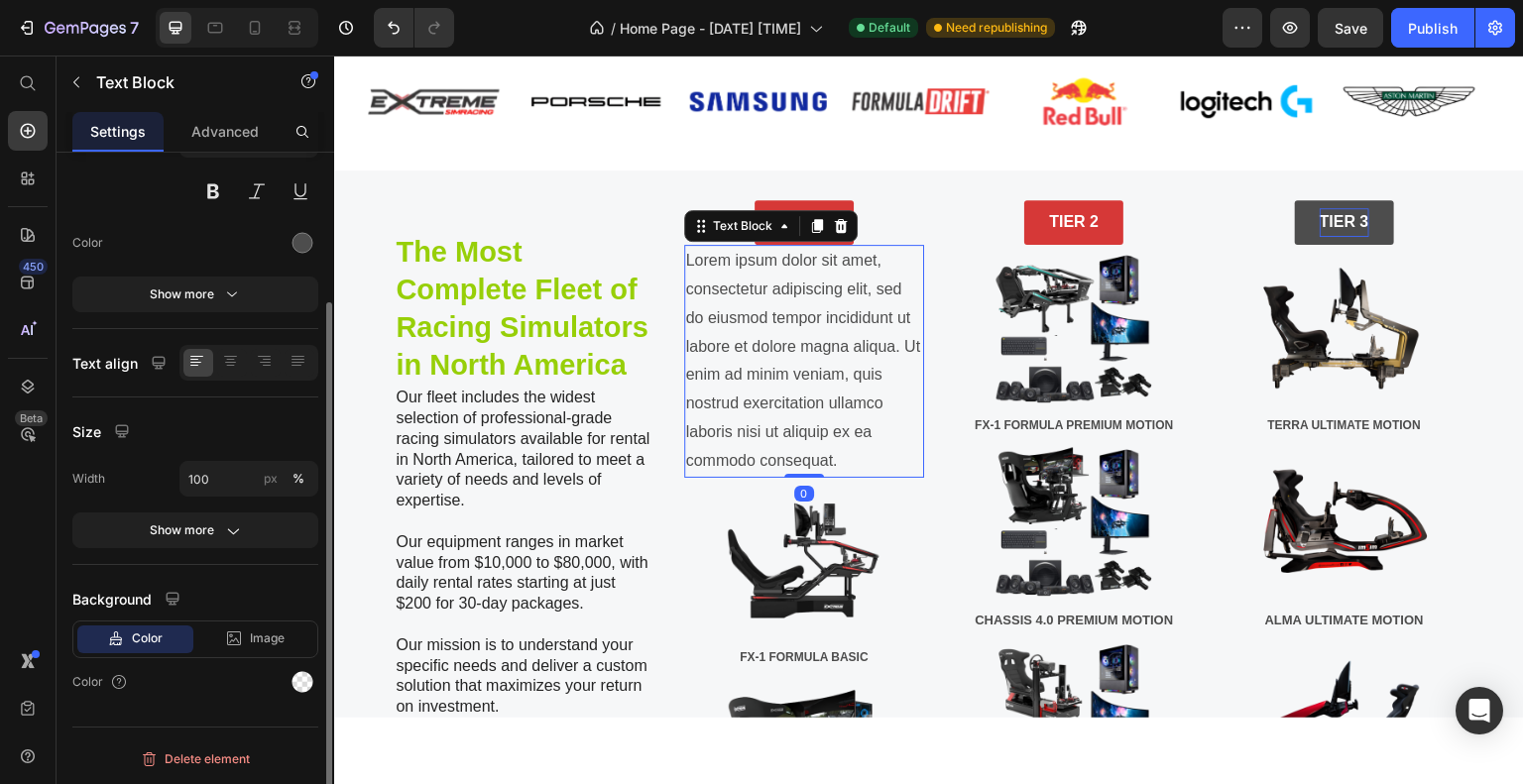 scroll, scrollTop: 0, scrollLeft: 0, axis: both 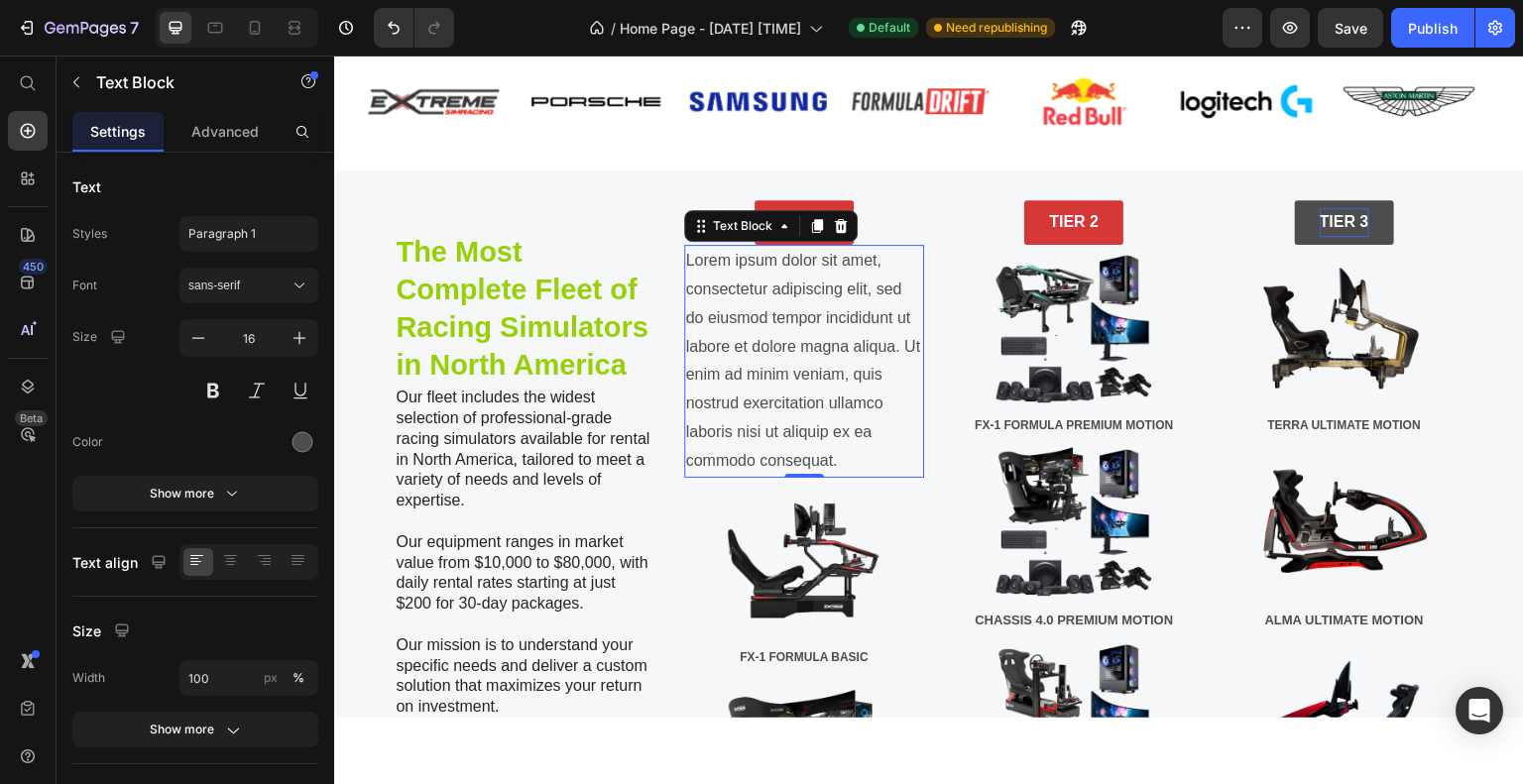 click on "Lorem ipsum dolor sit amet, consectetur adipiscing elit, sed do eiusmod tempor incididunt ut labore et dolore magna aliqua. Ut enim ad minim veniam, quis nostrud exercitation ullamco laboris nisi ut aliquip ex ea commodo consequat." at bounding box center [804, 360] 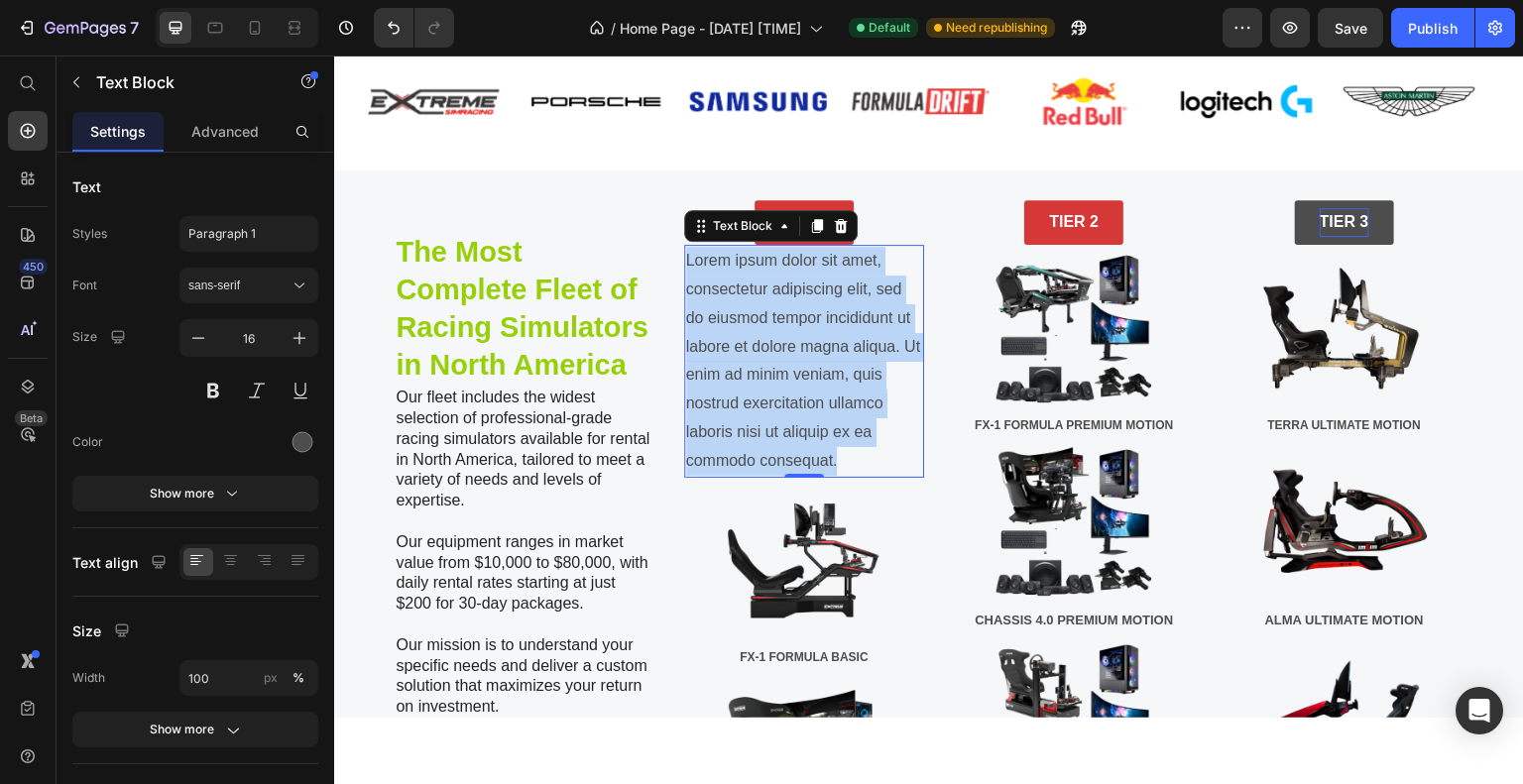 click on "Lorem ipsum dolor sit amet, consectetur adipiscing elit, sed do eiusmod tempor incididunt ut labore et dolore magna aliqua. Ut enim ad minim veniam, quis nostrud exercitation ullamco laboris nisi ut aliquip ex ea commodo consequat." at bounding box center (804, 360) 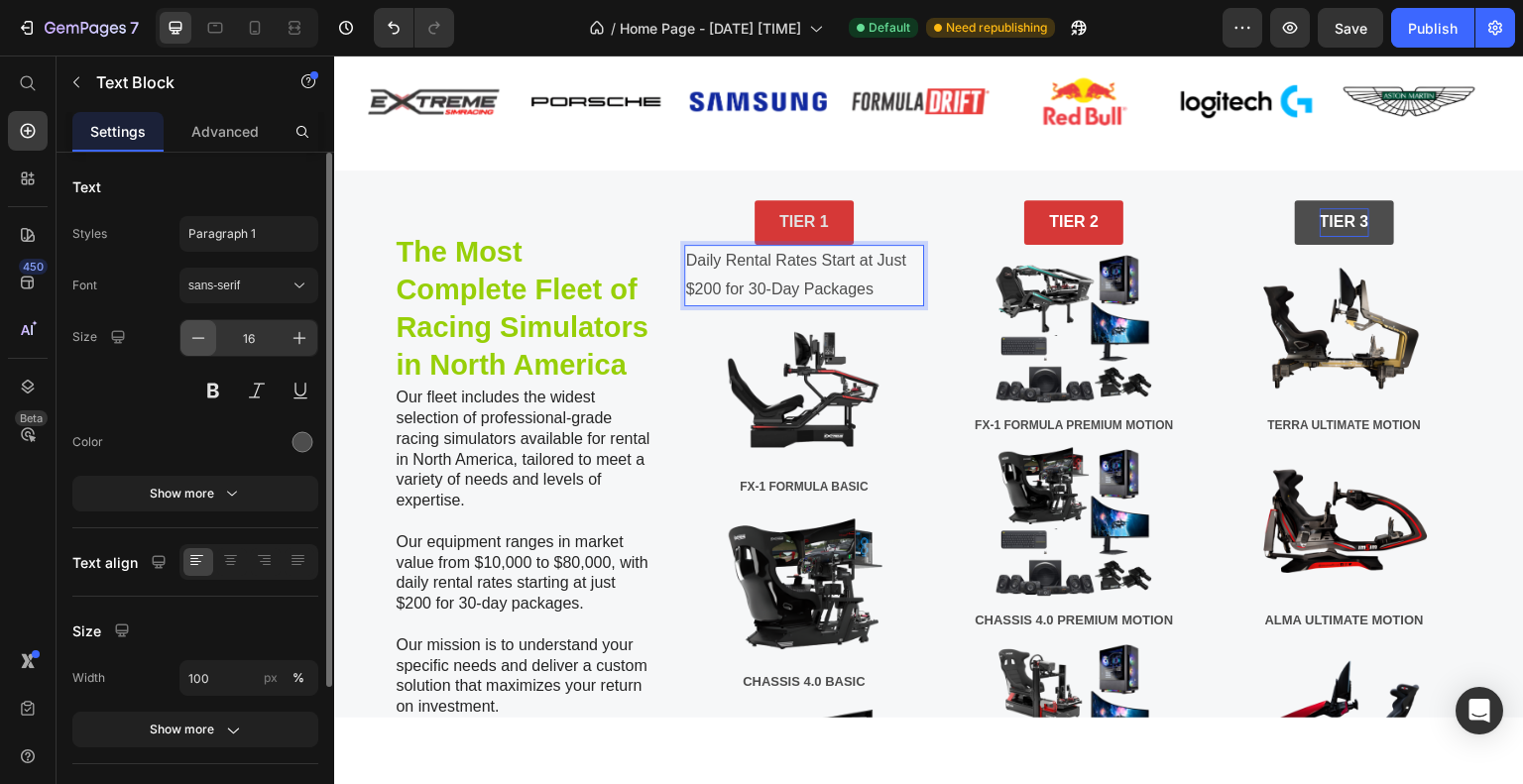 click 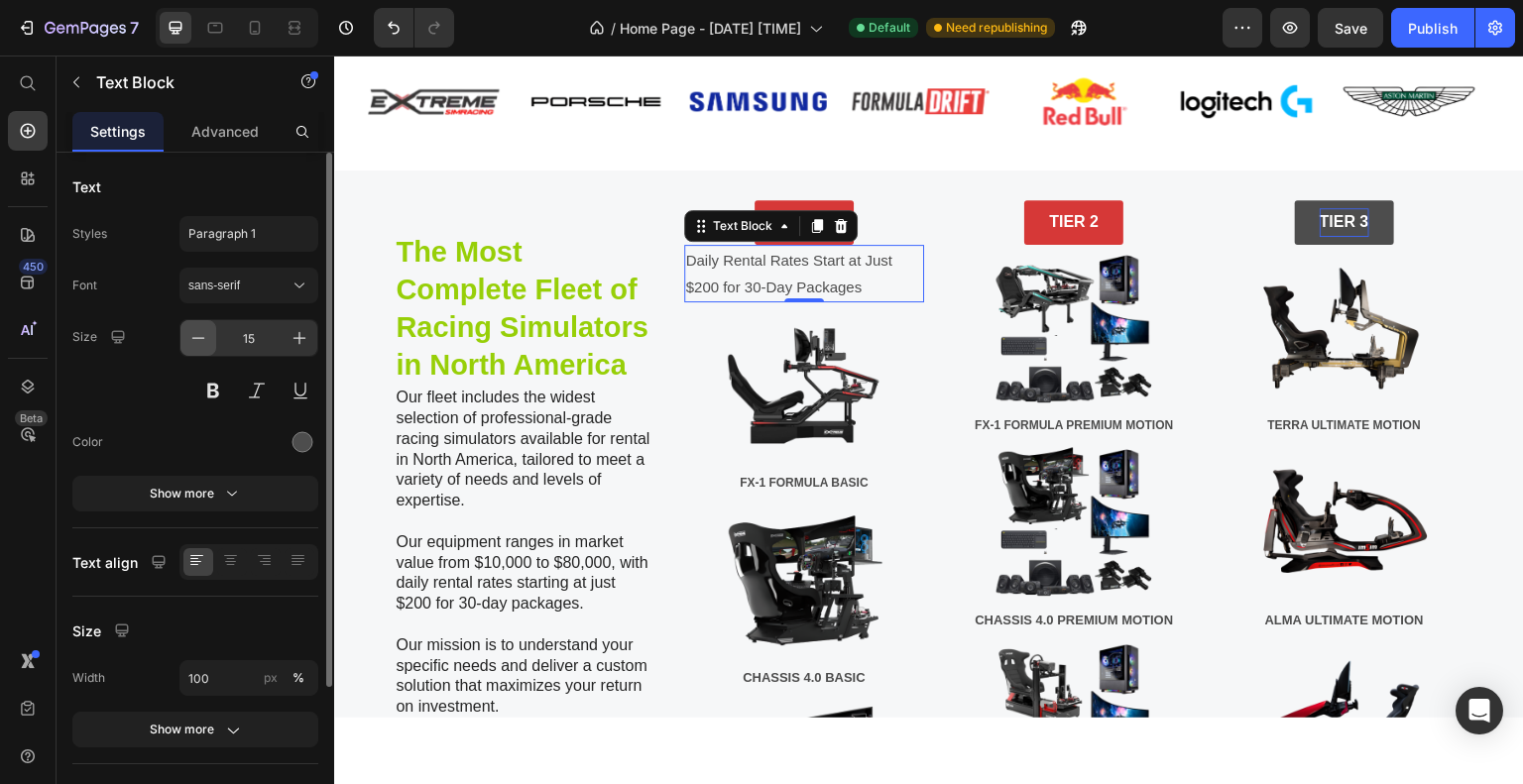 click 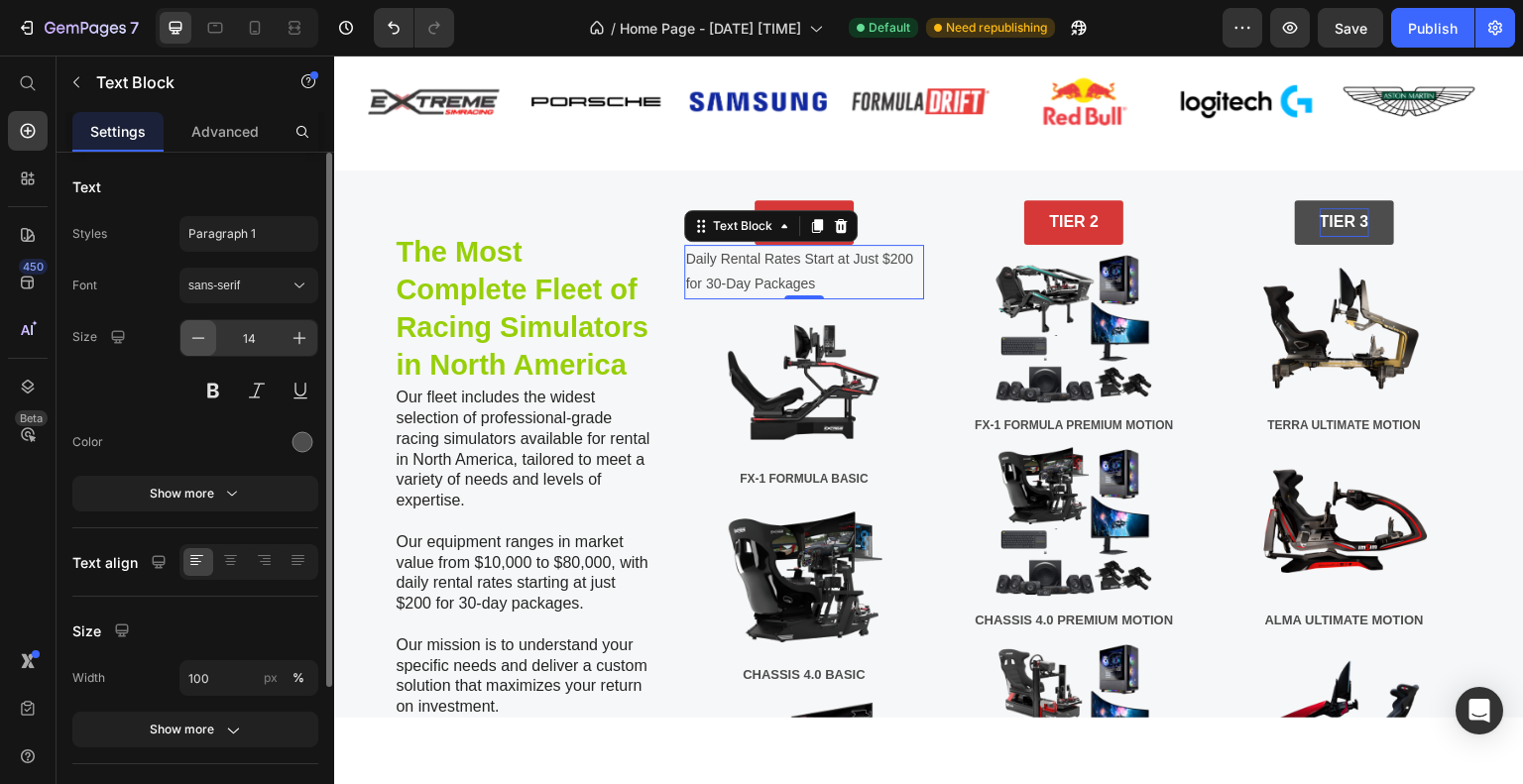 click 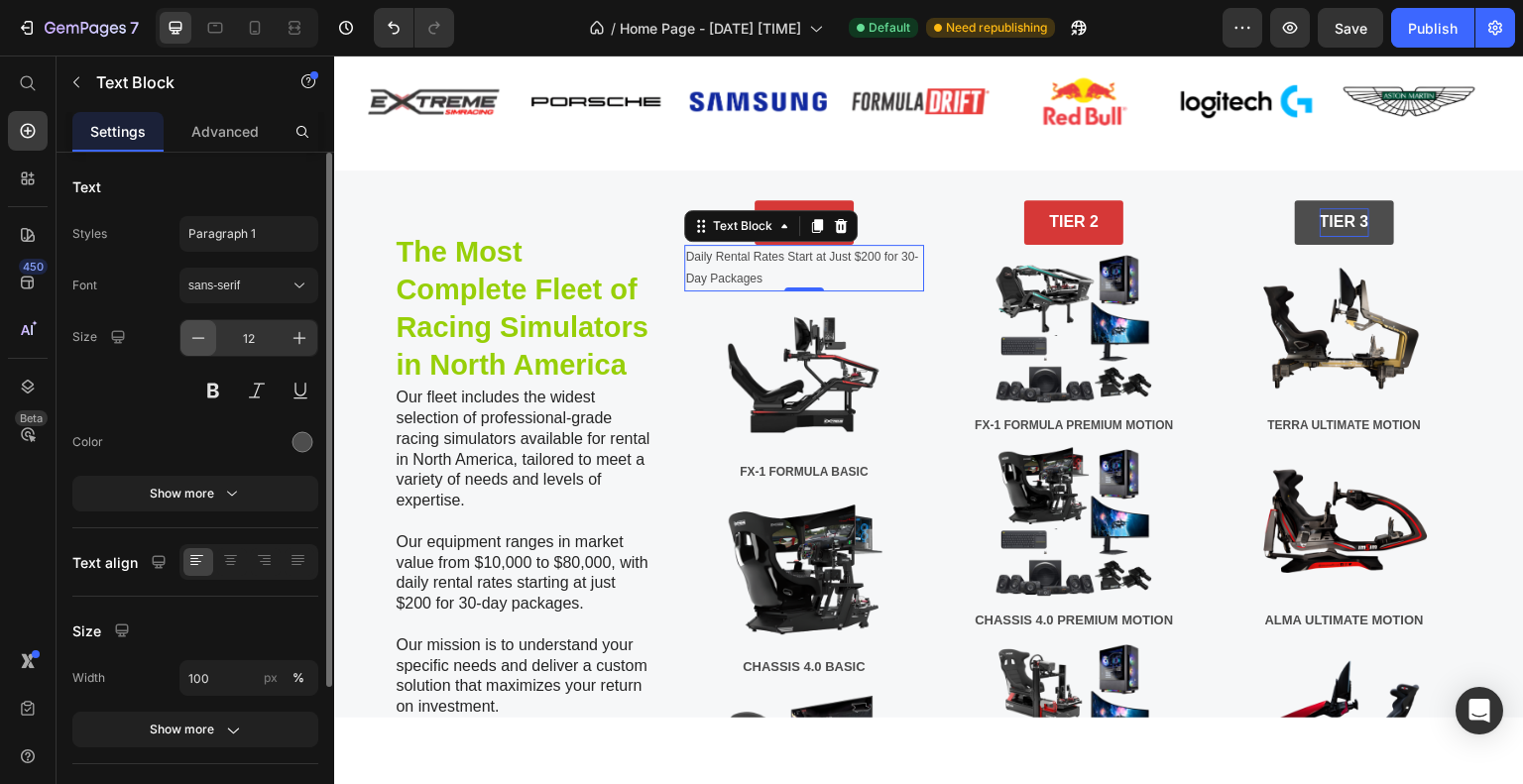 click 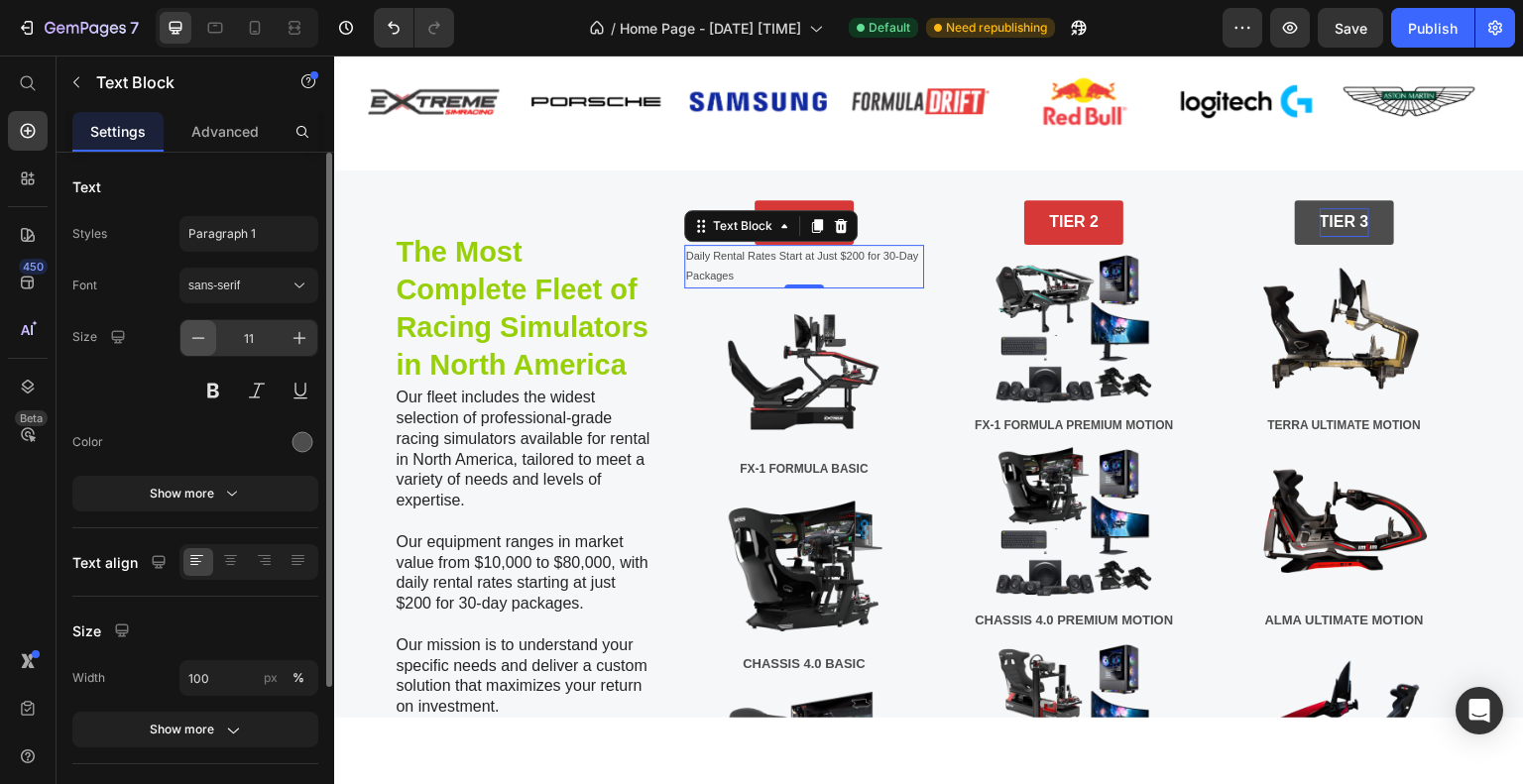 click 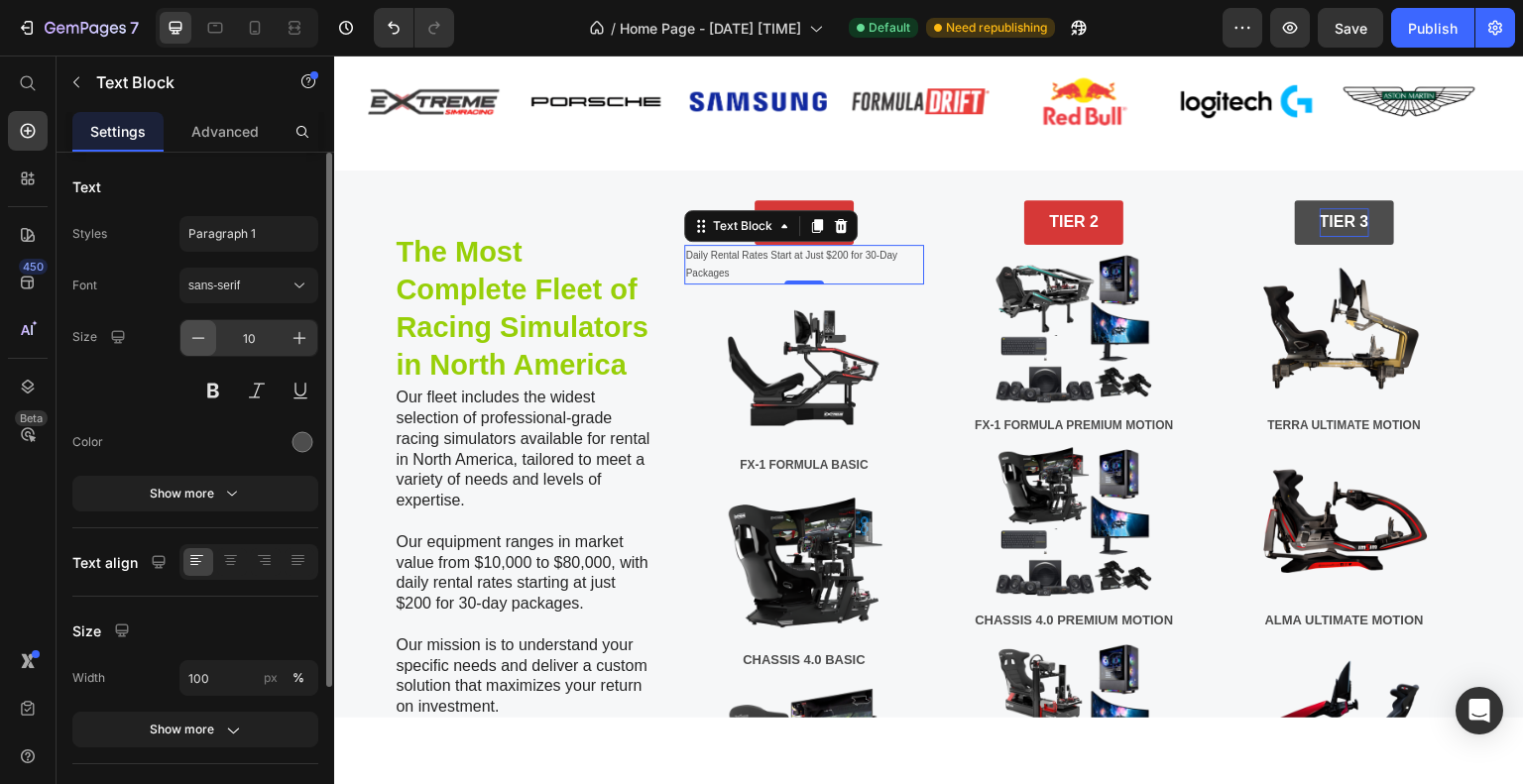 click 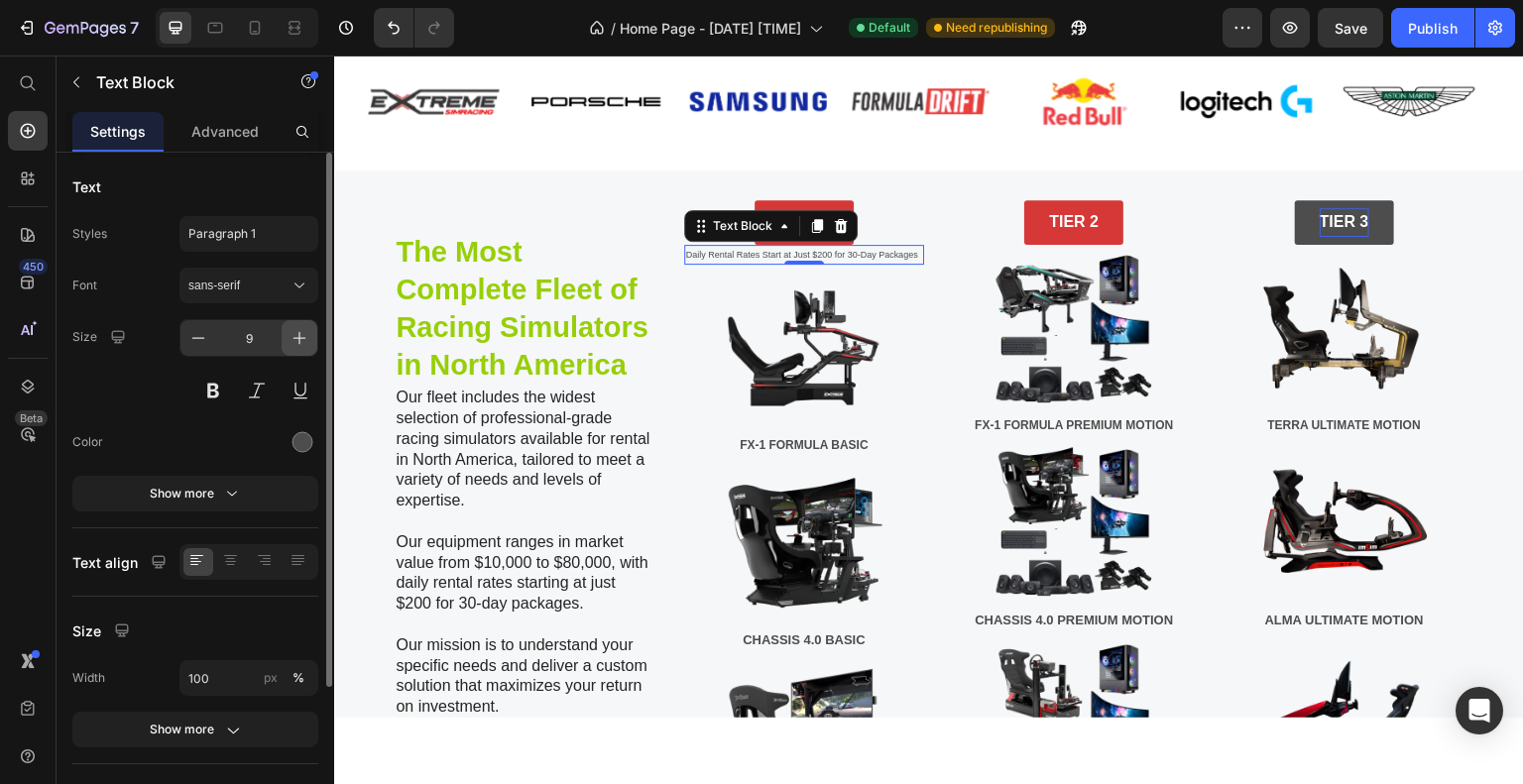 click 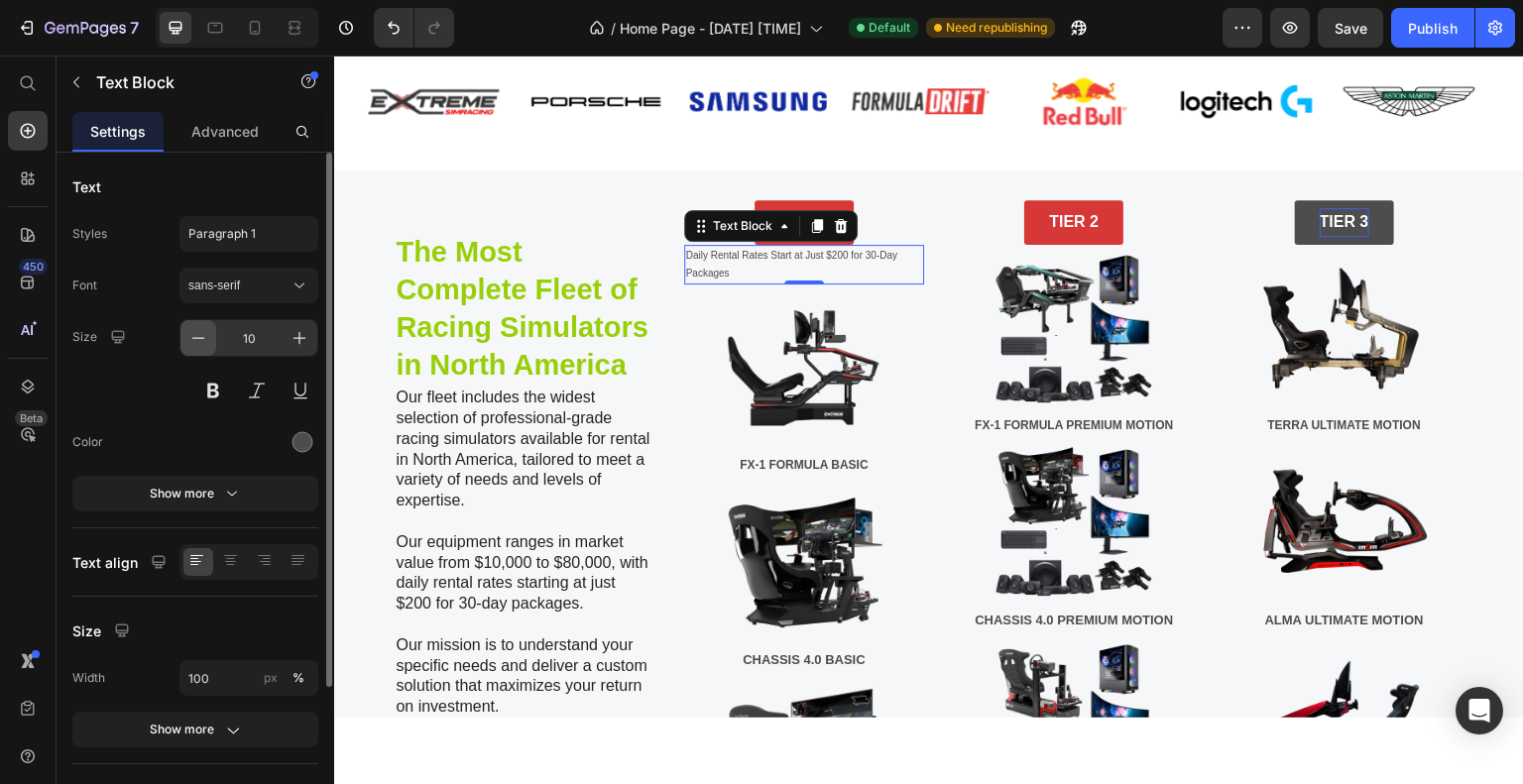click 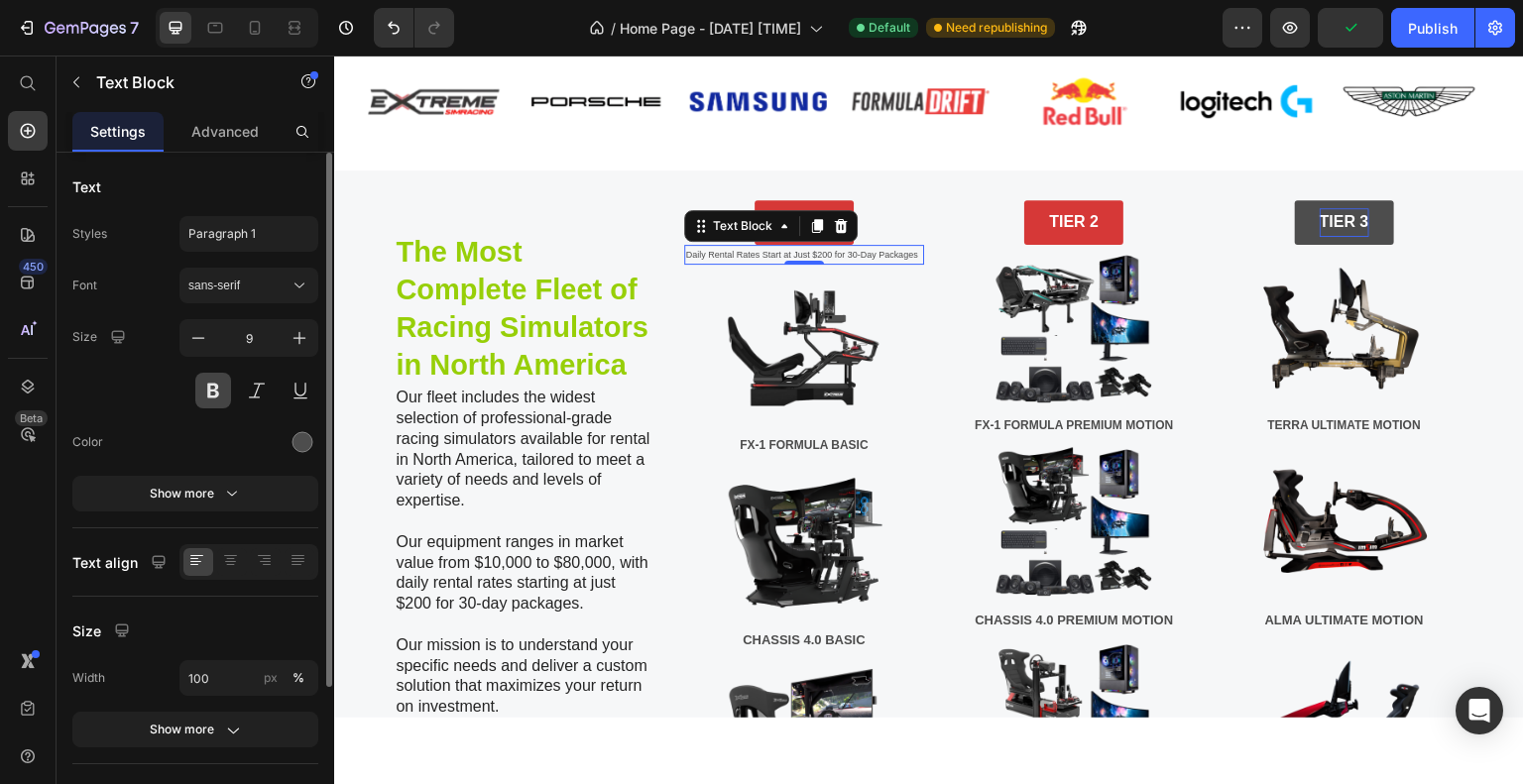click at bounding box center (213, 391) 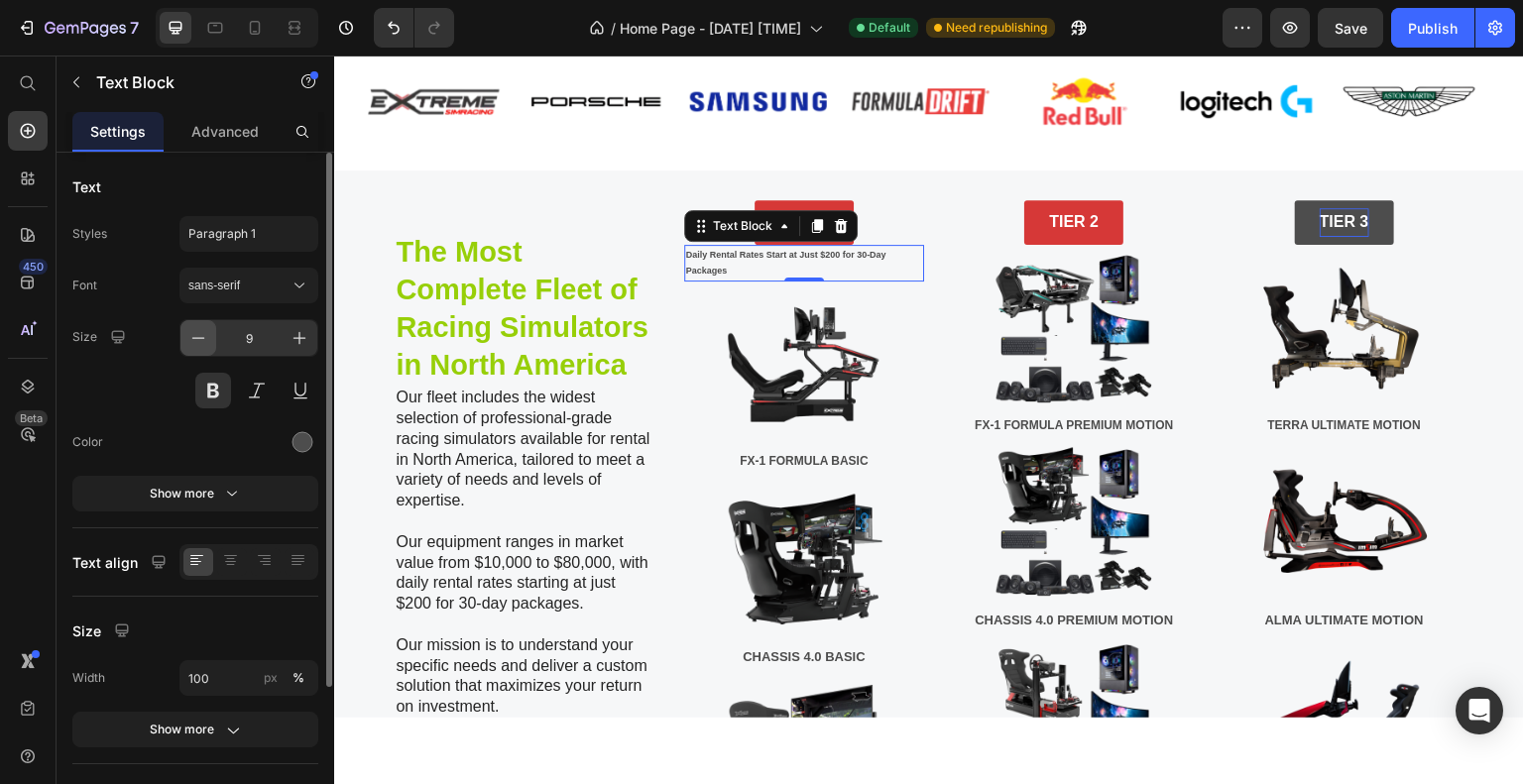 click 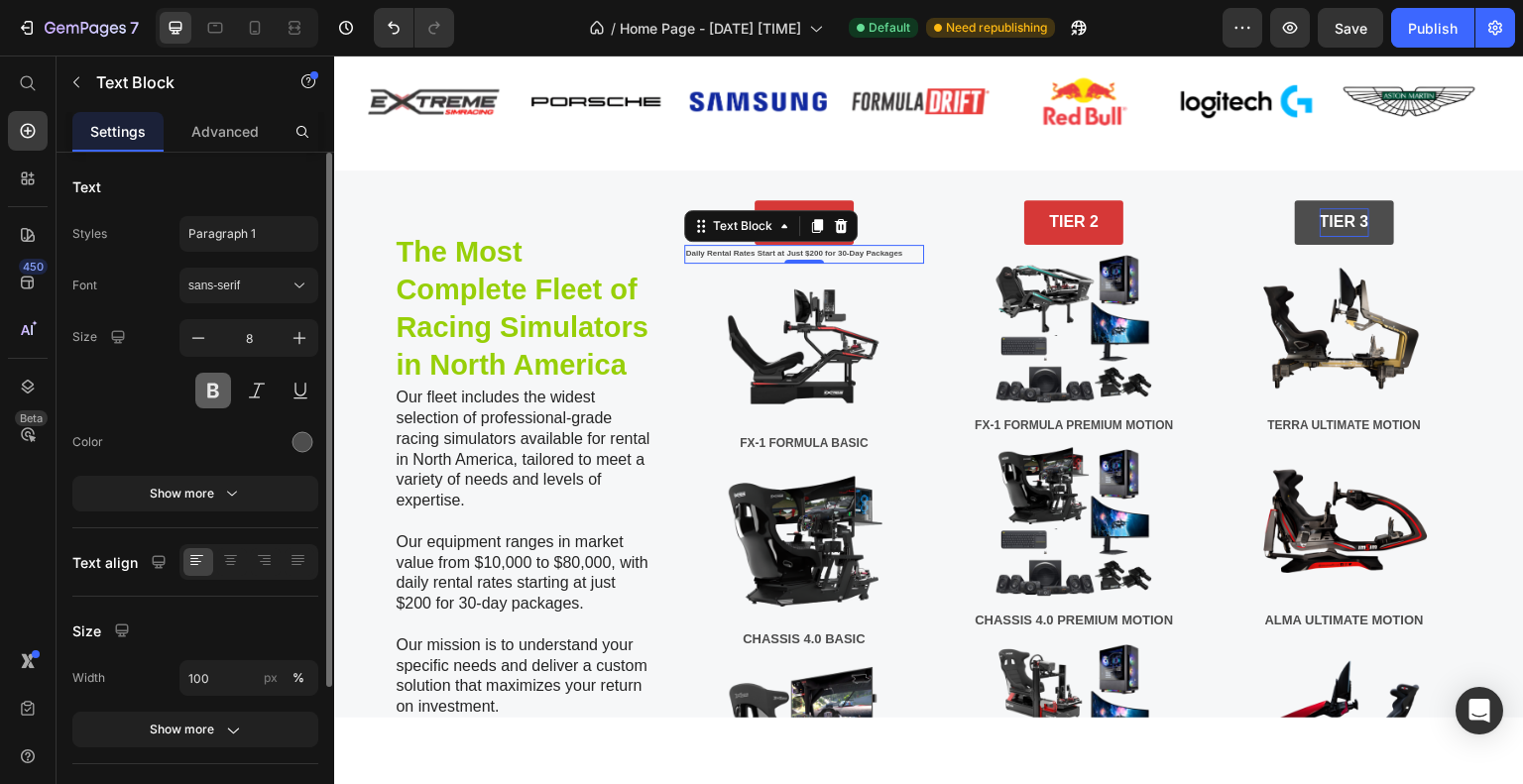 click at bounding box center (213, 391) 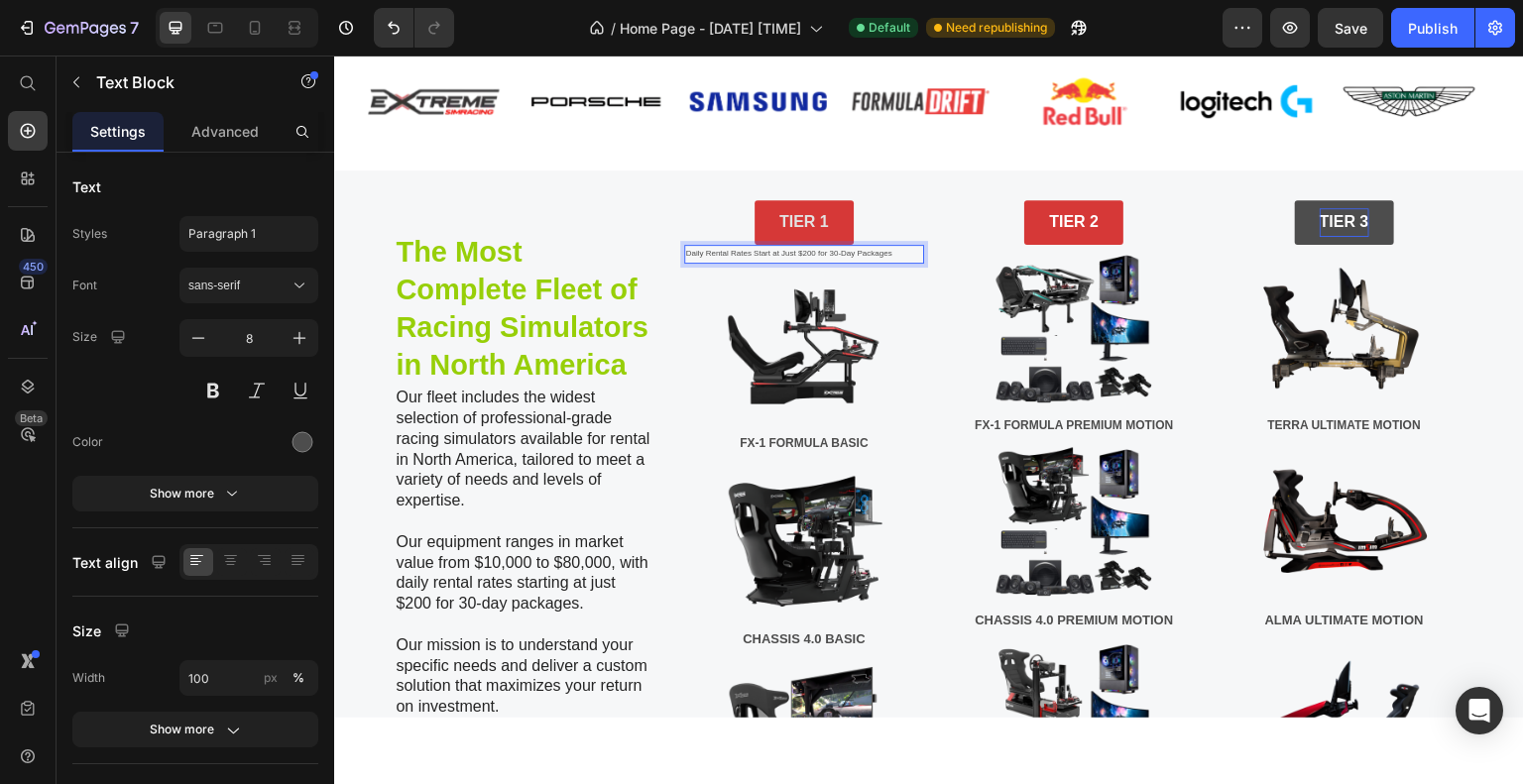 click on "Daily Rental Rates Start at Just $200 for 30-Day Packages" at bounding box center (804, 253) 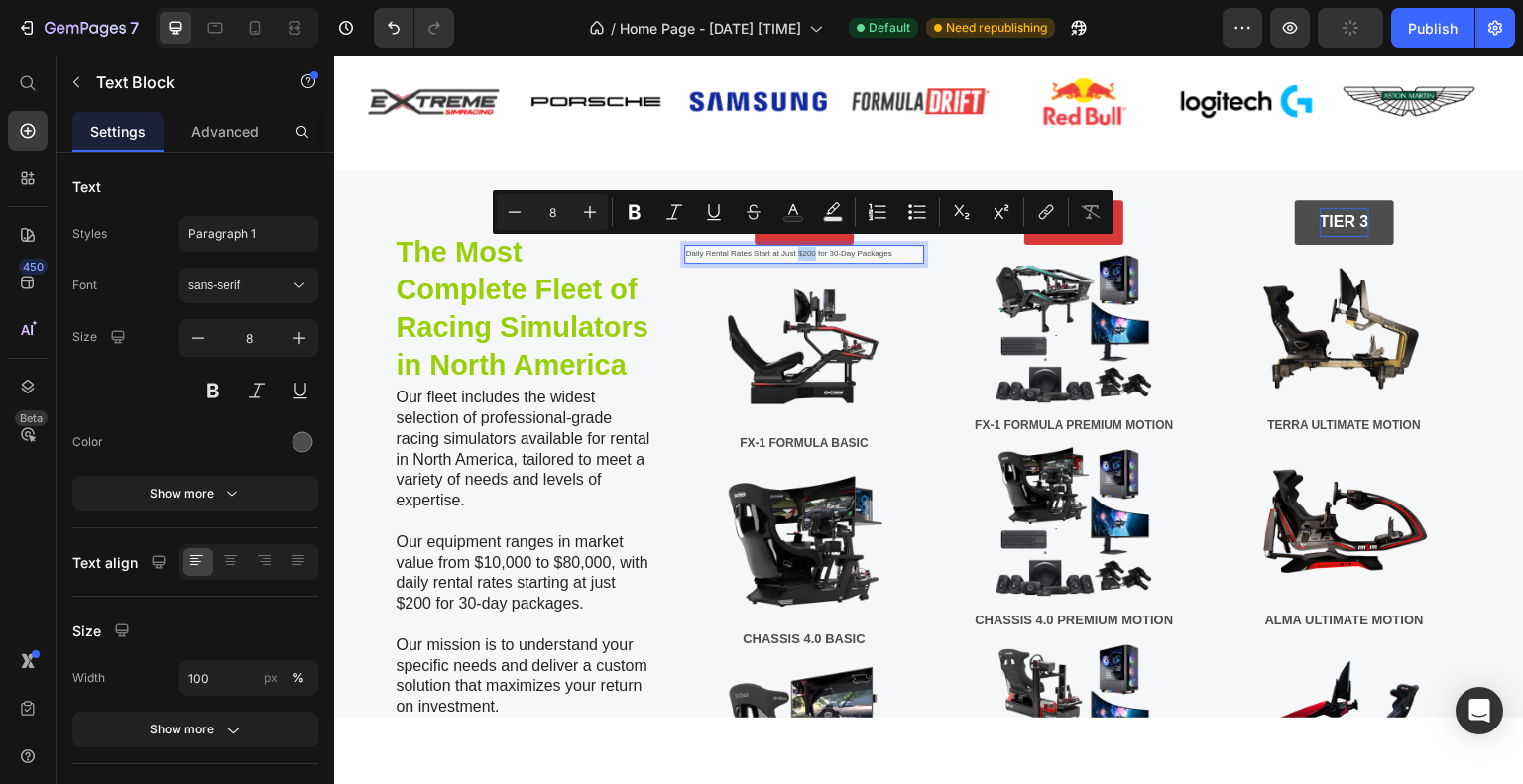 drag, startPoint x: 793, startPoint y: 246, endPoint x: 810, endPoint y: 246, distance: 17 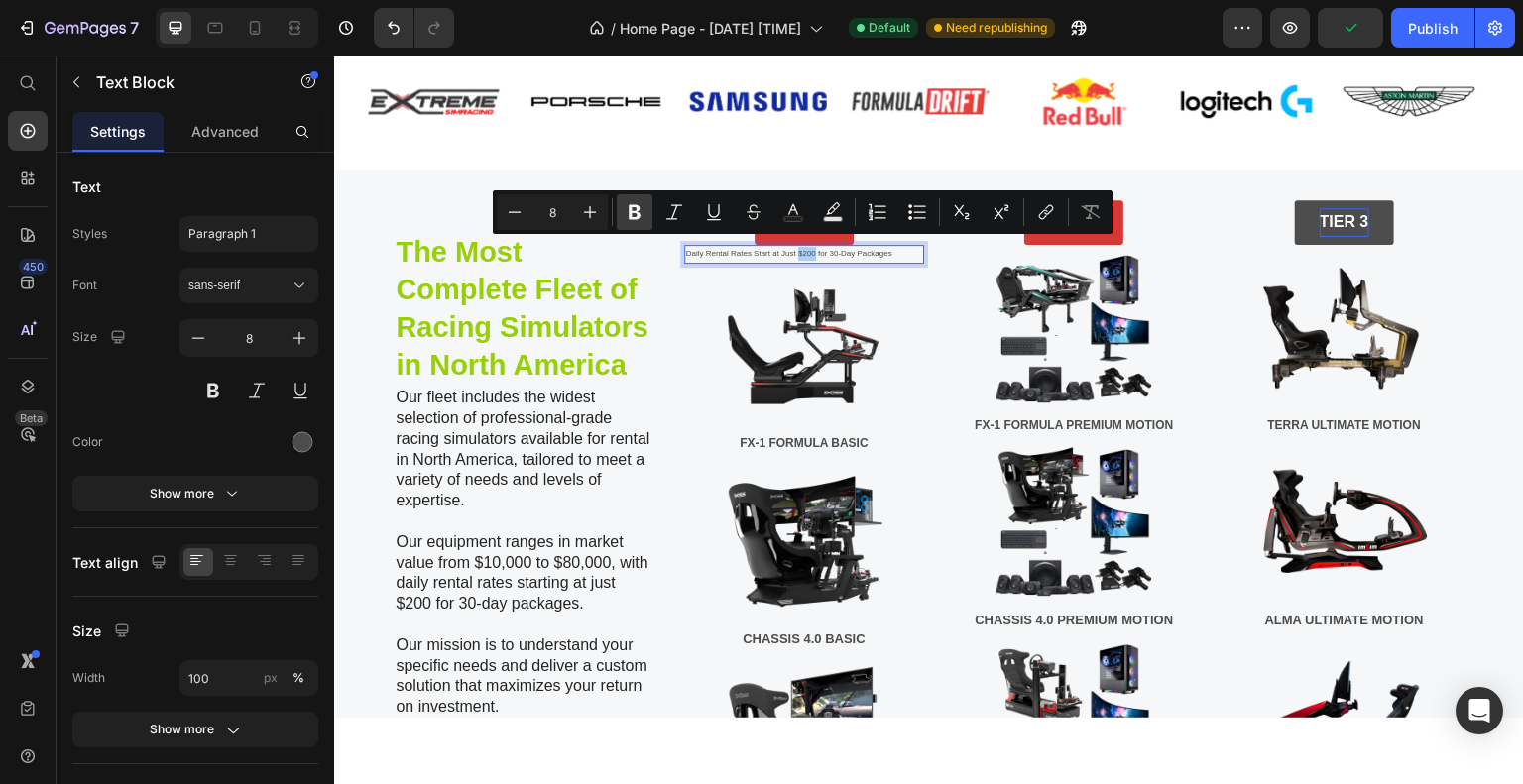 click 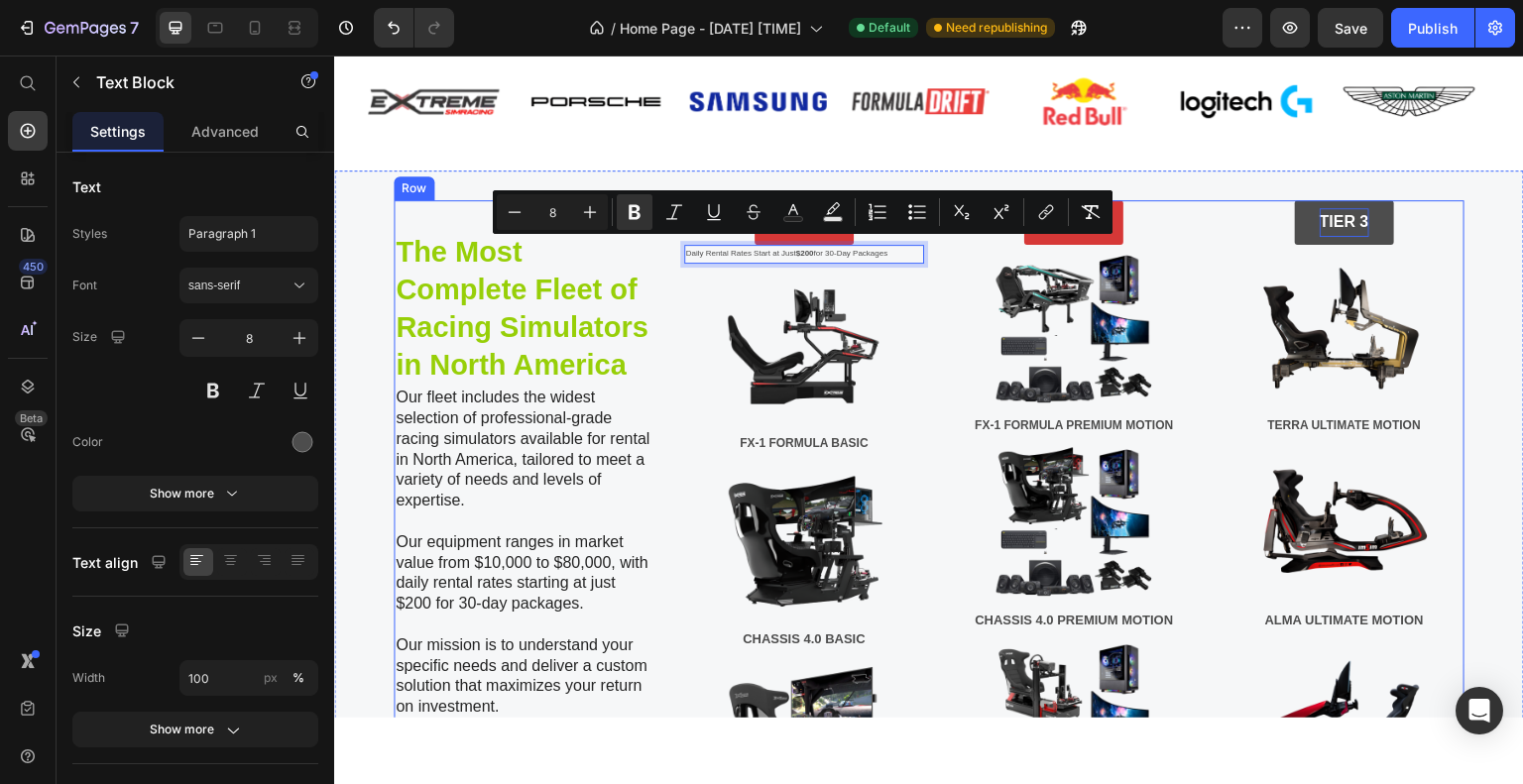 click on "The Most Complete Fleet of  Racing Simulators in North America Heading Our fleet includes the widest selection of professional-grade racing simulators available for rental in North America, tailored to meet a variety of needs and levels of expertise. Our equipment ranges in market value from $10,000 to $80,000, with daily rental rates starting at just $200 for 30-day packages. Our mission is to understand your specific needs and deliver a custom solution that maximizes your return on investment. Text Block Row
Monitor
Wheel Base
Pedals
Shifter / Handbrake
Motion System
VR Setup
Lead Capture Item List TIER 1 Button Daily Rental Rates Start at Just  $200  for 30-Day Packages Text Block   0 Image FX-1 FORMULA BASIC Text Block Image CHASSIS 4.0 BASIC Text Block Image CHASSIS AX-80 BASIC Text Block TIER 2 Button Image FX-1 FORMULA PREMIUM MOTION Text Block Image CHASSIS 4.0 PREMIUM MOTION Text Block Row" at bounding box center (929, 799) 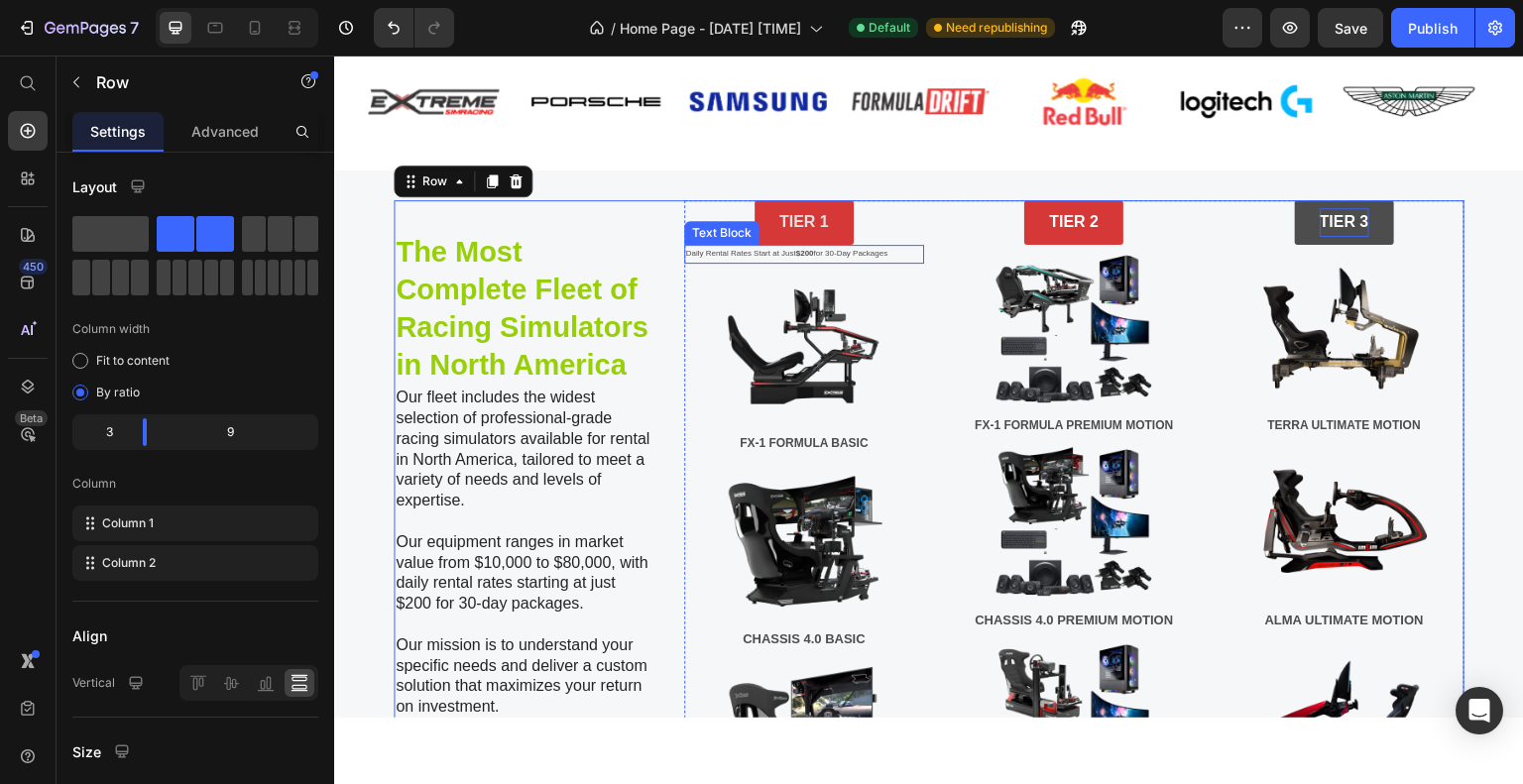 click on "Daily Rental Rates Start at Just  $200  for 30-Day Packages" at bounding box center (804, 253) 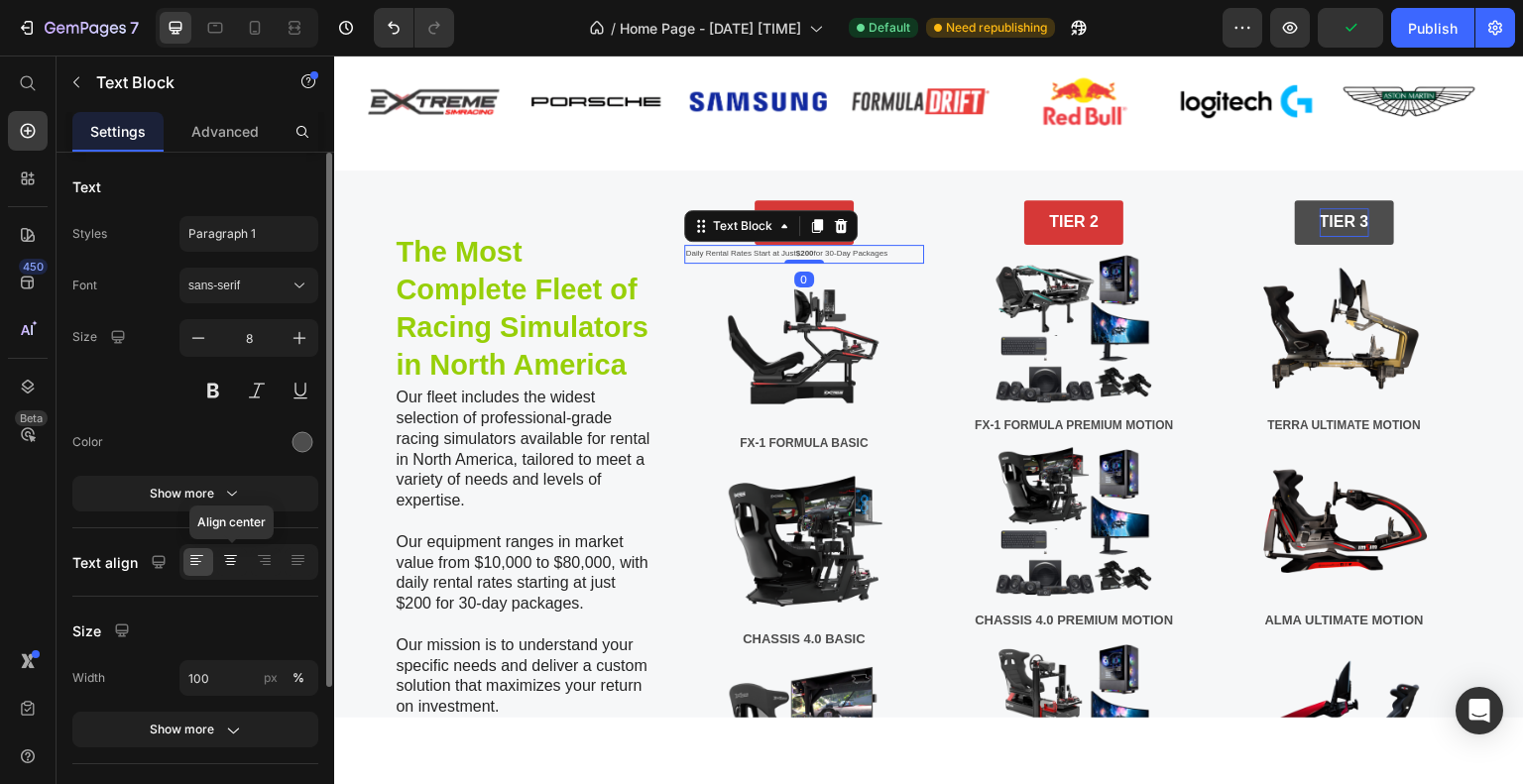 click 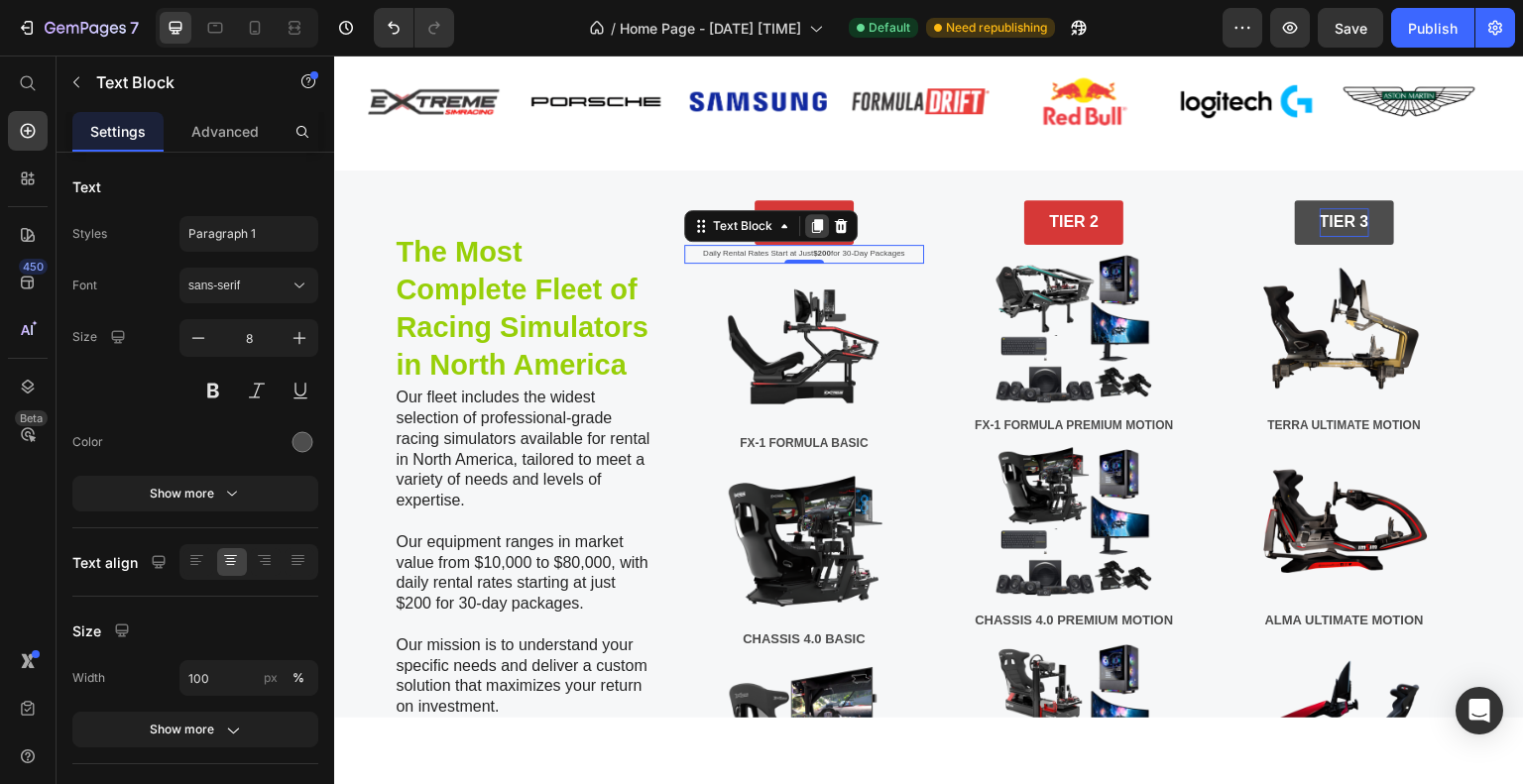 click 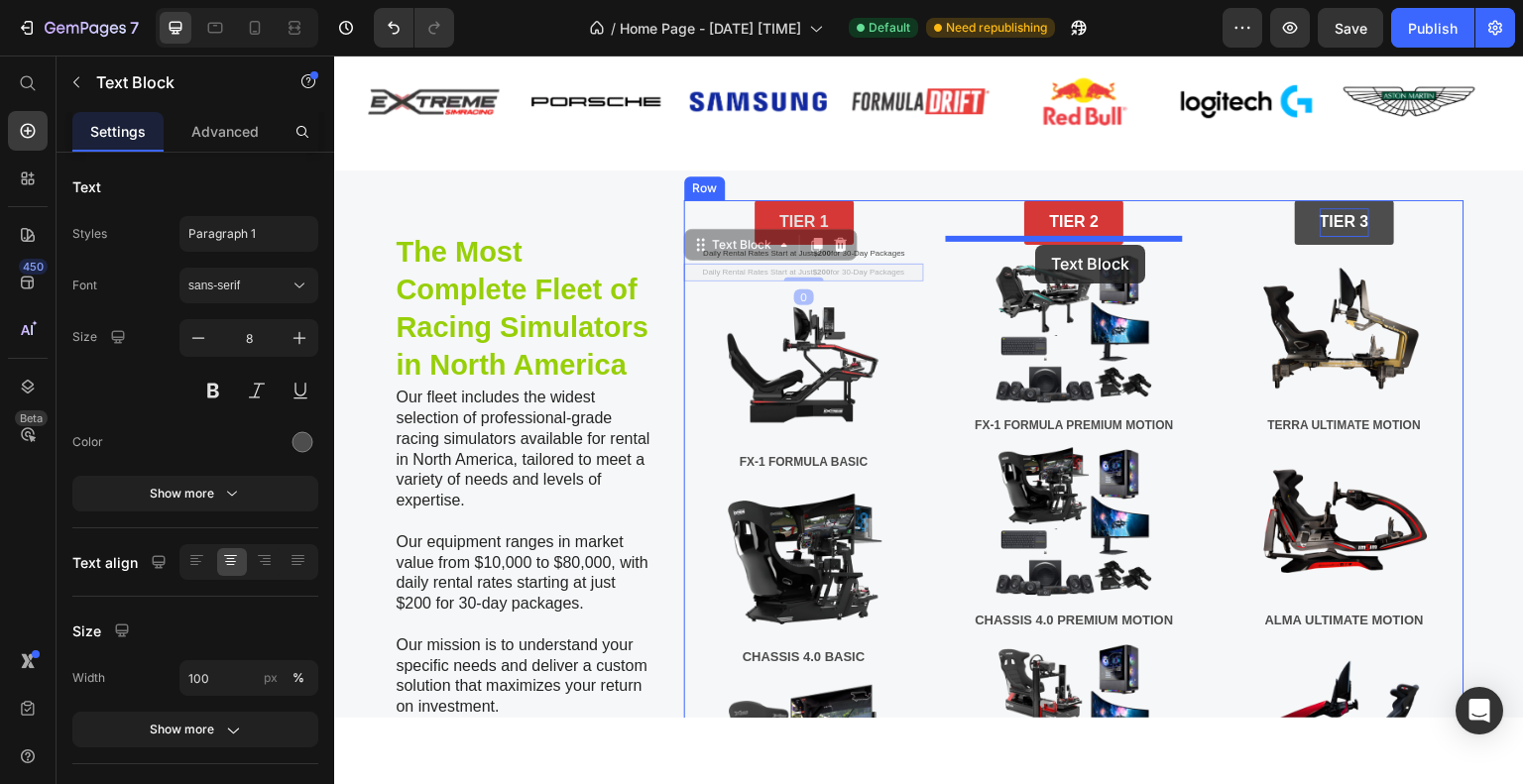 drag, startPoint x: 696, startPoint y: 240, endPoint x: 1036, endPoint y: 244, distance: 340.02353 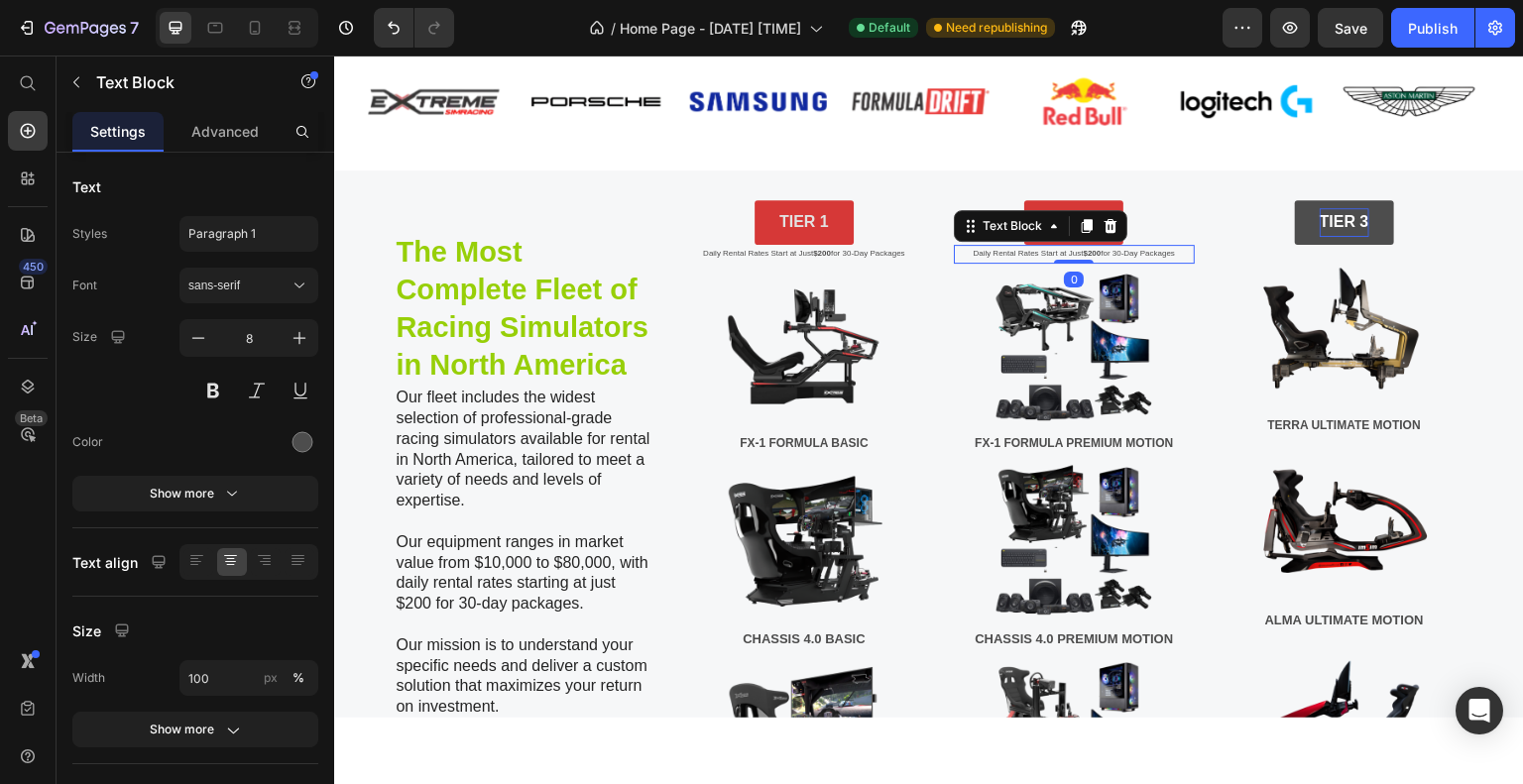 click on "$200" at bounding box center [1093, 252] 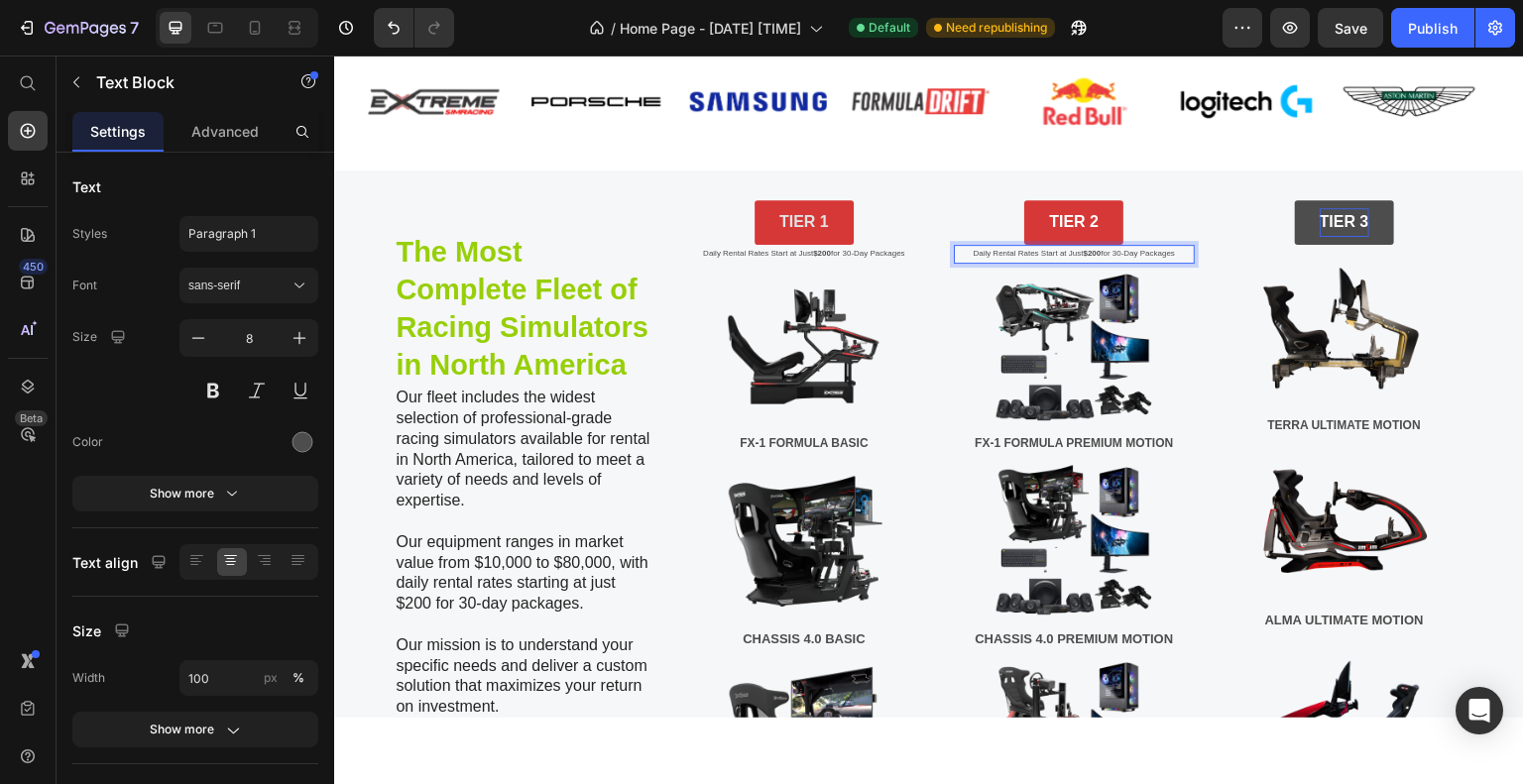 click on "$200" at bounding box center [1093, 252] 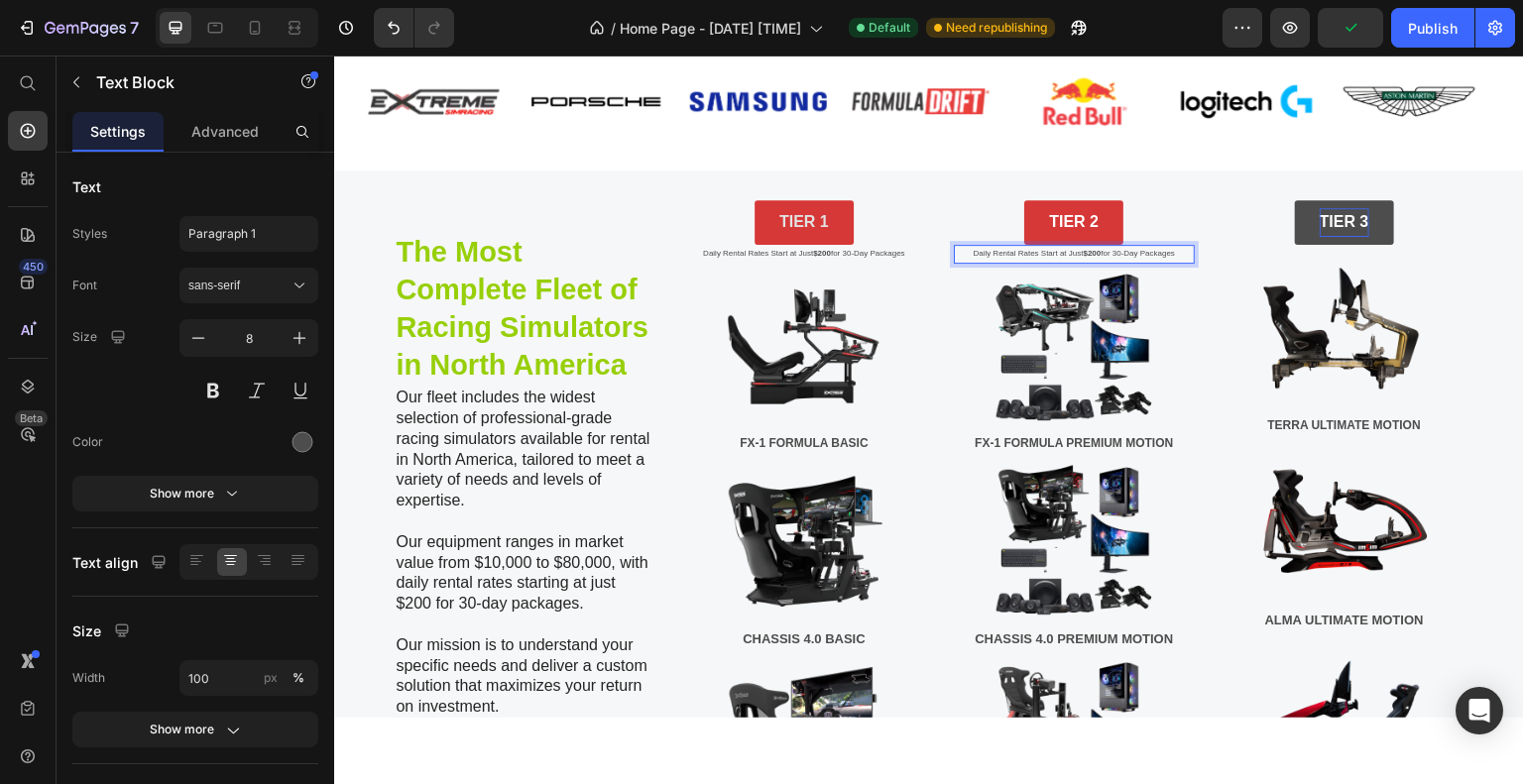 click on "$200" at bounding box center [1093, 252] 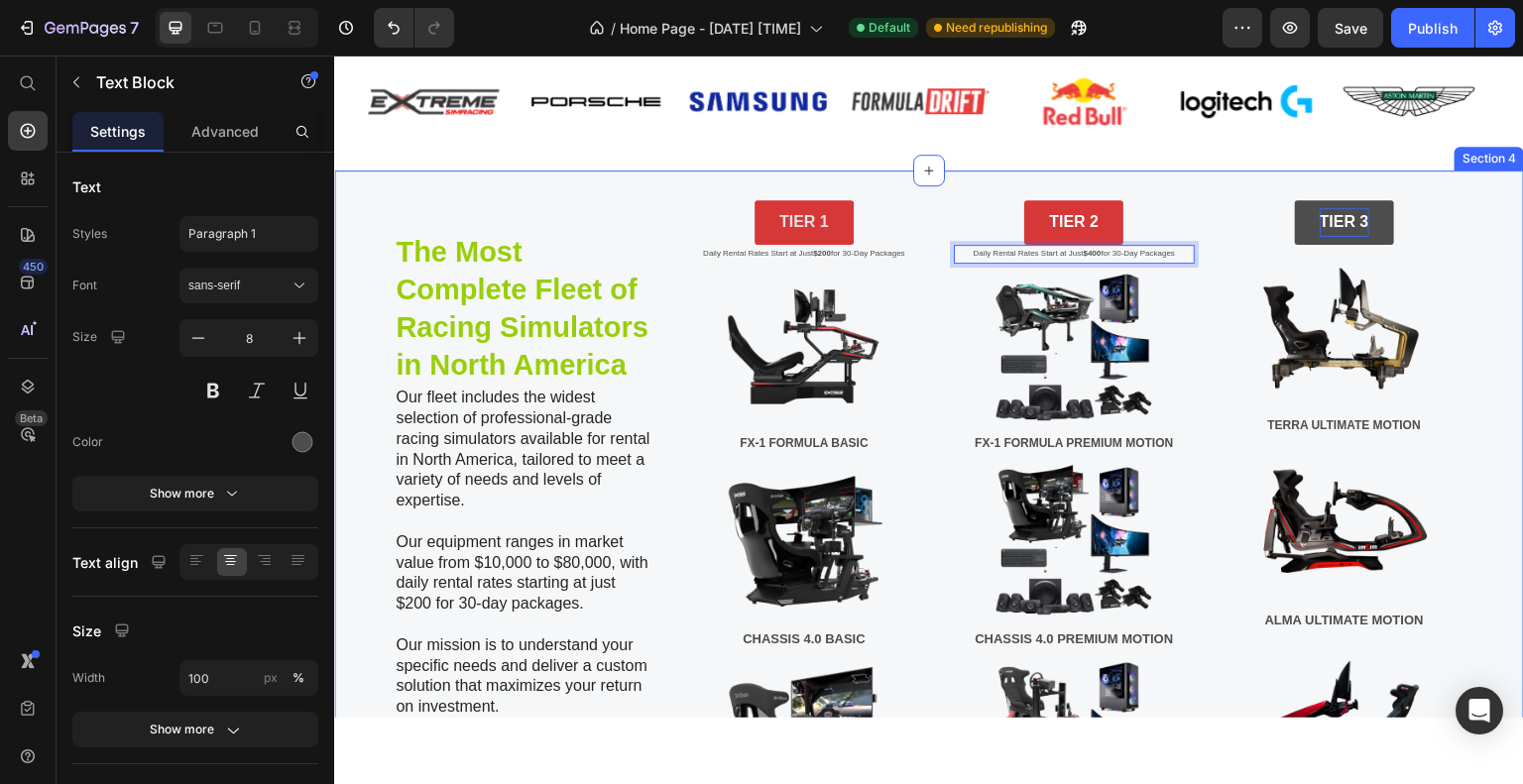 click on "The Most Complete Fleet of  Racing Simulators in North America Heading Our fleet includes the widest selection of professional-grade racing simulators available for rental in North America, tailored to meet a variety of needs and levels of expertise. Our equipment ranges in market value from $10,000 to $80,000, with daily rental rates starting at just $200 for 30-day packages. Our mission is to understand your specific needs and deliver a custom solution that maximizes your return on investment. Text Block Row
Monitor
Wheel Base
Pedals
Shifter / Handbrake
Motion System
VR Setup
Lead Capture Item List TIER 1 Button Daily Rental Rates Start at Just  $200  for 30-Day Packages Text Block Image FX-1 FORMULA BASIC Text Block Image CHASSIS 4.0 BASIC Text Block Image CHASSIS AX-80 BASIC Text Block TIER 2 Button Daily Rental Rates Start at Just  $400  for 30-Day Packages Text Block   0 Image Text Block Row" at bounding box center (929, 807) 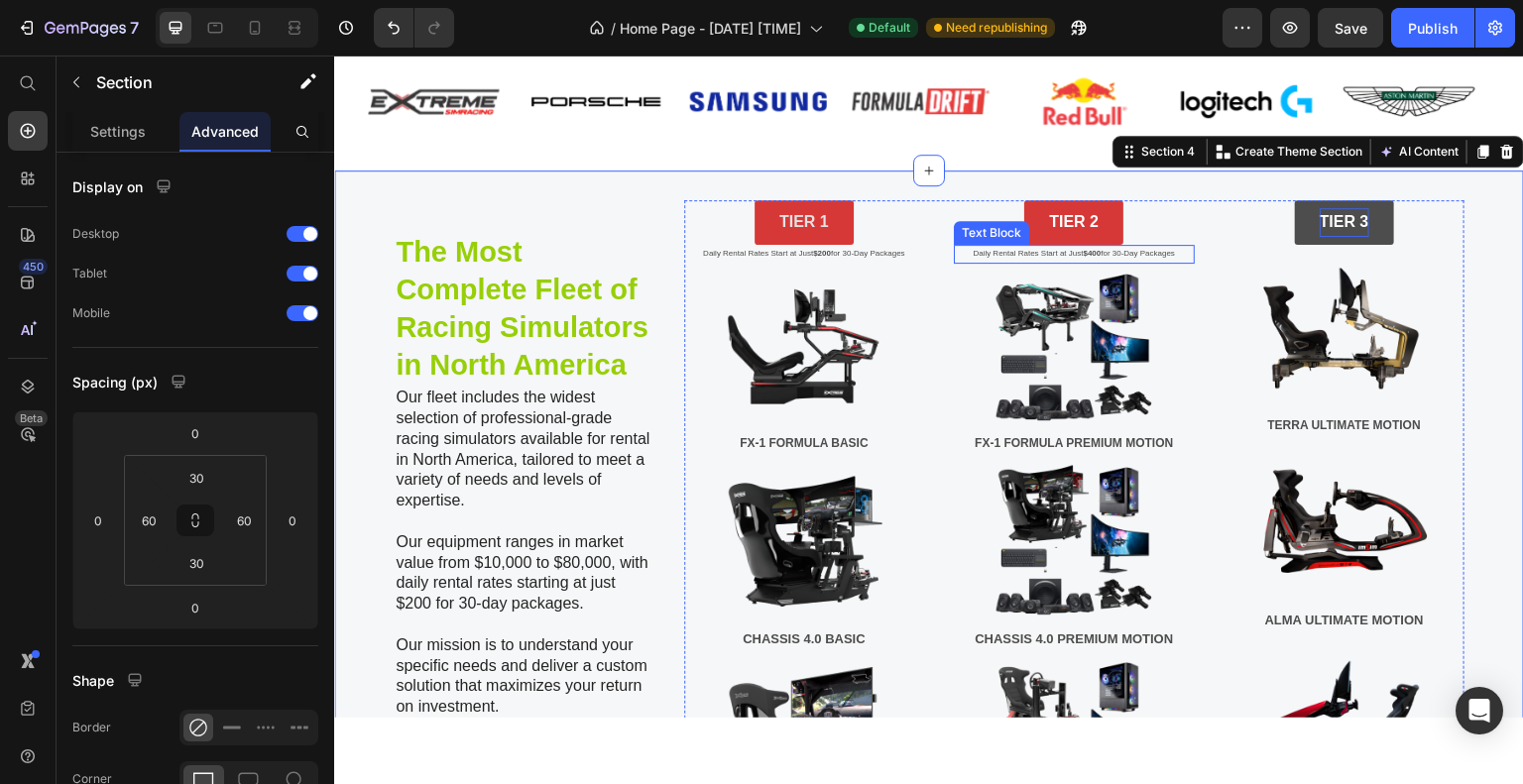 click on "Daily Rental Rates Start at Just  $400  for 30-Day Packages" at bounding box center (1074, 253) 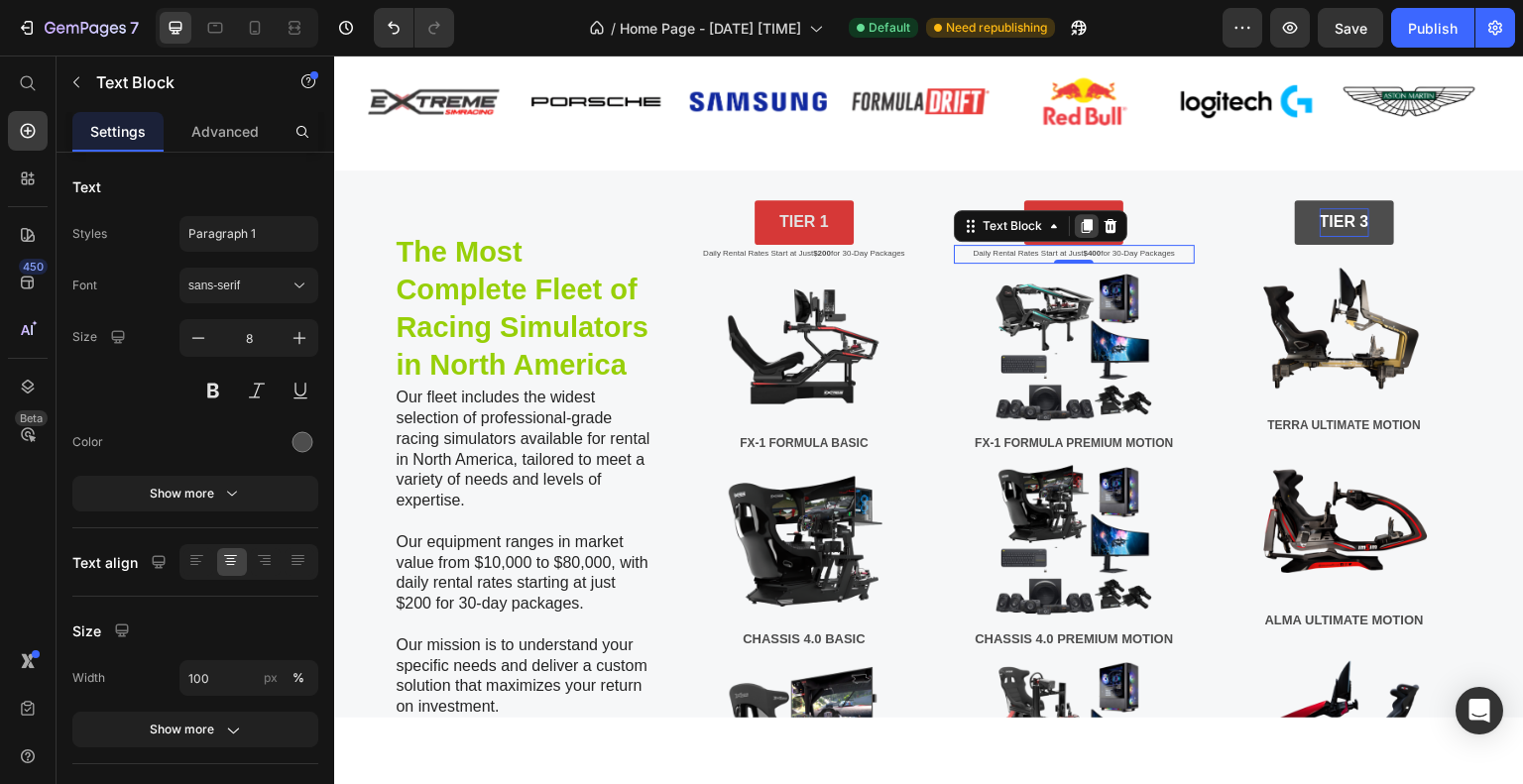 click 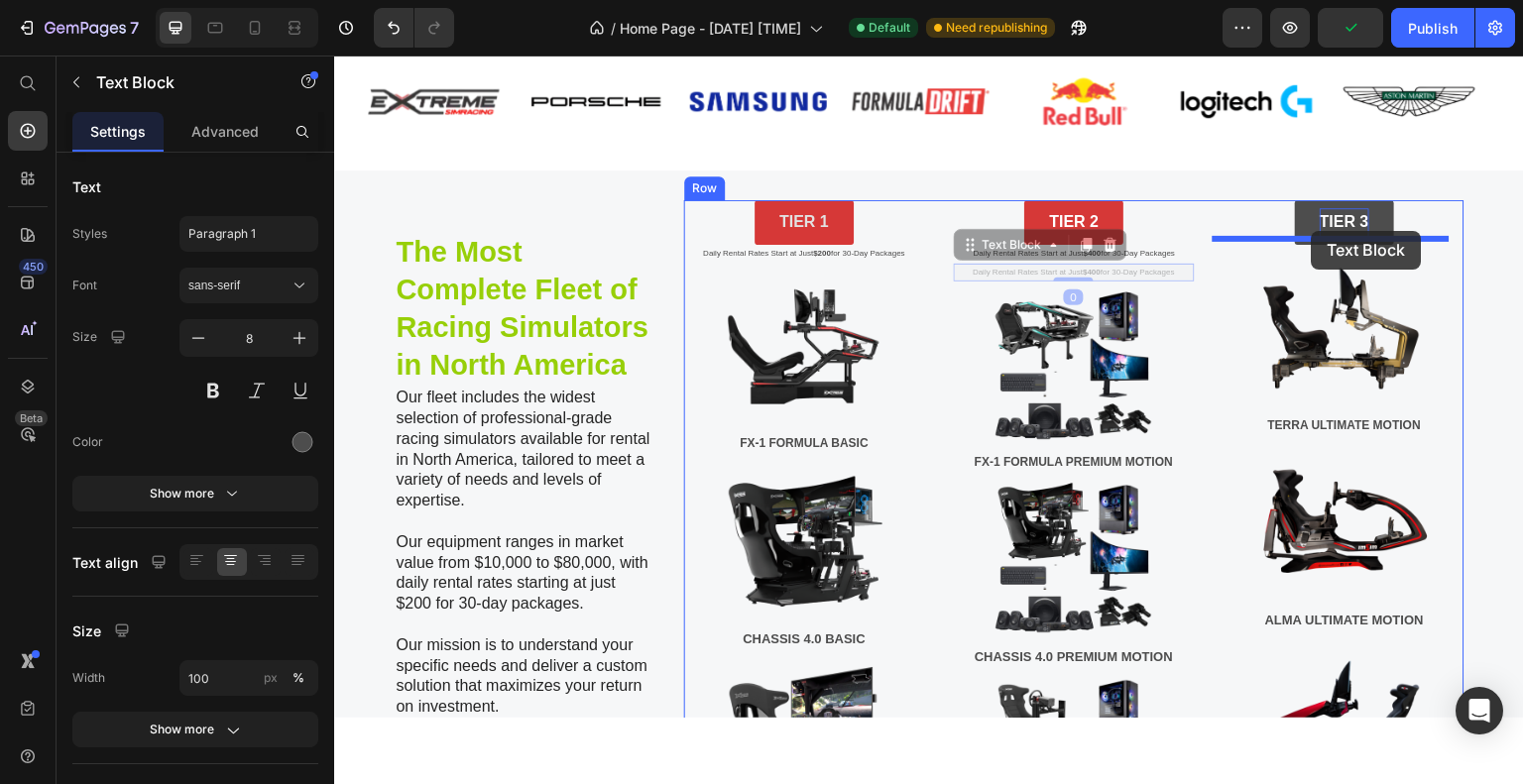drag, startPoint x: 965, startPoint y: 241, endPoint x: 1312, endPoint y: 230, distance: 347.17431 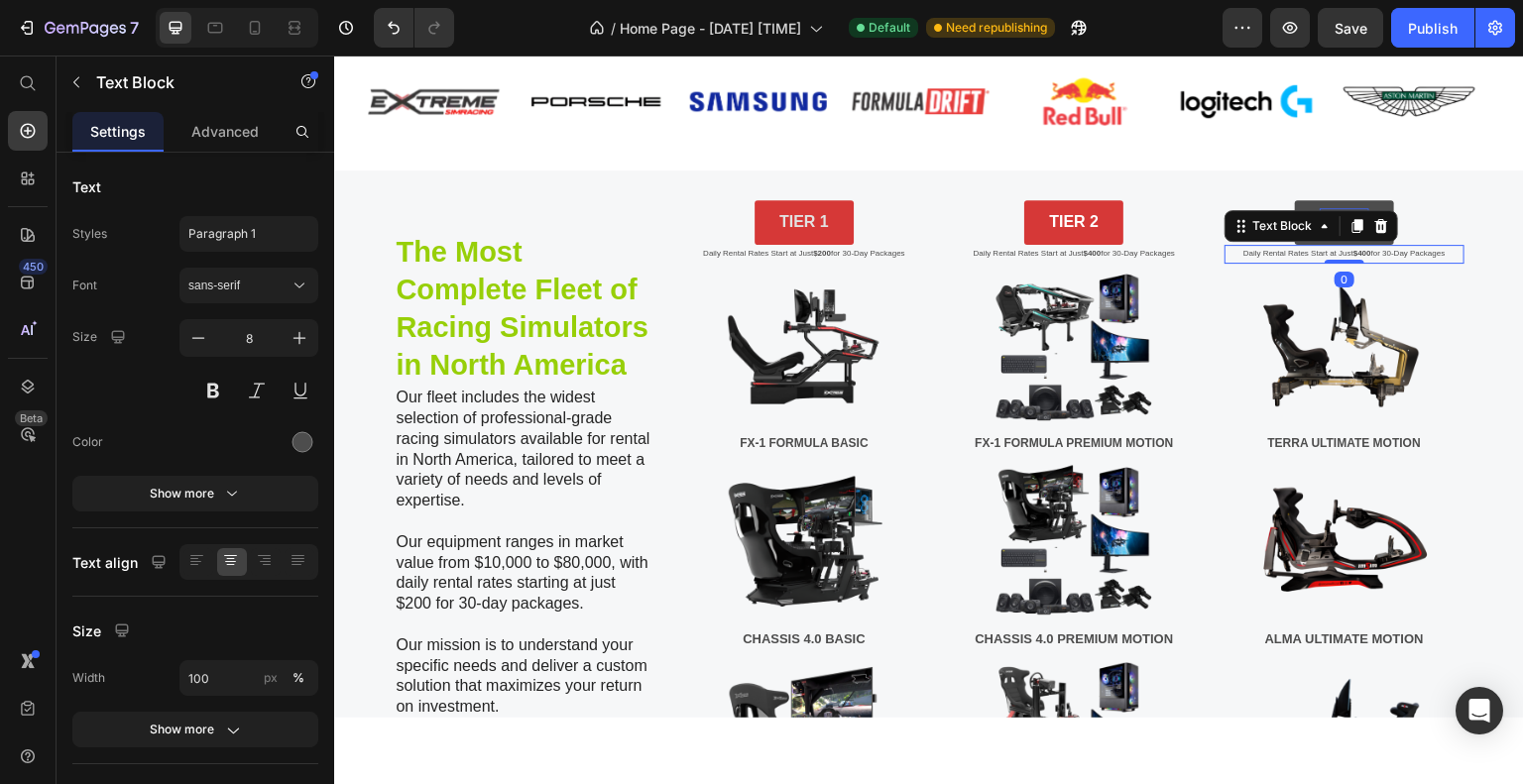 click on "$400" at bounding box center (1362, 252) 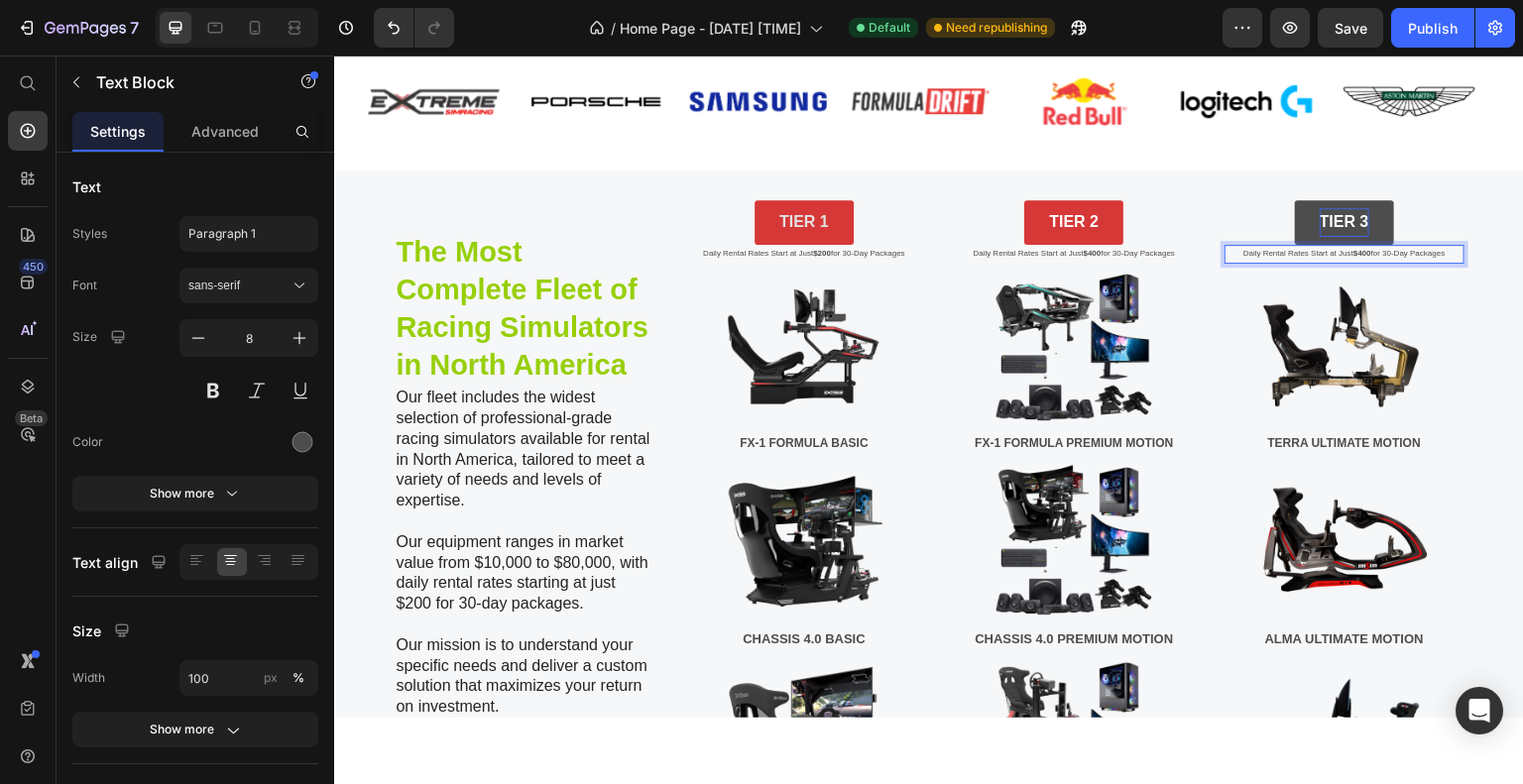 click on "$400" at bounding box center (1362, 252) 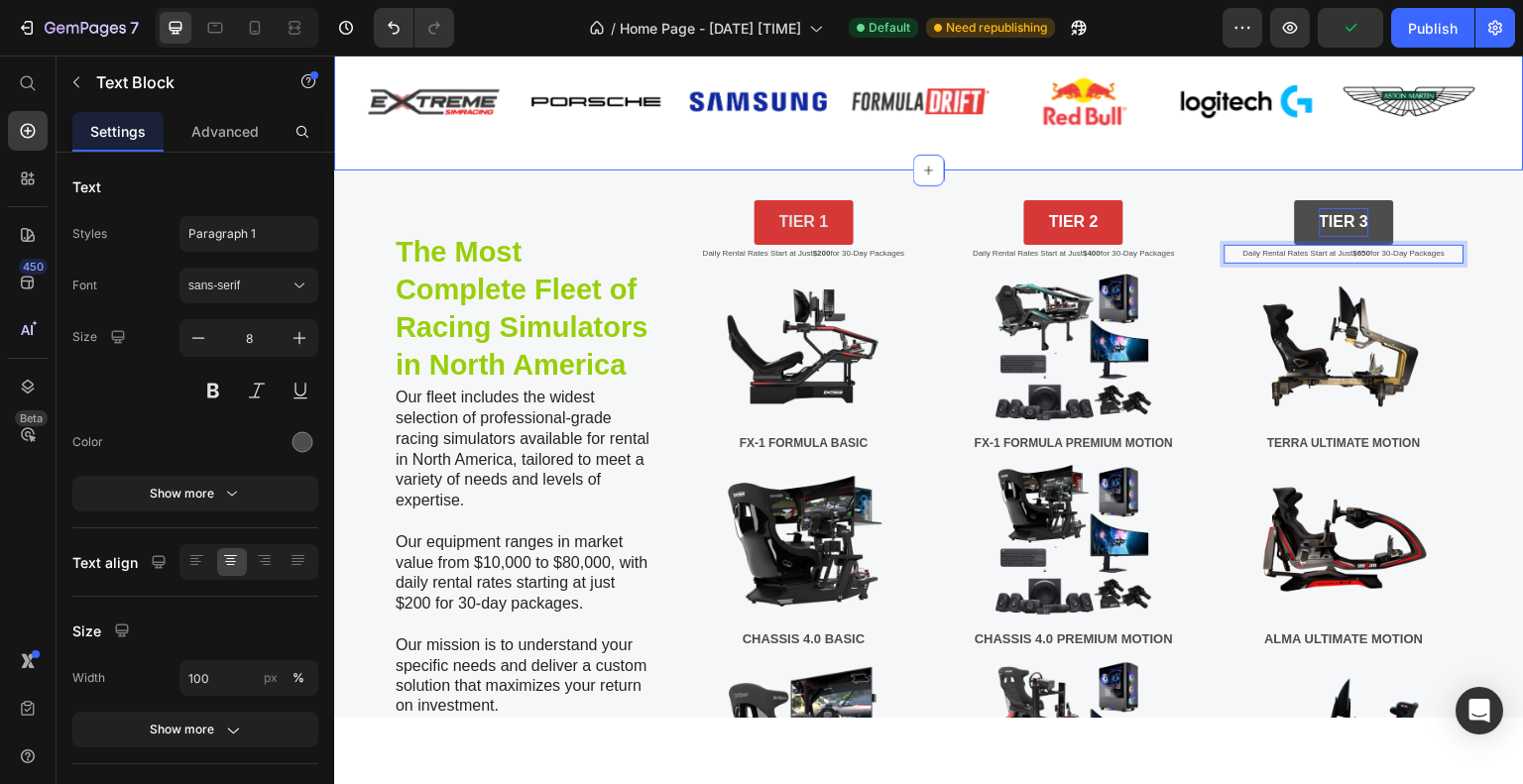 click on "Title Line Collaborations Heading Title Line Row Image Image Image Image Image Image Image Image Image Image Image Image Image Image Image Image Image Image Image Image Image Image Image Carousel Row" at bounding box center [929, 90] 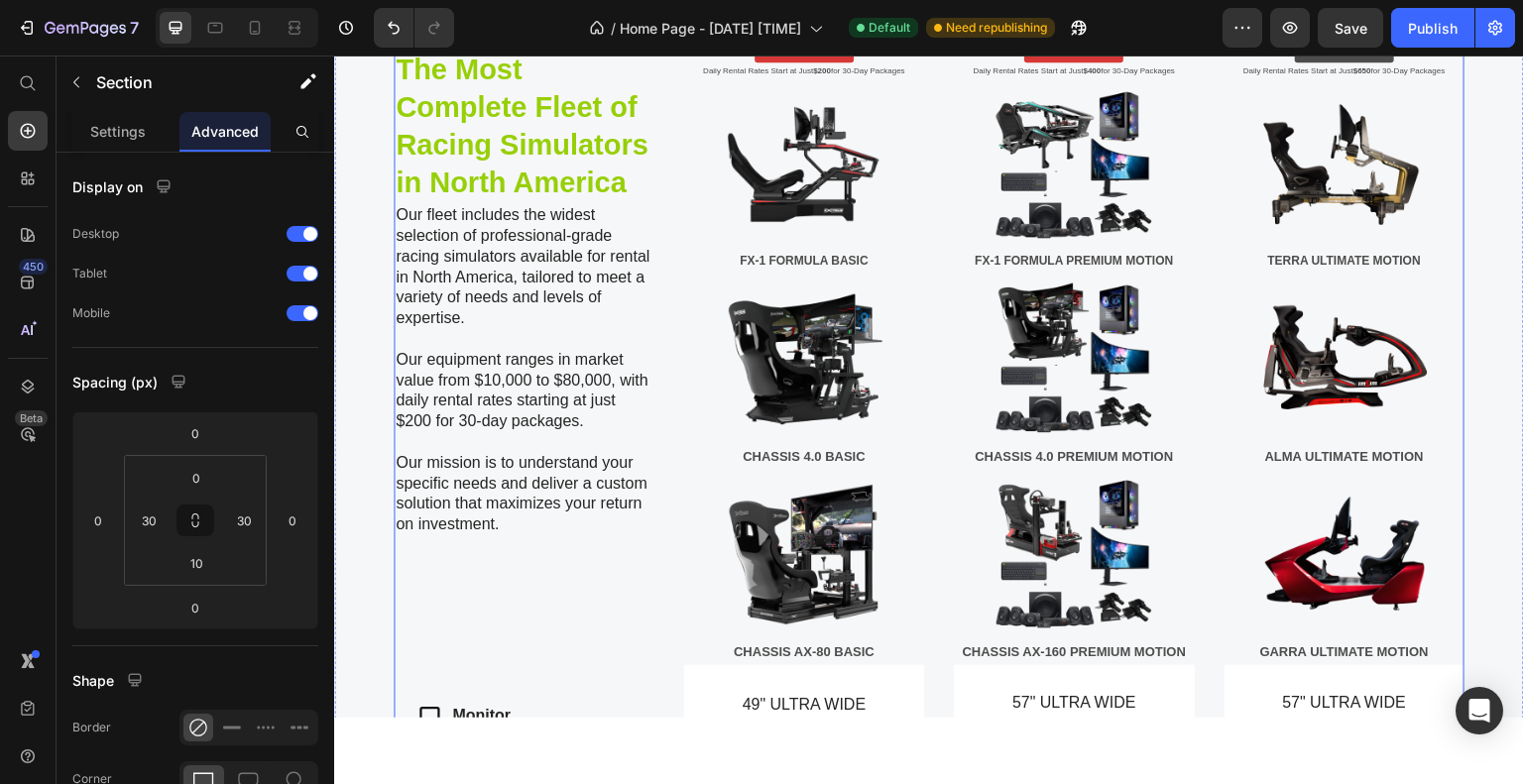 scroll, scrollTop: 1224, scrollLeft: 0, axis: vertical 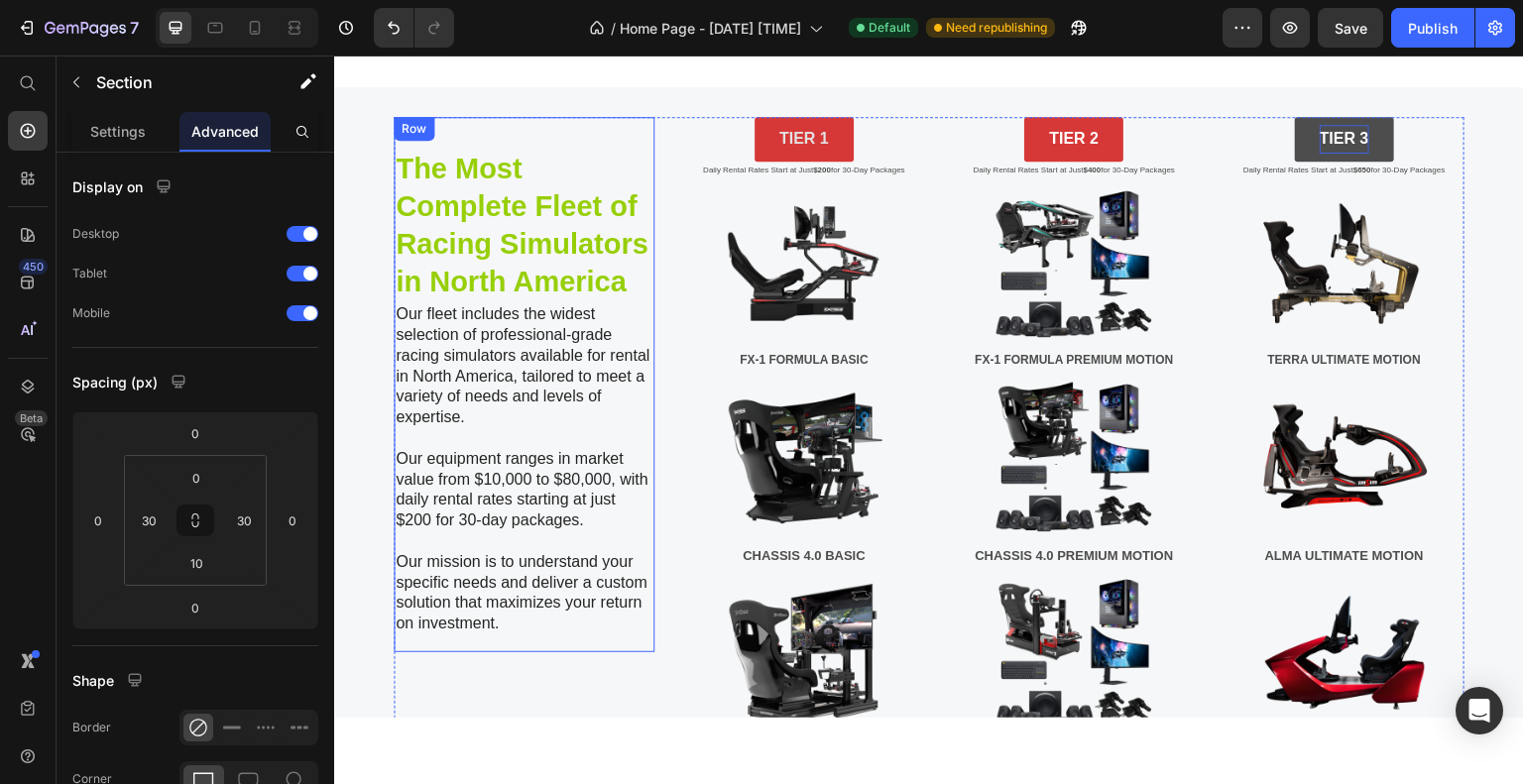 click on "The Most Complete Fleet of Racing Simulators in North America Heading Our fleet includes the widest selection of professional-grade racing simulators available for rental in North America, tailored to meet a variety of needs and levels of expertise. Our equipment ranges in market value from $10,000 to $80,000, with daily rental rates starting at just $200 for 30-day packages. Our mission is to understand your specific needs and deliver a custom solution that maximizes your return on investment. Text Block Row" at bounding box center [524, 384] 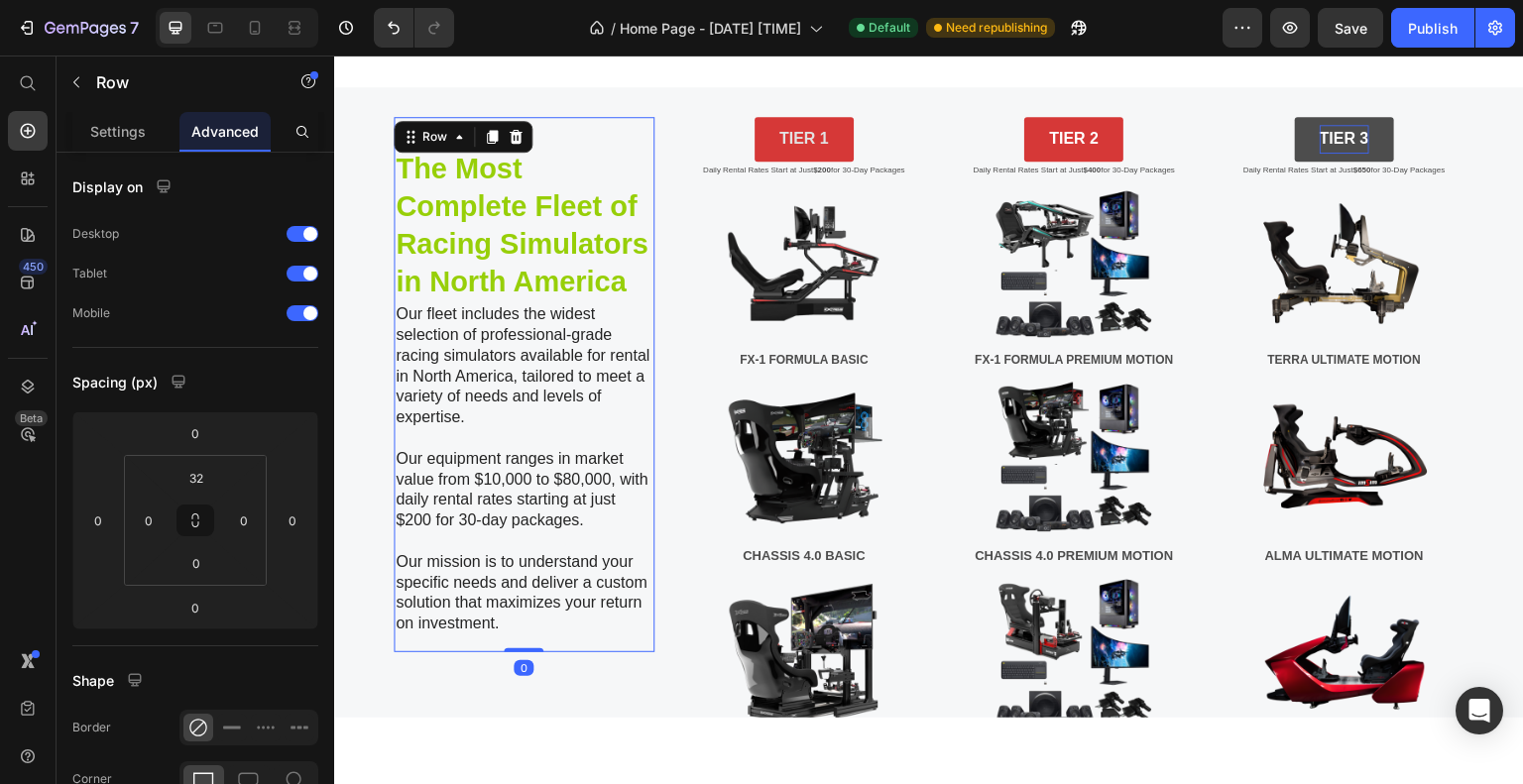 click on "The Most Complete Fleet of  Racing Simulators in North America" at bounding box center (524, 224) 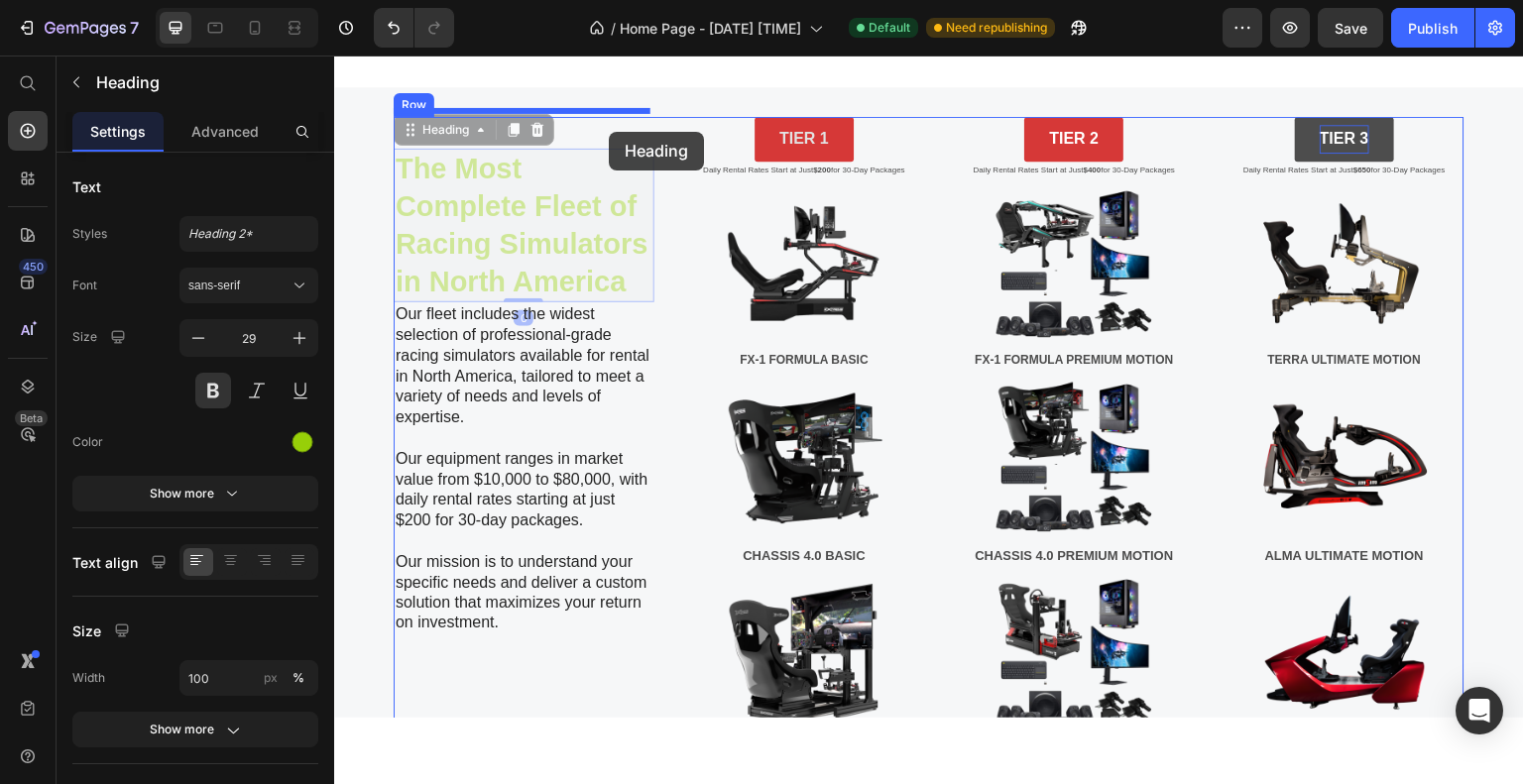 drag, startPoint x: 408, startPoint y: 129, endPoint x: 609, endPoint y: 131, distance: 201.00995 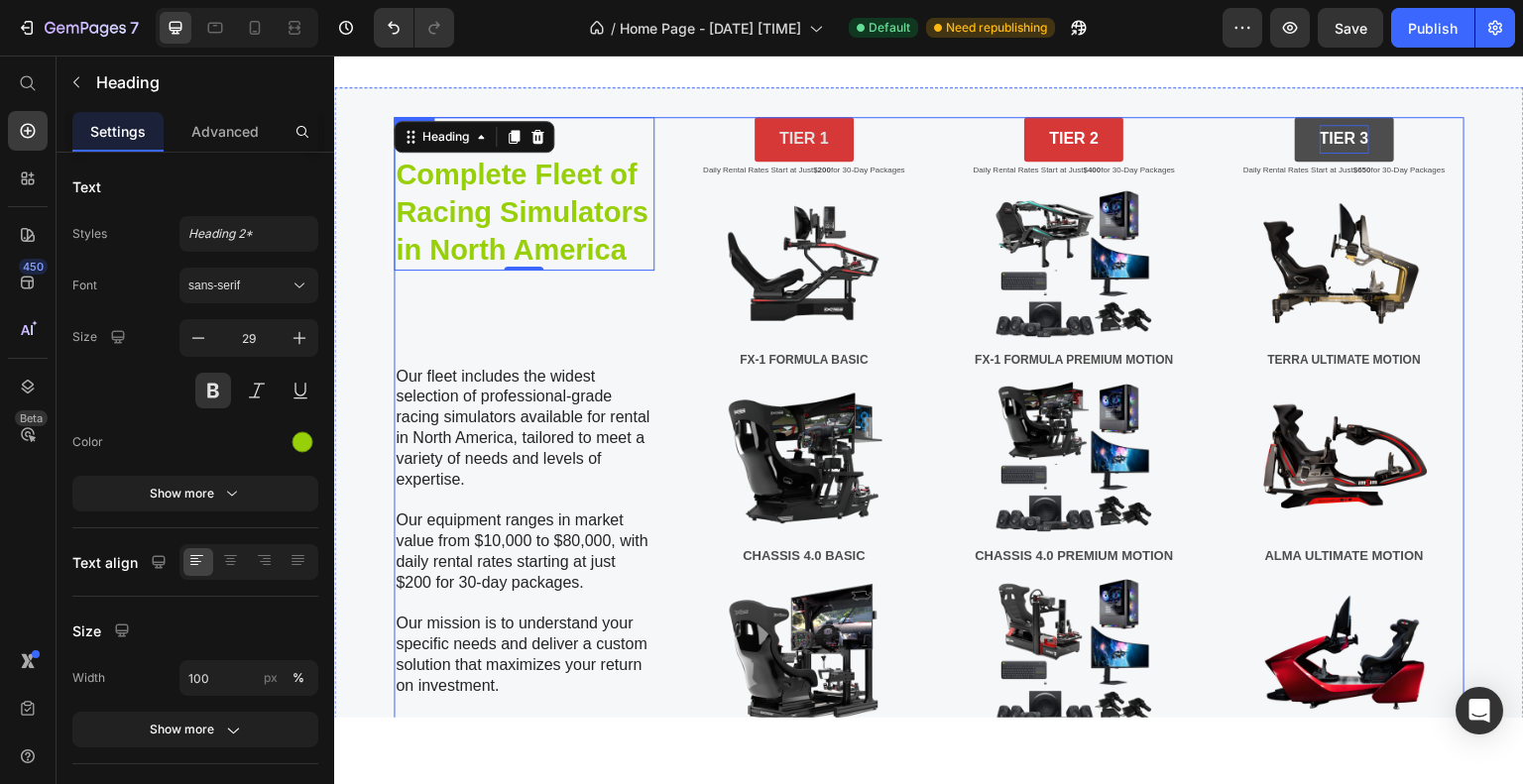 click on "The Most Complete Fleet of Racing Simulators in North America Heading 0 Our fleet includes the widest selection of professional-grade racing simulators available for rental in North America, tailored to meet a variety of needs and levels of expertise. Our equipment ranges in market value from $10,000 to $80,000, with daily rental rates starting at just $200 for 30-day packages. Our mission is to understand your specific needs and deliver a custom solution that maximizes your return on investment. Text Block Row
Monitor
Wheel Base
Pedals
Shifter / Handbrake
Motion System
VR Setup
Lead Capture Item List" at bounding box center [524, 716] 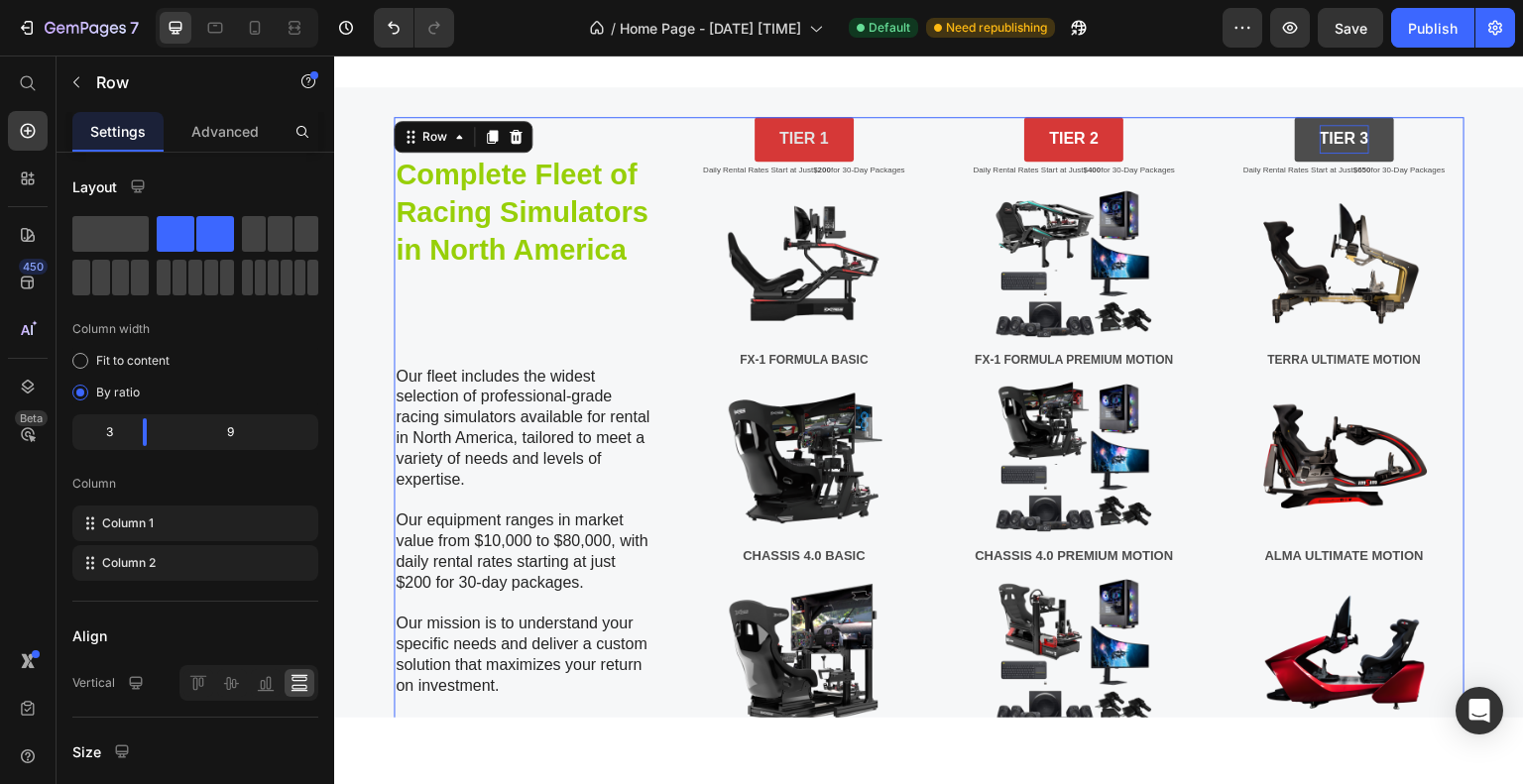 click on "The Most Complete Fleet of  Racing Simulators in North America Heading Our fleet includes the widest selection of professional-grade racing simulators available for rental in North America, tailored to meet a variety of needs and levels of expertise. Our equipment ranges in market value from $10,000 to $80,000, with daily rental rates starting at just $200 for 30-day packages. Our mission is to understand your specific needs and deliver a custom solution that maximizes your return on investment. Text Block Row
Monitor
Wheel Base
Pedals
Shifter / Handbrake
Motion System
VR Setup
Lead Capture Item List" at bounding box center (524, 716) 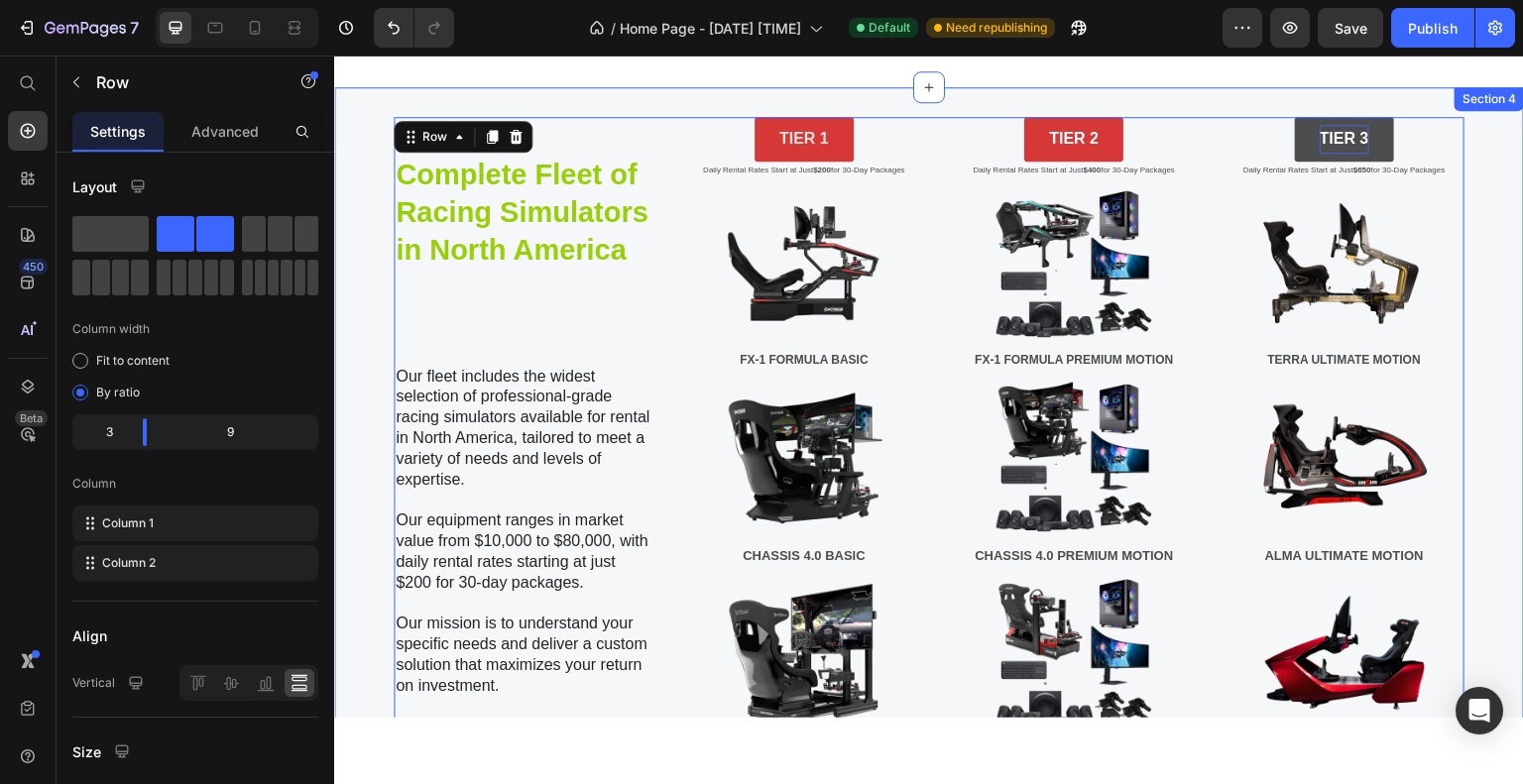 click on "The Most Complete Fleet of Racing Simulators in North America Heading Our fleet includes the widest selection of professional-grade racing simulators available for rental in North America, tailored to meet a variety of needs and levels of expertise. Our equipment ranges in market value from $10,000 to $80,000, with daily rental rates starting at just $200 for 30-day packages. Our mission is to understand your specific needs and deliver a custom solution that maximizes your return on investment. Text Block Row
Monitor
Wheel Base
Pedals
Shifter / Handbrake
Motion System
VR Setup
Lead Capture Item List TIER 1 Button Daily Rental Rates Start at Just $200 for 30-Day Packages Text Block Image FX-1 FORMULA BASIC Text Block Image CHASSIS 4.0 BASIC Text Block Image CHASSIS AX-80 BASIC Text Block TIER 2 Button Daily Rental Rates Start at Just $400 for 30-Day Packages Text Block Image Text Block Image" at bounding box center [929, 724] 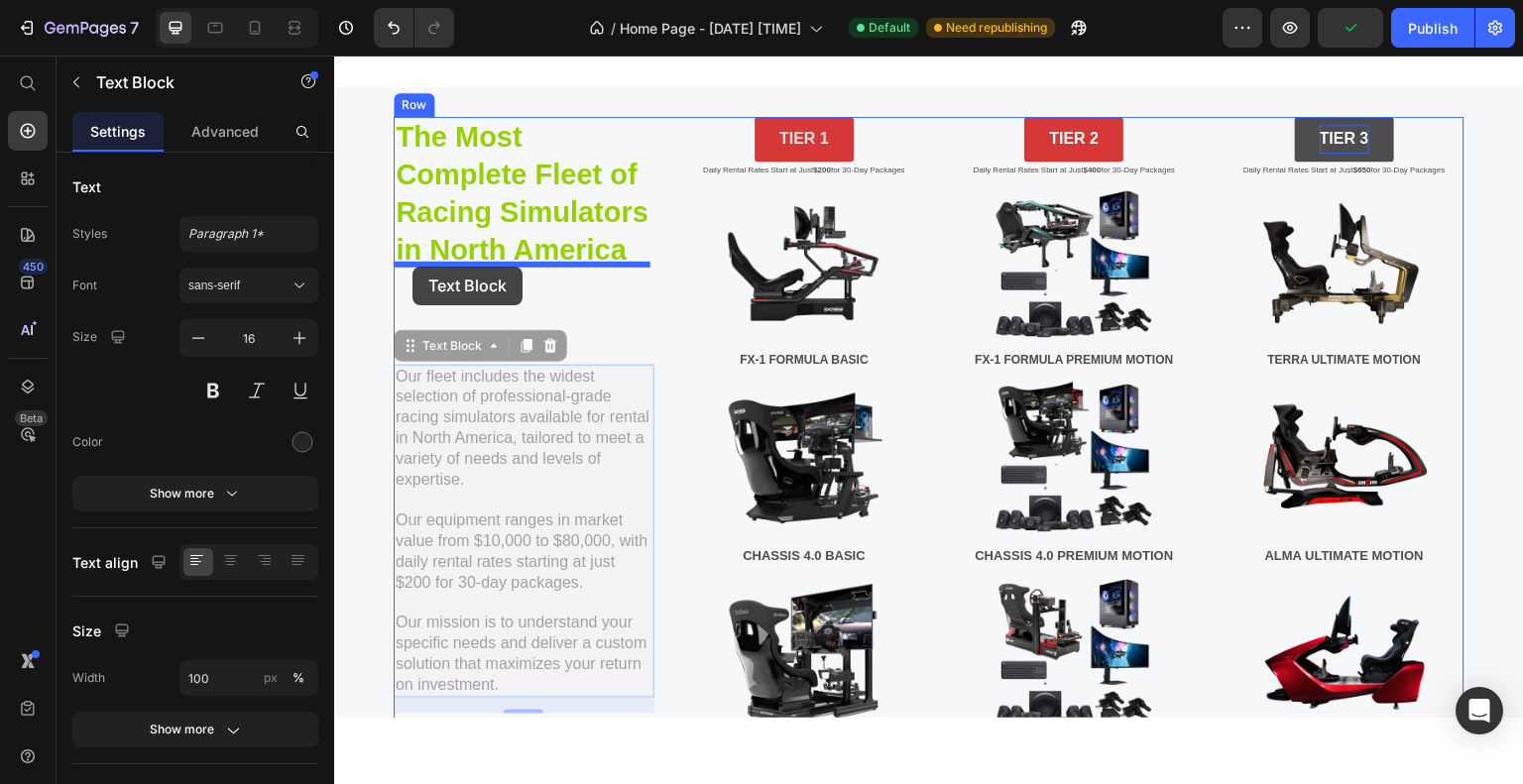 drag, startPoint x: 430, startPoint y: 344, endPoint x: 412, endPoint y: 266, distance: 80.04998 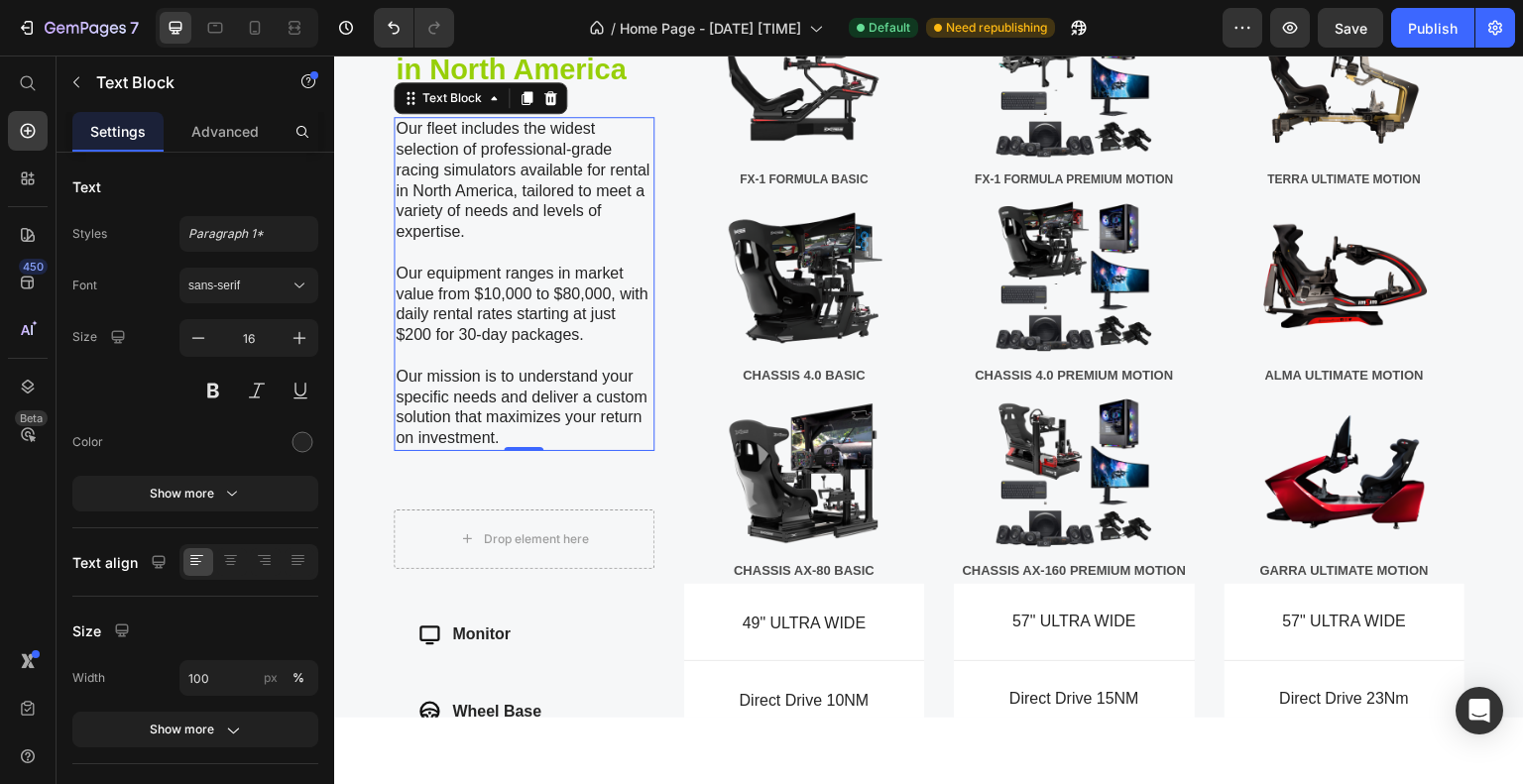 scroll, scrollTop: 1422, scrollLeft: 0, axis: vertical 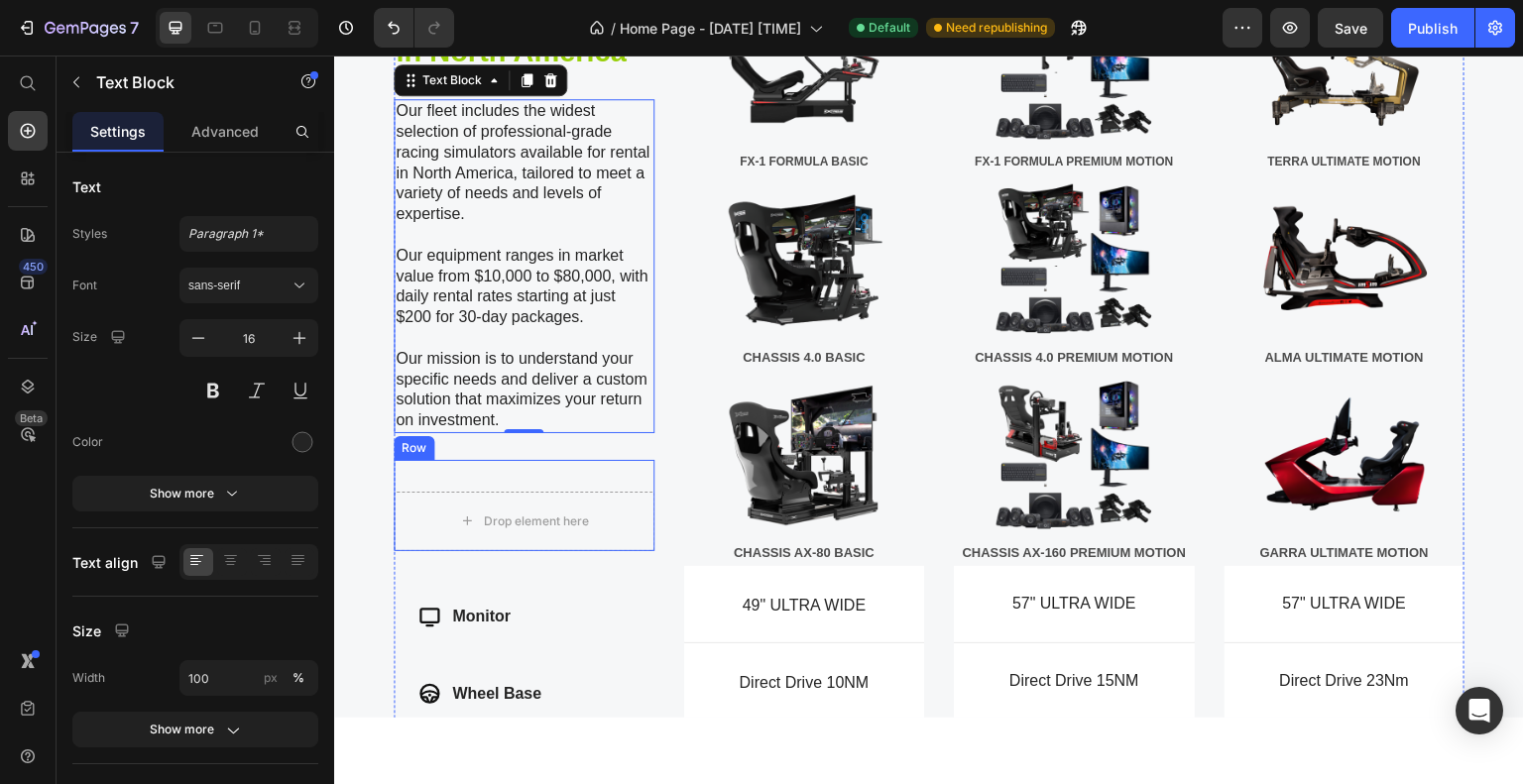 click on "Drop element here Row" at bounding box center (524, 504) 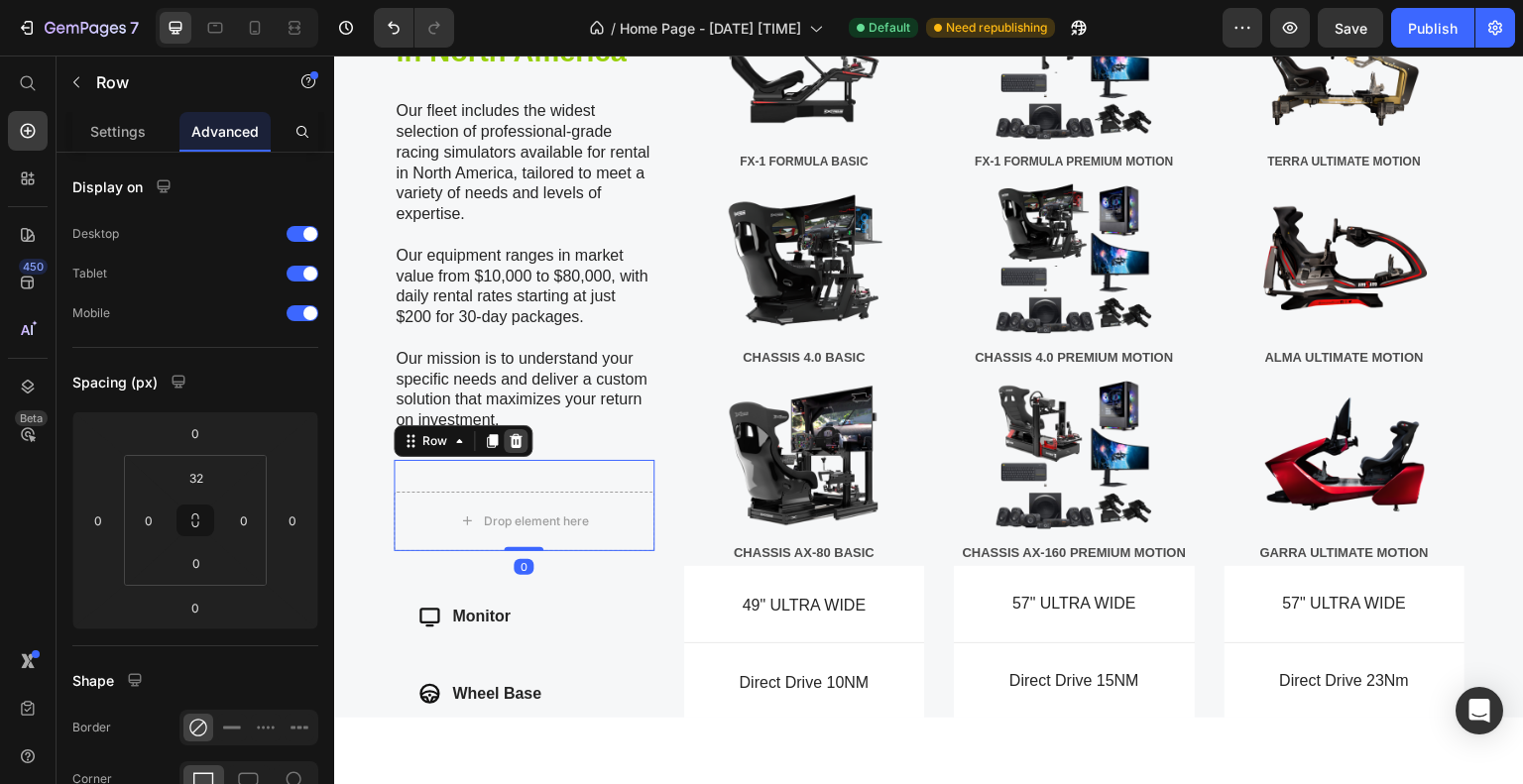 click 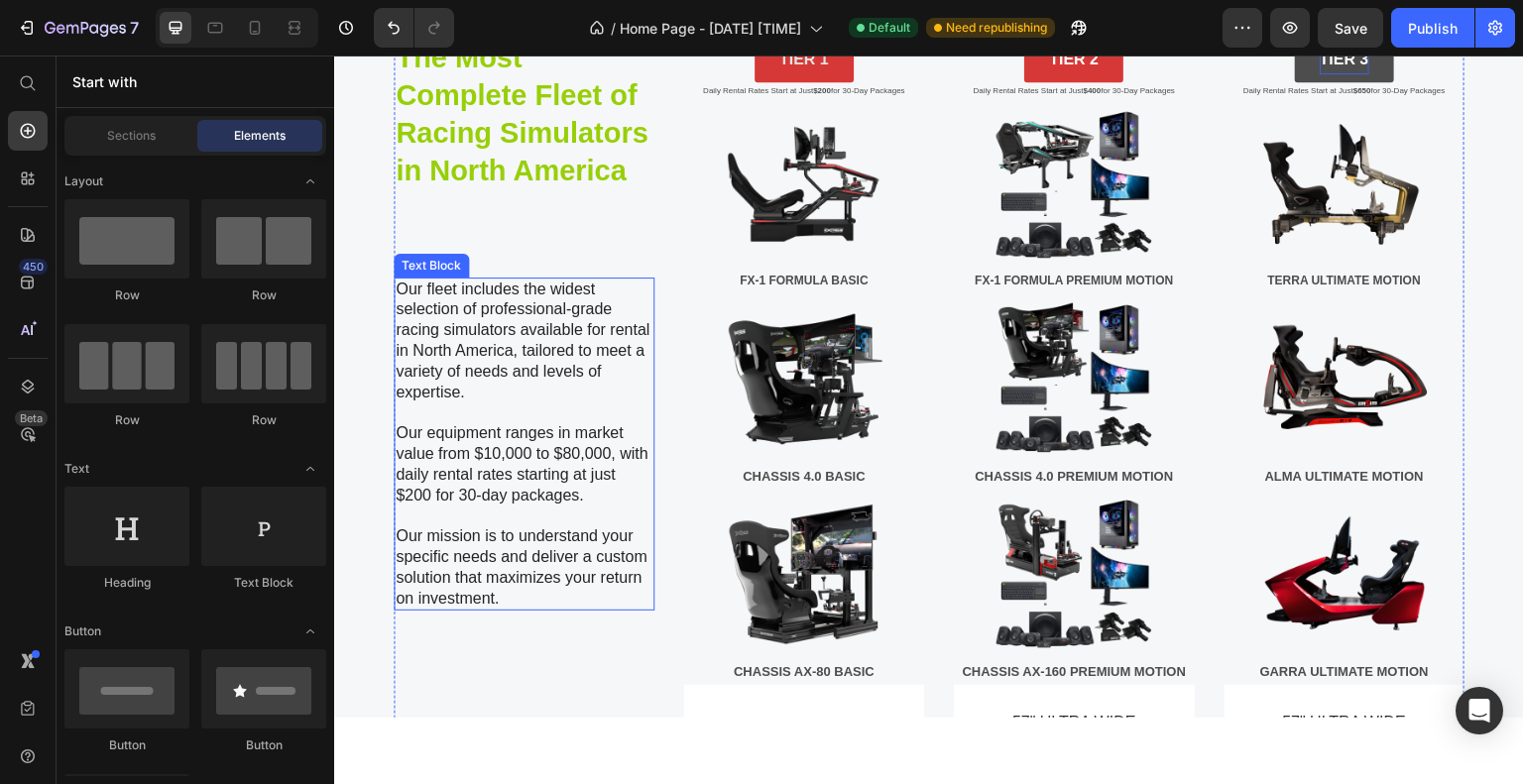 scroll, scrollTop: 1224, scrollLeft: 0, axis: vertical 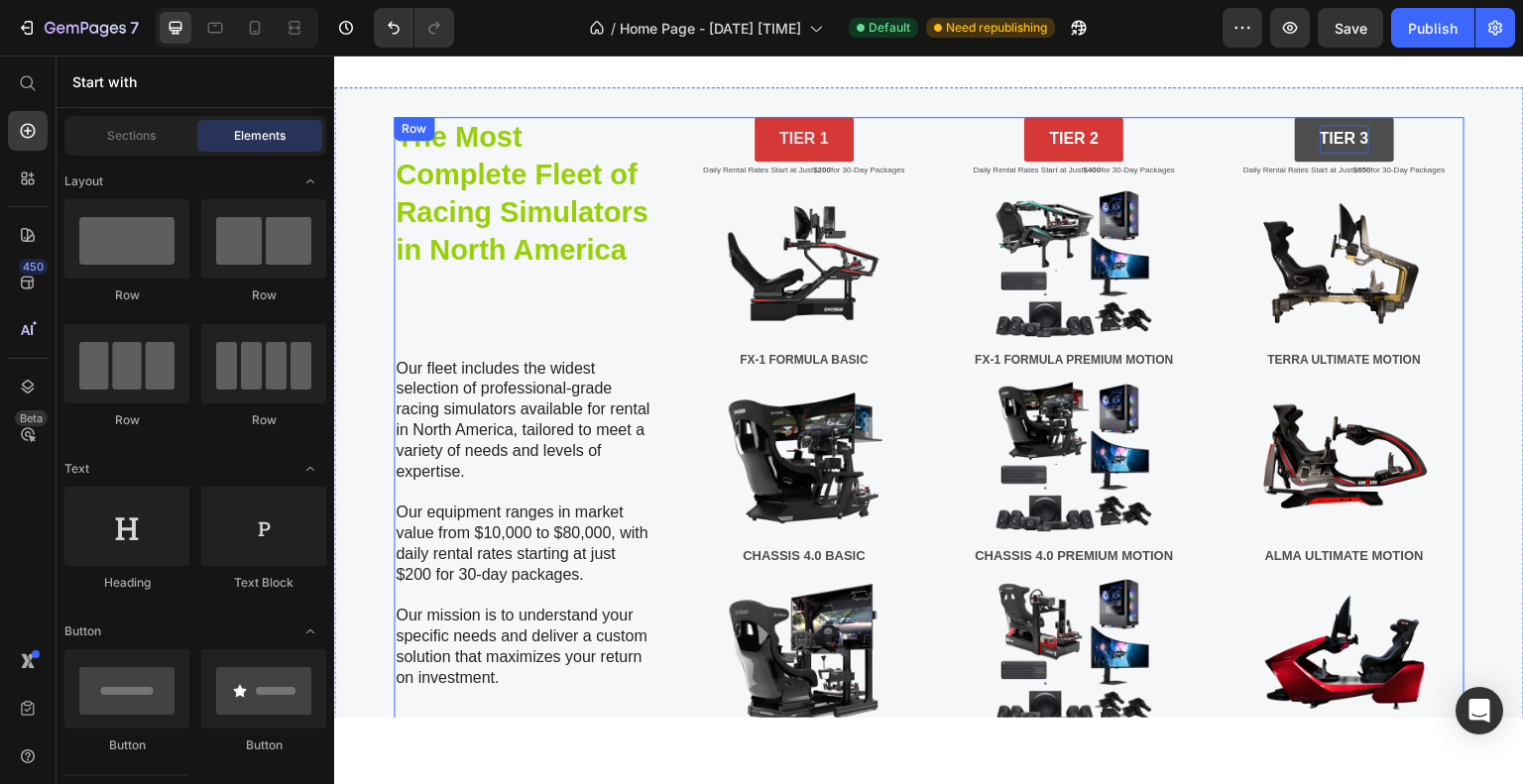 click on "The Most Complete Fleet of Racing Simulators in North America Heading Our fleet includes the widest selection of professional-grade racing simulators available for rental in North America, tailored to meet a variety of needs and levels of expertise. Our equipment ranges in market value from $10,000 to $80,000, with daily rental rates starting at just $200 for 30-day packages. Our mission is to understand your specific needs and deliver a custom solution that maximizes your return on investment. Text Block
Monitor
Wheel Base
Pedals
Shifter / Handbrake
Motion System
VR Setup
Lead Capture Item List" at bounding box center [524, 716] 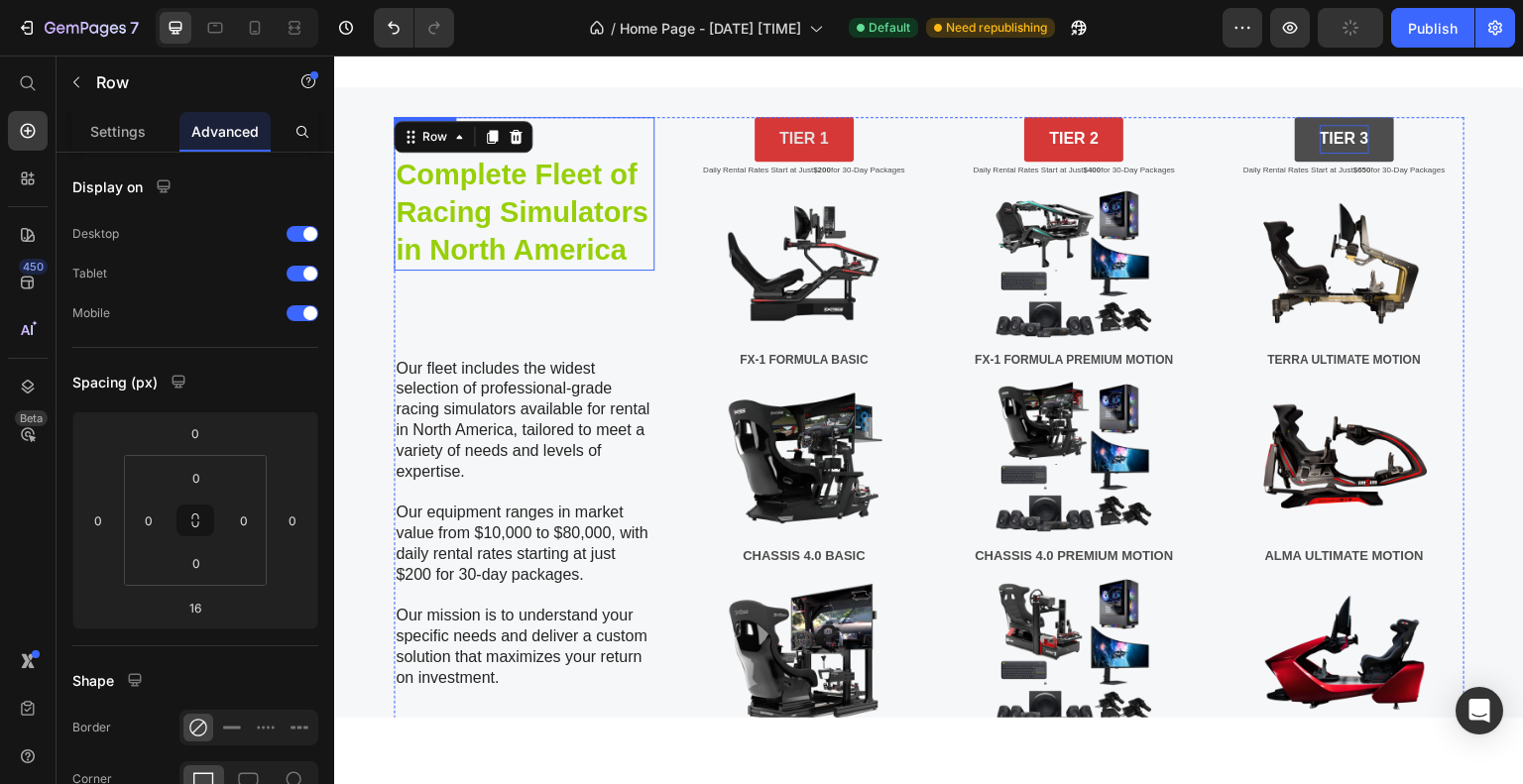 click on "The Most Complete Fleet of  Racing Simulators in North America" at bounding box center (524, 192) 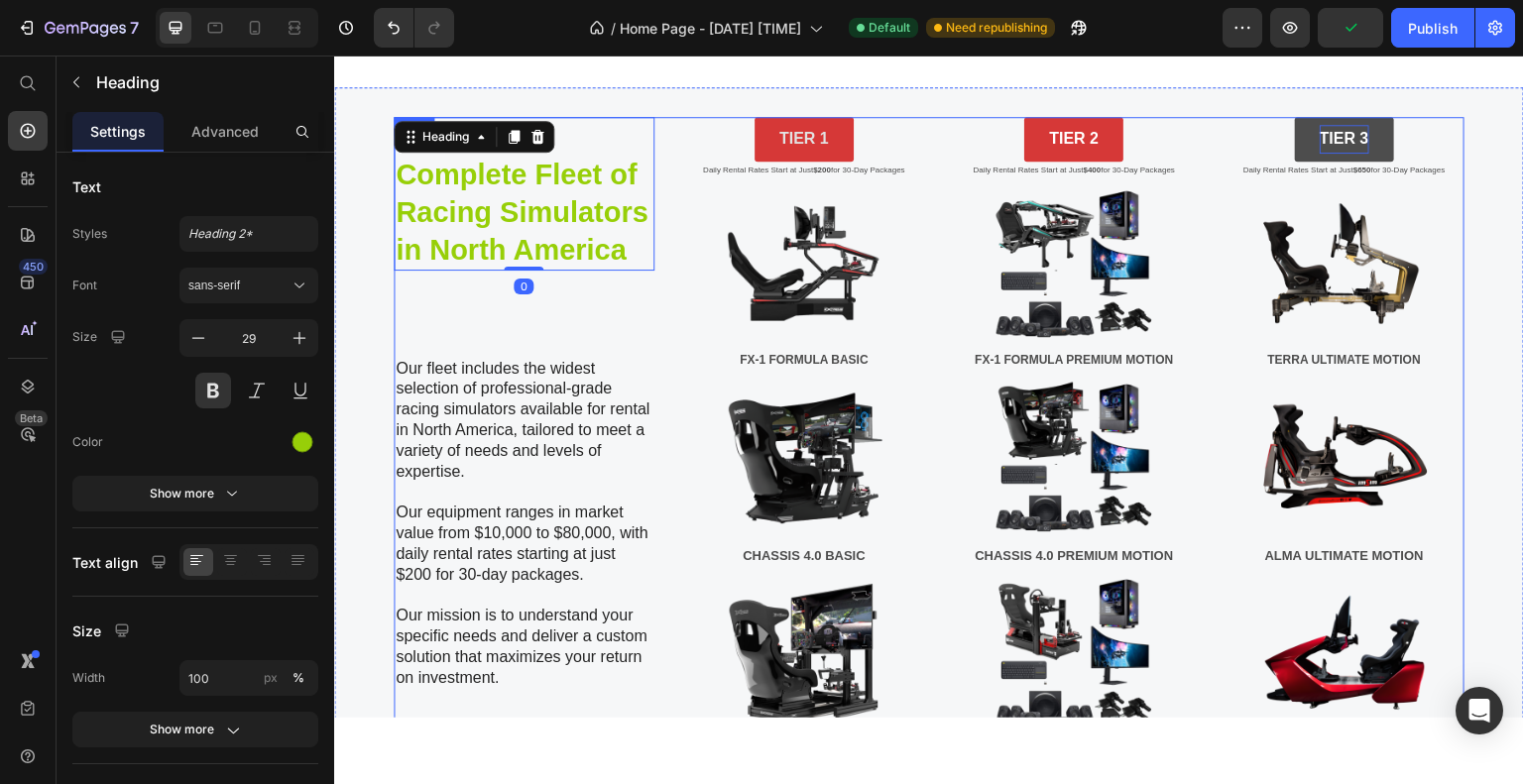 click on "The Most Complete Fleet of  Racing Simulators in North America Heading   0 Our fleet includes the widest selection of professional-grade racing simulators available for rental in North America, tailored to meet a variety of needs and levels of expertise.   Our equipment ranges in market value from $10,000 to $80,000, with daily rental rates starting at just $200 for 30-day packages.   Our mission is to understand your specific needs and deliver a custom solution that maximizes your return on investment. Text Block
Monitor
Wheel Base
Pedals
Shifter / Handbrake
Motion System
VR Setup
Lead Capture Item List" at bounding box center [524, 716] 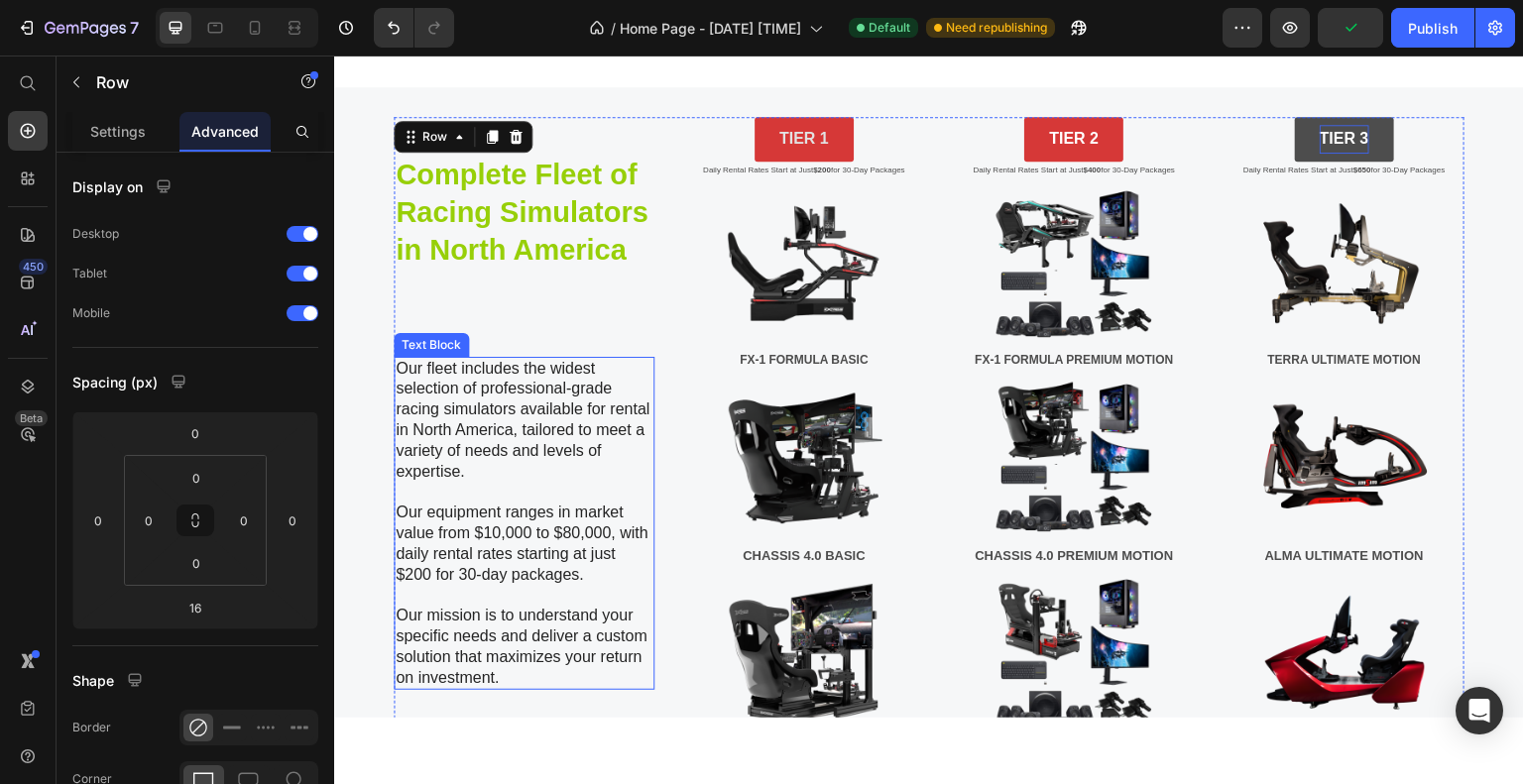 click on "Our fleet includes the widest selection of professional-grade racing simulators available for rental in North America, tailored to meet a variety of needs and levels of expertise." at bounding box center (524, 430) 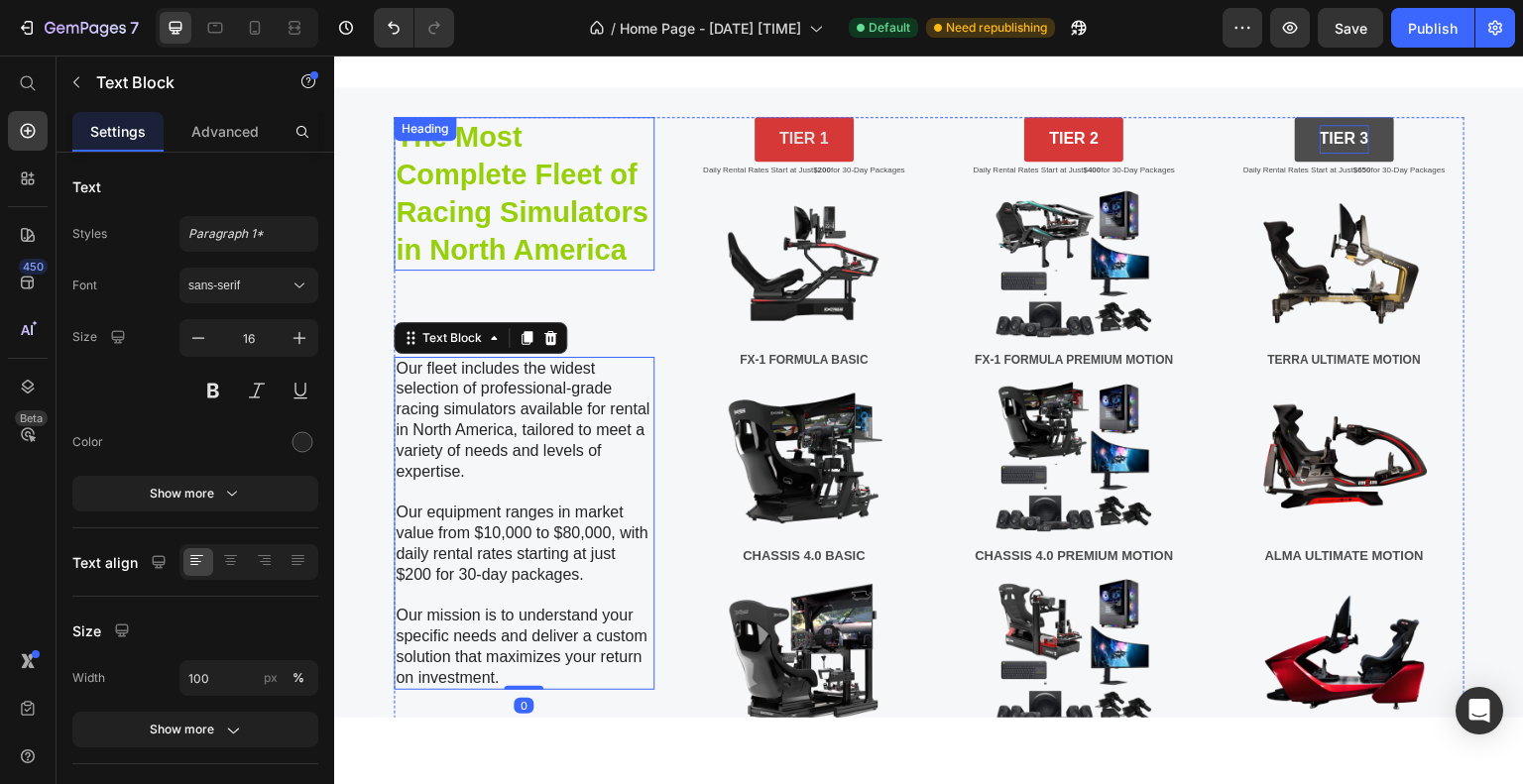 click on "The Most Complete Fleet of  Racing Simulators in North America" at bounding box center [524, 192] 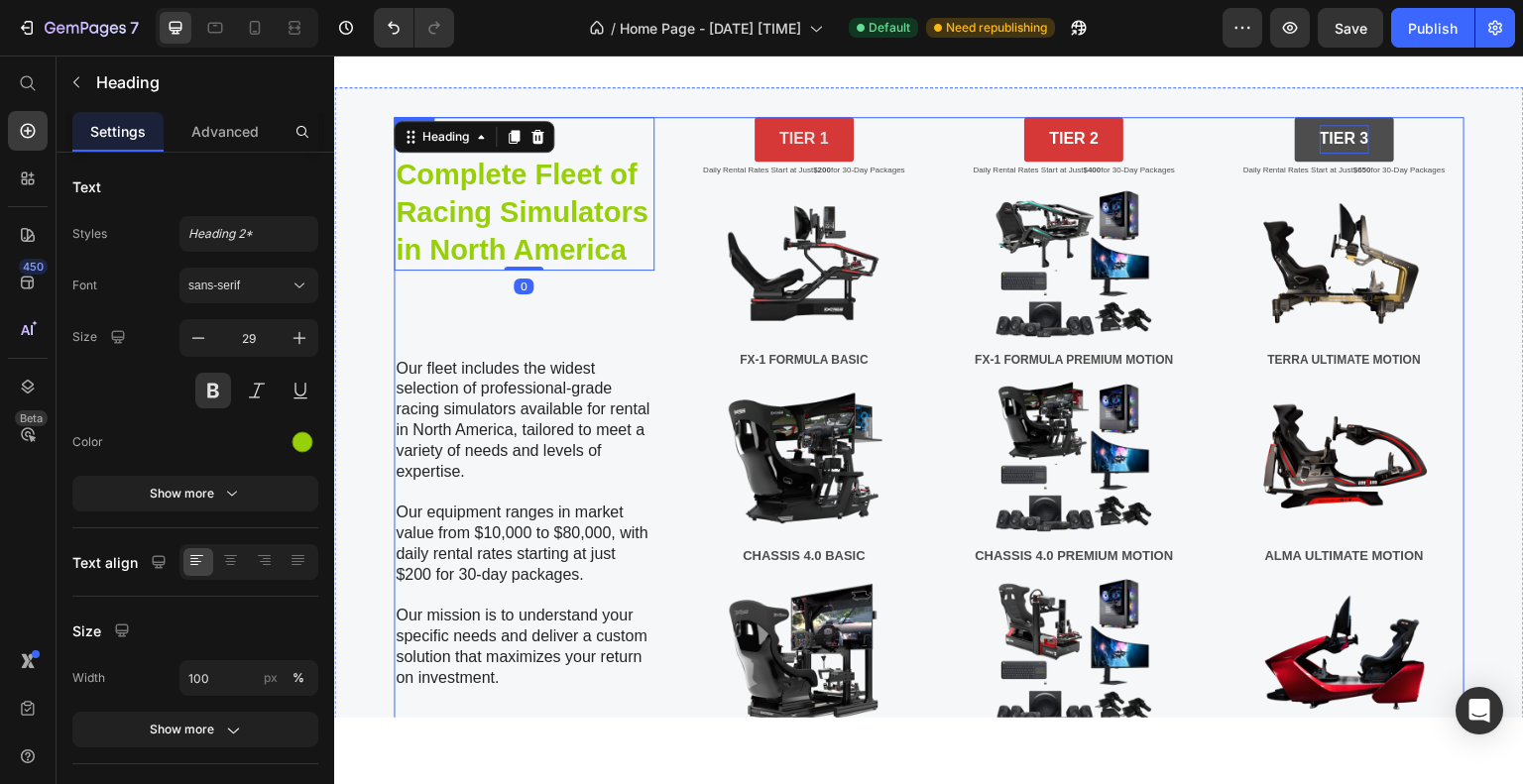 click on "The Most Complete Fleet of  Racing Simulators in North America Heading   0 Our fleet includes the widest selection of professional-grade racing simulators available for rental in North America, tailored to meet a variety of needs and levels of expertise.   Our equipment ranges in market value from $10,000 to $80,000, with daily rental rates starting at just $200 for 30-day packages.   Our mission is to understand your specific needs and deliver a custom solution that maximizes your return on investment. Text Block
Monitor
Wheel Base
Pedals
Shifter / Handbrake
Motion System
VR Setup
Lead Capture Item List" at bounding box center [524, 716] 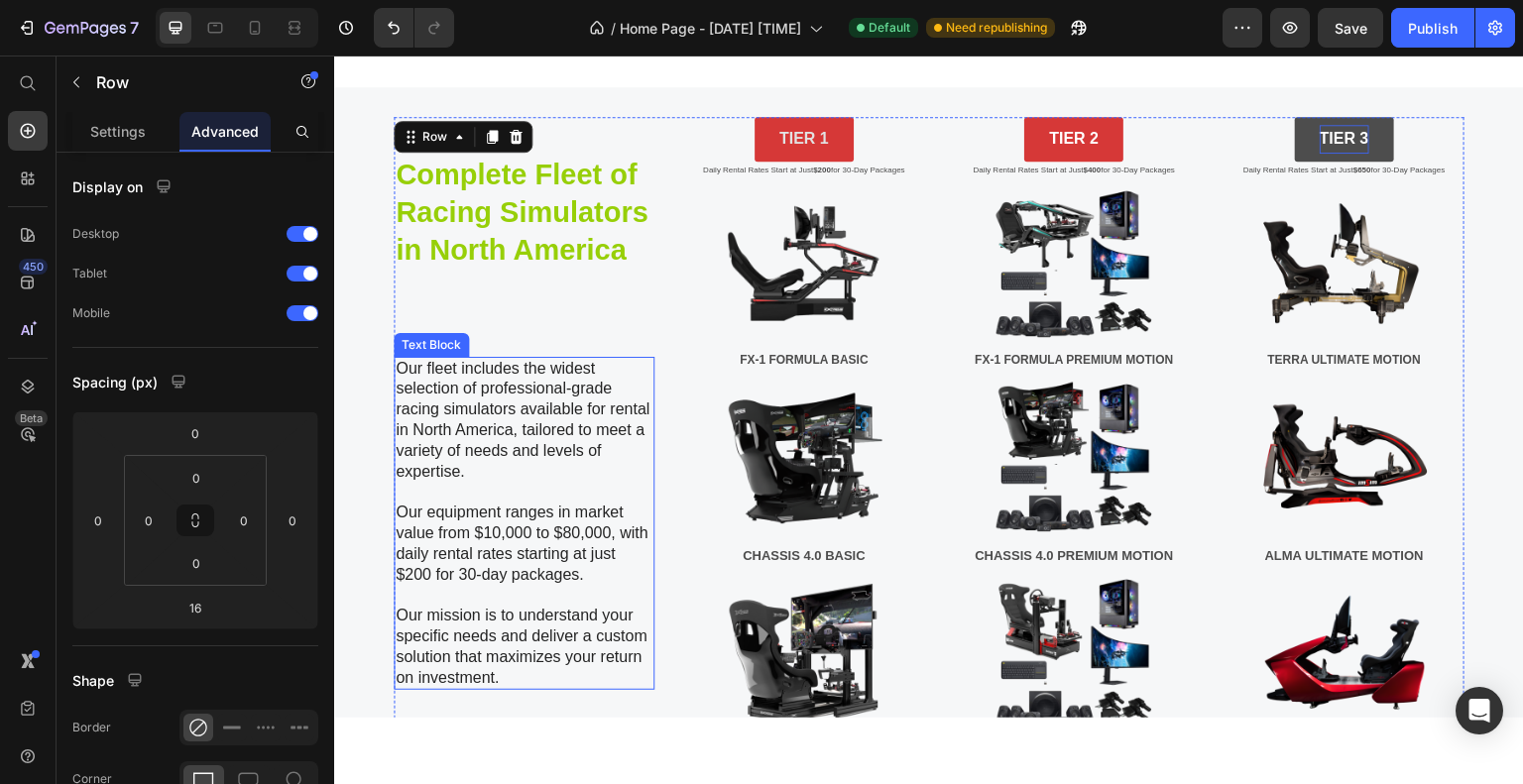 click on "Our fleet includes the widest selection of professional-grade racing simulators available for rental in North America, tailored to meet a variety of needs and levels of expertise." at bounding box center (524, 430) 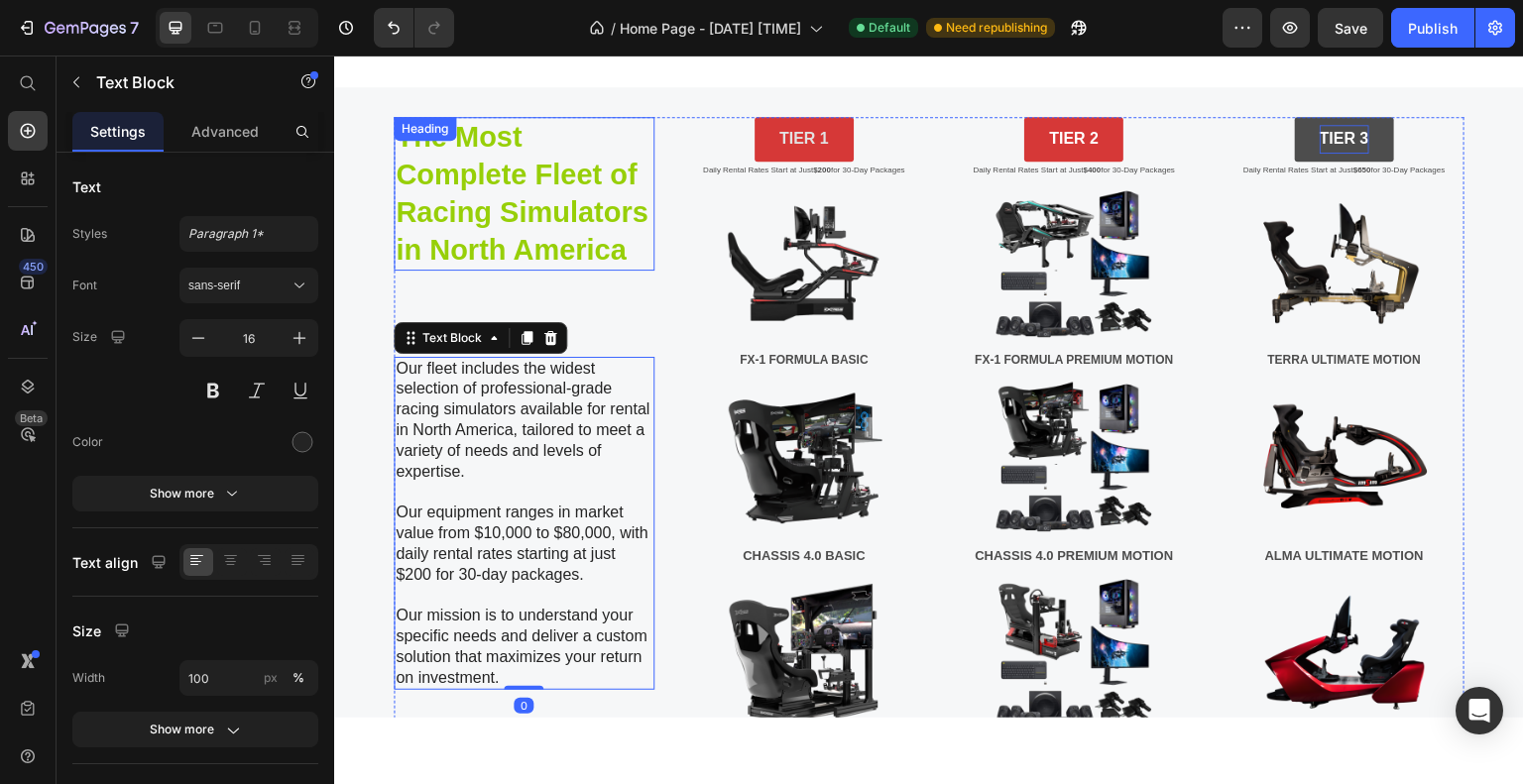 click on "The Most Complete Fleet of  Racing Simulators in North America" at bounding box center (524, 192) 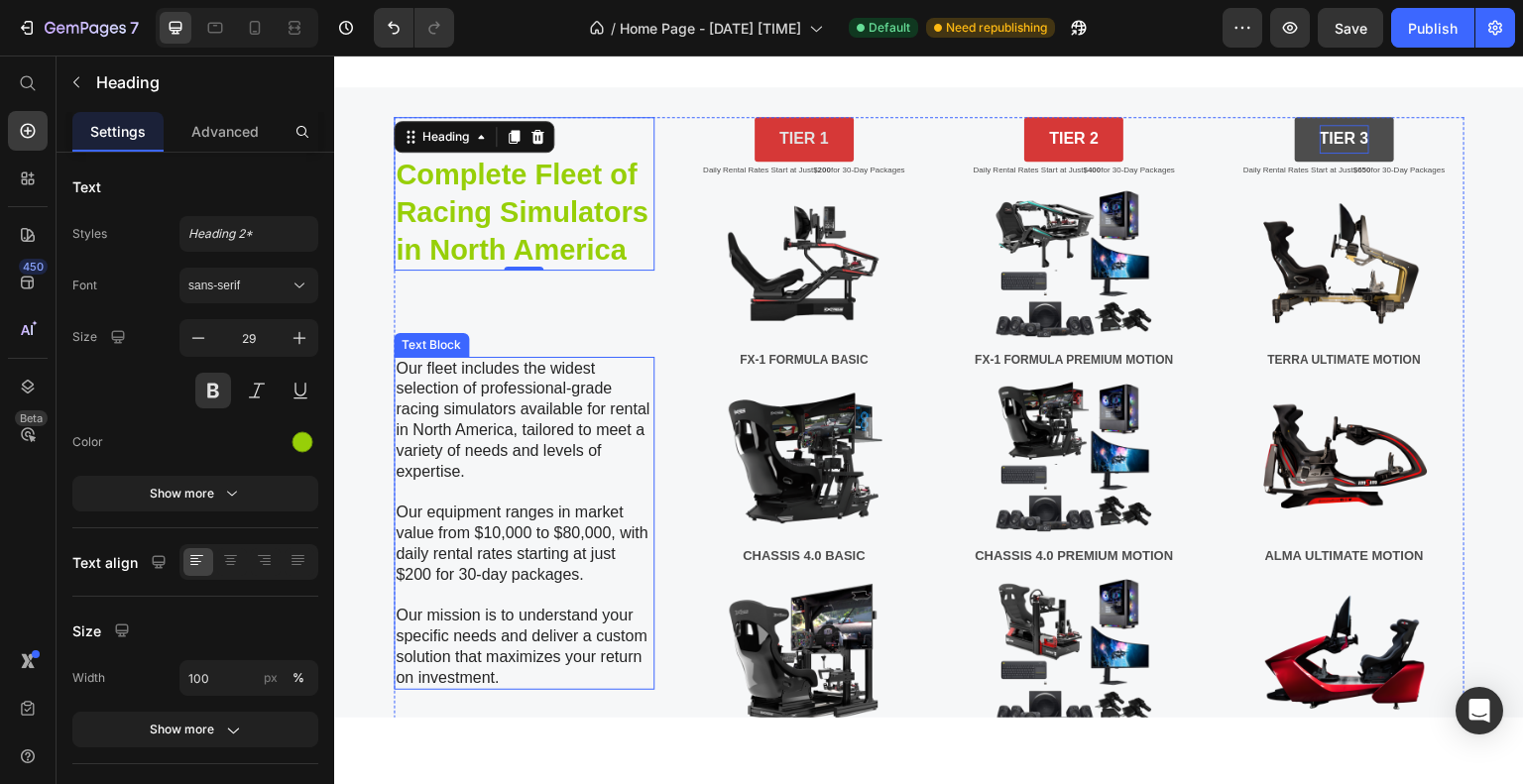 click on "Our fleet includes the widest selection of professional-grade racing simulators available for rental in North America, tailored to meet a variety of needs and levels of expertise." at bounding box center (524, 430) 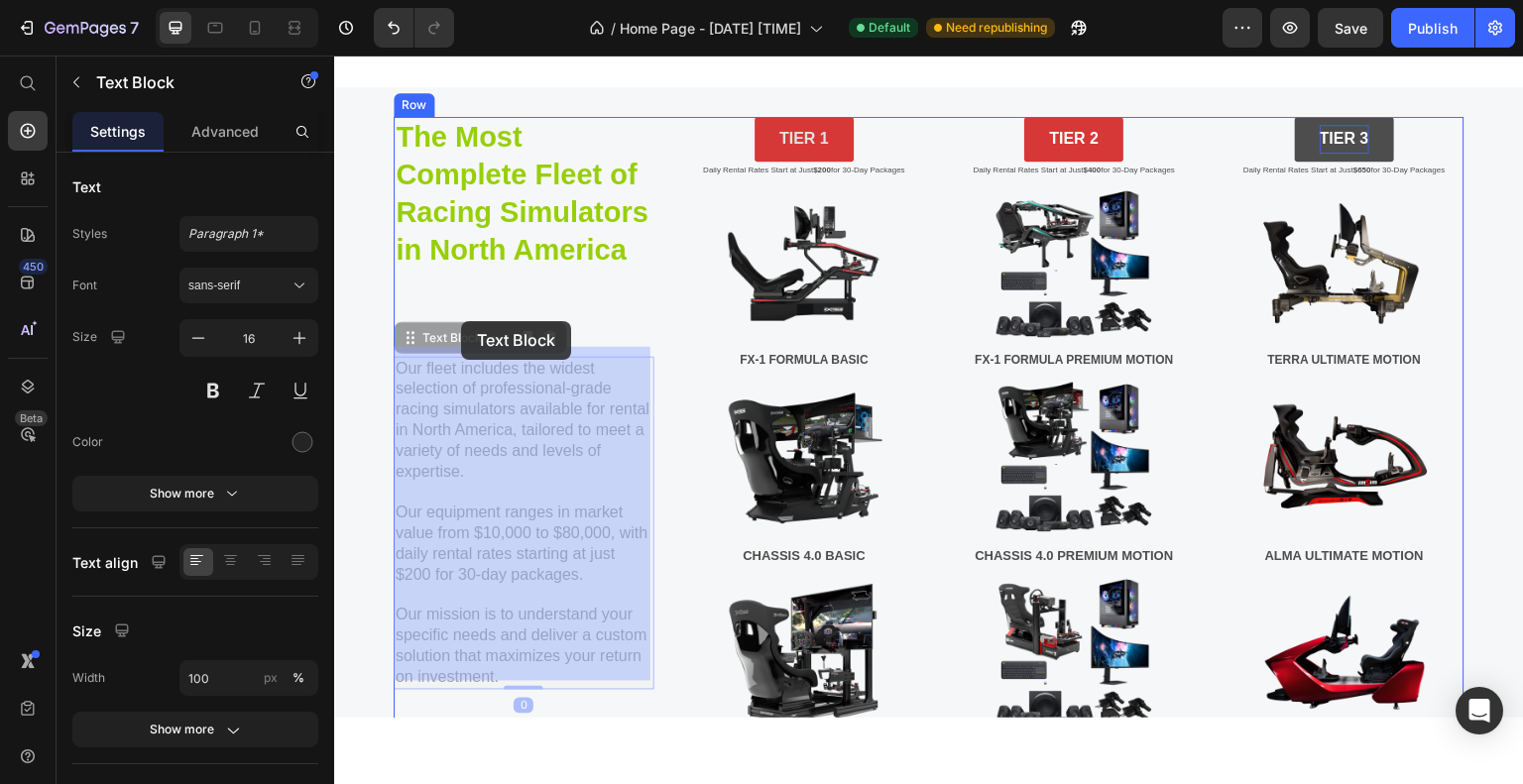 drag, startPoint x: 419, startPoint y: 331, endPoint x: 461, endPoint y: 320, distance: 43.416587 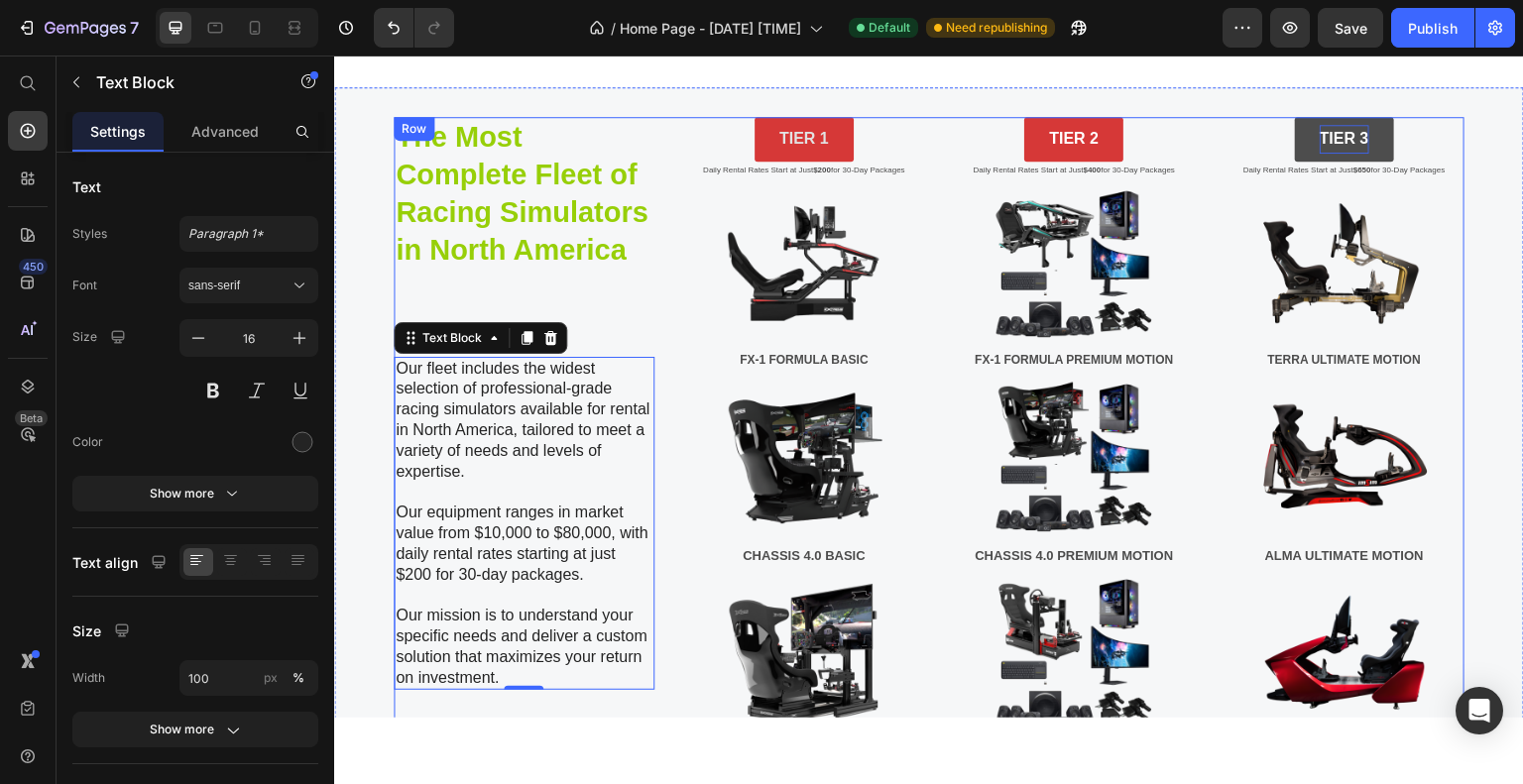 click on "The Most Complete Fleet of  Racing Simulators in North America" at bounding box center [524, 192] 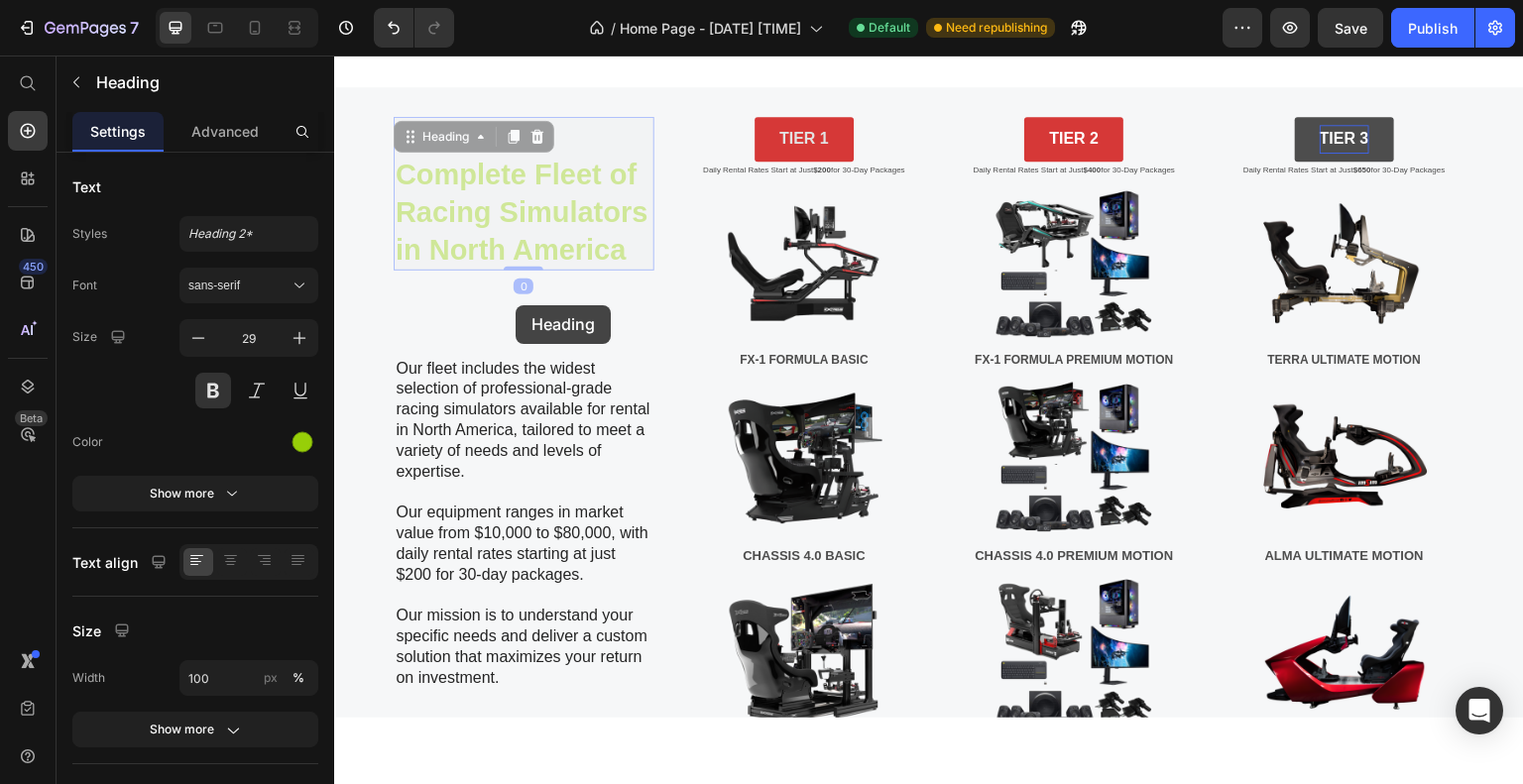 drag, startPoint x: 521, startPoint y: 263, endPoint x: 516, endPoint y: 304, distance: 41.303753 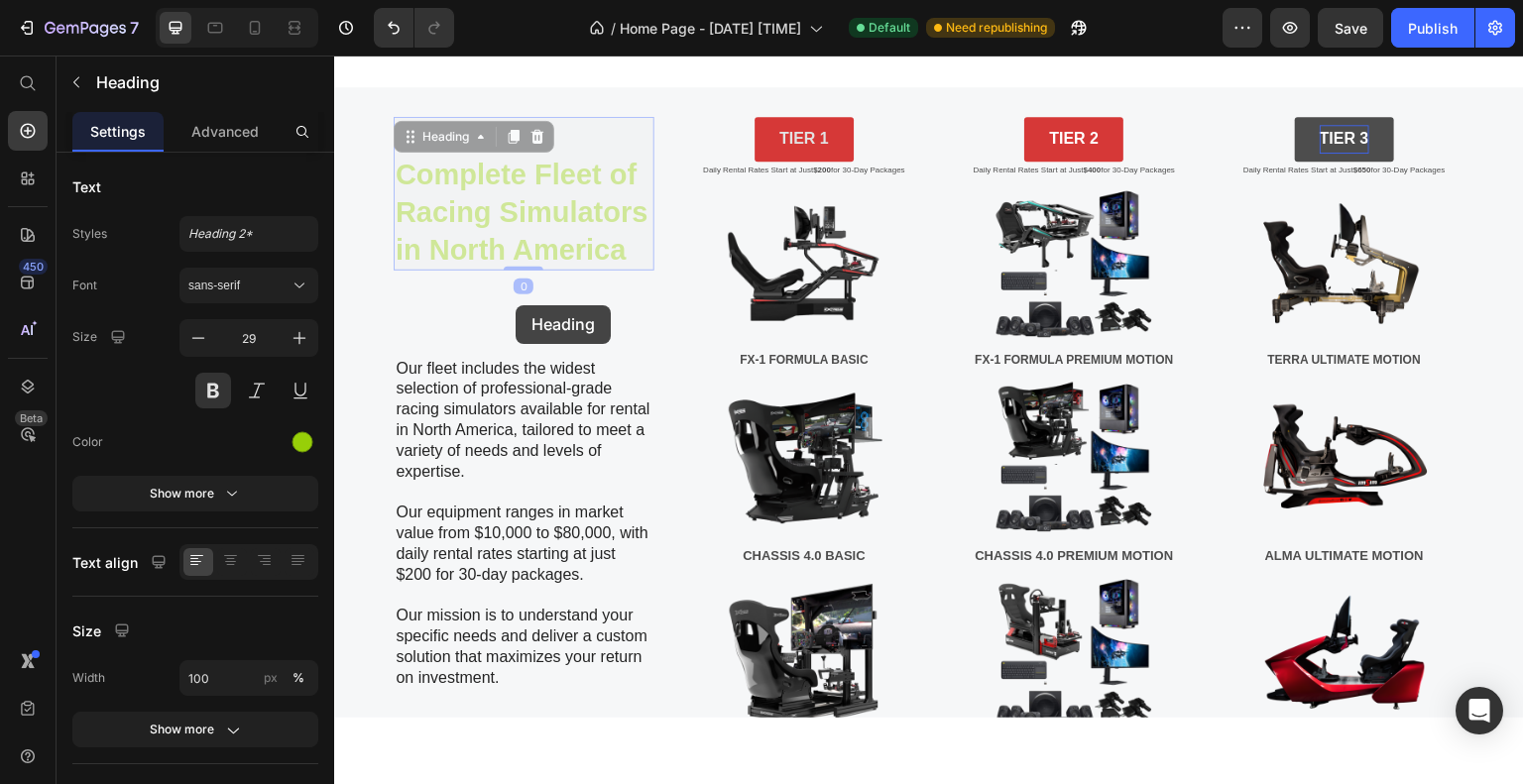click on "Header Image Over  400 Activations  Delivered – Connecting Audiences to Global Brands Heading With a proven track record of  over 400 successful brand activations , we specialize in creating unforgettable experiences that connect audiences to  top global and local brands . From  corporate events, private parties, and commercial filming  to  photo shoots and immersive brand experiences , our team delivers tailor-made activations that leave a lasting impression.   Our work has powered campaigns for some of the world’s most recognized brands, integrating products and messaging directly into the consumer’s world through innovative, interactive, and highly engaging setups.   Whether you're launching a product, boosting brand awareness, or hosting a high-profile event, we bring  strategic creativity and proven expertise  to every project. Text Block Row Section 2                Title Line Collaborations Heading                Title Line Row Image Image Image Image Image Image Image Image Image Image Image" at bounding box center [929, 239] 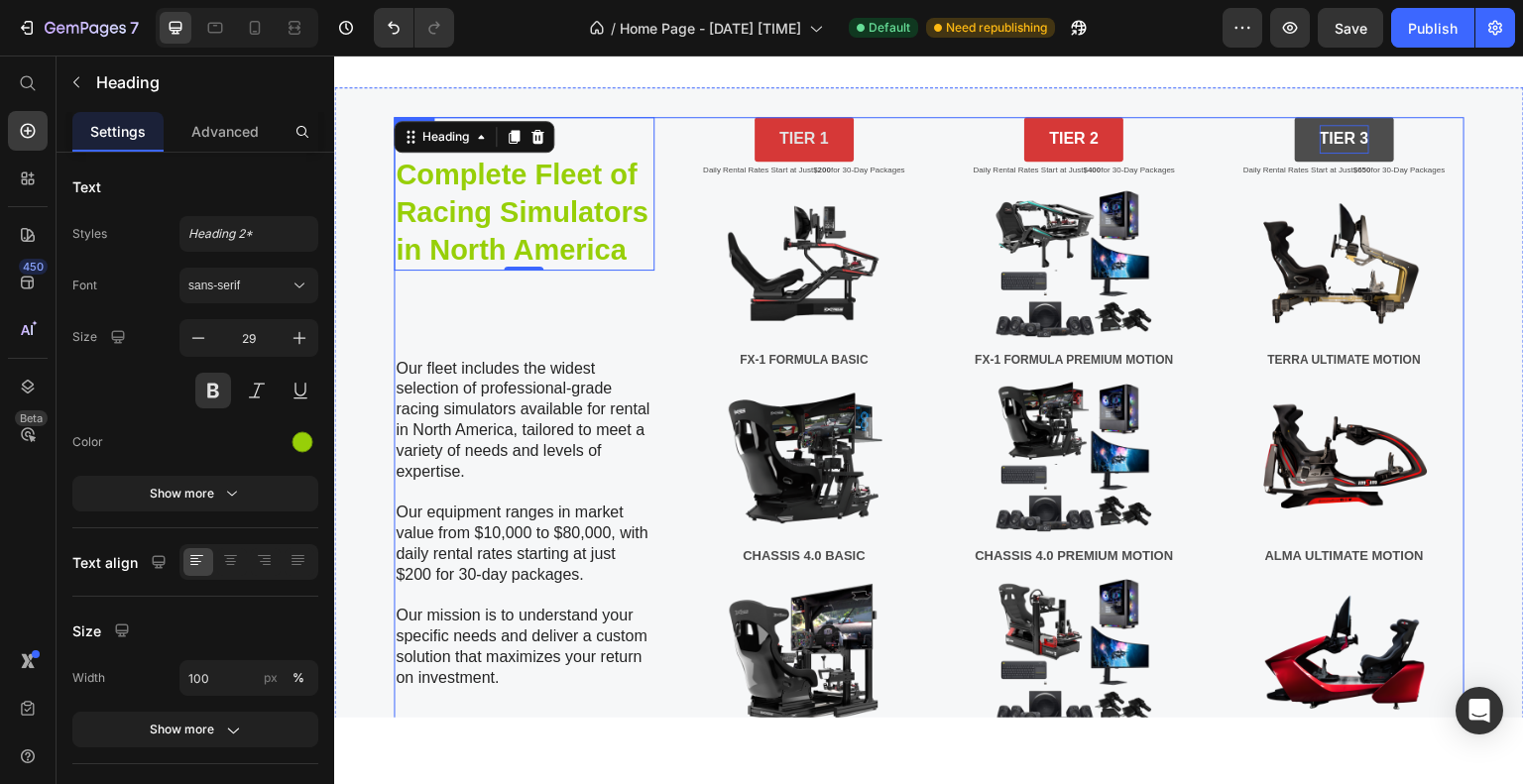 click on "The Most Complete Fleet of  Racing Simulators in North America Heading   0 Our fleet includes the widest selection of professional-grade racing simulators available for rental in North America, tailored to meet a variety of needs and levels of expertise.   Our equipment ranges in market value from $10,000 to $80,000, with daily rental rates starting at just $200 for 30-day packages.   Our mission is to understand your specific needs and deliver a custom solution that maximizes your return on investment. Text Block
Monitor
Wheel Base
Pedals
Shifter / Handbrake
Motion System
VR Setup
Lead Capture Item List" at bounding box center (524, 716) 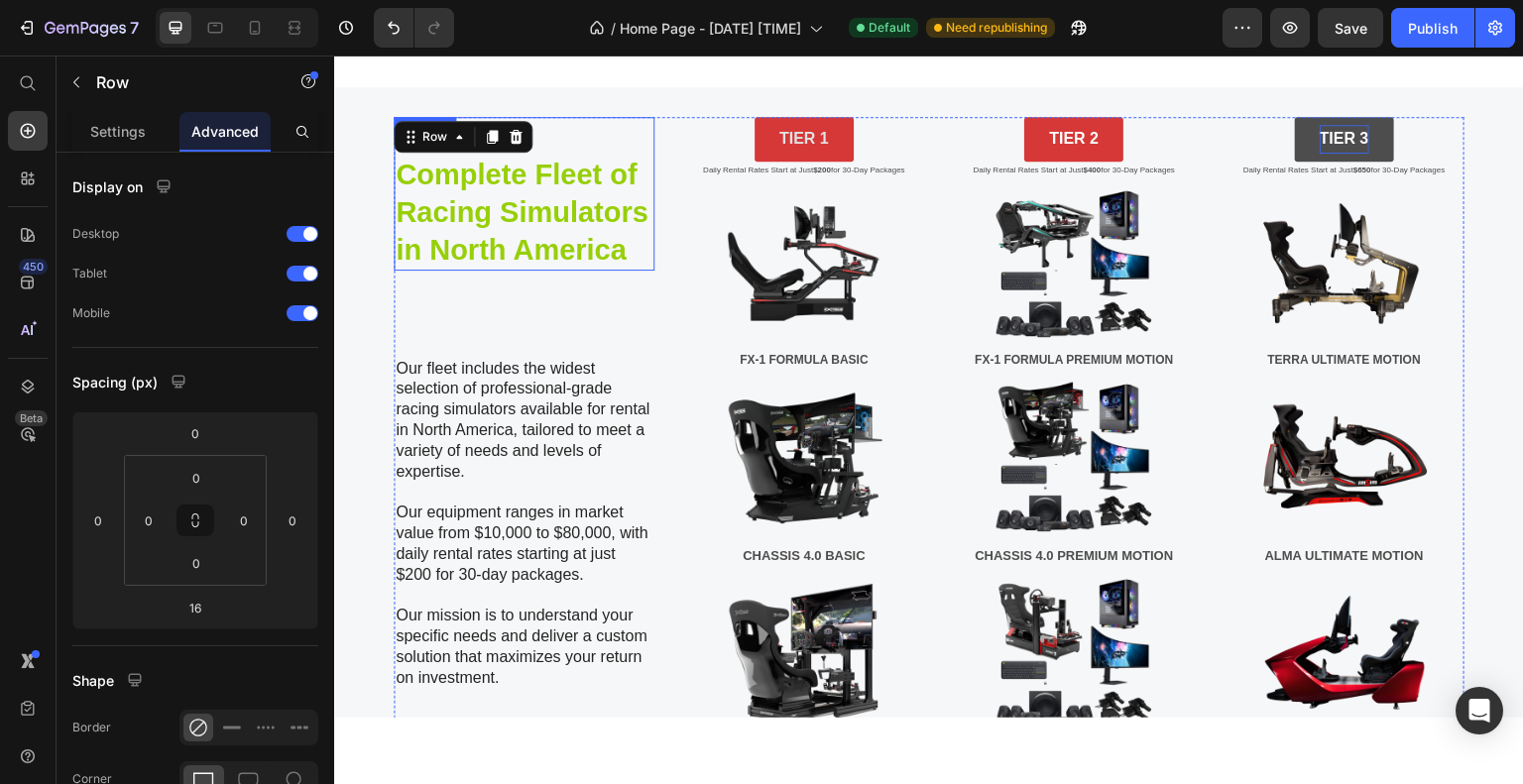 click on "The Most Complete Fleet of  Racing Simulators in North America" at bounding box center [524, 192] 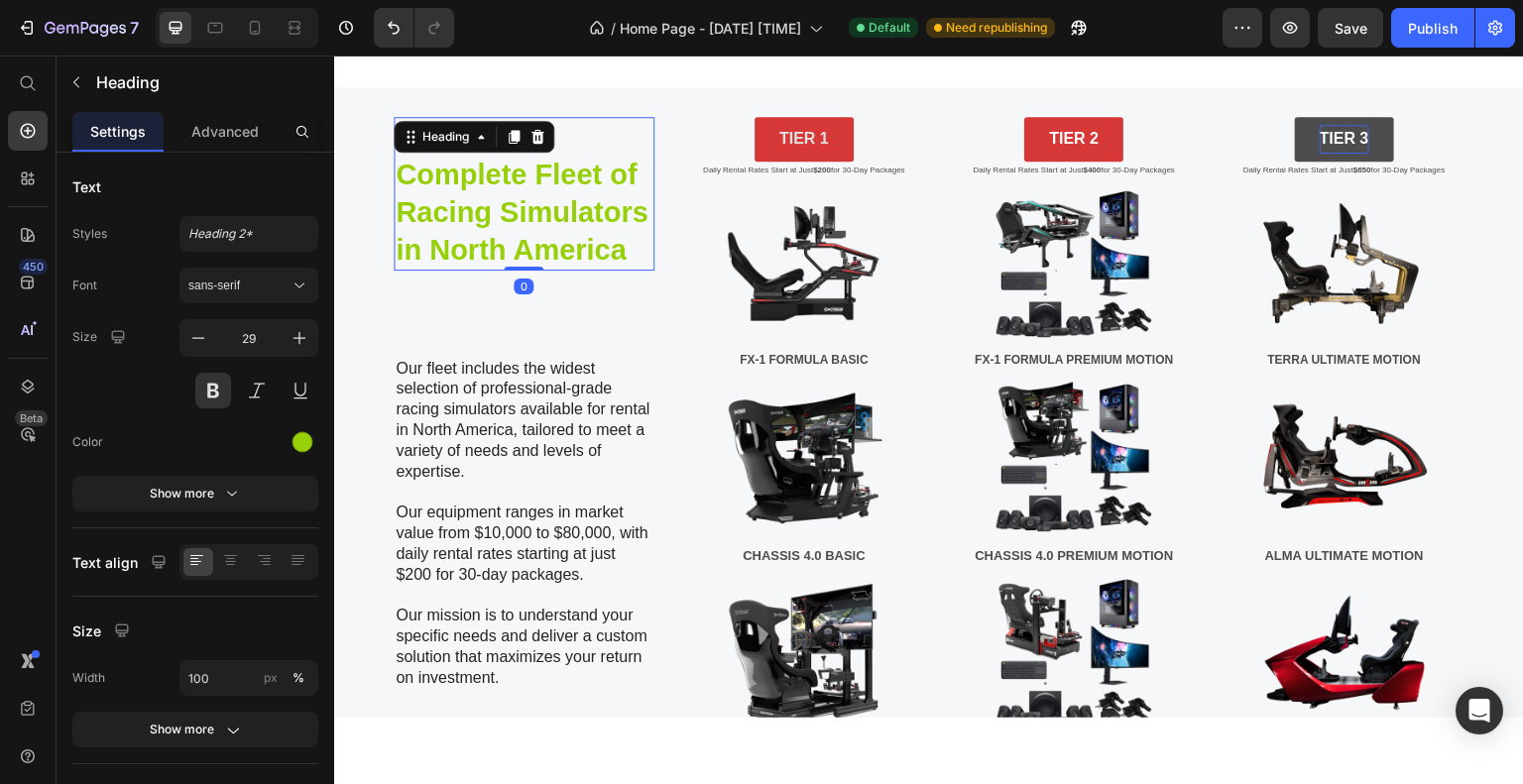 drag, startPoint x: 523, startPoint y: 263, endPoint x: 526, endPoint y: 250, distance: 13.341664 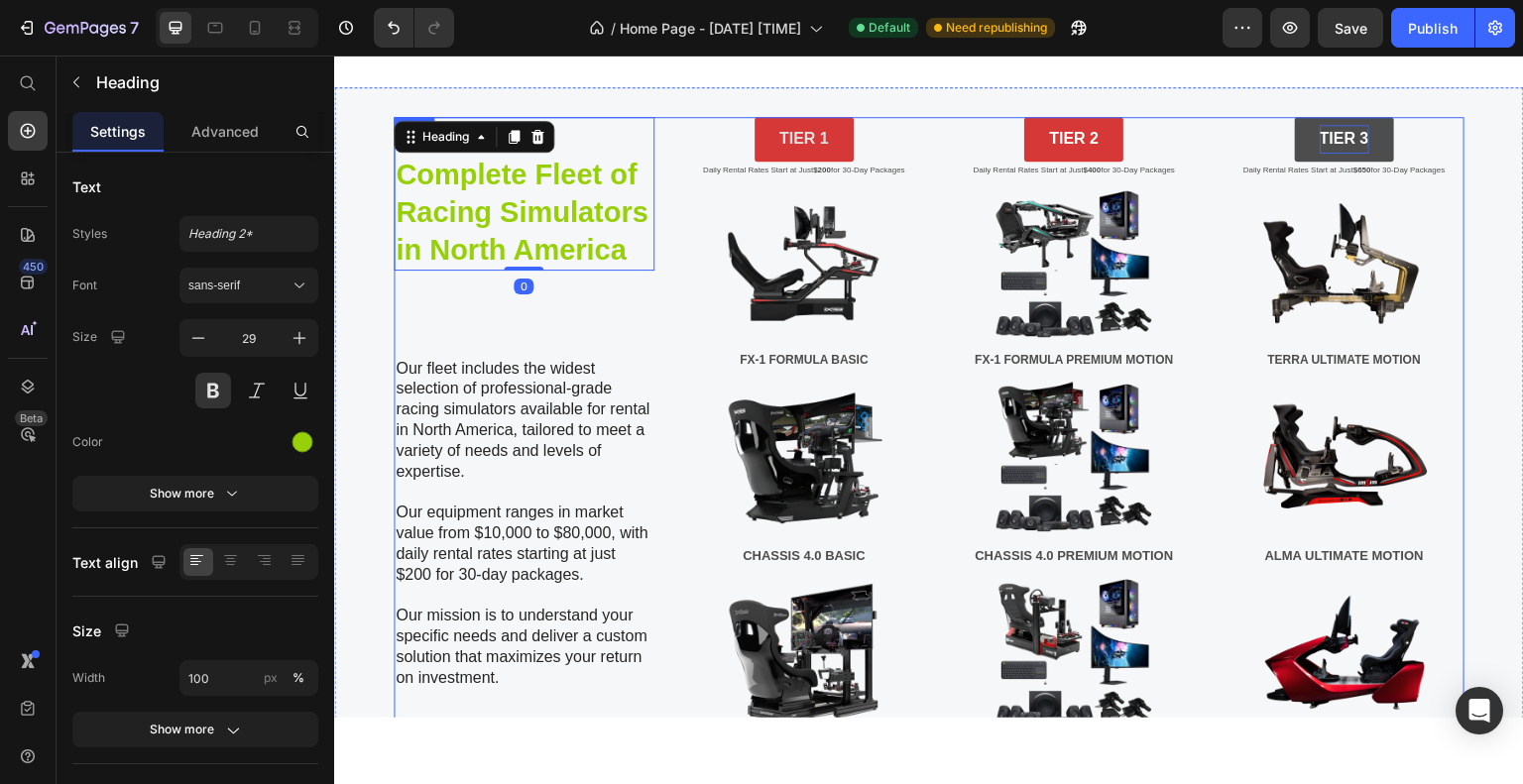 click on "The Most Complete Fleet of  Racing Simulators in North America Heading   0 Our fleet includes the widest selection of professional-grade racing simulators available for rental in North America, tailored to meet a variety of needs and levels of expertise.   Our equipment ranges in market value from $10,000 to $80,000, with daily rental rates starting at just $200 for 30-day packages.   Our mission is to understand your specific needs and deliver a custom solution that maximizes your return on investment. Text Block
Monitor
Wheel Base
Pedals
Shifter / Handbrake
Motion System
VR Setup
Lead Capture Item List" at bounding box center [524, 716] 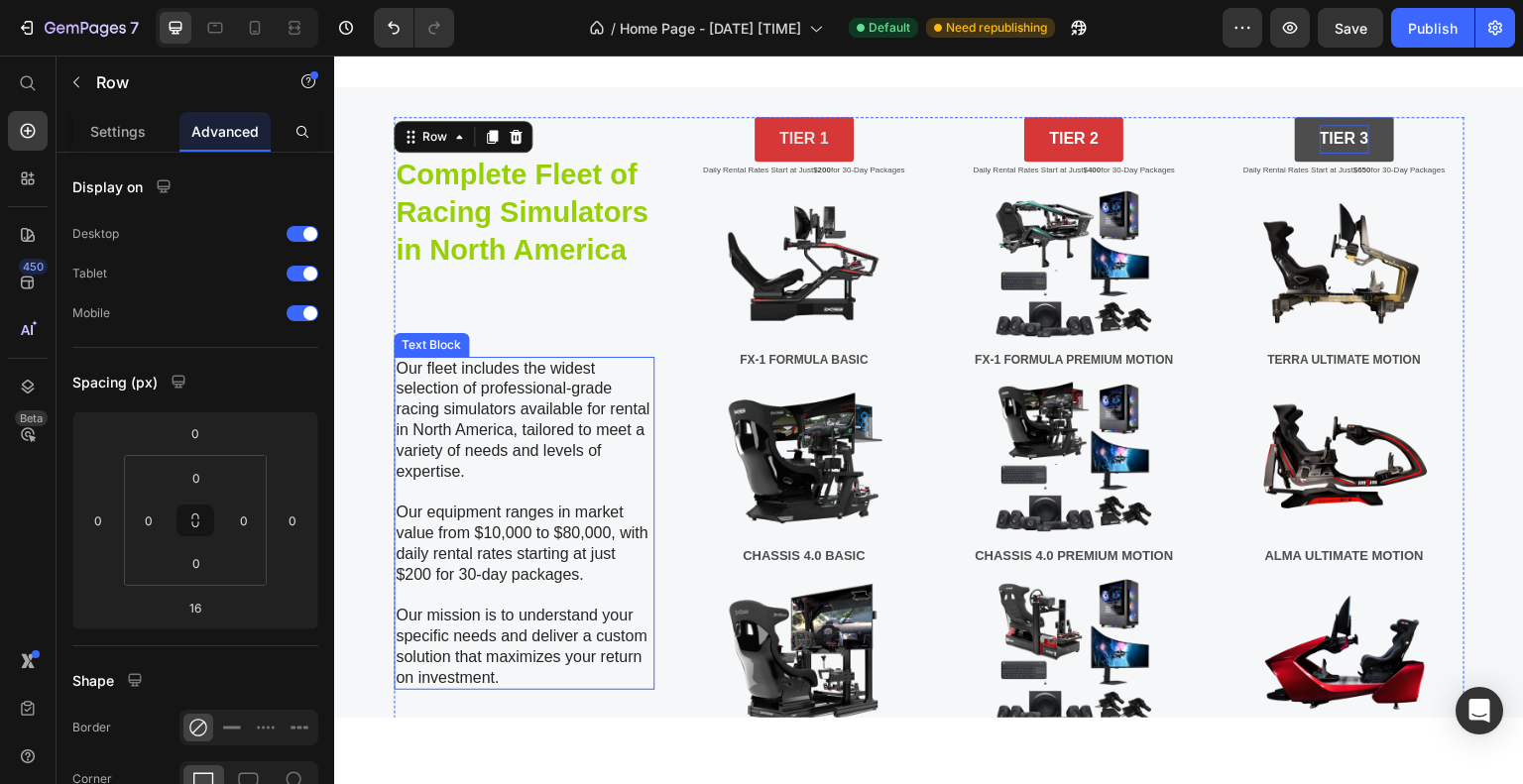 click on "Our fleet includes the widest selection of professional-grade racing simulators available for rental in North America, tailored to meet a variety of needs and levels of expertise." at bounding box center (524, 430) 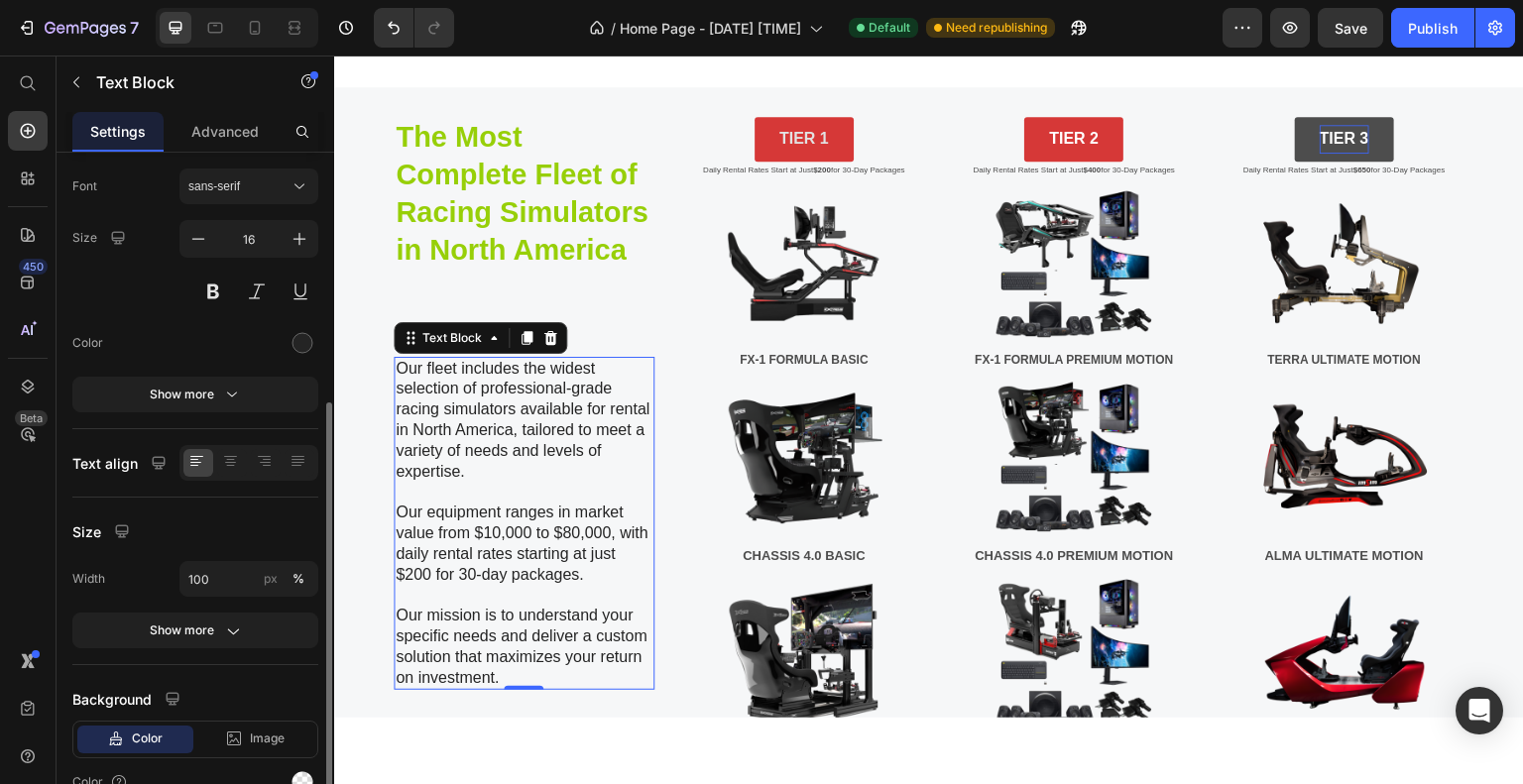 scroll, scrollTop: 196, scrollLeft: 0, axis: vertical 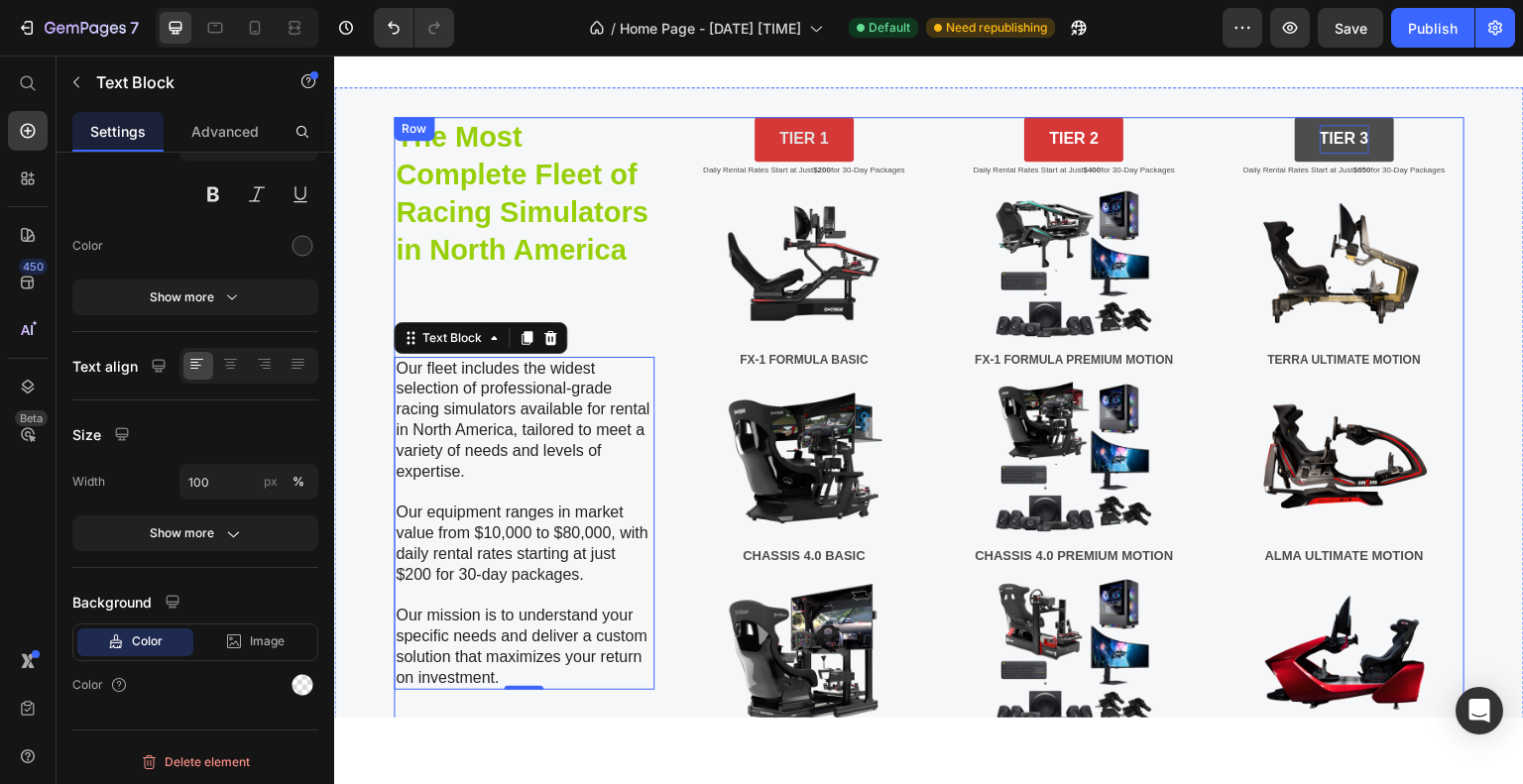 click on "The Most Complete Fleet of  Racing Simulators in North America Heading Our fleet includes the widest selection of professional-grade racing simulators available for rental in North America, tailored to meet a variety of needs and levels of expertise.  Our equipment ranges in market value from $10,000 to $80,000, with daily rental rates starting at just $200 for 30-day packages.  Our mission is to understand your specific needs and deliver a custom solution that maximizes your return on investment. Text Block   0
Monitor
Wheel Base
Pedals
Shifter / Handbrake
Motion System
VR Setup
Lead Capture Item List" at bounding box center [524, 716] 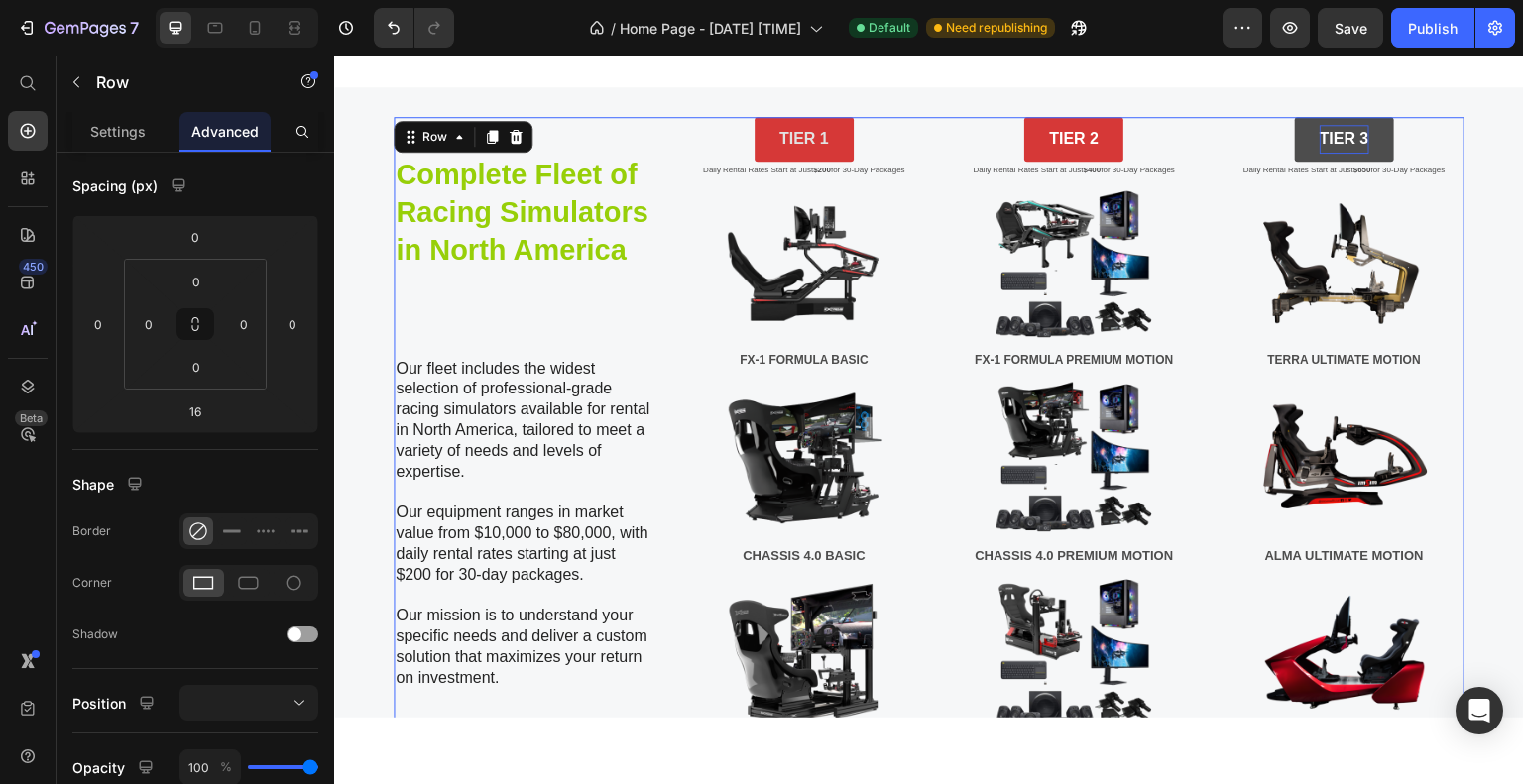 scroll, scrollTop: 0, scrollLeft: 0, axis: both 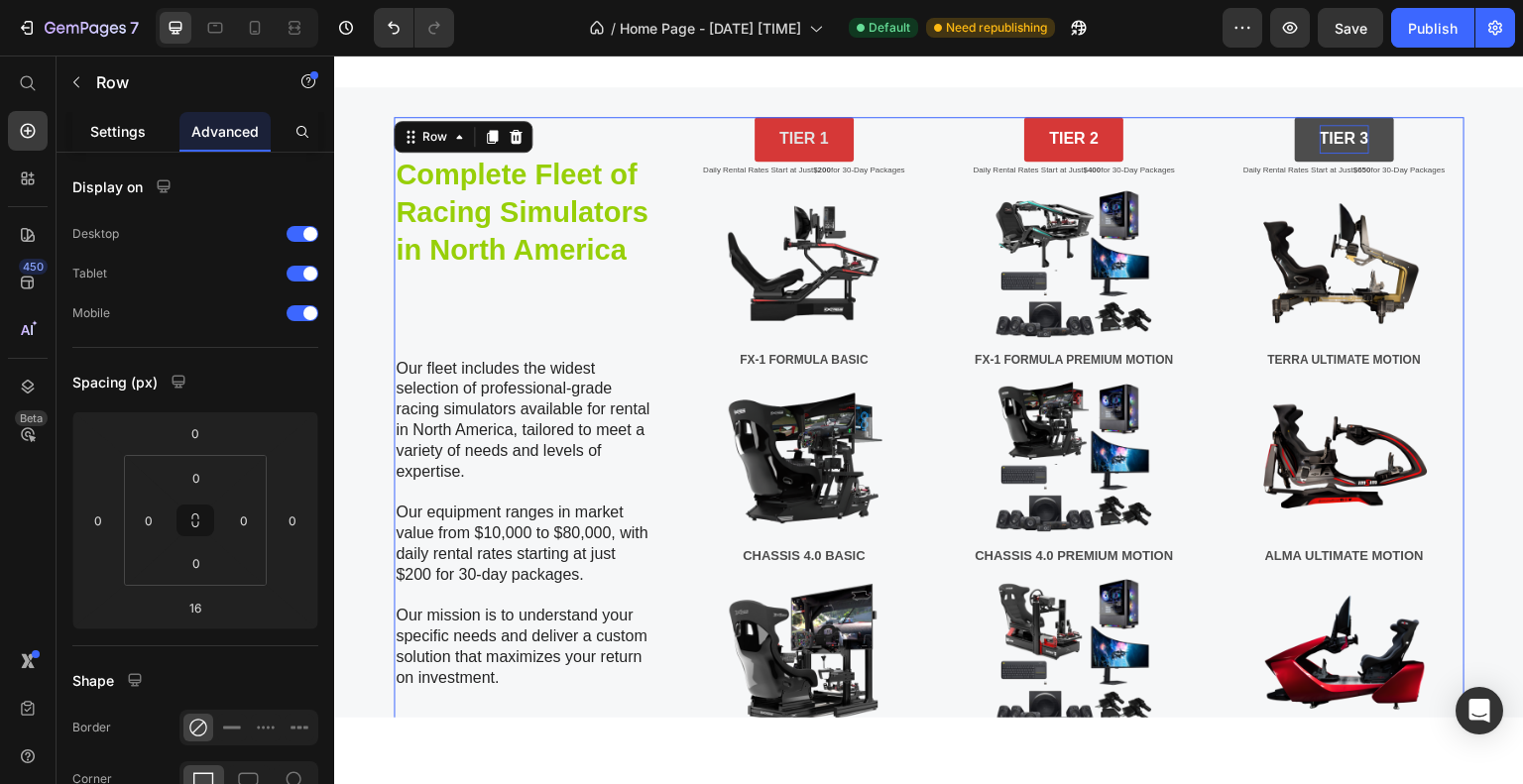 click on "Settings" at bounding box center (118, 131) 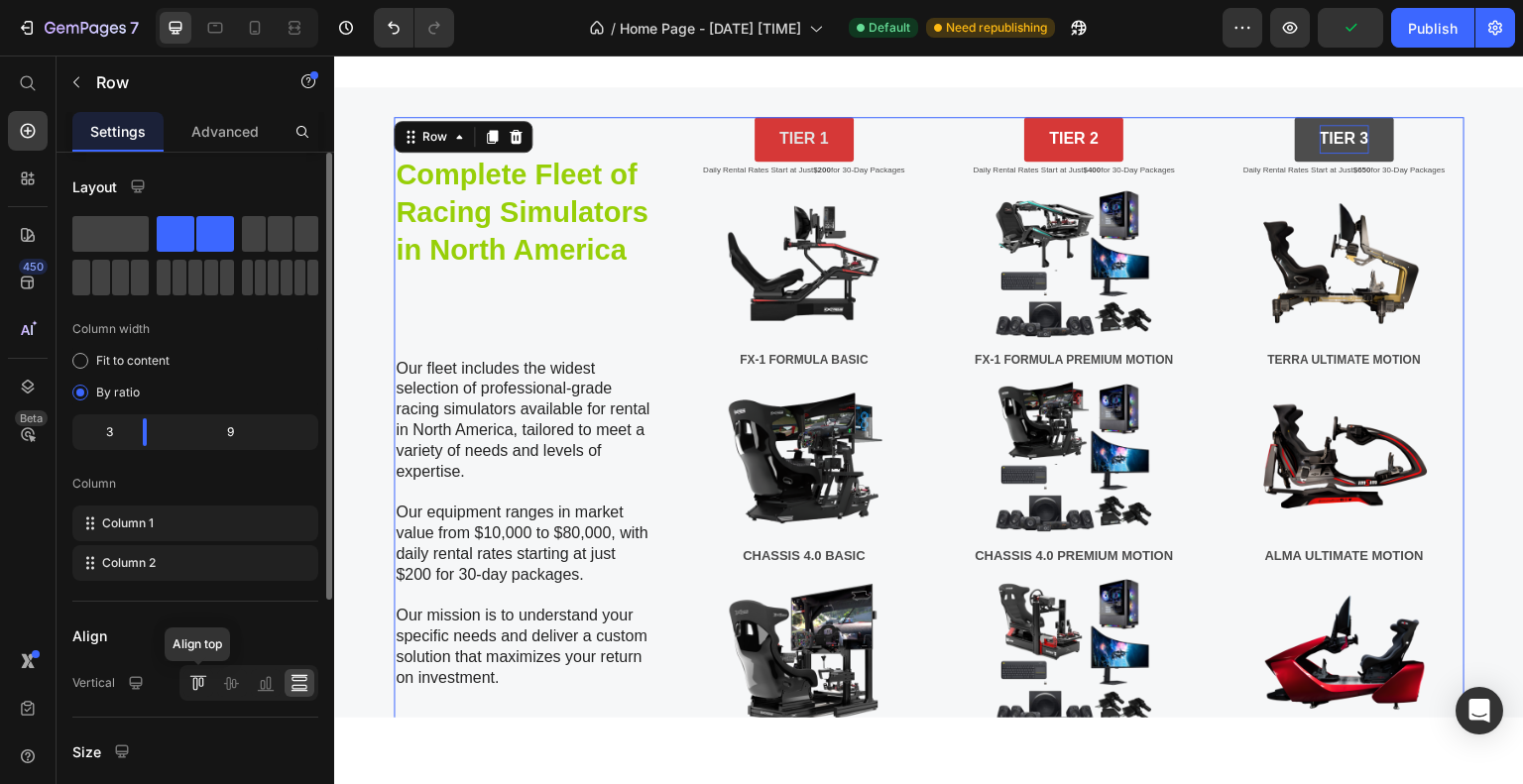 click 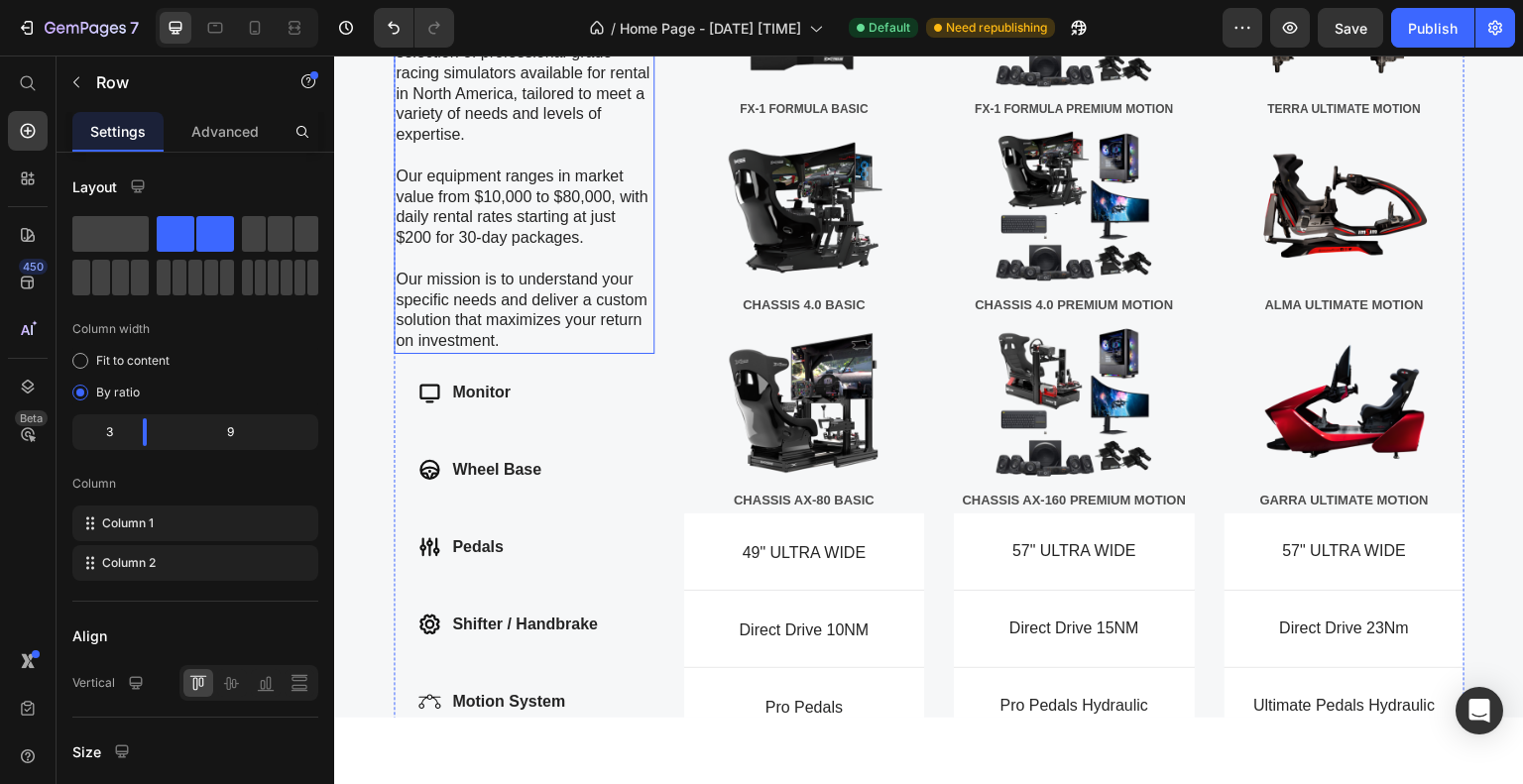 scroll, scrollTop: 1521, scrollLeft: 0, axis: vertical 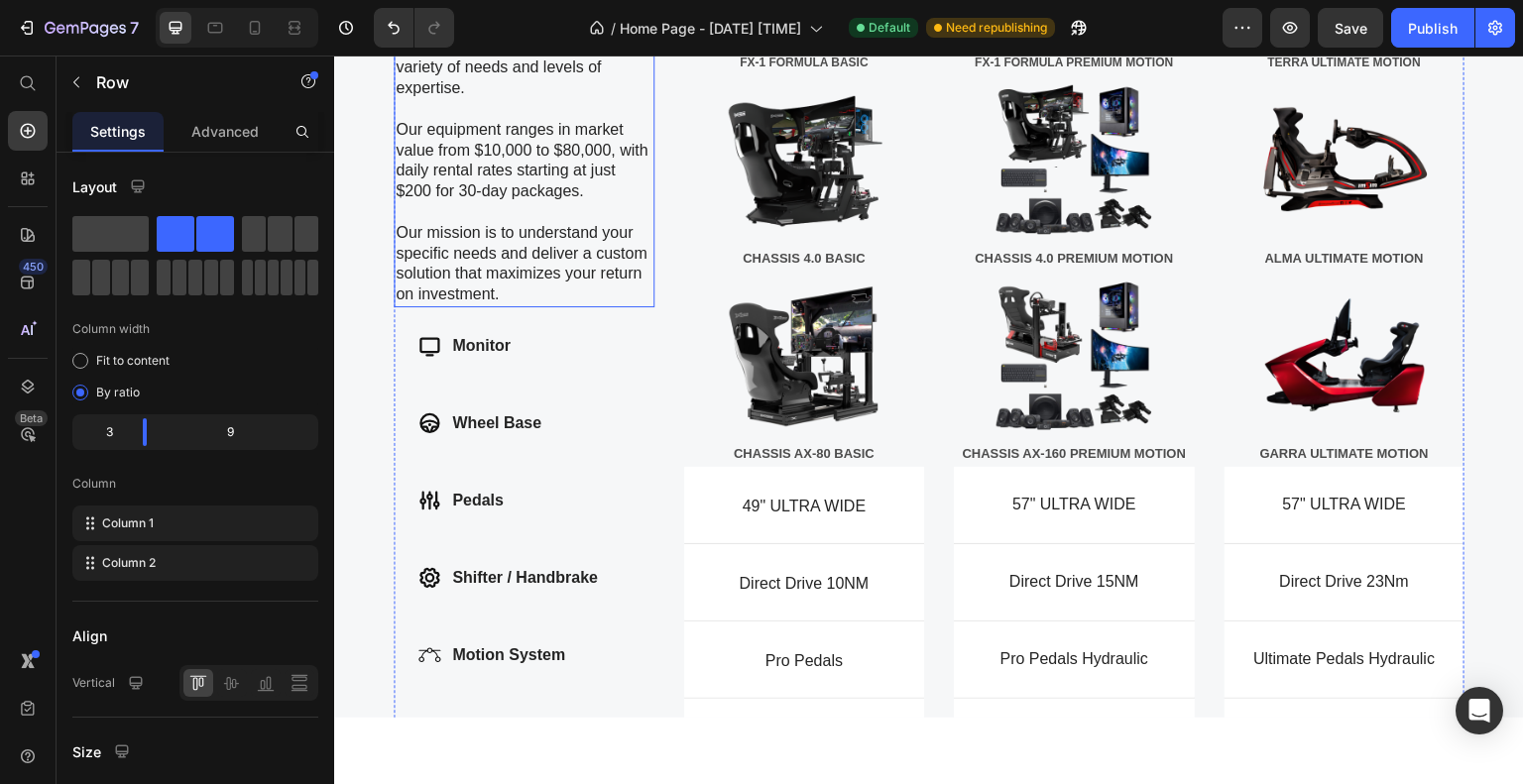 click on "Our mission is to understand your specific needs and deliver a custom solution that maximizes your return on investment." at bounding box center [524, 263] 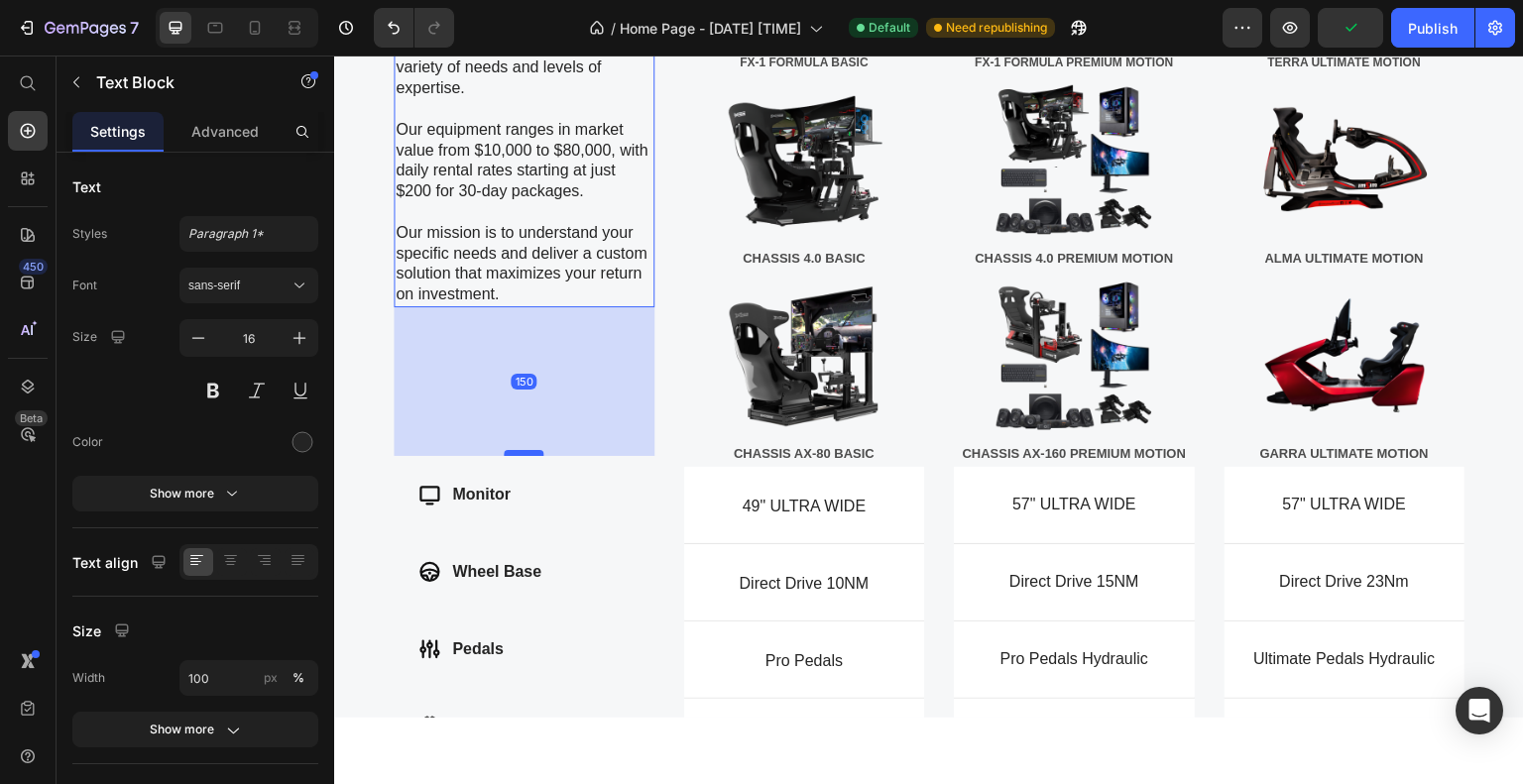 drag, startPoint x: 516, startPoint y: 298, endPoint x: 503, endPoint y: 447, distance: 149.56604 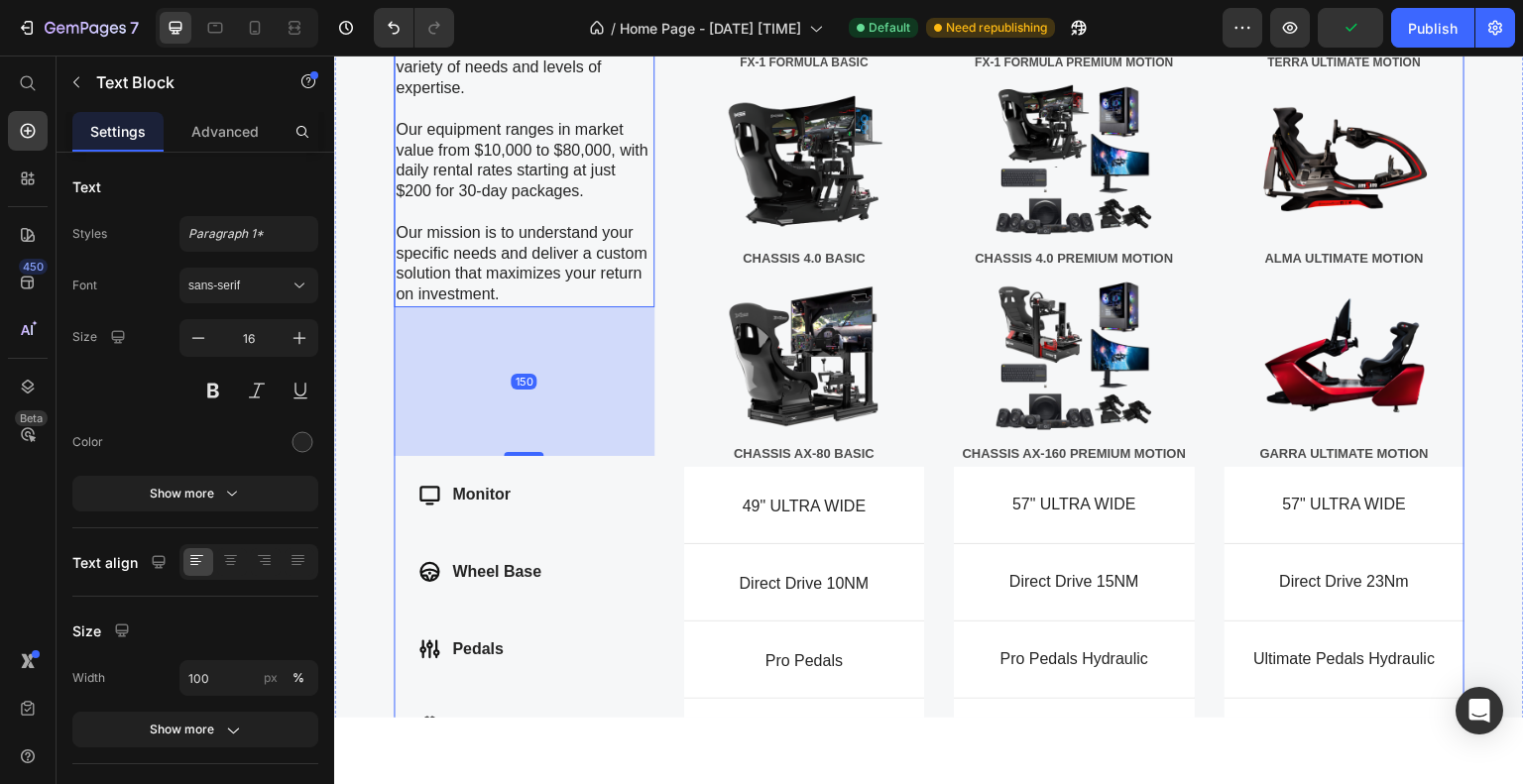 click on "The Most Complete Fleet of  Racing Simulators in North America Heading Our fleet includes the widest selection of professional-grade racing simulators available for rental in North America, tailored to meet a variety of needs and levels of expertise.   Our equipment ranges in market value from $10,000 to $80,000, with daily rental rates starting at just $200 for 30-day packages.   Our mission is to understand your specific needs and deliver a custom solution that maximizes your return on investment. Text Block   150
Monitor
Wheel Base
Pedals
Shifter / Handbrake
Motion System
VR Setup
Lead Capture Item List TIER 1 Button Daily Rental Rates Start at Just  $200  for 30-Day Packages Text Block Image FX-1 FORMULA BASIC Text Block Image CHASSIS 4.0 BASIC Text Block Image CHASSIS AX-80 BASIC Text Block TIER 2 Button Daily Rental Rates Start at Just  $400  for 30-Day Packages Text Block Image Text Block" at bounding box center [929, 418] 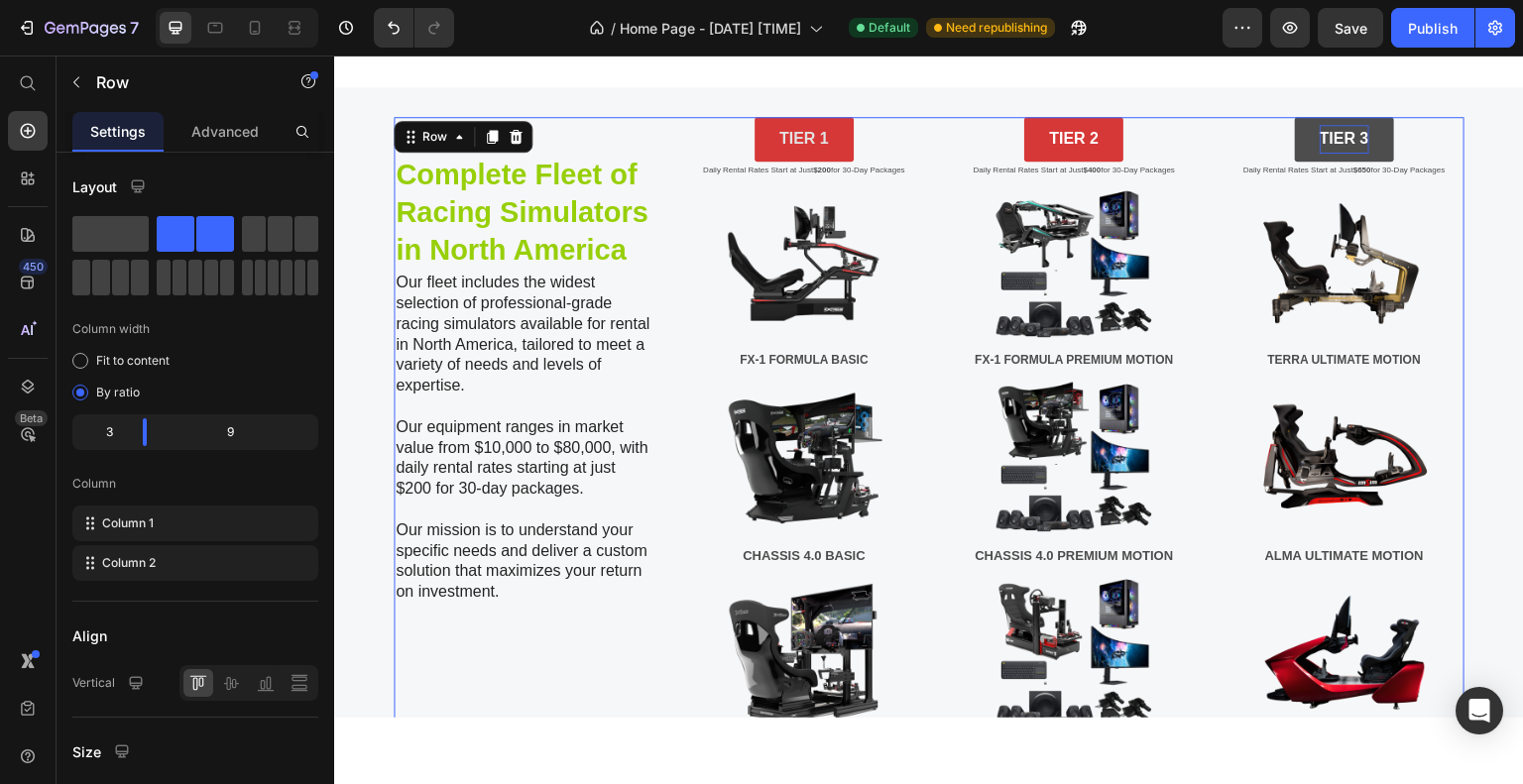 scroll, scrollTop: 1323, scrollLeft: 0, axis: vertical 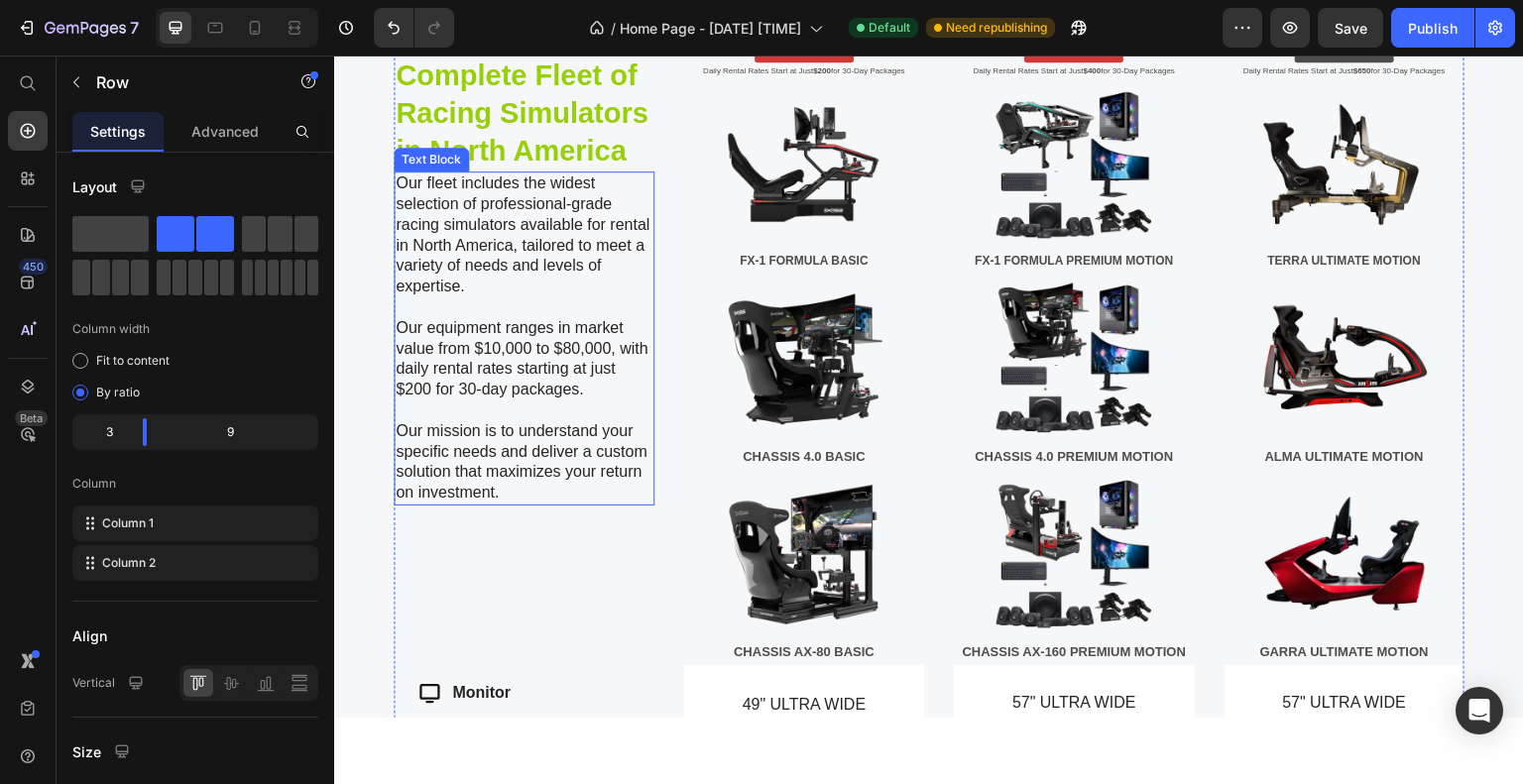 click on "Our equipment ranges in market value from $10,000 to $80,000, with daily rental rates starting at just $200 for 30-day packages." at bounding box center [524, 369] 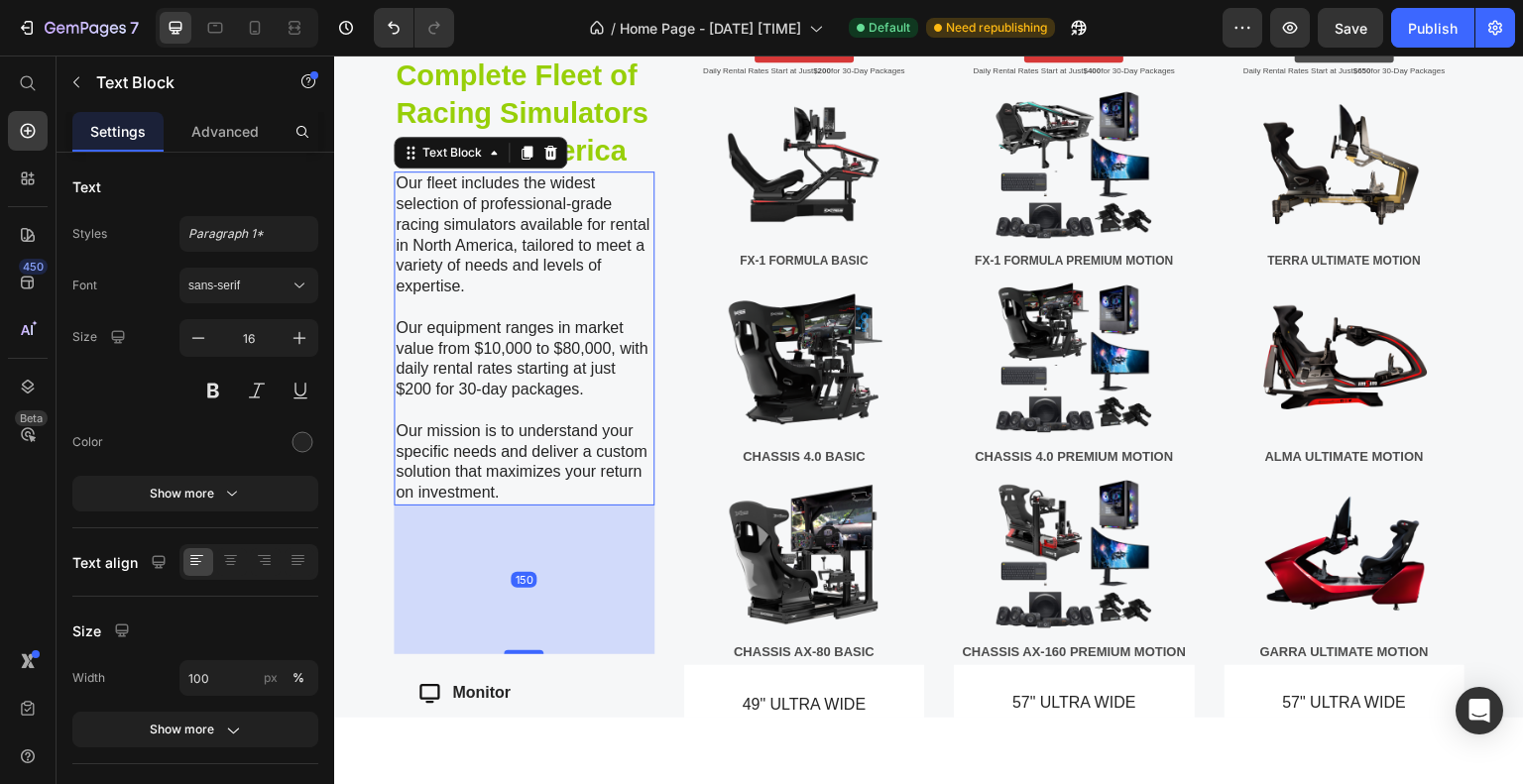click on "Our equipment ranges in market value from $10,000 to $80,000, with daily rental rates starting at just $200 for 30-day packages." at bounding box center [524, 369] 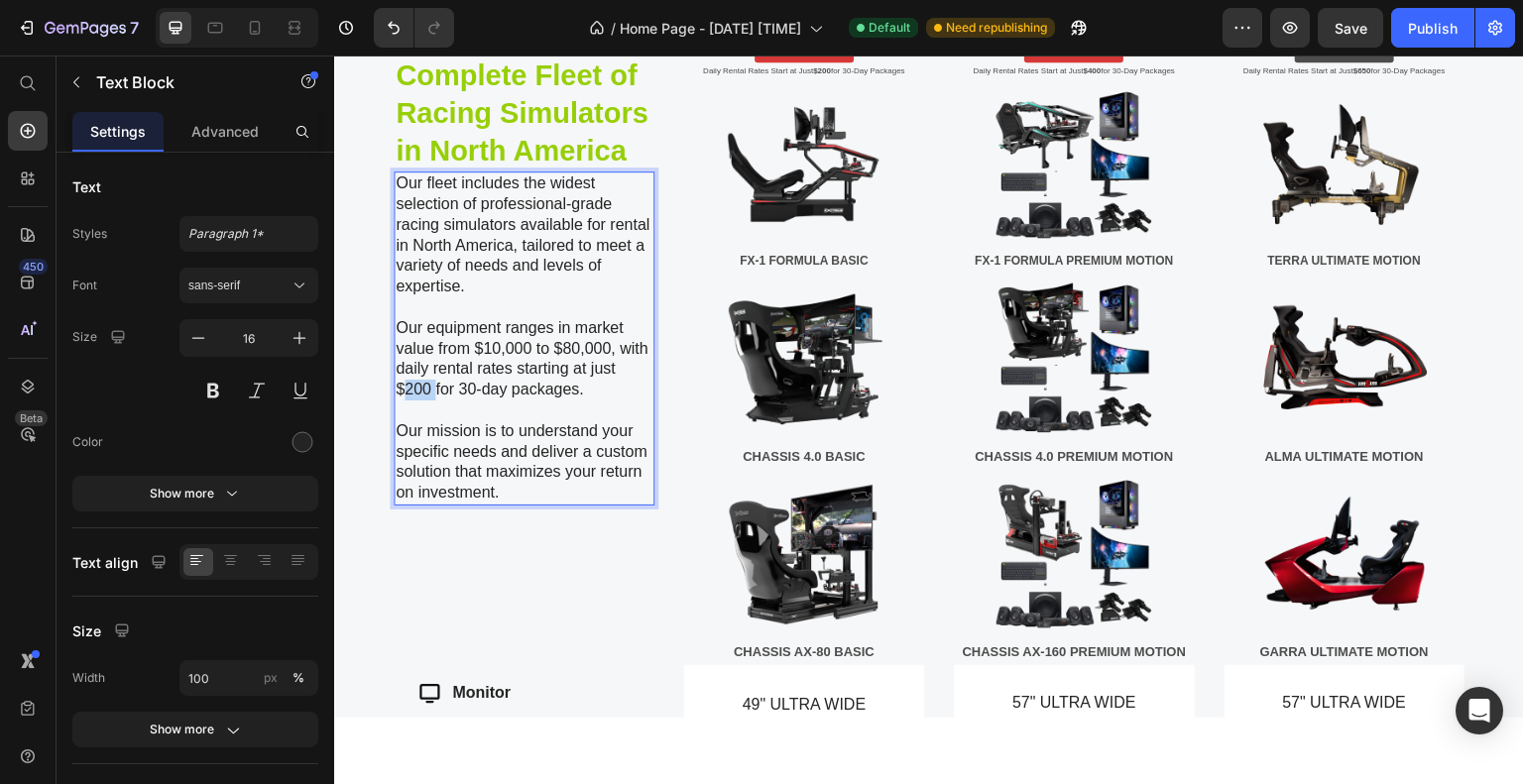 click on "Our equipment ranges in market value from $10,000 to $80,000, with daily rental rates starting at just $200 for 30-day packages." at bounding box center [524, 369] 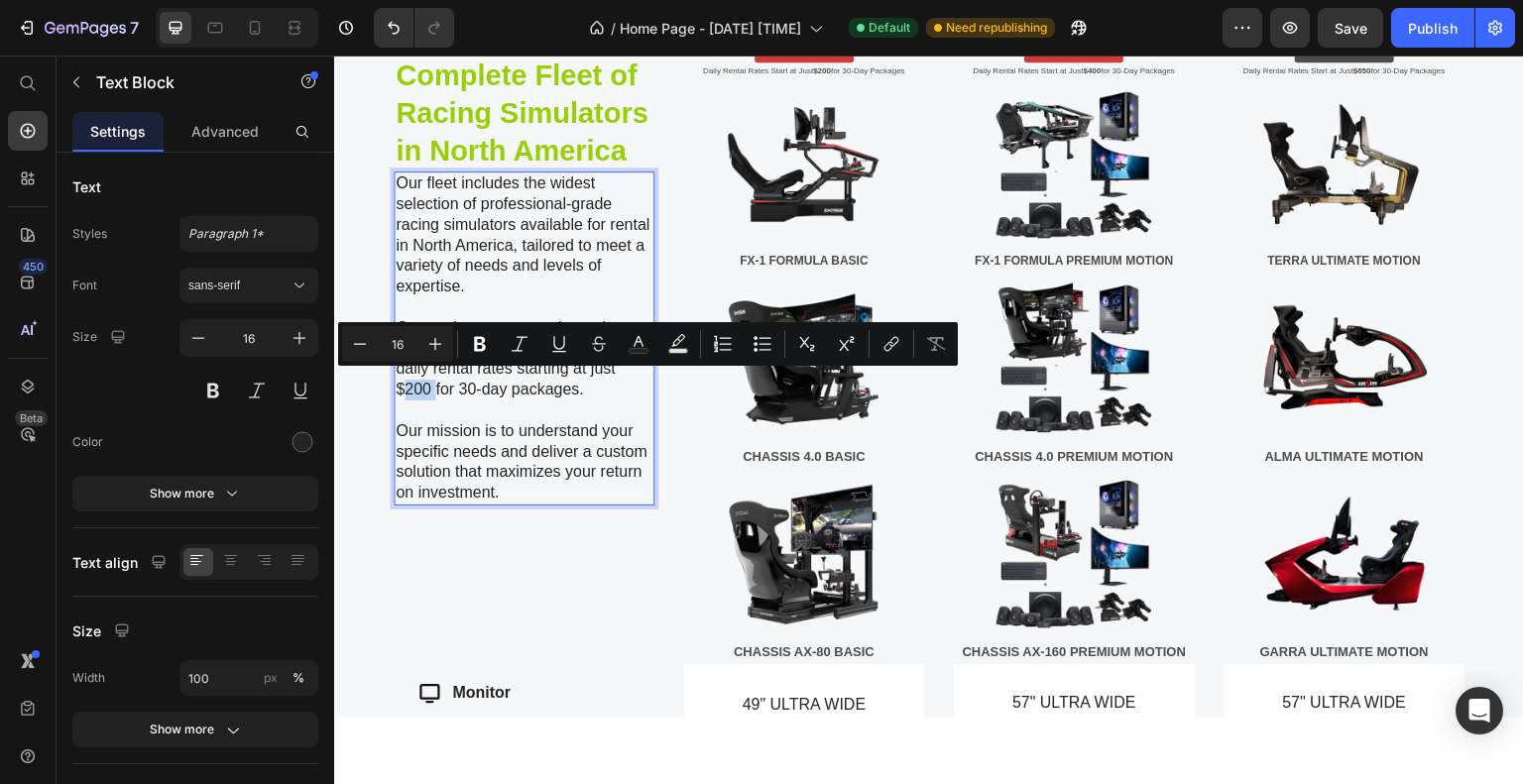 click on "Our equipment ranges in market value from $10,000 to $80,000, with daily rental rates starting at just $200 for 30-day packages." at bounding box center (524, 369) 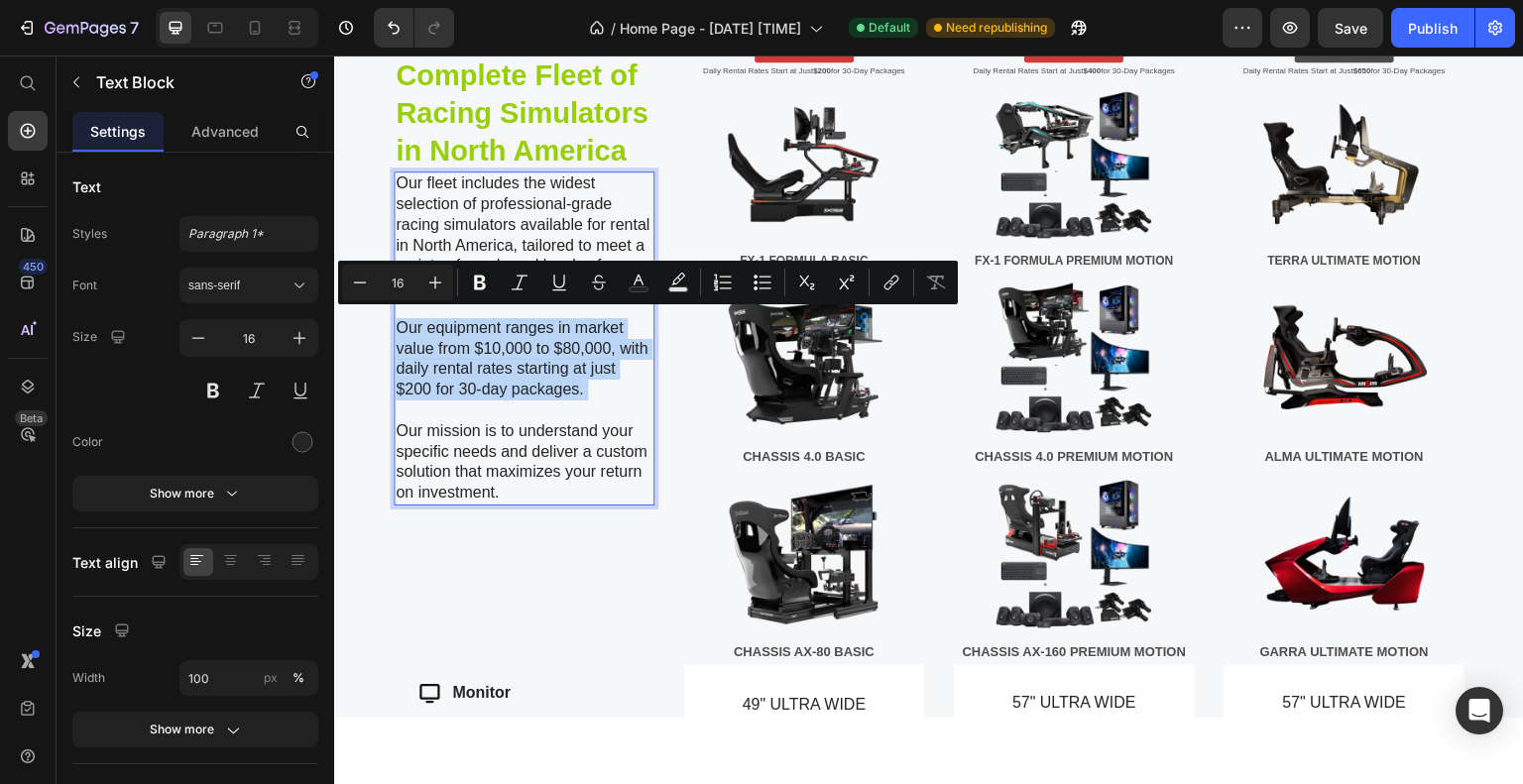 click on "Our equipment ranges in market value from $10,000 to $80,000, with daily rental rates starting at just $200 for 30-day packages." at bounding box center (524, 369) 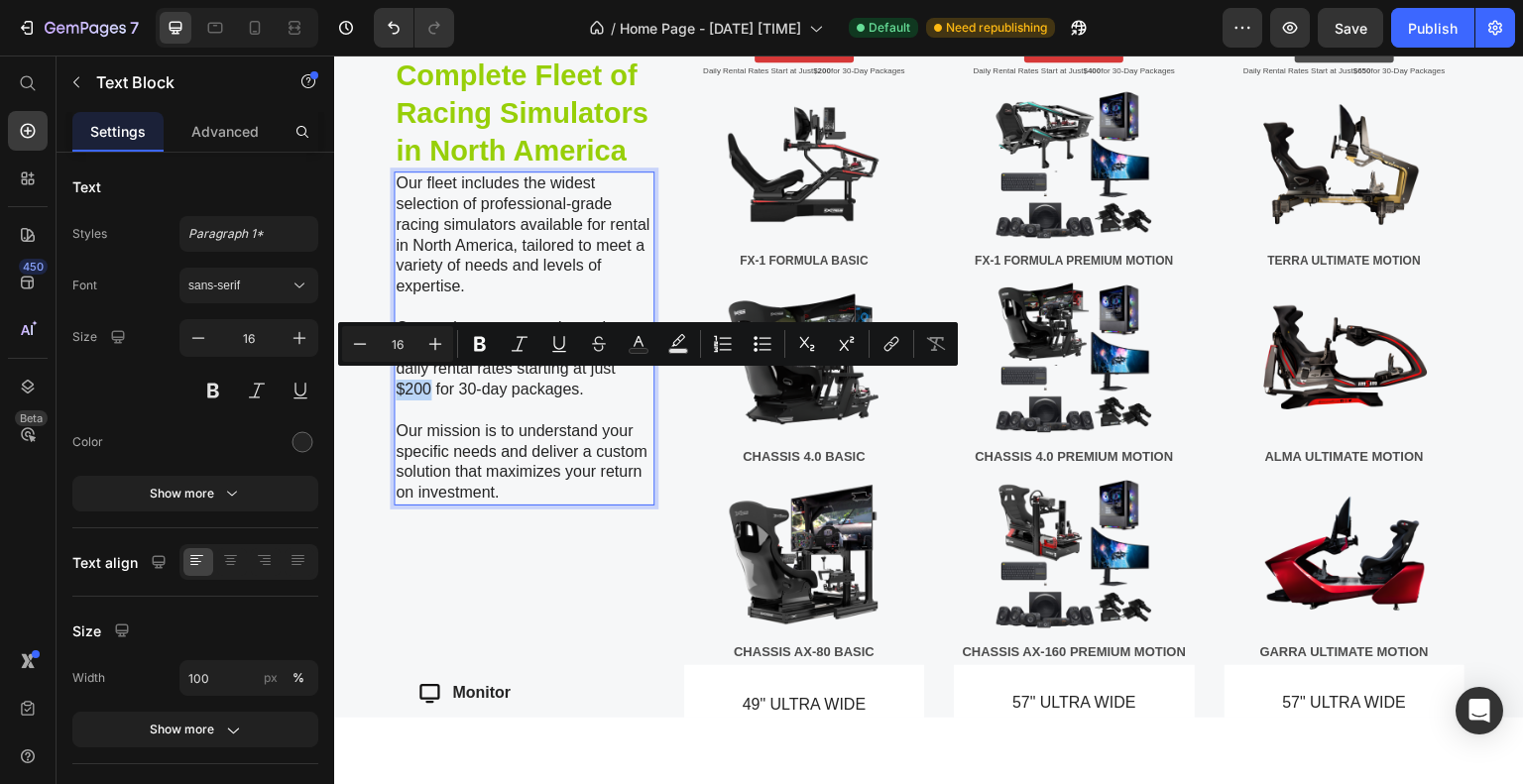 drag, startPoint x: 399, startPoint y: 384, endPoint x: 428, endPoint y: 384, distance: 29 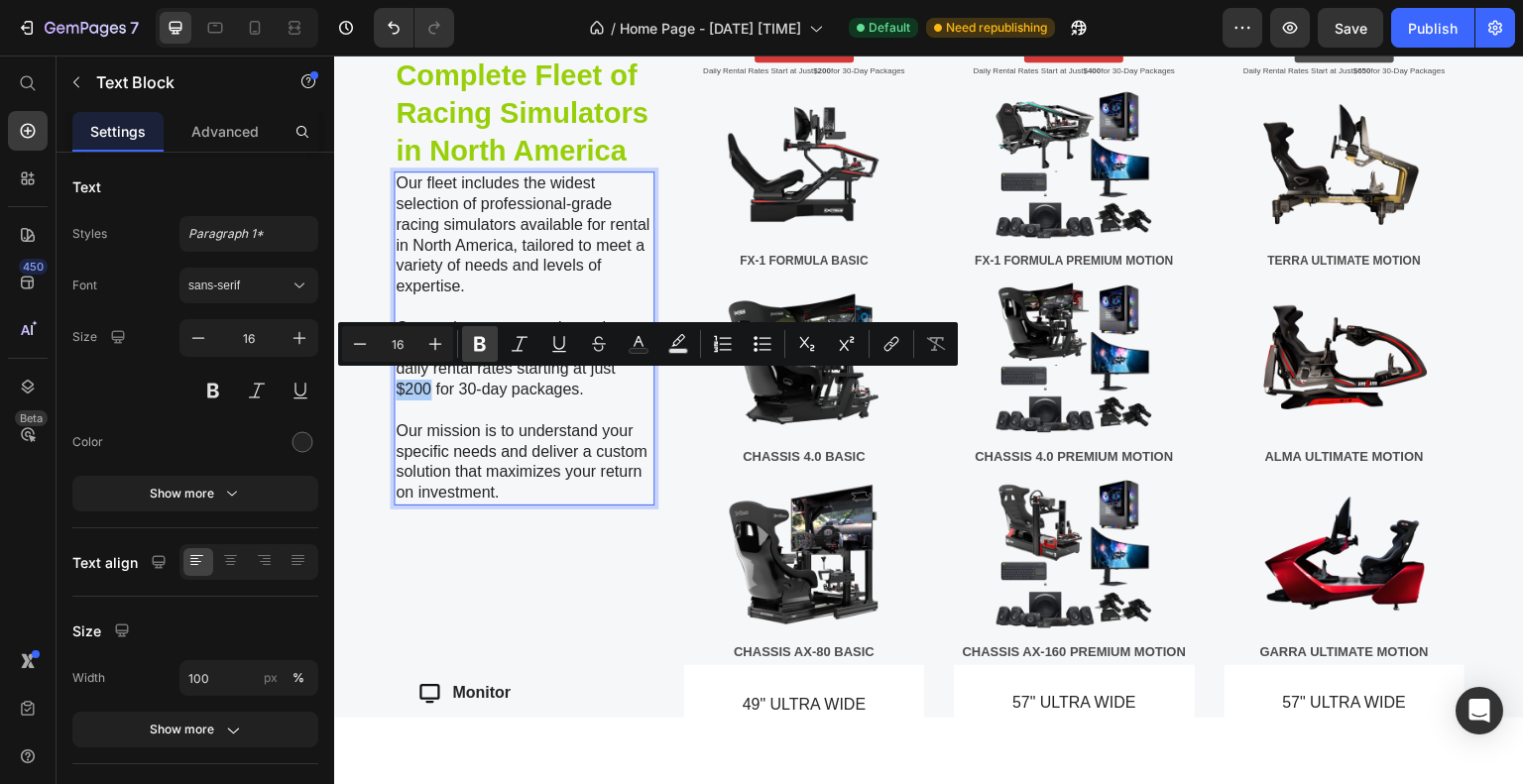 click 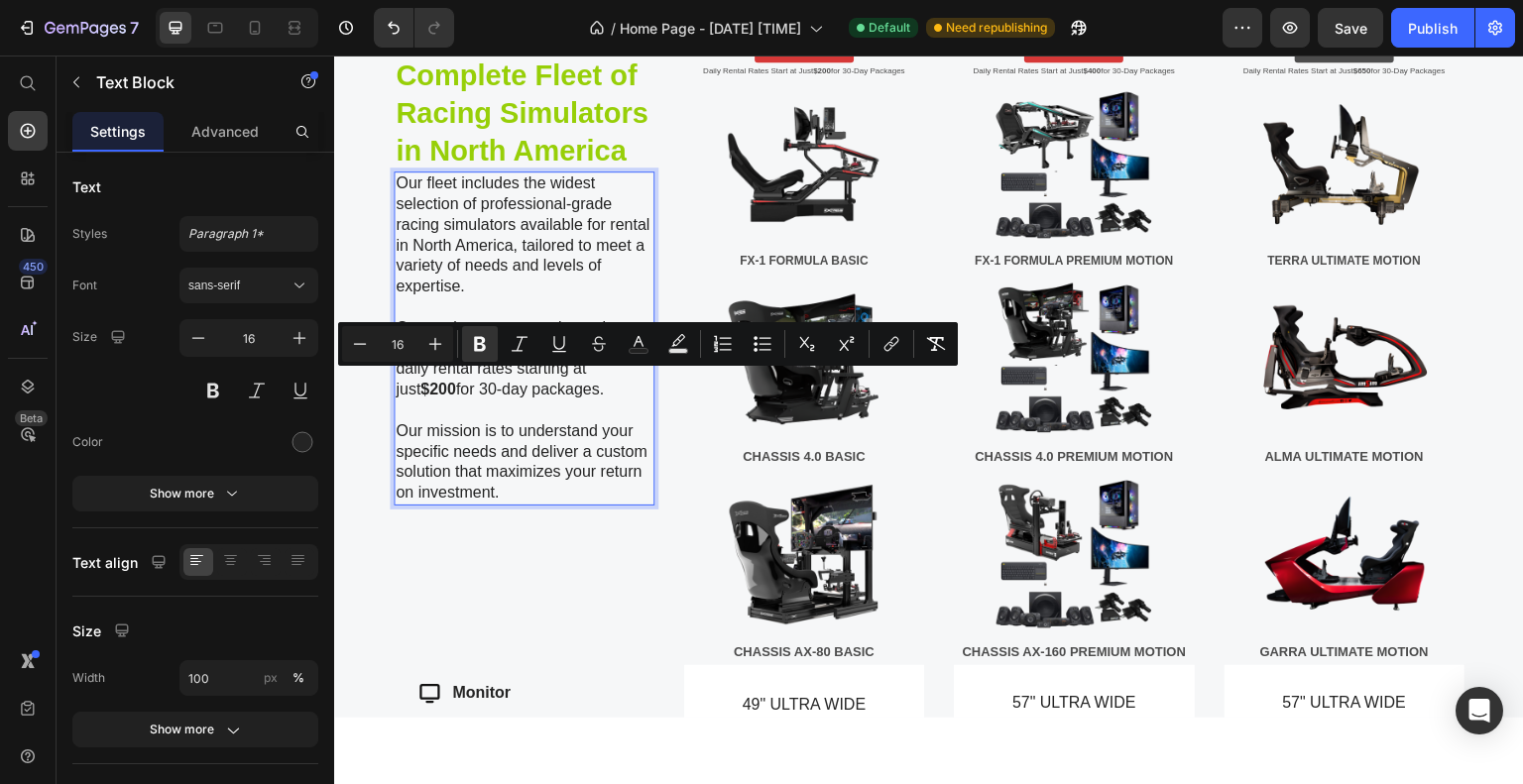 click on "Our equipment ranges in market value from $10,000 to $80,000, with daily rental rates starting at just $200 for 30-day packages." at bounding box center [524, 369] 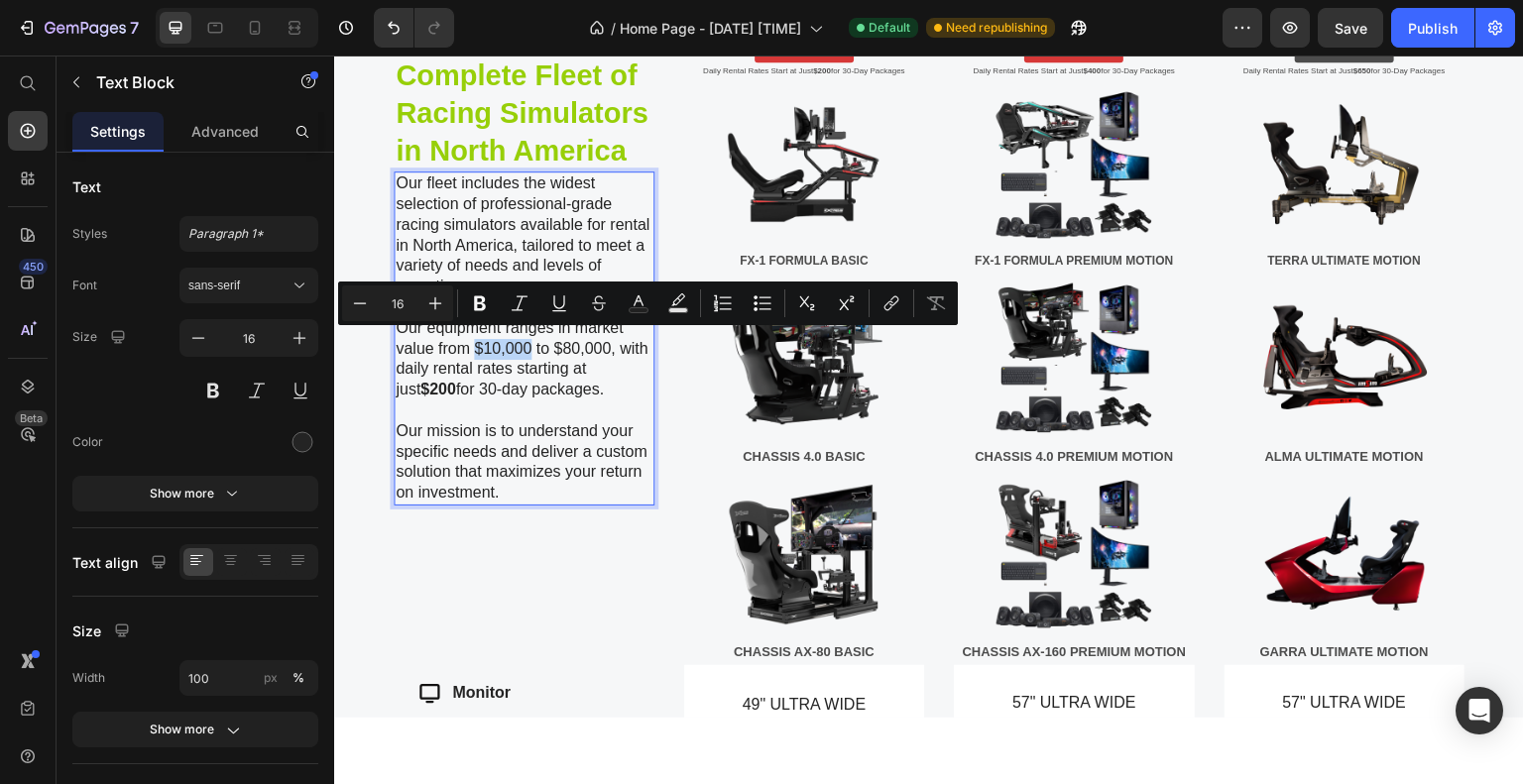 drag, startPoint x: 476, startPoint y: 341, endPoint x: 528, endPoint y: 340, distance: 52.009614 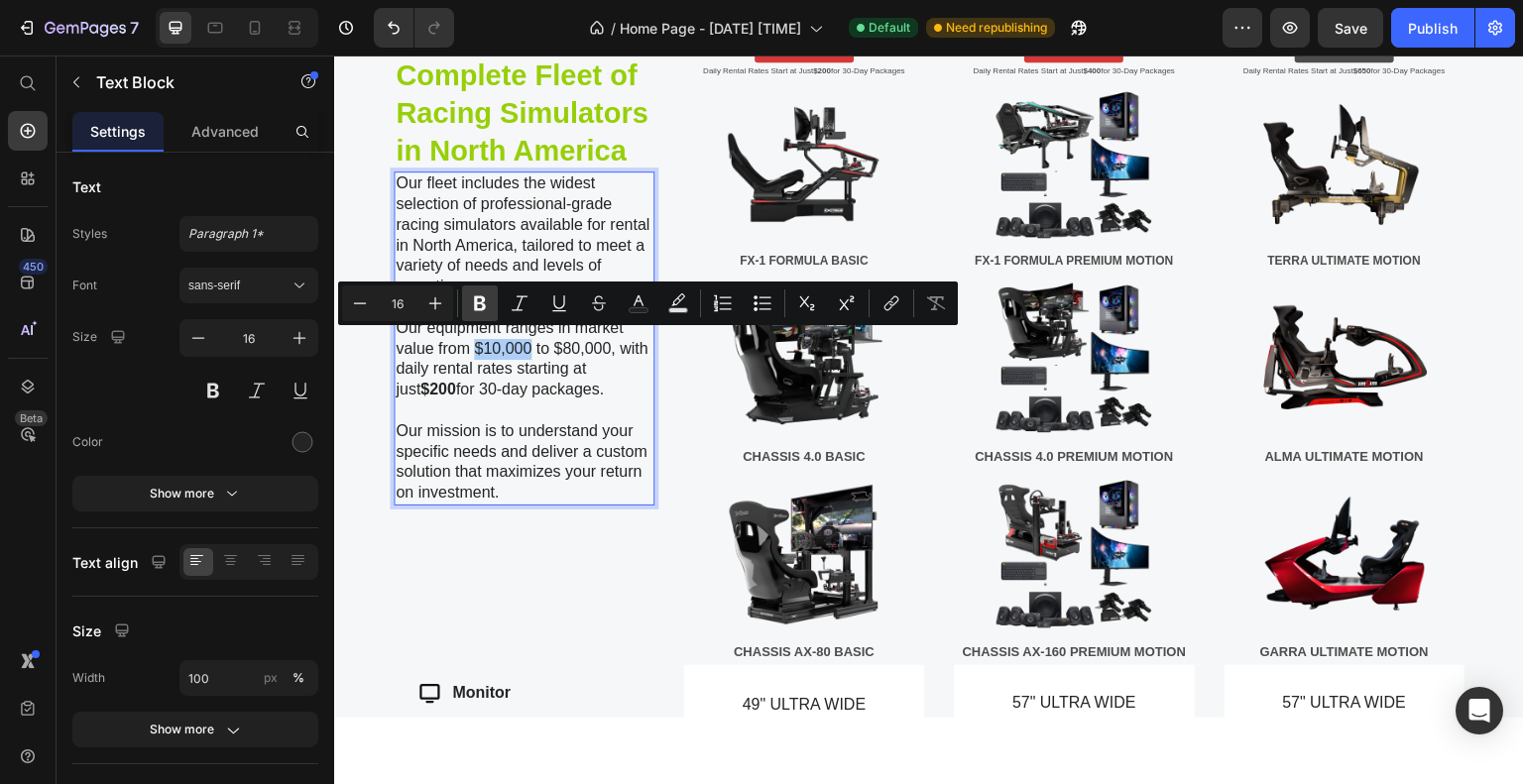 click 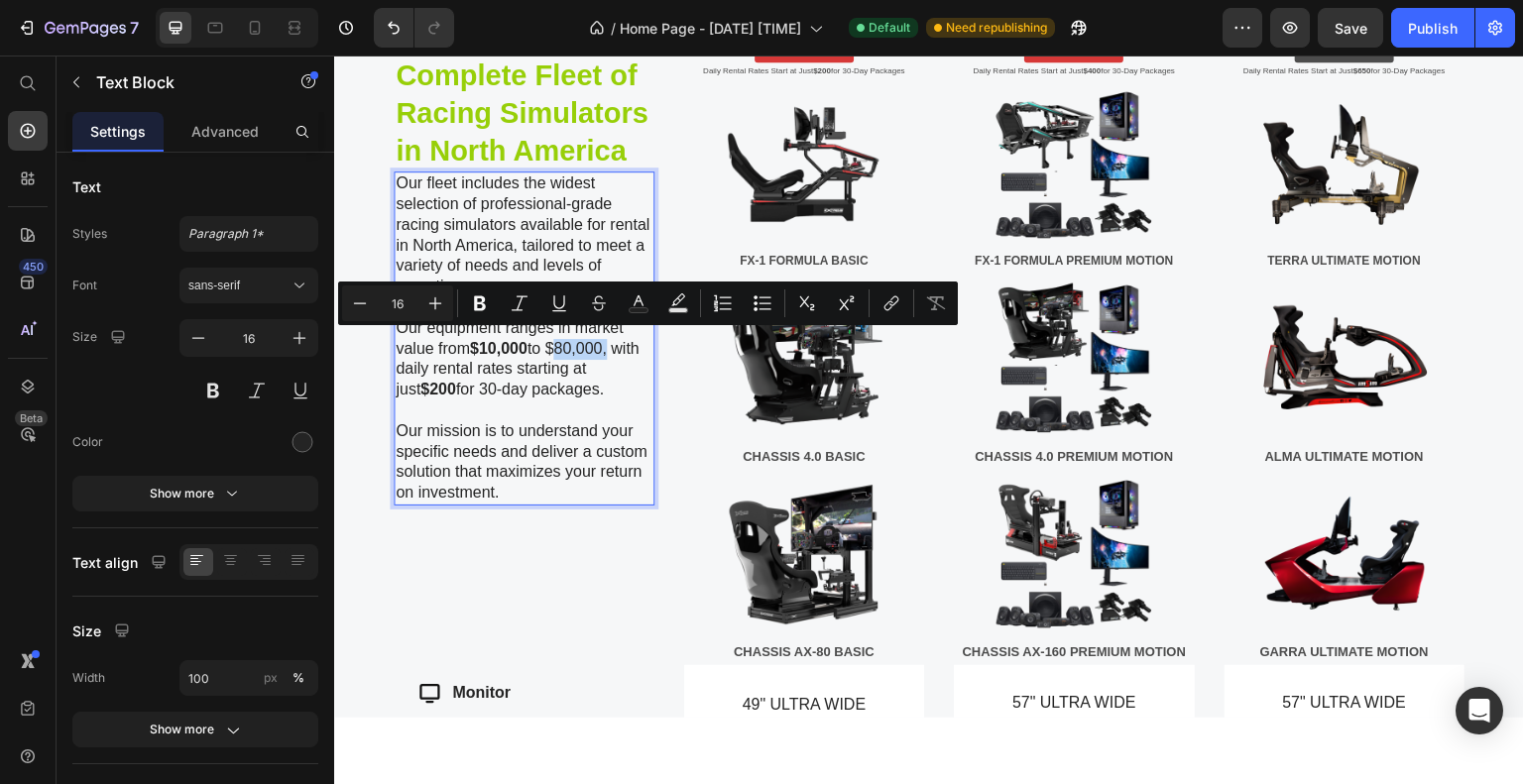 drag, startPoint x: 551, startPoint y: 342, endPoint x: 608, endPoint y: 345, distance: 57.07889 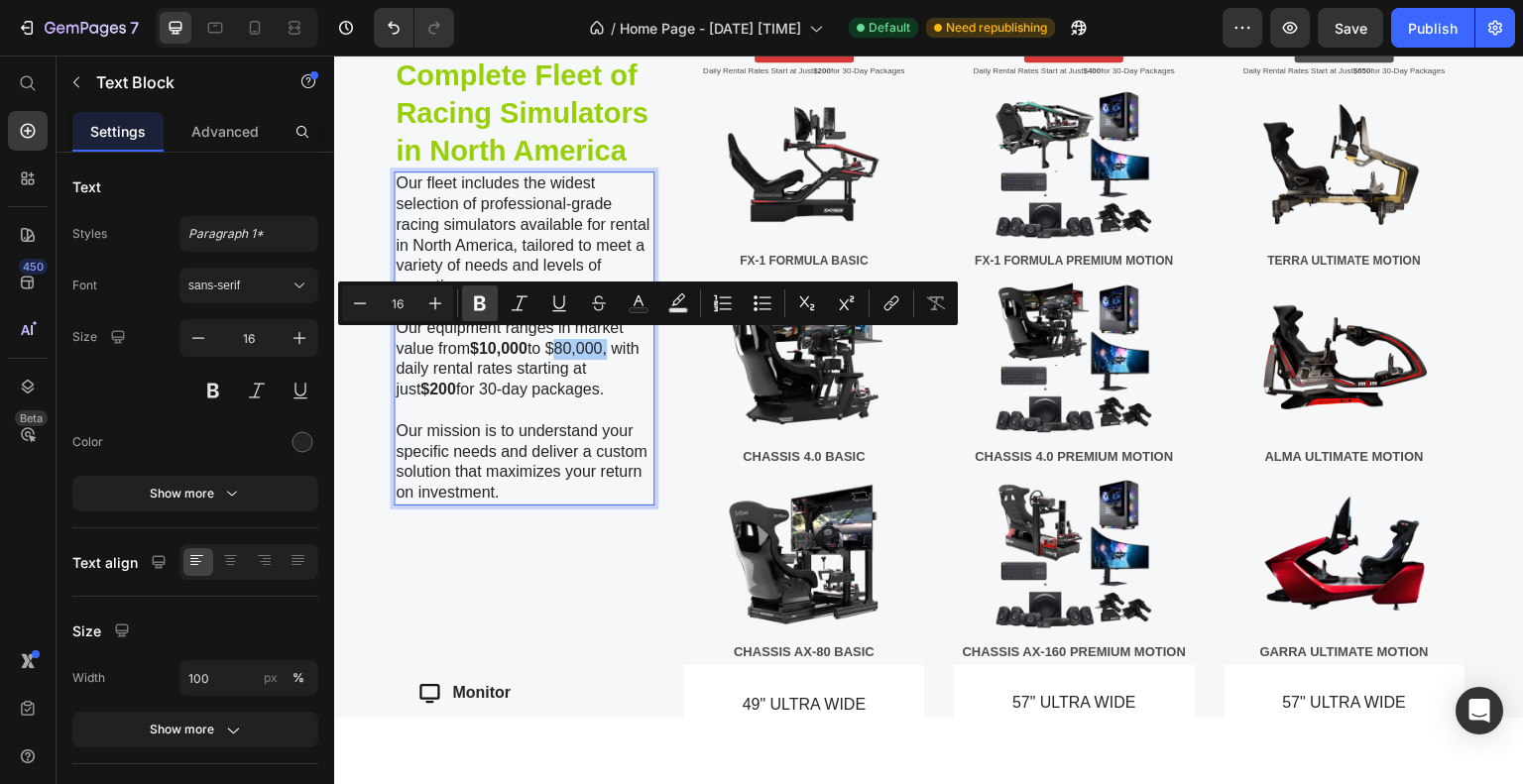 click 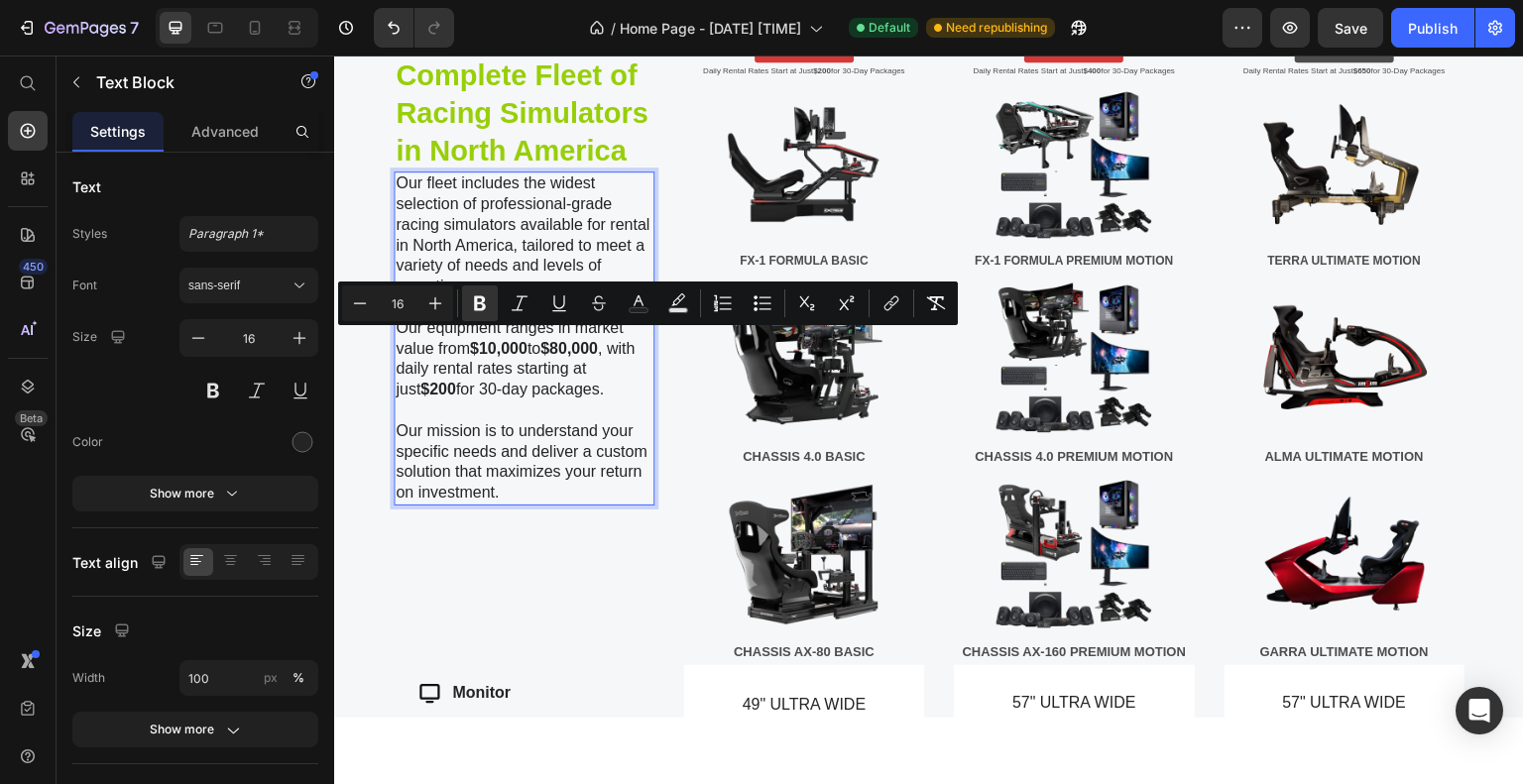 click on "Our equipment ranges in market value from $10,000 to $80,000, with daily rental rates starting at just $200 for 30-day packages." at bounding box center [524, 369] 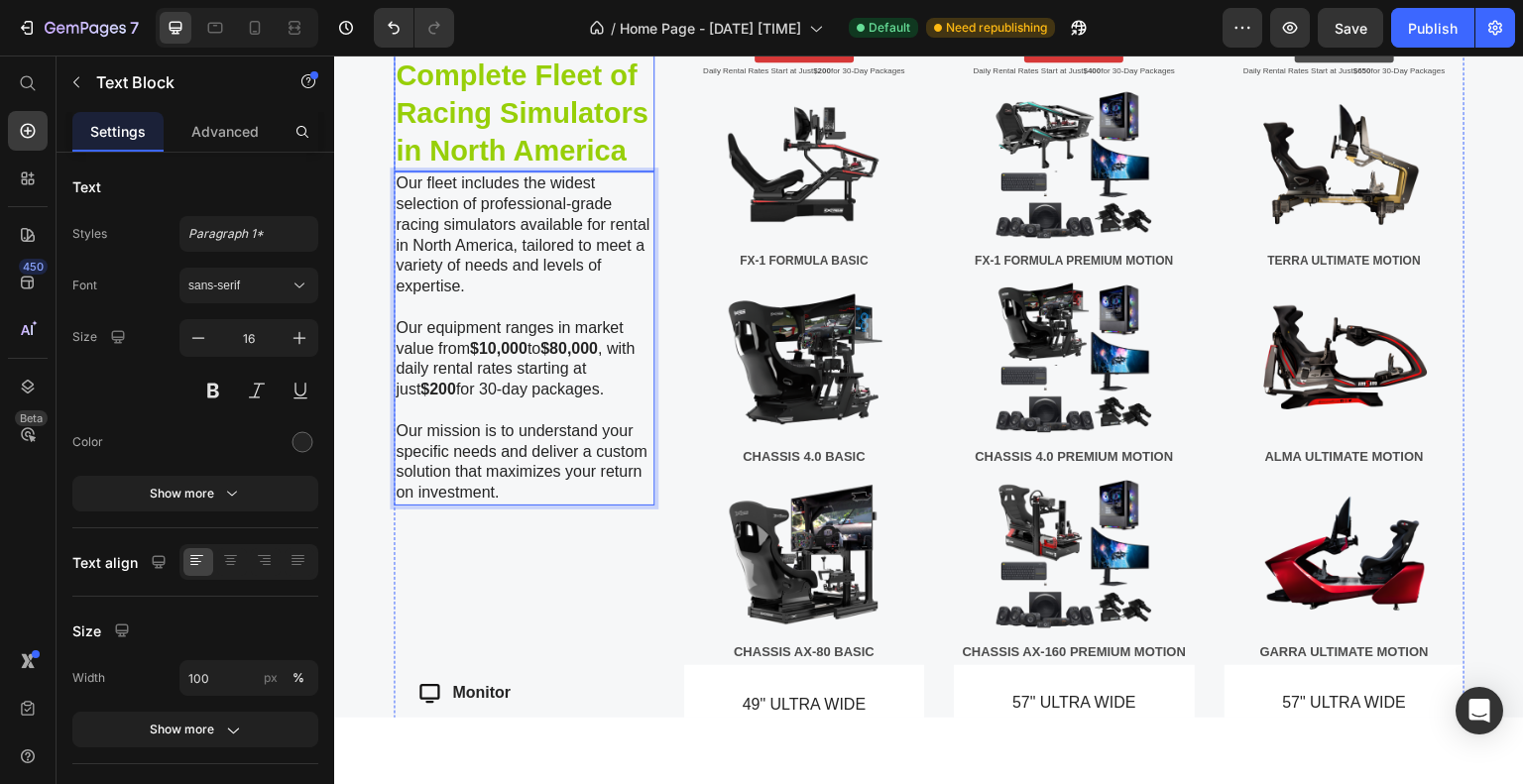 click on "The Most Complete Fleet of  Racing Simulators in North America" at bounding box center [524, 93] 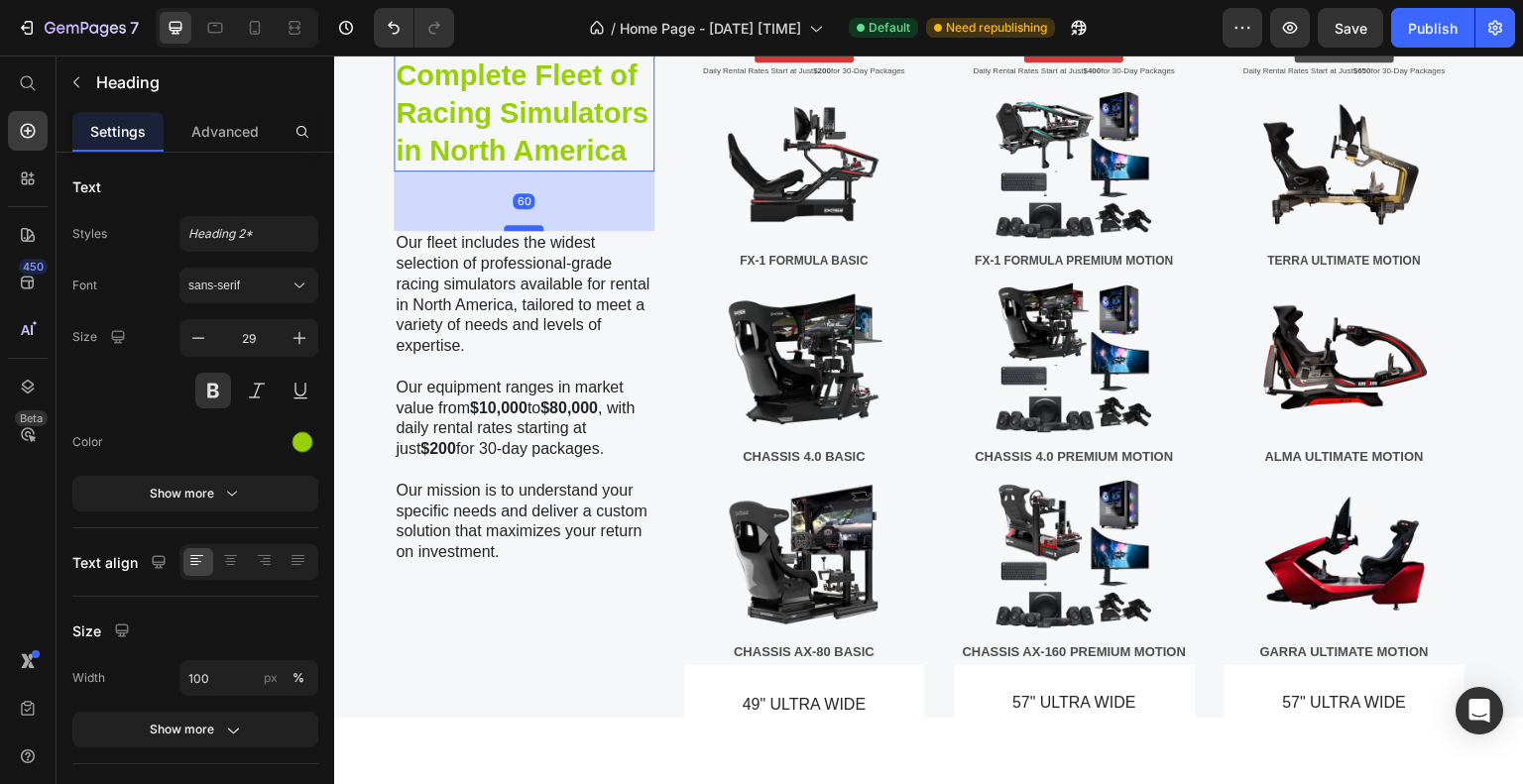 drag, startPoint x: 530, startPoint y: 162, endPoint x: 527, endPoint y: 221, distance: 59.076222 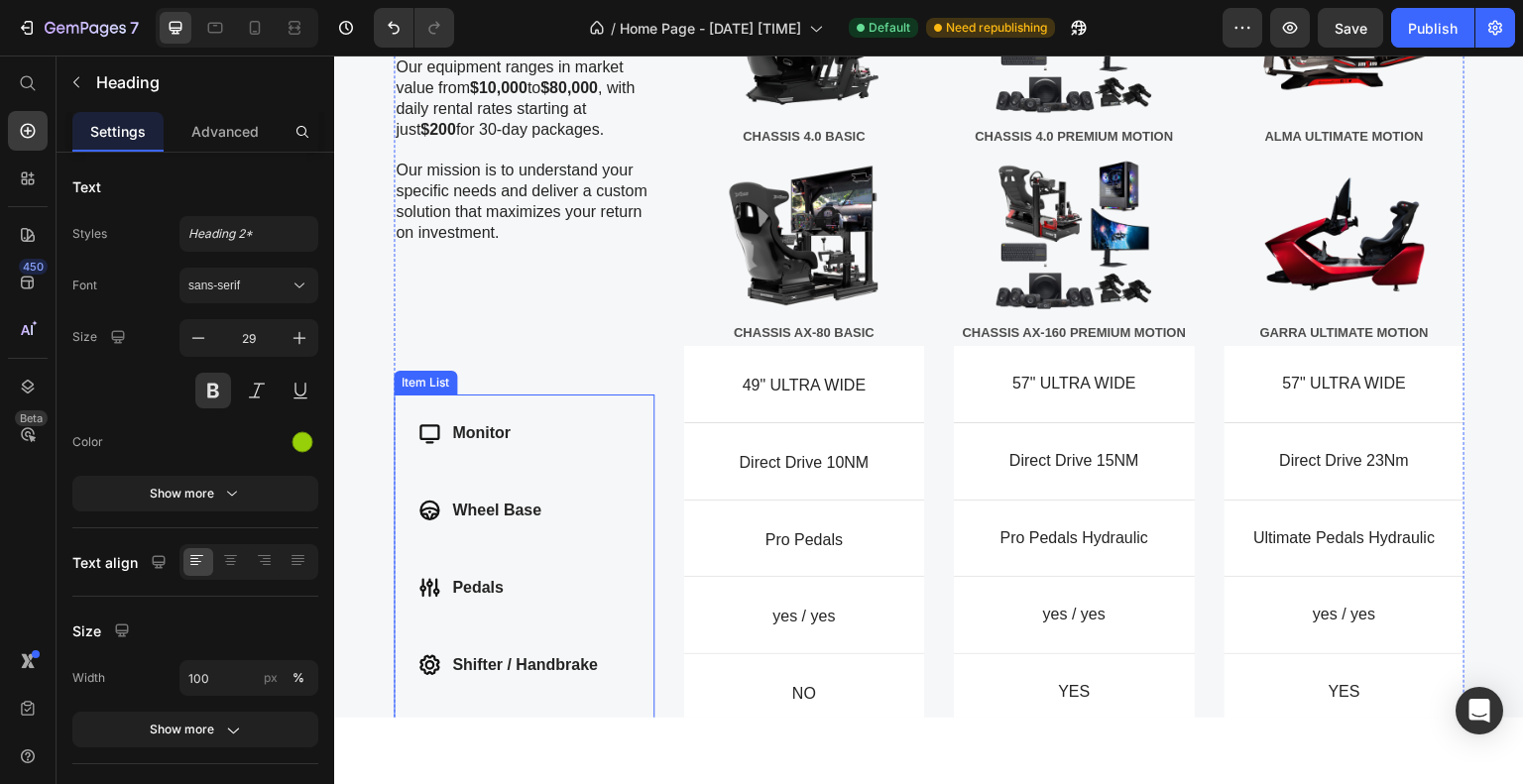 scroll, scrollTop: 1720, scrollLeft: 0, axis: vertical 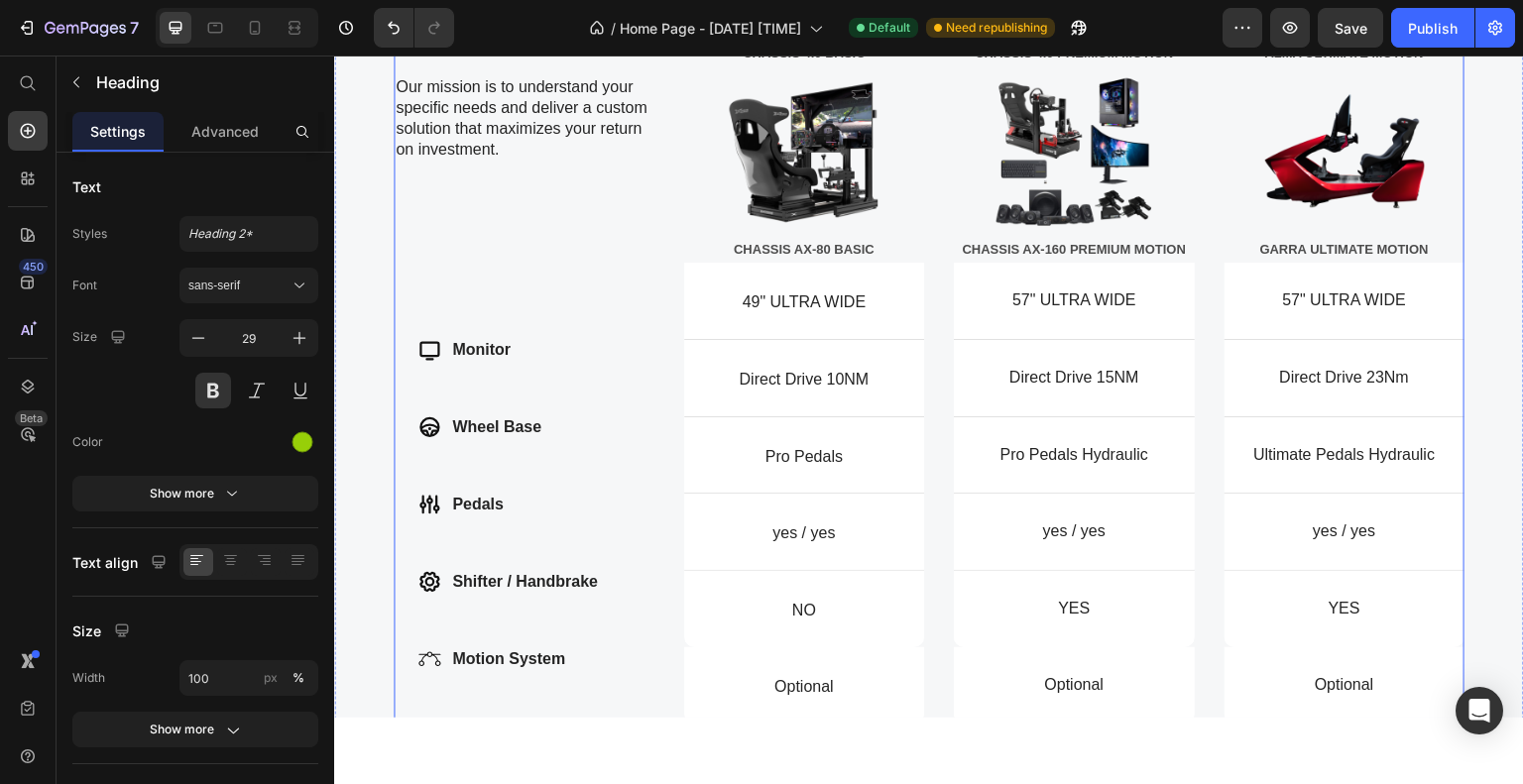 click on "The Most Complete Fleet of Racing Simulators in North America Heading 60 Our fleet includes the widest selection of professional-grade racing simulators available for rental in North America, tailored to meet a variety of needs and levels of expertise. Our equipment ranges in market value from $10,000 to $80,000, with daily rental rates starting at just $200 for 30-day packages. Our mission is to understand your specific needs and deliver a custom solution that maximizes your return on investment. Text Block
Monitor
Wheel Base
Pedals
Shifter / Handbrake
Motion System
VR Setup
Lead Capture Item List TIER 1 Button Daily Rental Rates Start at Just $200 for 30-Day Packages Text Block Image FX-1 FORMULA BASIC Text Block Image CHASSIS 4.0 BASIC Text Block Image CHASSIS AX-80 BASIC Text Block TIER 2 Button Daily Rental Rates Start at Just $400 for 30-Day Packages Text Block Image Text Block Image" at bounding box center (524, 233) 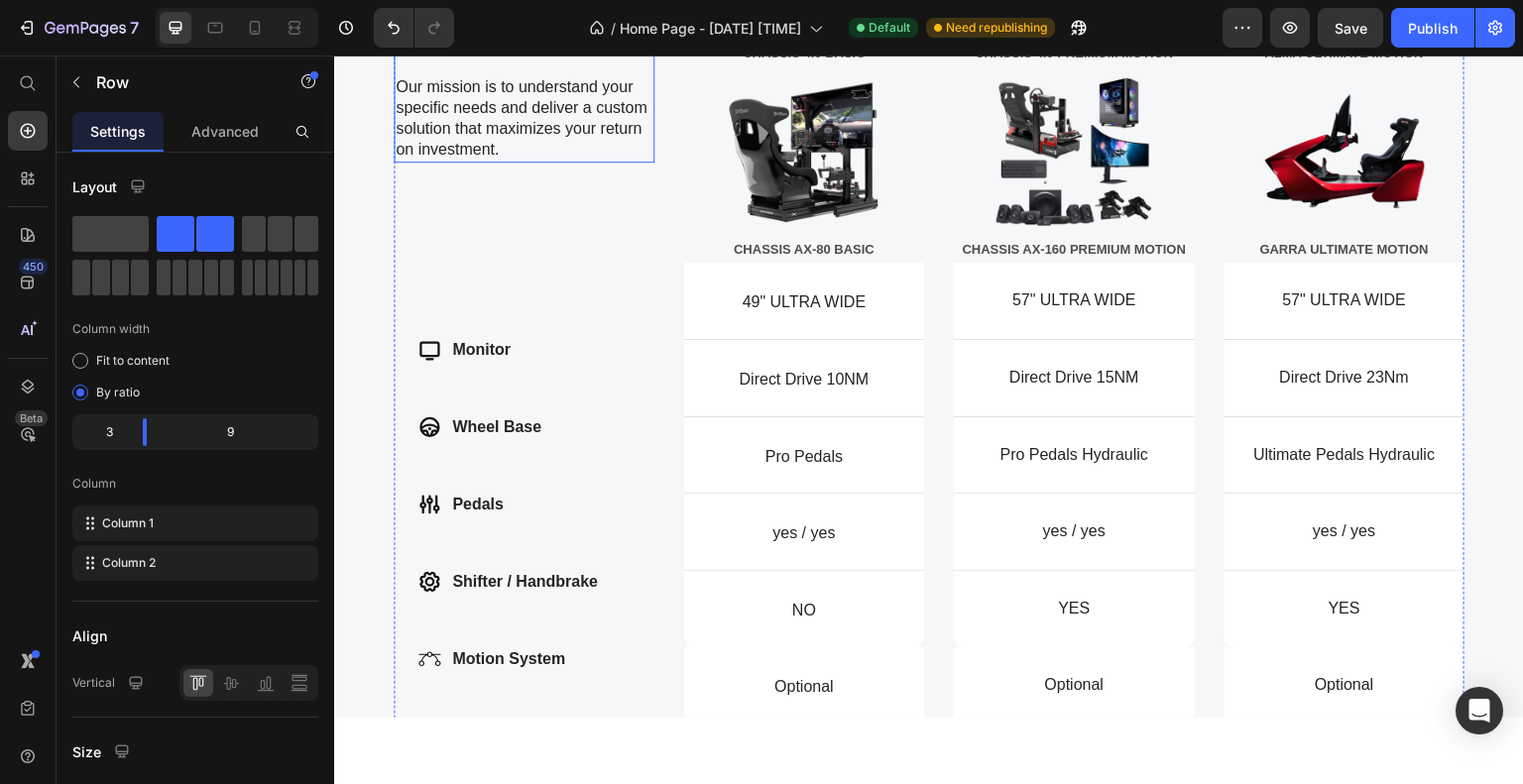click on "Our mission is to understand your specific needs and deliver a custom solution that maximizes your return on investment." at bounding box center [524, 117] 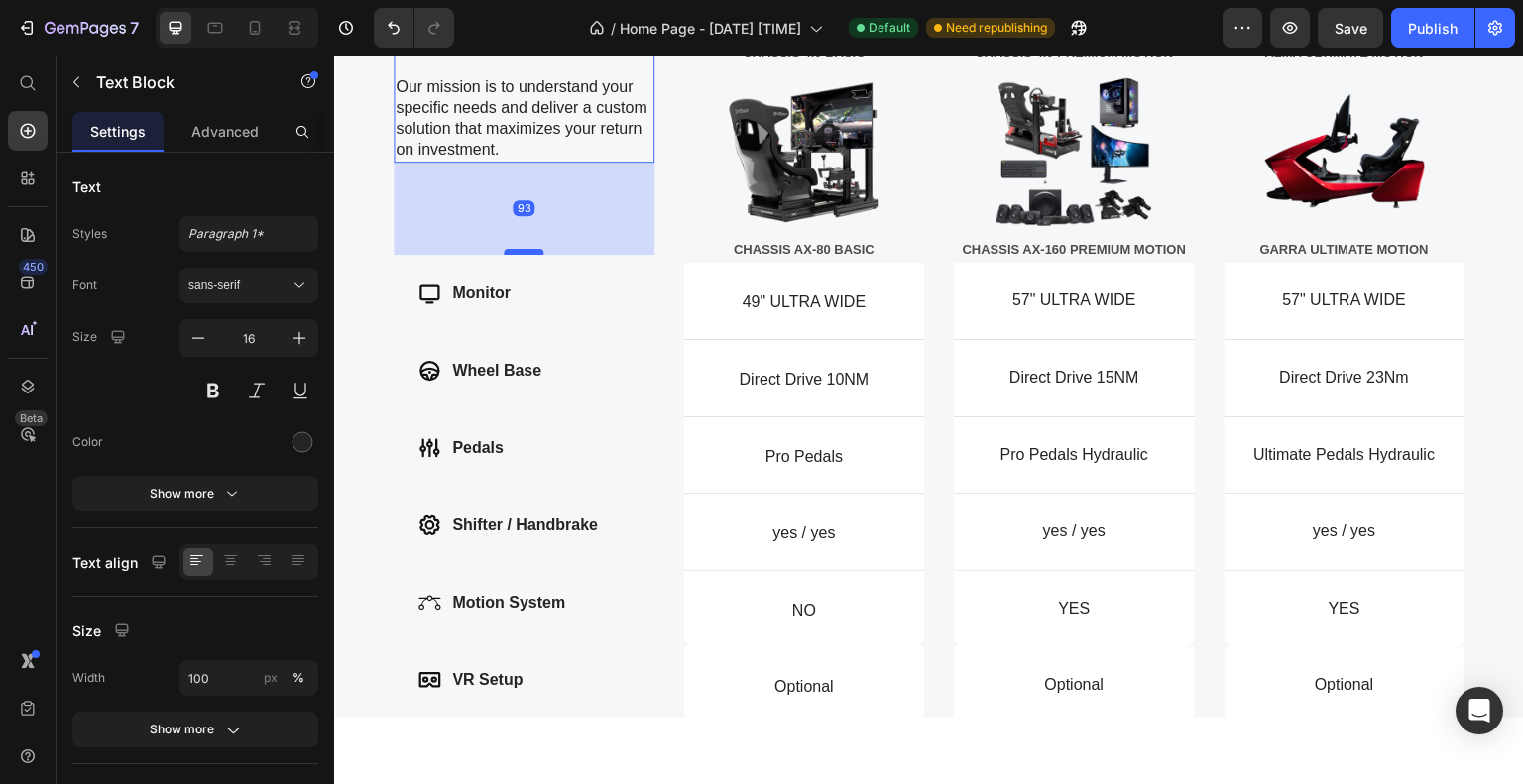 drag, startPoint x: 526, startPoint y: 308, endPoint x: 533, endPoint y: 252, distance: 56.435804 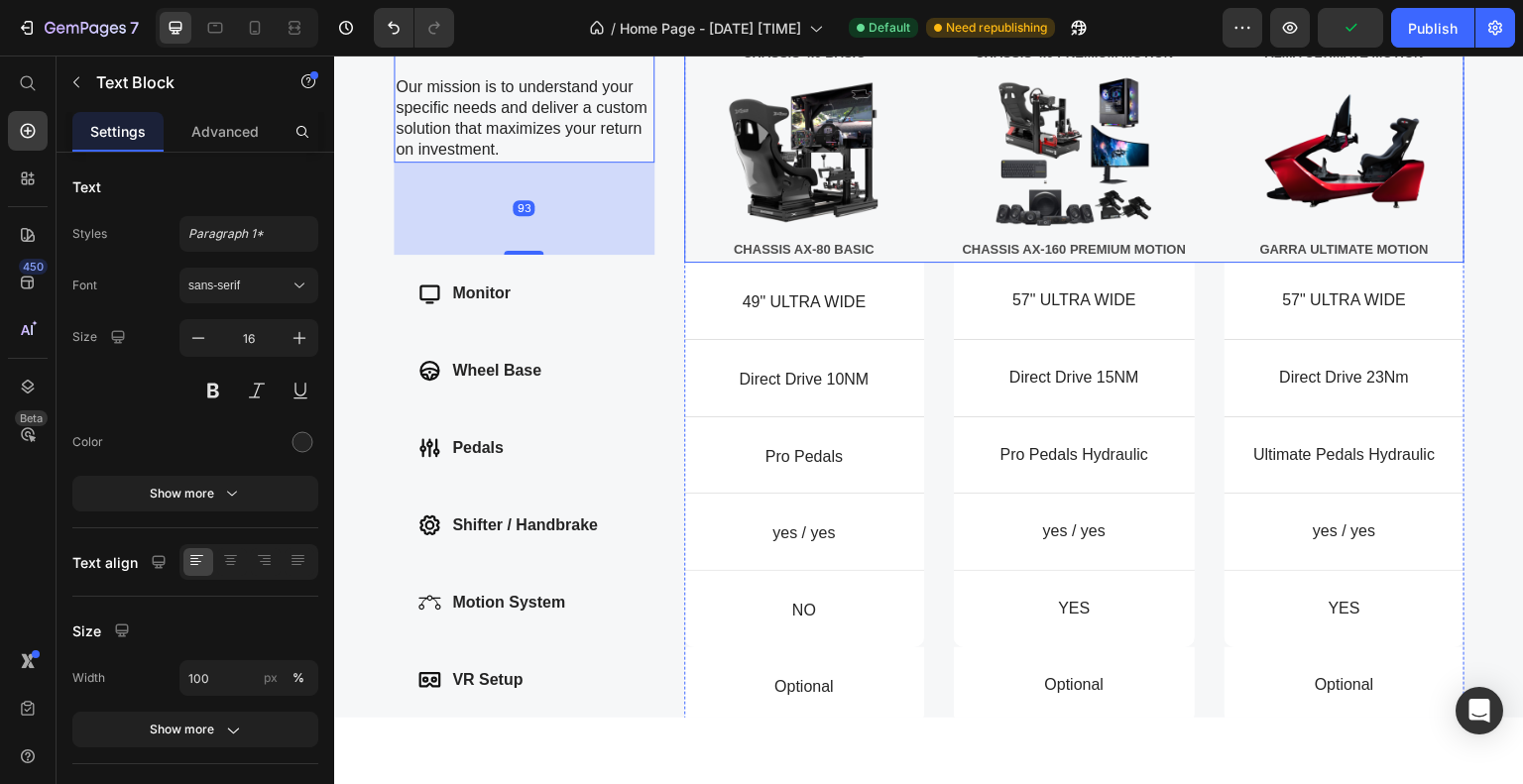 click on "TIER 1 Button Daily Rental Rates Start at Just $200 for 30-Day Packages Text Block Image FX-1 FORMULA BASIC Text Block Image CHASSIS 4.0 BASIC Text Block Image CHASSIS AX-80 BASIC Text Block TIER 2 Button Daily Rental Rates Start at Just $400 for 30-Day Packages Text Block Image FX-1 FORMULA PREMIUM MOTION Text Block Image CHASSIS 4.0 PREMIUM MOTION Text Block Image CHASSIS AX-160 PREMIUM MOTION Text Block TIER 3 Button Daily Rental Rates Start at Just $650 for 30-Day Packages Text Block Image TERRA ULTIMATE MOTION Text Block Image ALMA ULTIMATE MOTION Text Block Image GARRA ULTIMATE MOTION Text Block Row" at bounding box center [1075, -62] 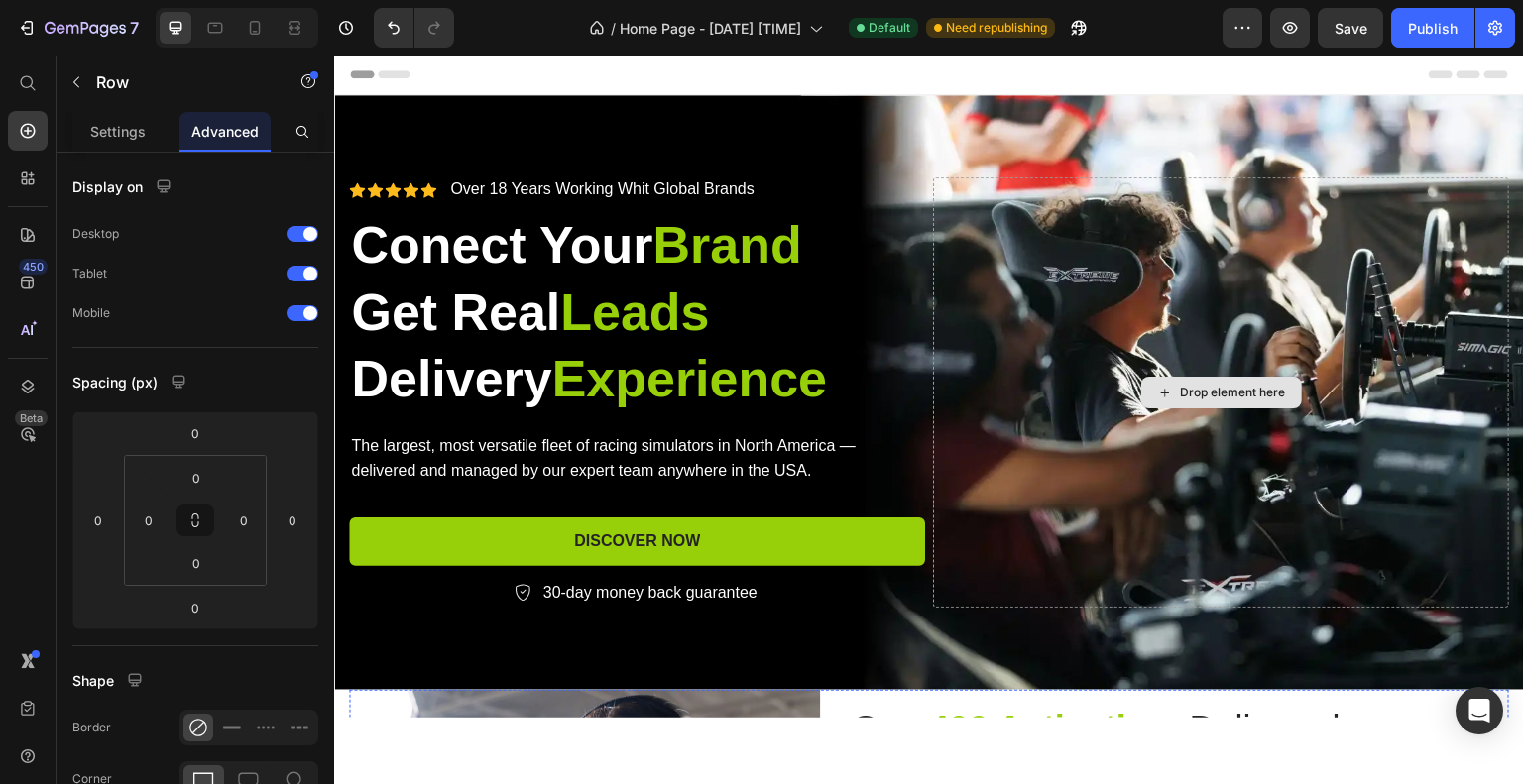 scroll, scrollTop: 0, scrollLeft: 0, axis: both 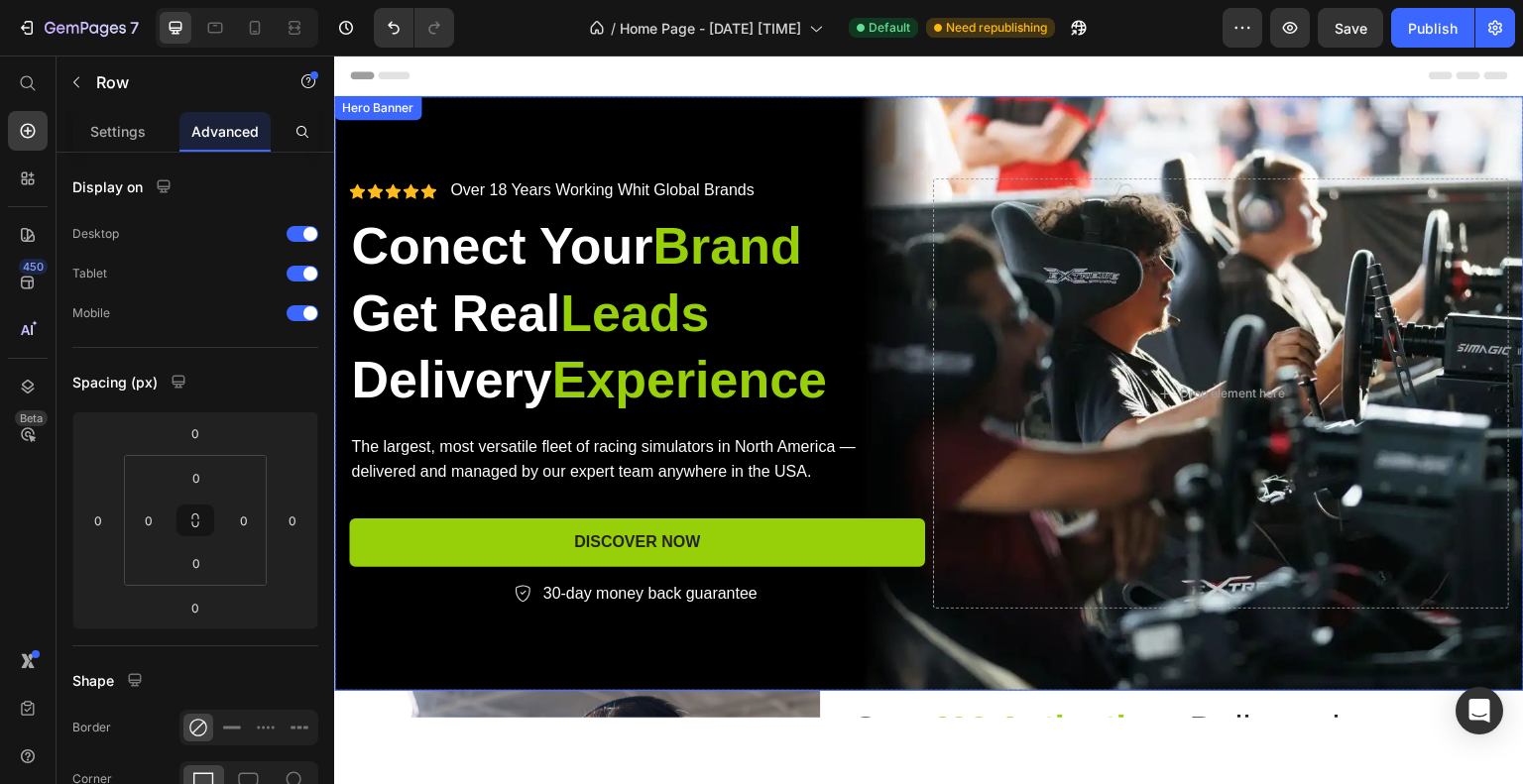 click at bounding box center (929, 392) 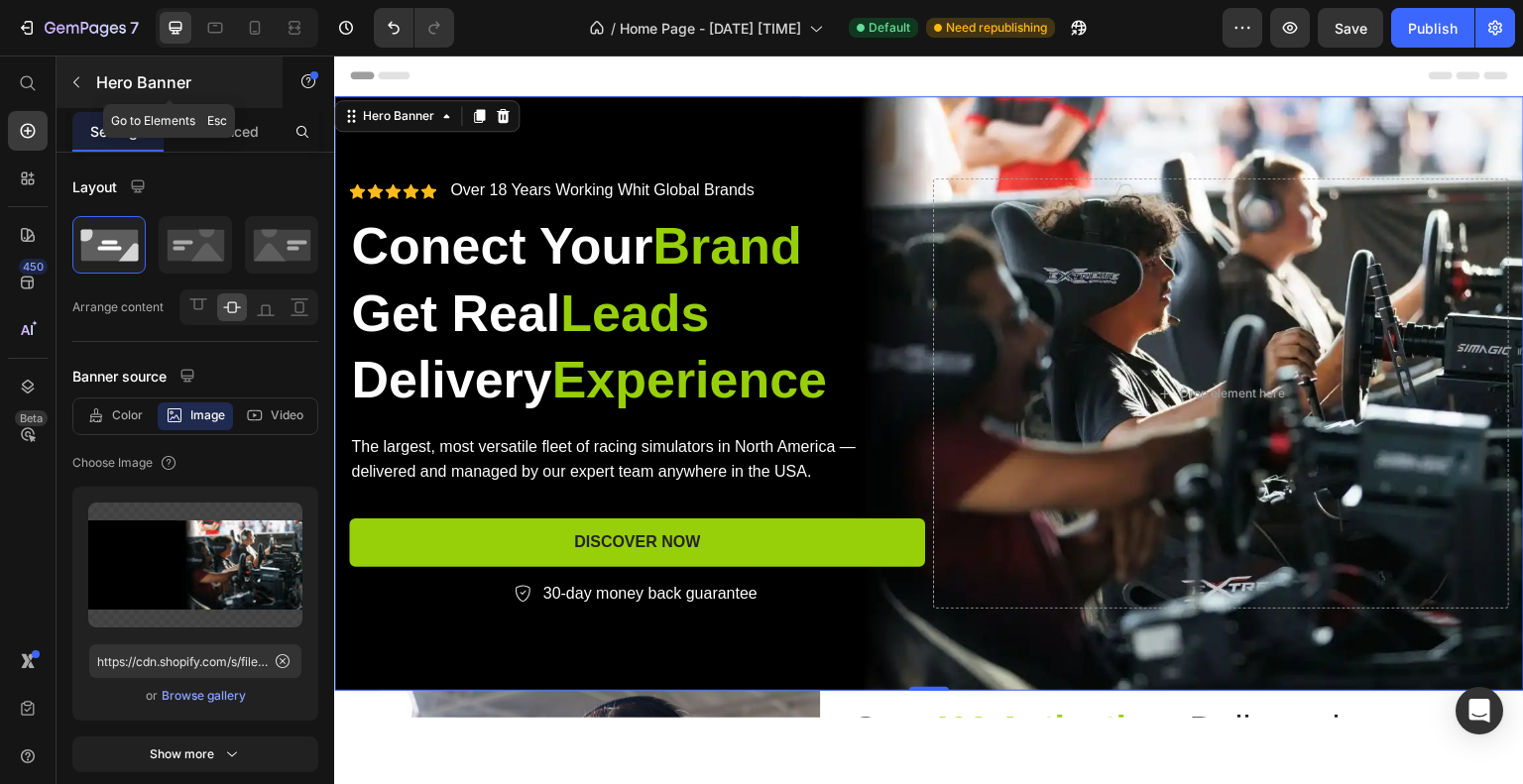 click 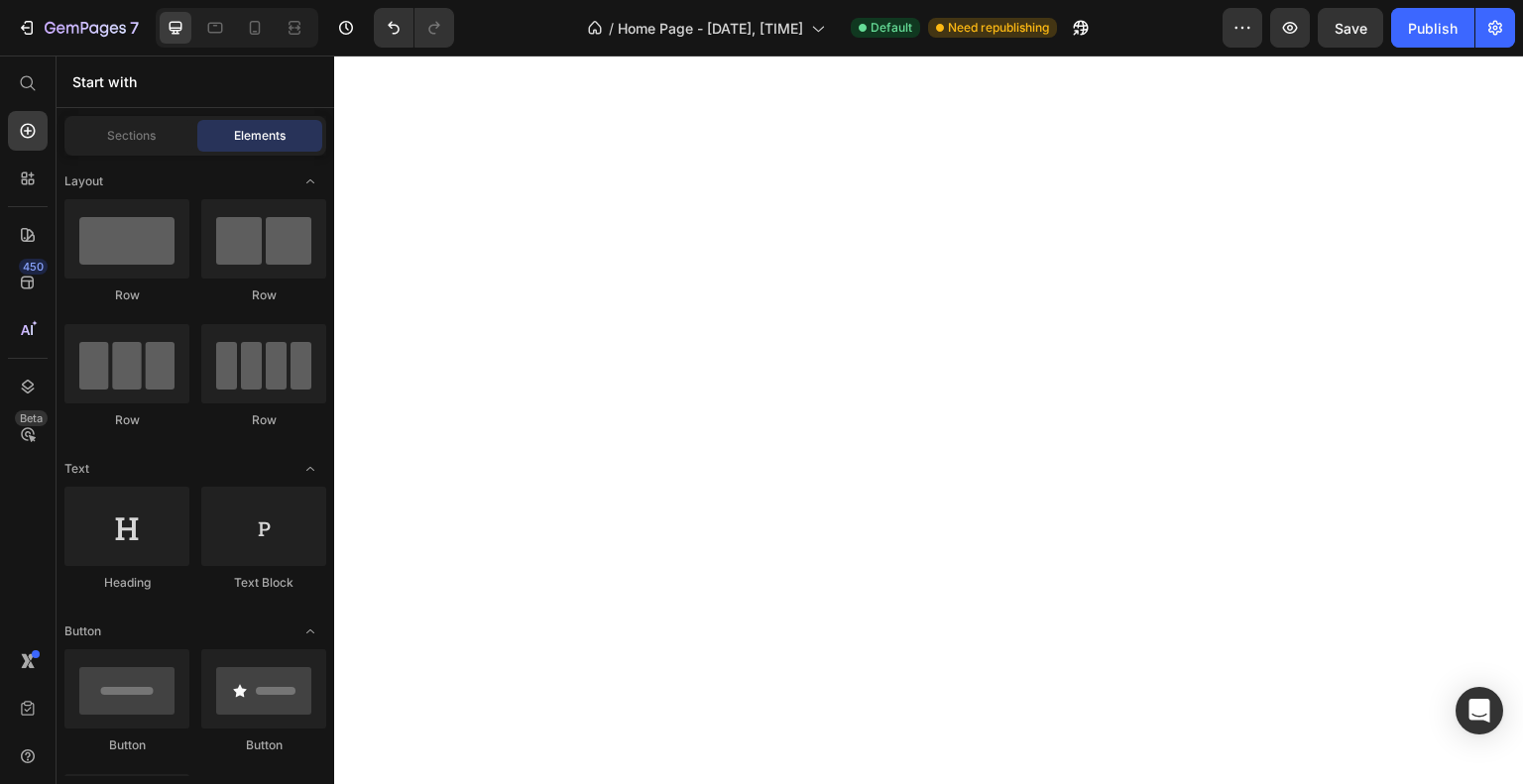 scroll, scrollTop: 0, scrollLeft: 0, axis: both 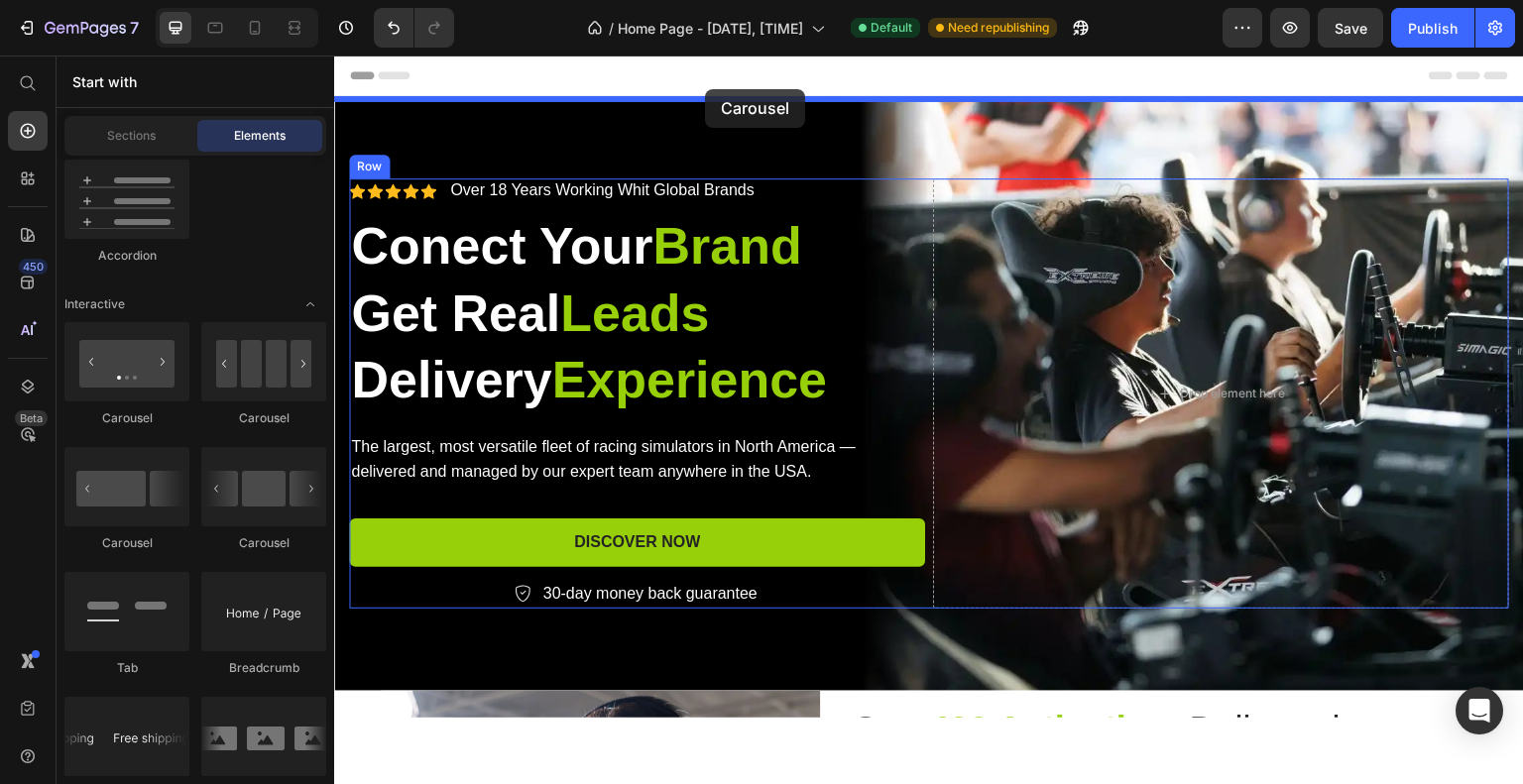 drag, startPoint x: 461, startPoint y: 423, endPoint x: 705, endPoint y: 88, distance: 414.44059 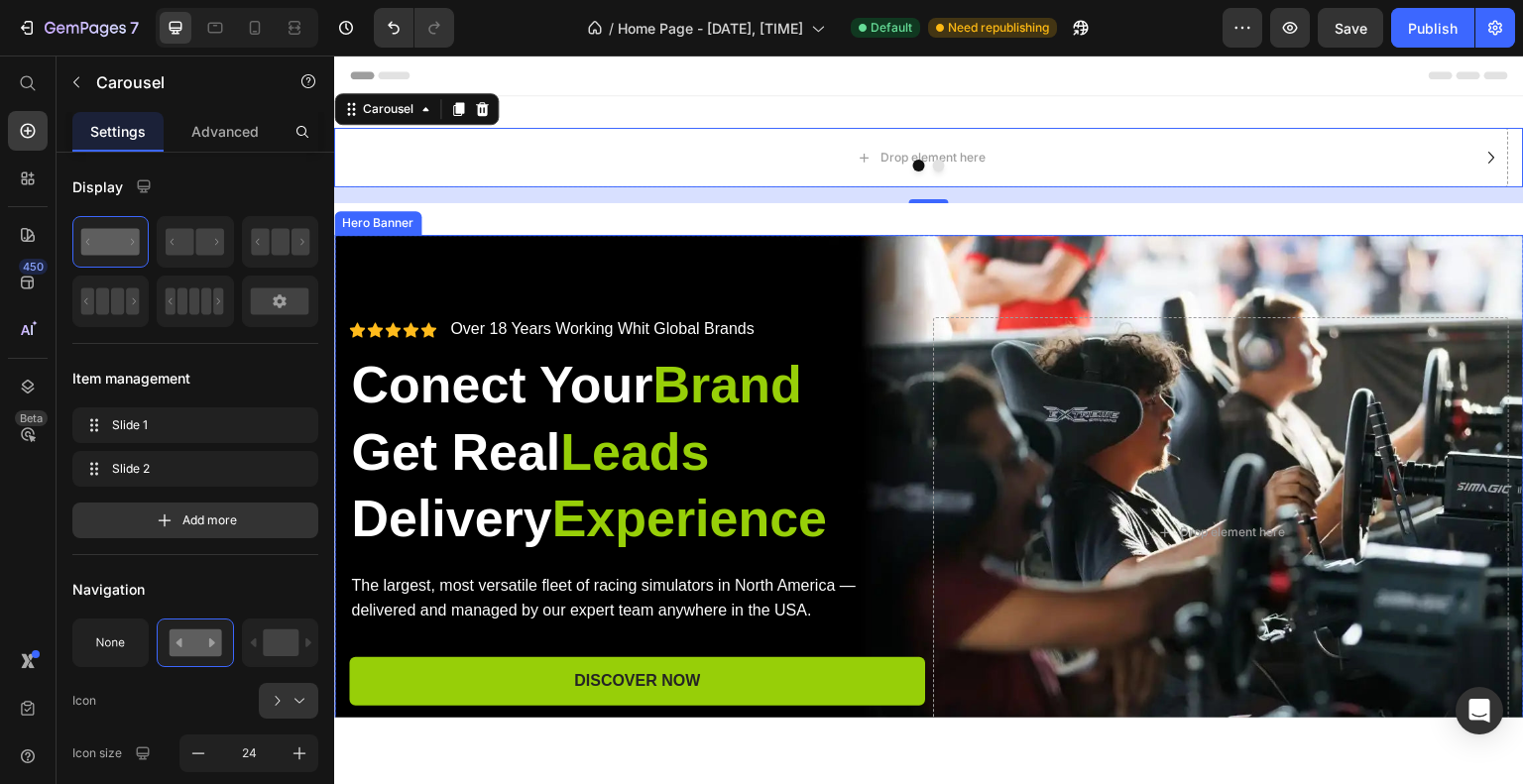 click on "Hero Banner" at bounding box center (378, 222) 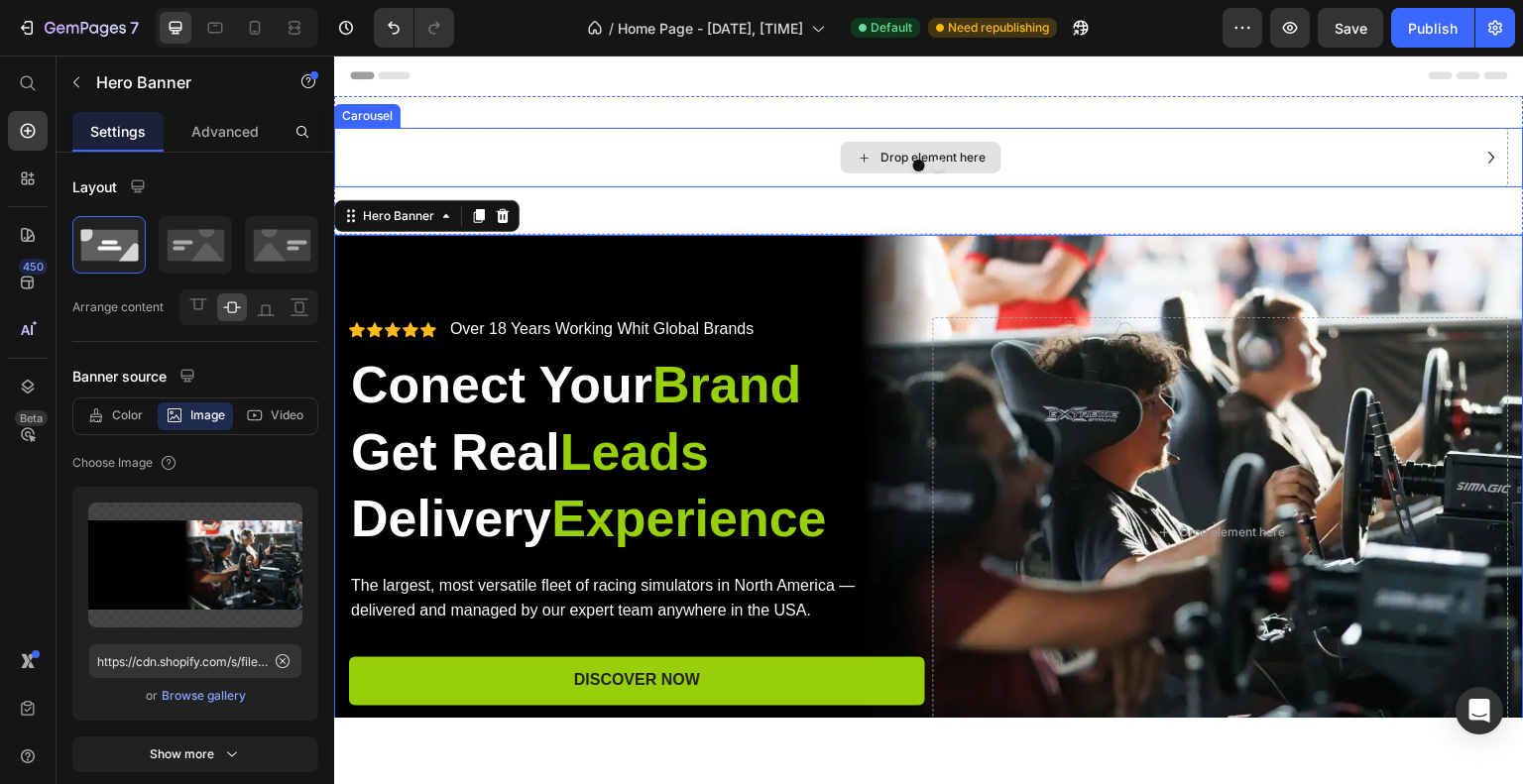 drag, startPoint x: 478, startPoint y: 214, endPoint x: 518, endPoint y: 136, distance: 87.65843 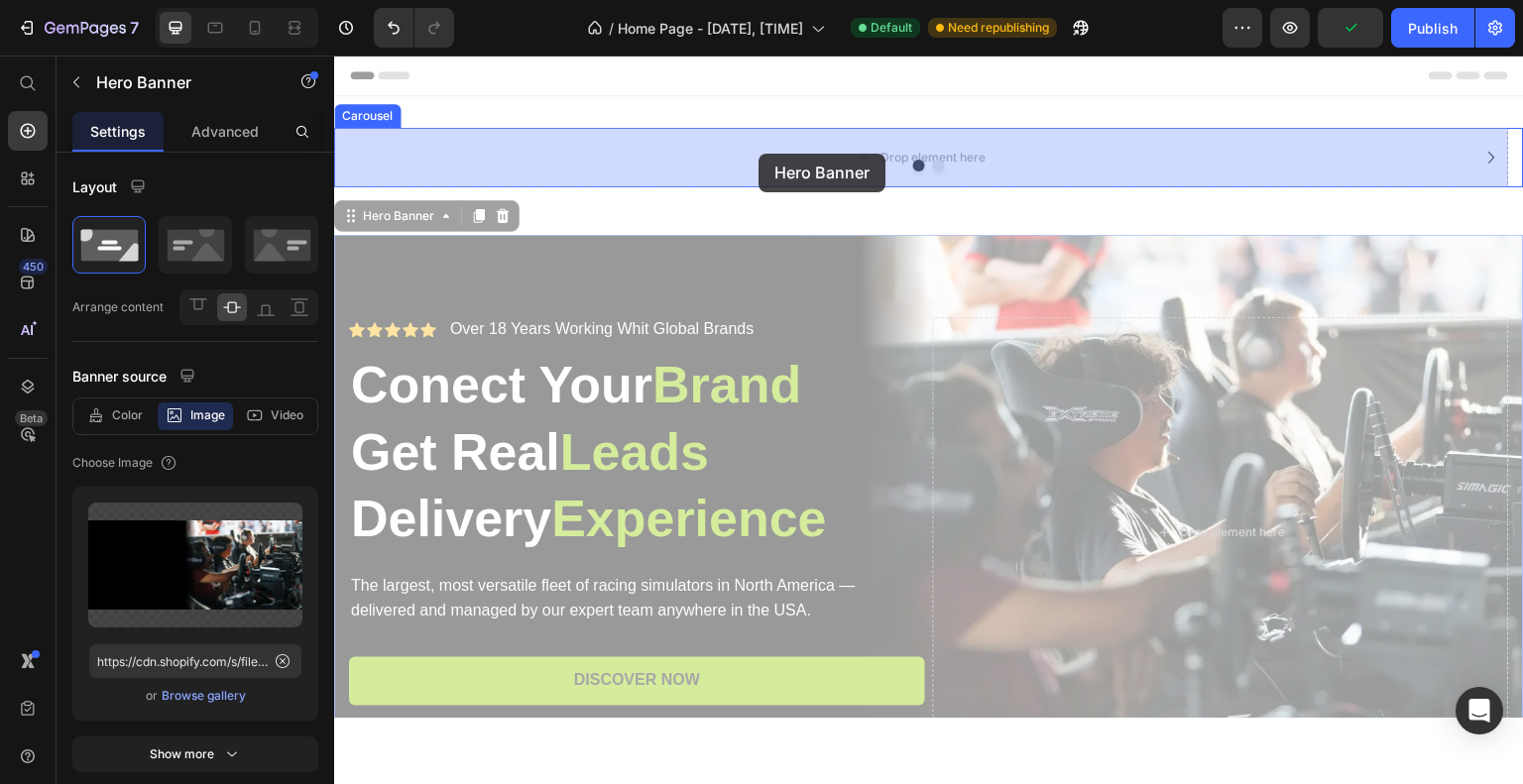 drag, startPoint x: 353, startPoint y: 224, endPoint x: 742, endPoint y: 157, distance: 394.72775 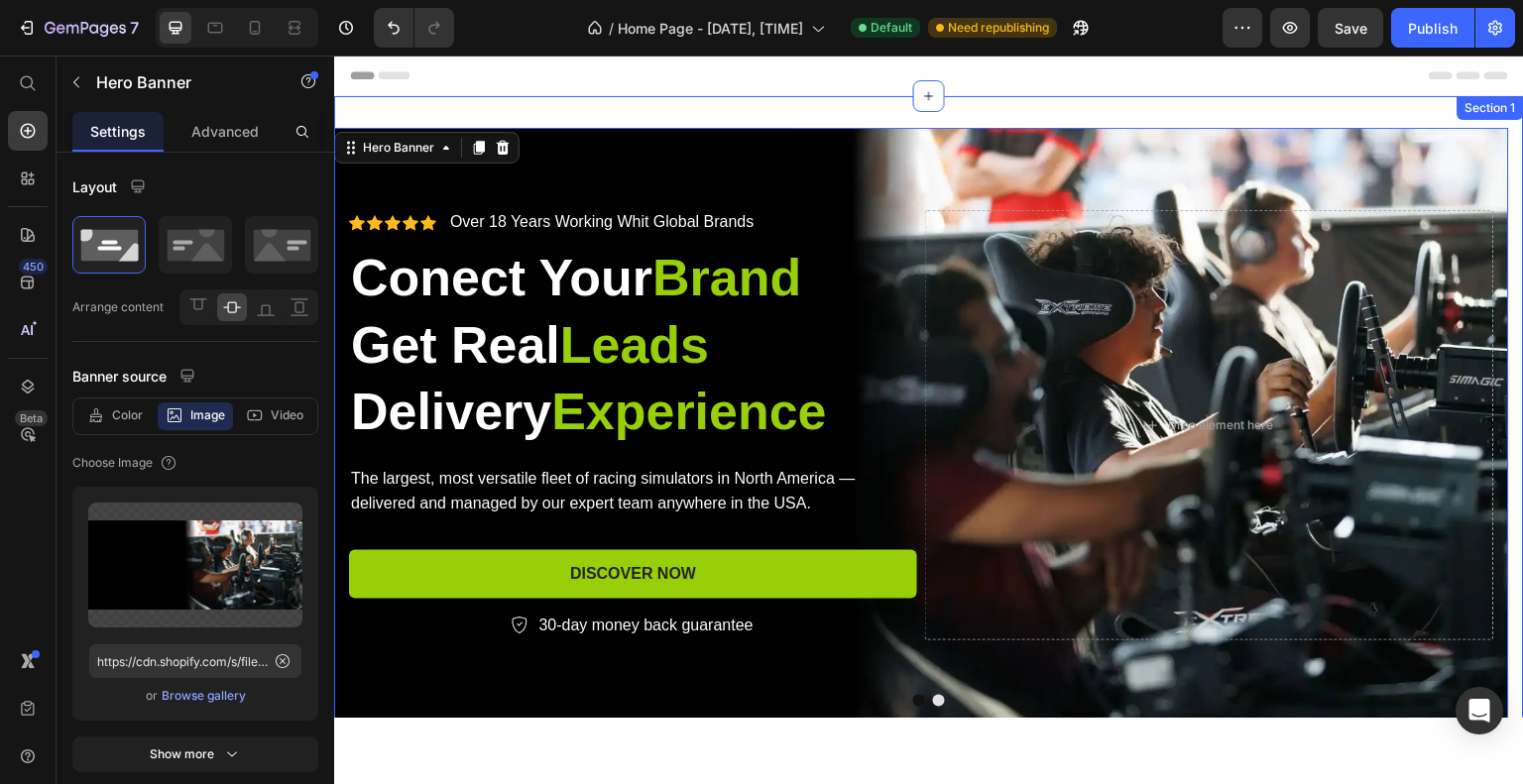 click on "Icon Icon Icon Icon Icon Icon List Over 18 Years Working Whit Global Brands Text Block Row Conect Your  Brand Get Real  Leads Delivery  Experience Heading The largest, most versatile fleet of racing simulators in North America — delivered and managed by our expert team anywhere in the USA. Text Block Discover Now Button
30-day money back guarantee Item List Row
Drop element here Row Hero Banner   0
Drop element here
Carousel Section 1" at bounding box center (929, 432) 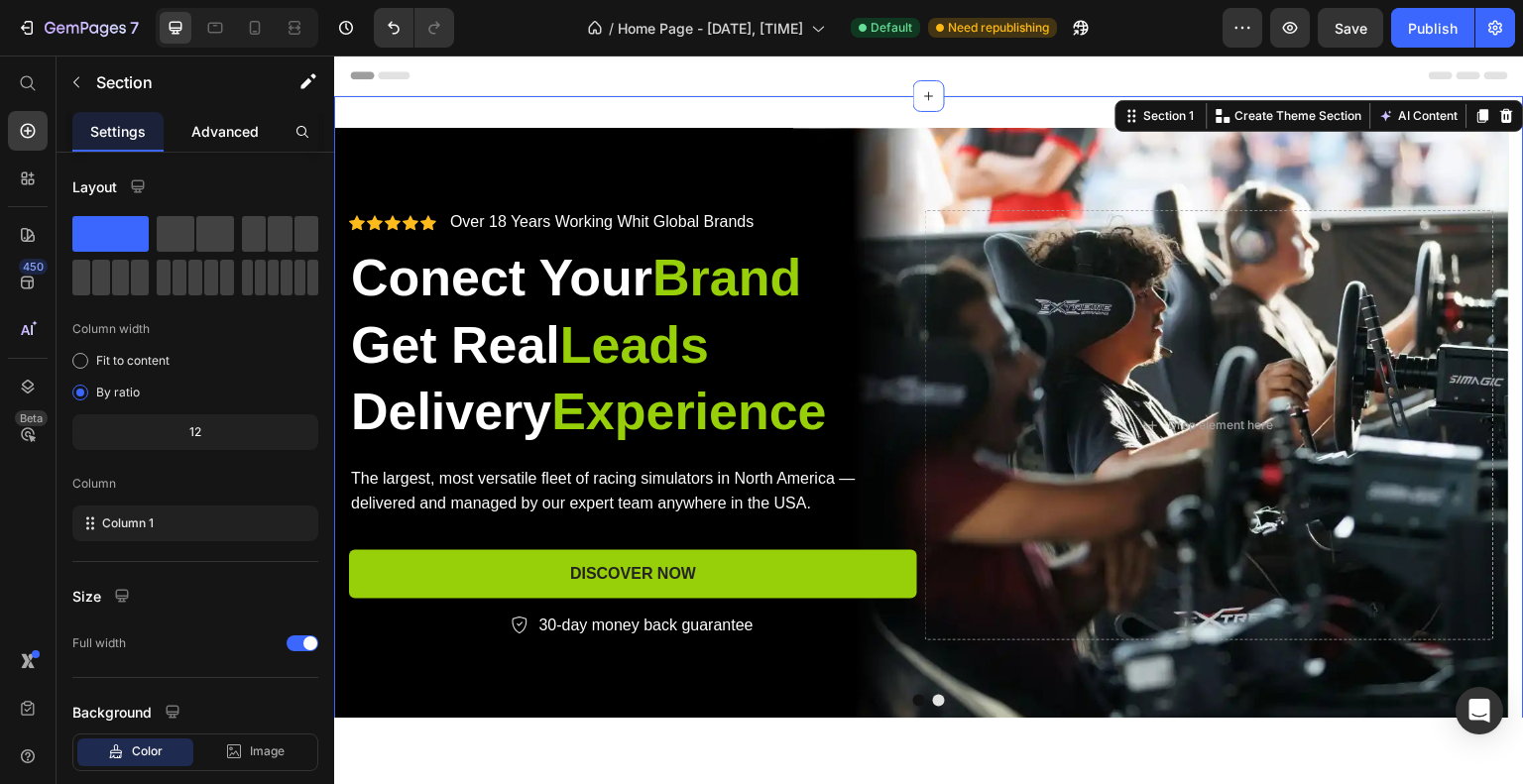 click on "Advanced" at bounding box center (225, 131) 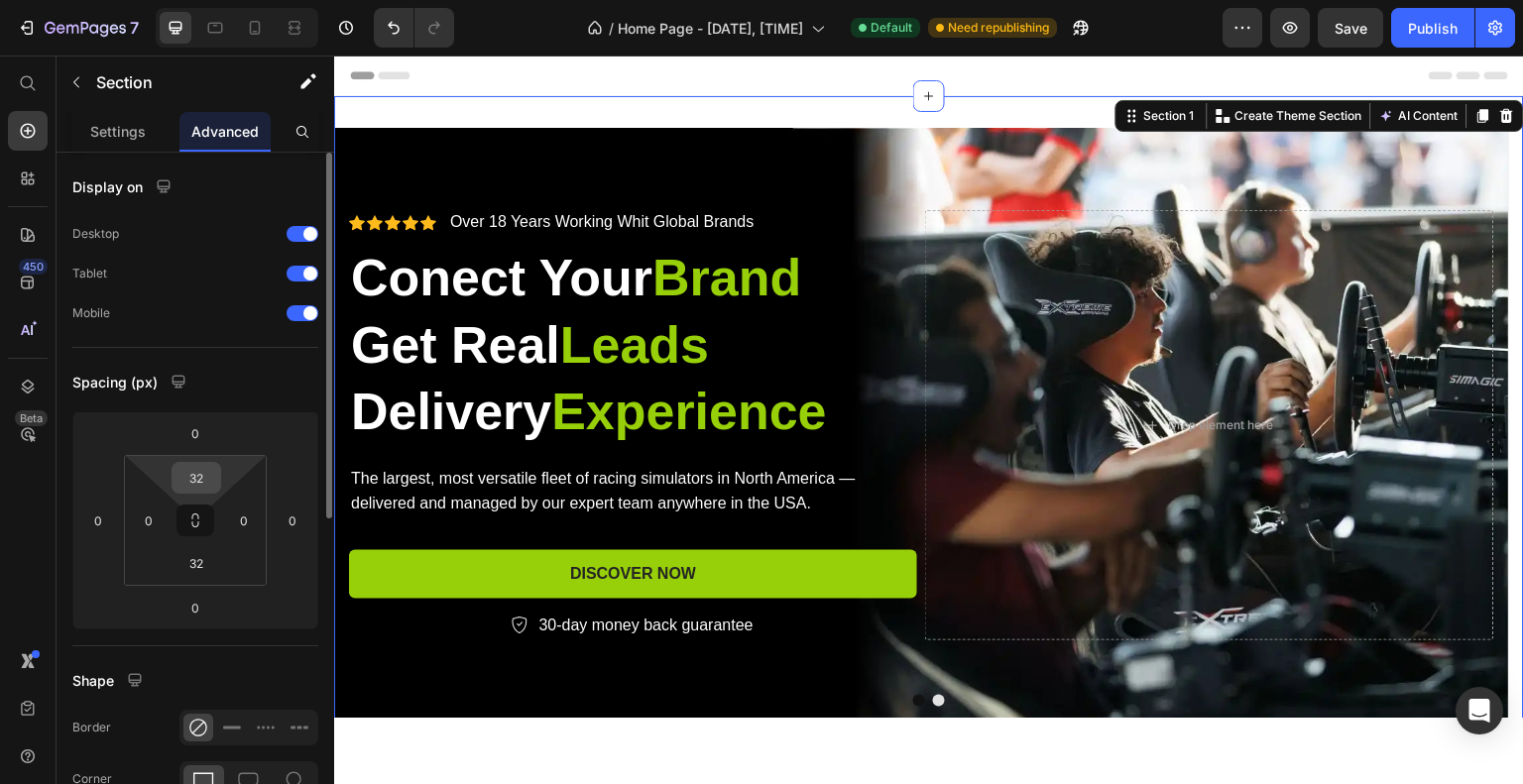 click on "32" at bounding box center [196, 478] 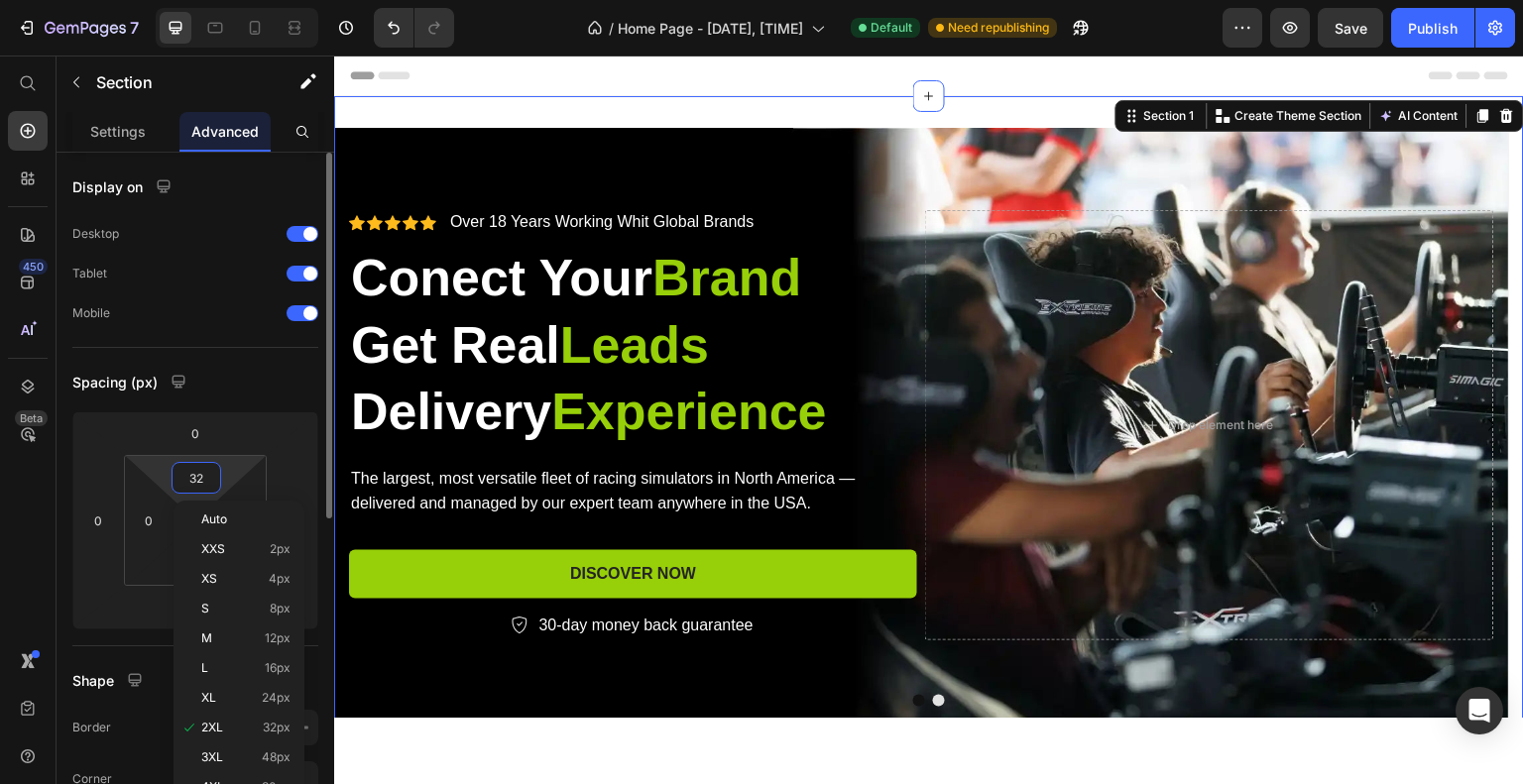 type on "0" 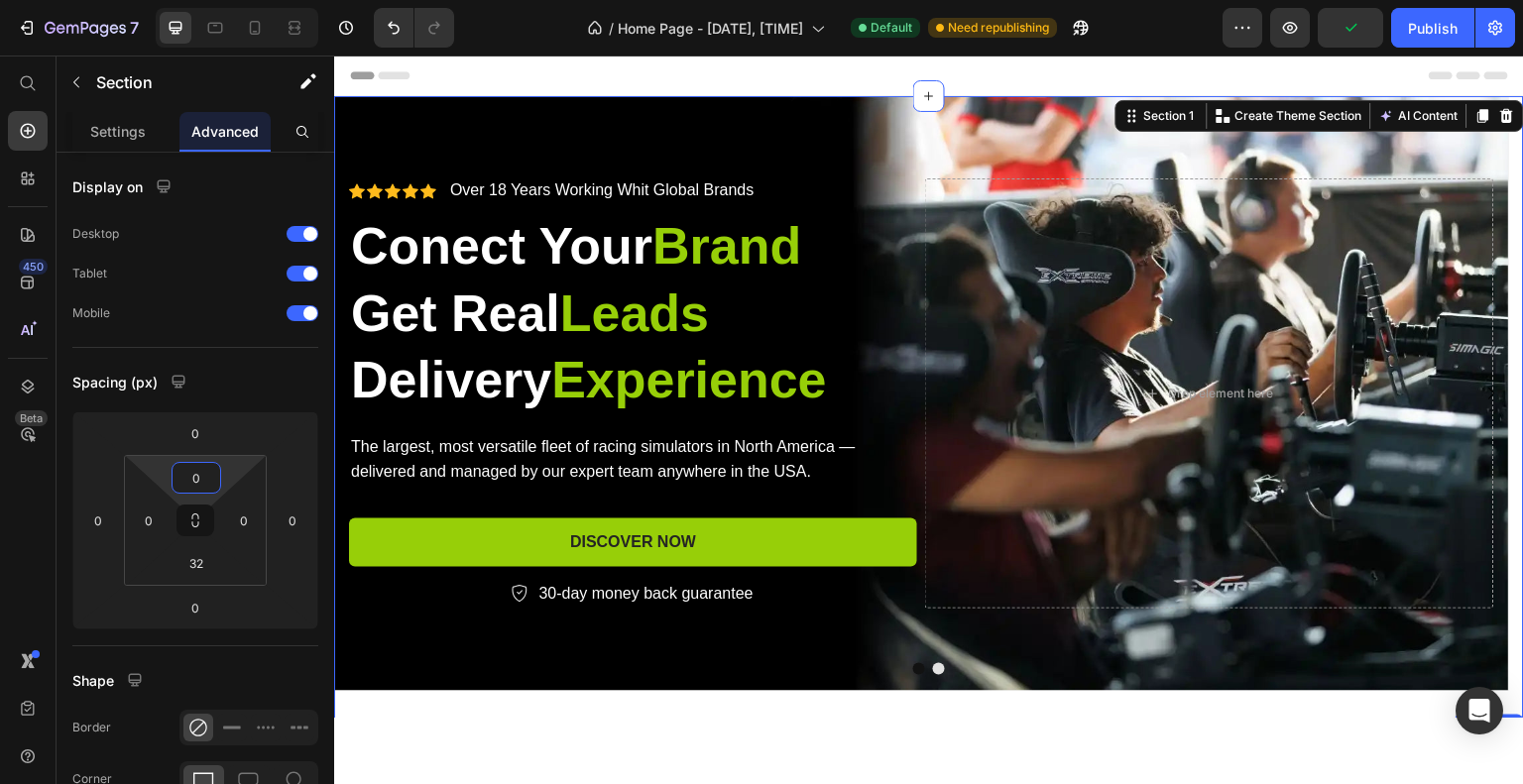 click on "Drop element here" at bounding box center [929, 767] 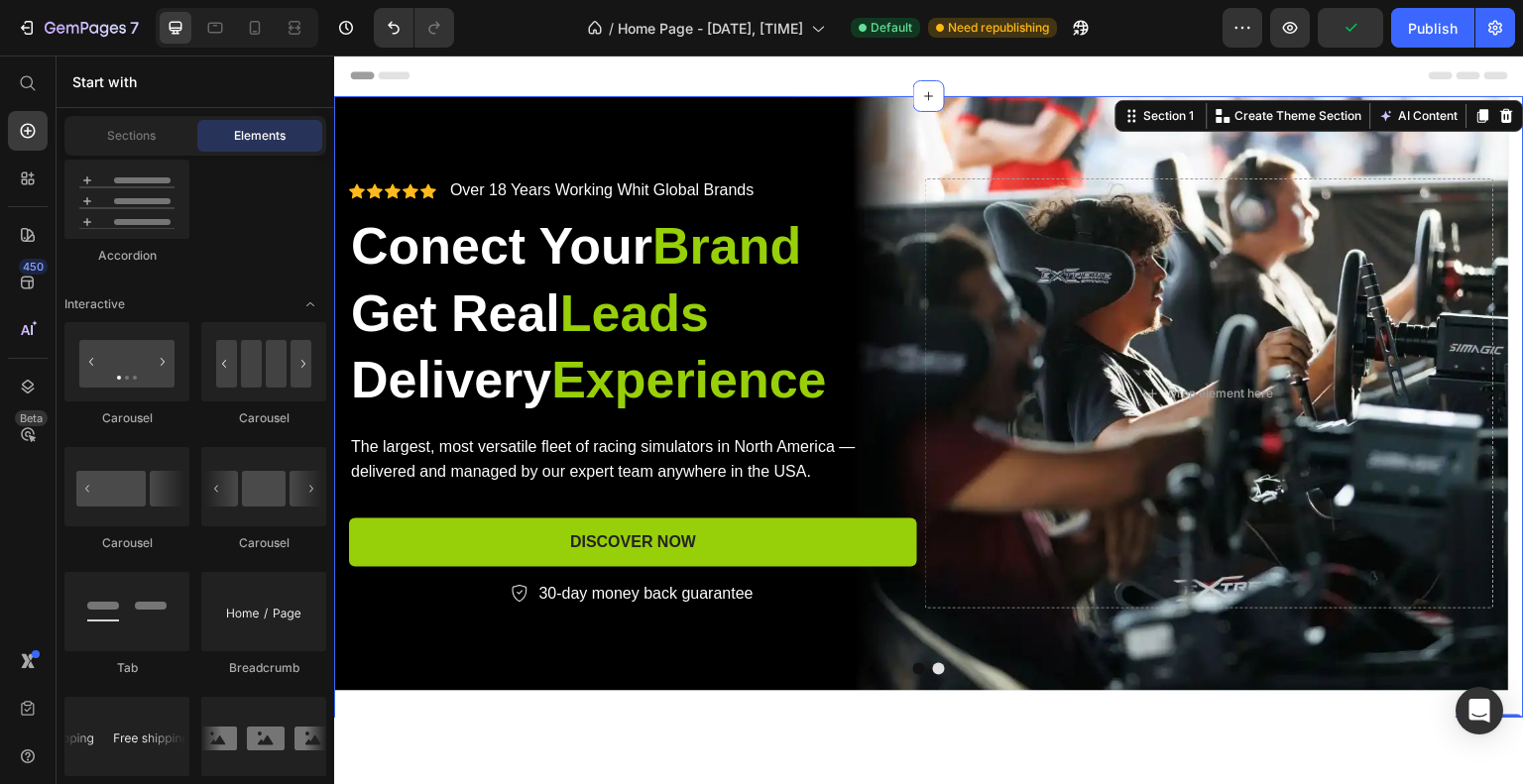 click on "Section 2" at bounding box center (1489, 726) 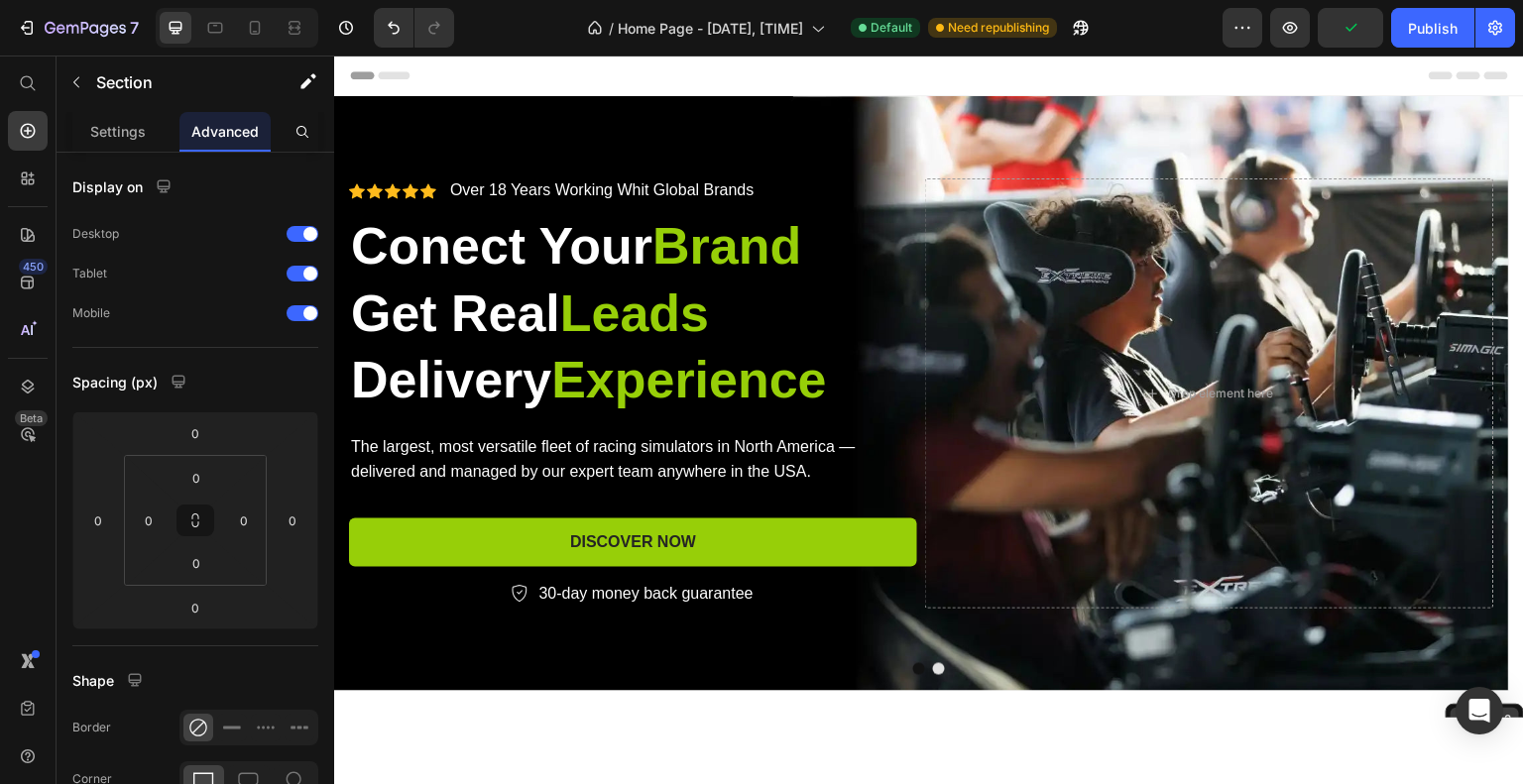 scroll, scrollTop: 297, scrollLeft: 0, axis: vertical 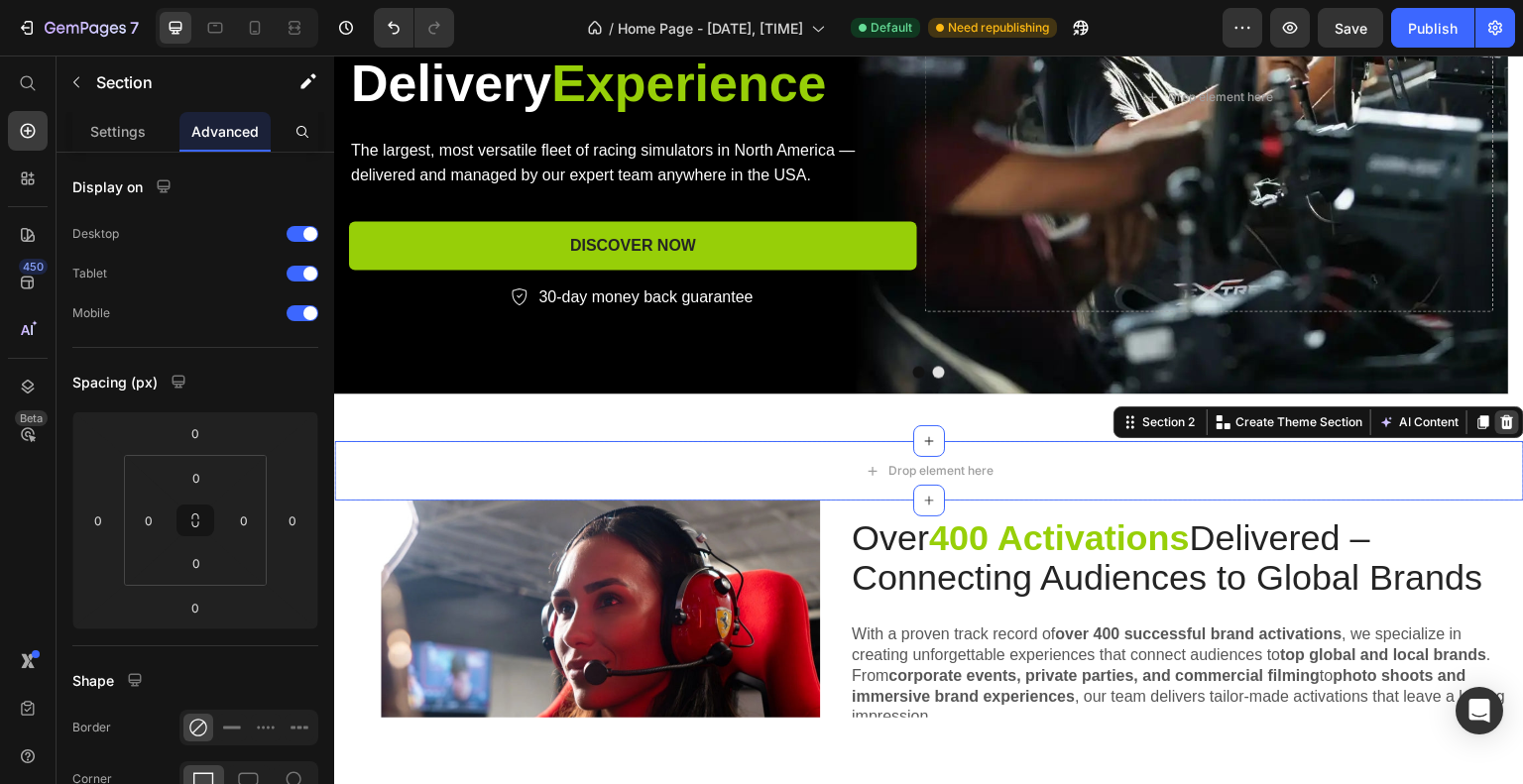 click 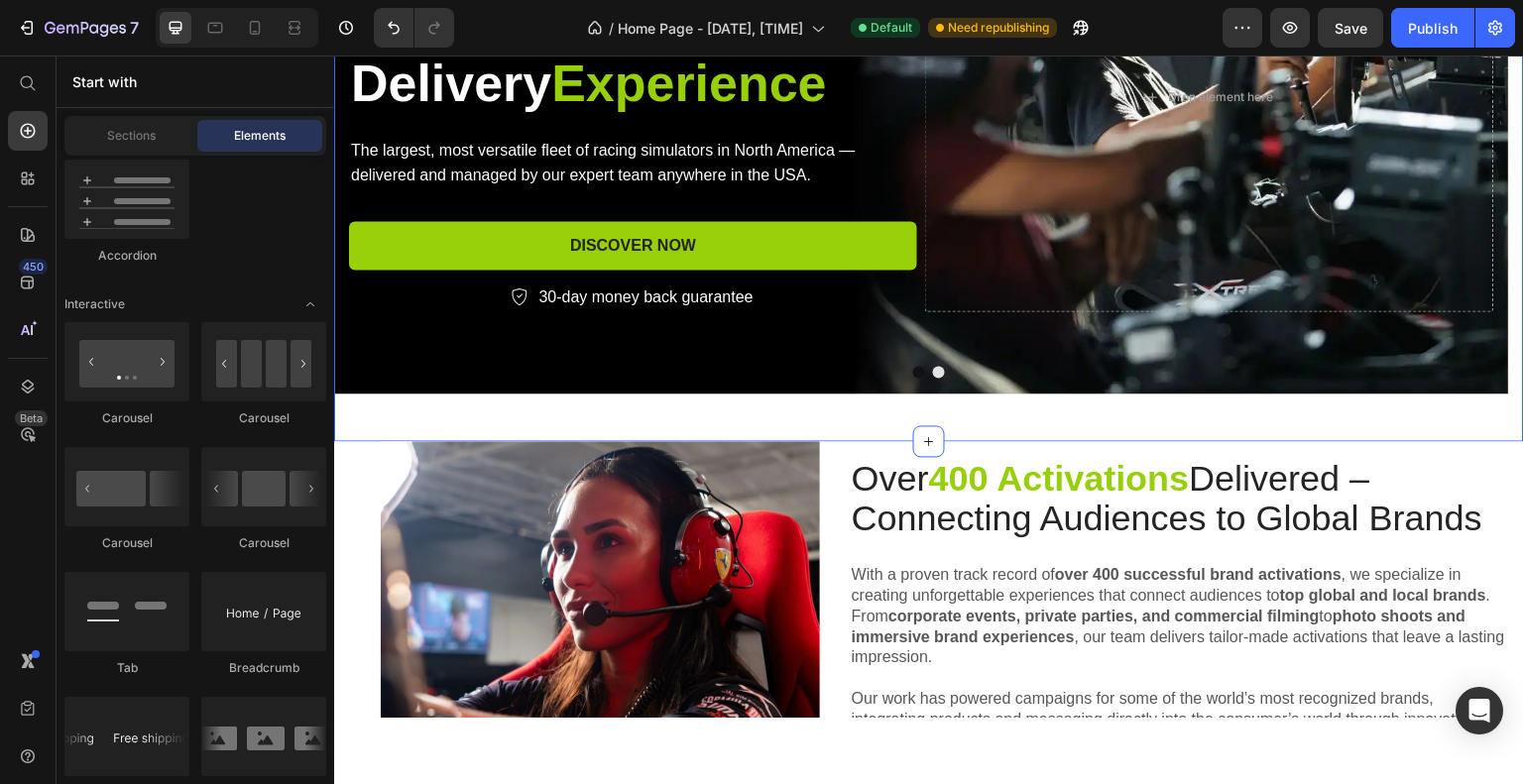 scroll, scrollTop: 99, scrollLeft: 0, axis: vertical 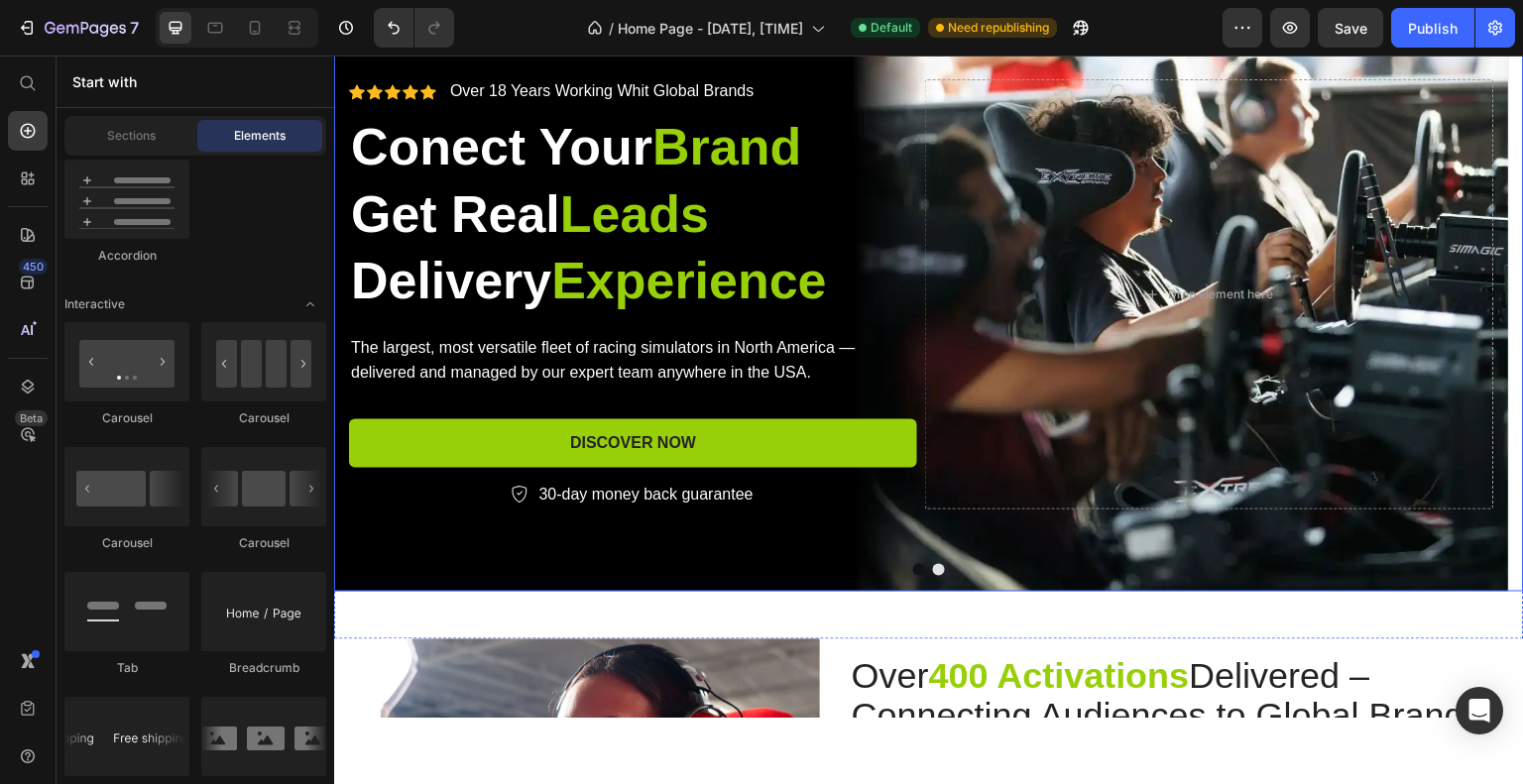 click at bounding box center [919, 569] 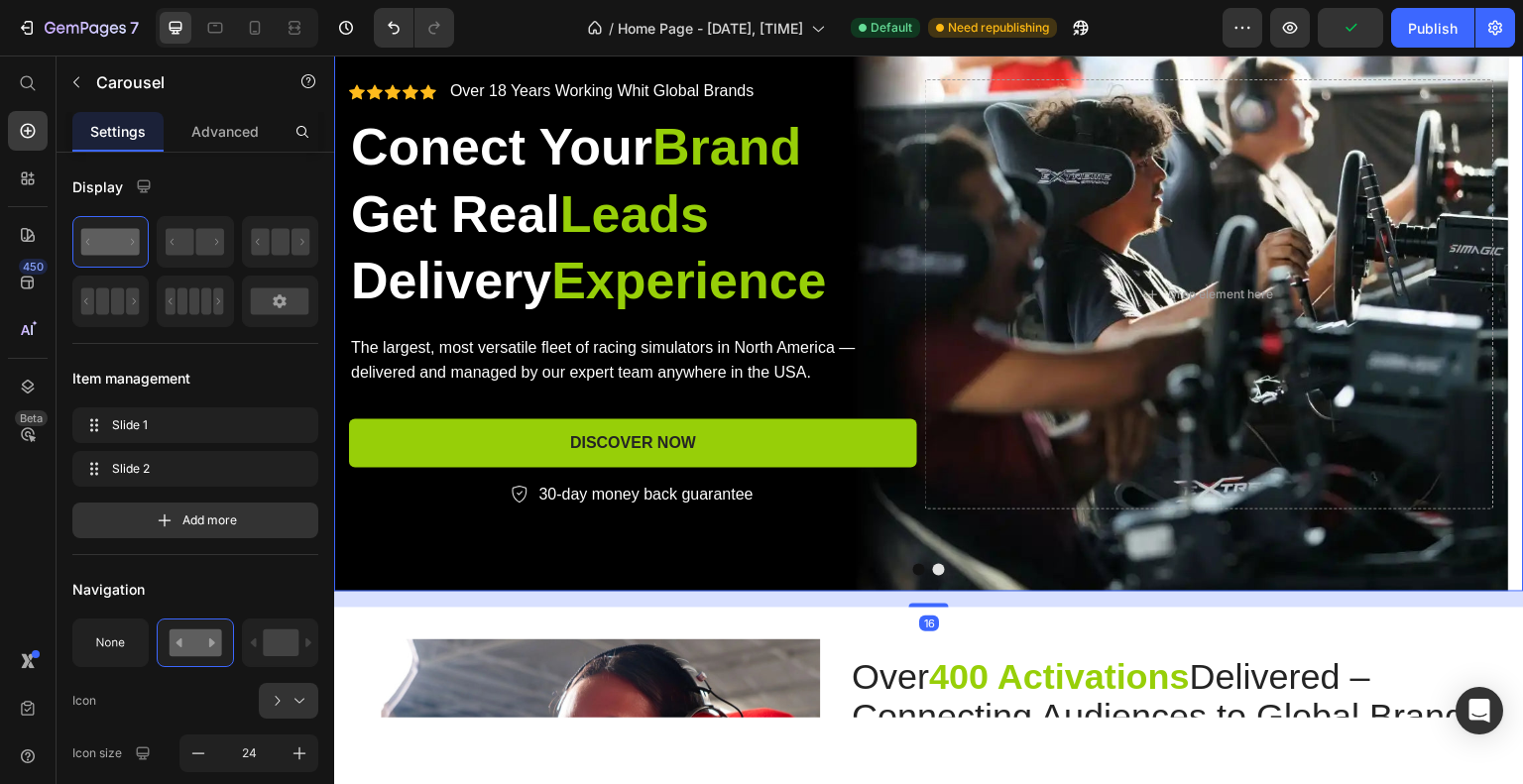 click at bounding box center (939, 569) 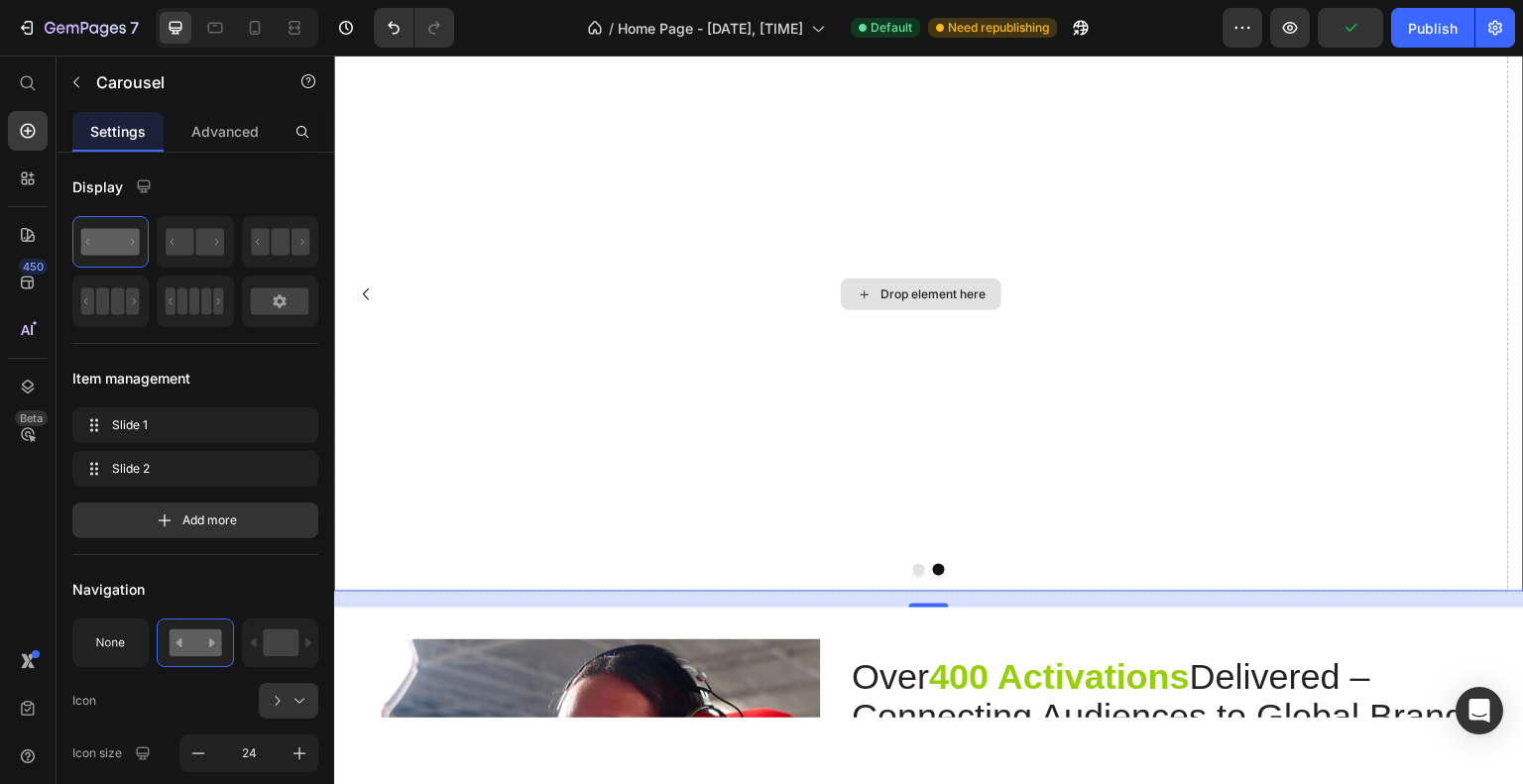 click on "Drop element here" at bounding box center (921, 293) 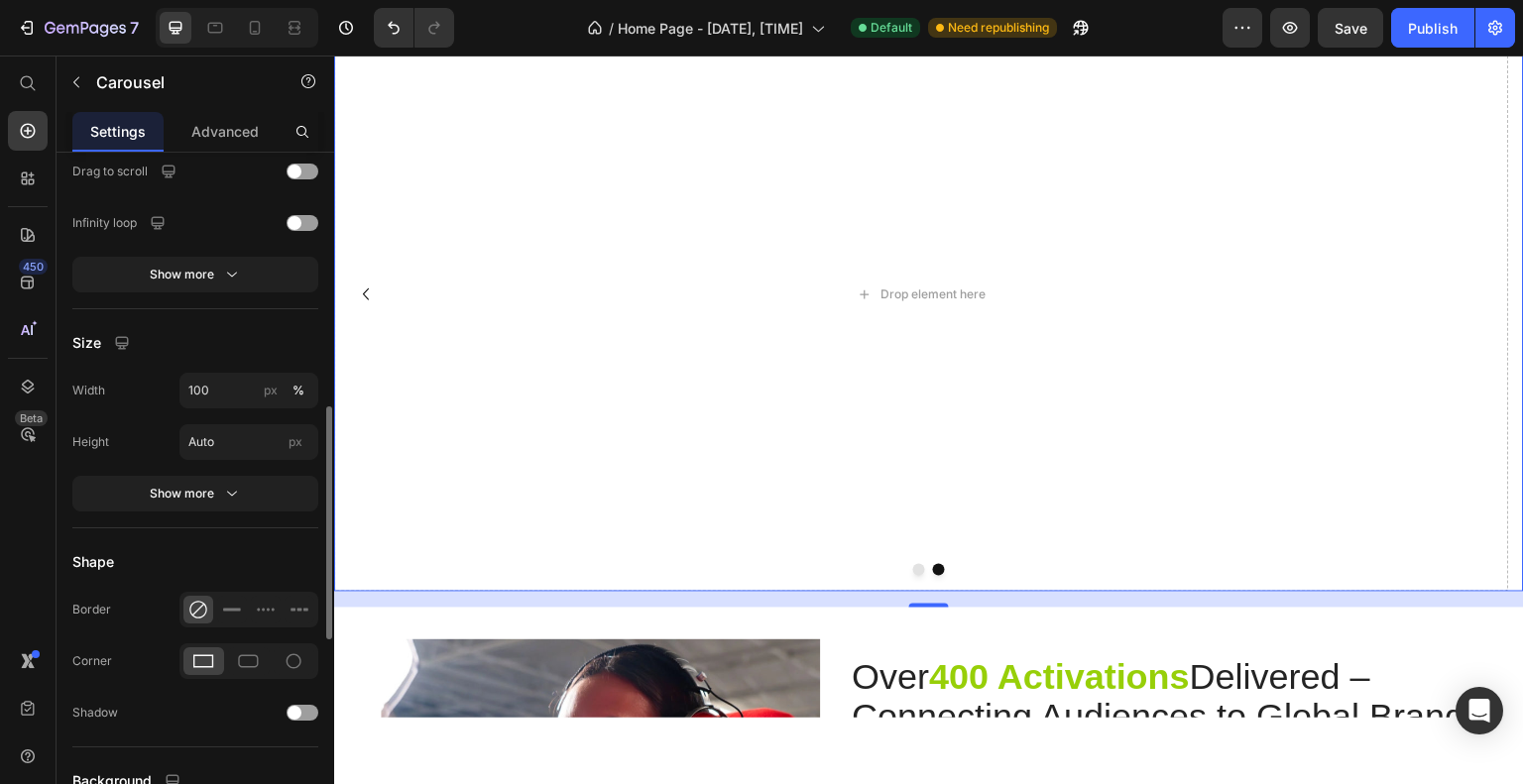 scroll, scrollTop: 939, scrollLeft: 0, axis: vertical 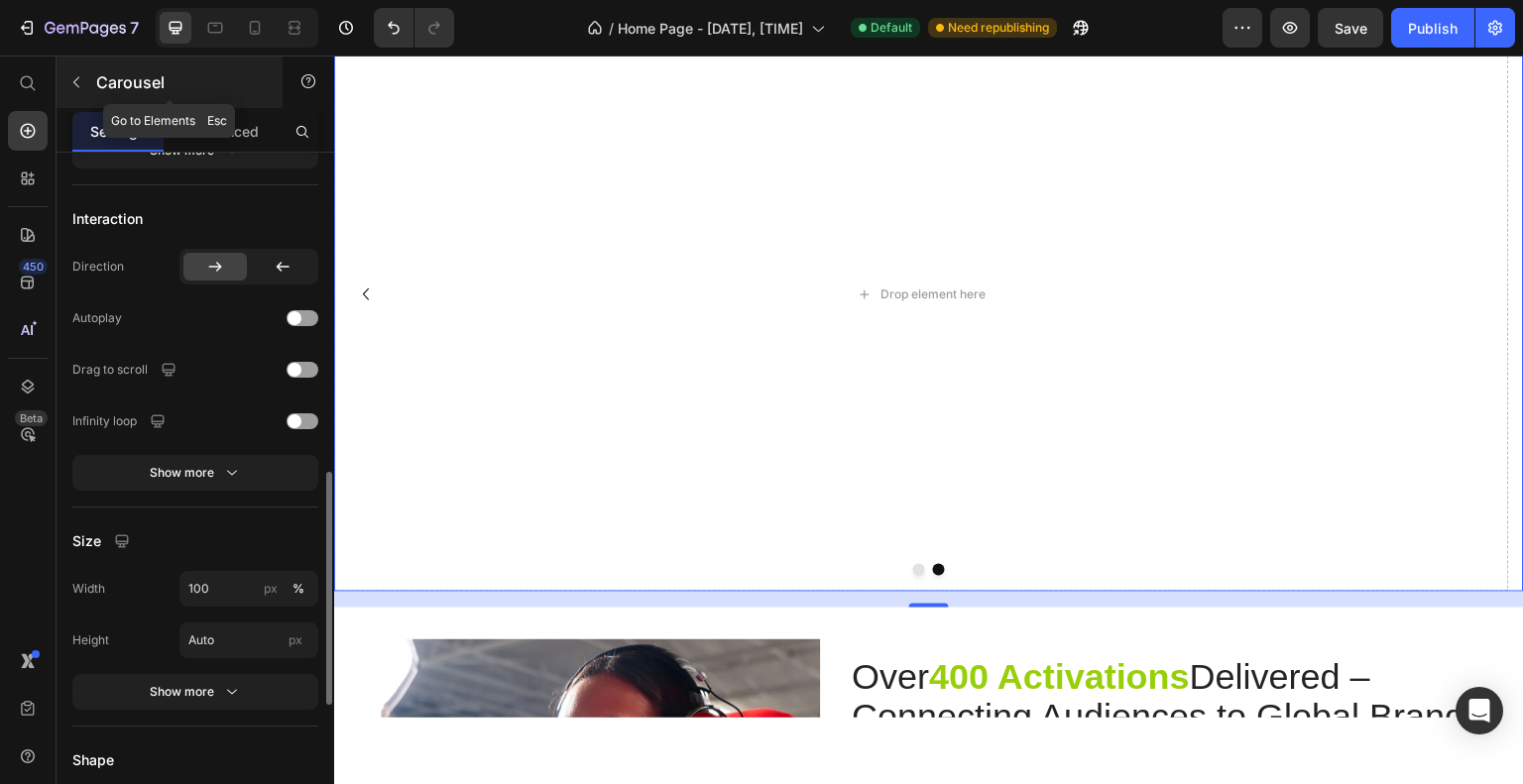 click 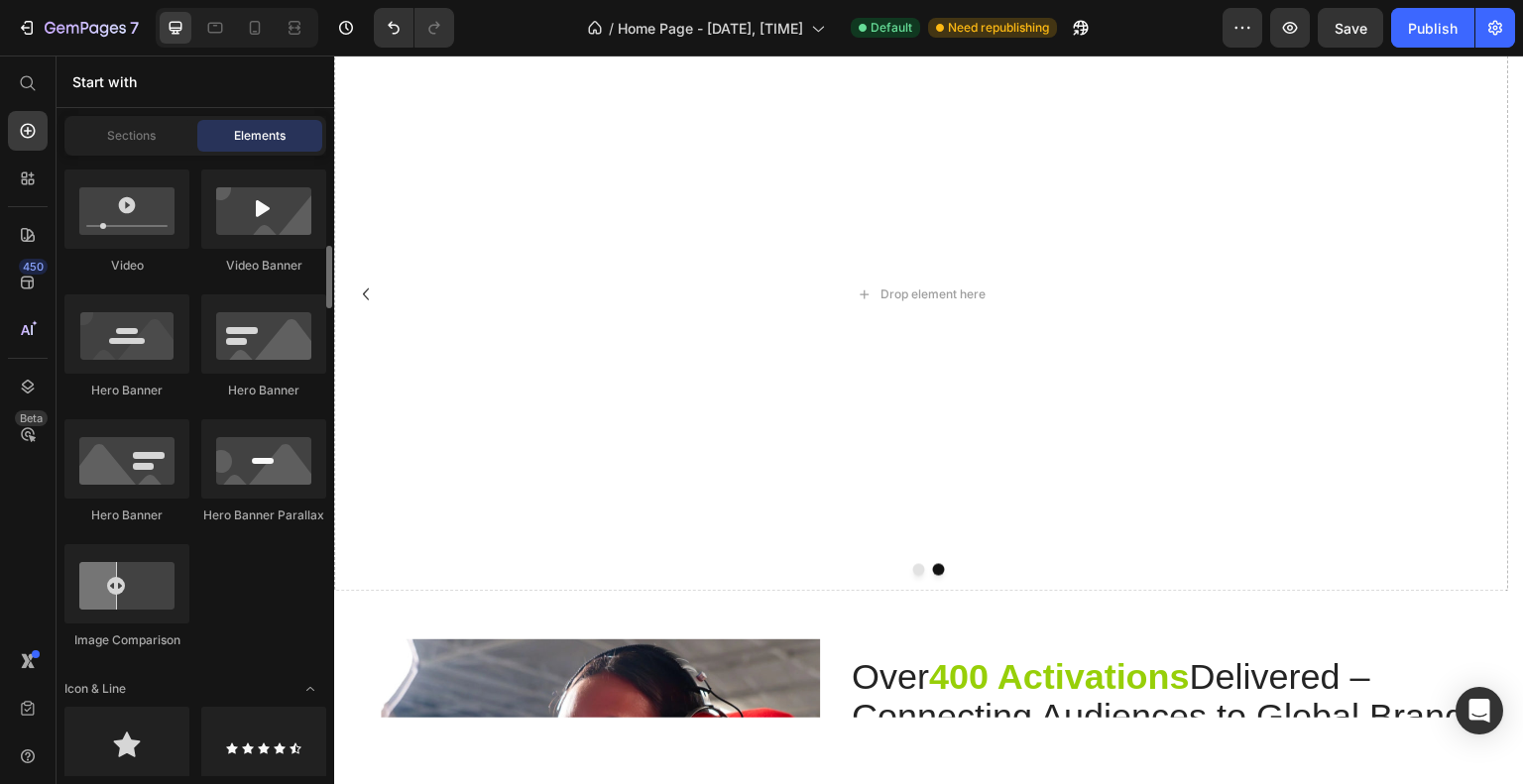 scroll, scrollTop: 694, scrollLeft: 0, axis: vertical 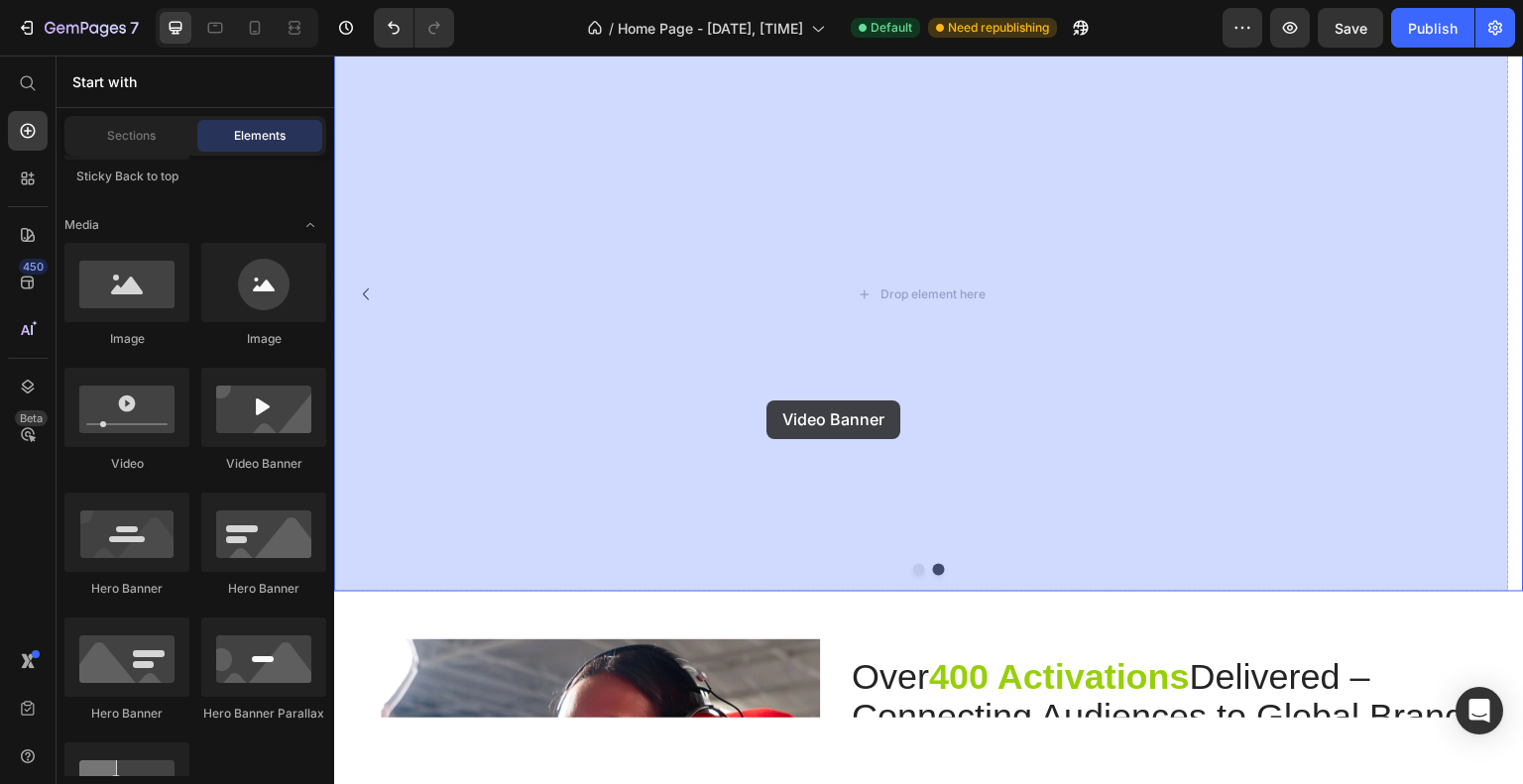 drag, startPoint x: 584, startPoint y: 476, endPoint x: 586, endPoint y: 442, distance: 34.058773 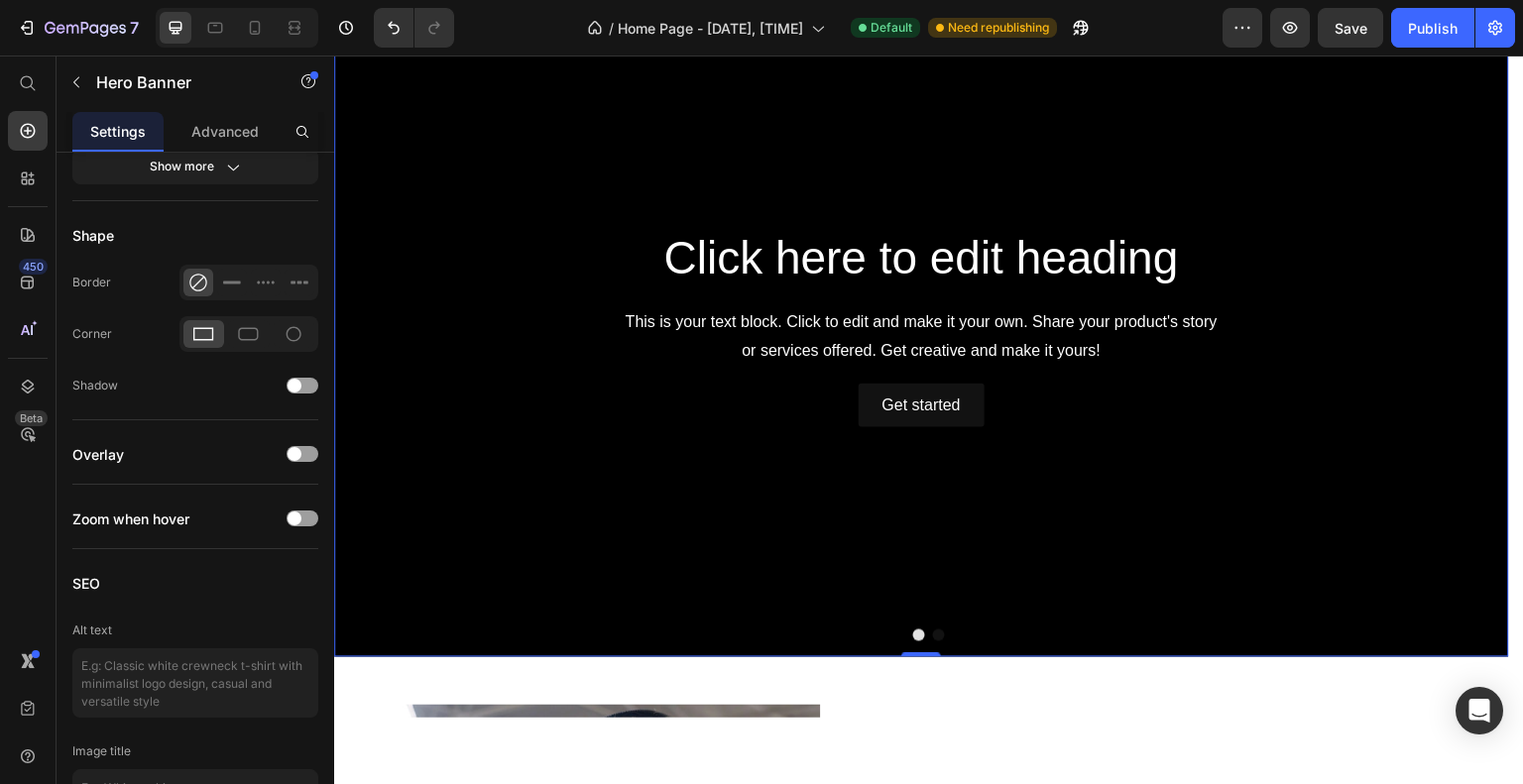 scroll, scrollTop: 132, scrollLeft: 0, axis: vertical 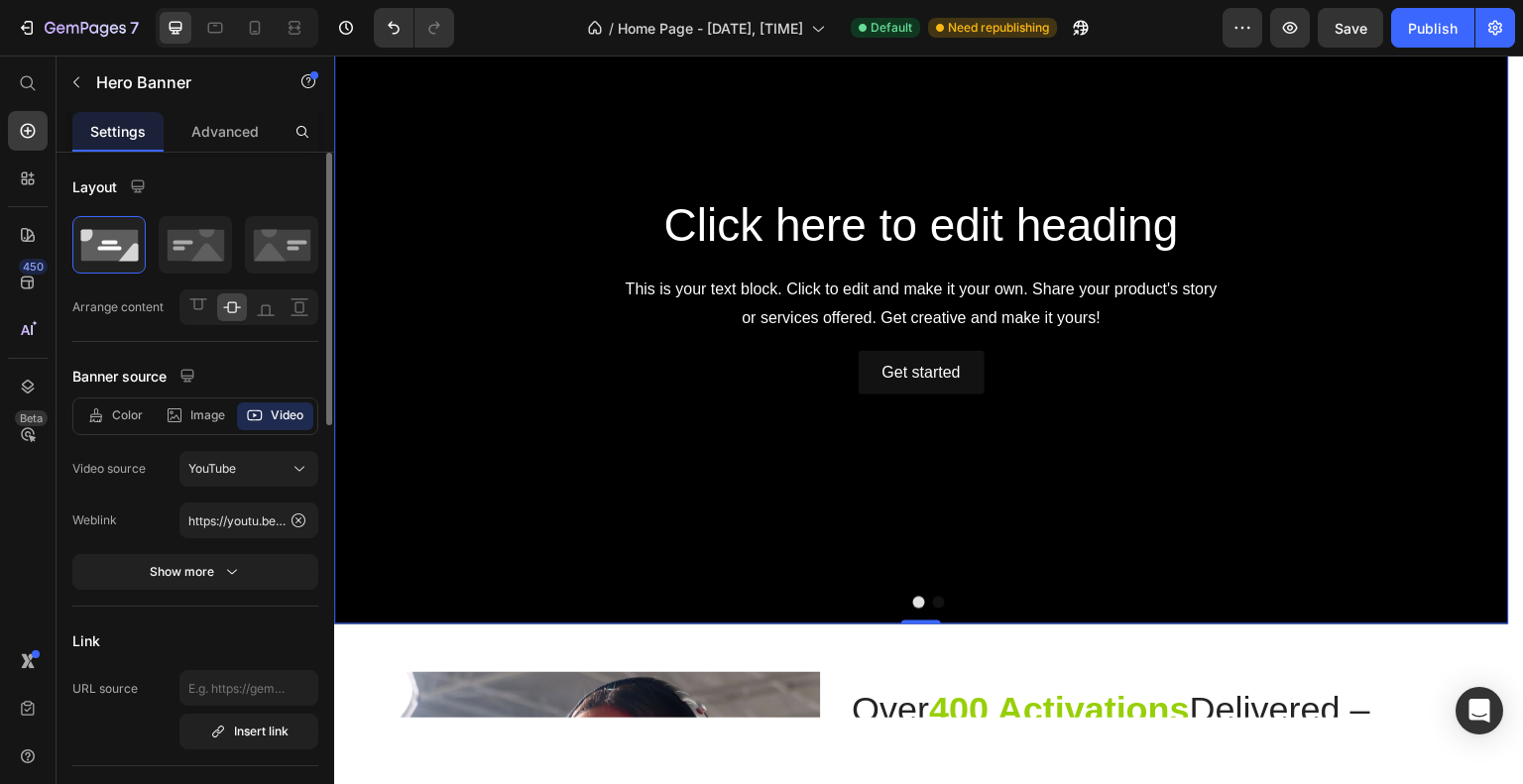 click on "Layout" at bounding box center [195, 186] 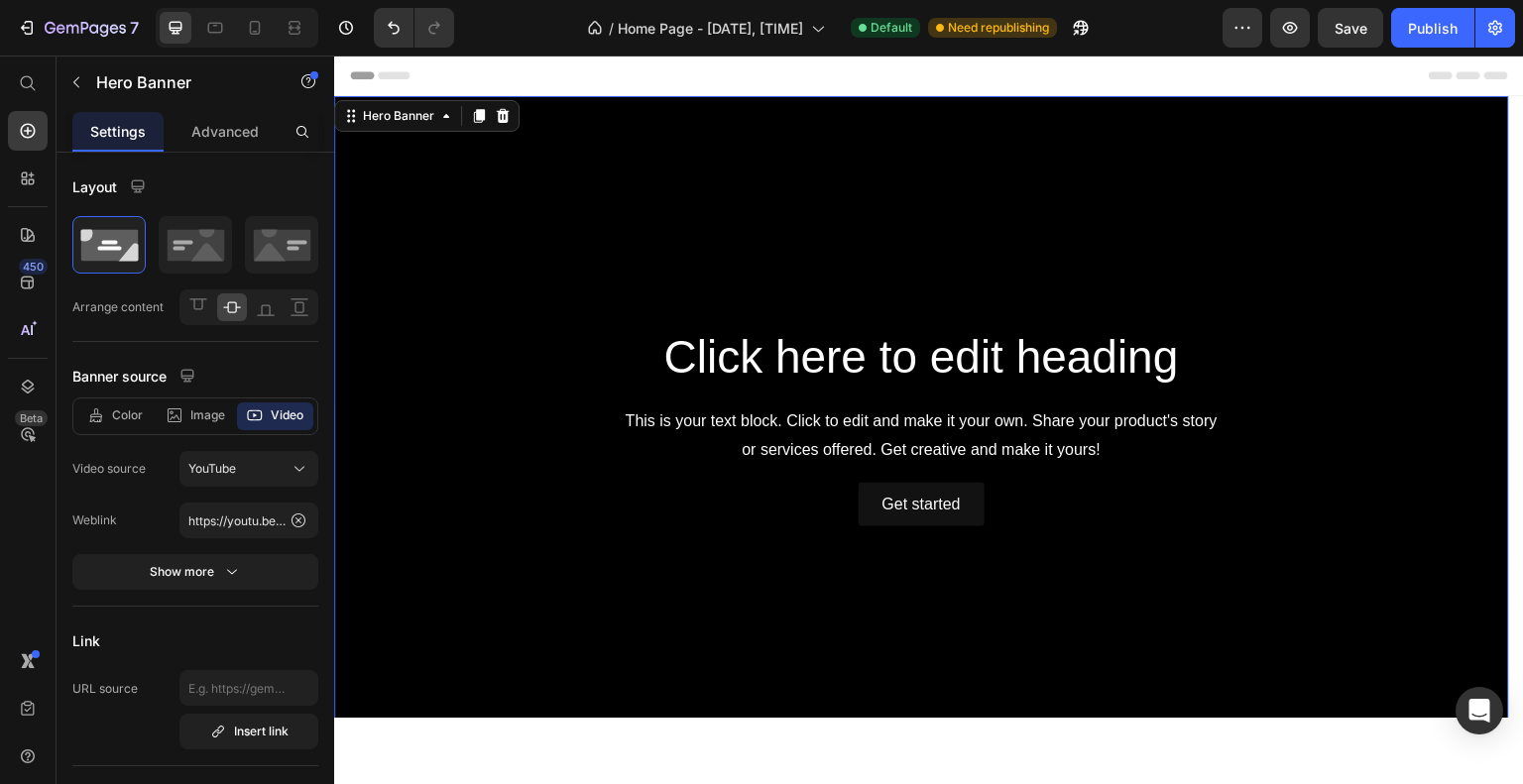 scroll, scrollTop: 52, scrollLeft: 0, axis: vertical 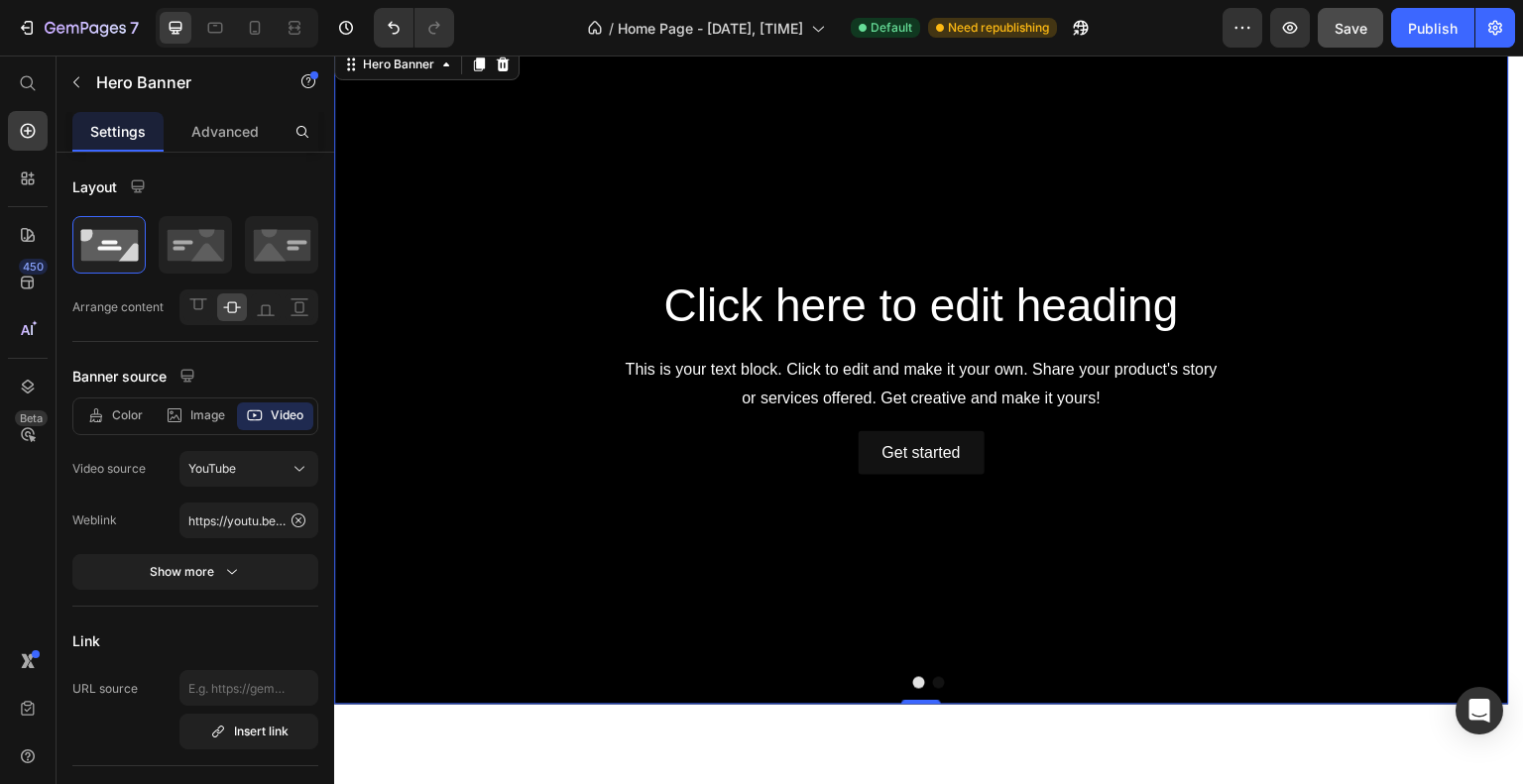 click on "Save" at bounding box center [1350, 28] 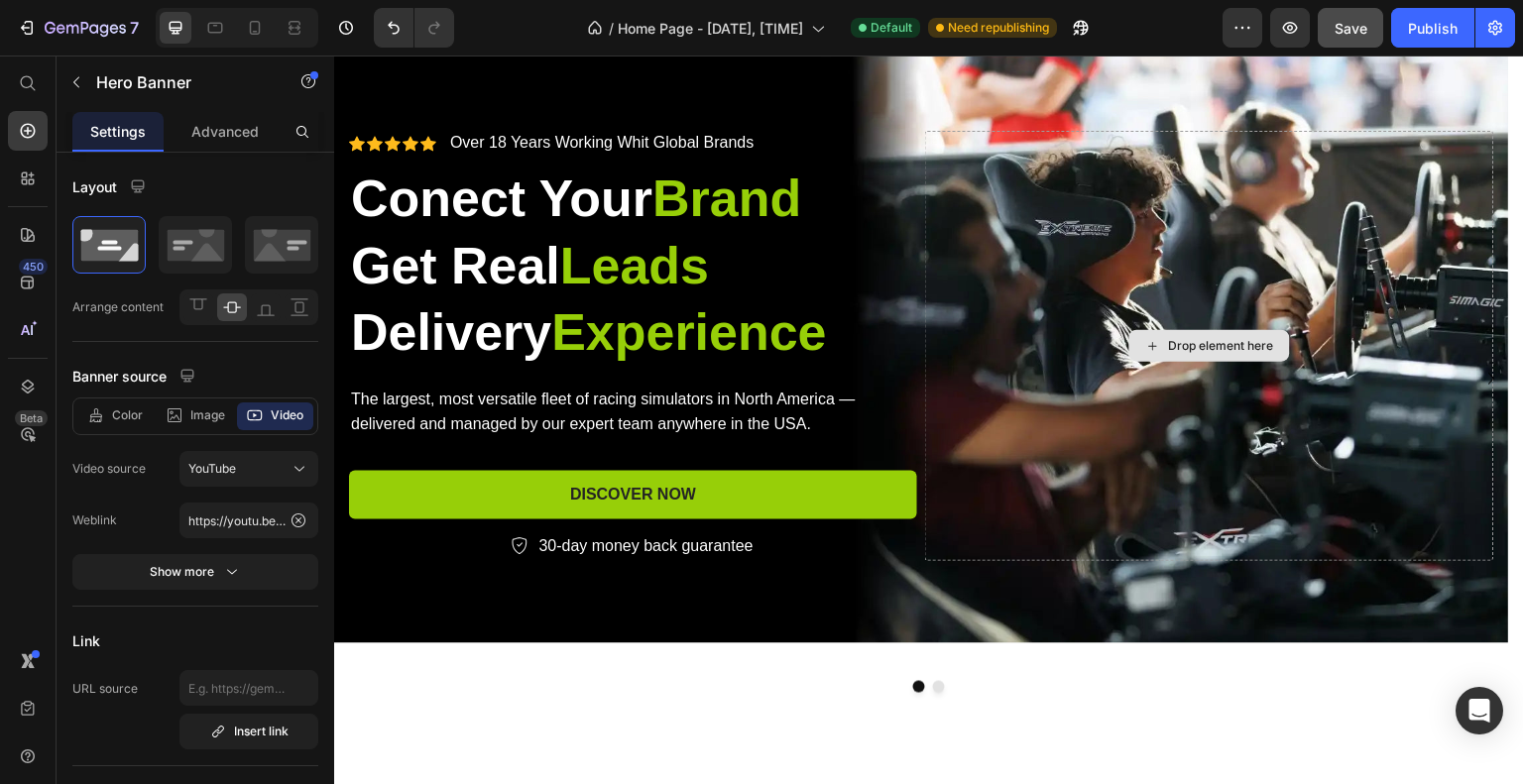 scroll, scrollTop: 0, scrollLeft: 0, axis: both 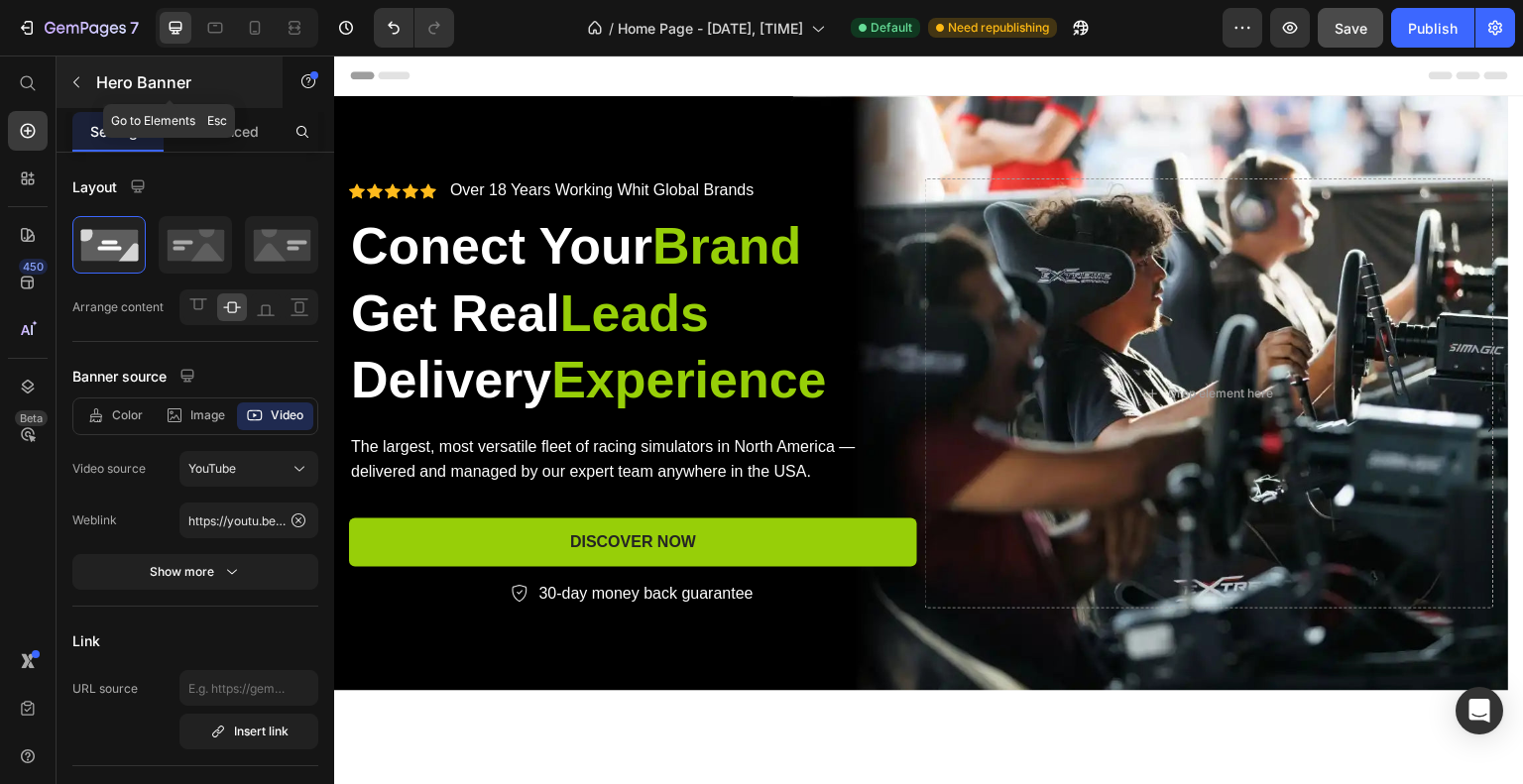 click 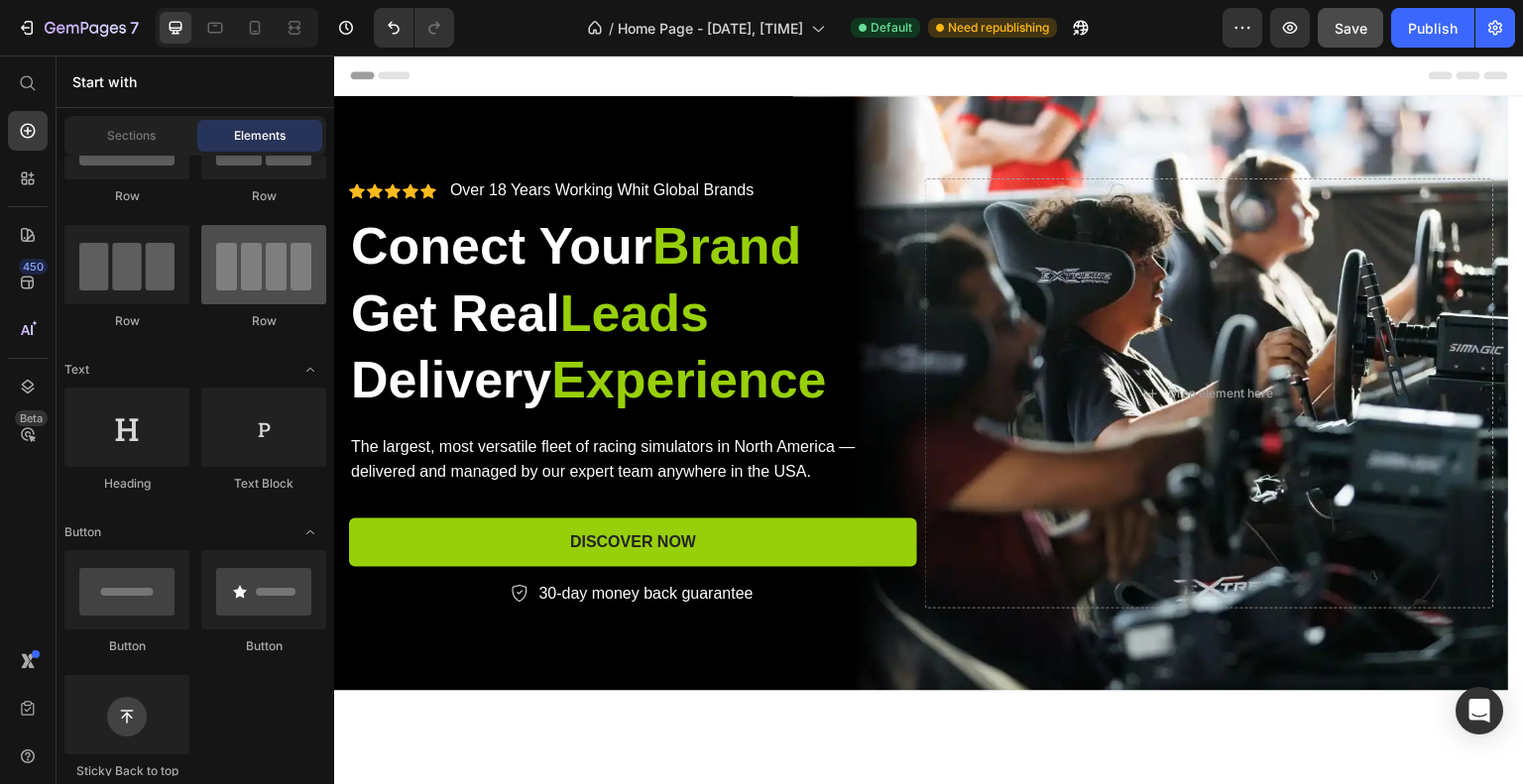 scroll, scrollTop: 0, scrollLeft: 0, axis: both 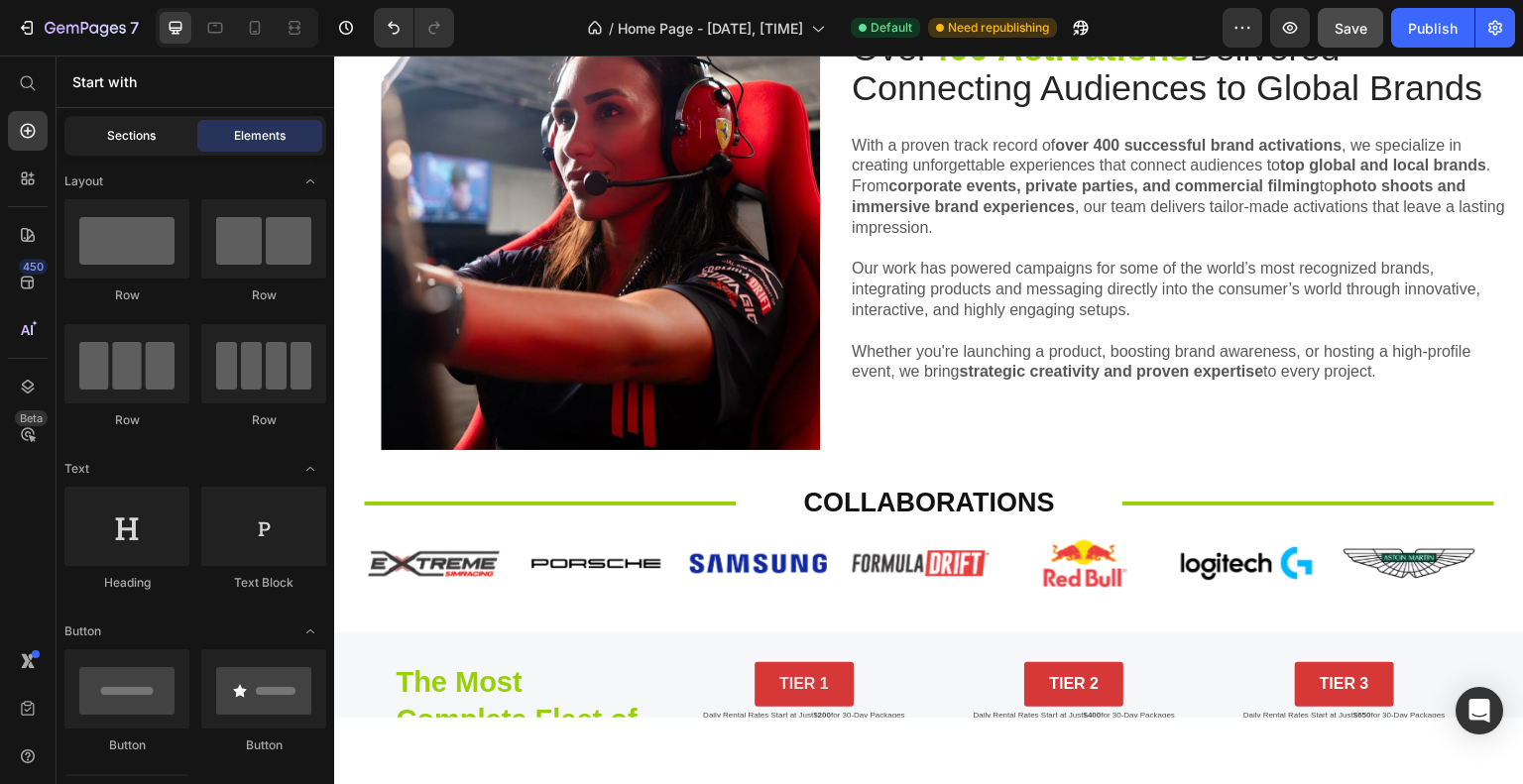click on "Sections" at bounding box center (131, 136) 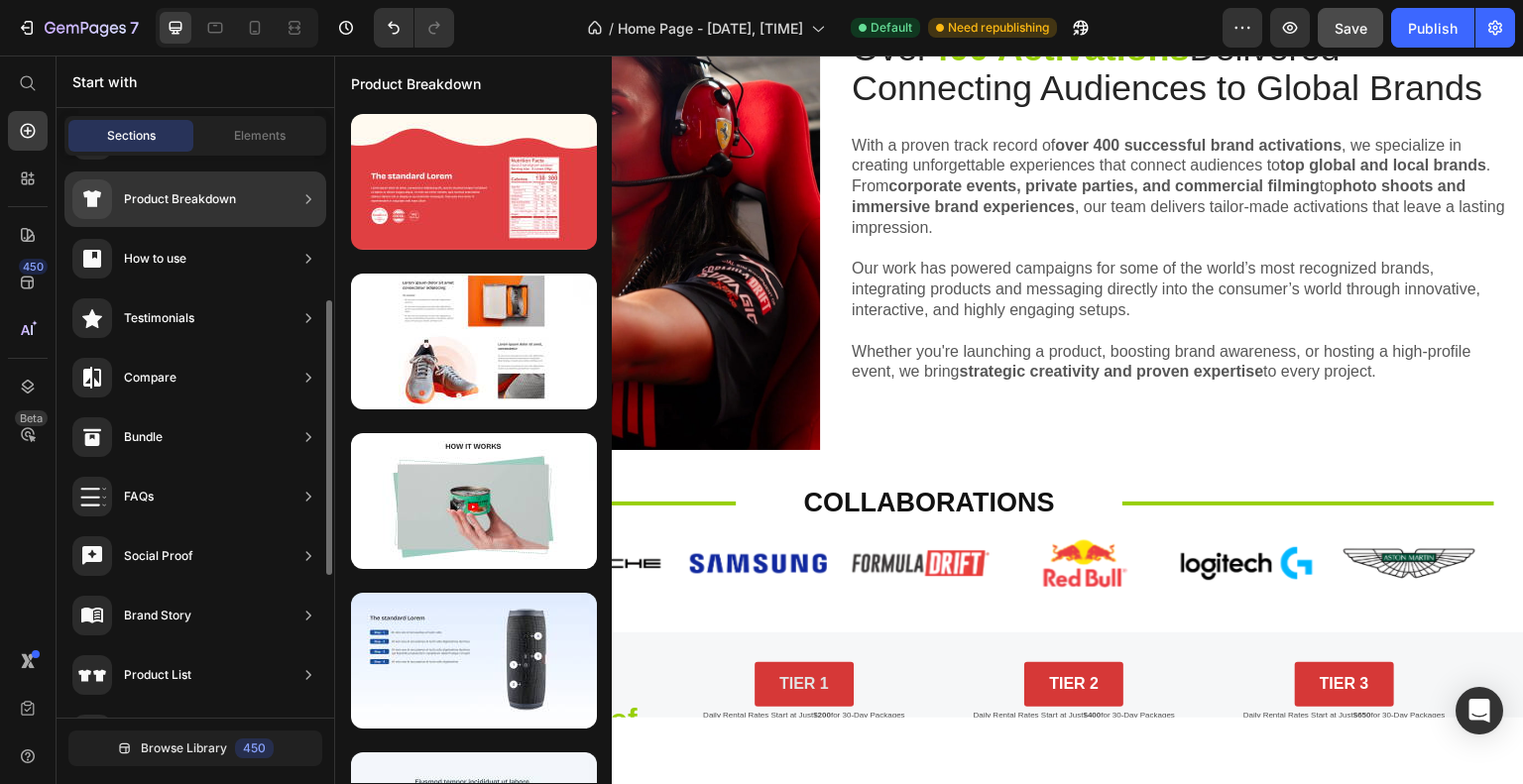 scroll, scrollTop: 396, scrollLeft: 0, axis: vertical 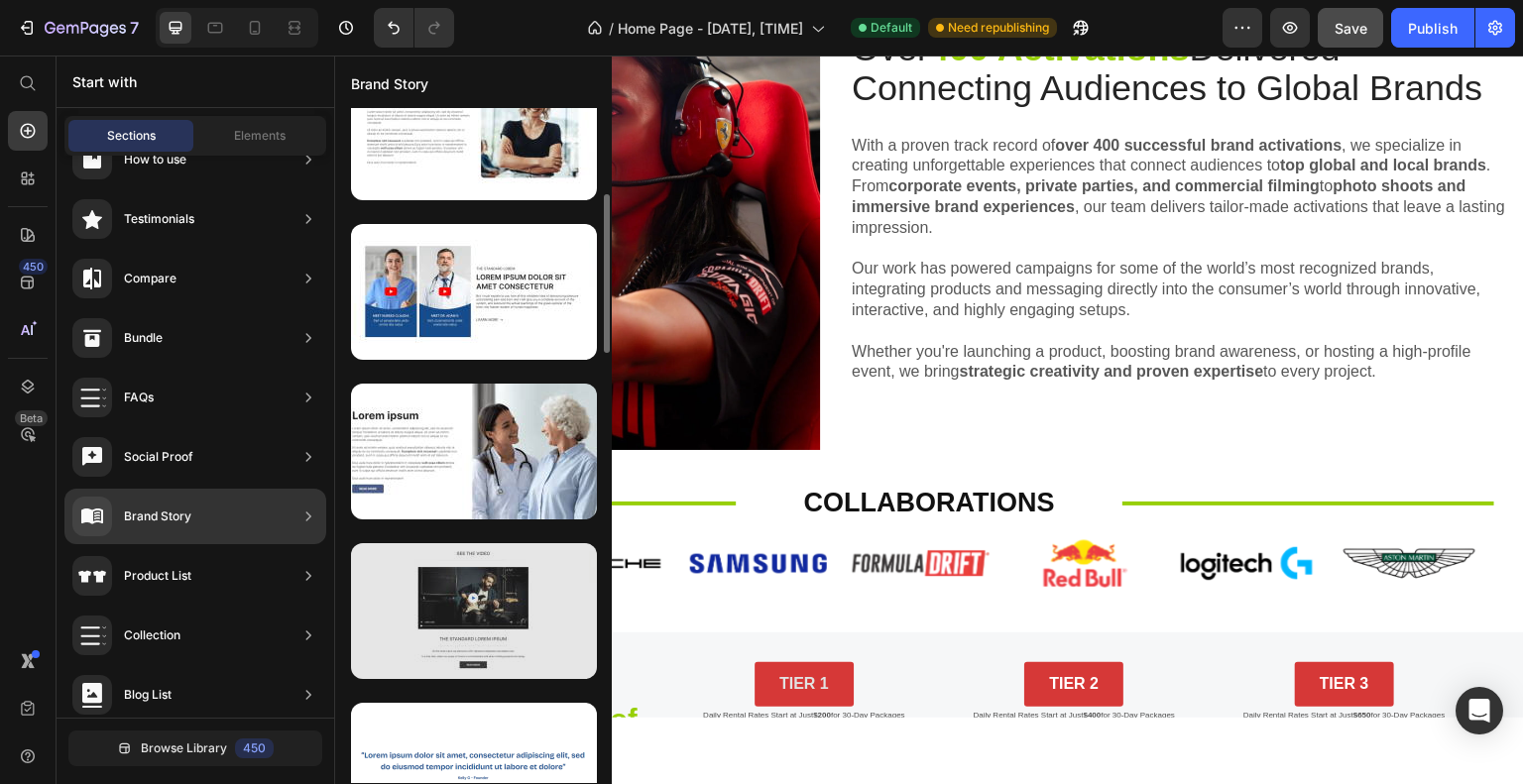 click at bounding box center [474, 611] 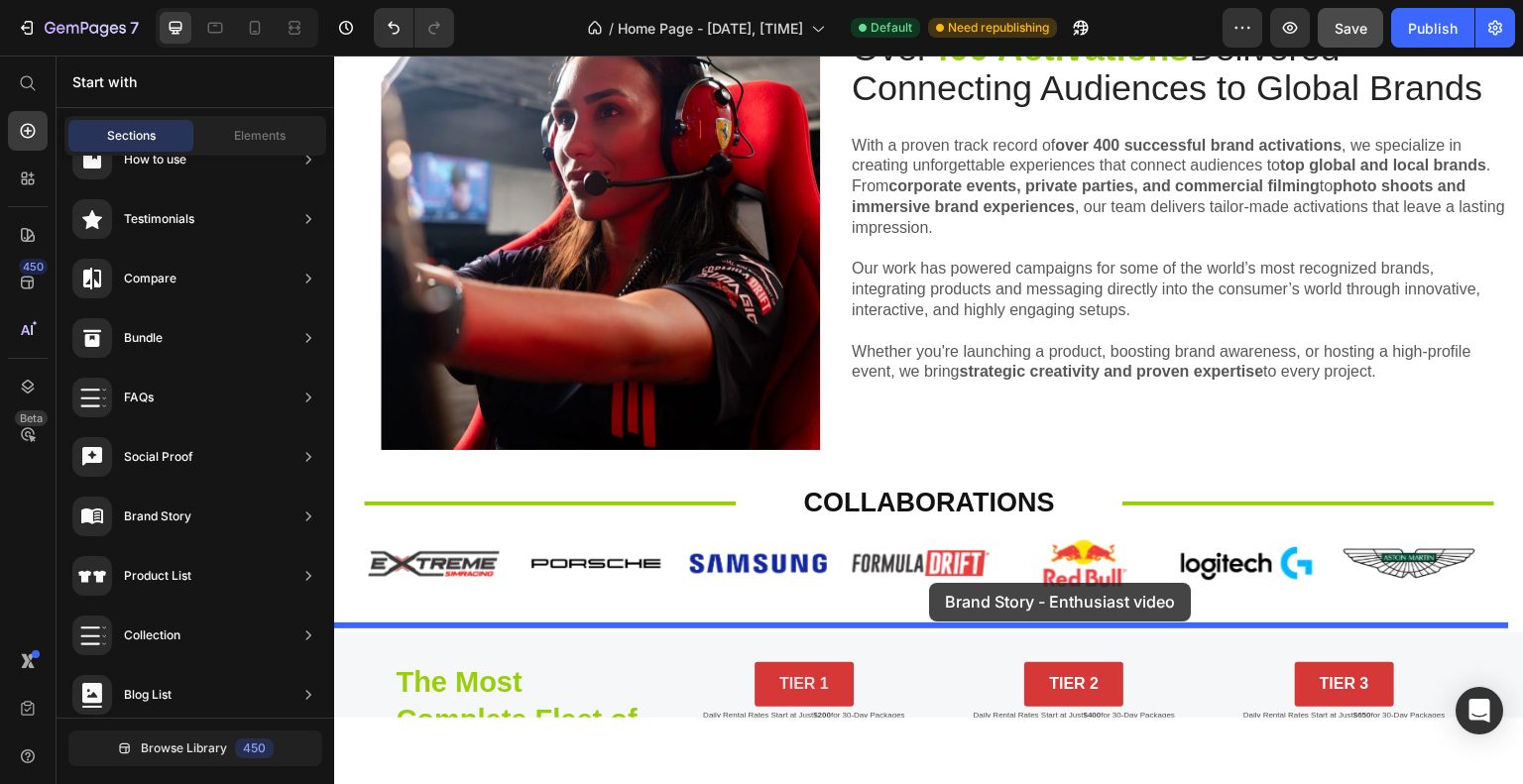 drag, startPoint x: 786, startPoint y: 651, endPoint x: 930, endPoint y: 582, distance: 159.6778 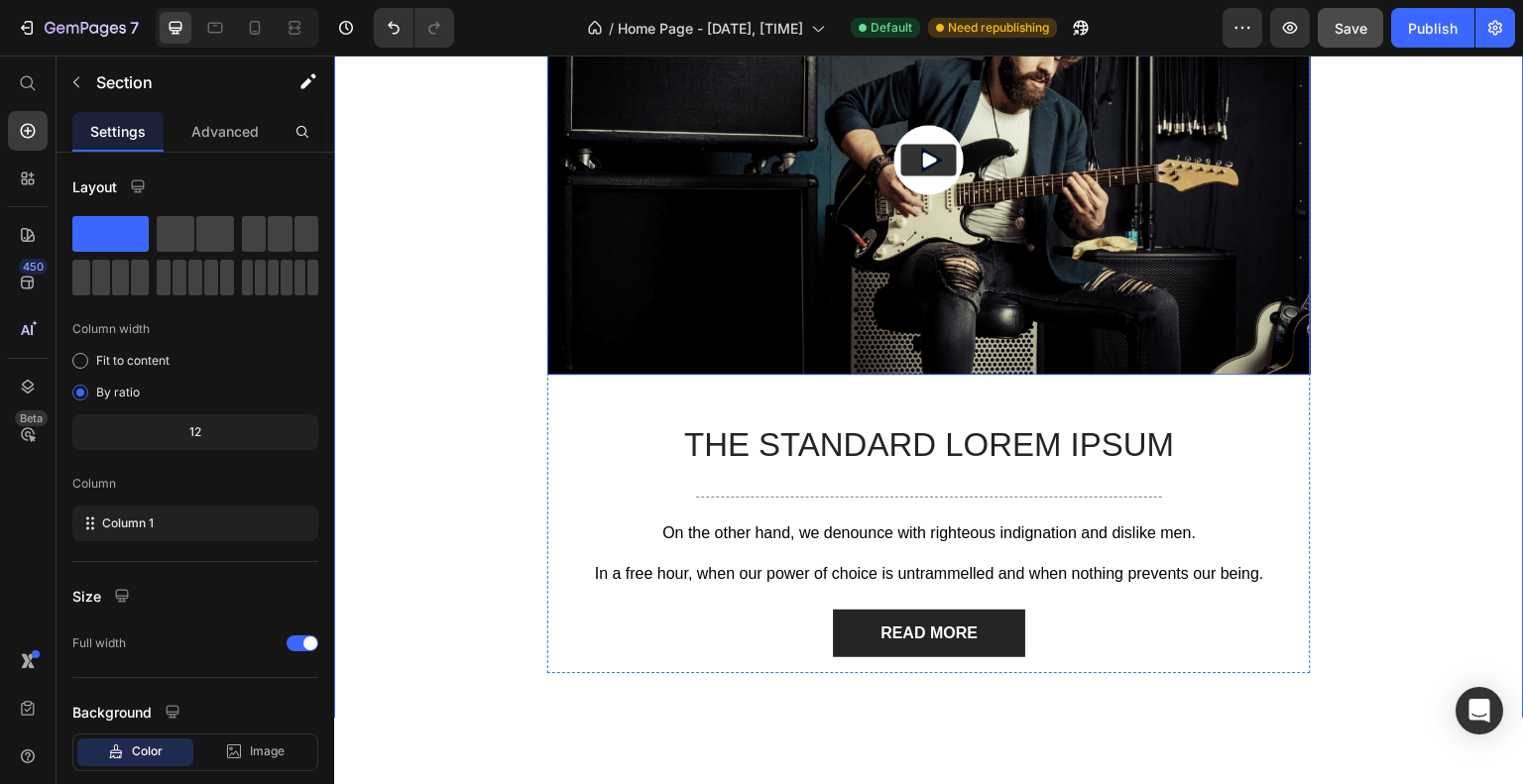 scroll, scrollTop: 1579, scrollLeft: 0, axis: vertical 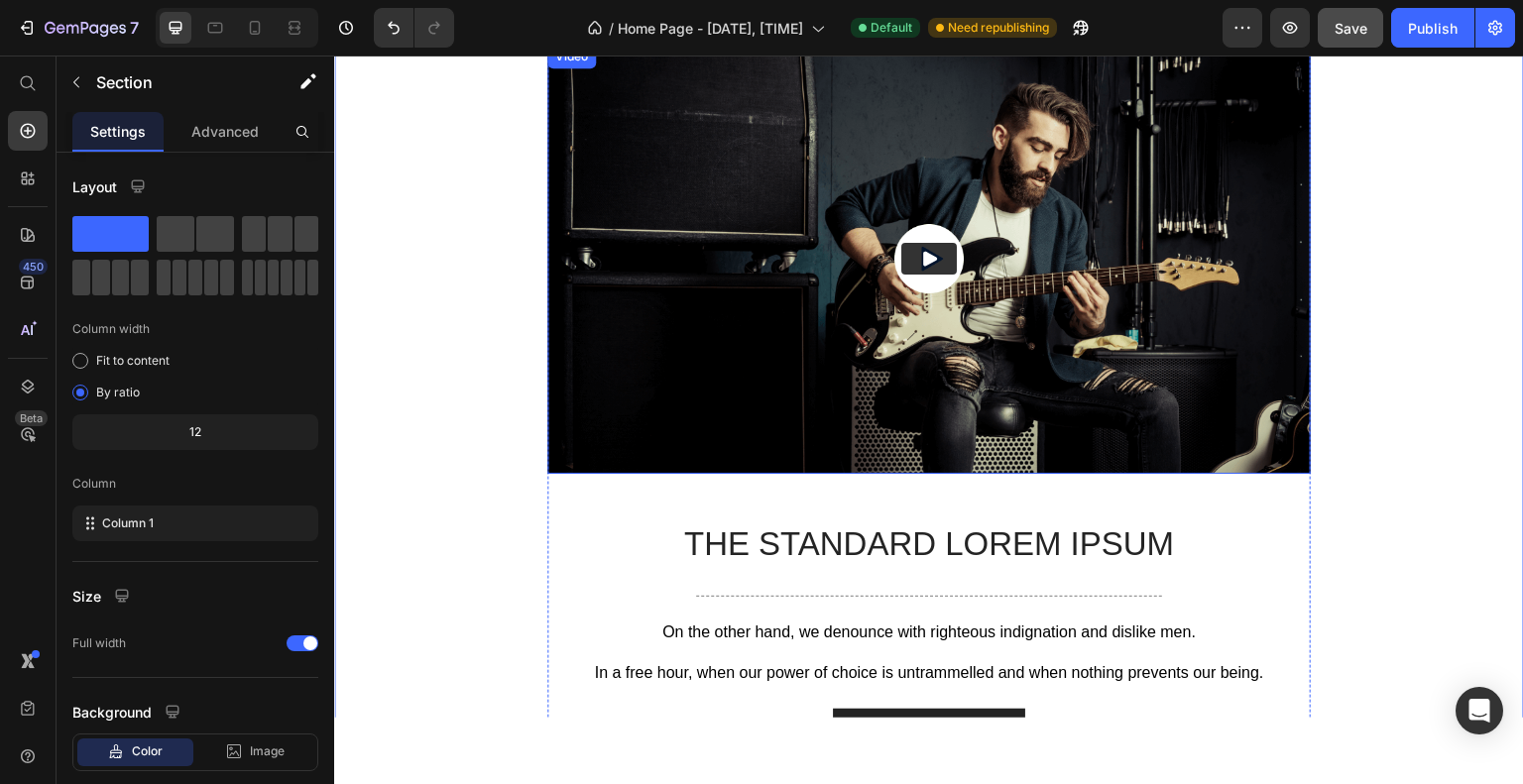 click at bounding box center (929, 258) 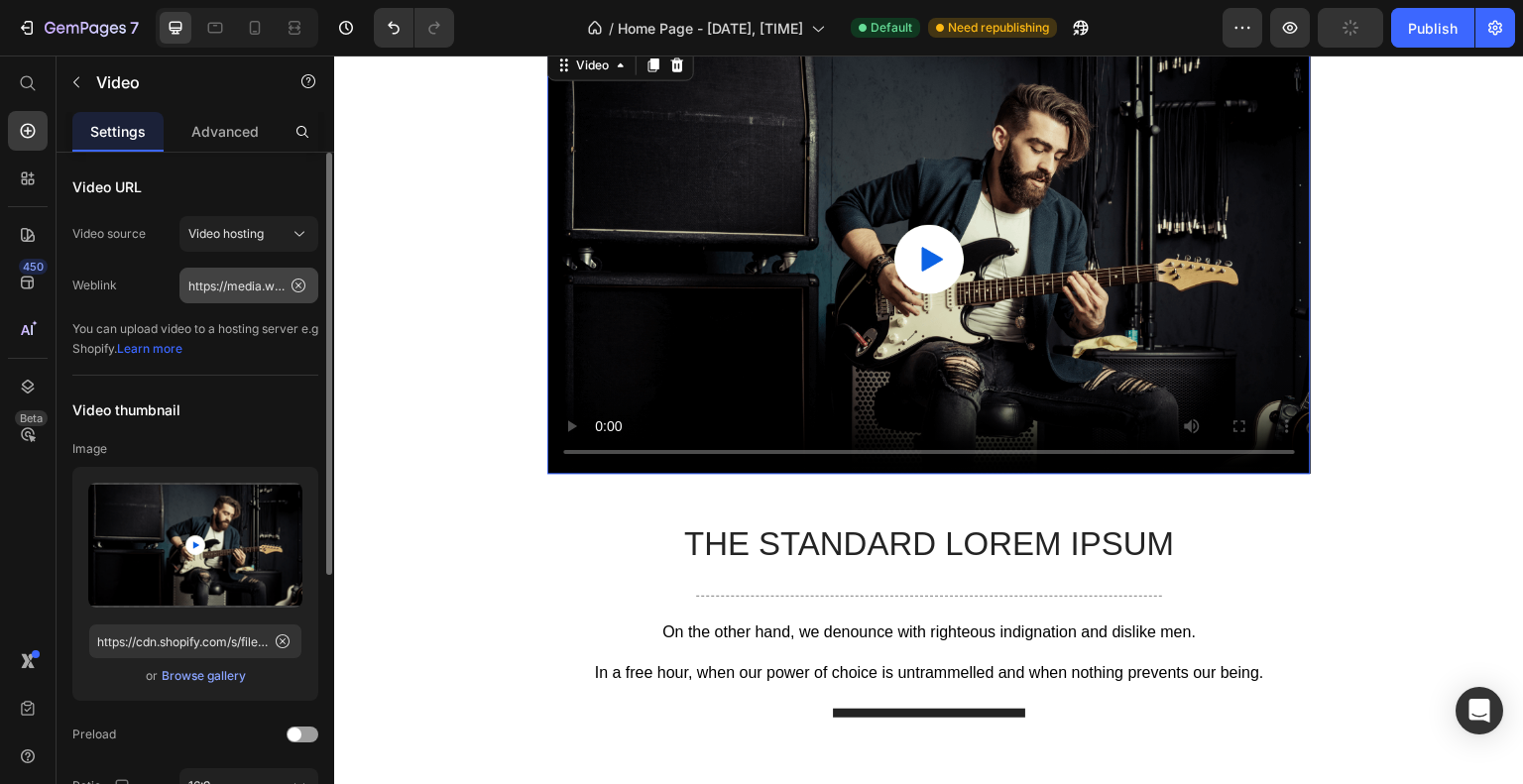 type on "https://cdn.shopify.com/s/files/1/0933/7972/3568/files/gempages_575275549719528274-5ac58884-6135-4aa4-a219-c082486e4ca0.png" 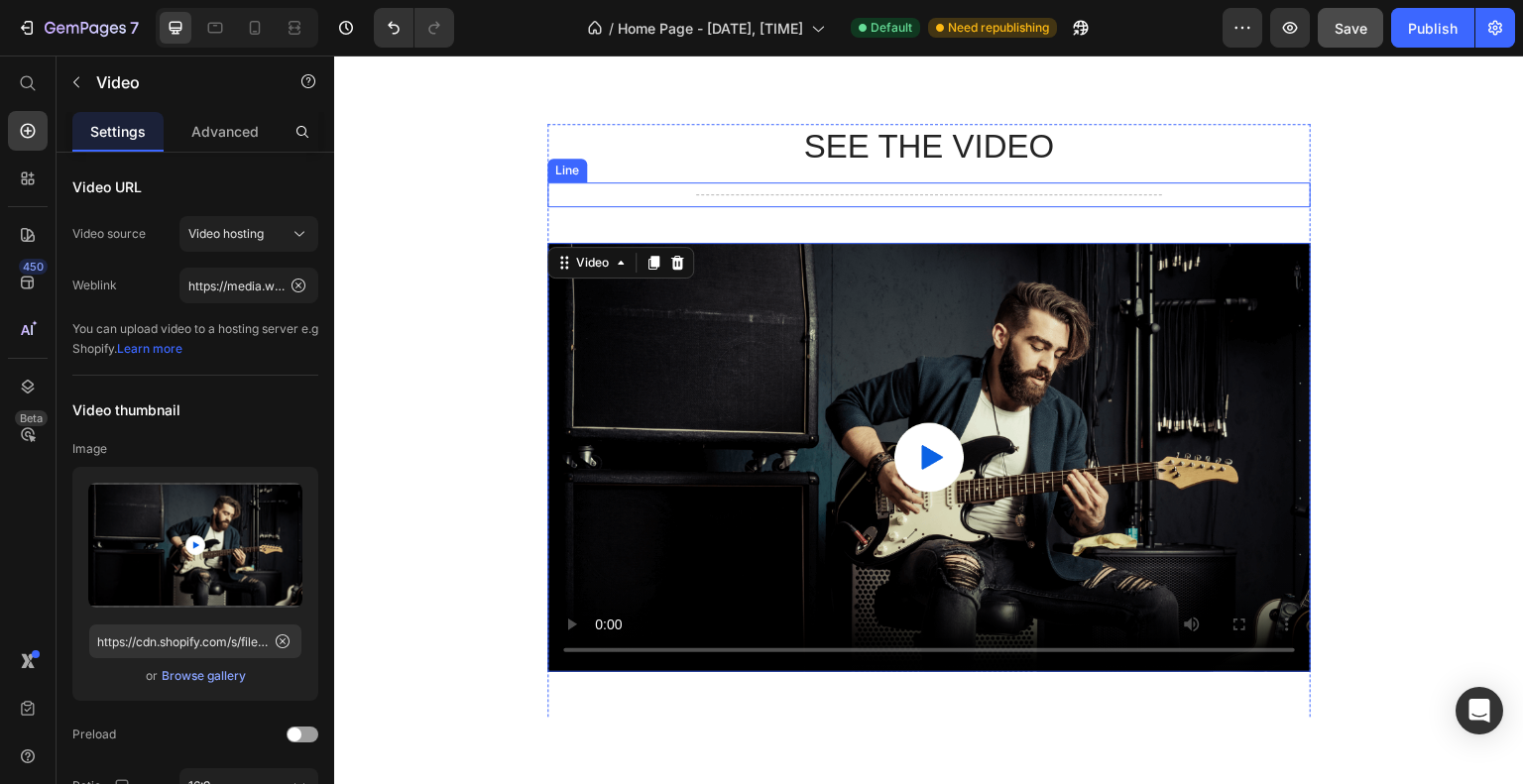 scroll, scrollTop: 1288, scrollLeft: 0, axis: vertical 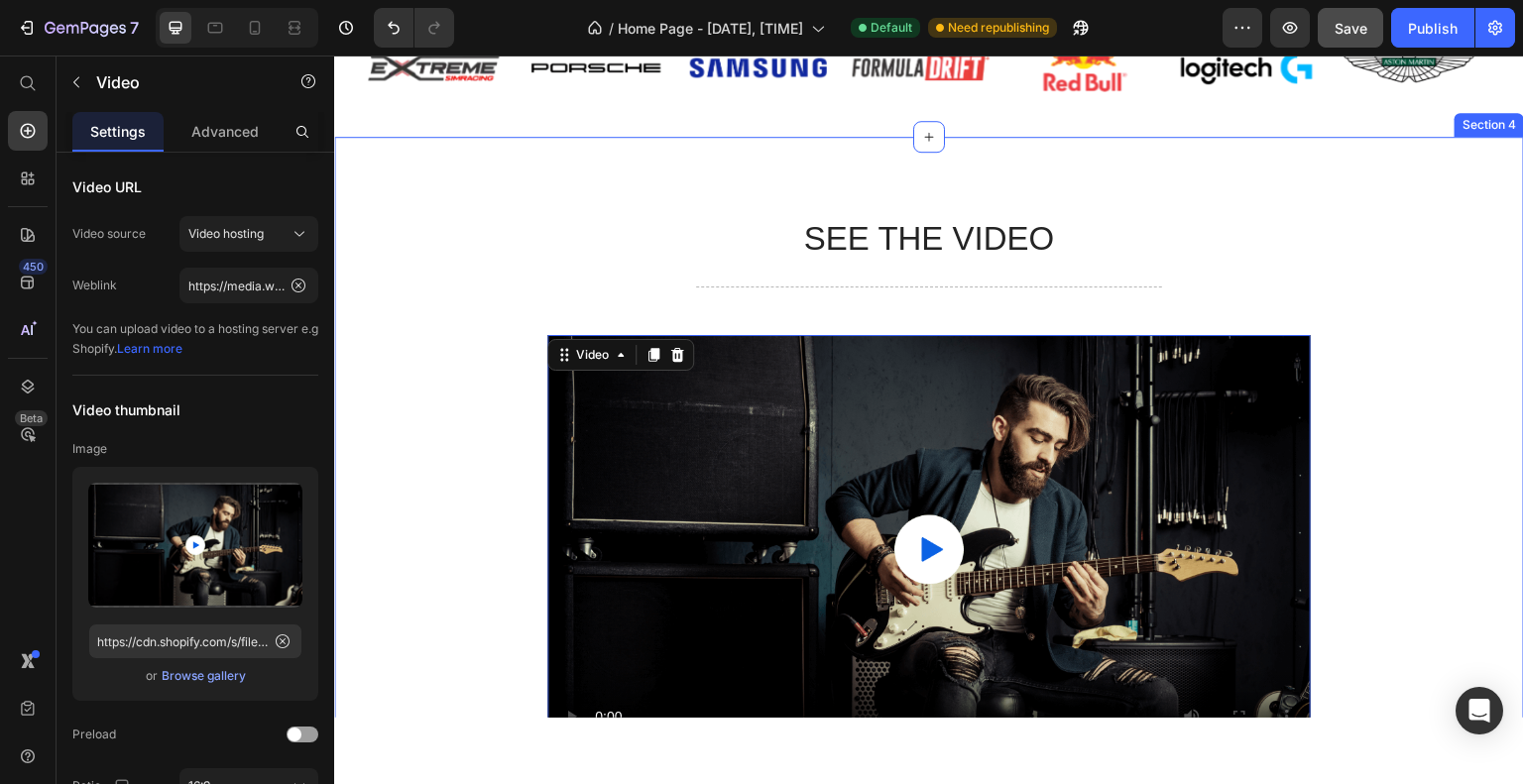 click at bounding box center (433, 66) 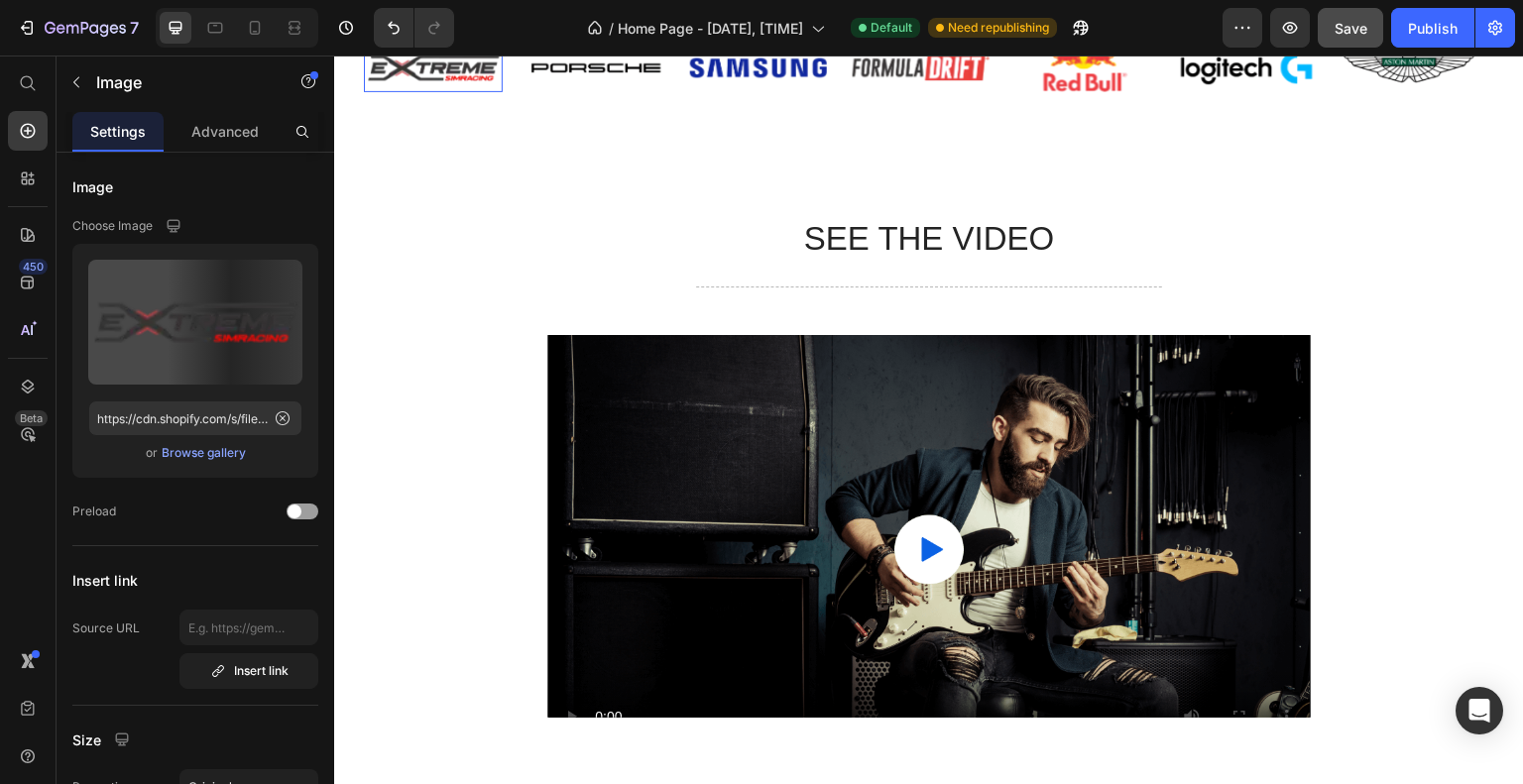 scroll, scrollTop: 984, scrollLeft: 0, axis: vertical 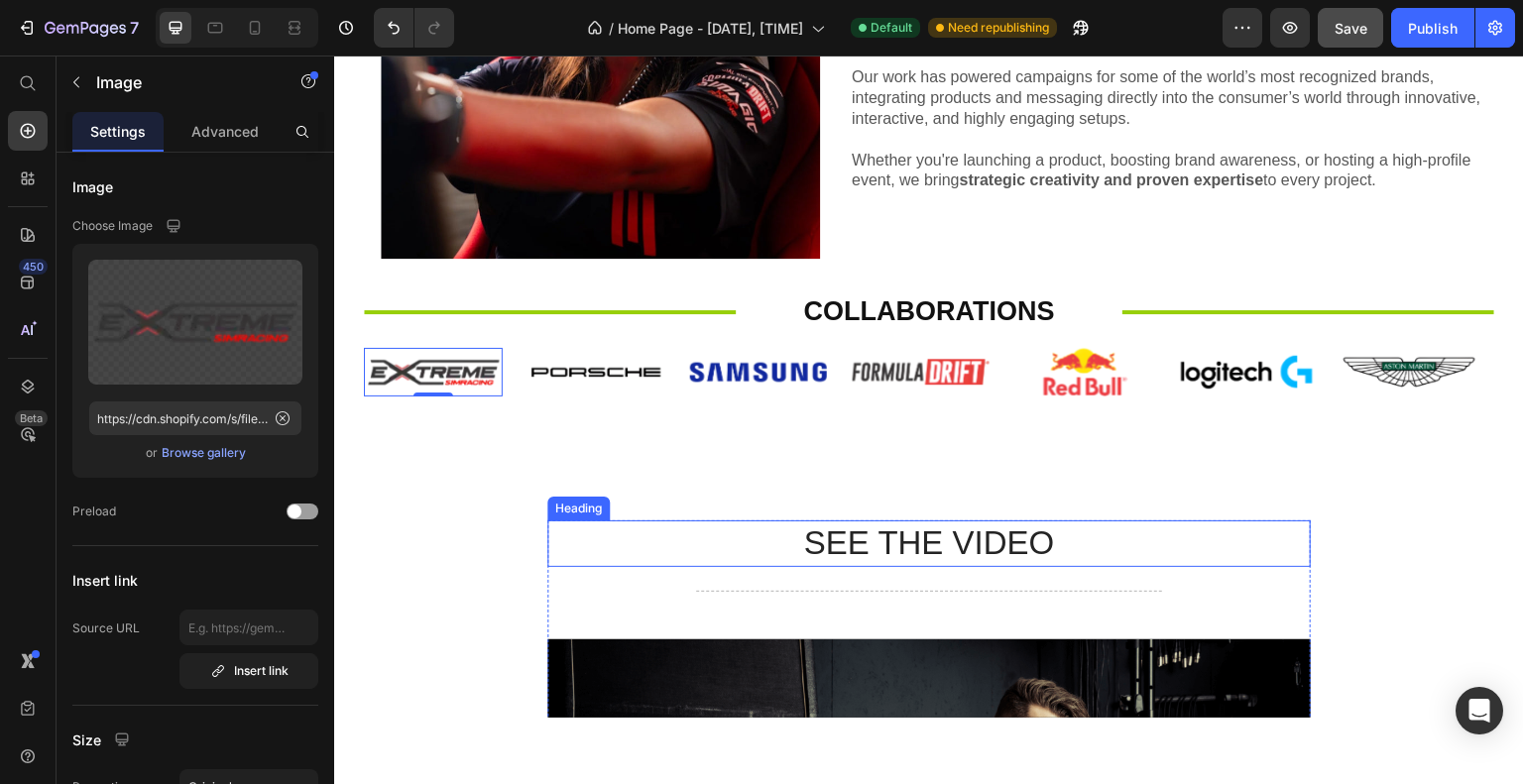 click on "SEE THE VIDEO" at bounding box center [929, 542] 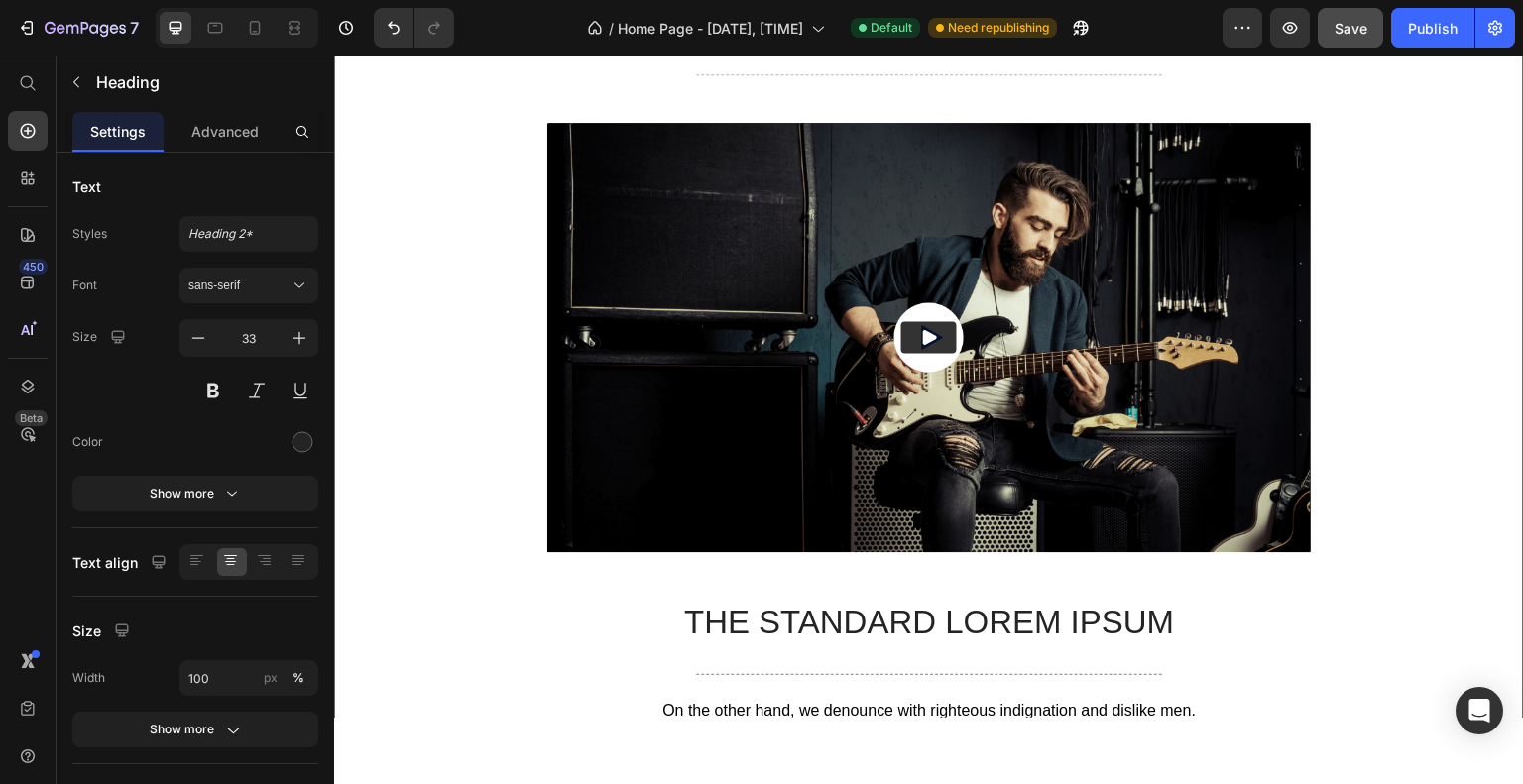scroll, scrollTop: 1457, scrollLeft: 0, axis: vertical 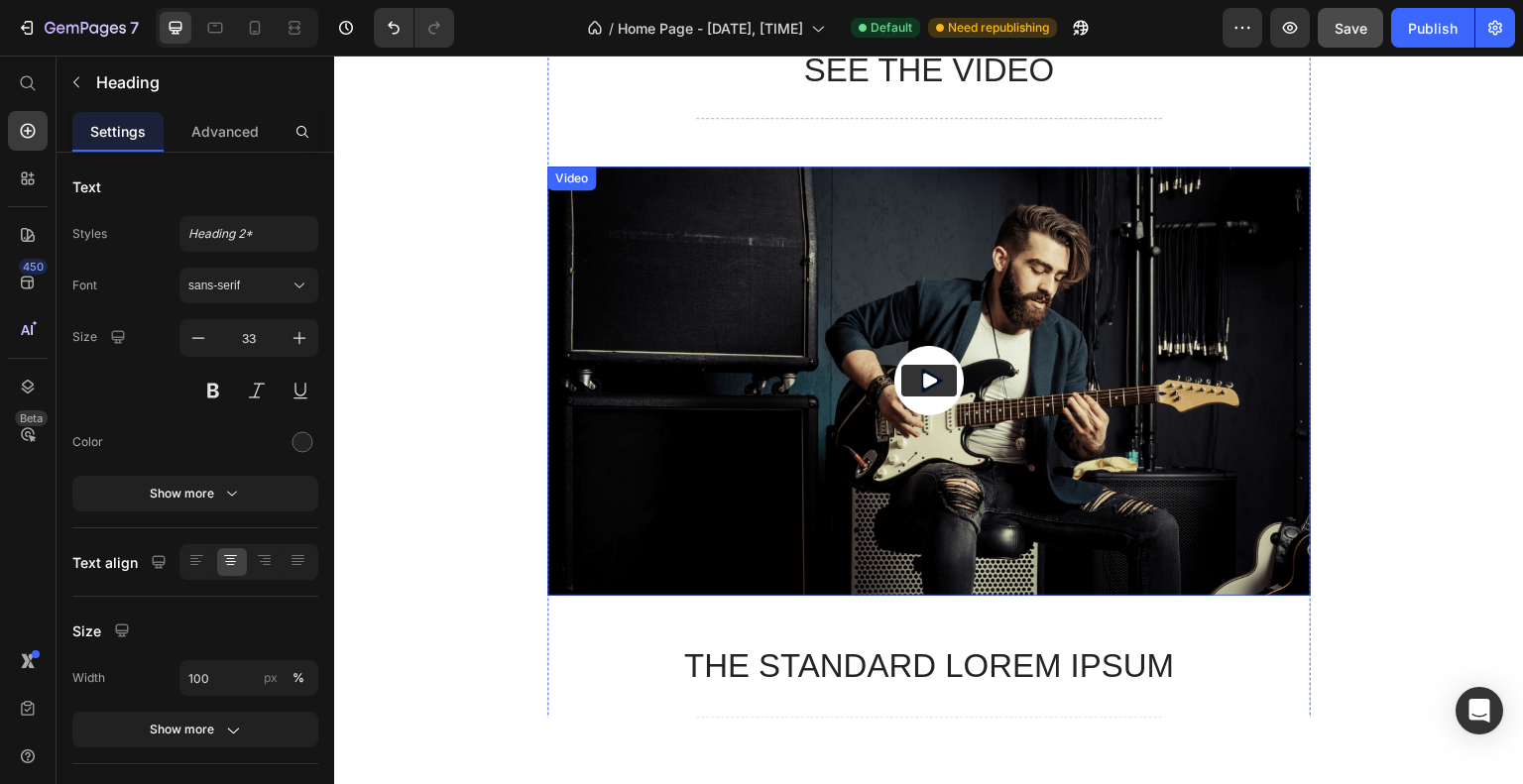 click at bounding box center (929, 380) 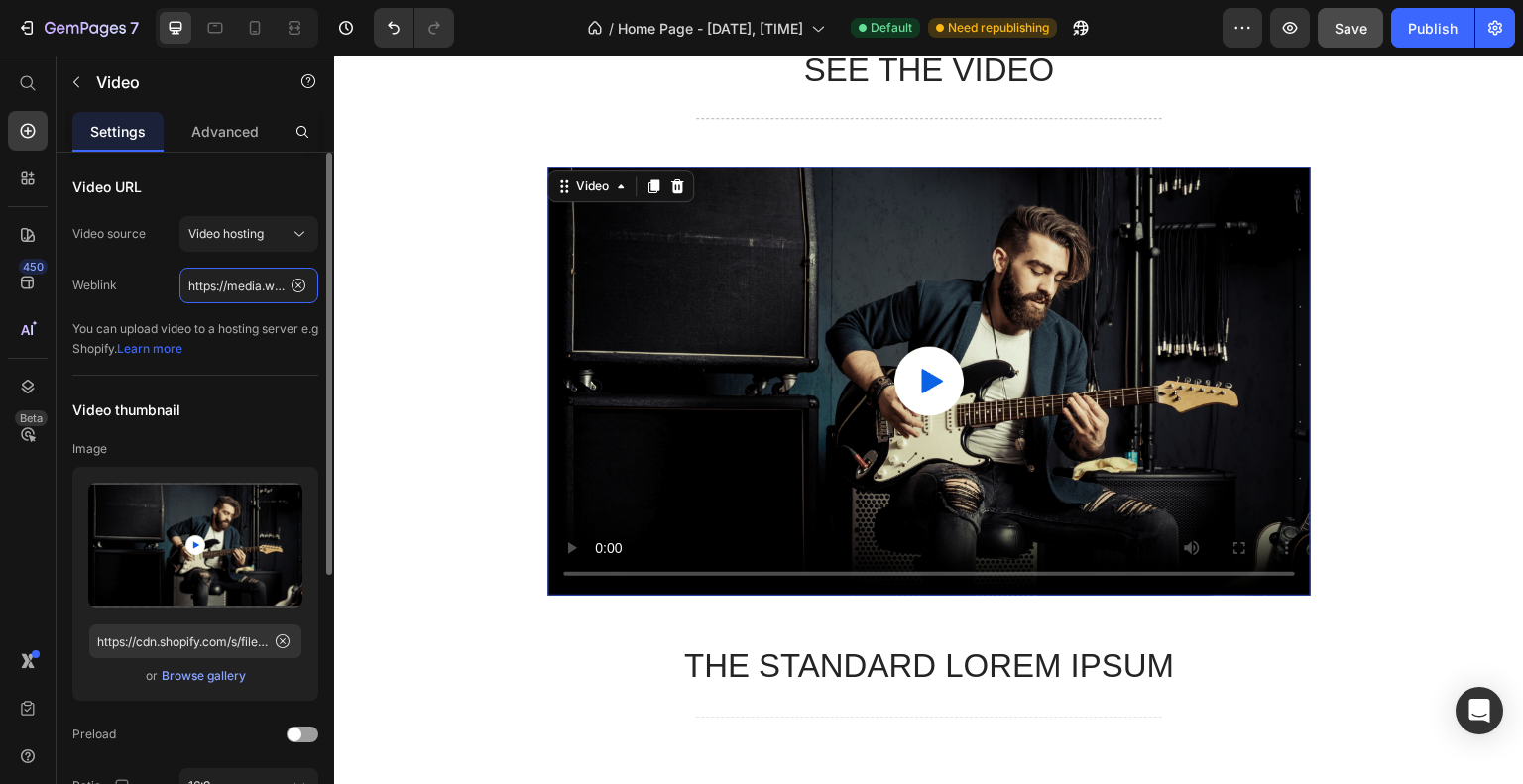 click on "https://media.w3.org/2010/05/sintel/trailer.mp4" 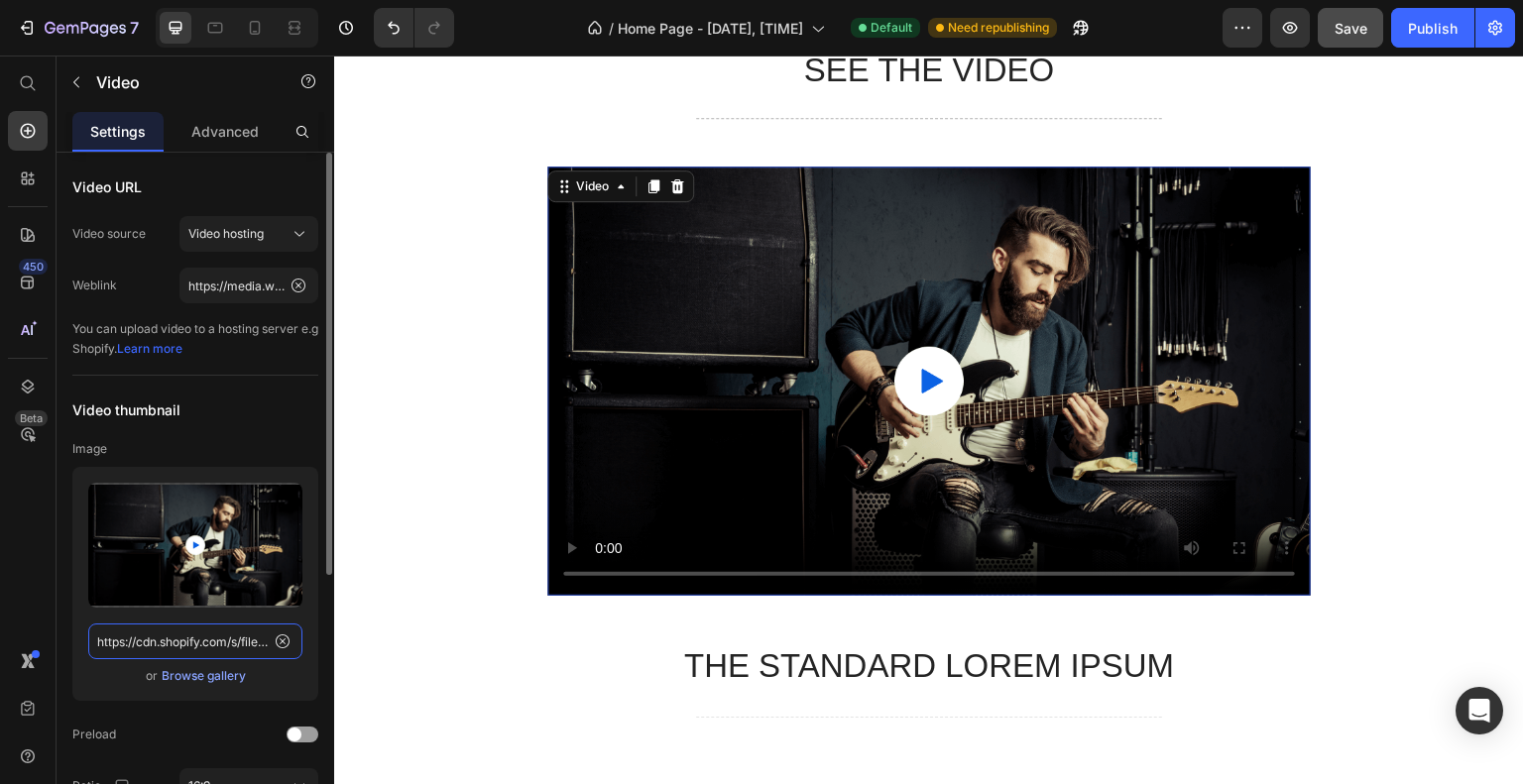 click on "https://cdn.shopify.com/s/files/1/0933/7972/3568/files/gempages_575275549719528274-5ac58884-6135-4aa4-a219-c082486e4ca0.png" 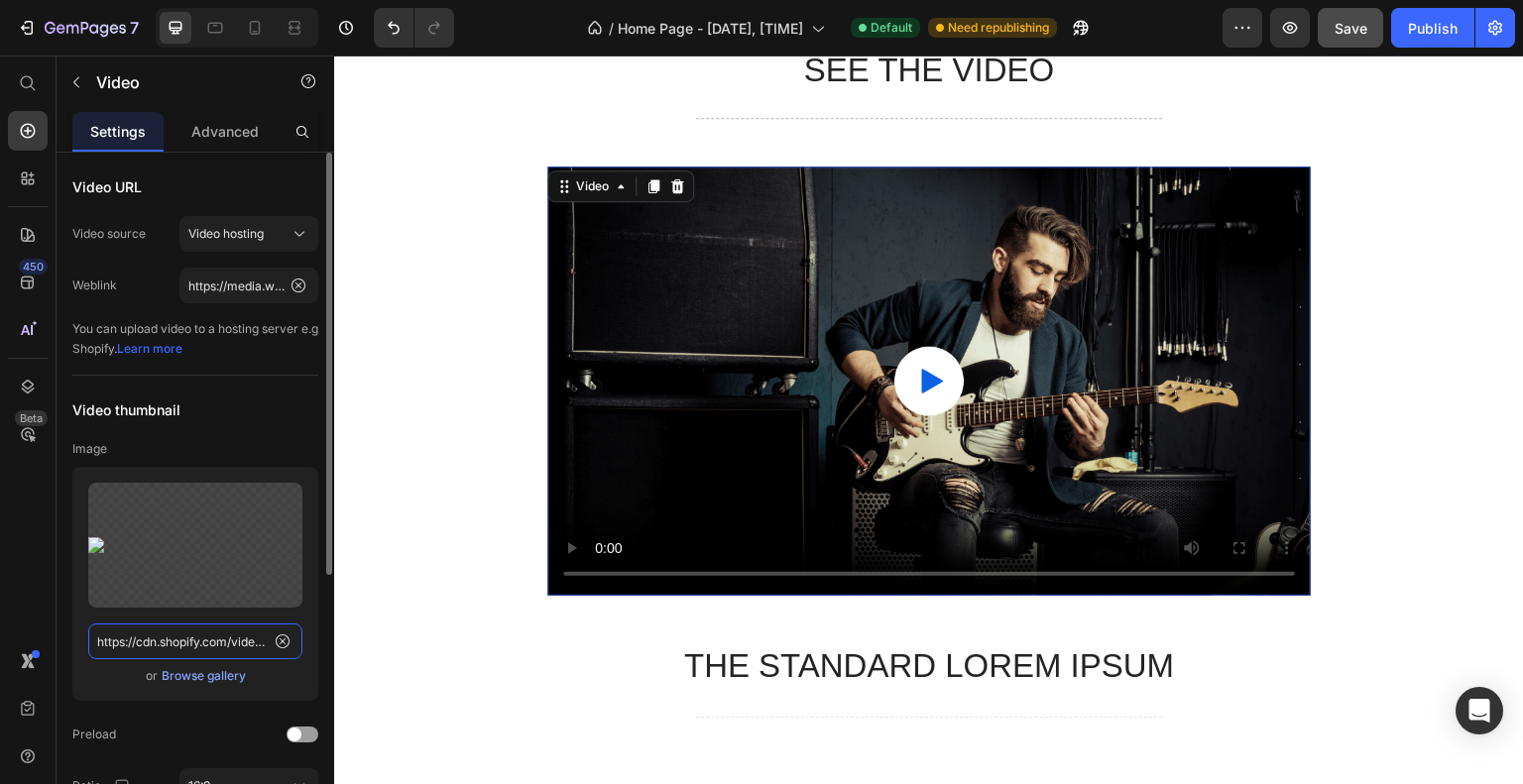 scroll, scrollTop: 0, scrollLeft: 290, axis: horizontal 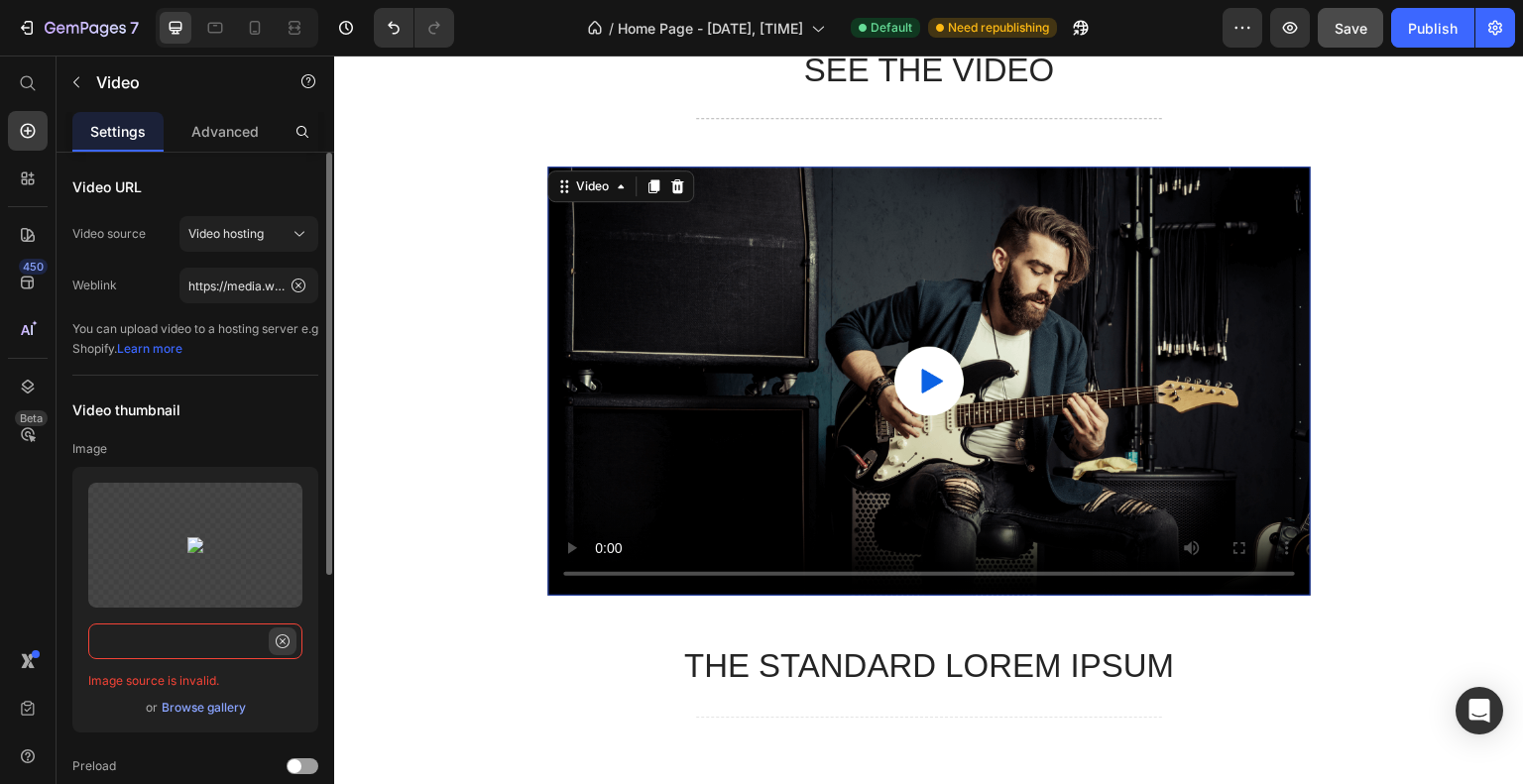 type on "https://cdn.shopify.com/videos/c/o/v/22b0b5d7655641eb93efd729c59f5204.mp4" 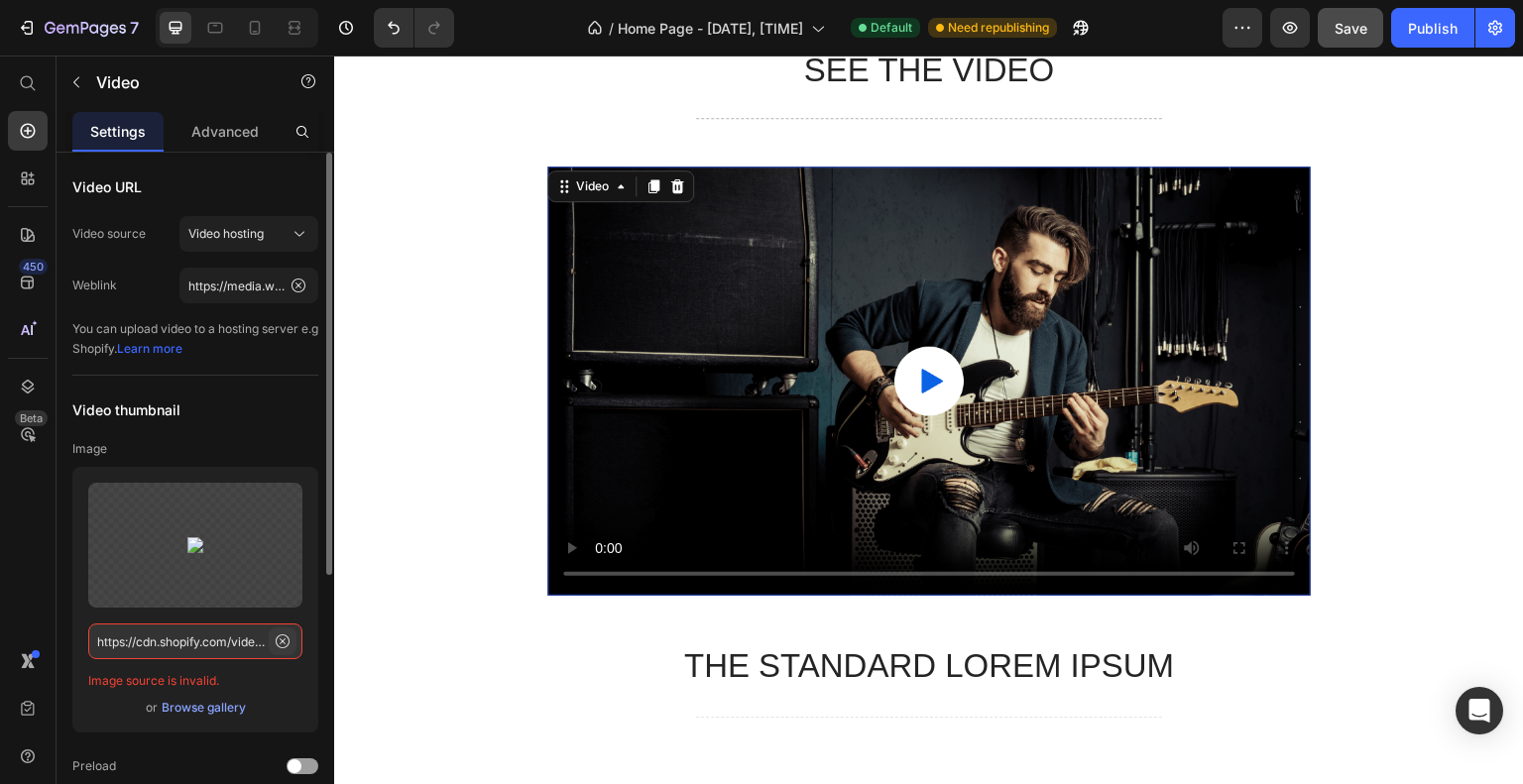 click 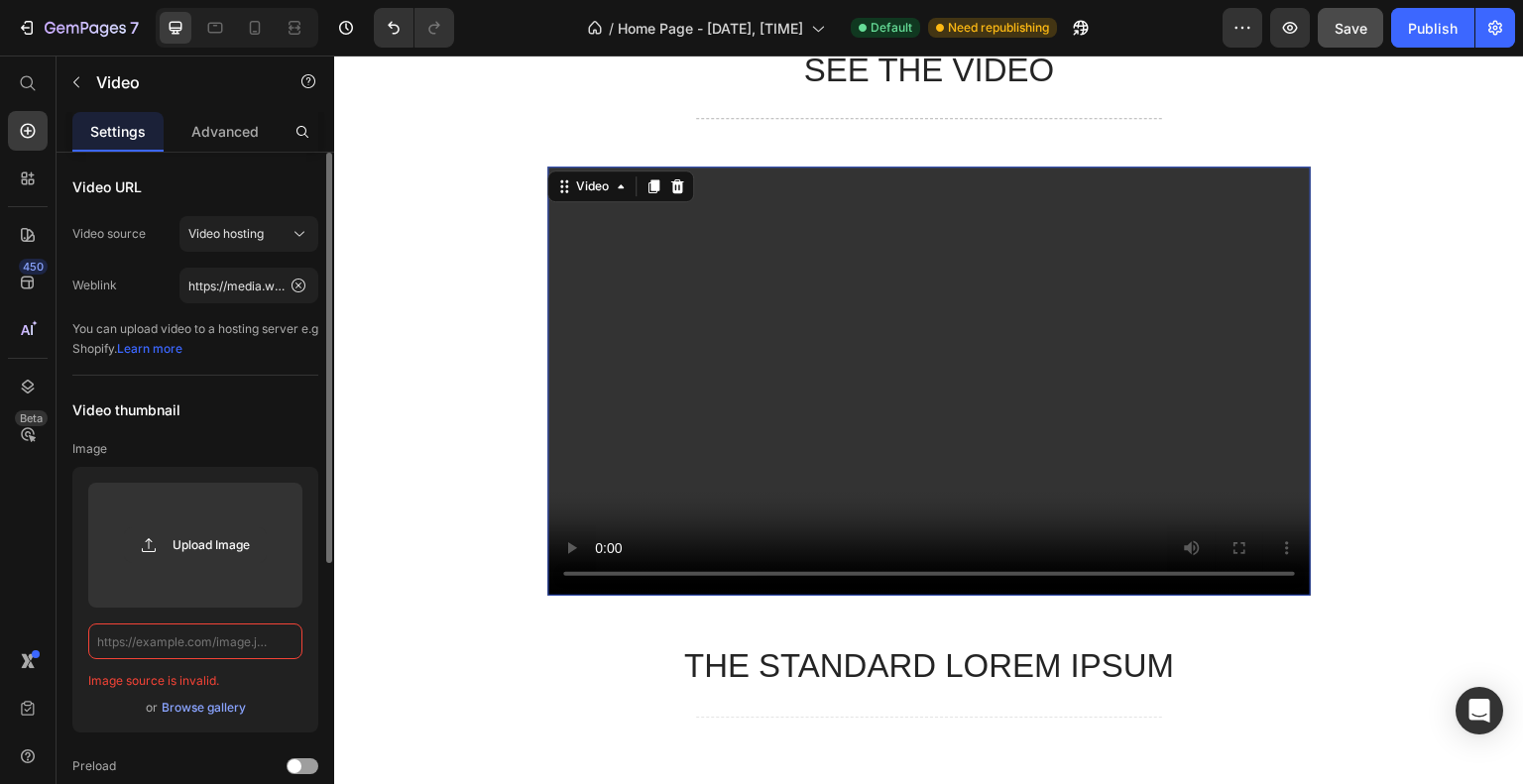 scroll, scrollTop: 0, scrollLeft: 0, axis: both 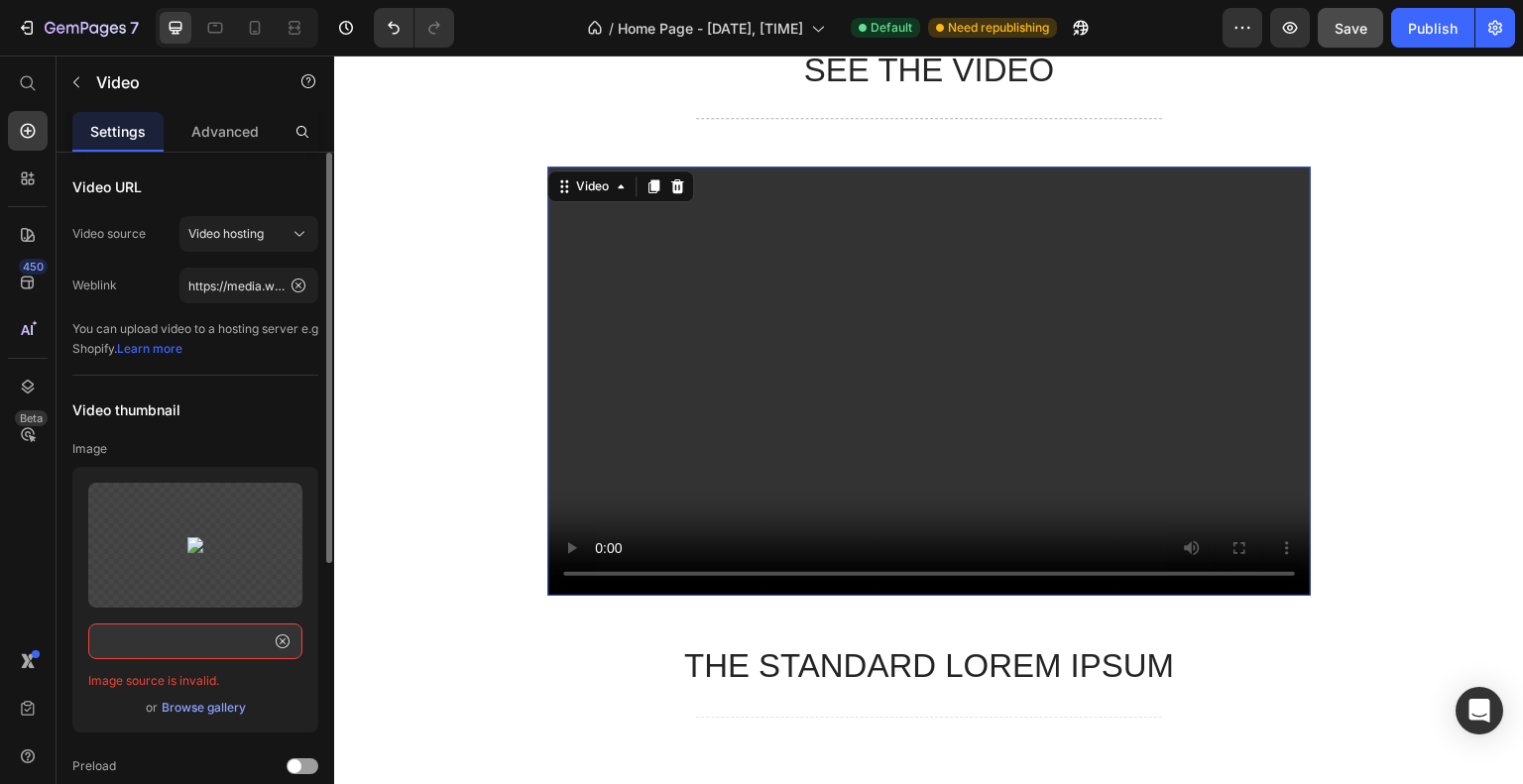 click on "Video thumbnail" at bounding box center (195, 409) 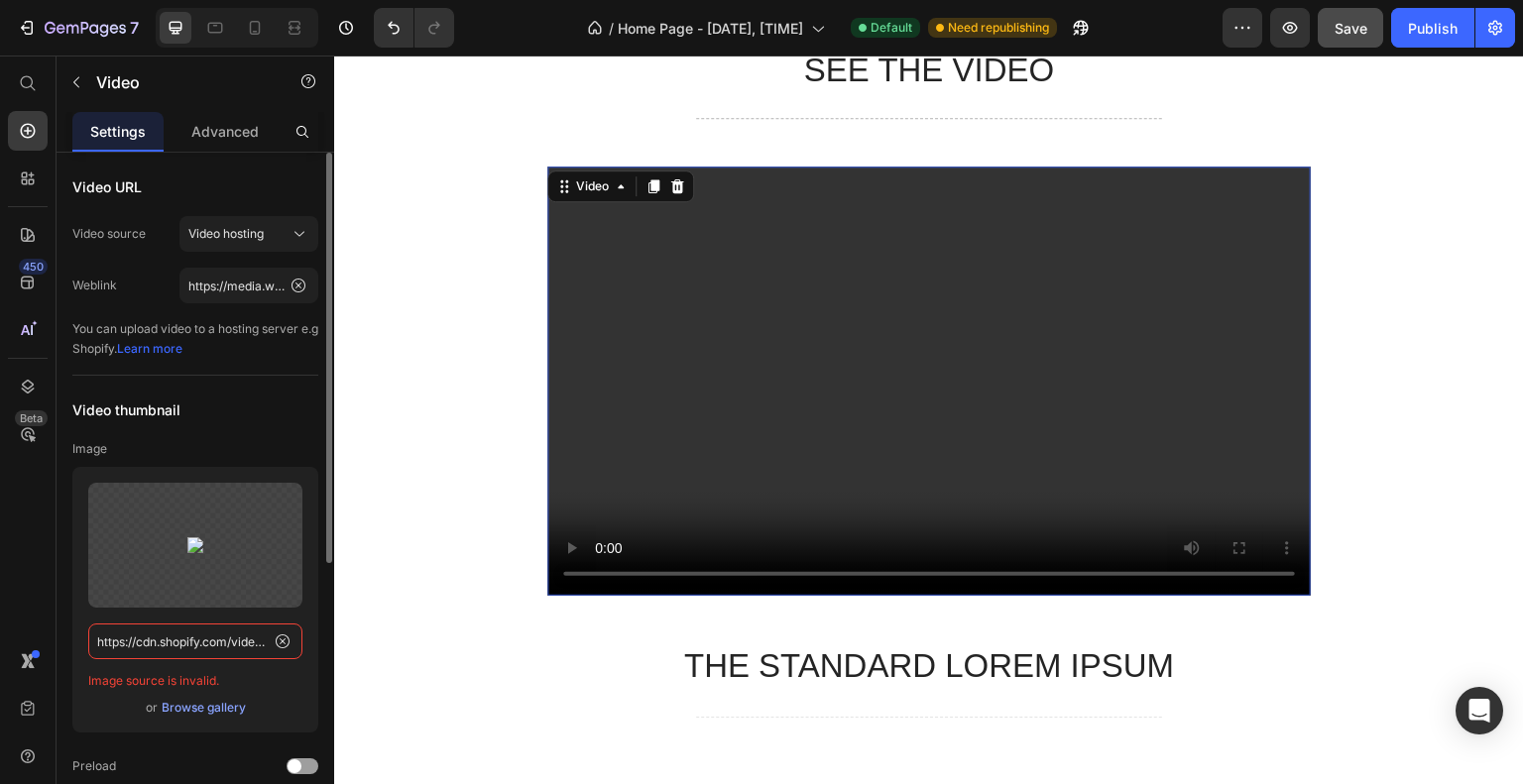 type on "https://cdn.shopify.com/s/files/1/0933/7972/3568/files/gempages_575275549719528274-5ac58884-6135-4aa4-a219-c082486e4ca0.png" 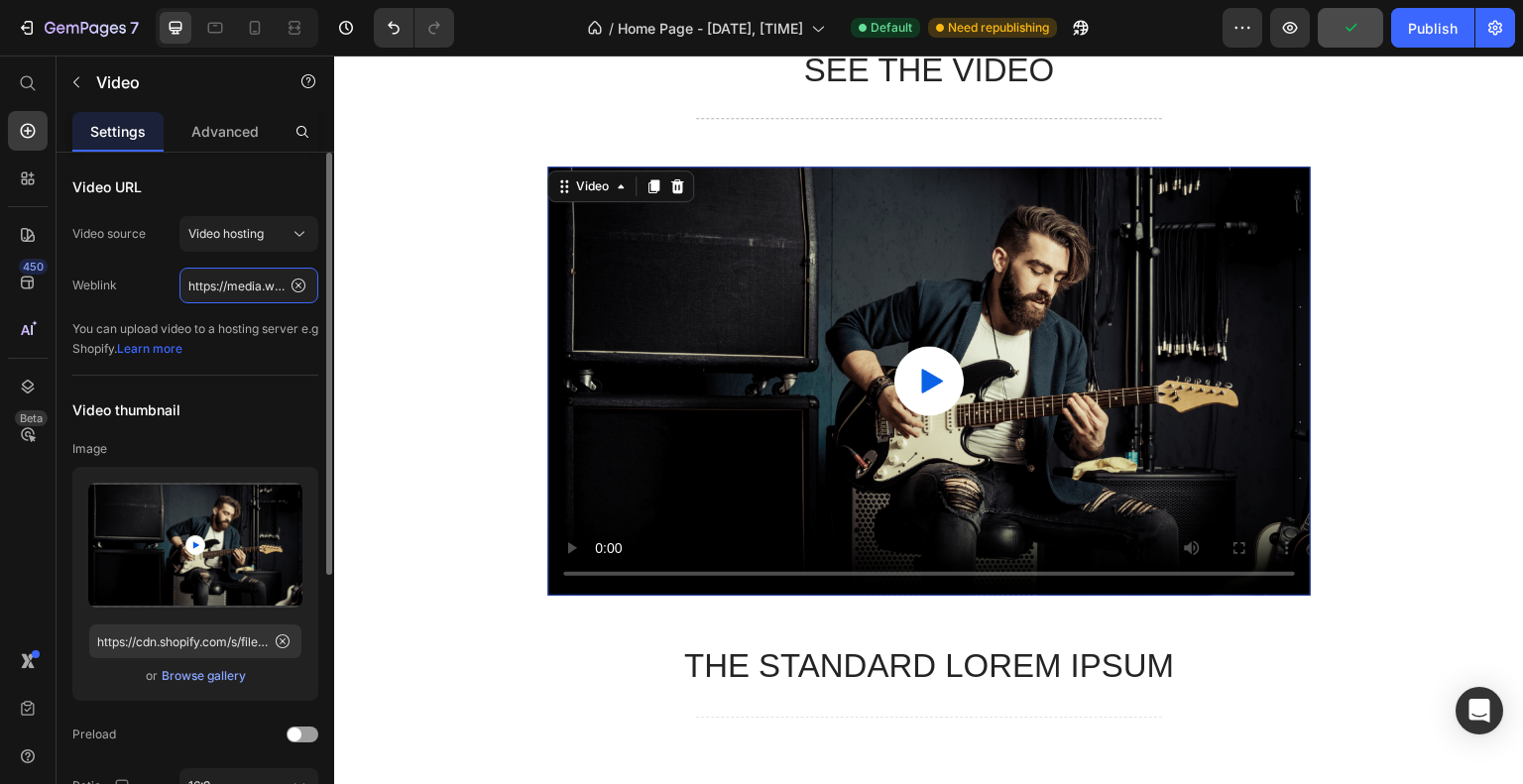 click on "https://media.w3.org/2010/05/sintel/trailer.mp4" 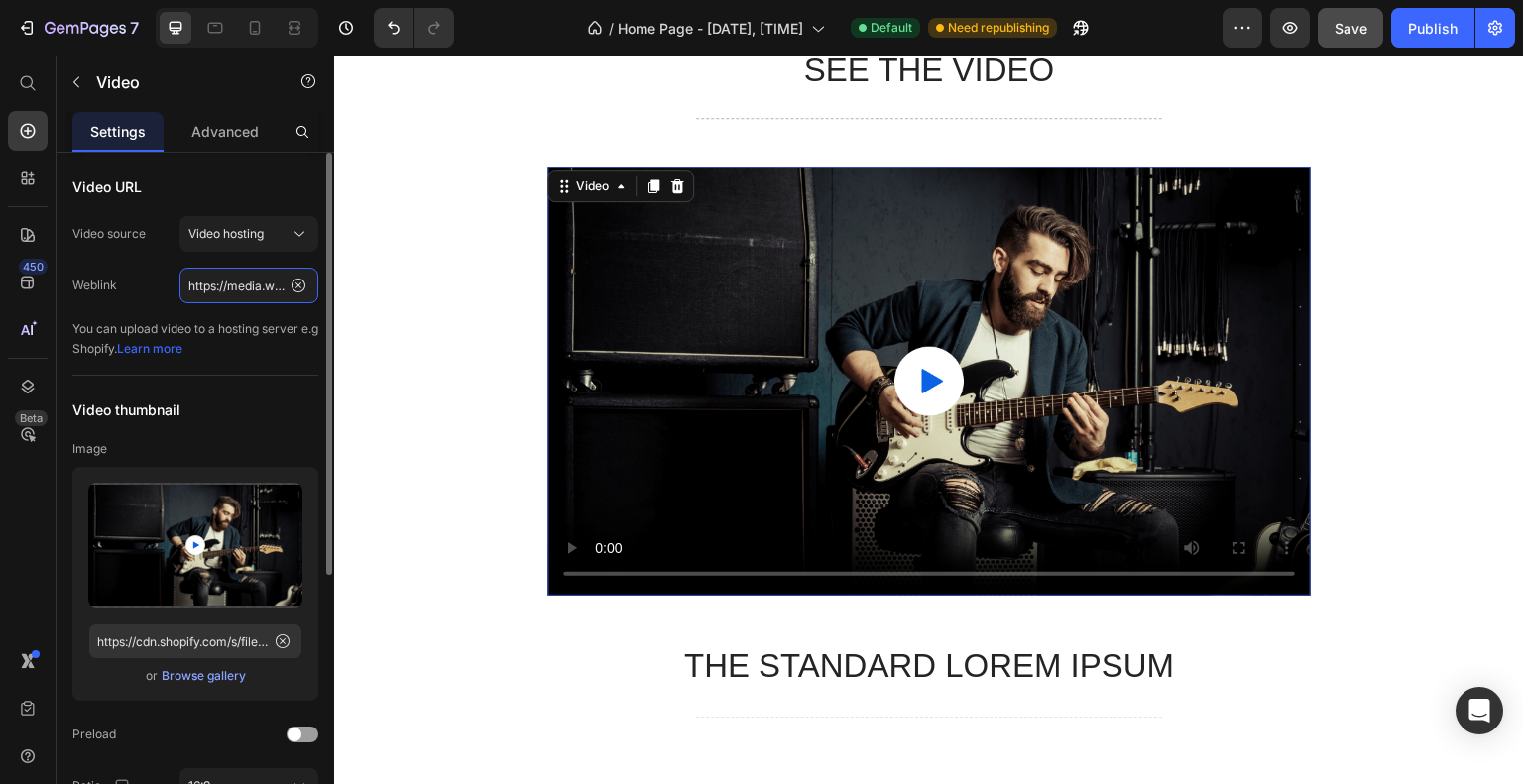 paste on "cdn.shopify.com/videos/c/o/v/22b0b5d7655641eb93efd729c59f5204" 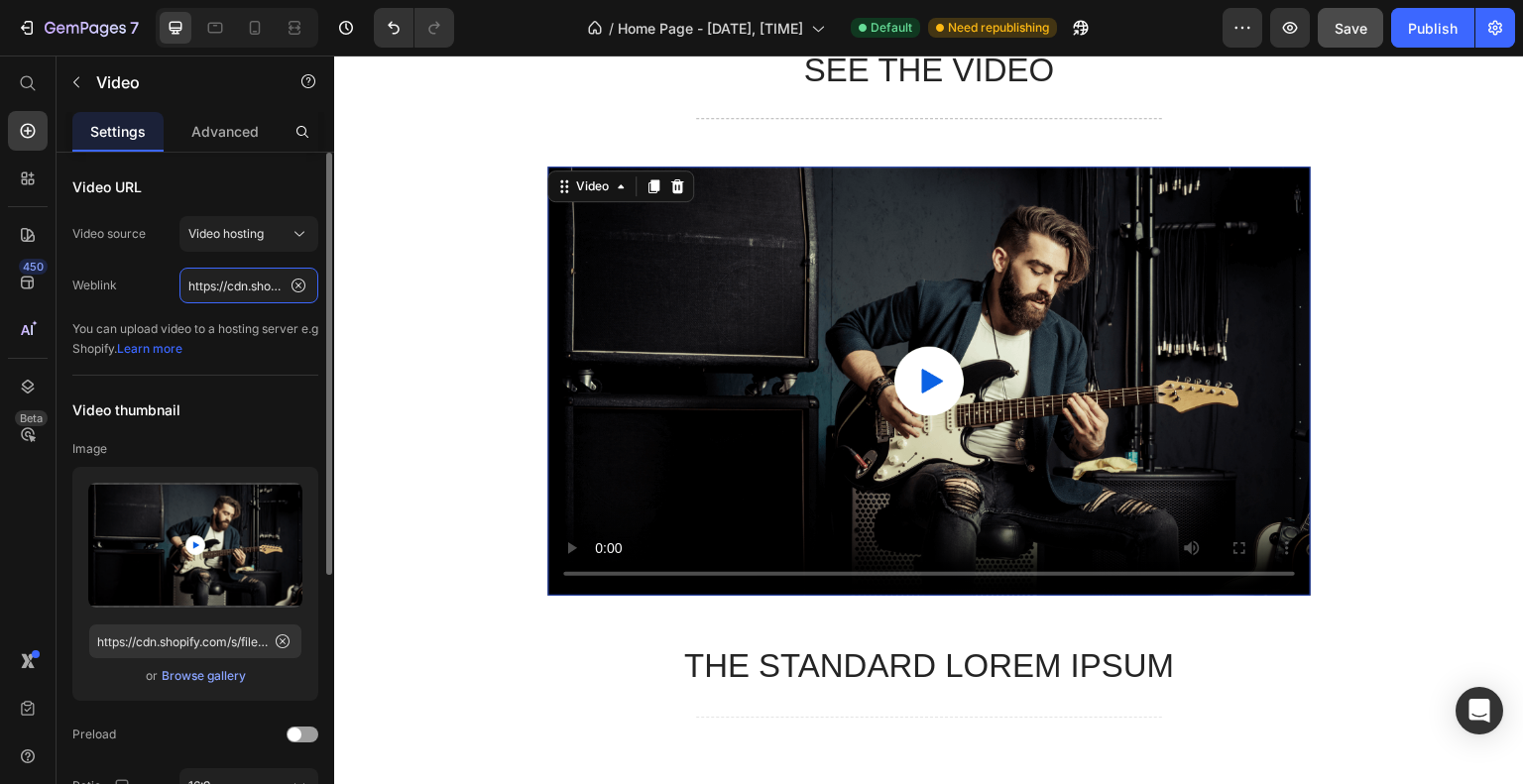 scroll, scrollTop: 0, scrollLeft: 365, axis: horizontal 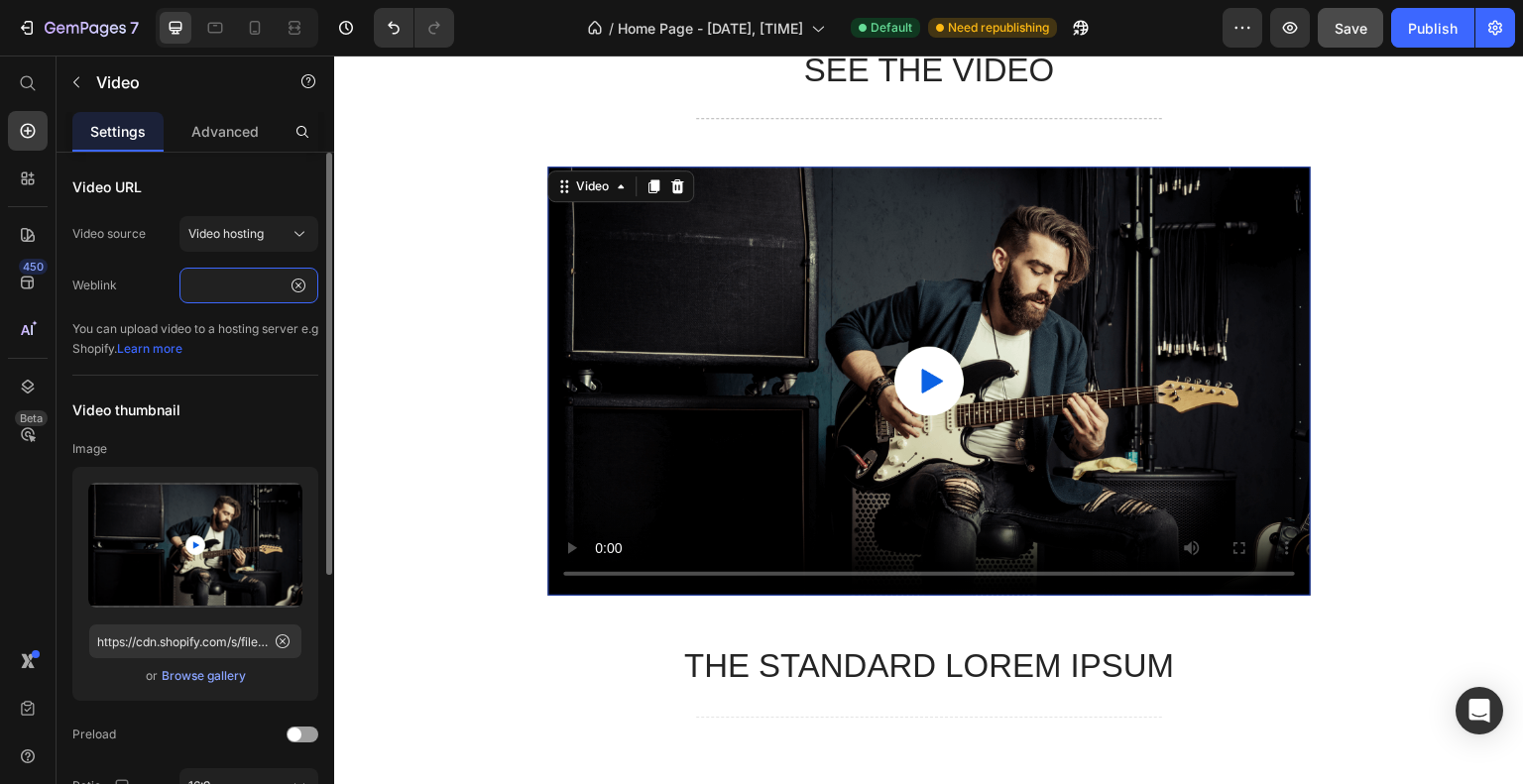 type on "https://cdn.shopify.com/videos/c/o/v/22b0b5d7655641eb93efd729c59f5204.mp4" 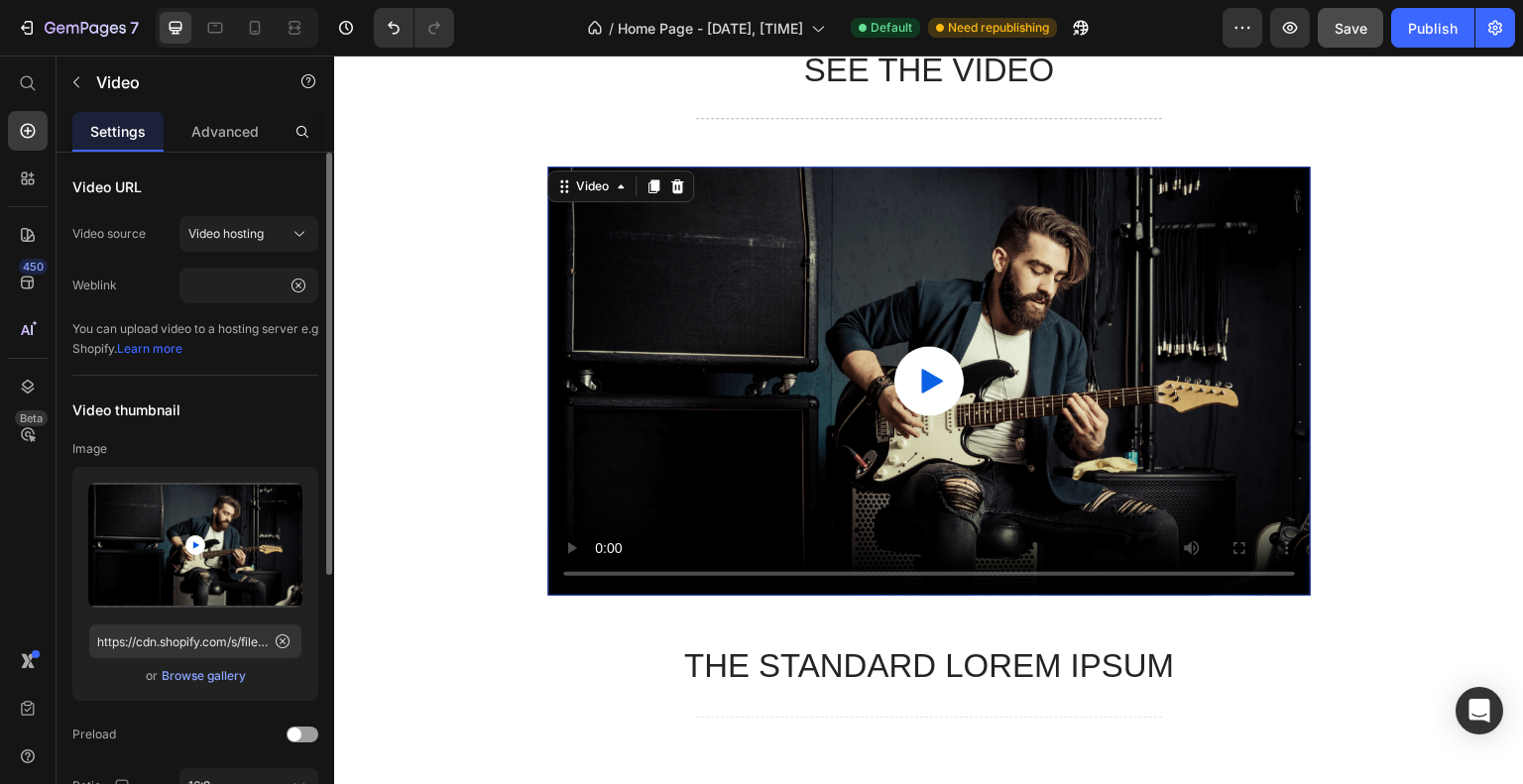 click on "You can upload video to a hosting server e.g Shopify.   Learn more" at bounding box center (195, 339) 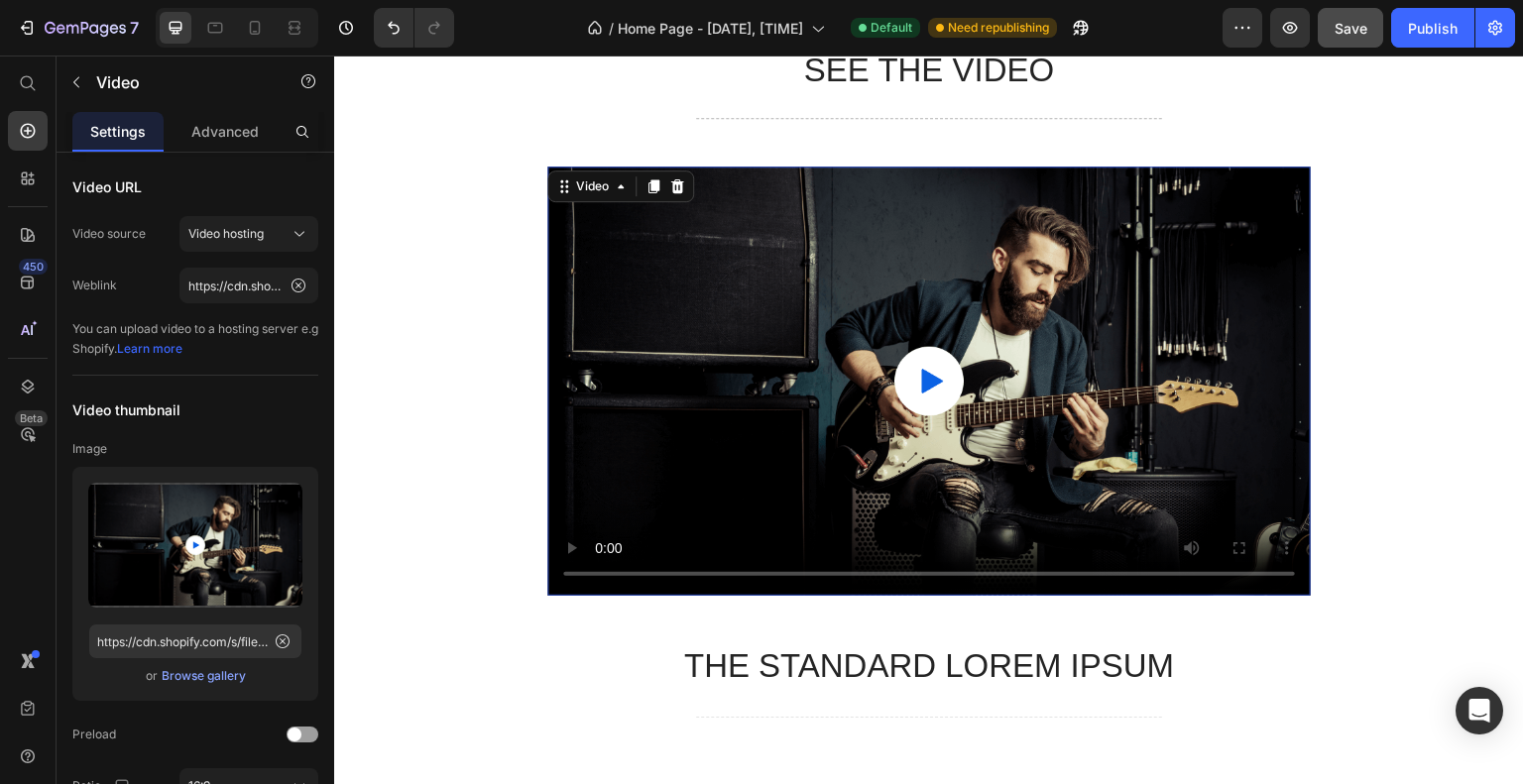 click at bounding box center [929, 380] 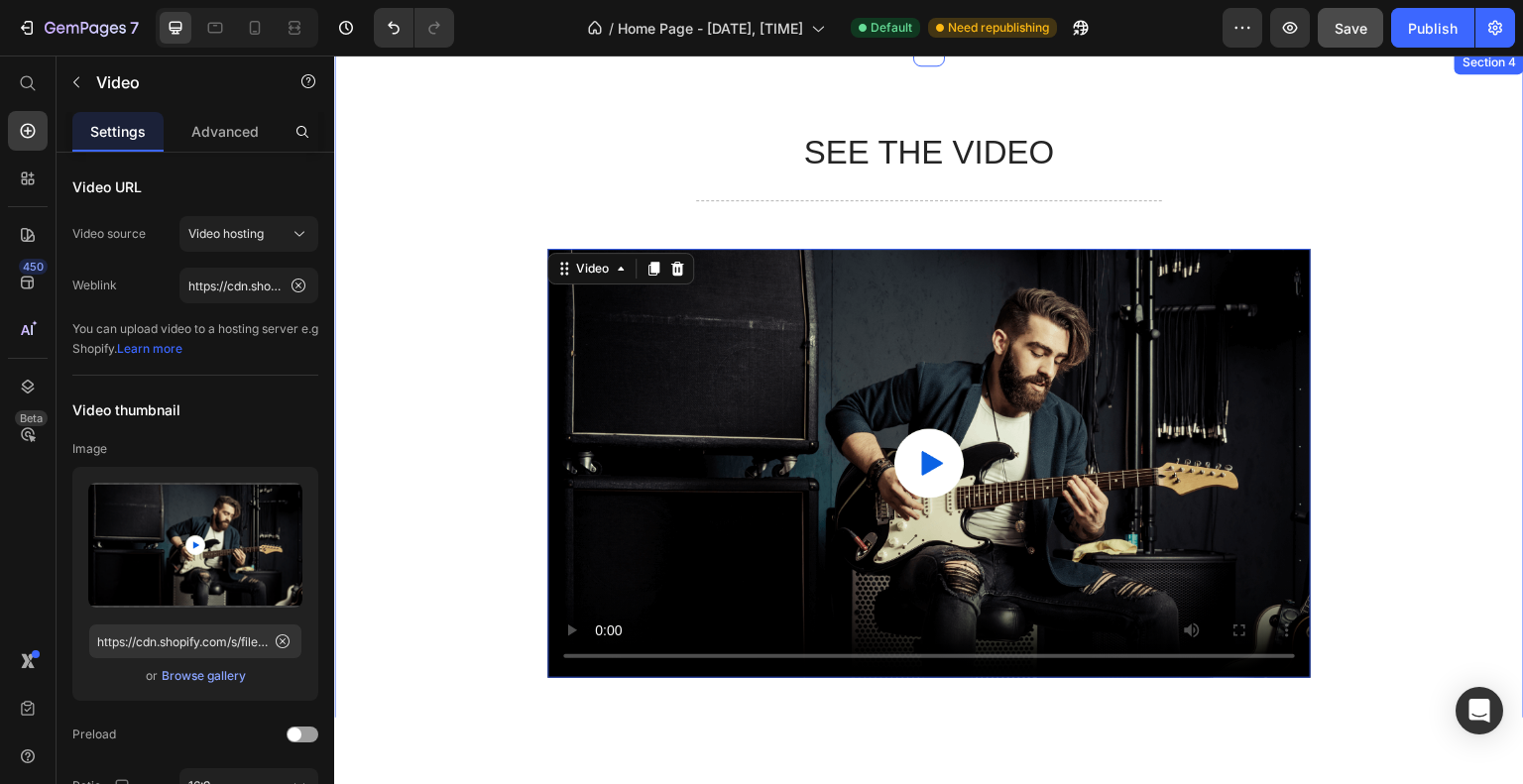 scroll, scrollTop: 1251, scrollLeft: 0, axis: vertical 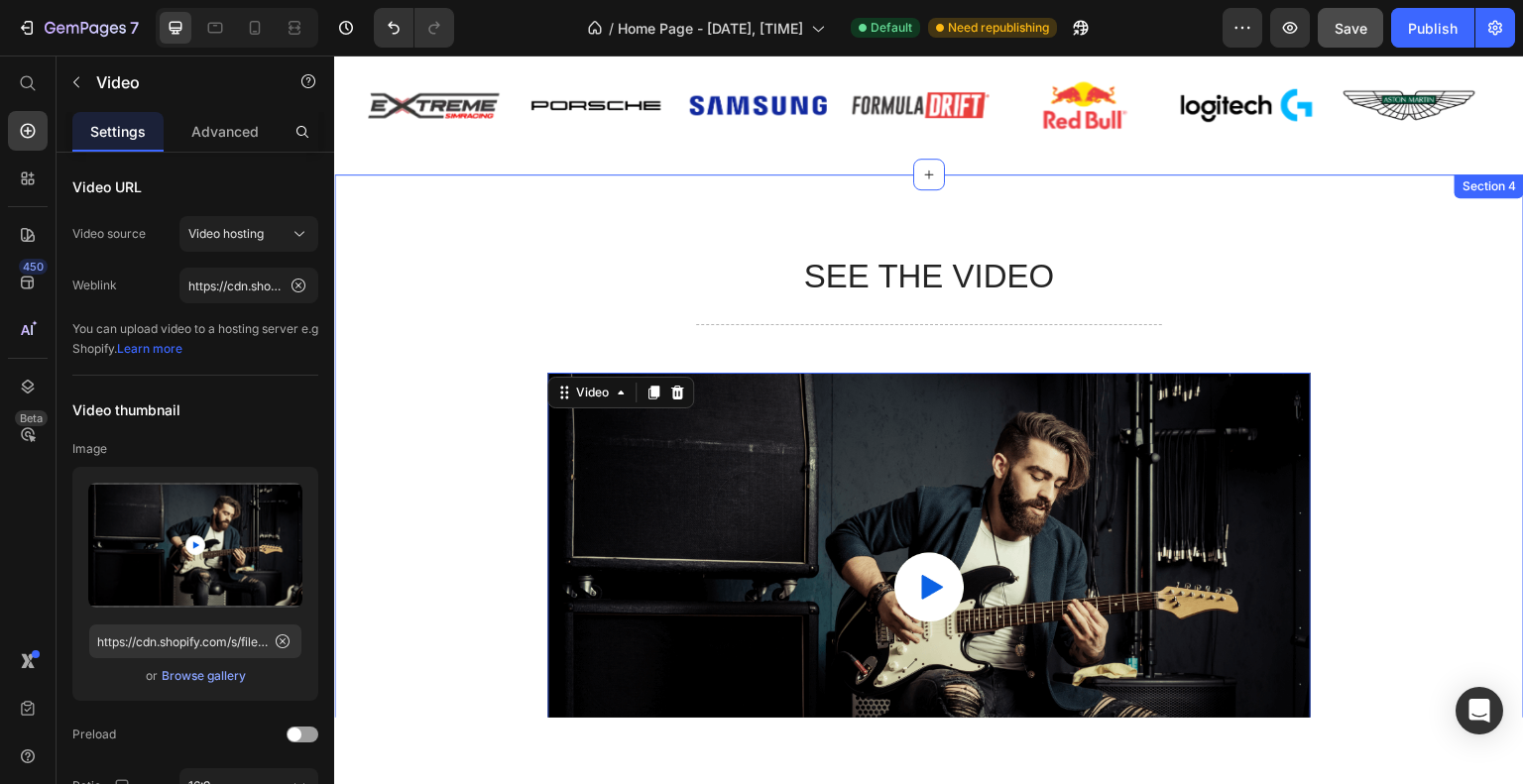 click on "SEE THE VIDEO Heading                Title Line Video   48 The standard Lorem Ipsum Text Block                Title Line On the other hand, we denounce with righteous indignation and dislike men. Text Block In a free hour, when our power of choice is untrammelled and when nothing prevents our being. Text Block READ MORE Button Row Section 4" at bounding box center (929, 668) 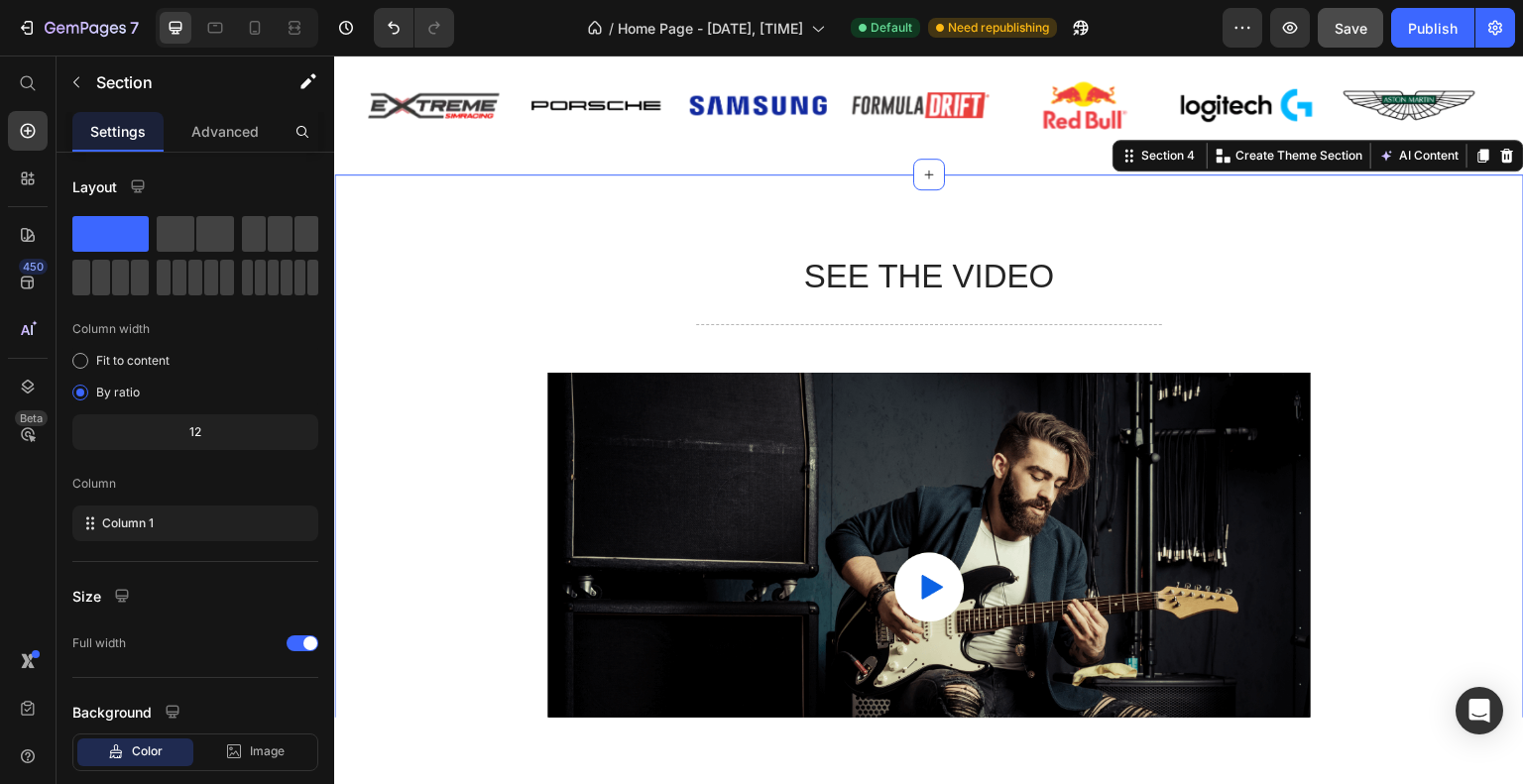 scroll, scrollTop: 1061, scrollLeft: 0, axis: vertical 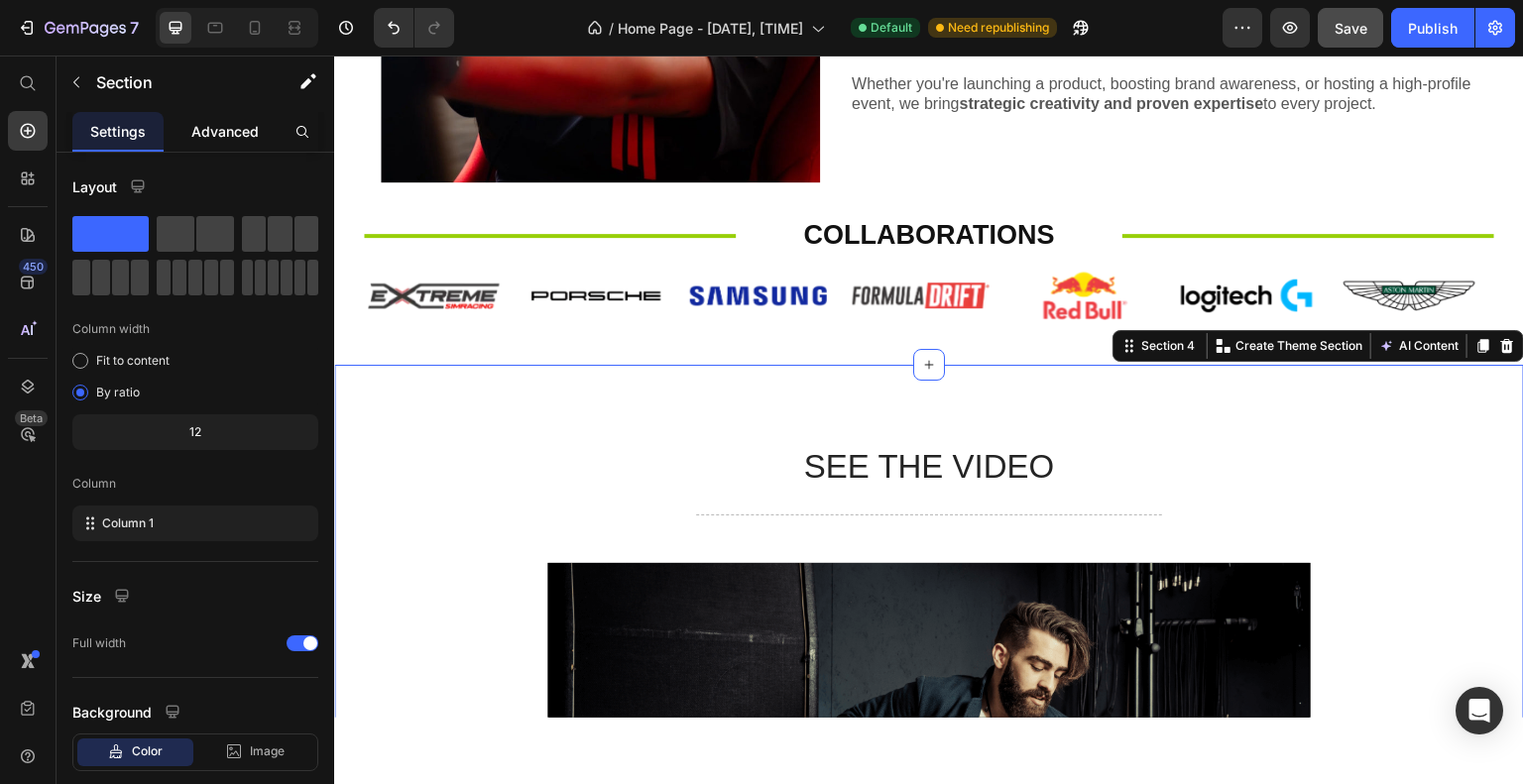 click on "Advanced" at bounding box center [225, 131] 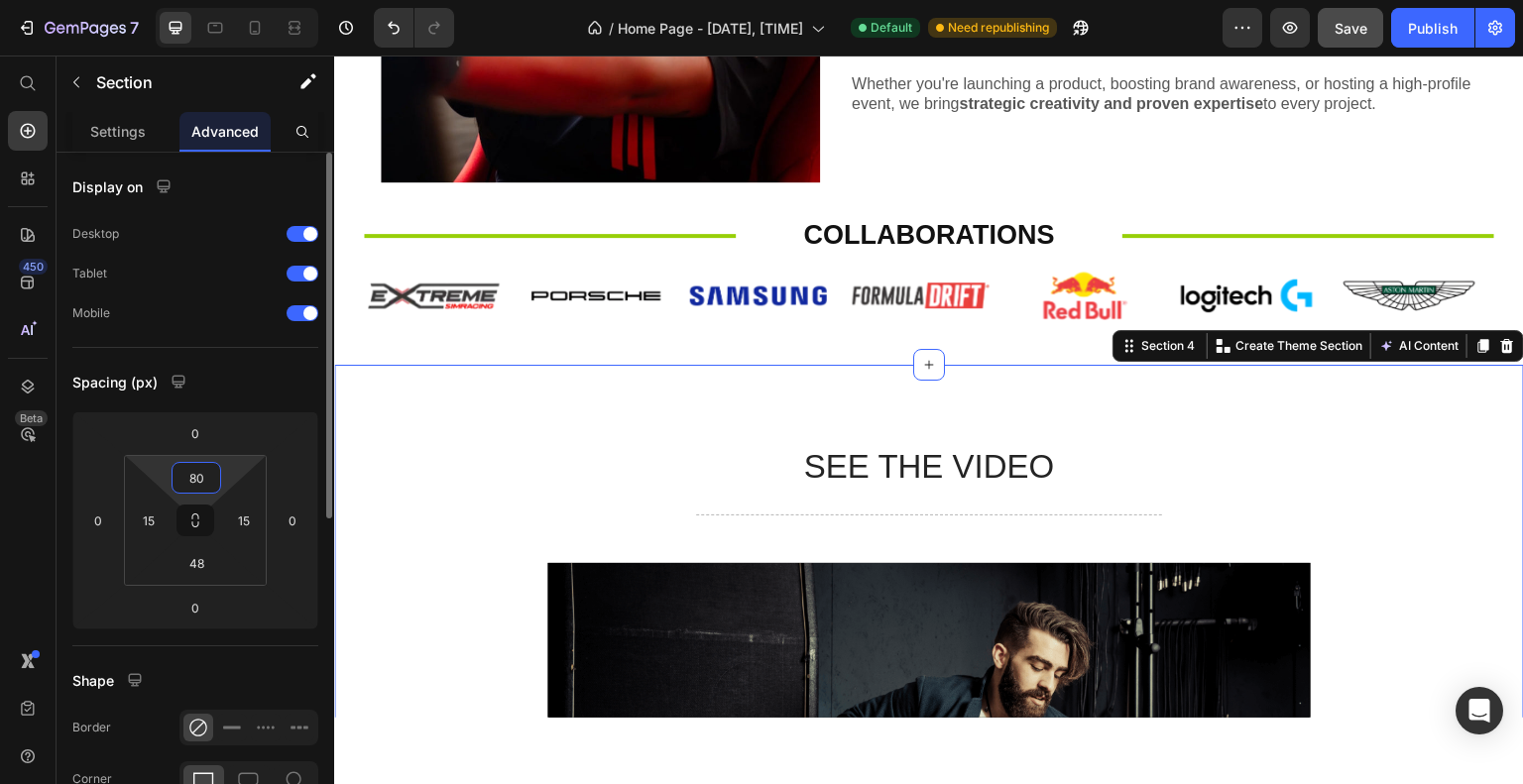 click on "80" at bounding box center [196, 478] 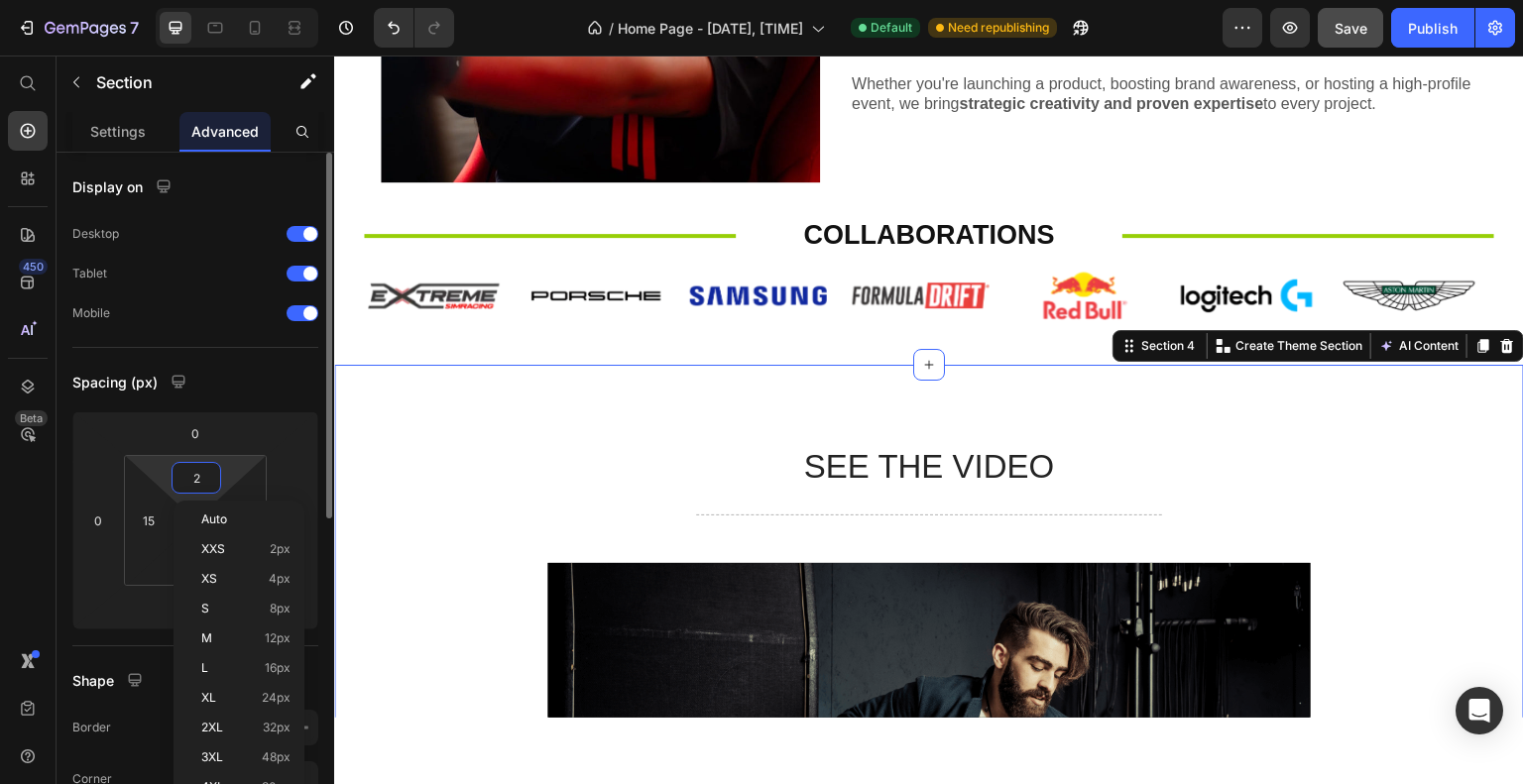 type on "20" 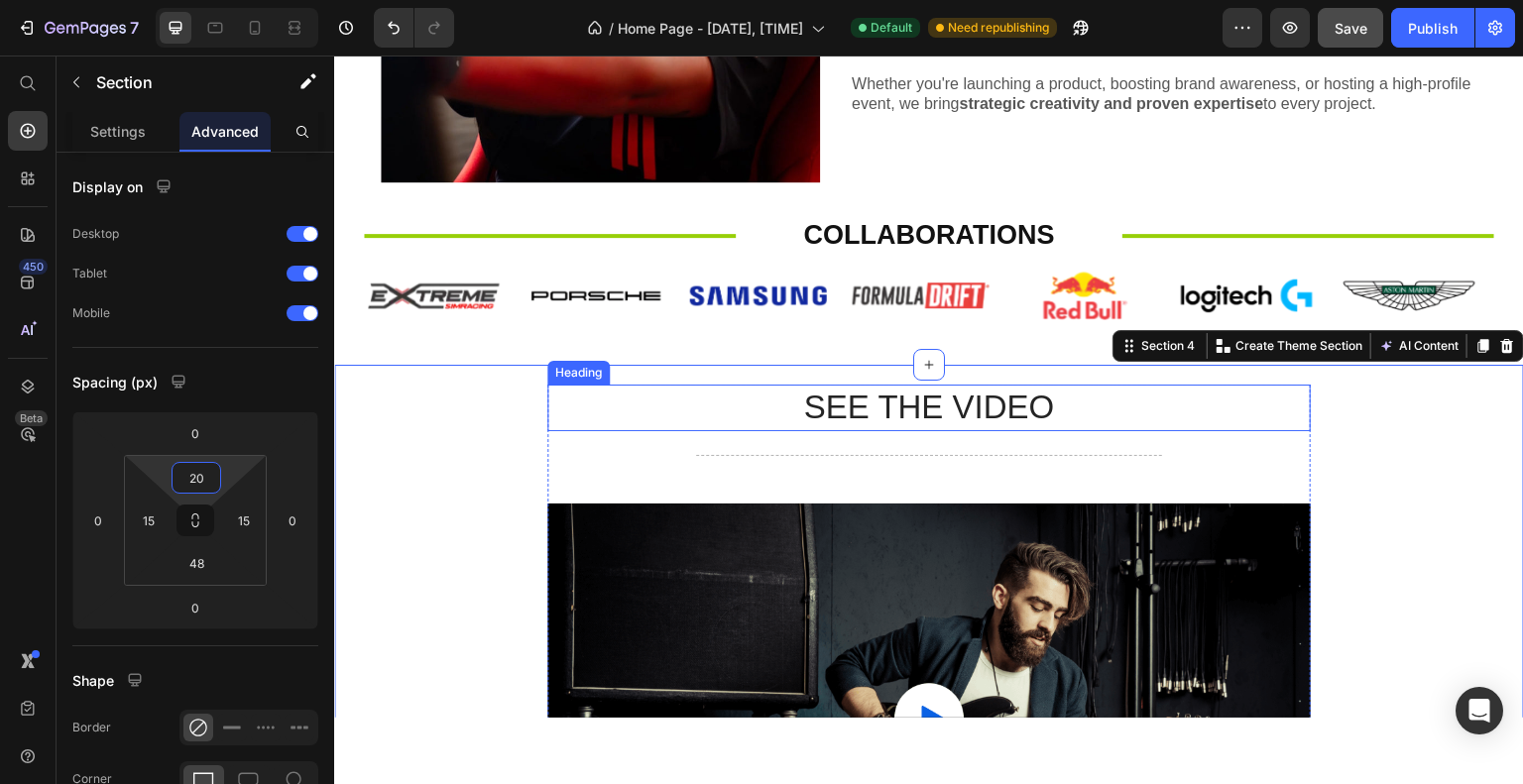 click on "SEE THE VIDEO" at bounding box center (929, 406) 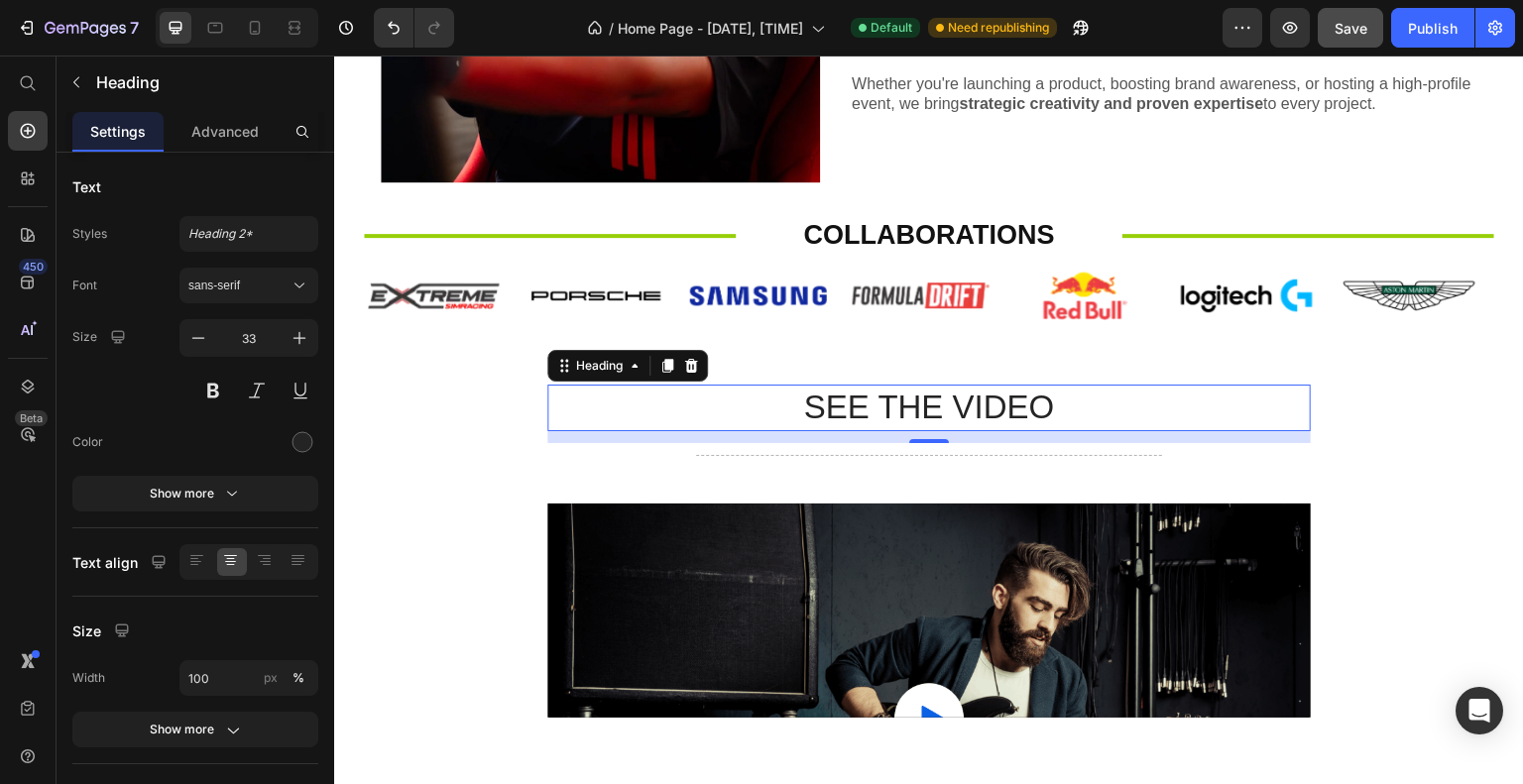 click on "SEE THE VIDEO" at bounding box center (929, 406) 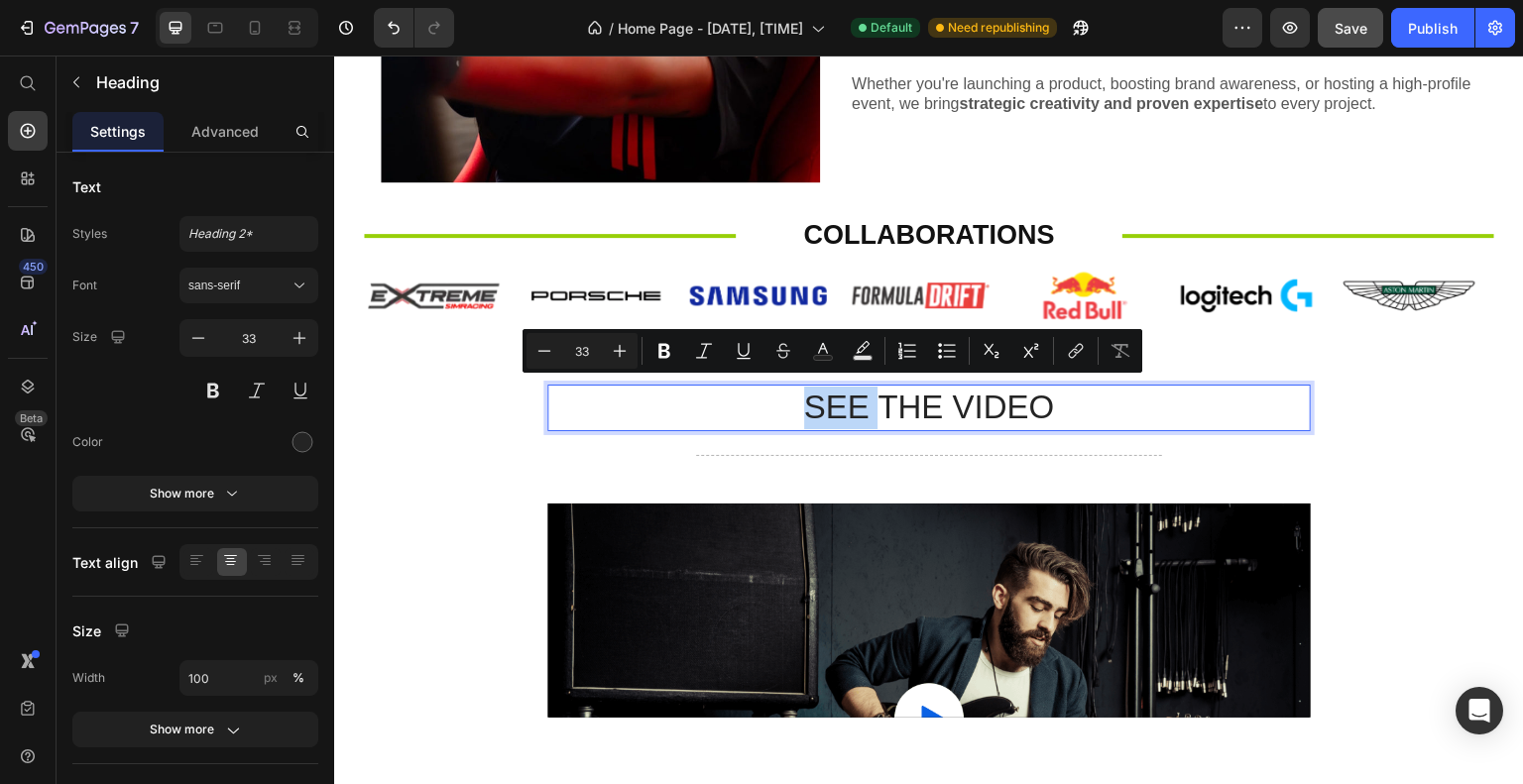 click on "SEE THE VIDEO" at bounding box center (929, 406) 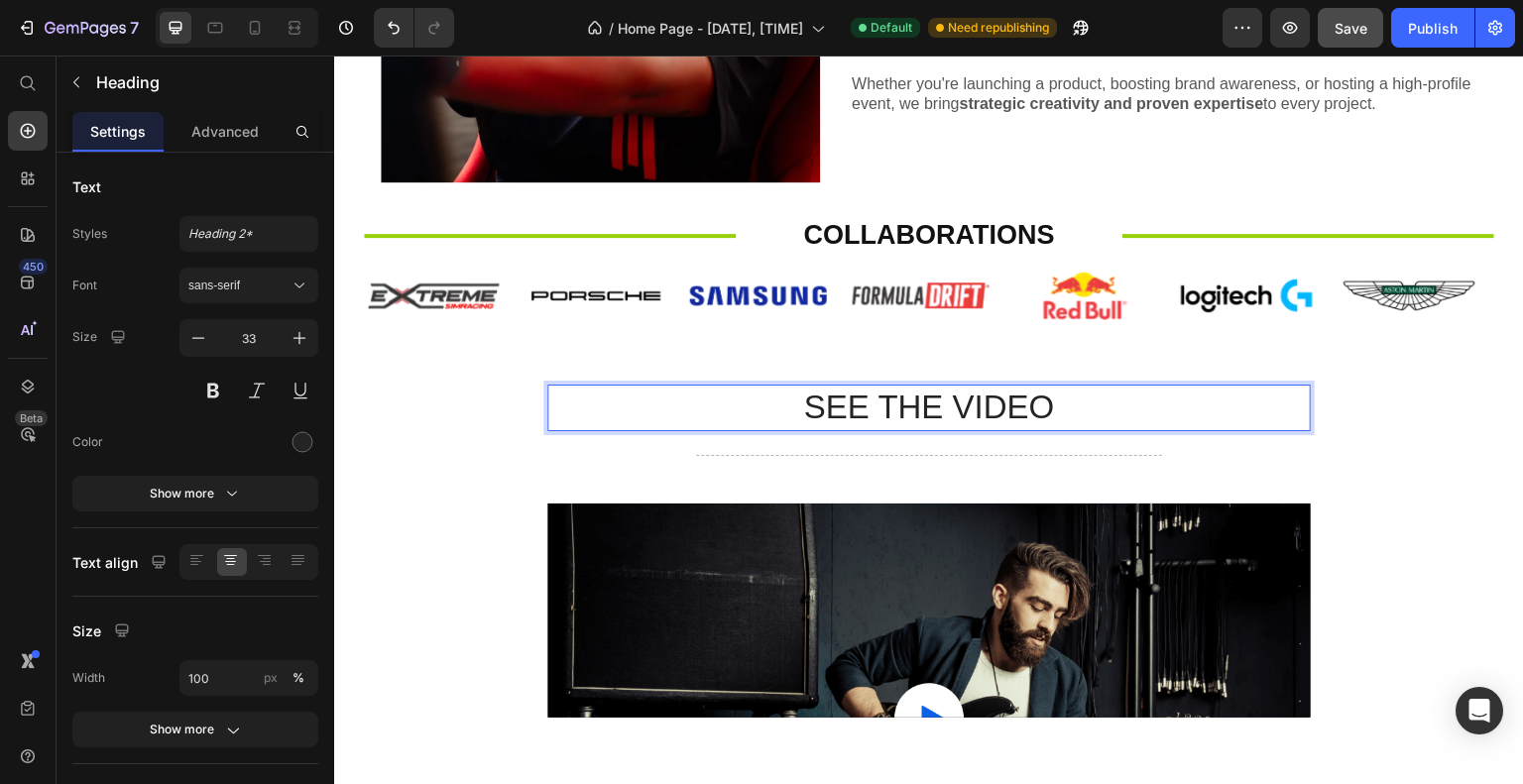 click on "SEE THE VIDEO" at bounding box center (929, 406) 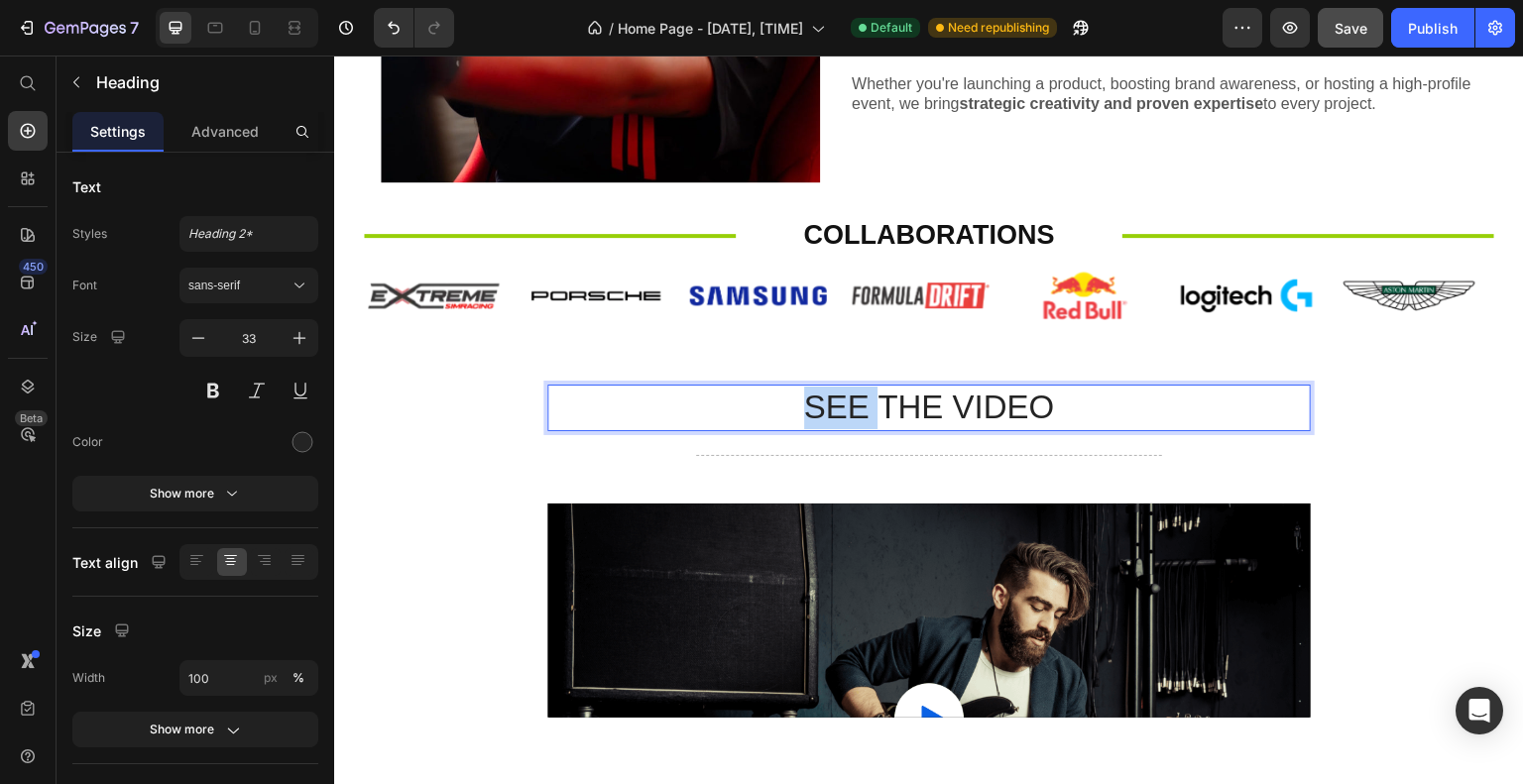 click on "SEE THE VIDEO" at bounding box center [929, 406] 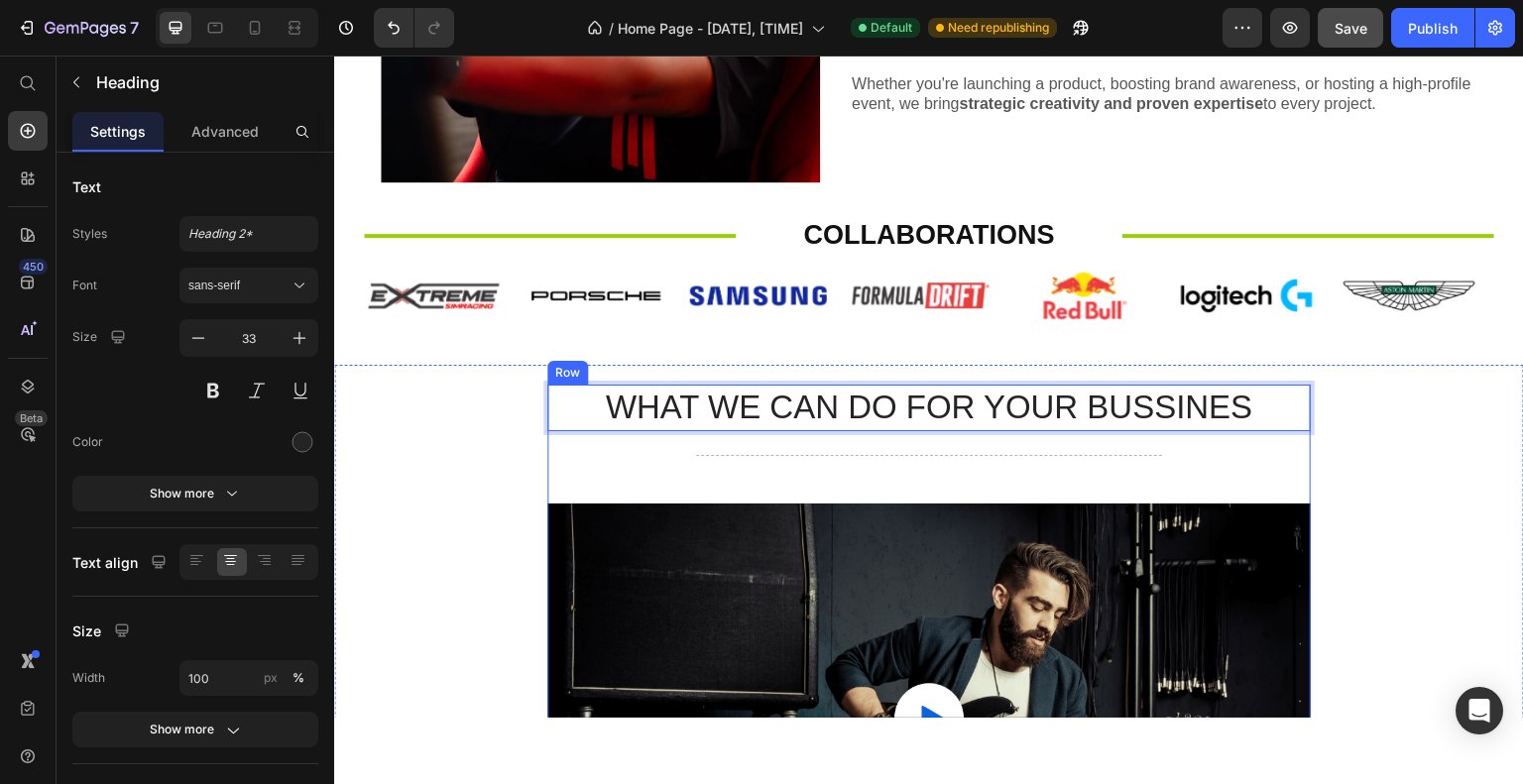 click on "WHAT WE CAN DO FOR YOUR BUSSINES Heading   12                Title Line Video The standard Lorem Ipsum Text Block                Title Line On the other hand, we denounce with righteous indignation and dislike men. Text Block In a free hour, when our power of choice is untrammelled and when nothing prevents our being. Text Block READ MORE Button" at bounding box center [929, 807] 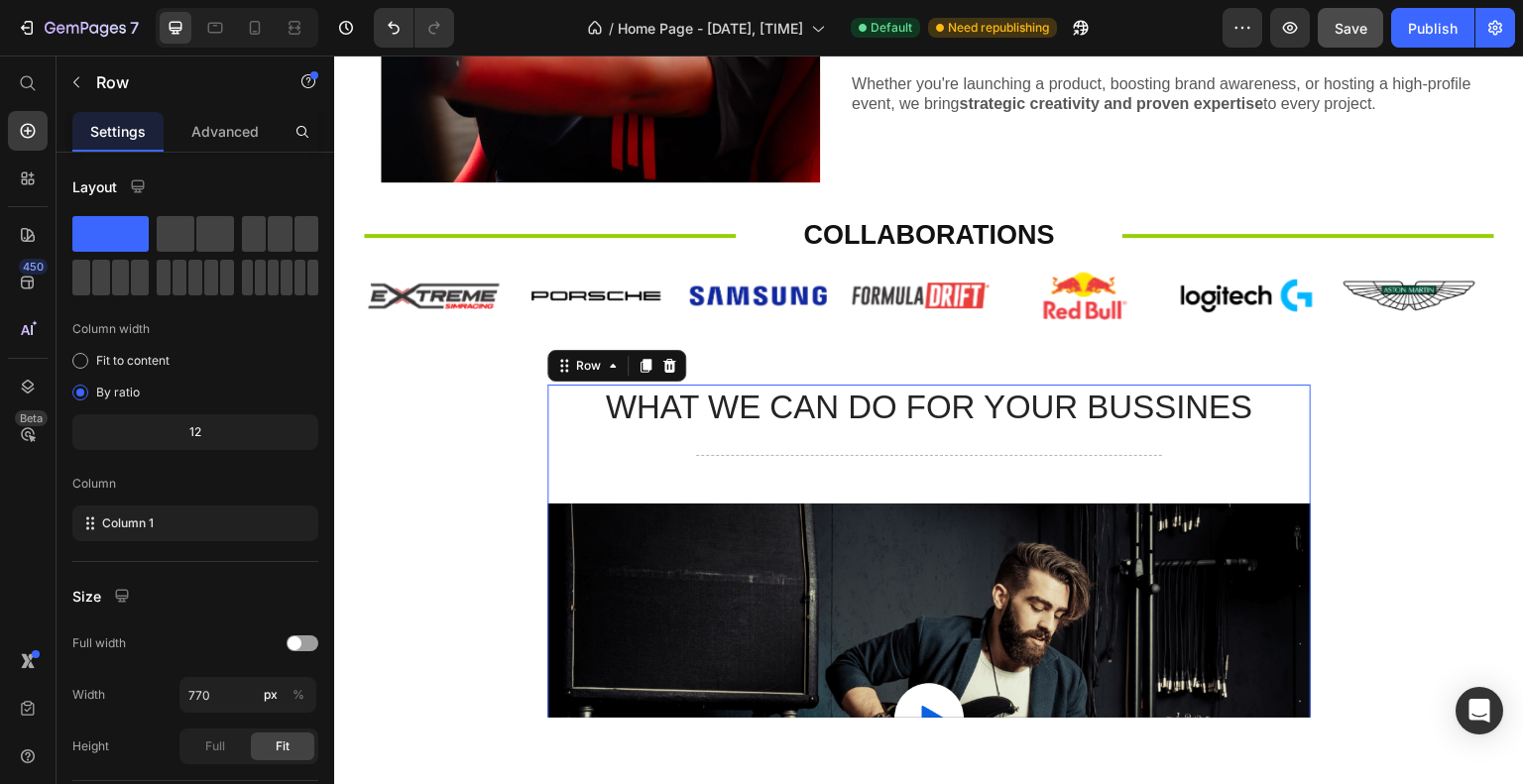 scroll, scrollTop: 1112, scrollLeft: 0, axis: vertical 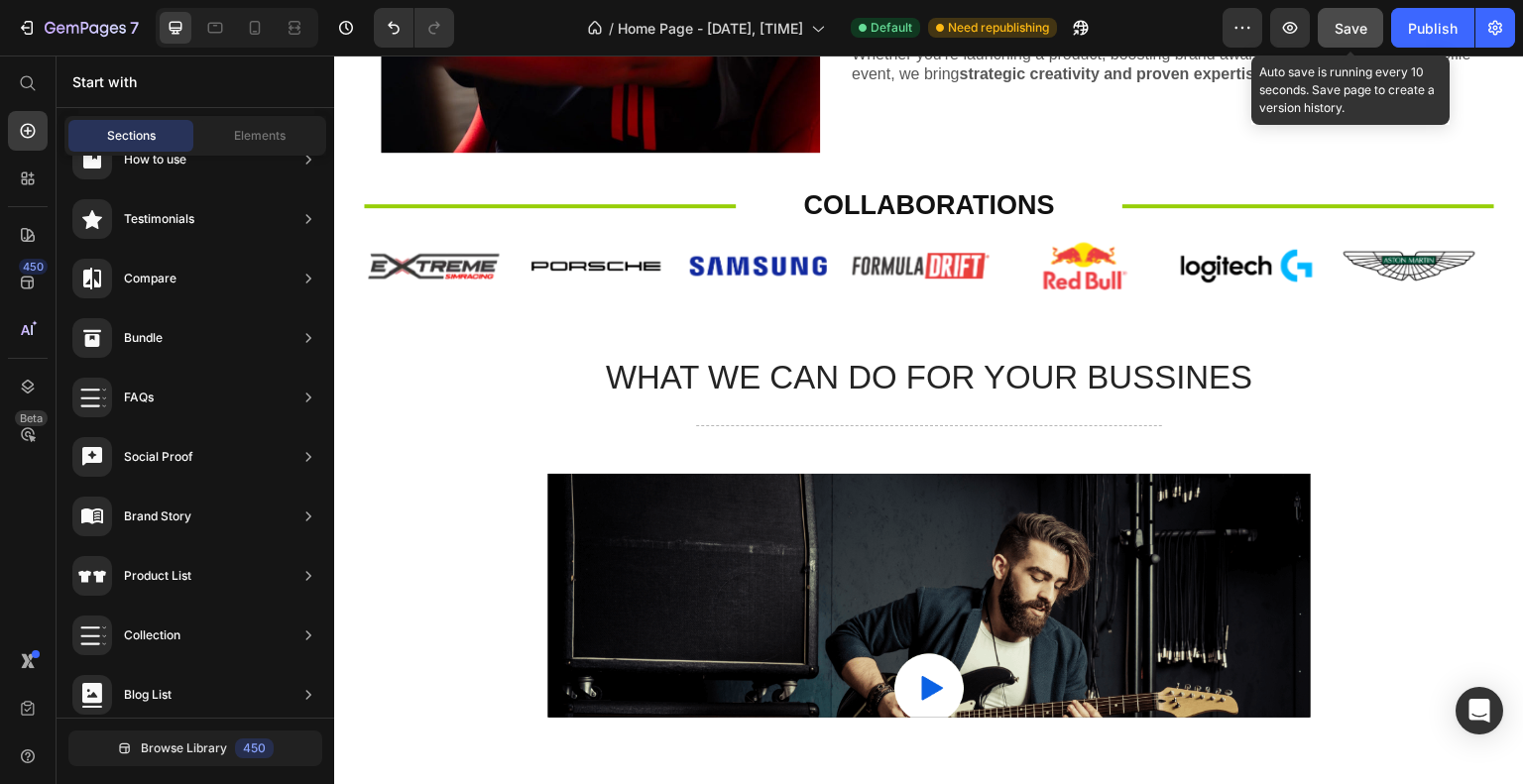 click on "Save" at bounding box center [1350, 28] 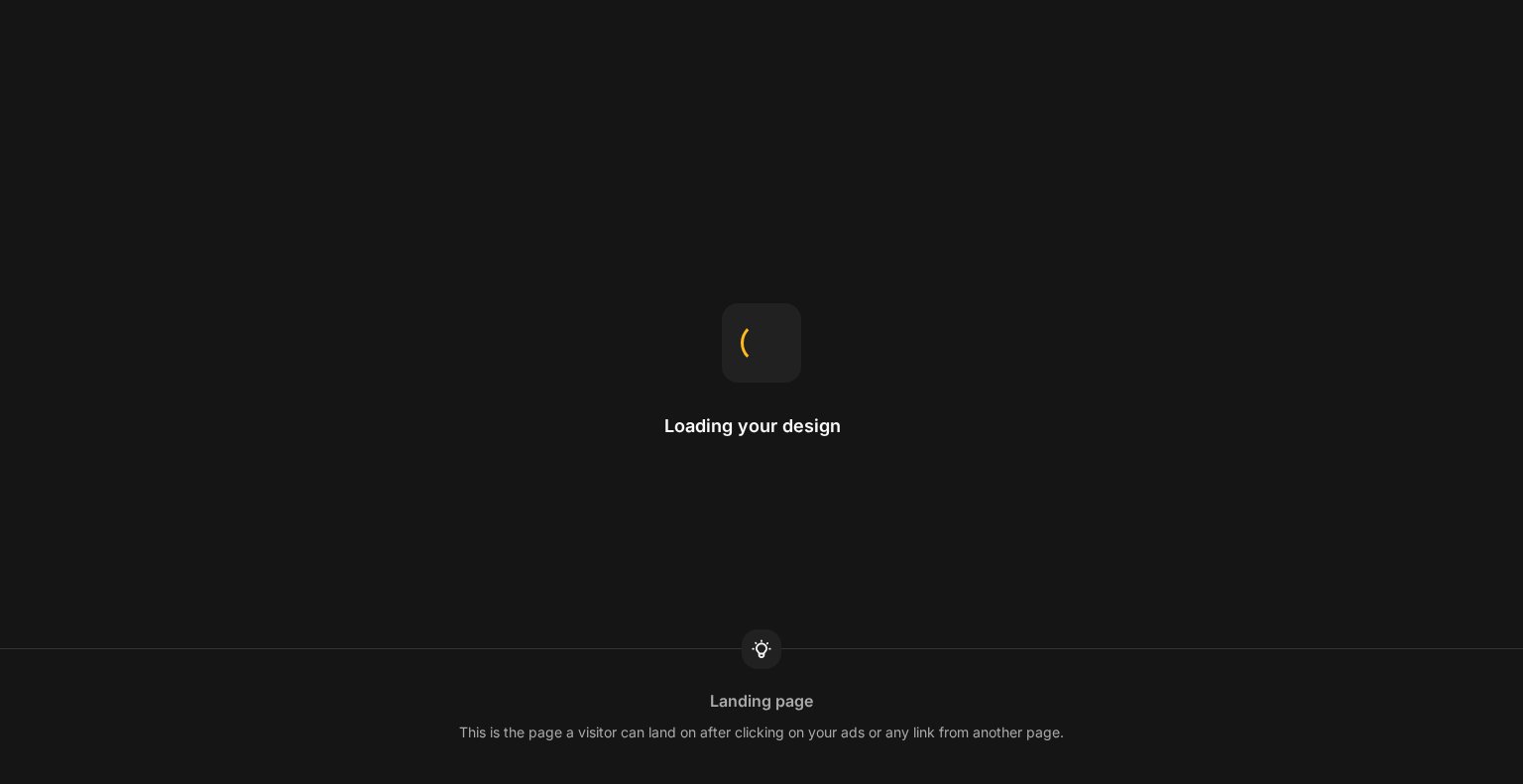 scroll, scrollTop: 0, scrollLeft: 0, axis: both 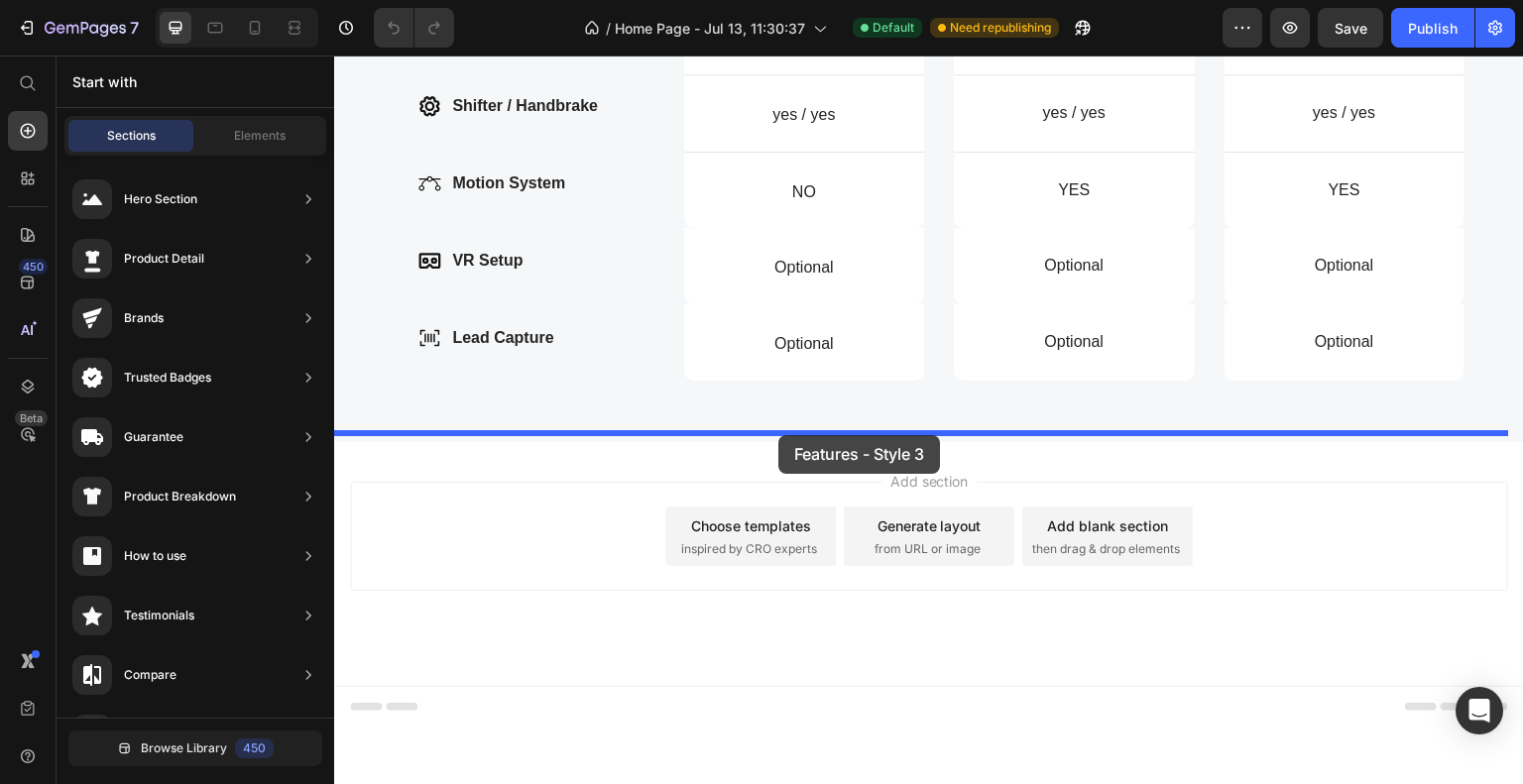drag, startPoint x: 800, startPoint y: 380, endPoint x: 778, endPoint y: 434, distance: 58.309519 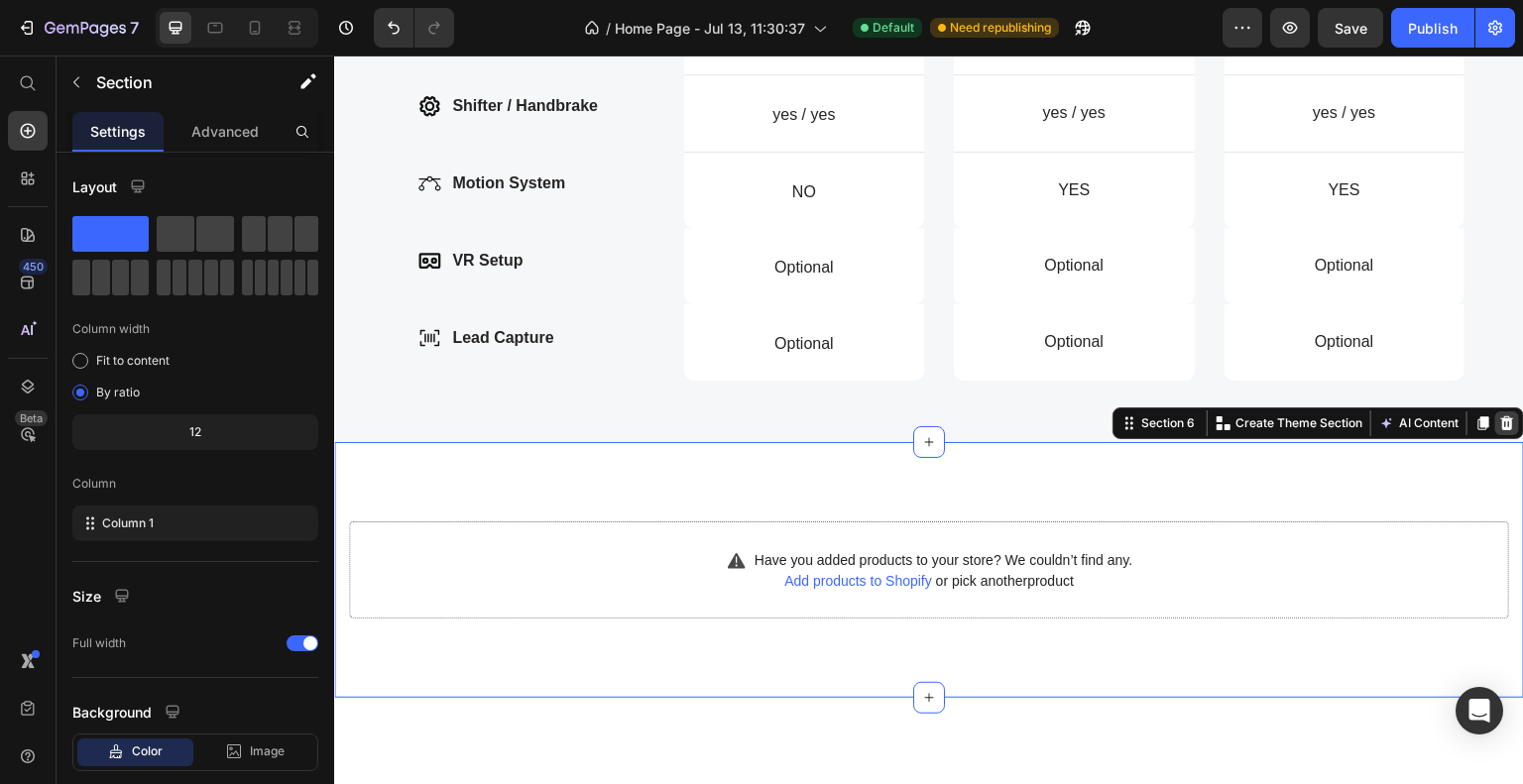 click 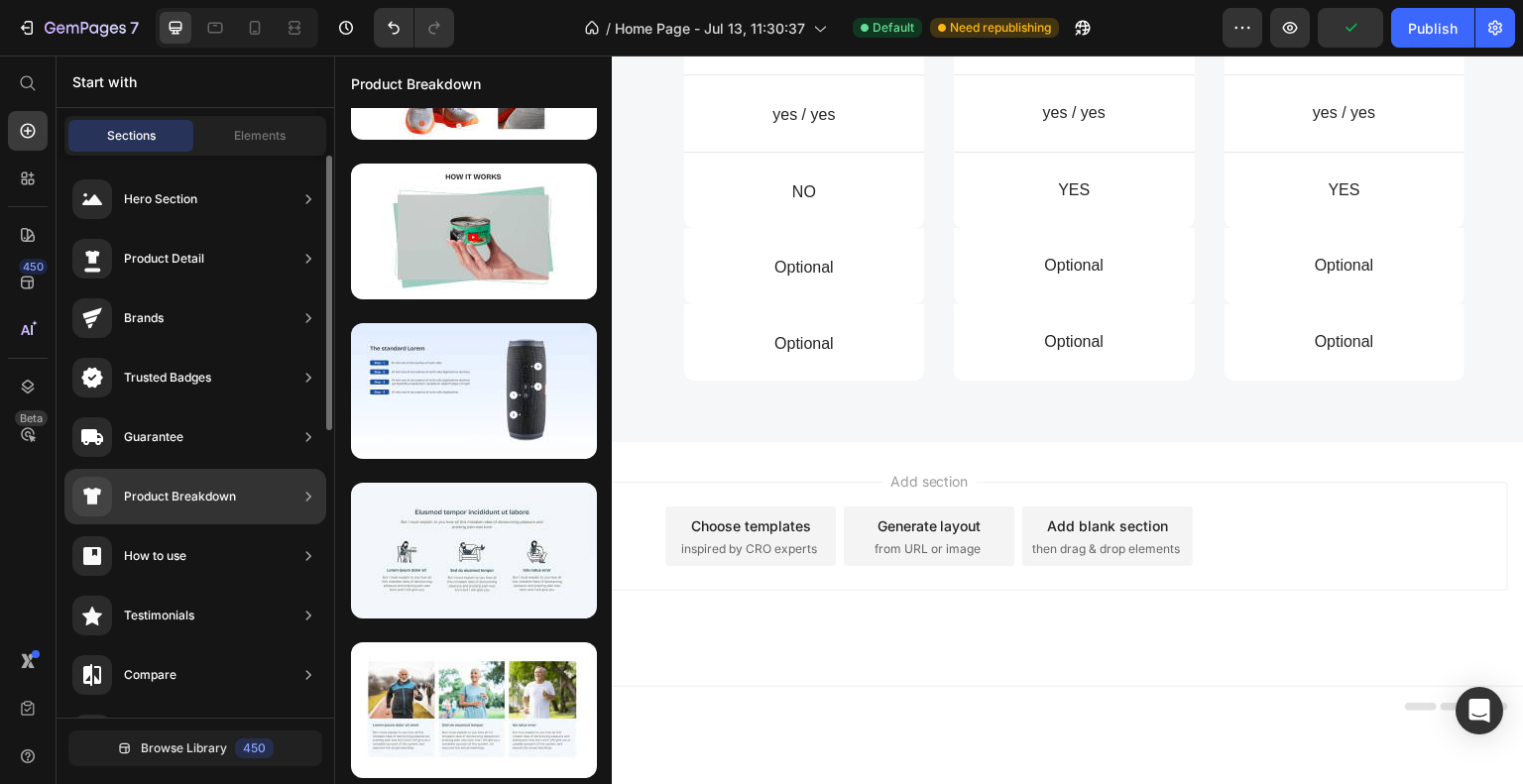 scroll, scrollTop: 0, scrollLeft: 0, axis: both 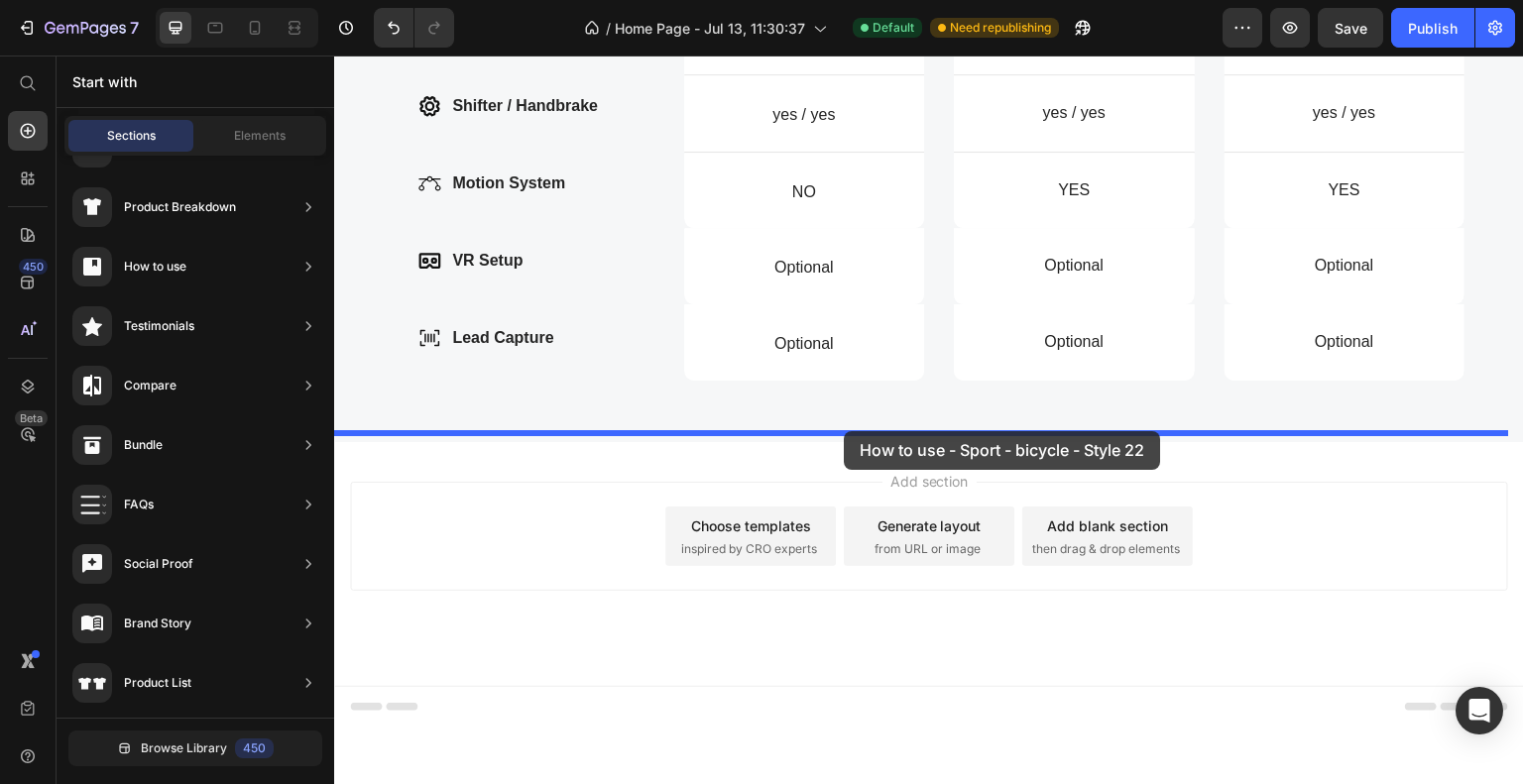 drag, startPoint x: 786, startPoint y: 710, endPoint x: 844, endPoint y: 430, distance: 285.94405 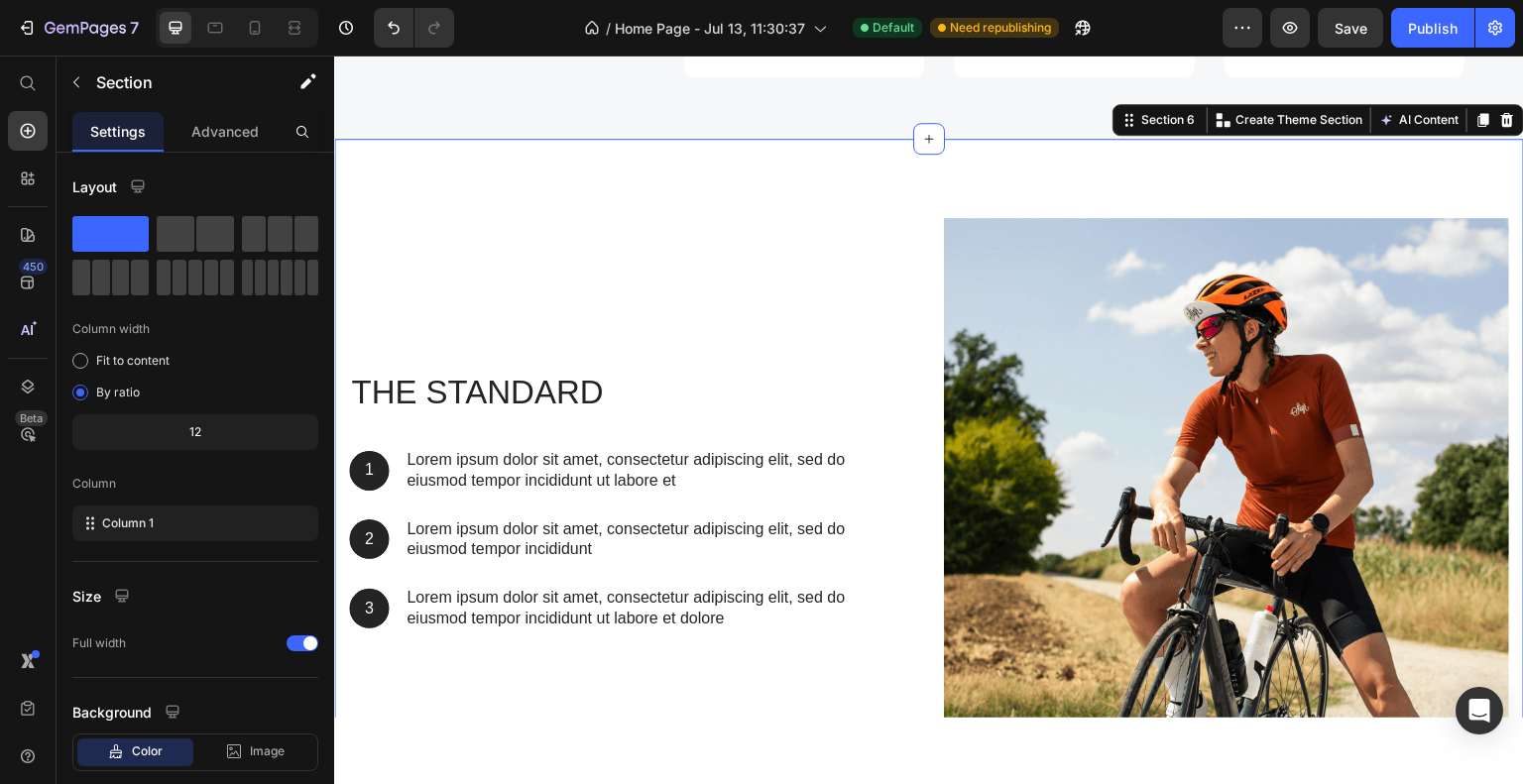 scroll, scrollTop: 3489, scrollLeft: 0, axis: vertical 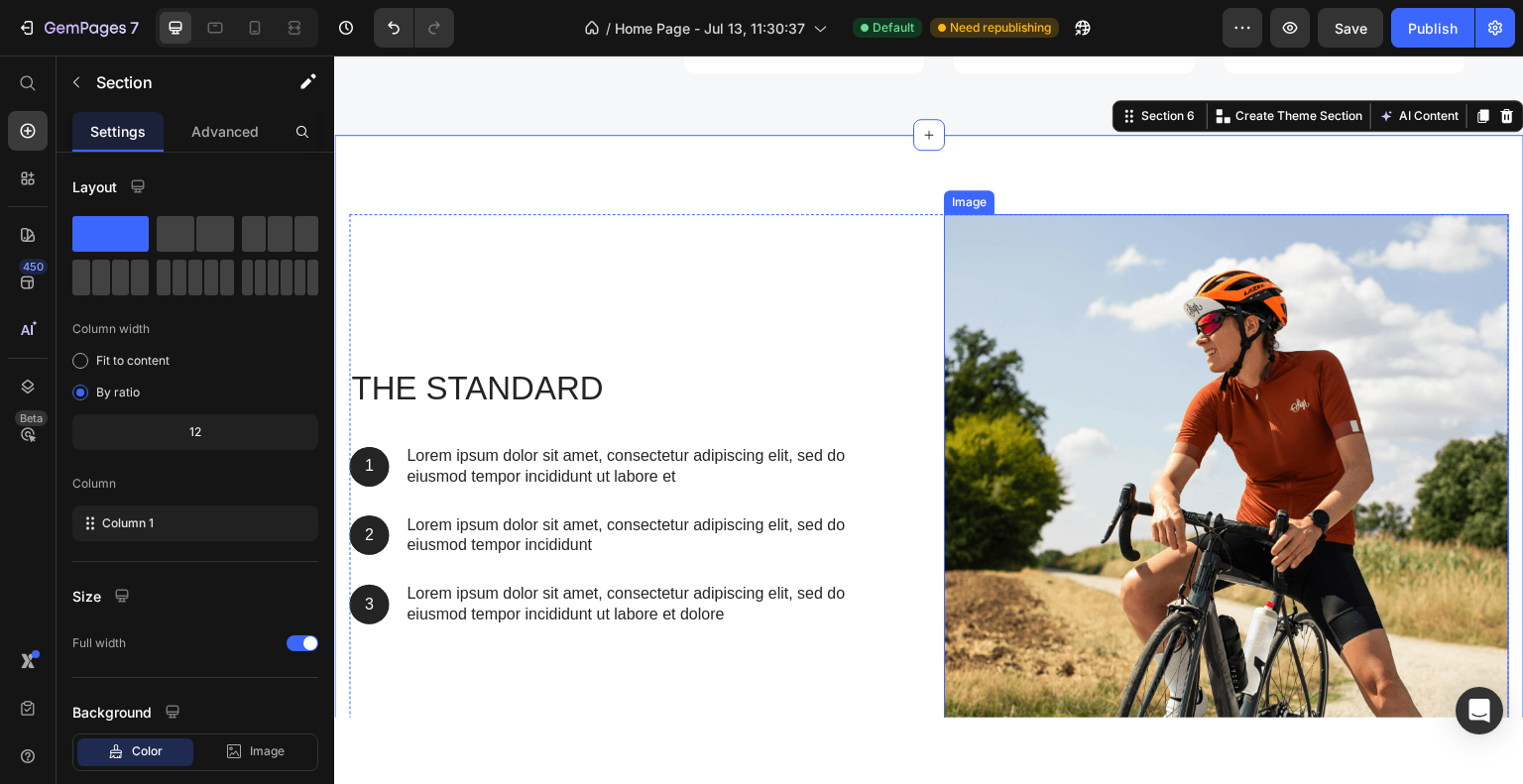 click at bounding box center [1227, 496] 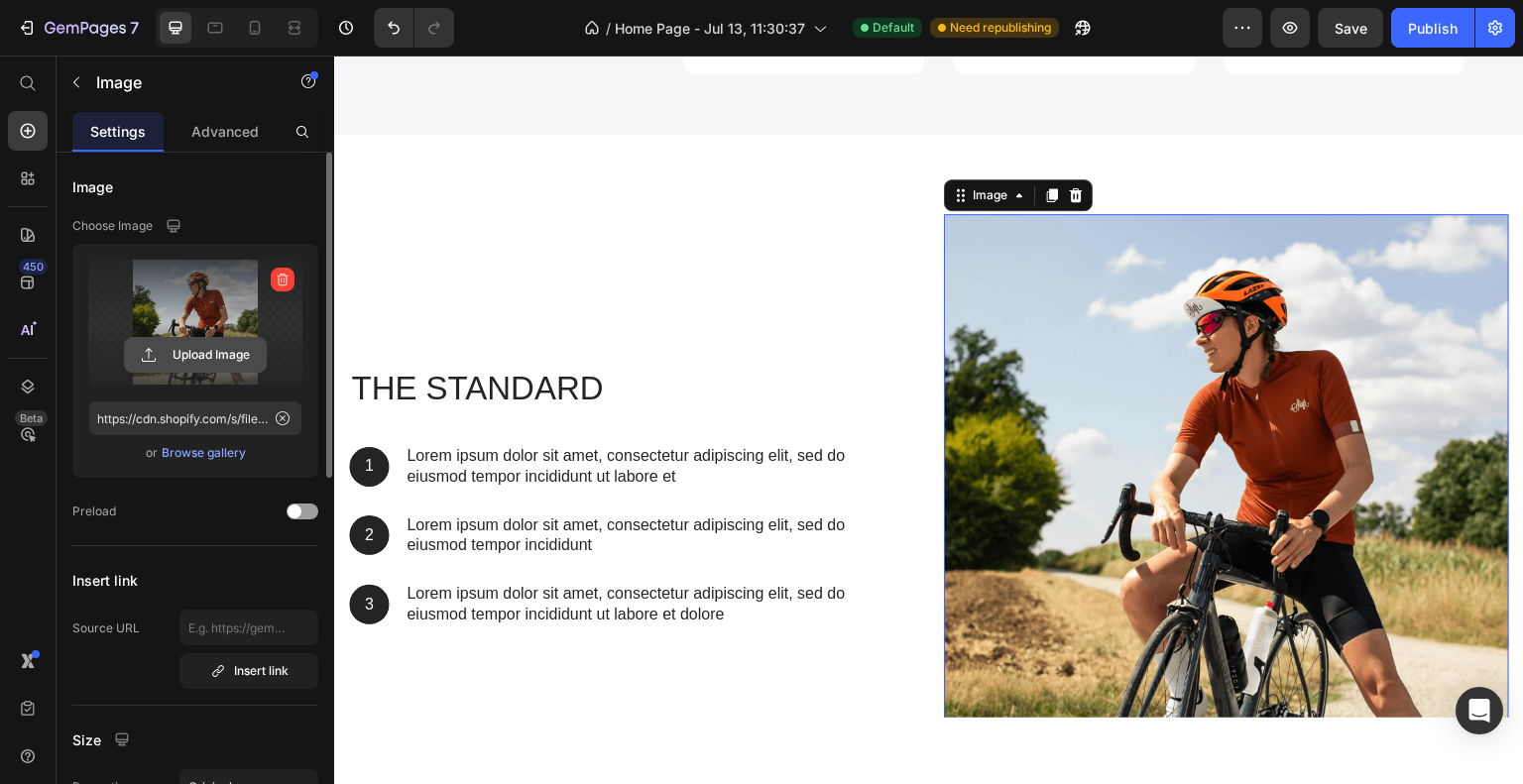 click 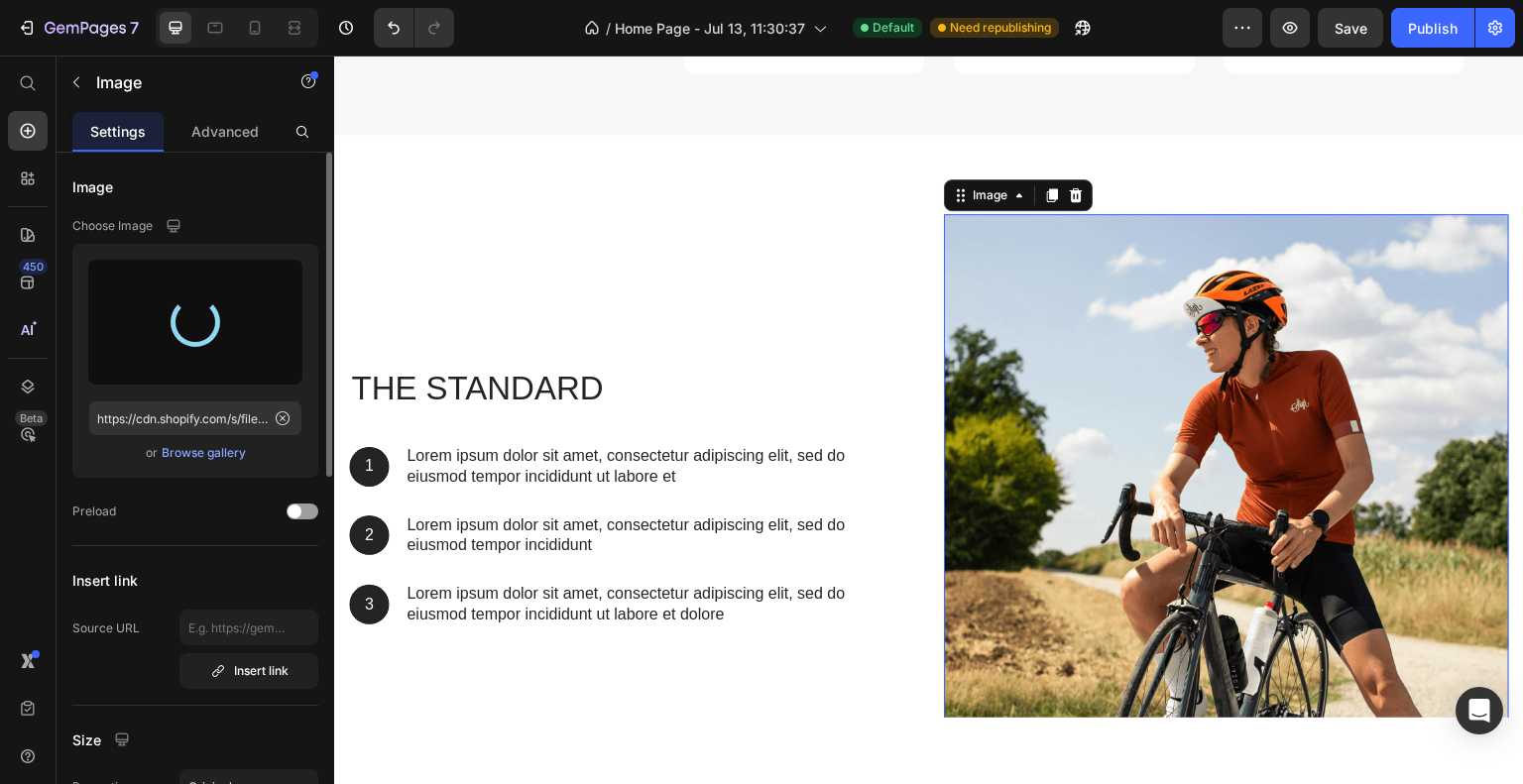 type on "https://cdn.shopify.com/s/files/1/0933/7972/3568/files/gempages_575275549719528274-90991901-a5c9-4ff2-ba14-8d2913680935.png" 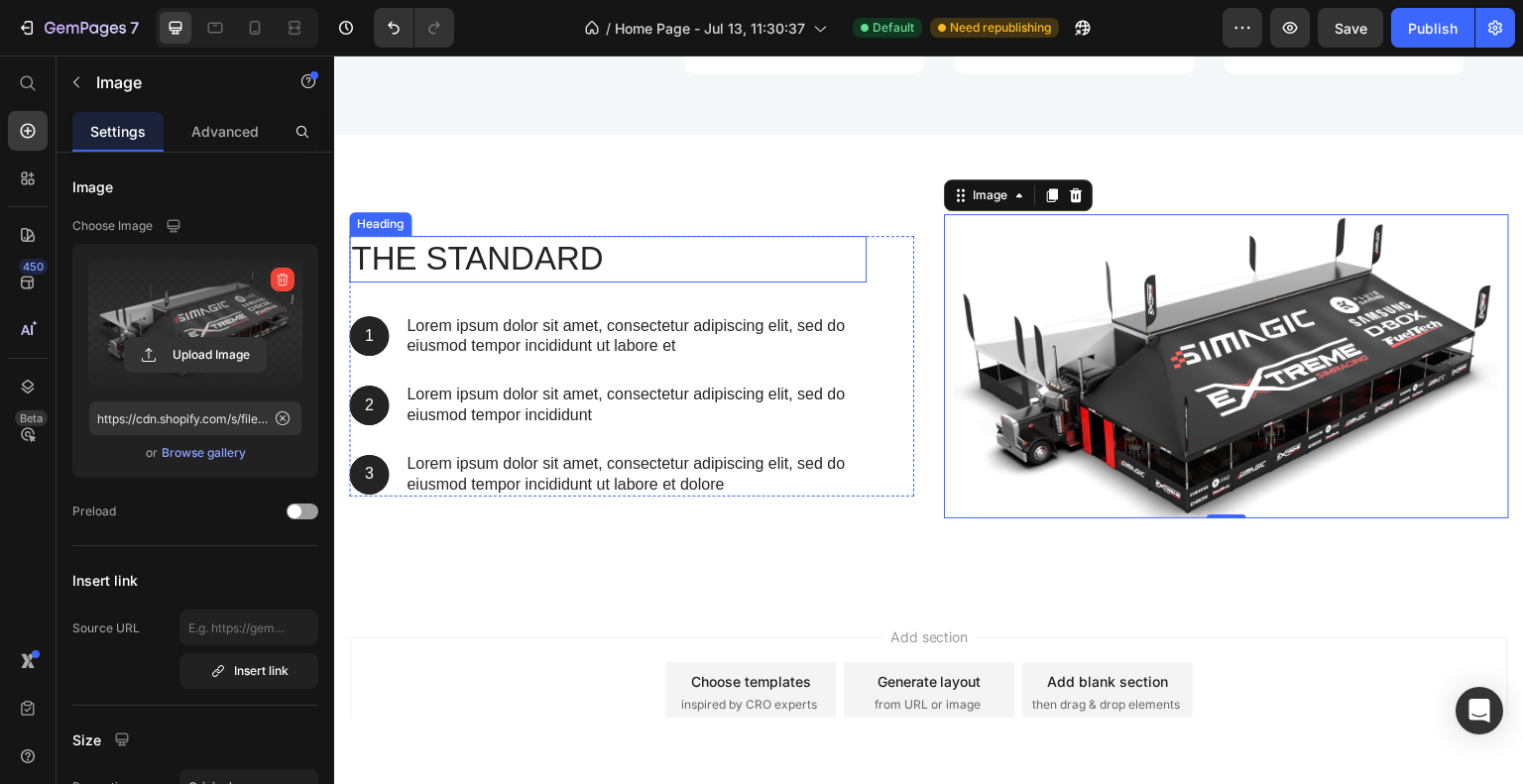 click on "The standard" at bounding box center [608, 258] 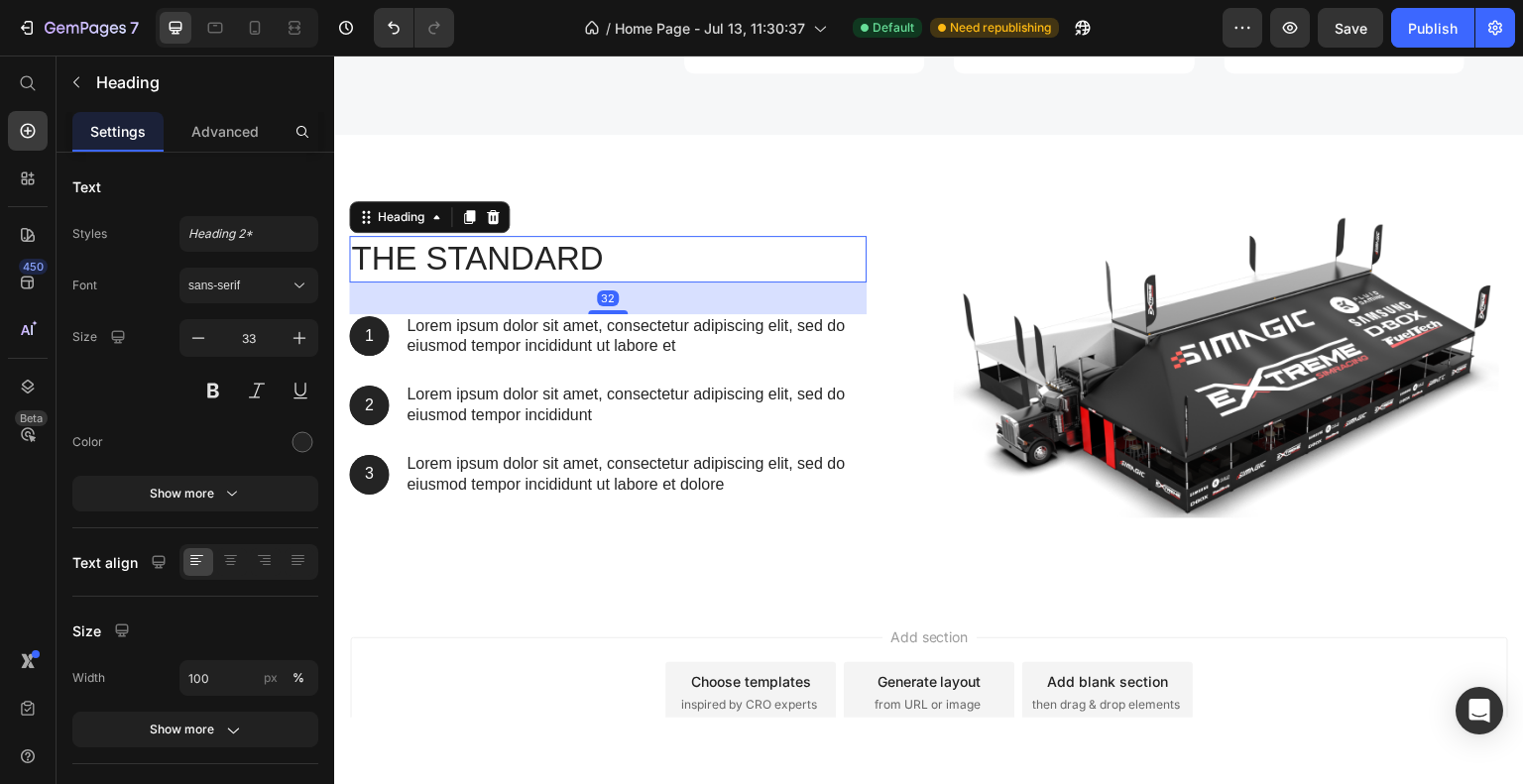 click on "The standard" at bounding box center (608, 258) 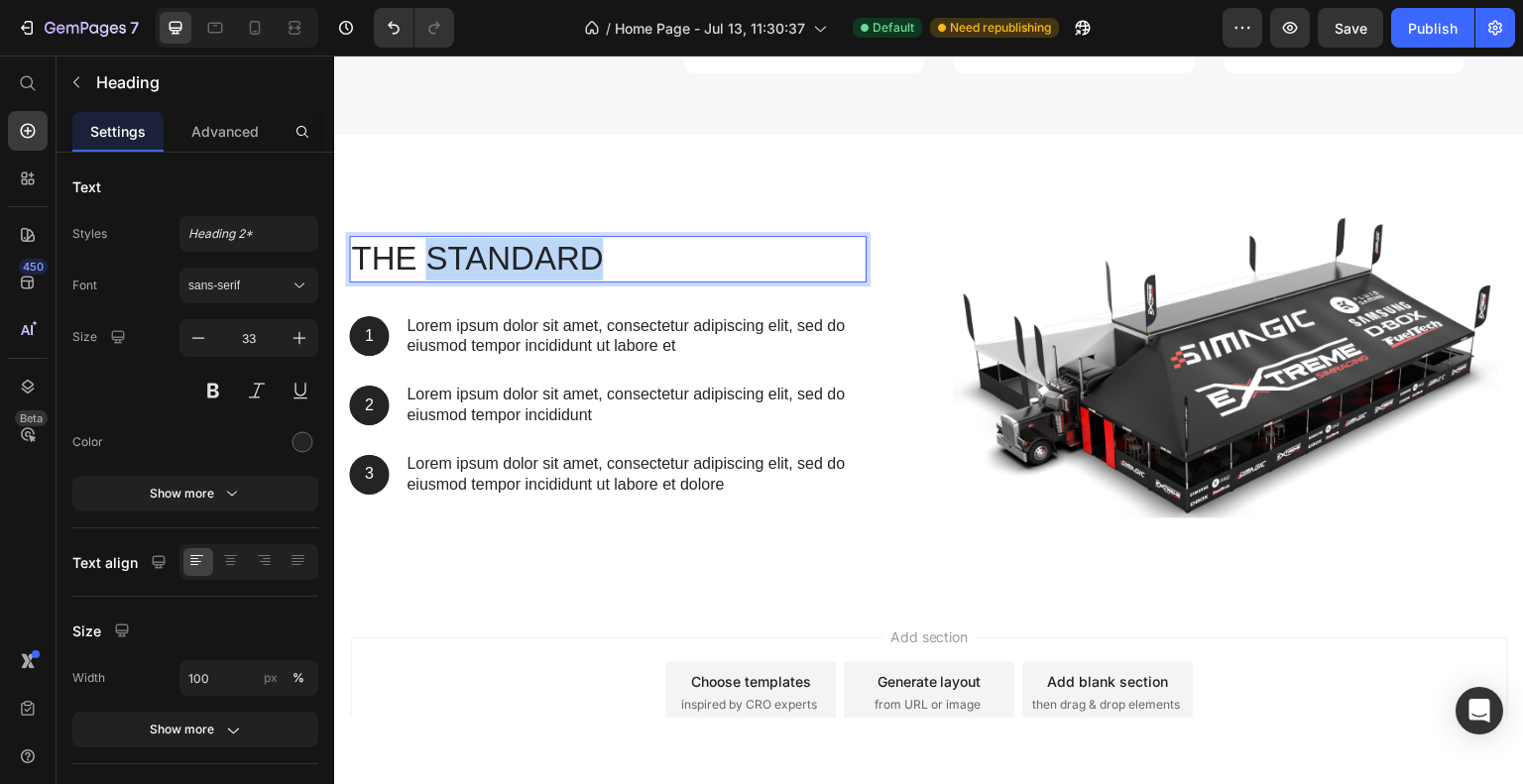 click on "The standard" at bounding box center (608, 258) 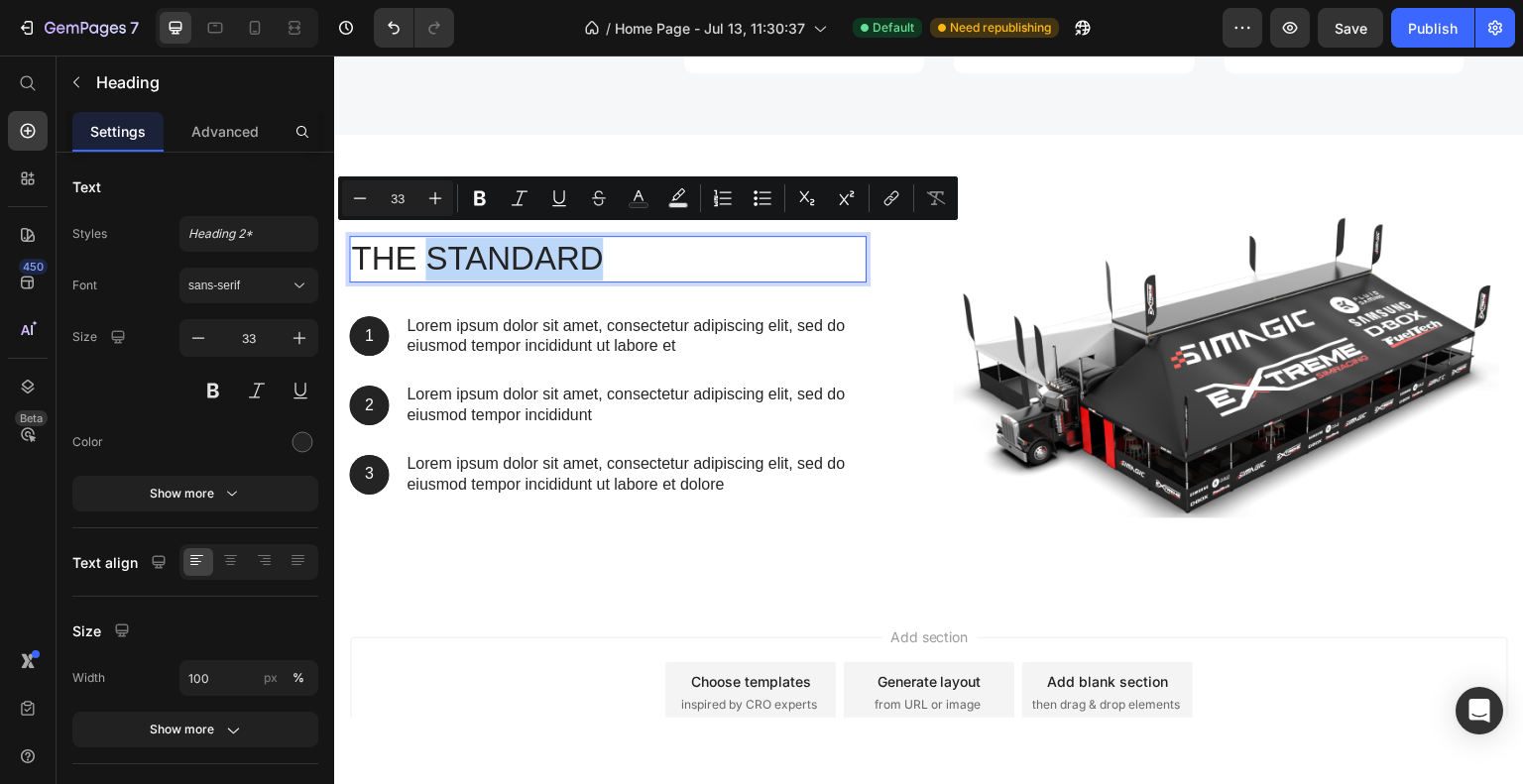 click on "The standard" at bounding box center (608, 258) 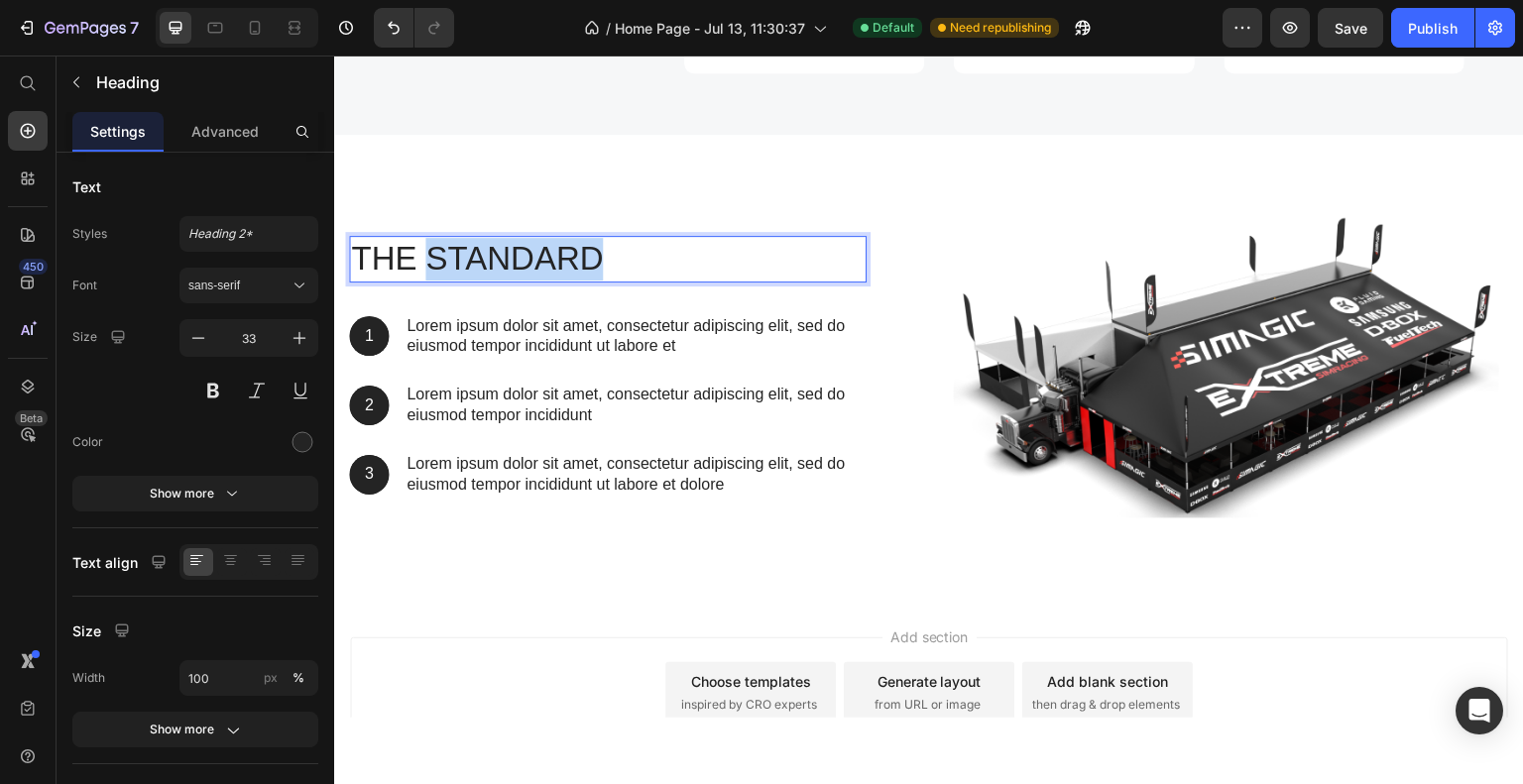 click on "The standard" at bounding box center [608, 258] 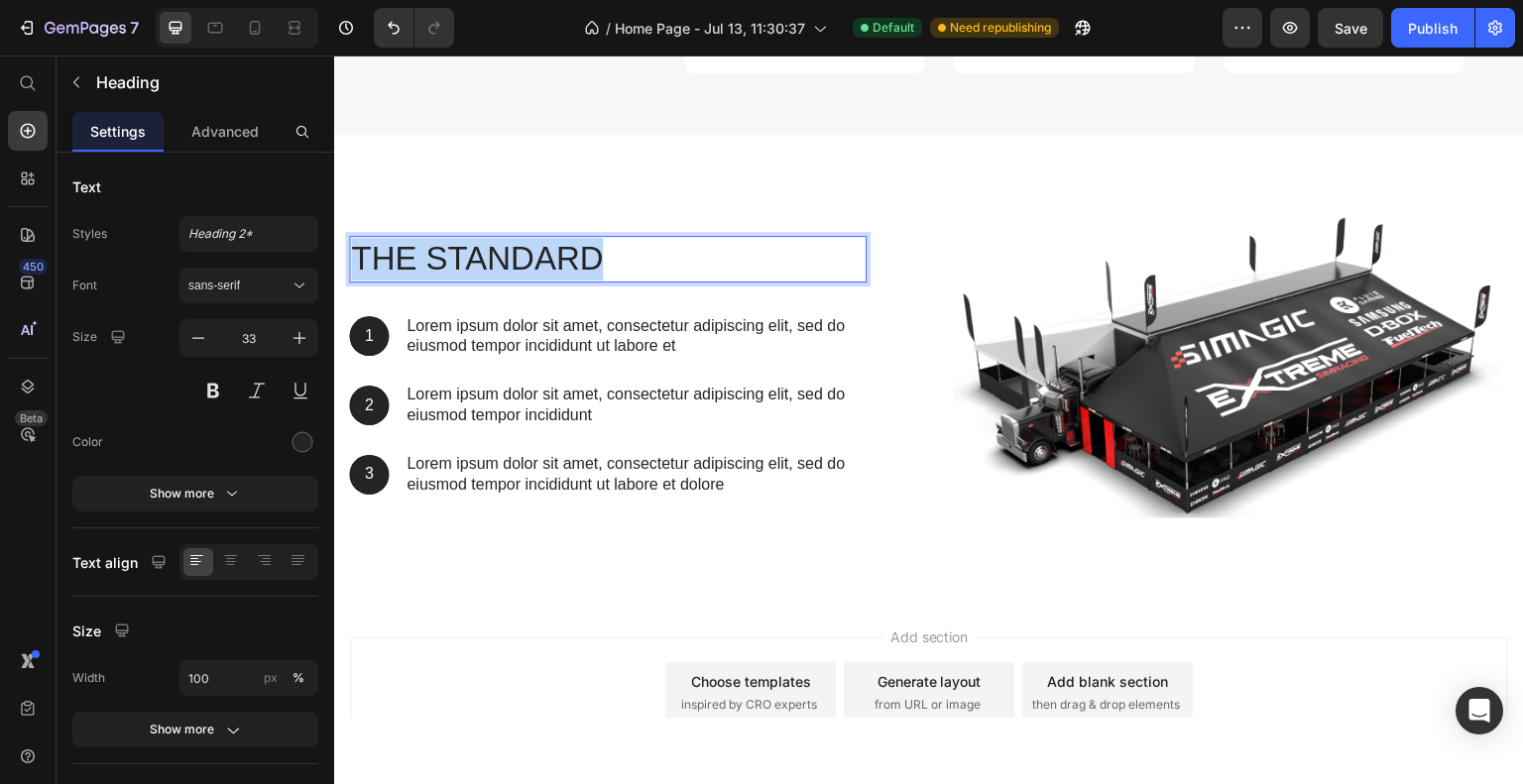 click on "The standard" at bounding box center [608, 258] 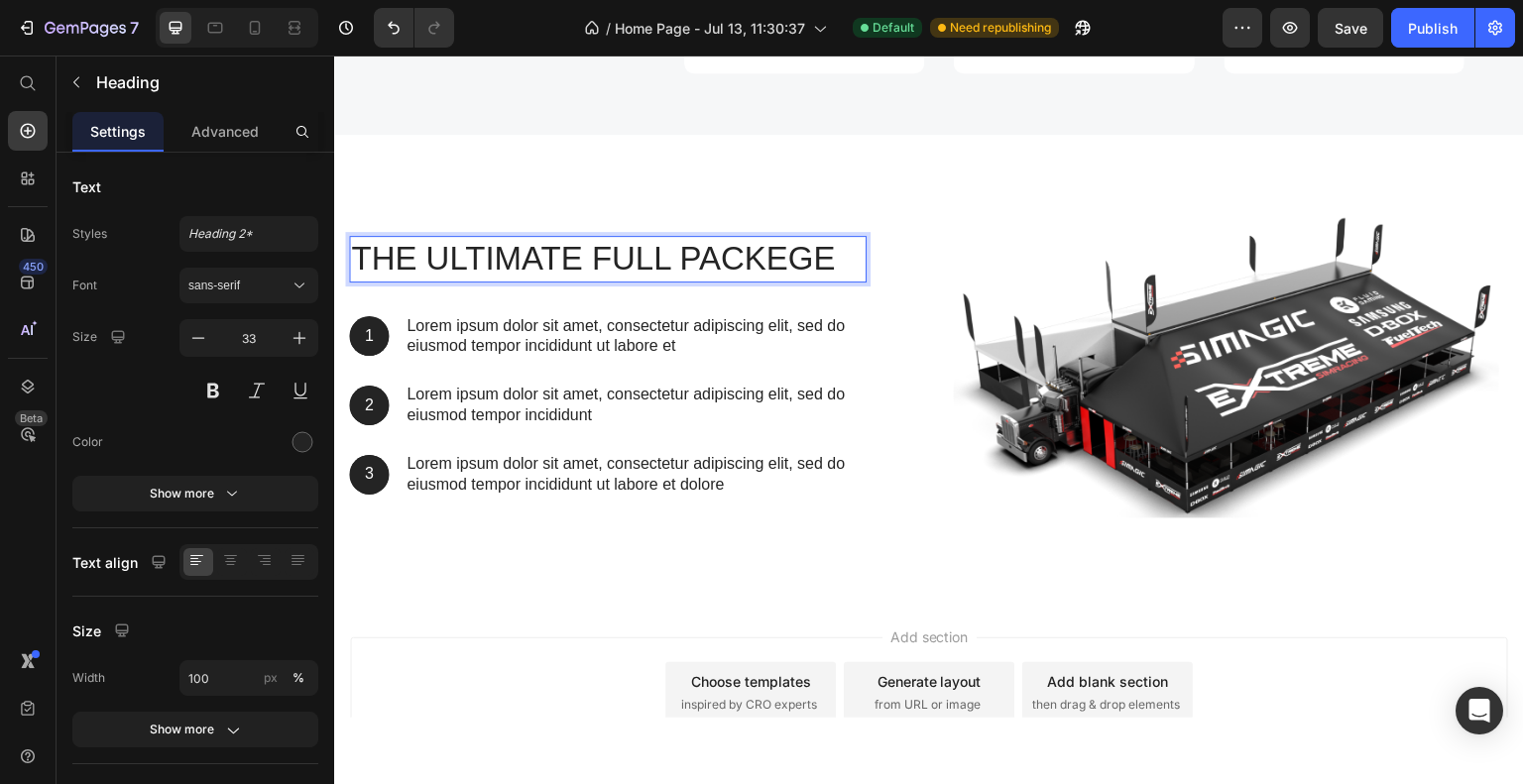 click on "THE ULTIMATE FULL PACKEGE" at bounding box center [608, 258] 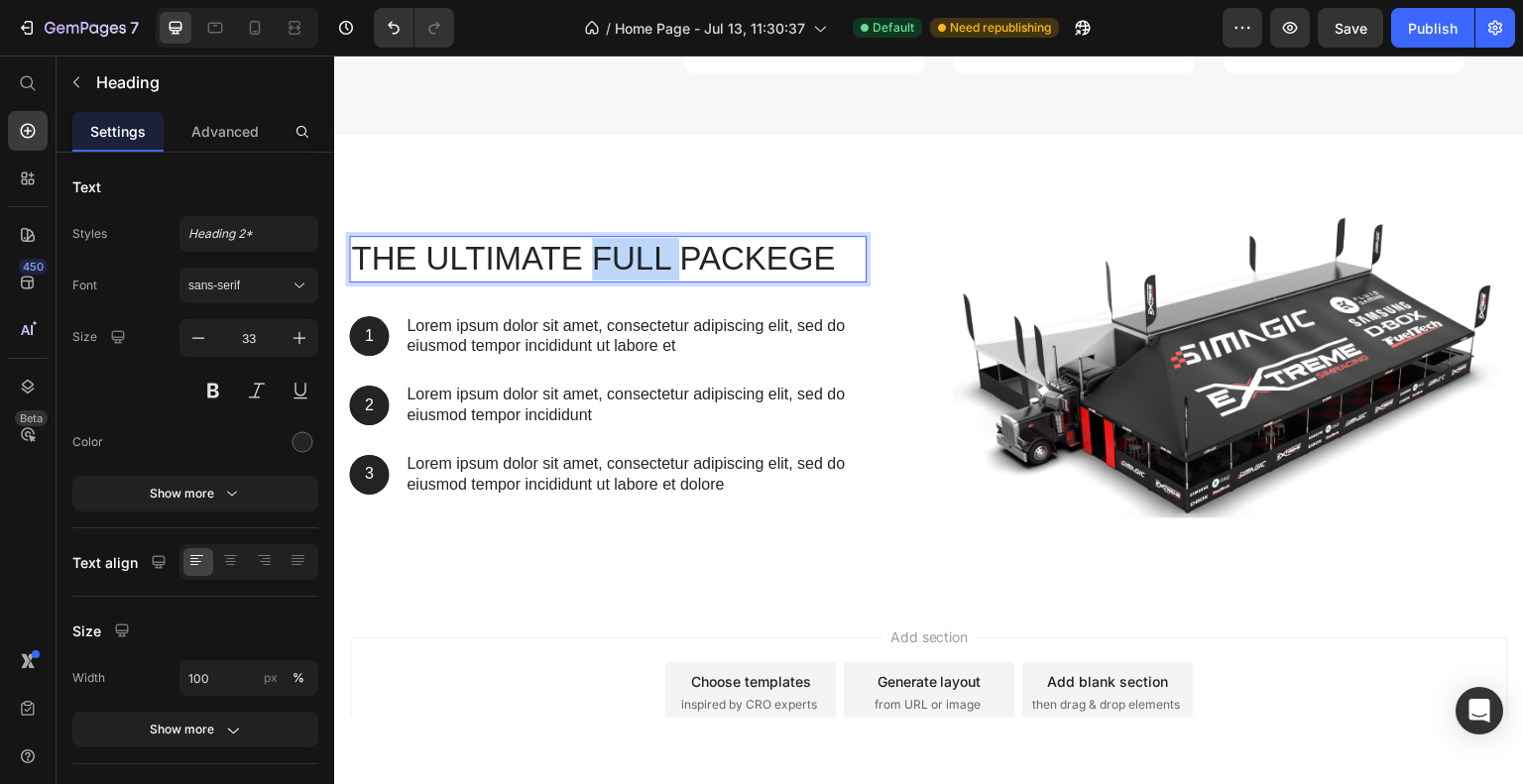 click on "THE ULTIMATE FULL PACKEGE" at bounding box center [608, 258] 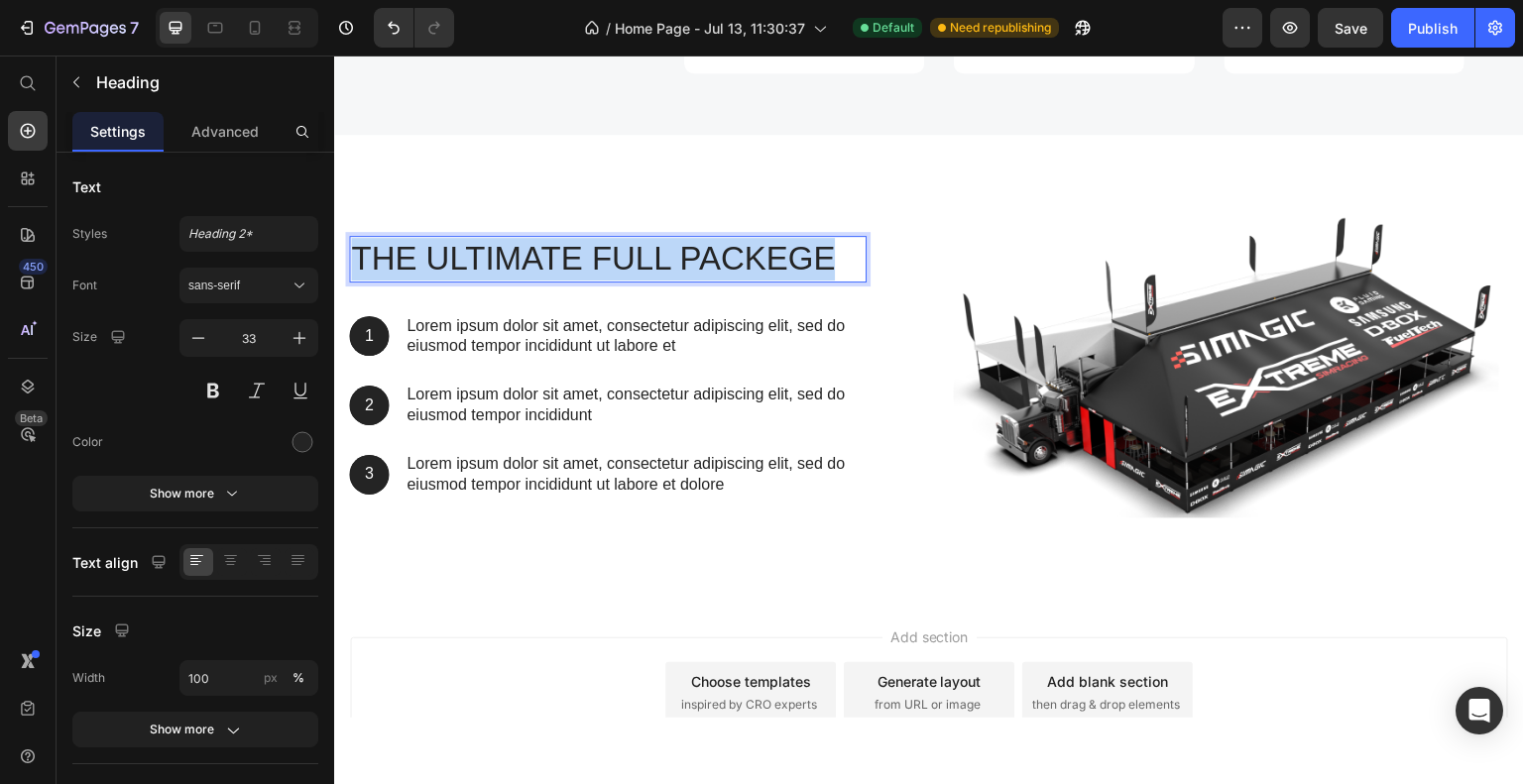 click on "THE ULTIMATE FULL PACKEGE" at bounding box center (608, 258) 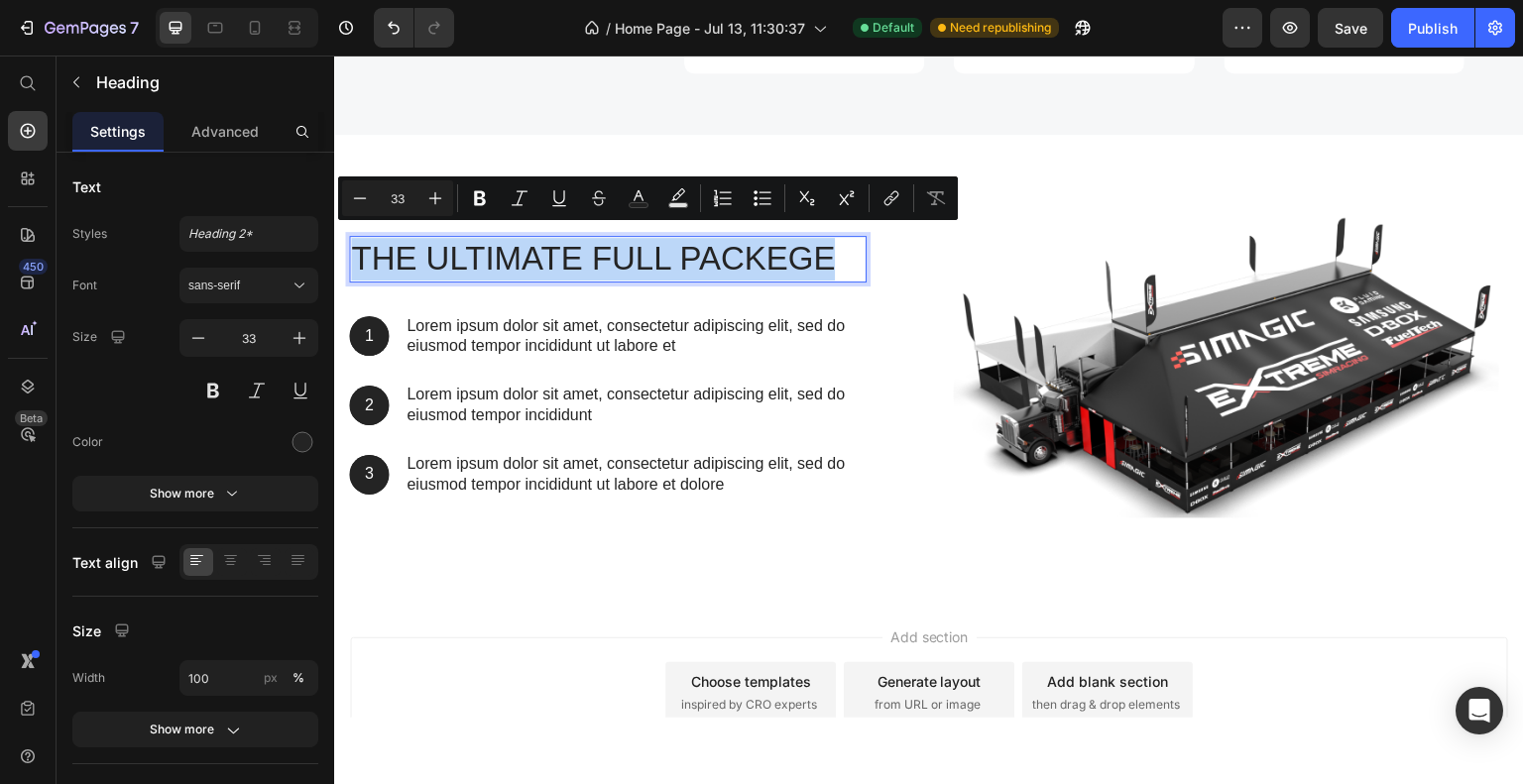 scroll, scrollTop: 3470, scrollLeft: 0, axis: vertical 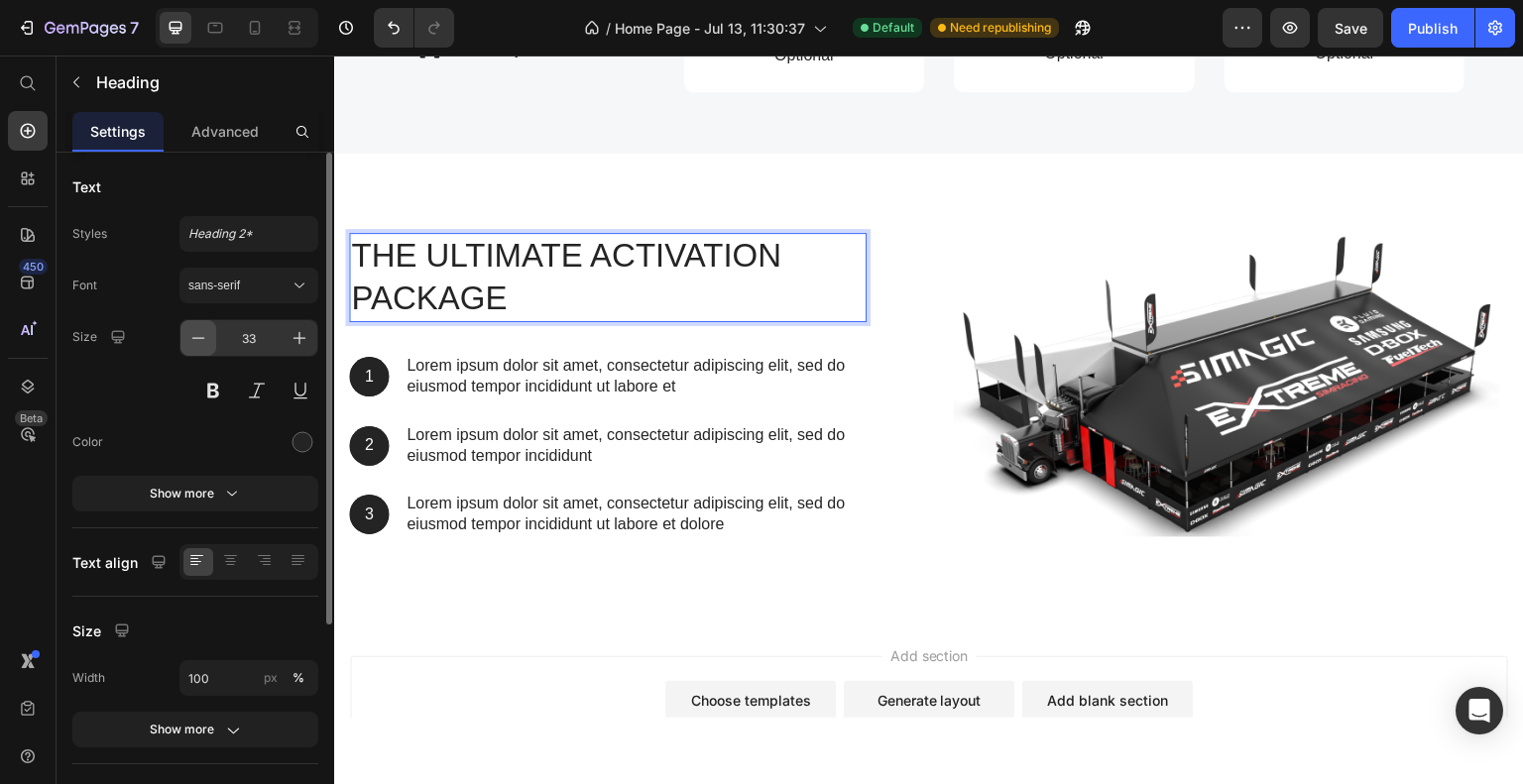 click 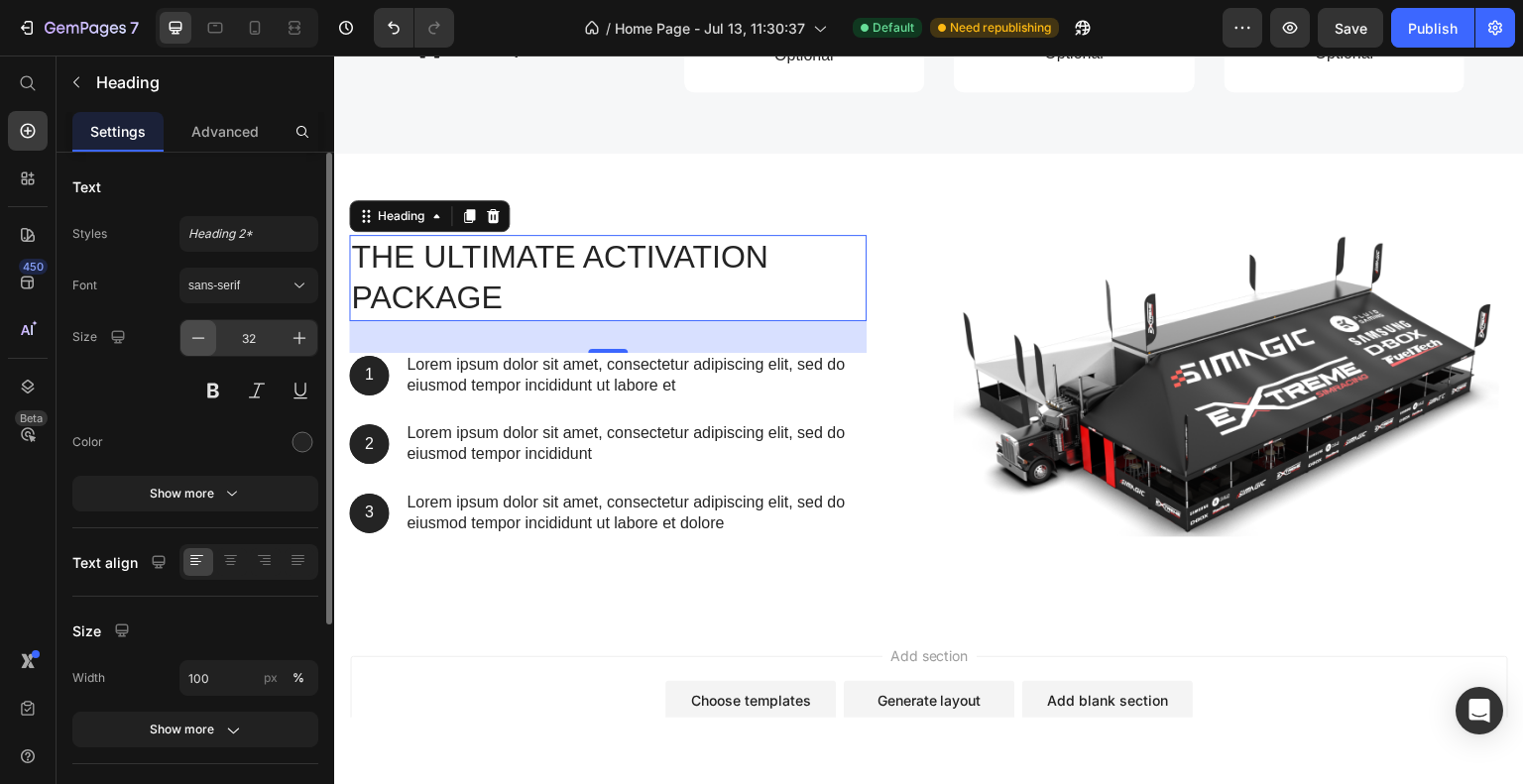 click 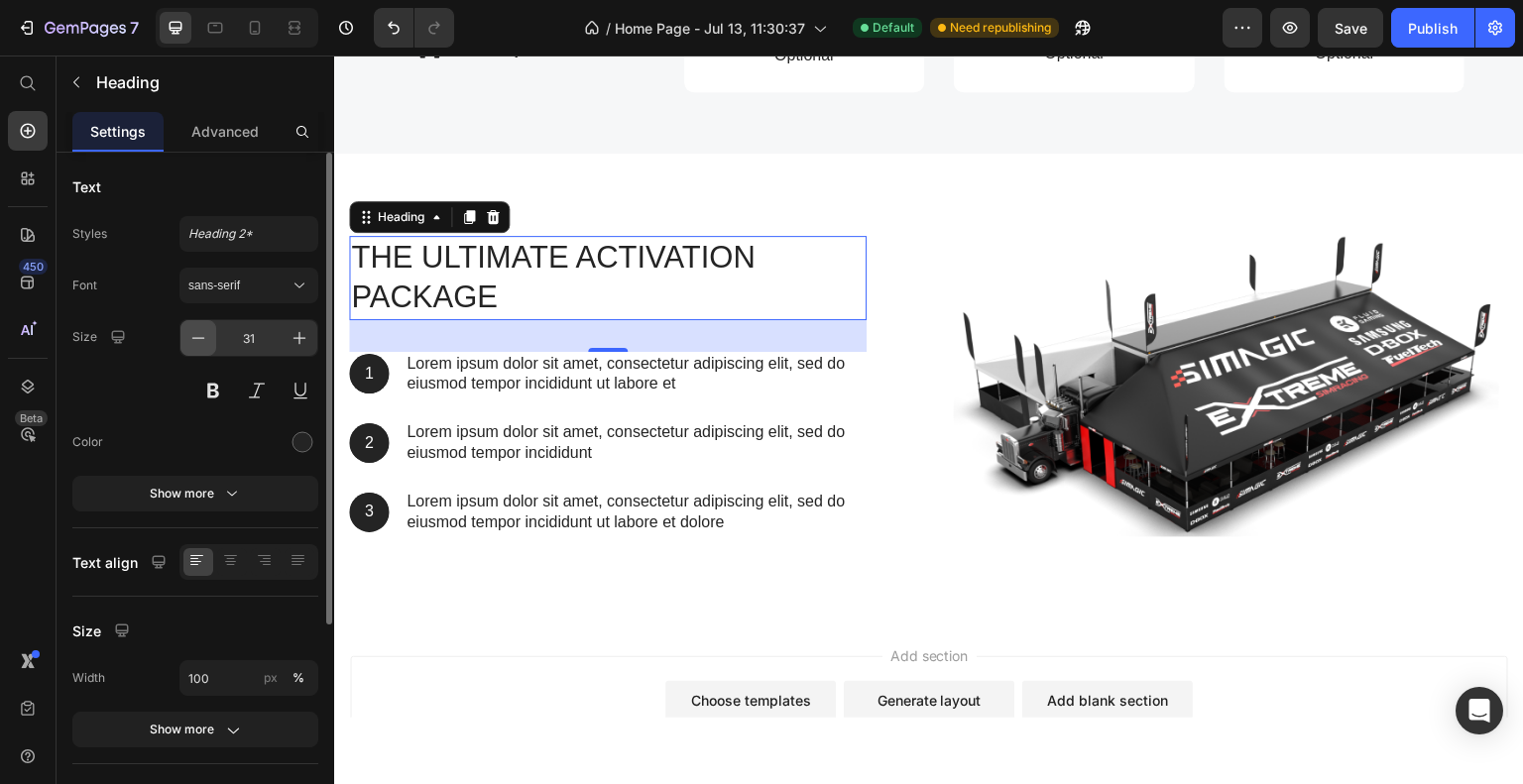 click 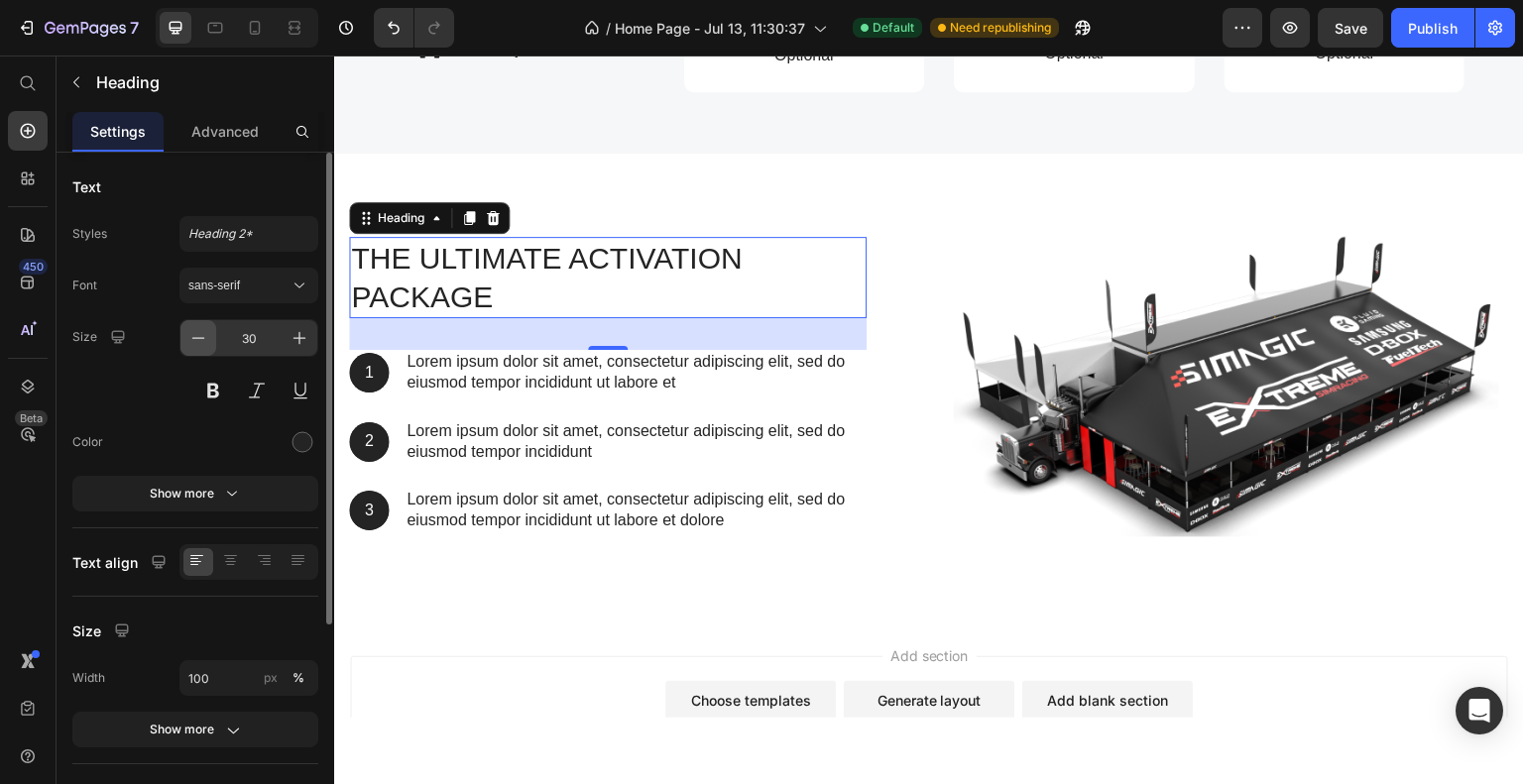click 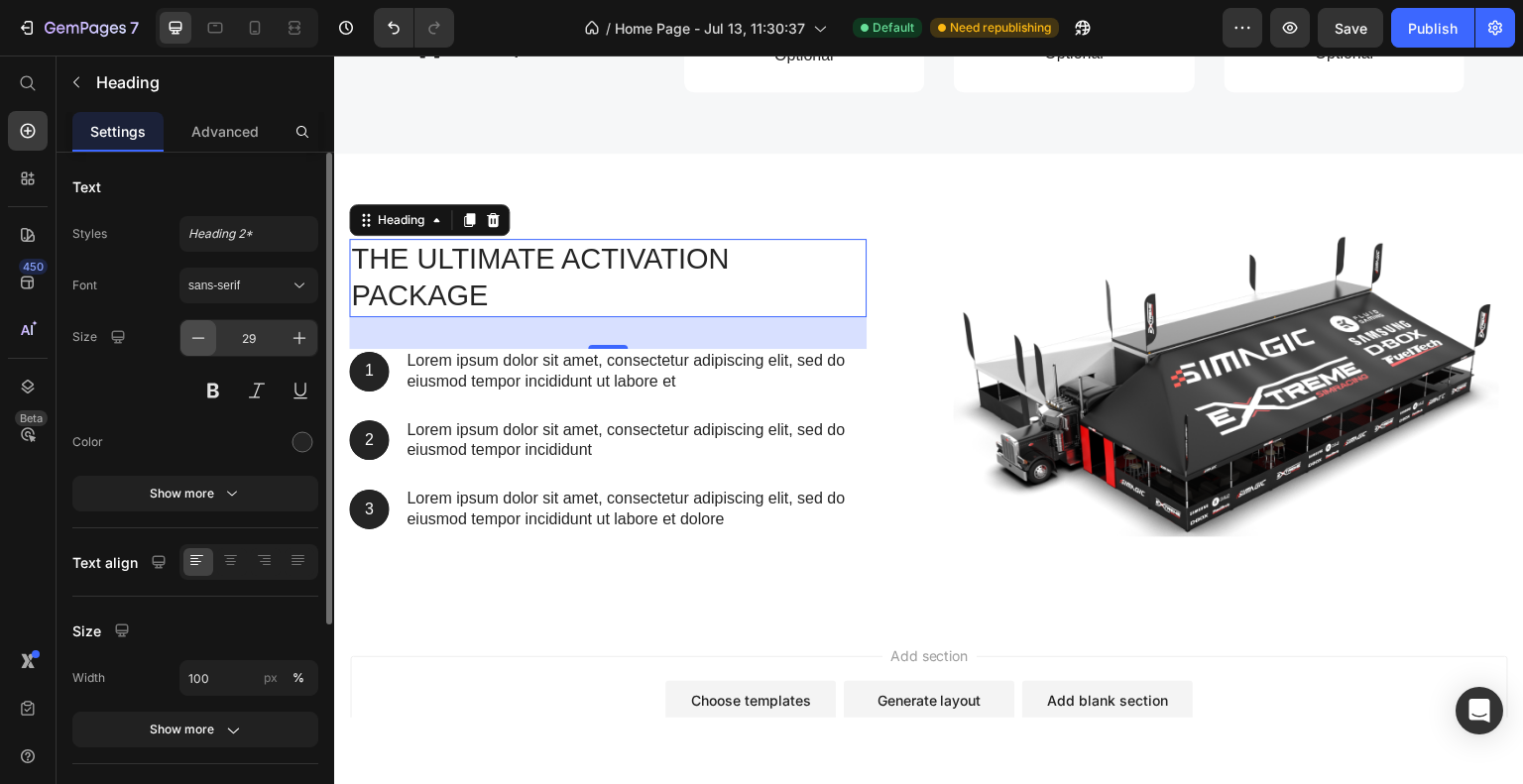 click 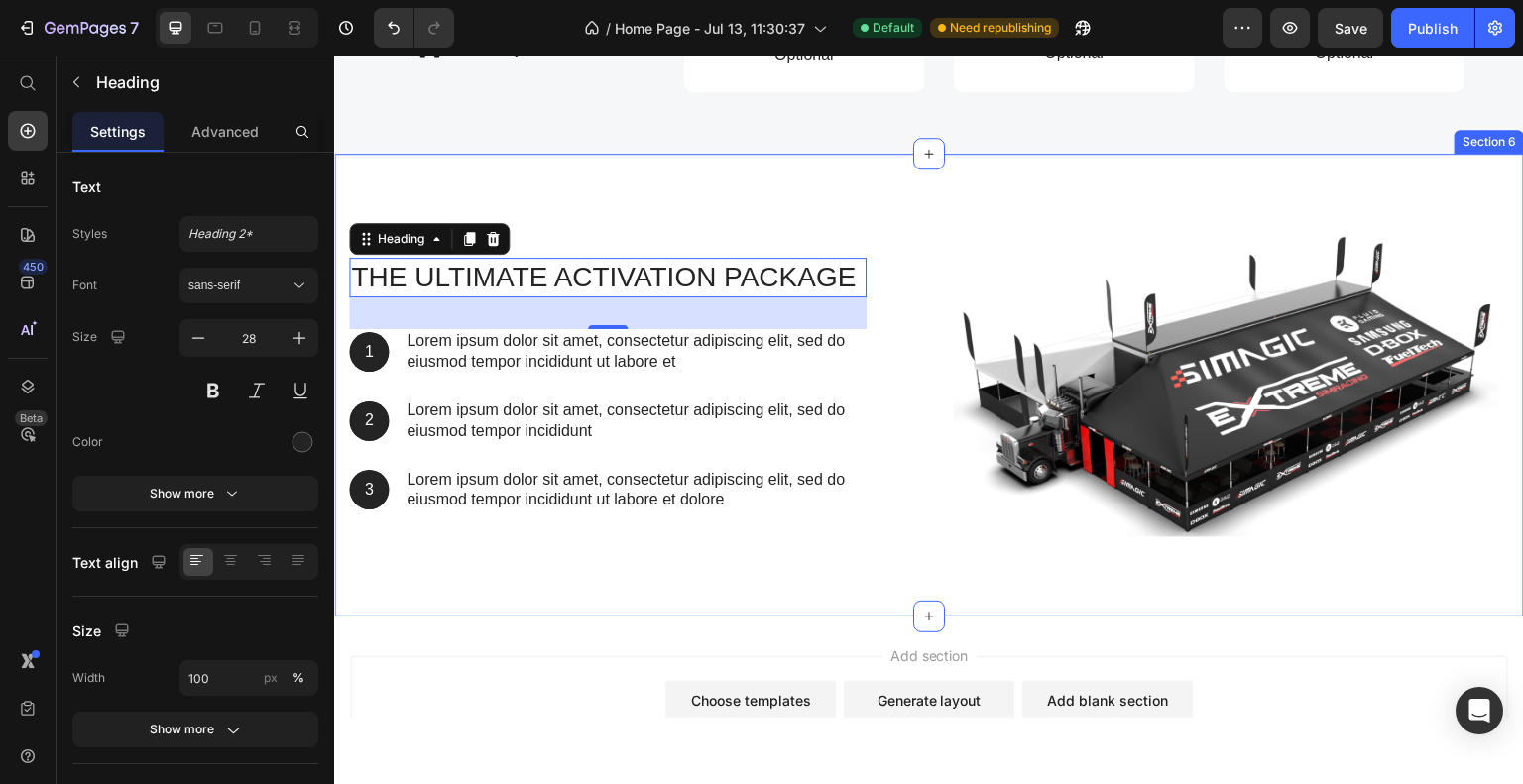 click on "THE ULTIMATE ACTIVATION PACKAGE Heading   32 1 Text Block Hero Banner Lorem ipsum dolor sit amet, consectetur adipiscing elit, sed do eiusmod tempor incididunt ut labore et  Text Block Row 2 Text Block Hero Banner Lorem ipsum dolor sit amet, consectetur adipiscing elit, sed do eiusmod tempor incididunt Text Block Row 3 Text Block Hero Banner Lorem ipsum dolor sit amet, consectetur adipiscing elit, sed do eiusmod tempor incididunt ut labore et dolore  Text Block Row Row Image Row Section 6" at bounding box center [929, 384] 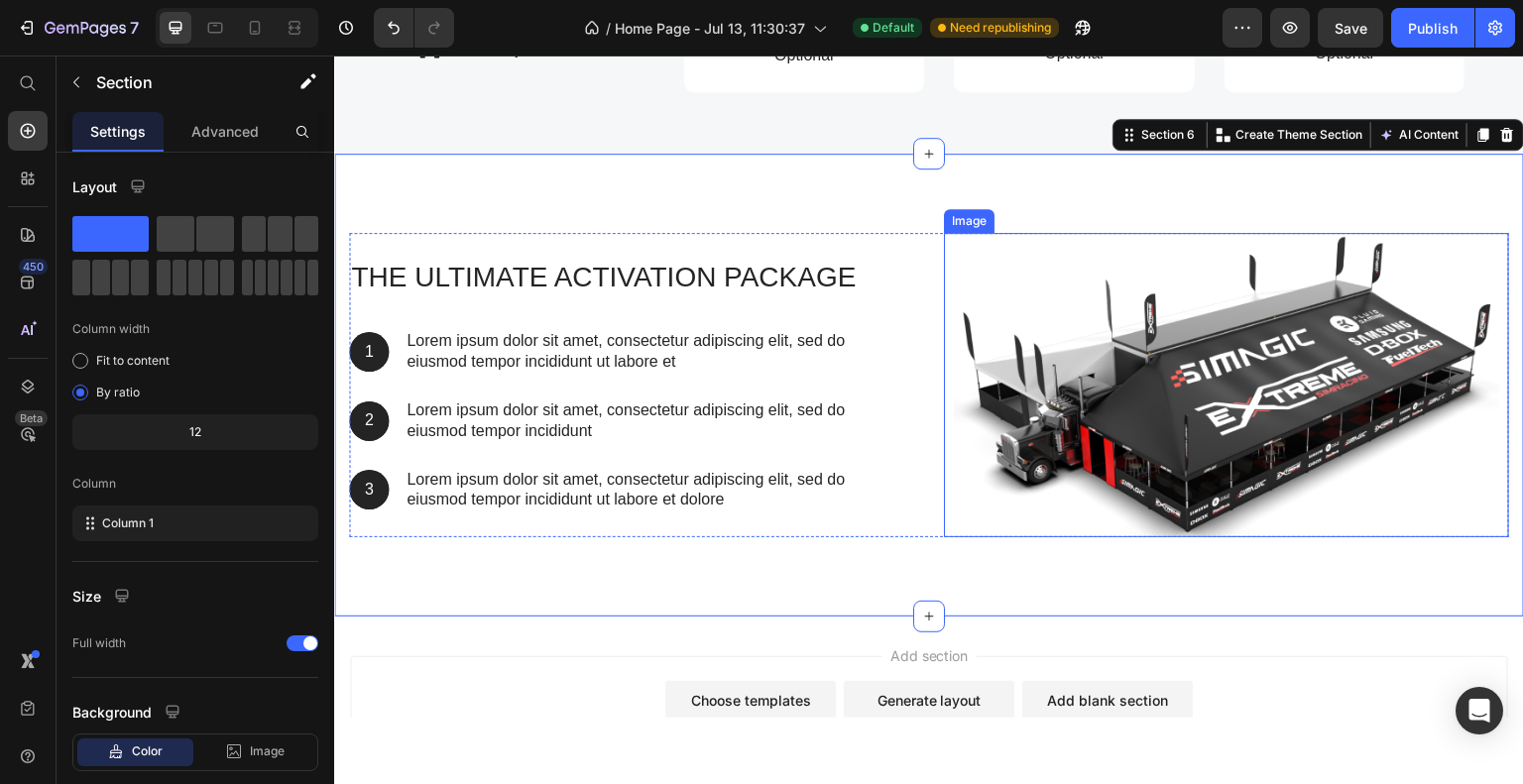 click at bounding box center (1227, 384) 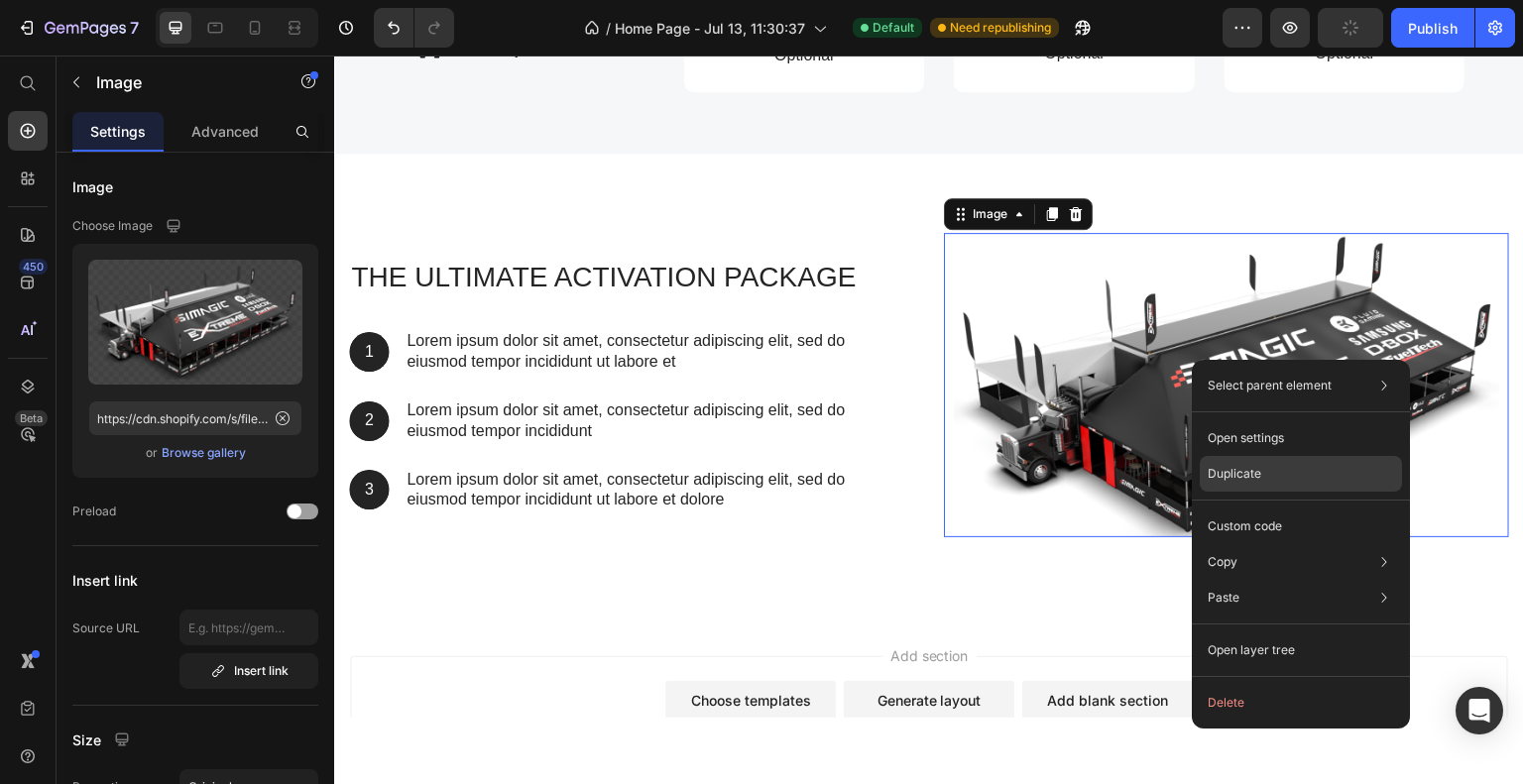 click on "Duplicate" 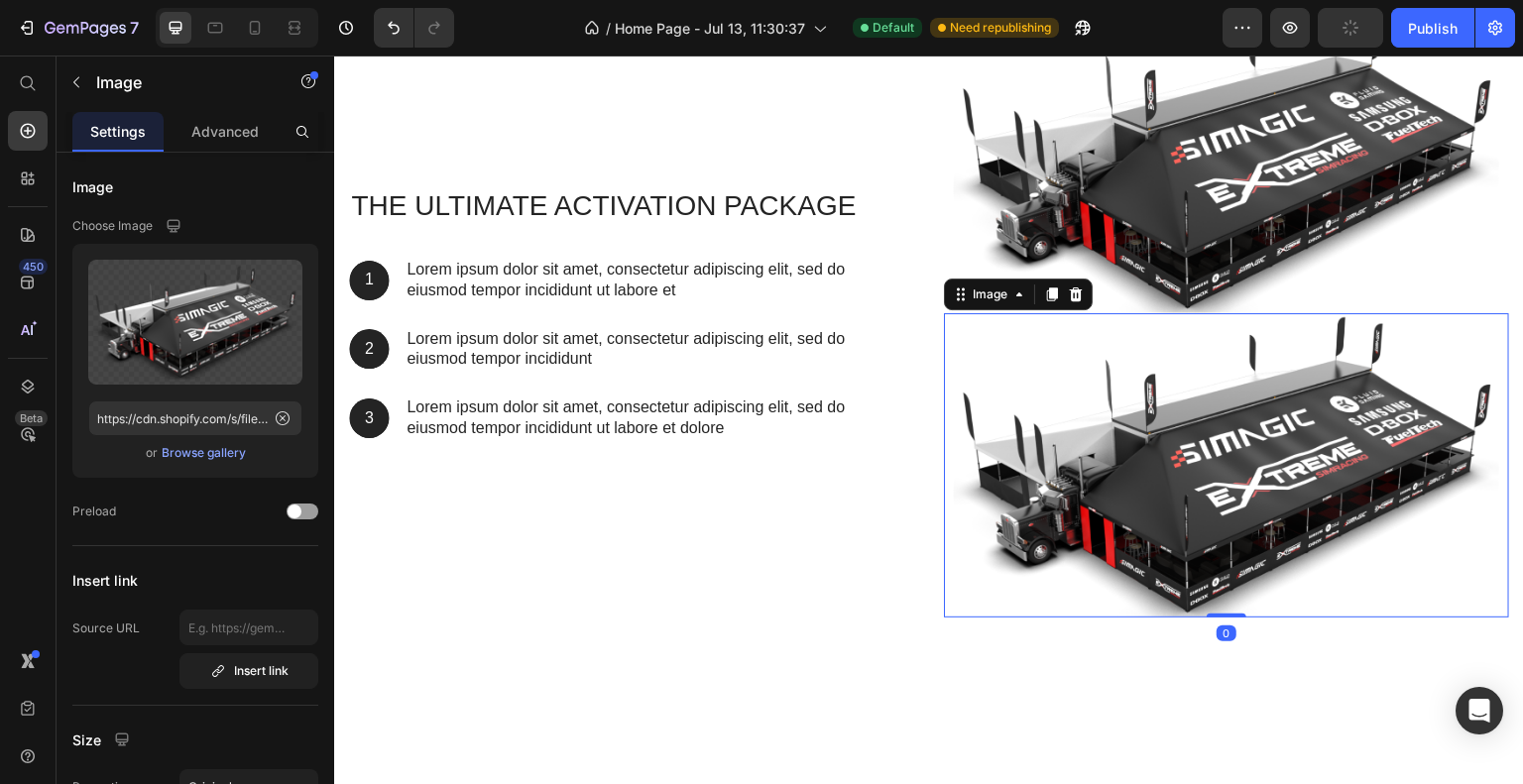 scroll, scrollTop: 3869, scrollLeft: 0, axis: vertical 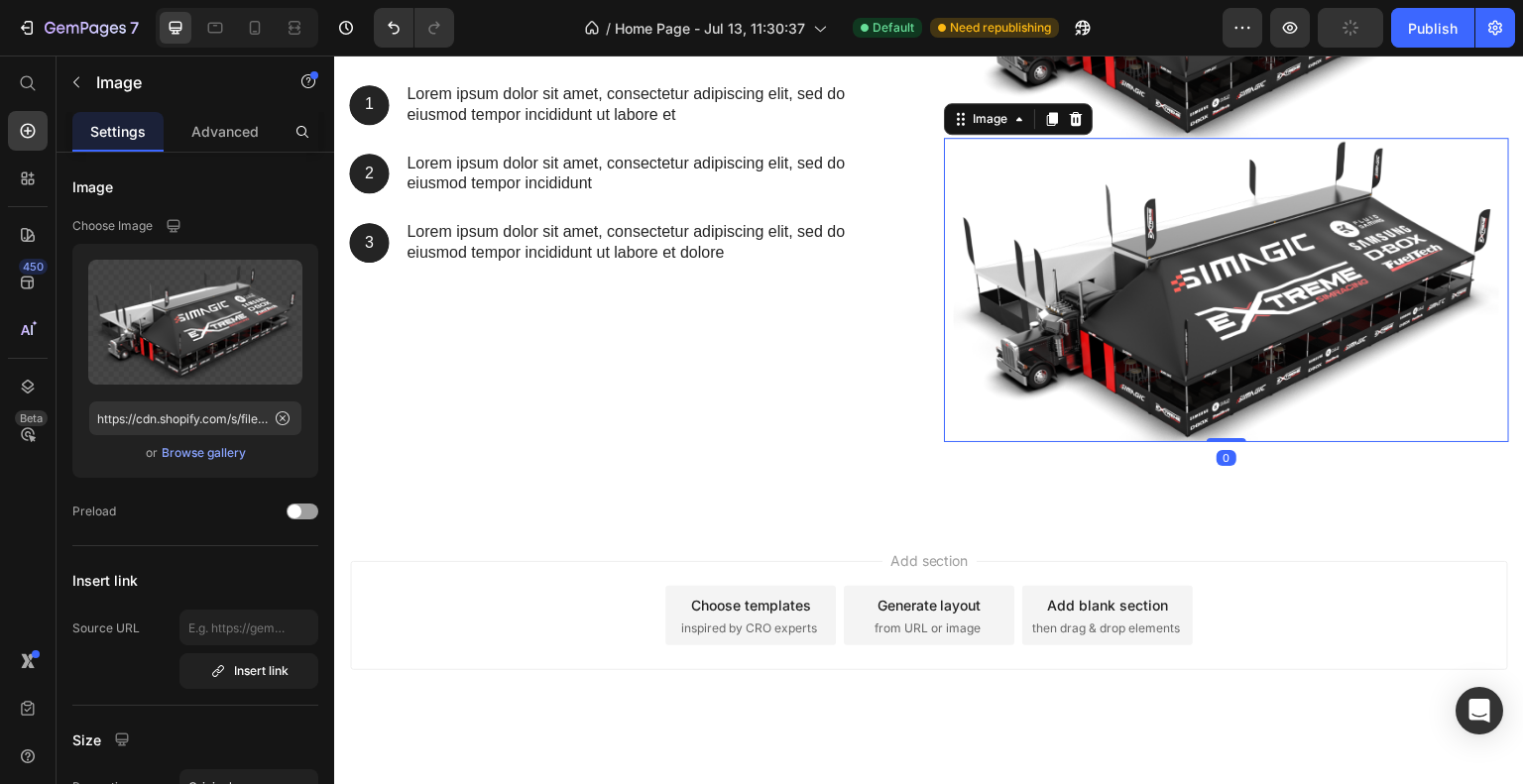 click at bounding box center [1227, 288] 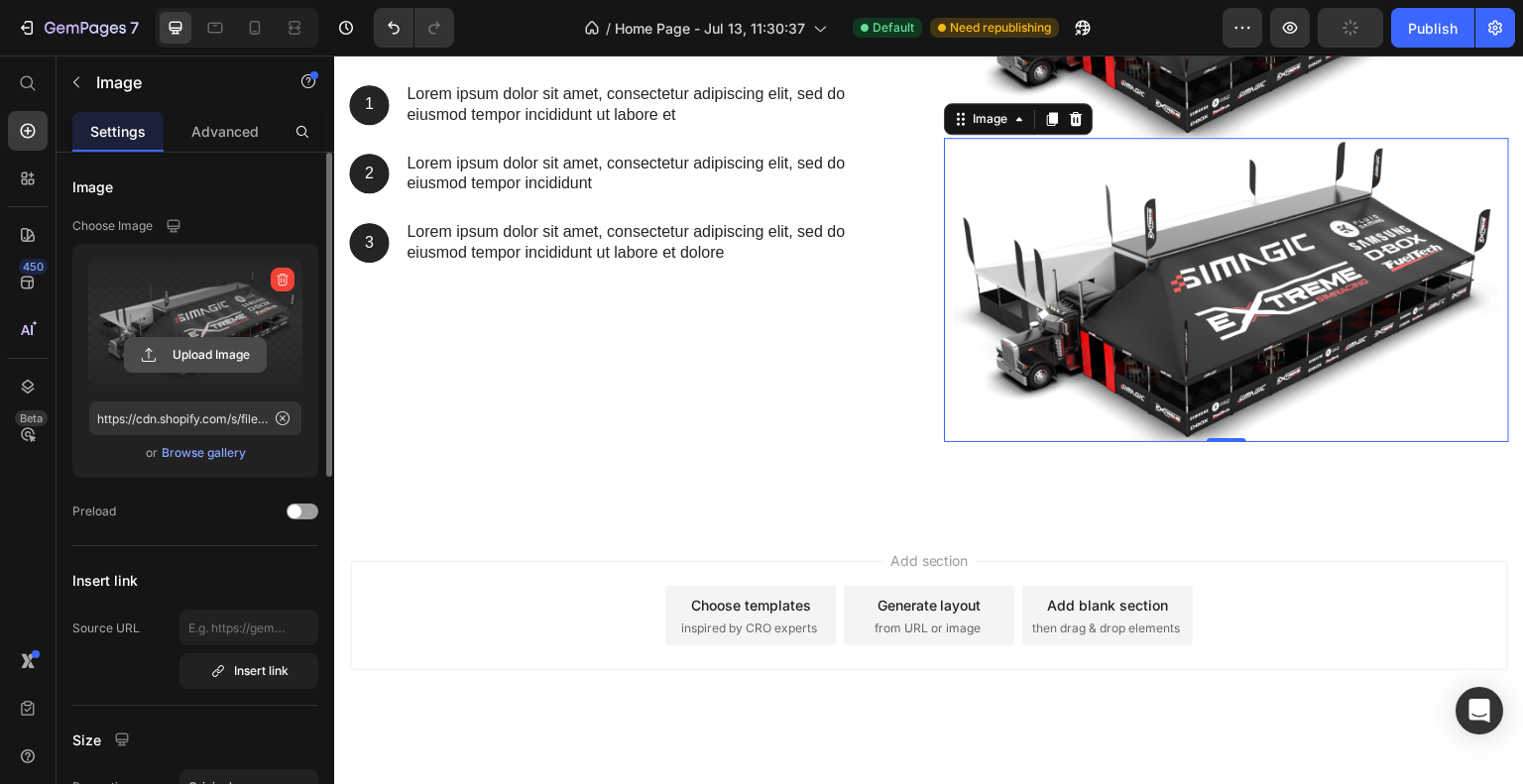 click 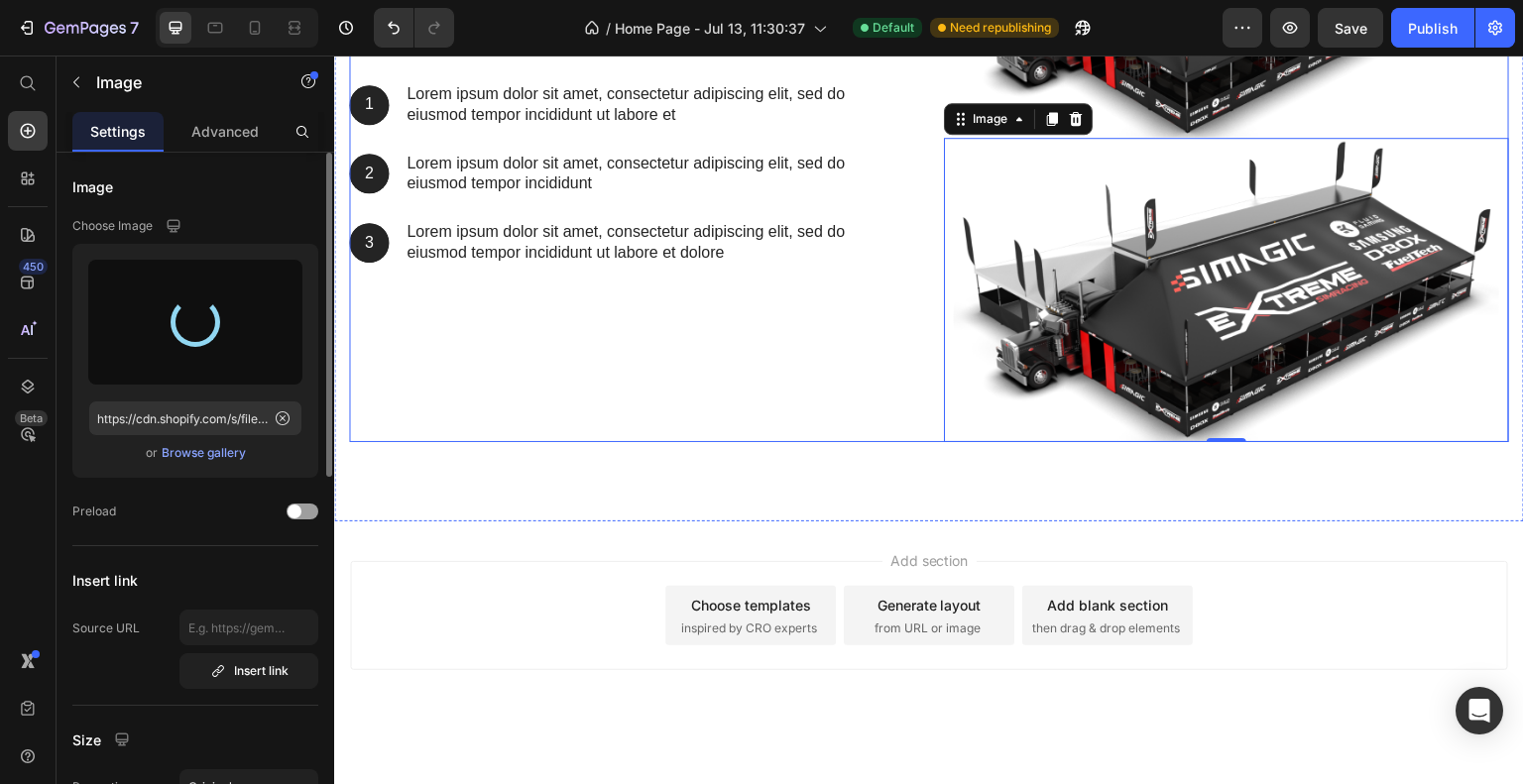 type on "https://cdn.shopify.com/s/files/1/0933/7972/3568/files/gempages_575275549719528274-552182df-9b68-4212-bc78-ecc3f4fea9ae.jpg" 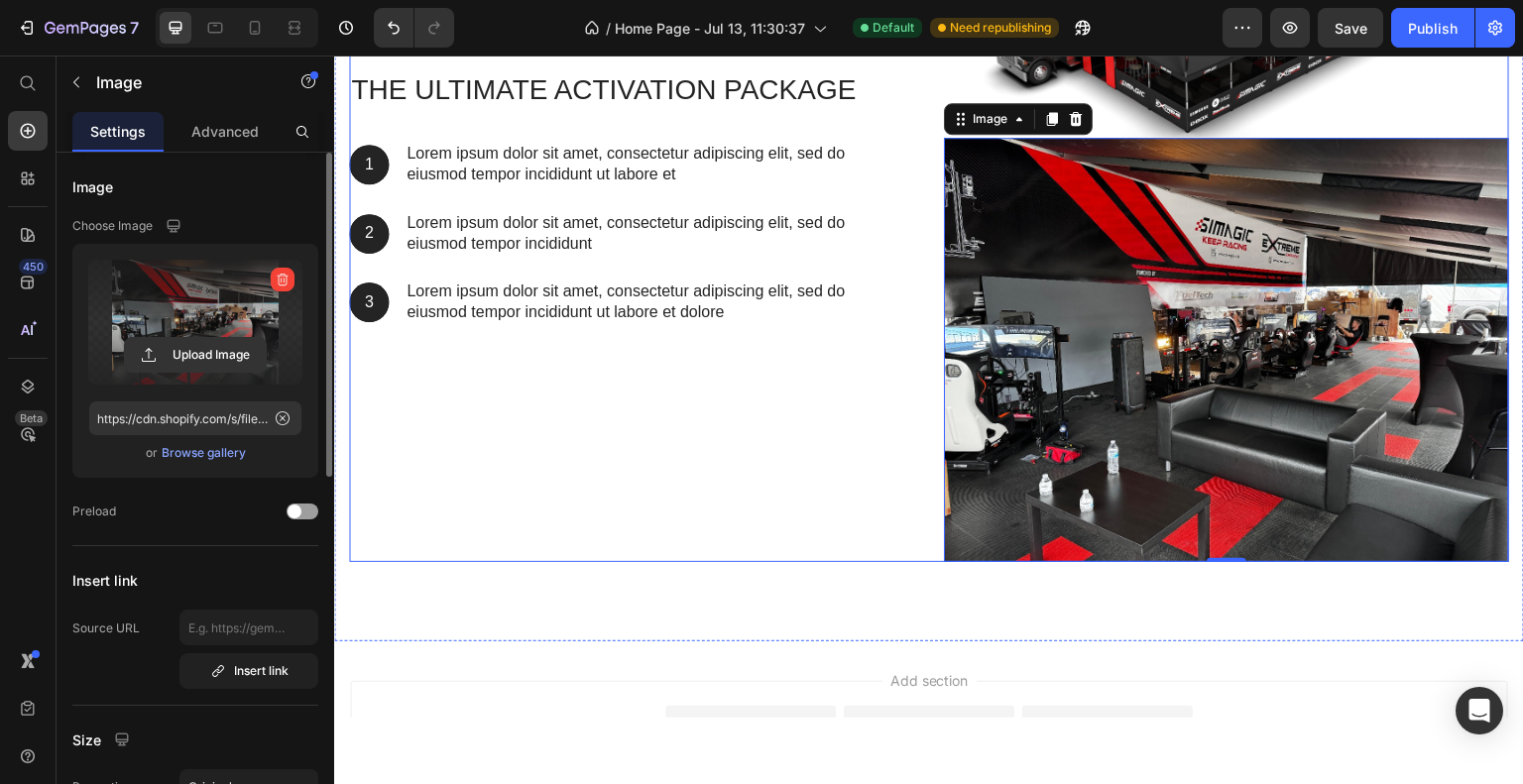 scroll, scrollTop: 3929, scrollLeft: 0, axis: vertical 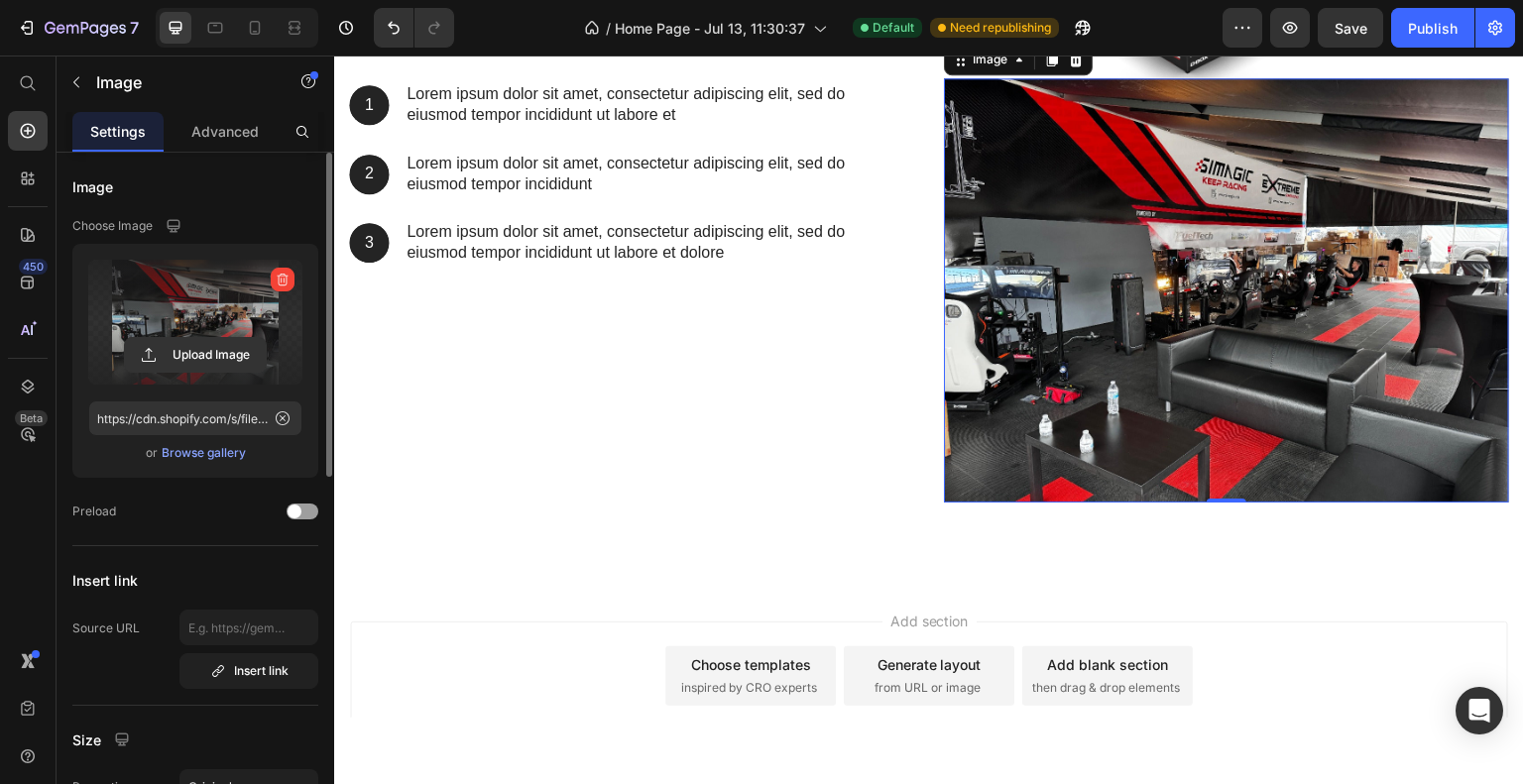 click at bounding box center (1227, 289) 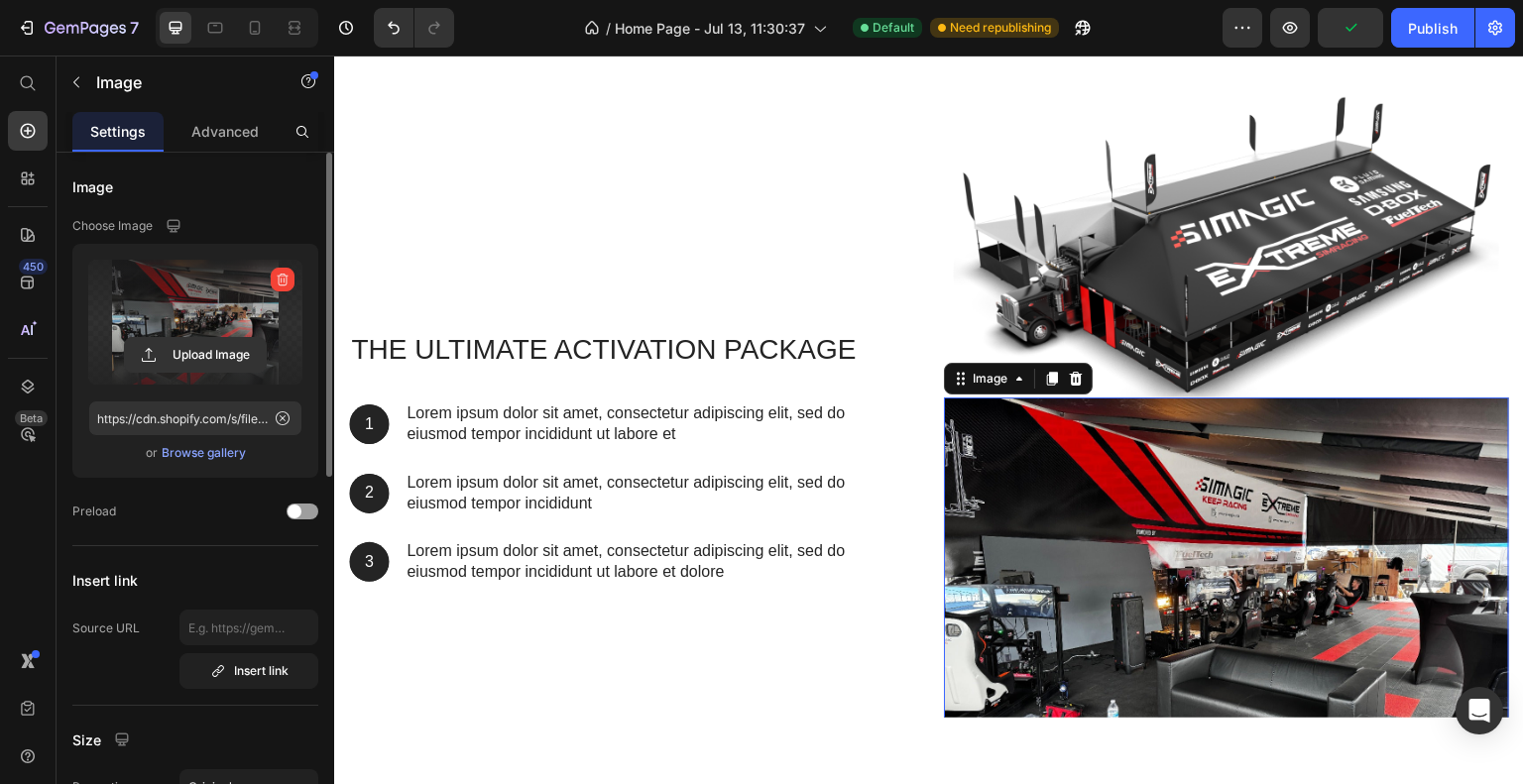 scroll, scrollTop: 3632, scrollLeft: 0, axis: vertical 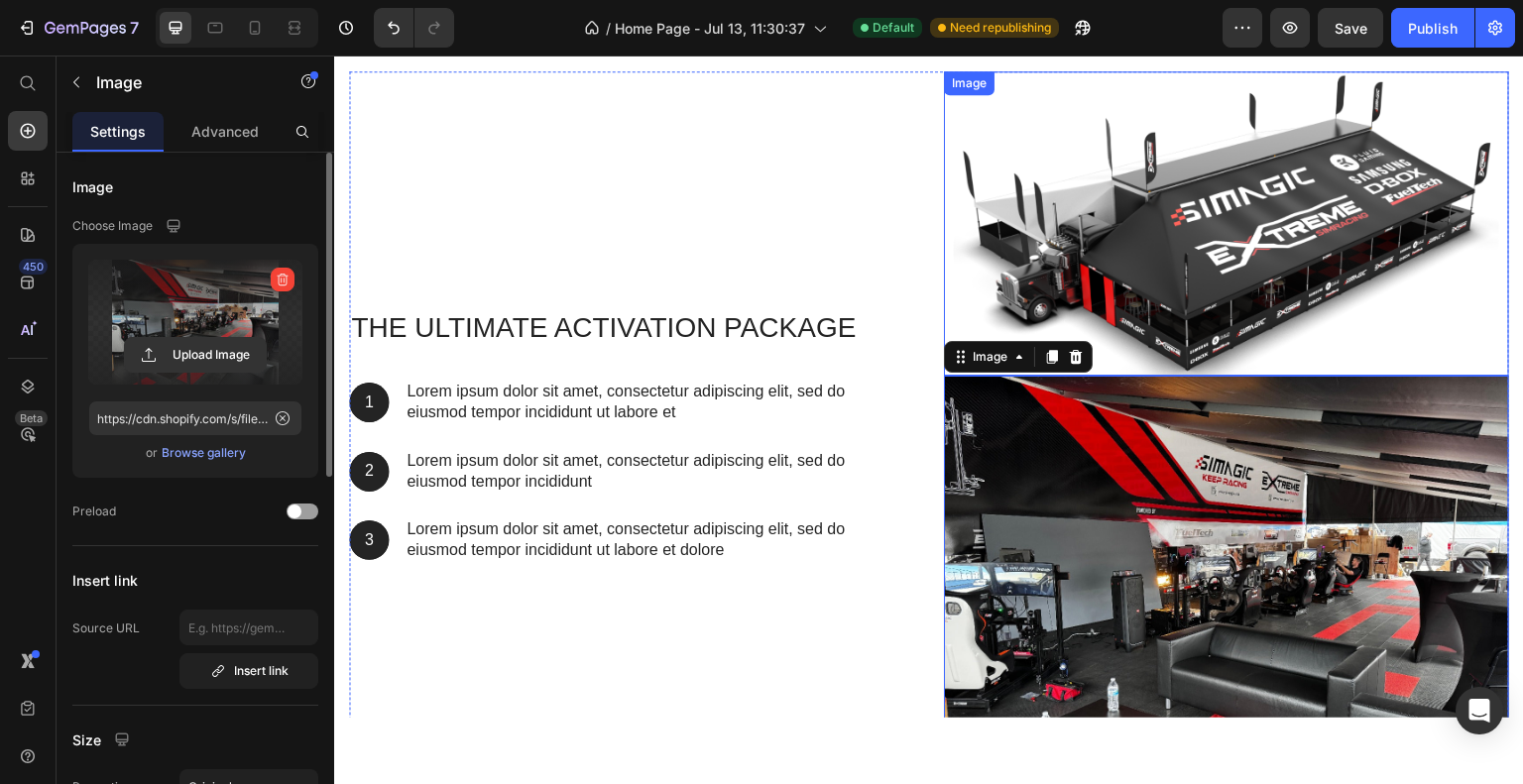 click at bounding box center (1227, 222) 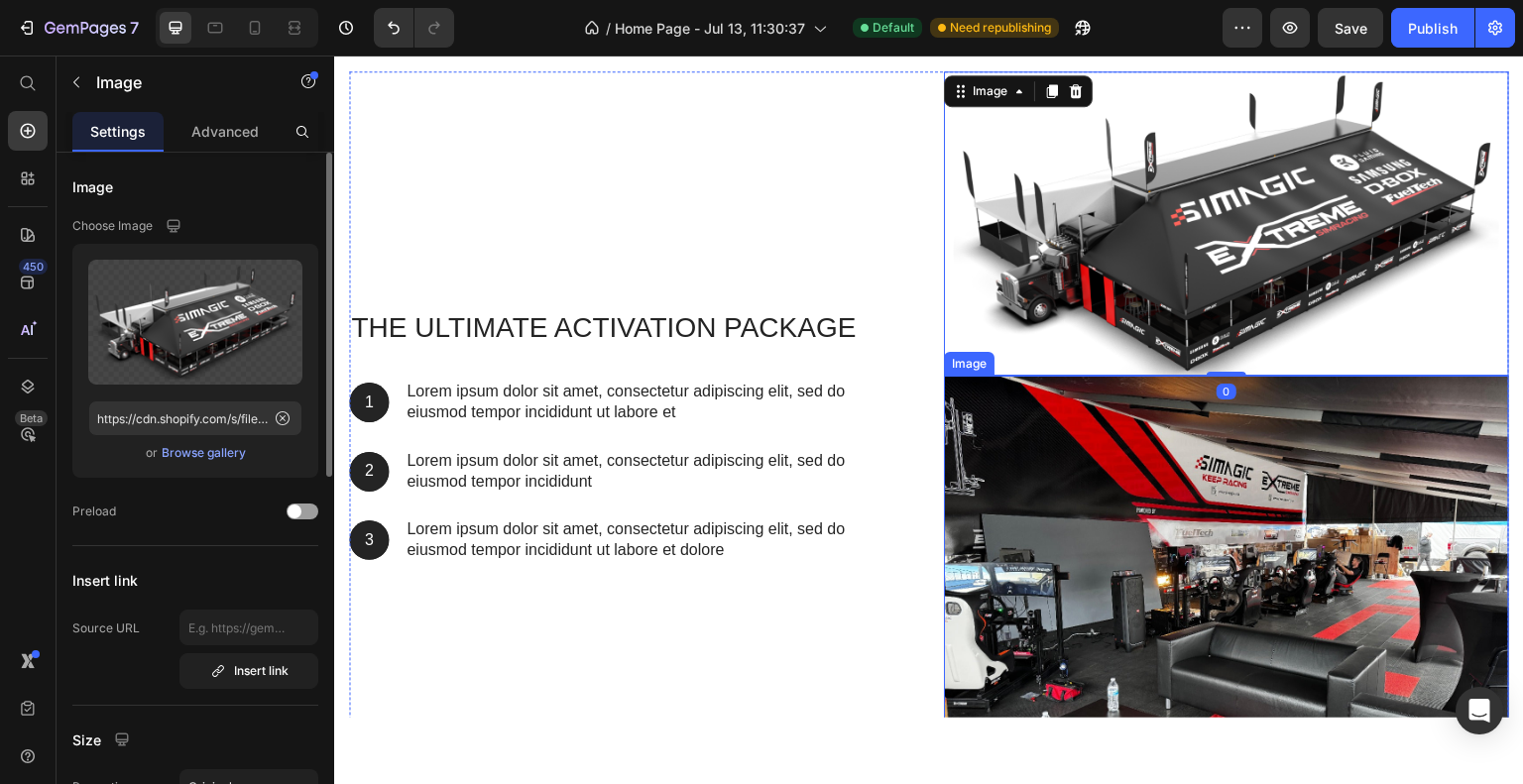 click at bounding box center [1227, 587] 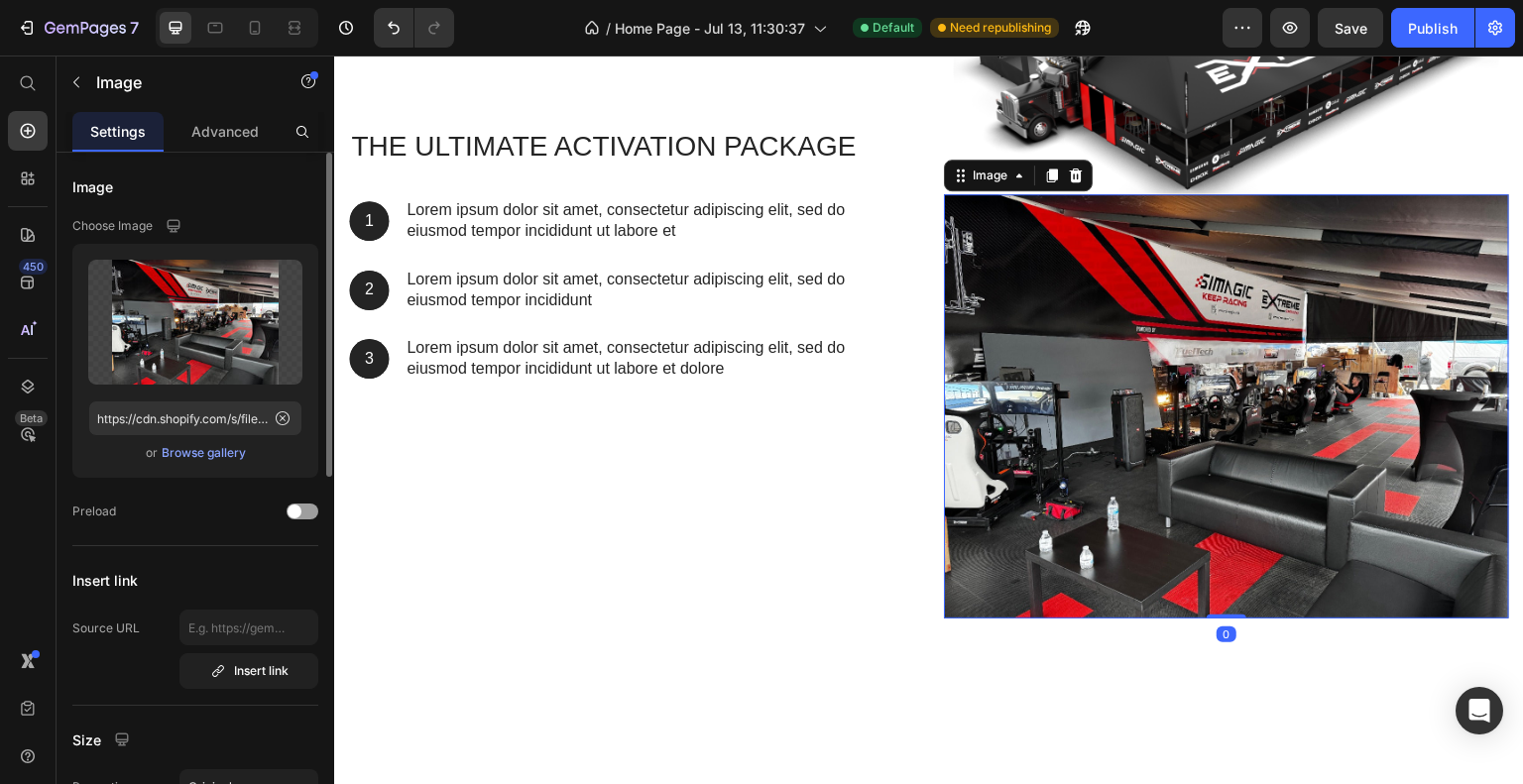 scroll, scrollTop: 3731, scrollLeft: 0, axis: vertical 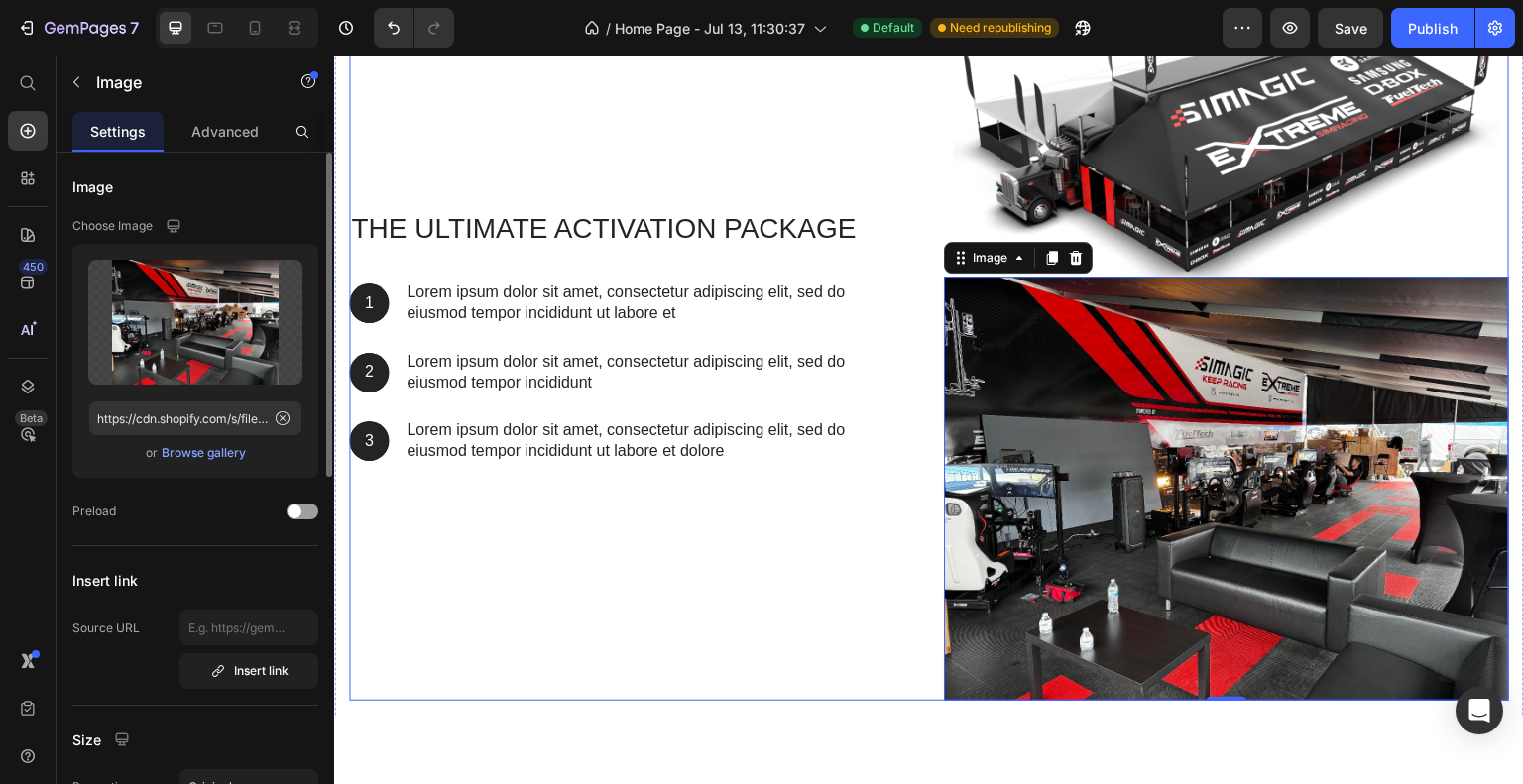 click on "THE ULTIMATE ACTIVATION PACKAGE Heading 1 Text Block Hero Banner Lorem ipsum dolor sit amet, consectetur adipiscing elit, sed do eiusmod tempor incididunt ut labore et  Text Block Row 2 Text Block Hero Banner Lorem ipsum dolor sit amet, consectetur adipiscing elit, sed do eiusmod tempor incididunt Text Block Row 3 Text Block Hero Banner Lorem ipsum dolor sit amet, consectetur adipiscing elit, sed do eiusmod tempor incididunt ut labore et dolore  Text Block Row Row" at bounding box center [632, 335] 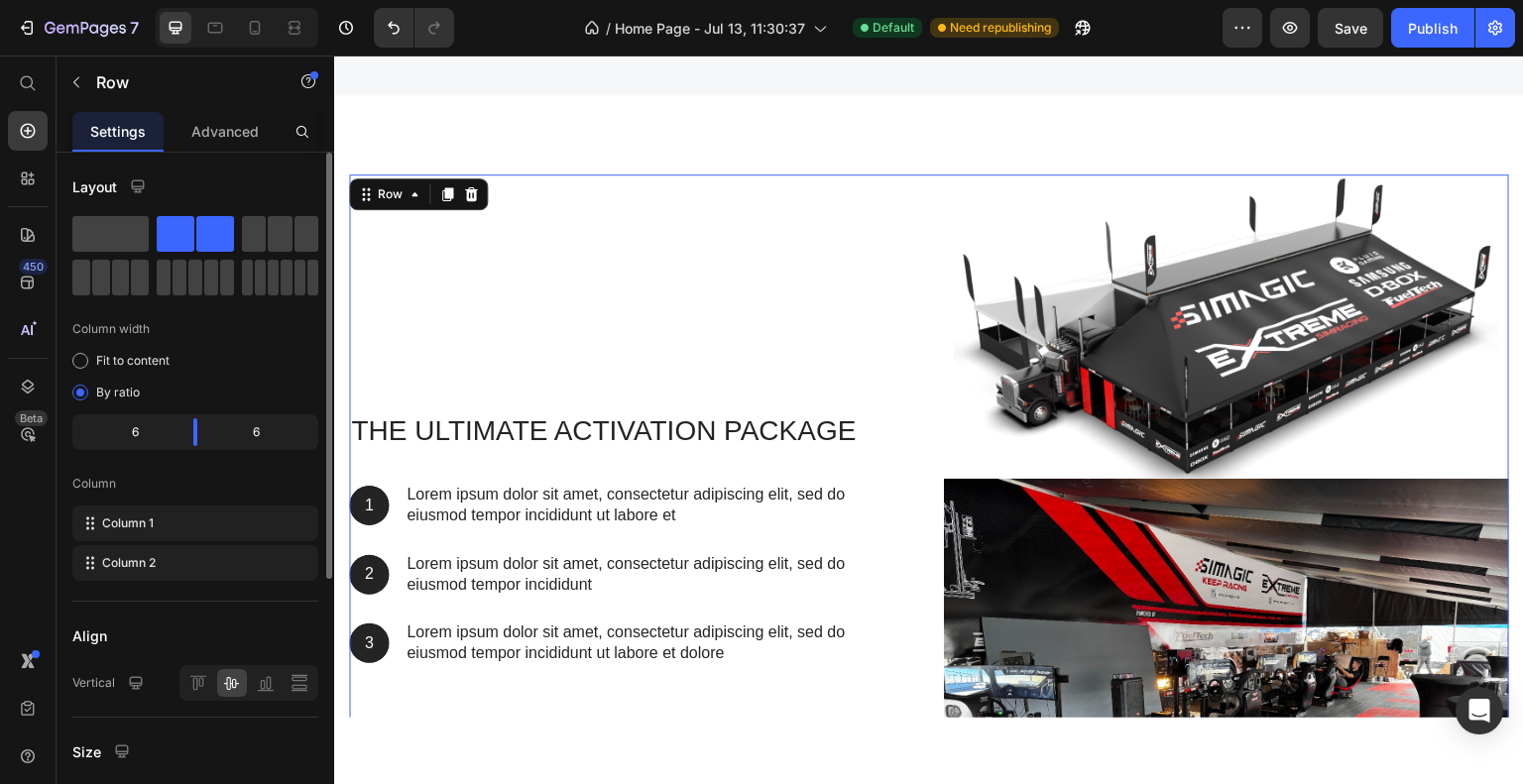 scroll, scrollTop: 3532, scrollLeft: 0, axis: vertical 